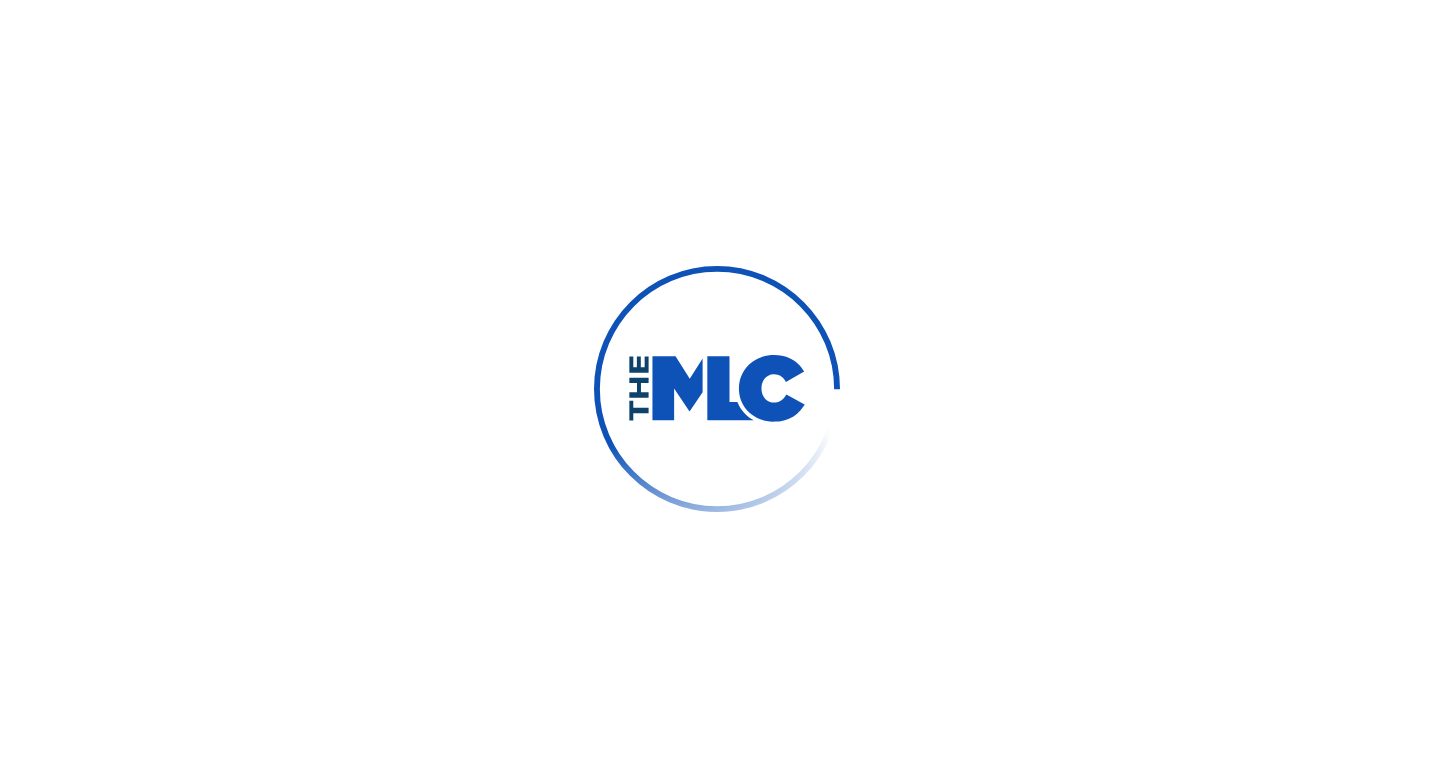 scroll, scrollTop: 0, scrollLeft: 0, axis: both 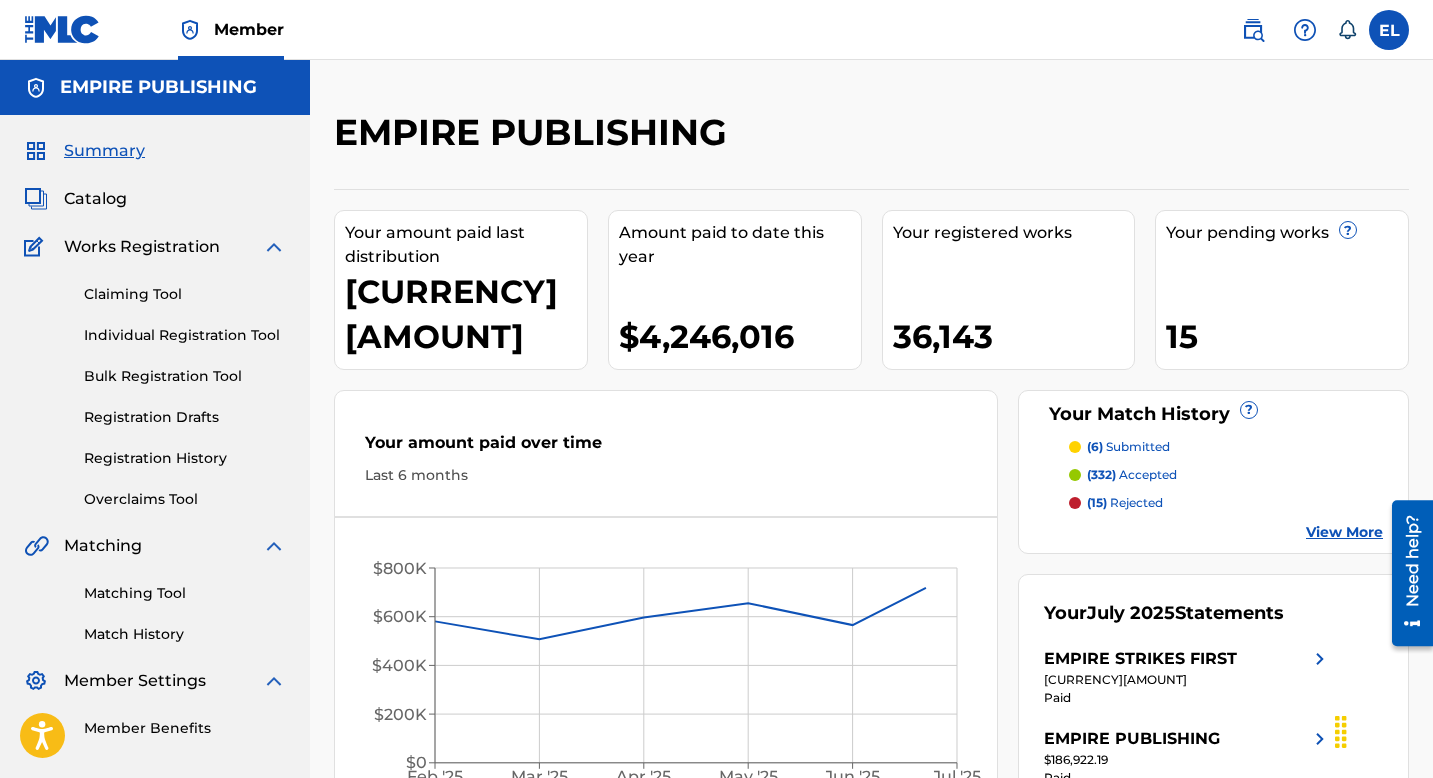 click at bounding box center (1253, 30) 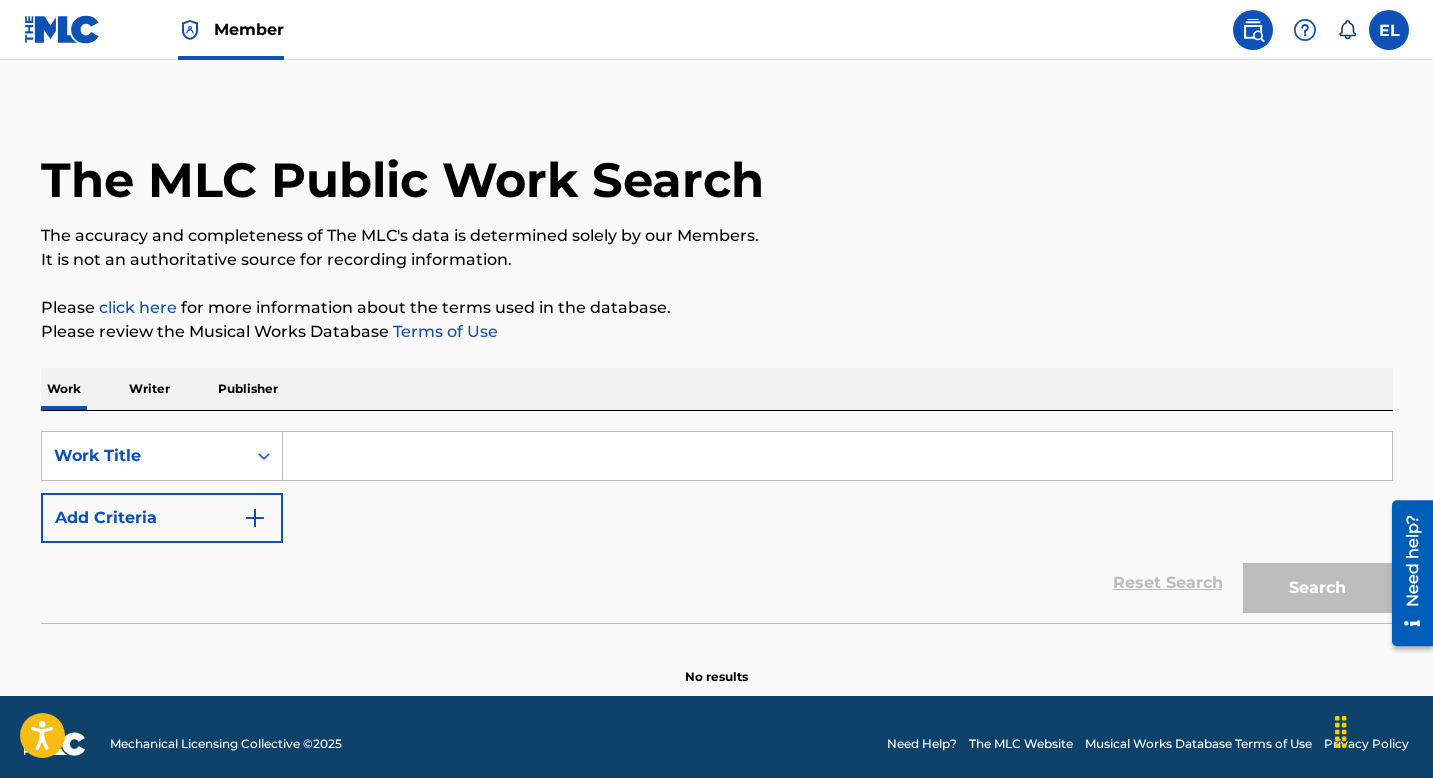 scroll, scrollTop: 0, scrollLeft: 0, axis: both 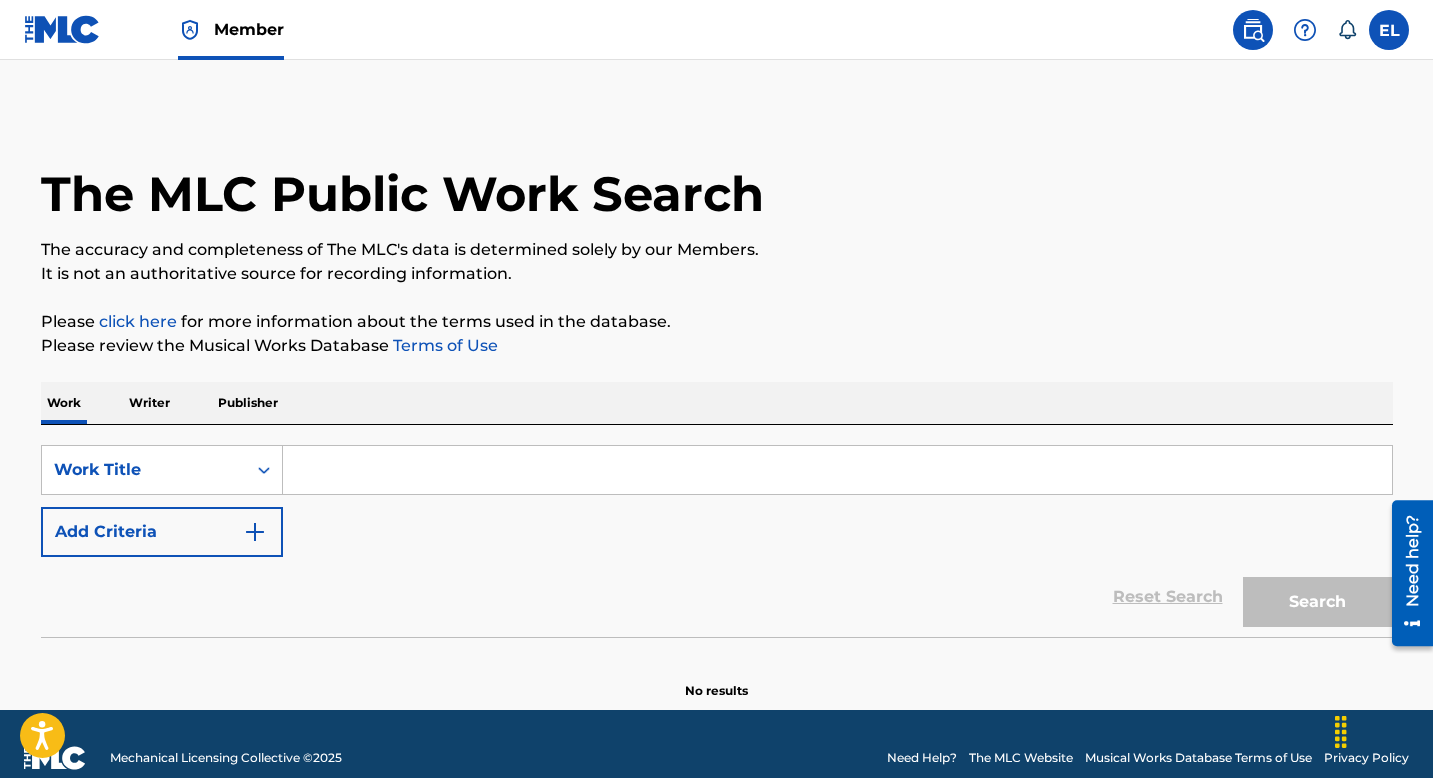 click at bounding box center (62, 29) 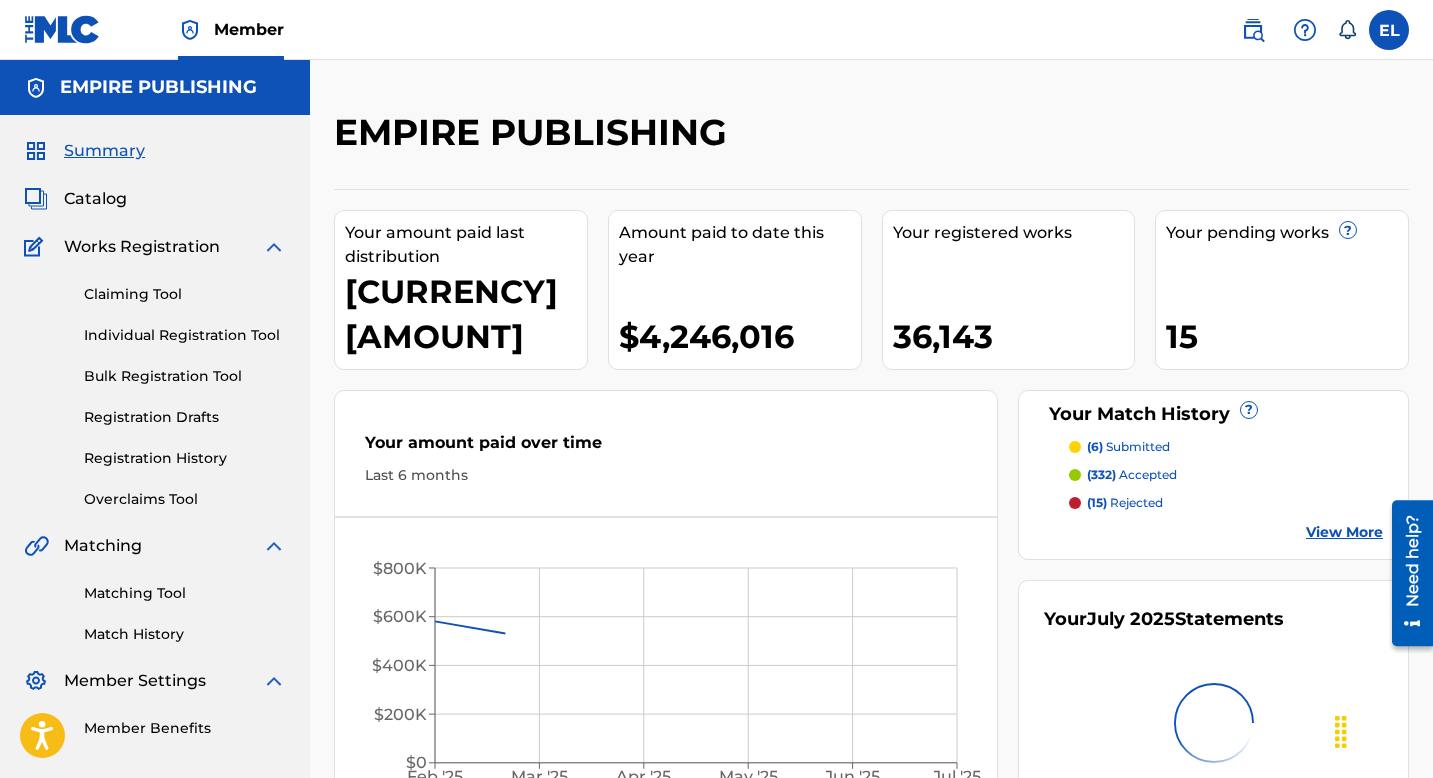 click on "Catalog" at bounding box center (95, 199) 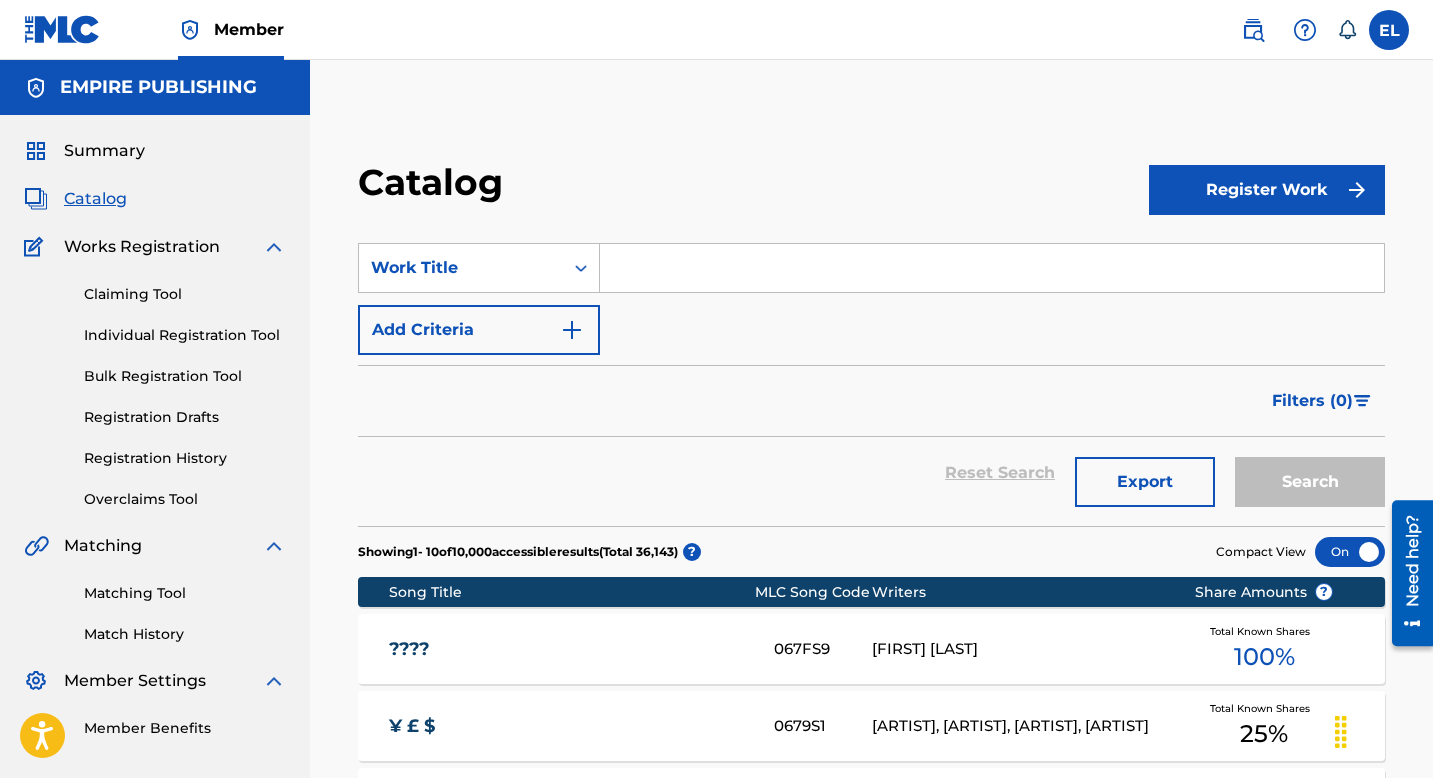 click at bounding box center (992, 268) 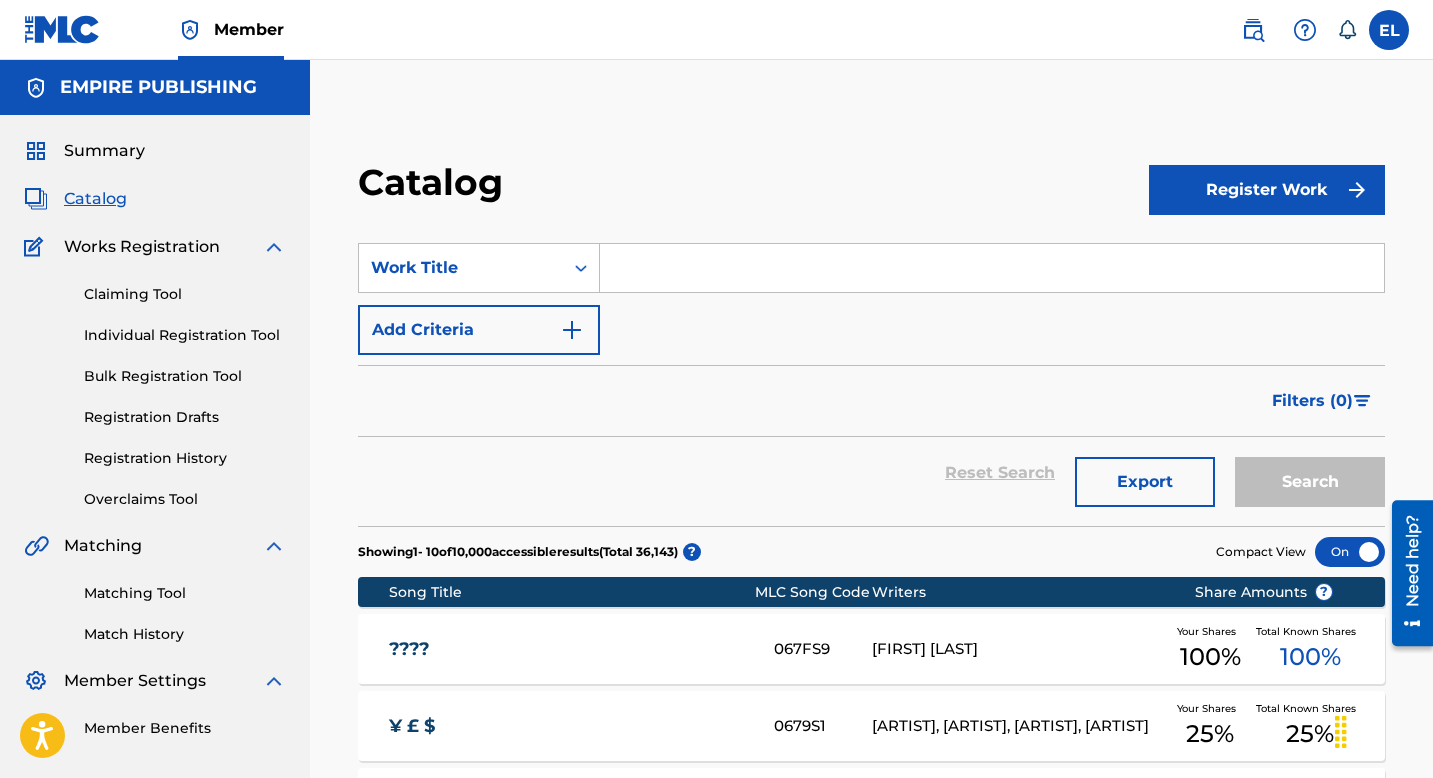 paste on "[TITLE]" 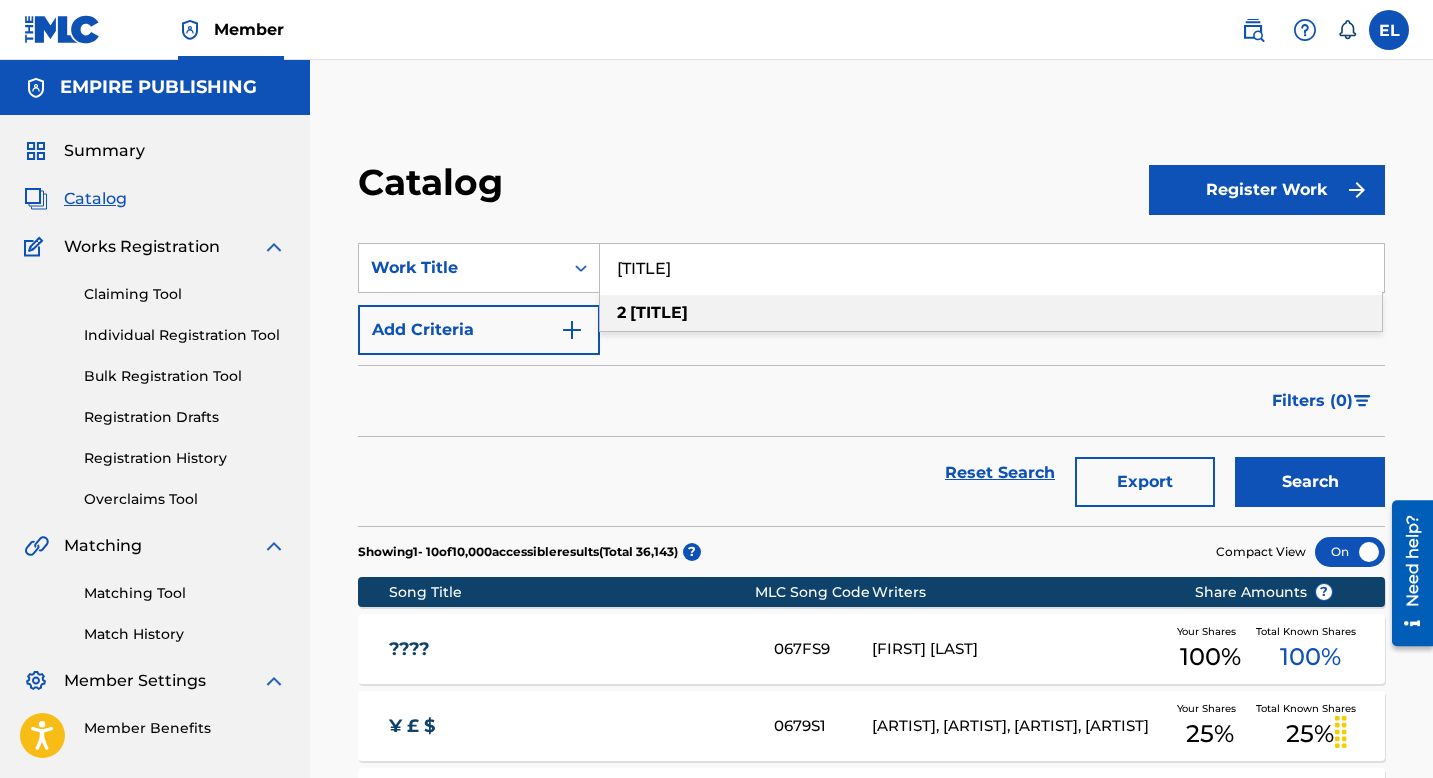 type on "[TITLE]" 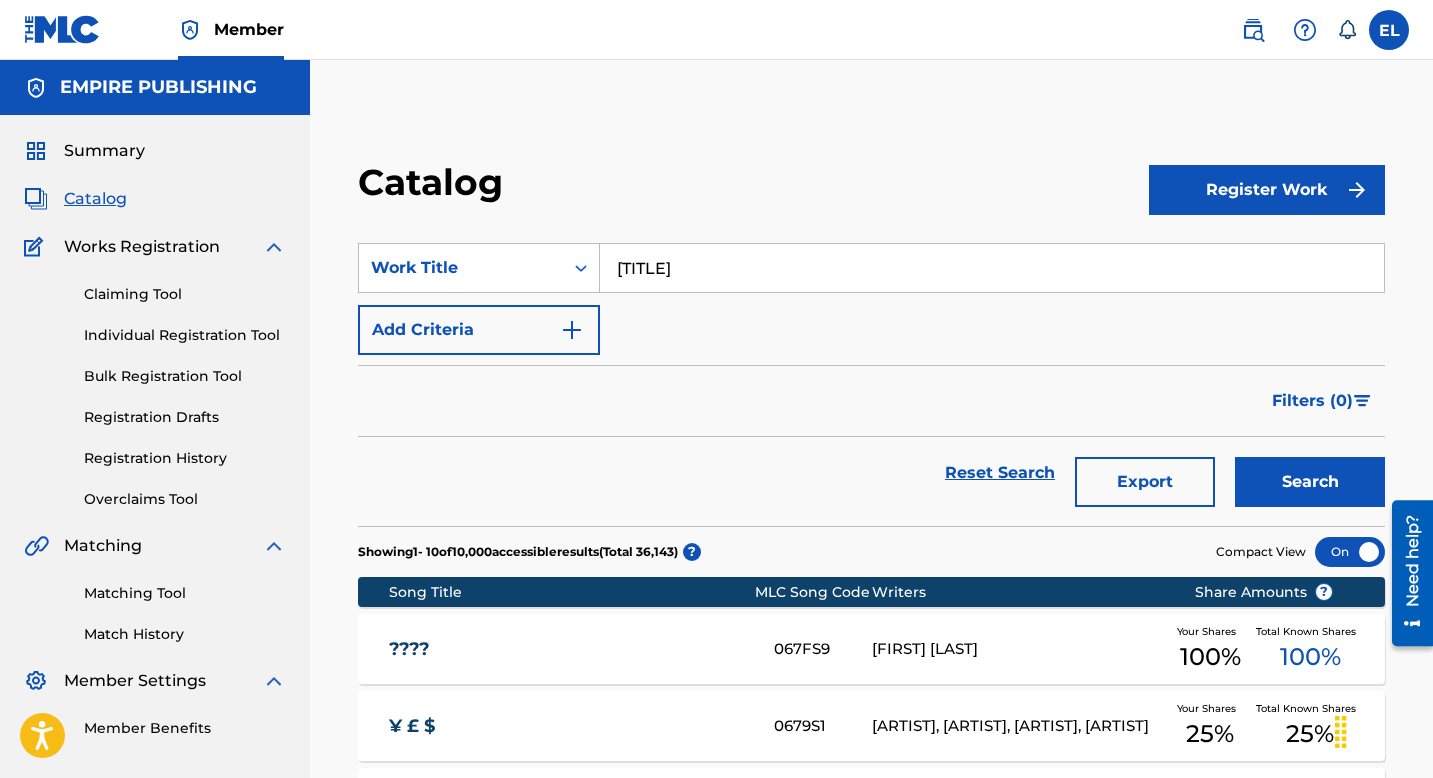 click on "Search" at bounding box center [1310, 482] 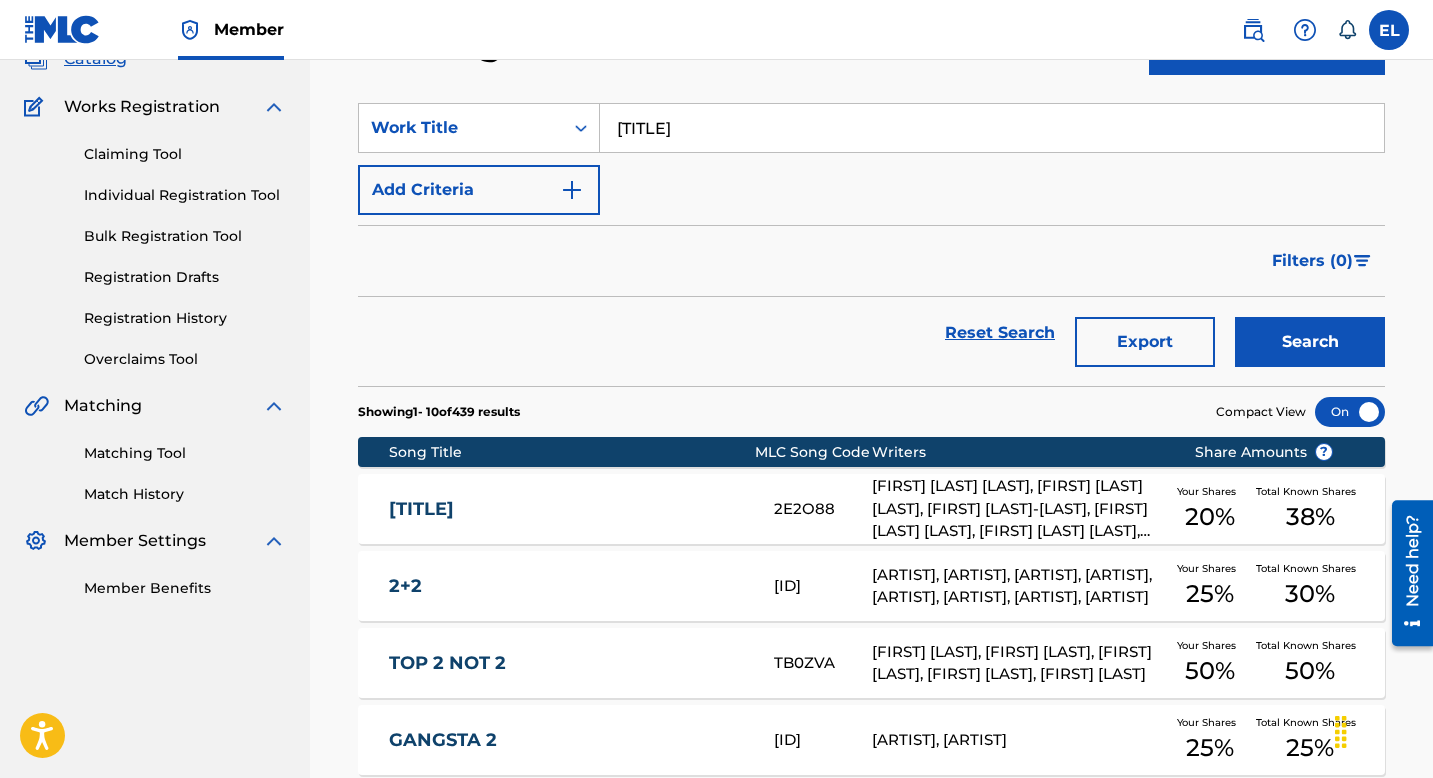 scroll, scrollTop: 187, scrollLeft: 0, axis: vertical 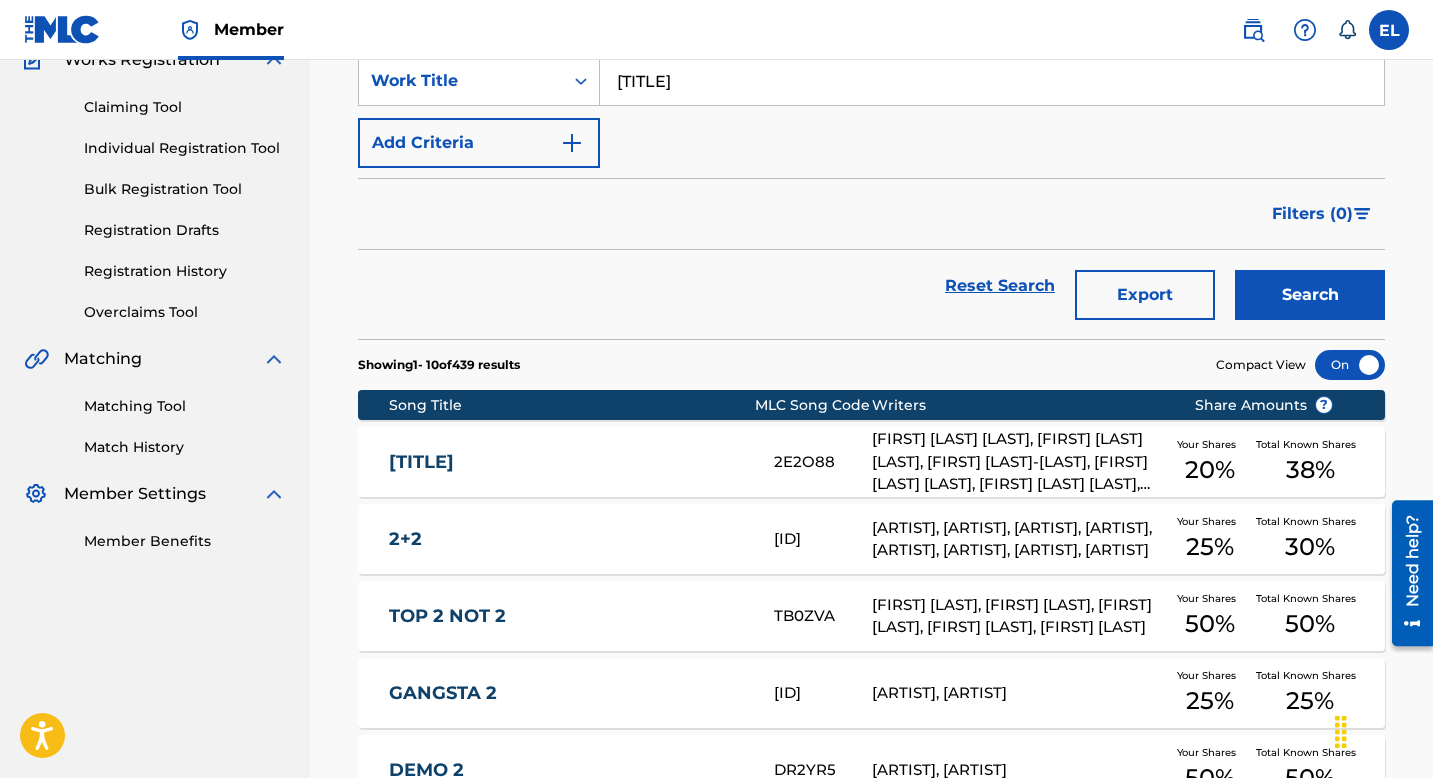 click on "[TITLE] [TITLE] [ARTIST], [FIRST] [LAST], [ARTIST], [ARTIST], [ARTIST], [ARTIST] Your Shares [PERCENTAGE] Total Known Shares [PERCENTAGE]" at bounding box center [871, 462] 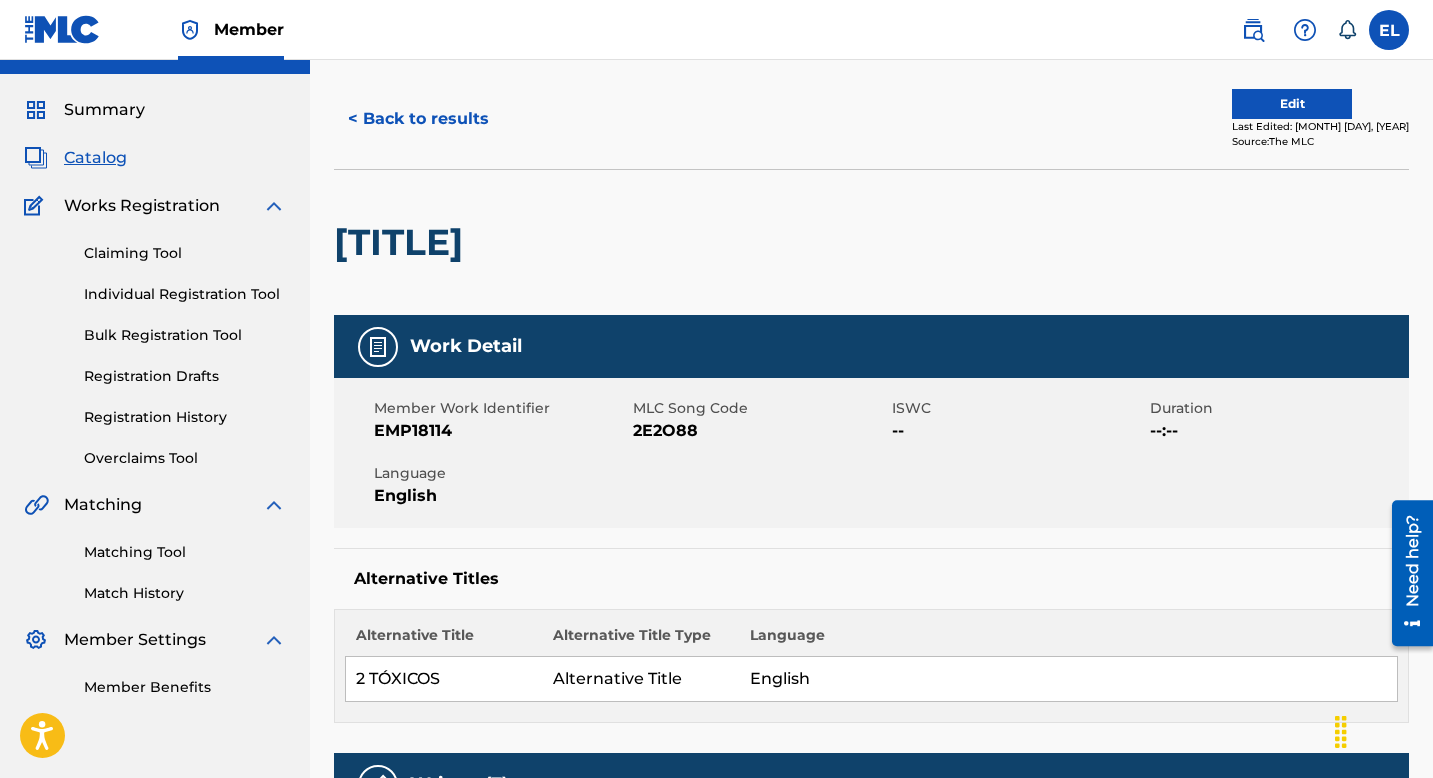 scroll, scrollTop: 0, scrollLeft: 0, axis: both 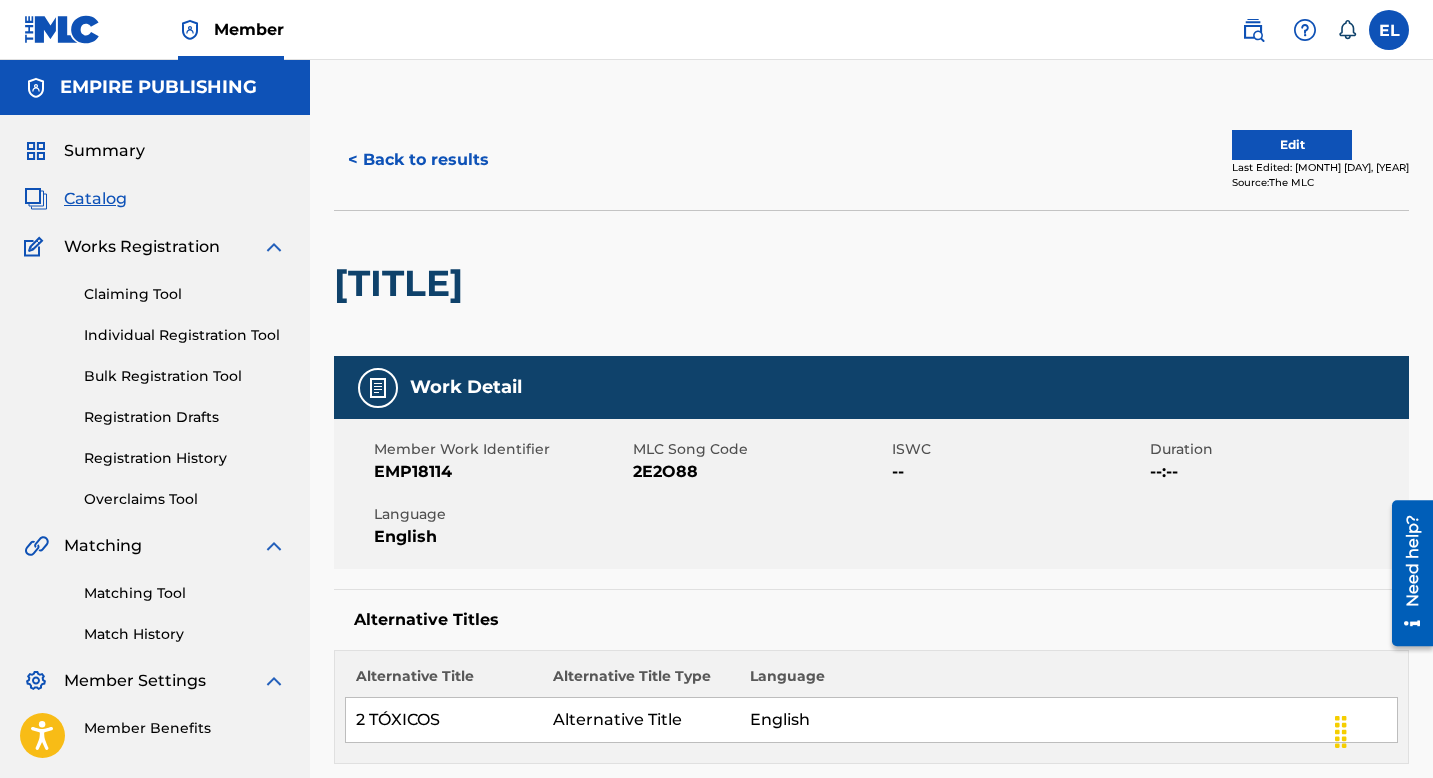 click on "Edit" at bounding box center [1292, 145] 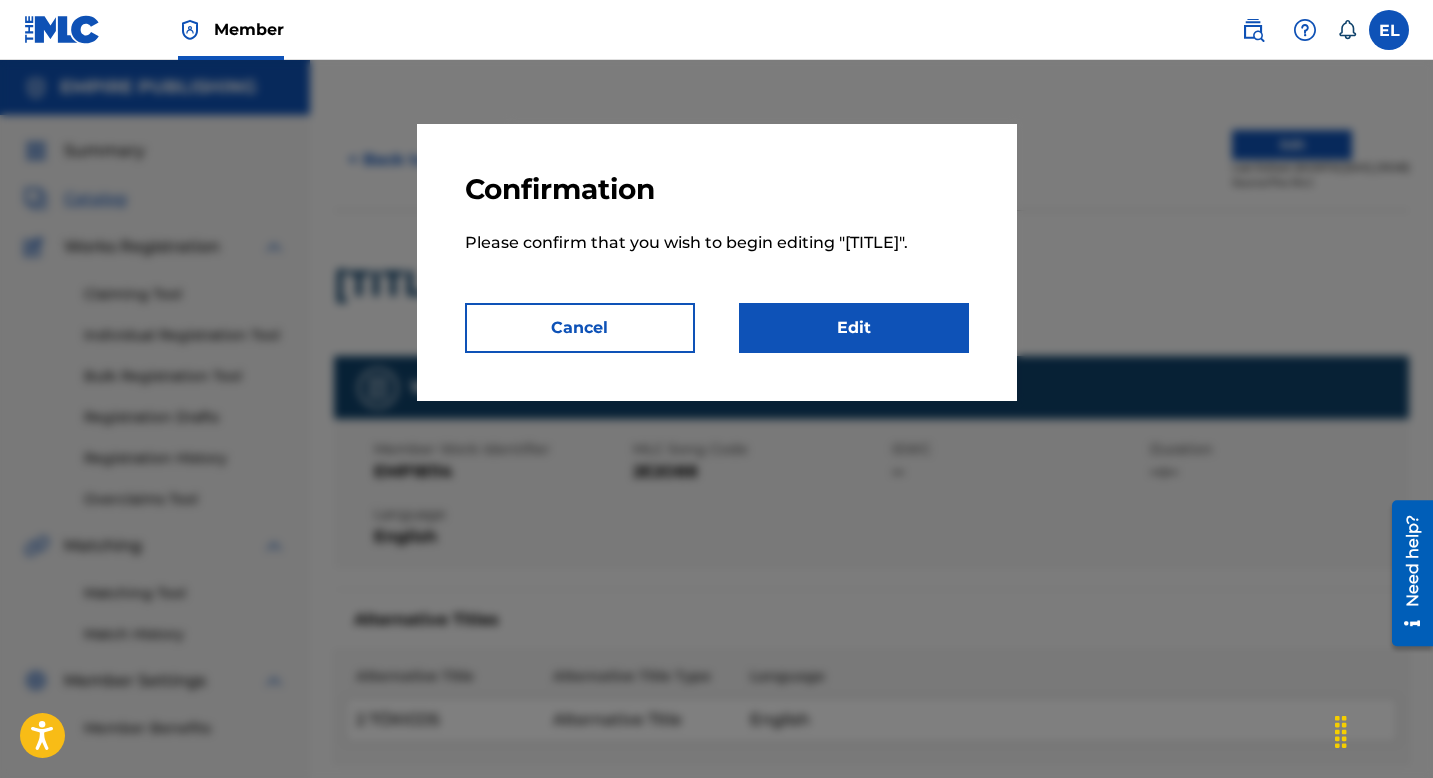 click on "Edit" at bounding box center (854, 328) 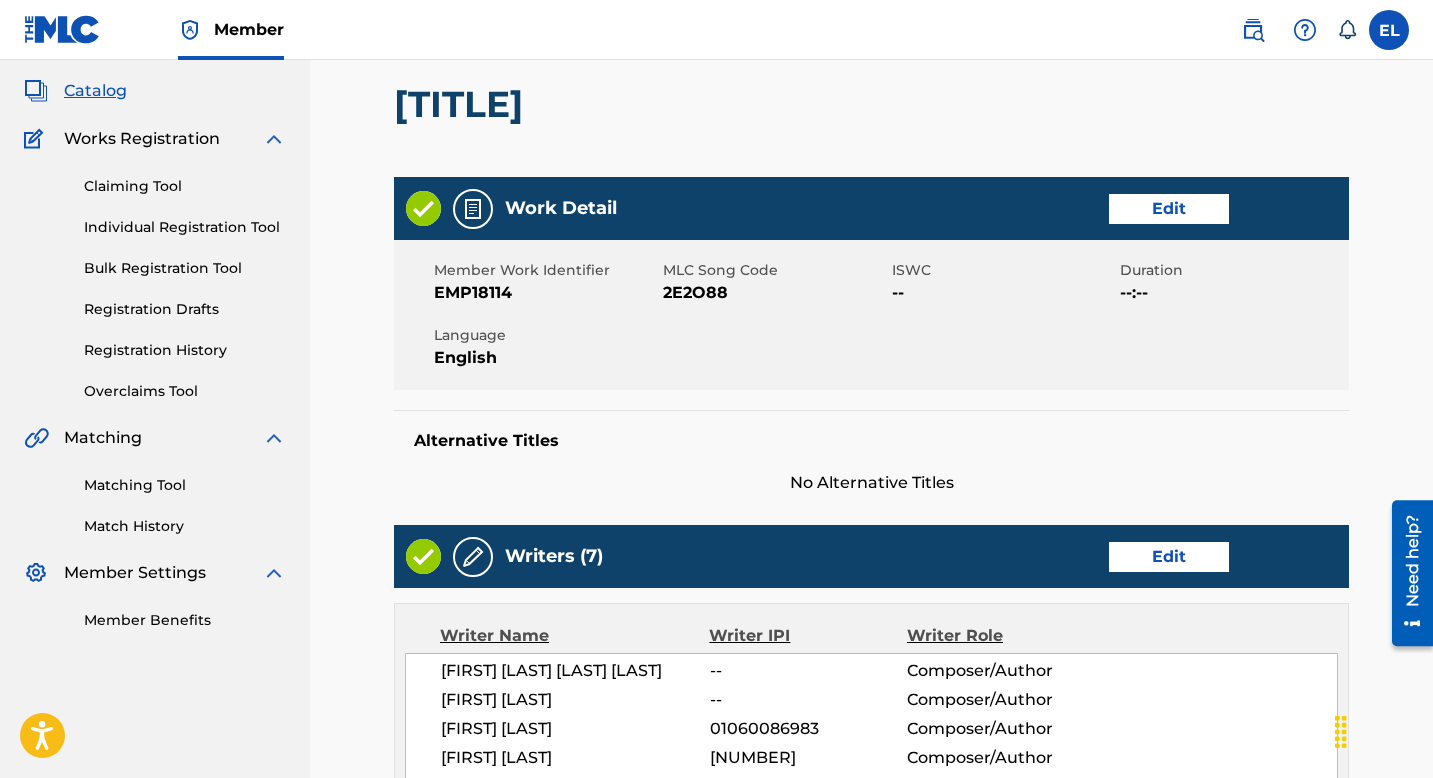 scroll, scrollTop: 118, scrollLeft: 0, axis: vertical 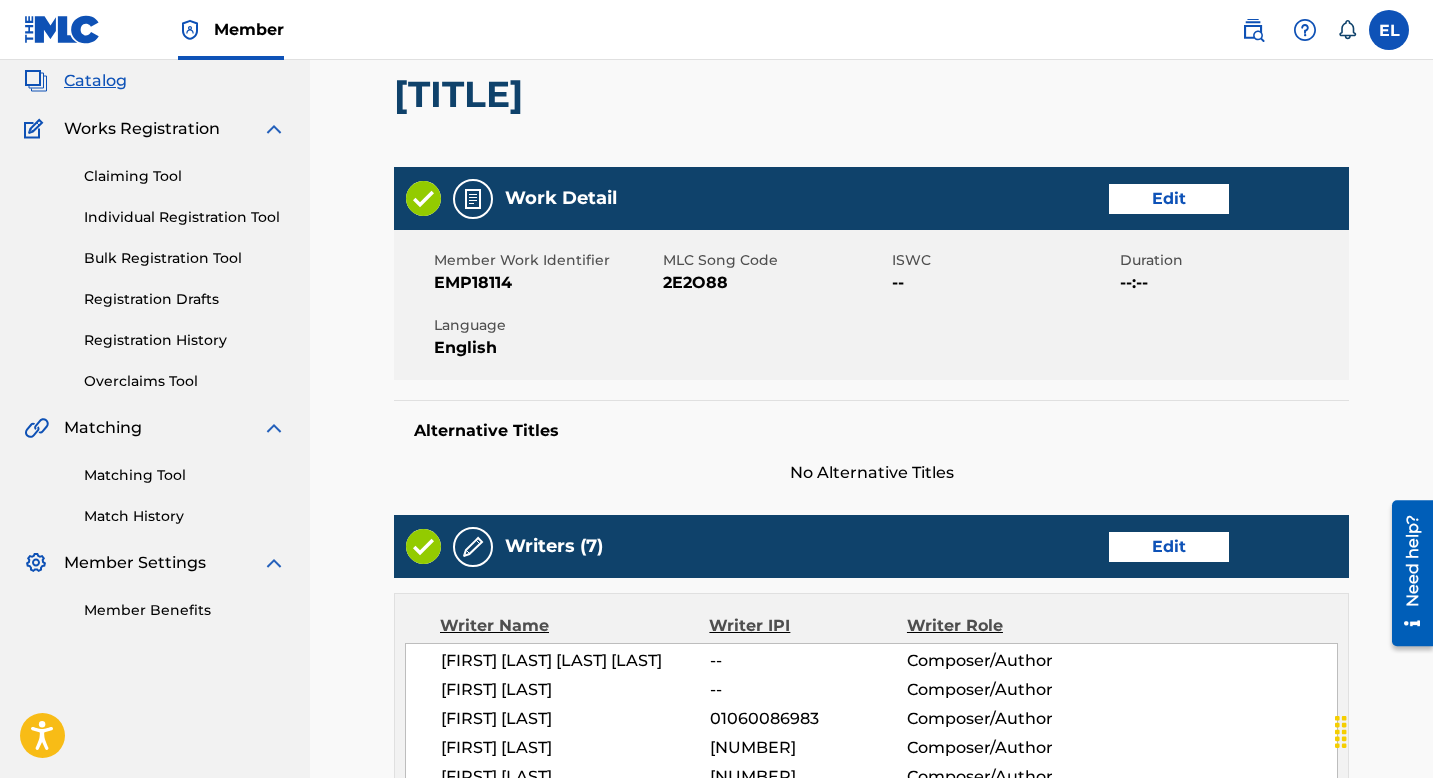 click on "Edit" at bounding box center [1169, 199] 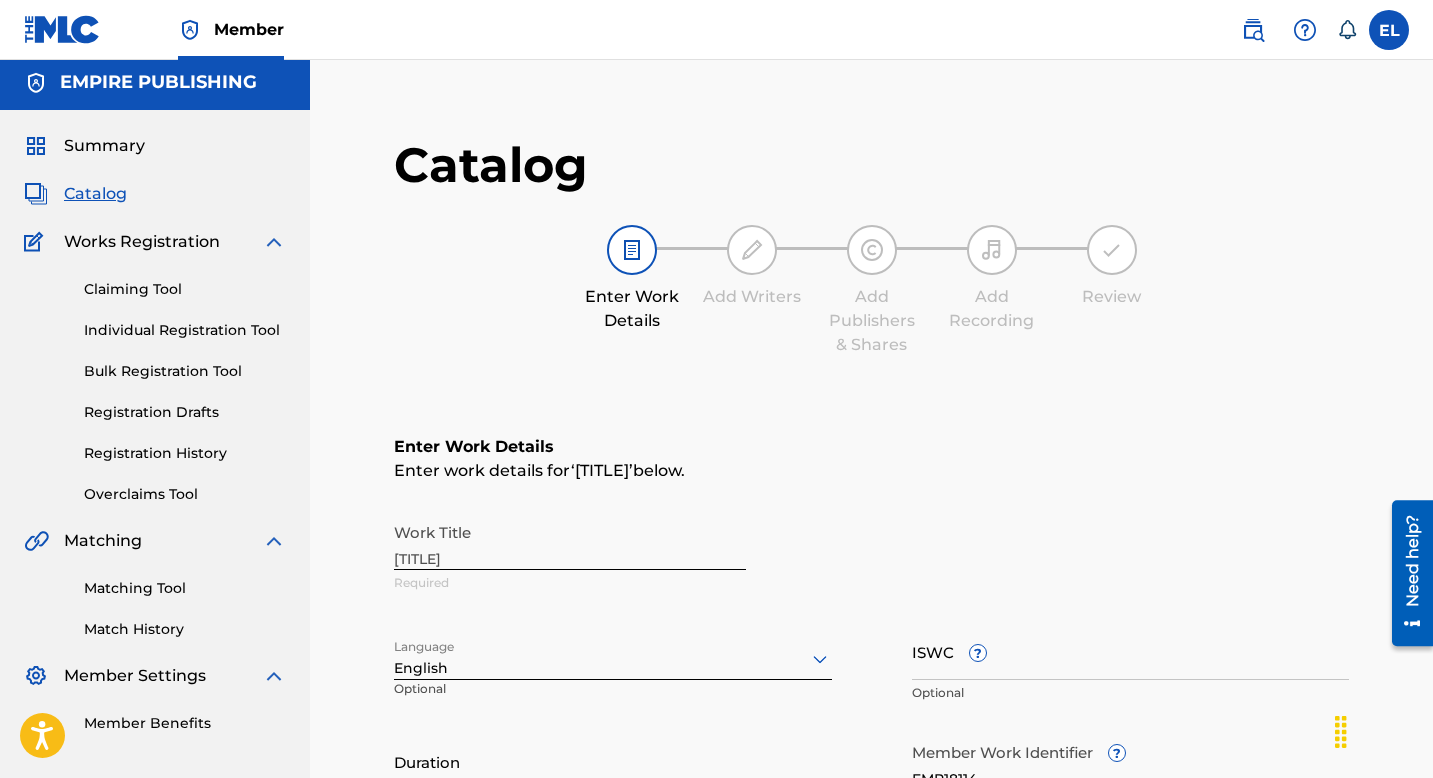 scroll, scrollTop: 414, scrollLeft: 0, axis: vertical 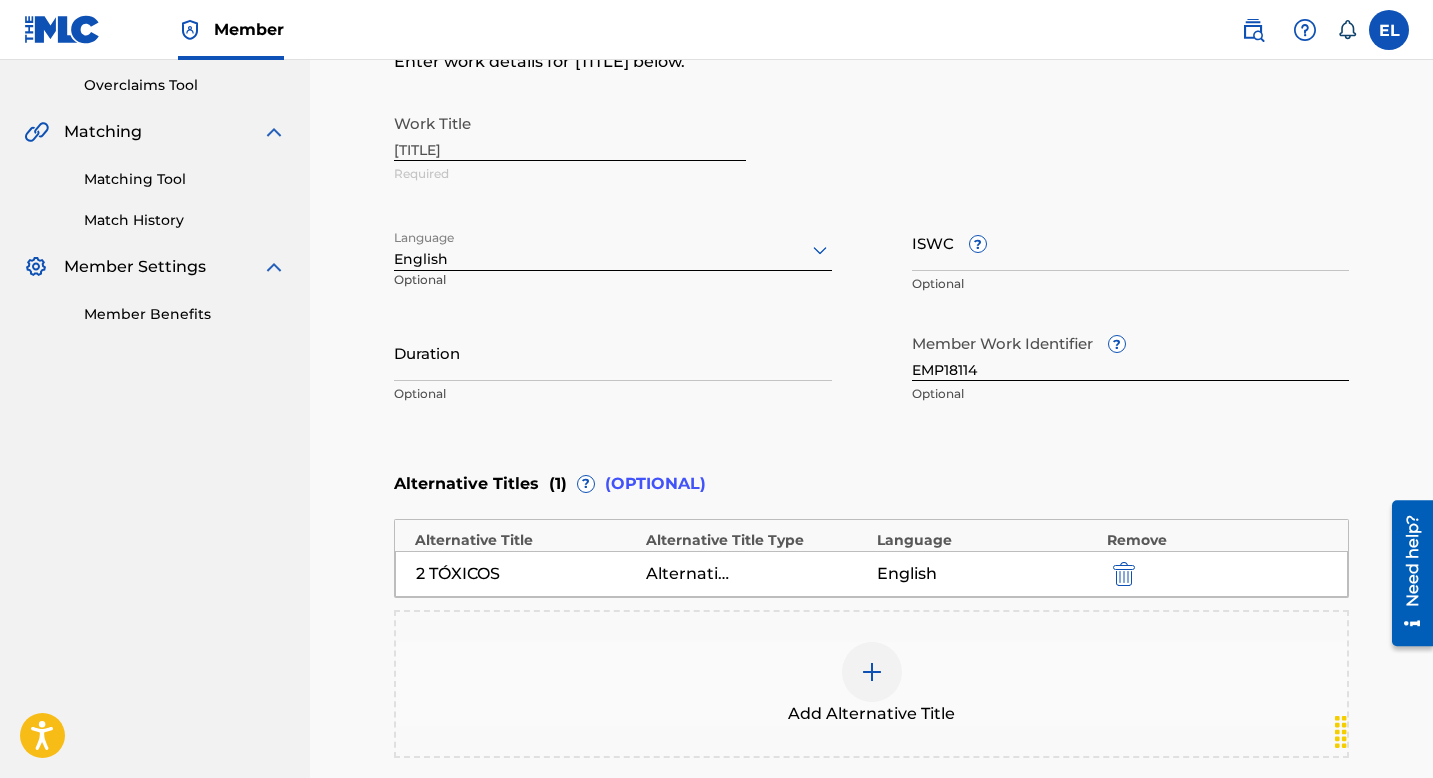 click on "Duration" at bounding box center (613, 352) 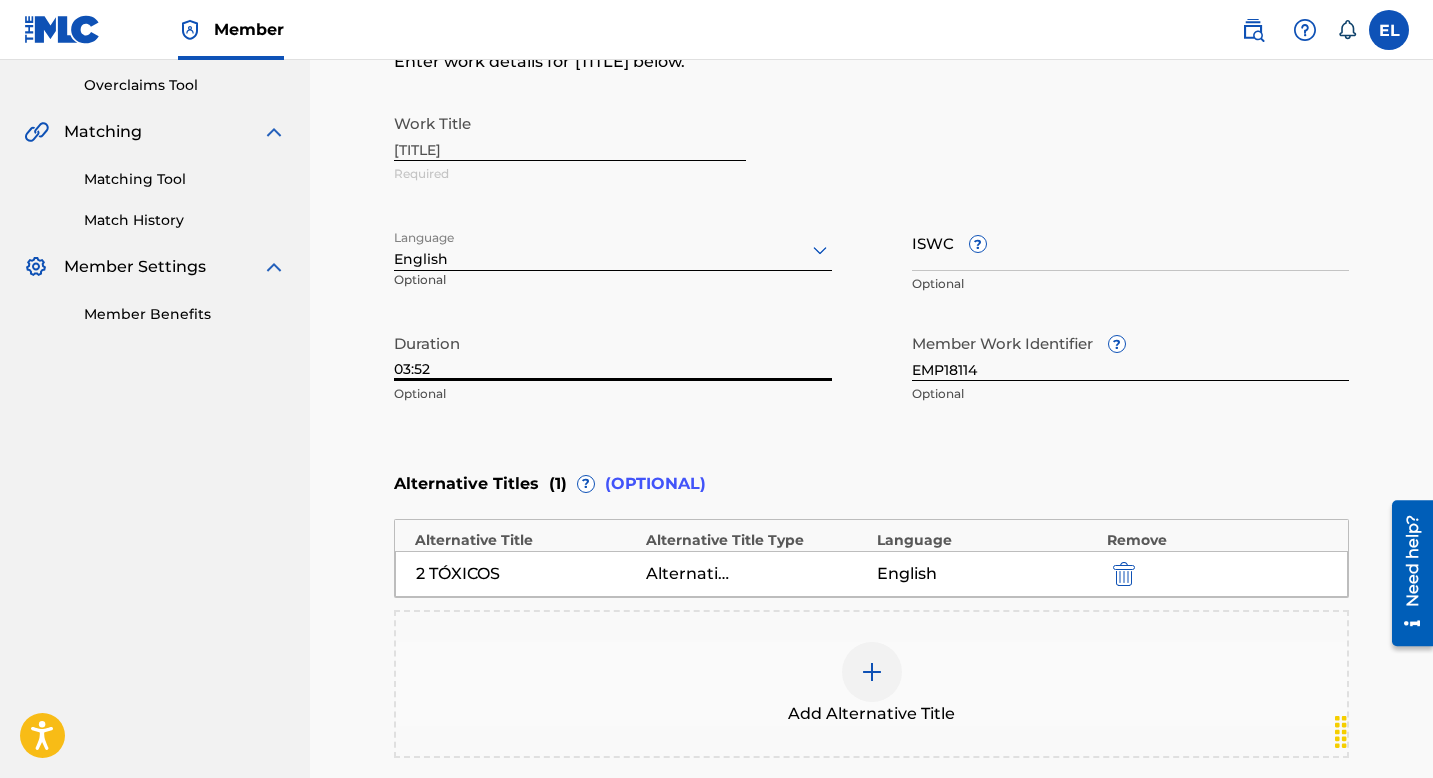 type on "03:52" 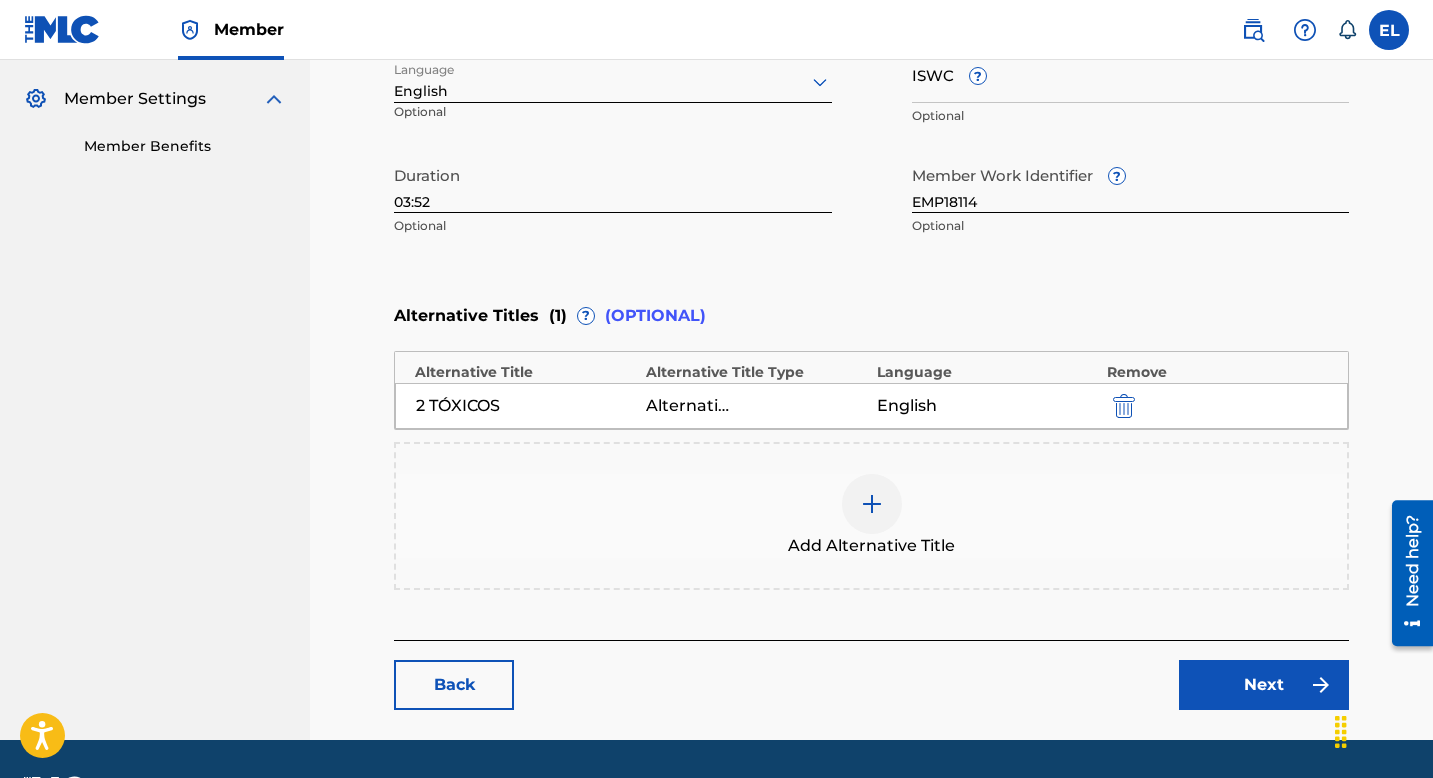 scroll, scrollTop: 640, scrollLeft: 0, axis: vertical 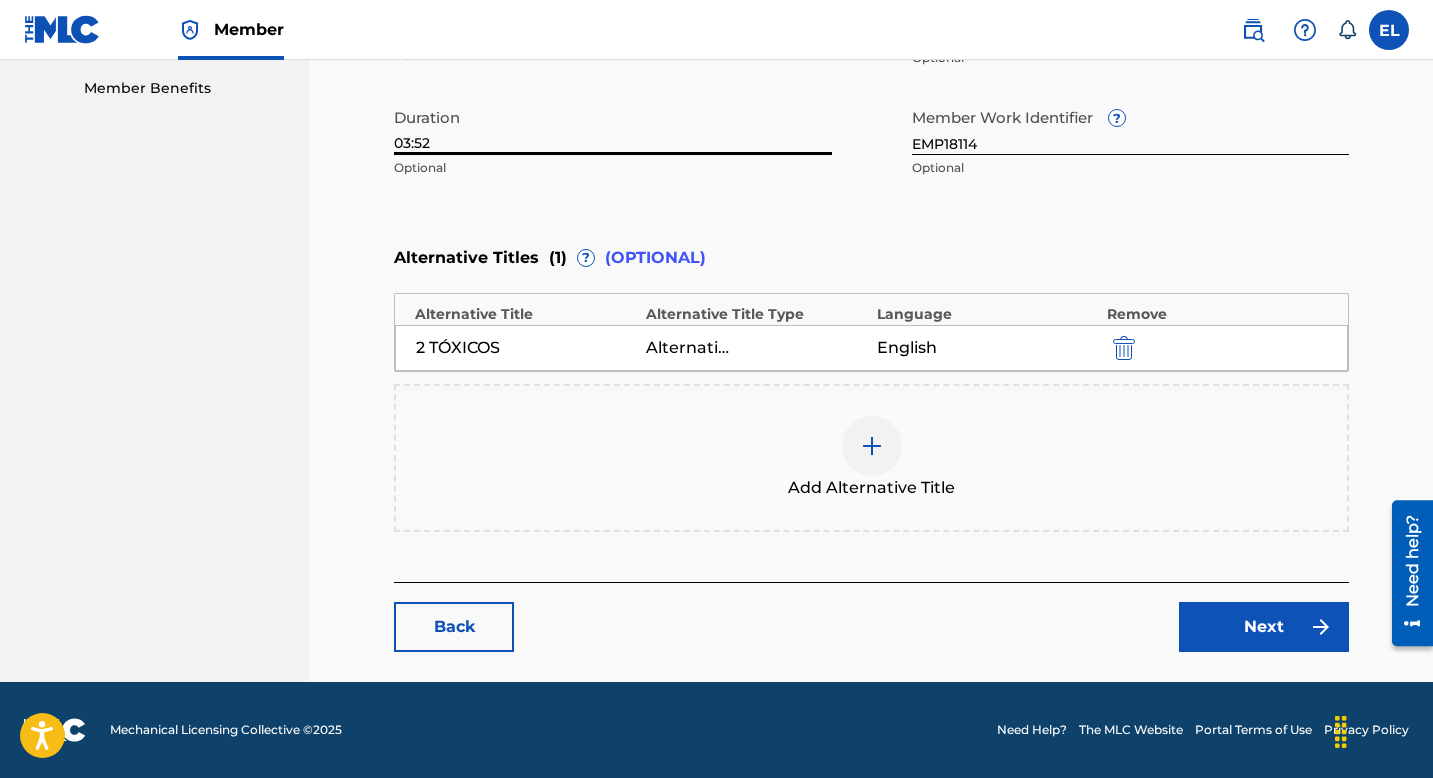 click on "Next" at bounding box center [1264, 627] 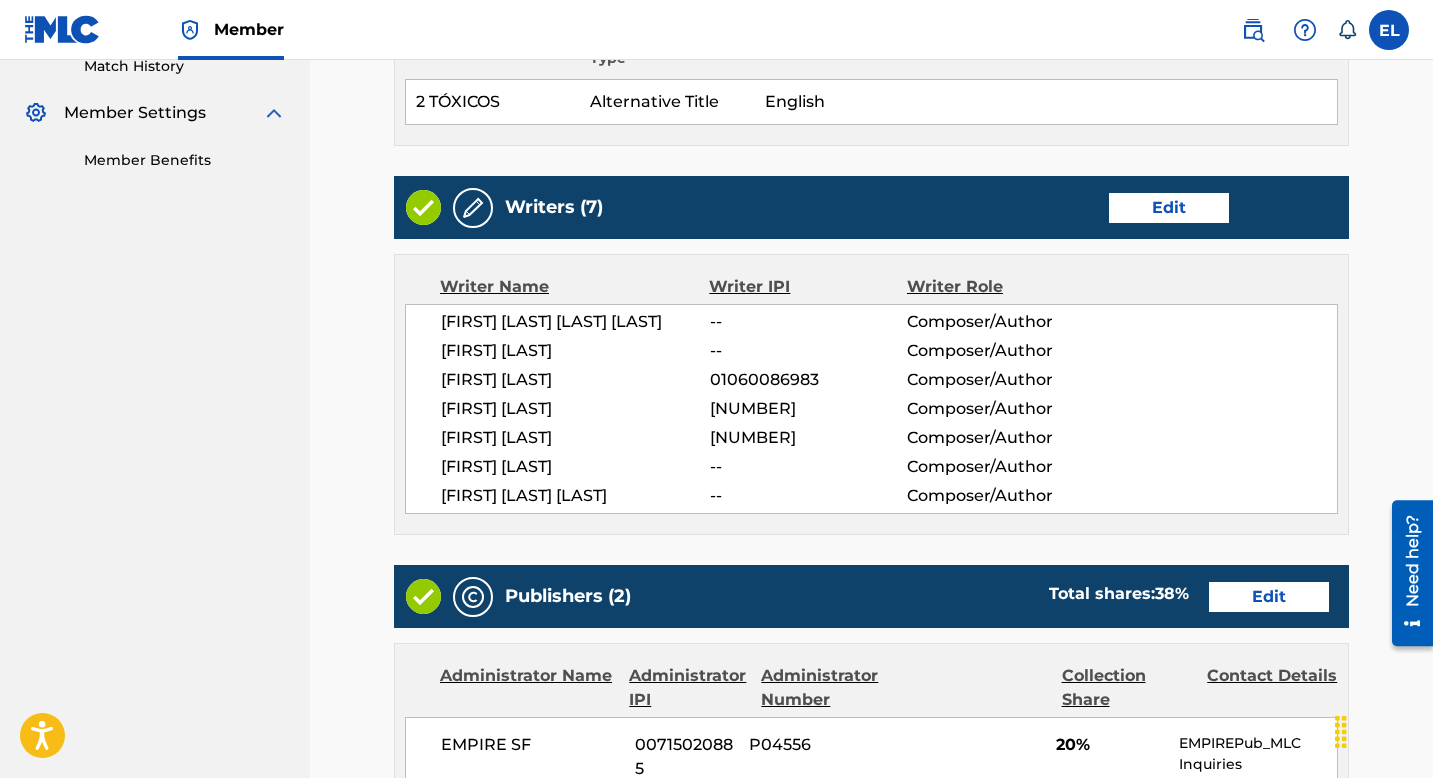 scroll, scrollTop: 591, scrollLeft: 0, axis: vertical 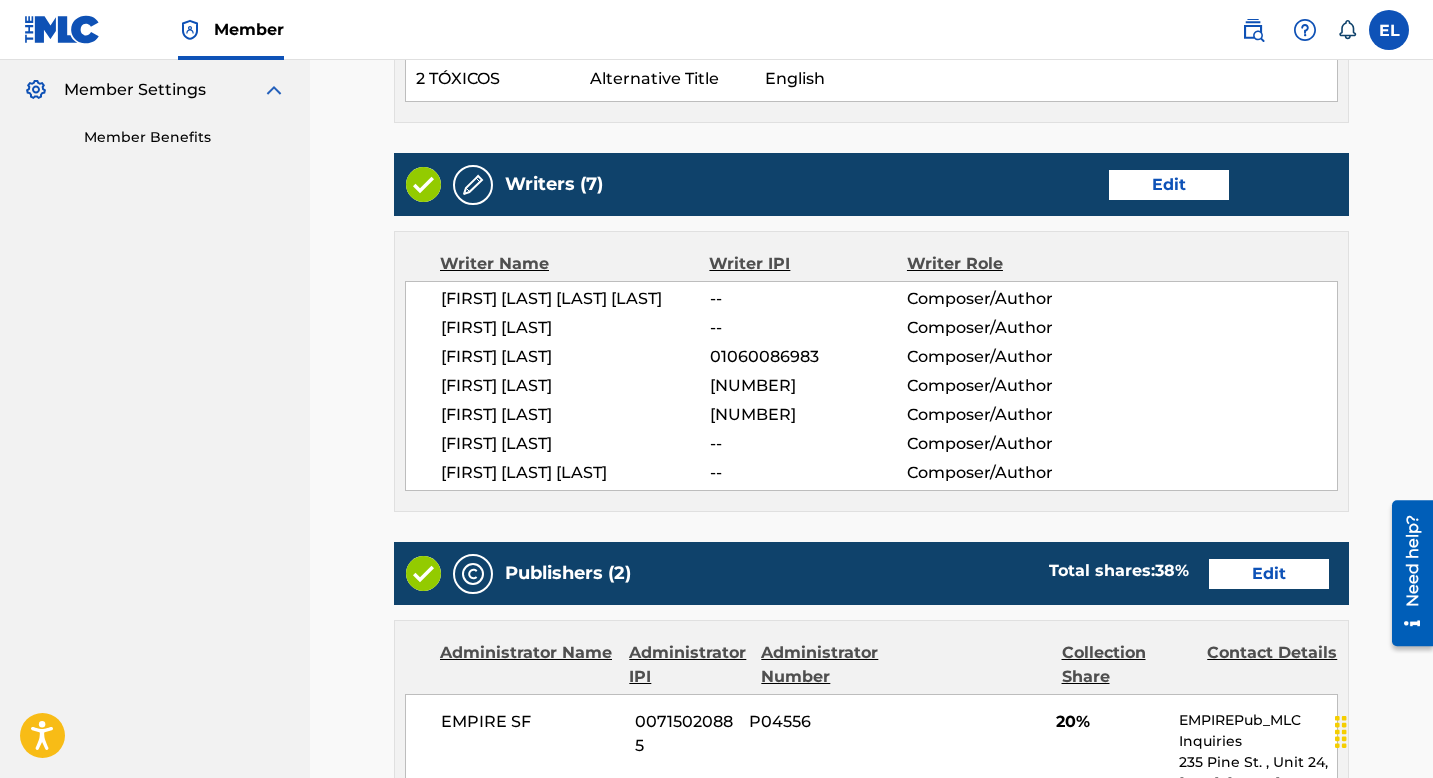 click on "Edit" at bounding box center (1169, 185) 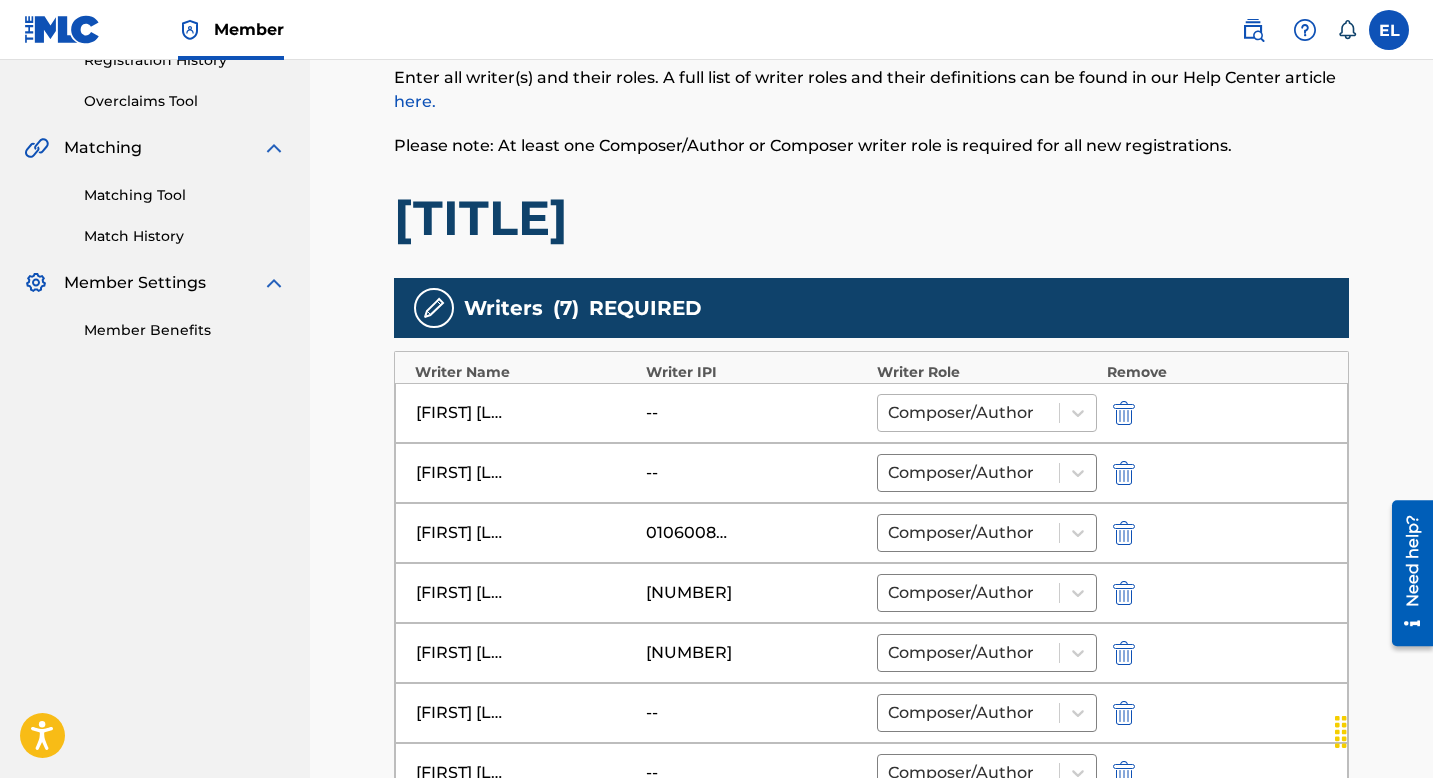 scroll, scrollTop: 549, scrollLeft: 0, axis: vertical 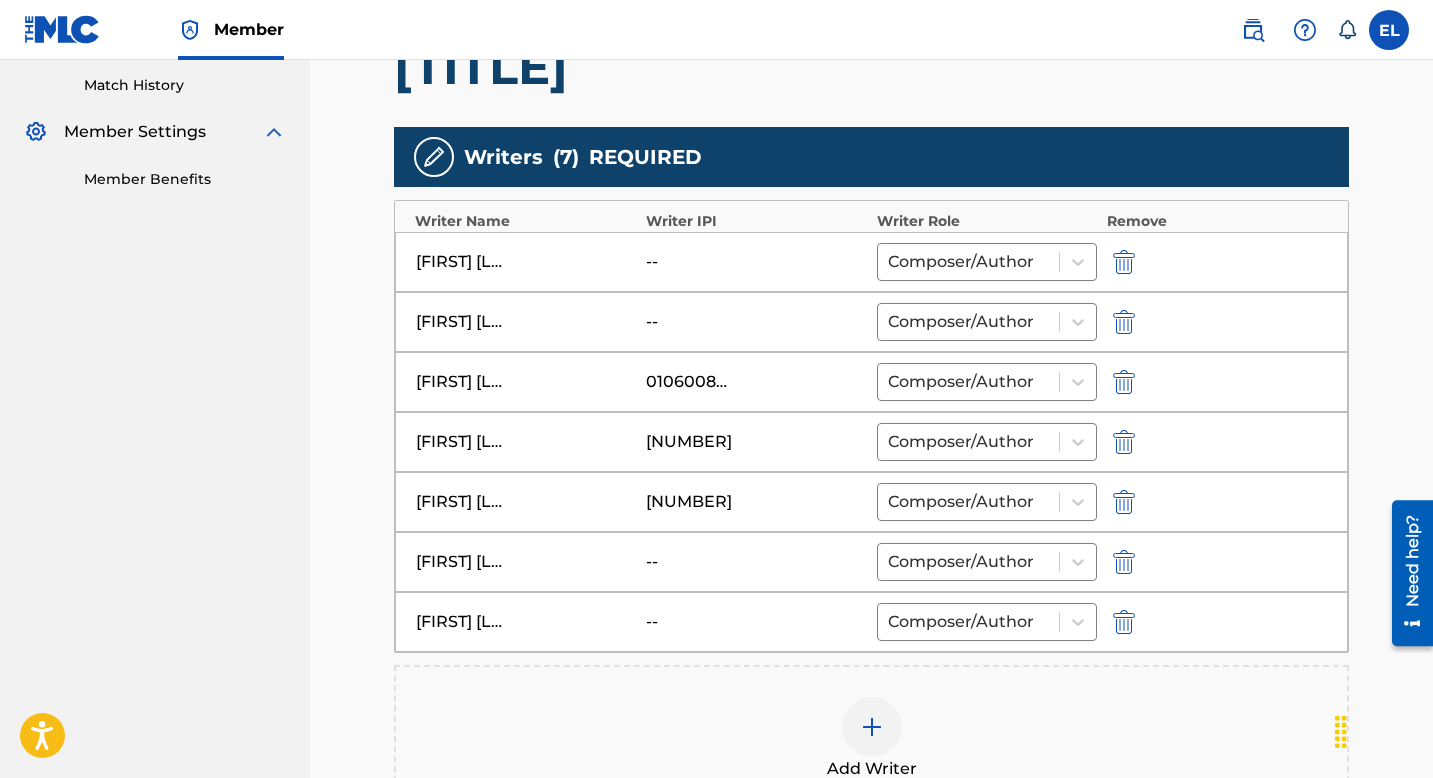 click at bounding box center [872, 727] 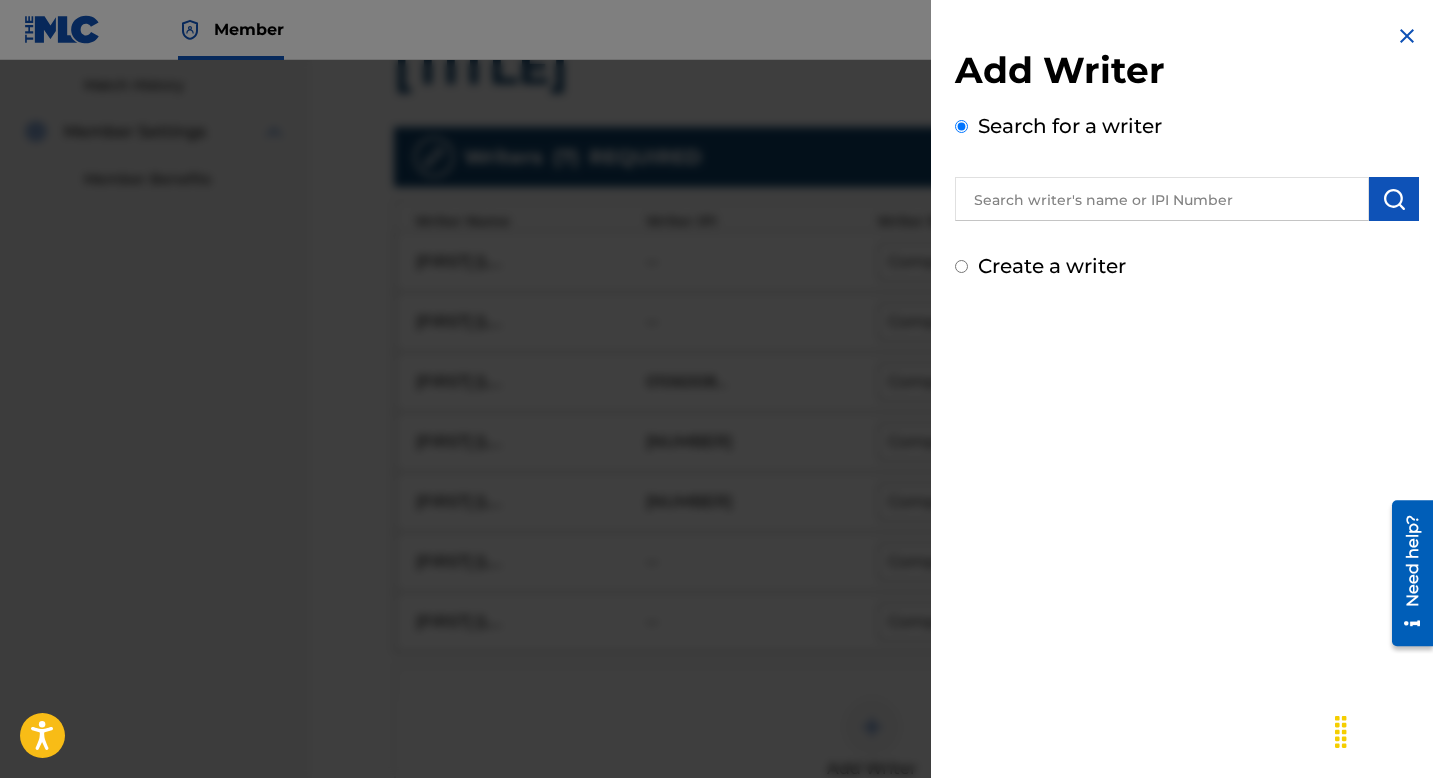 click at bounding box center [1162, 199] 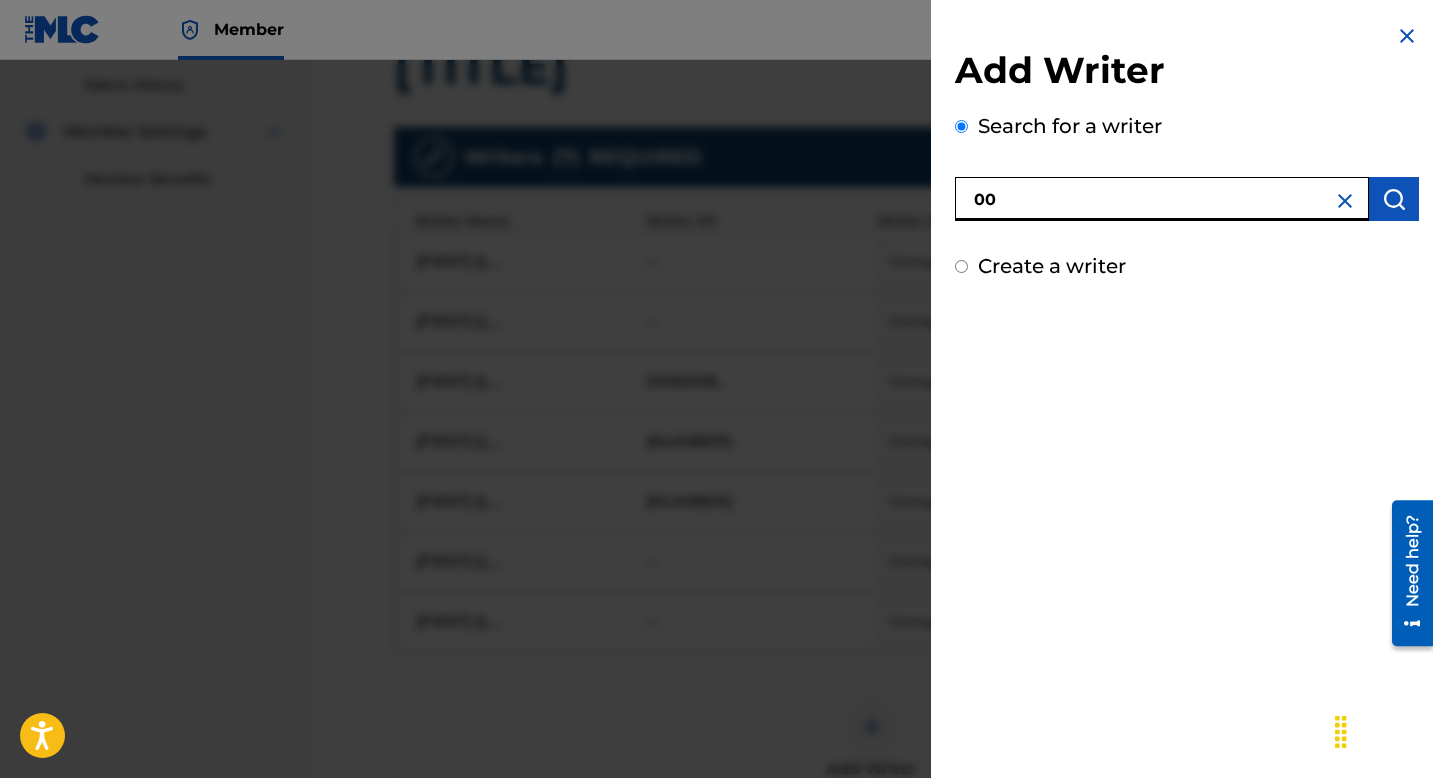 paste on "799772355" 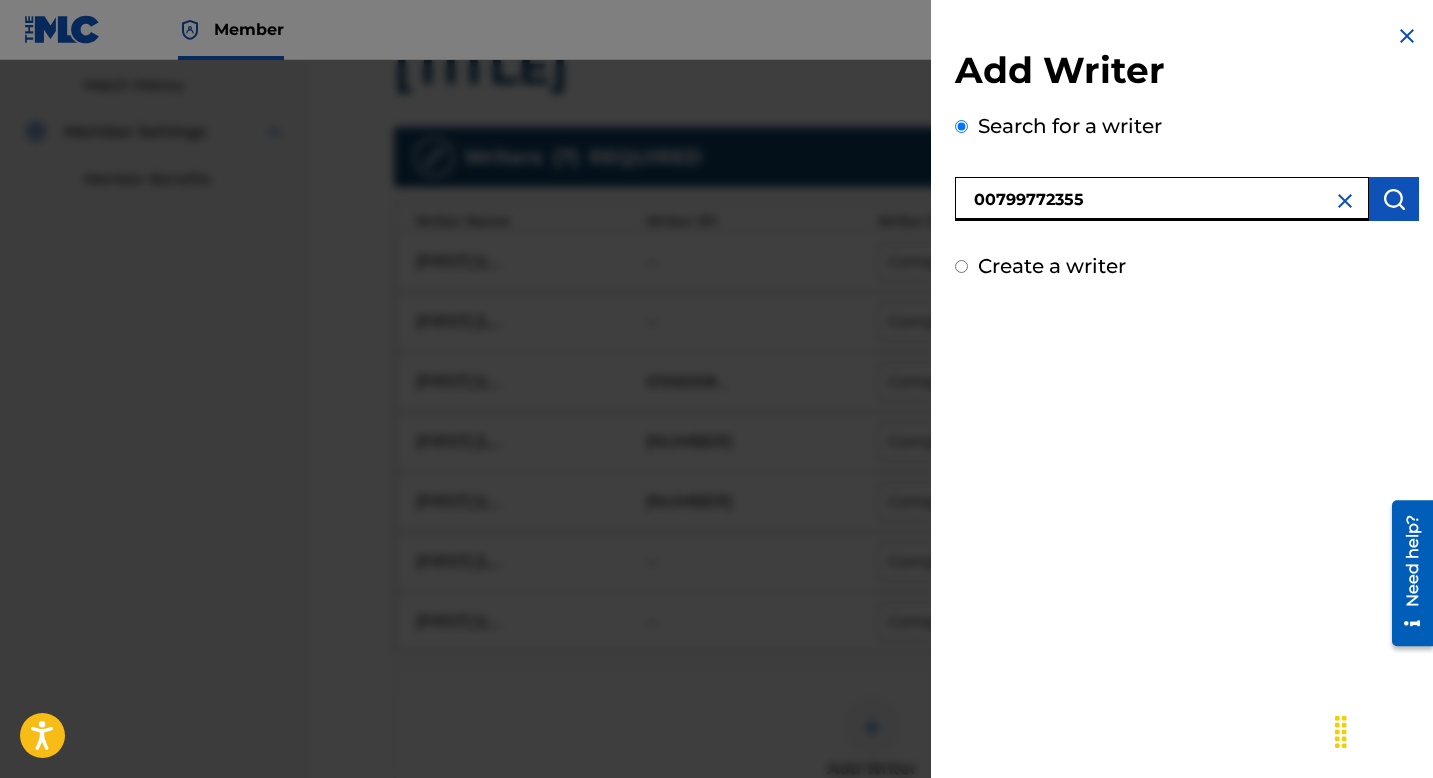 type on "00799772355" 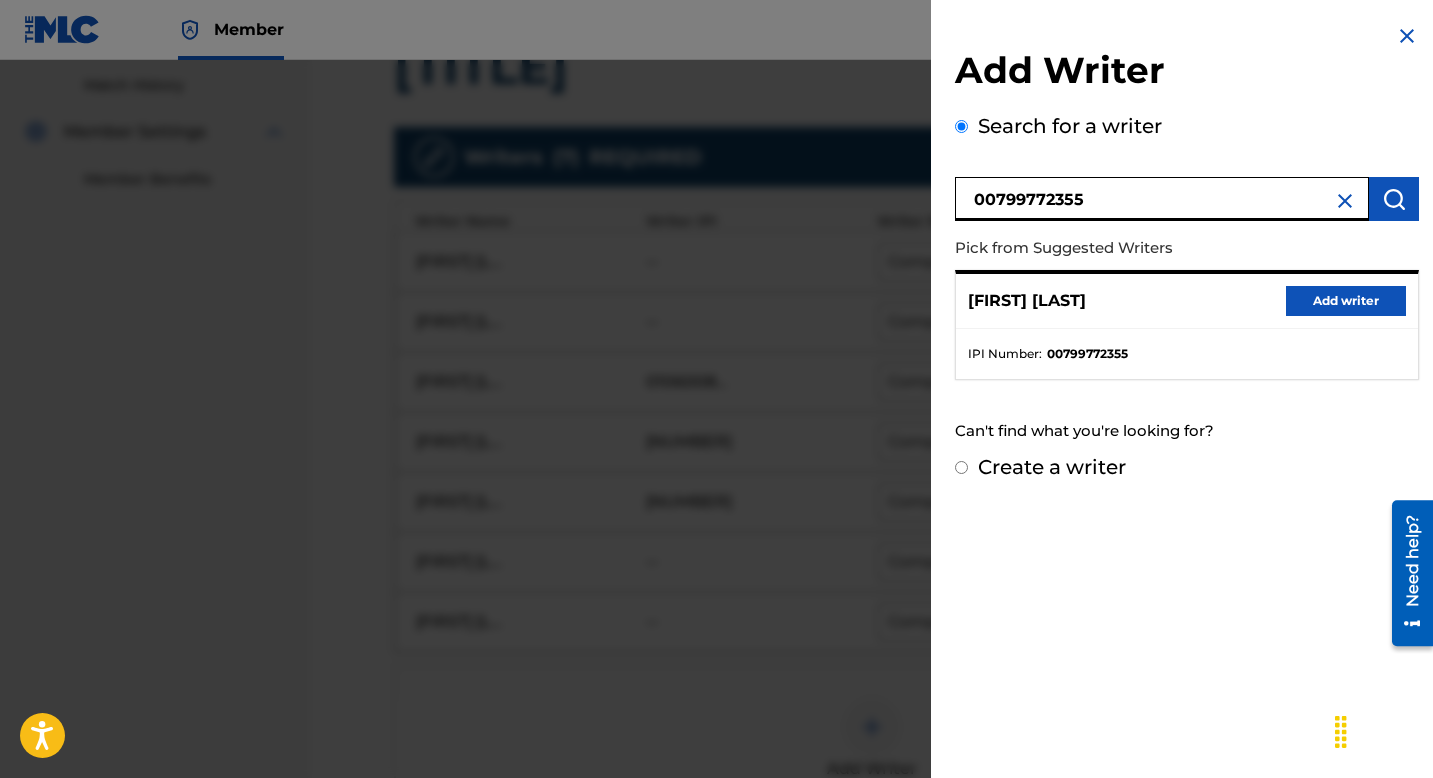 click on "Add writer" at bounding box center (1346, 301) 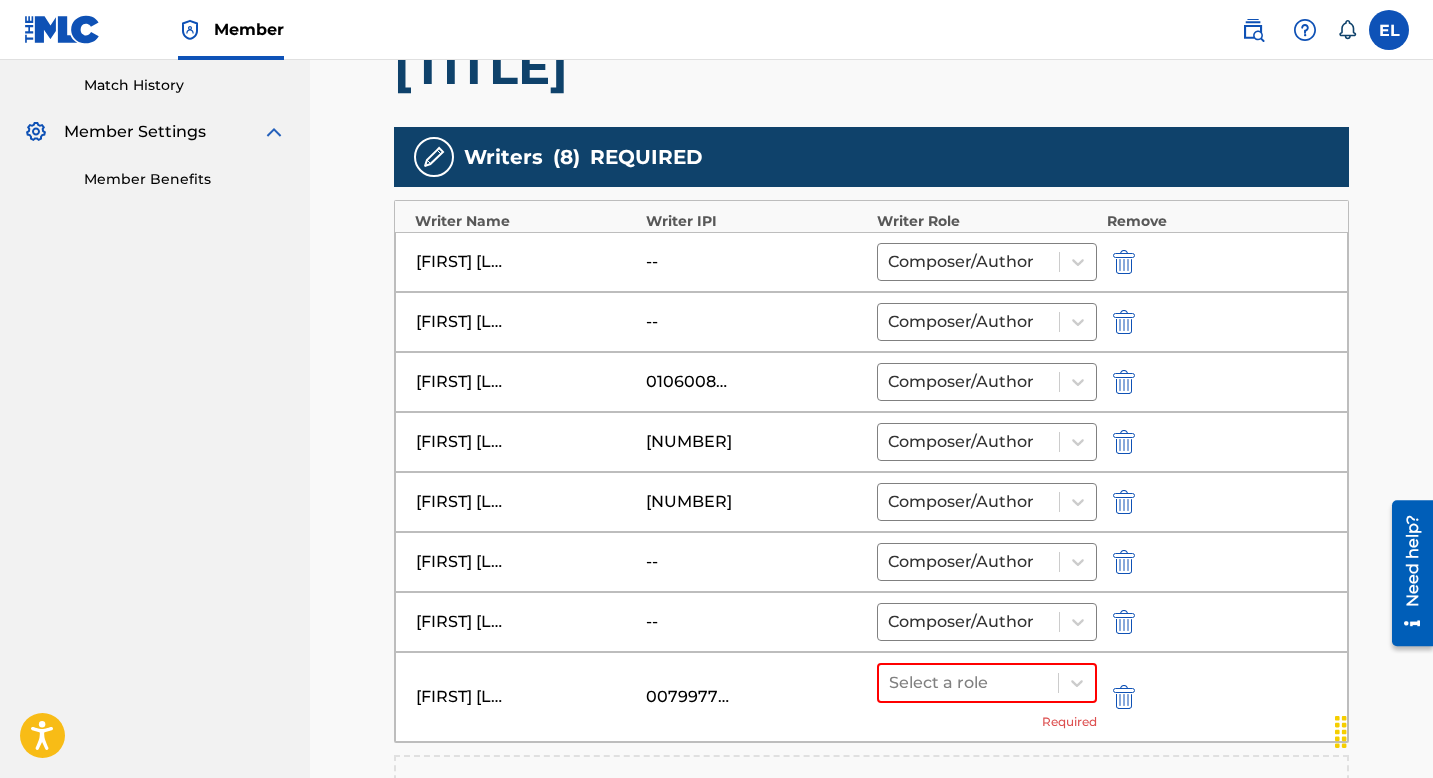 click on "[FIRST] [LAST] -- Composer/Author" at bounding box center [871, 262] 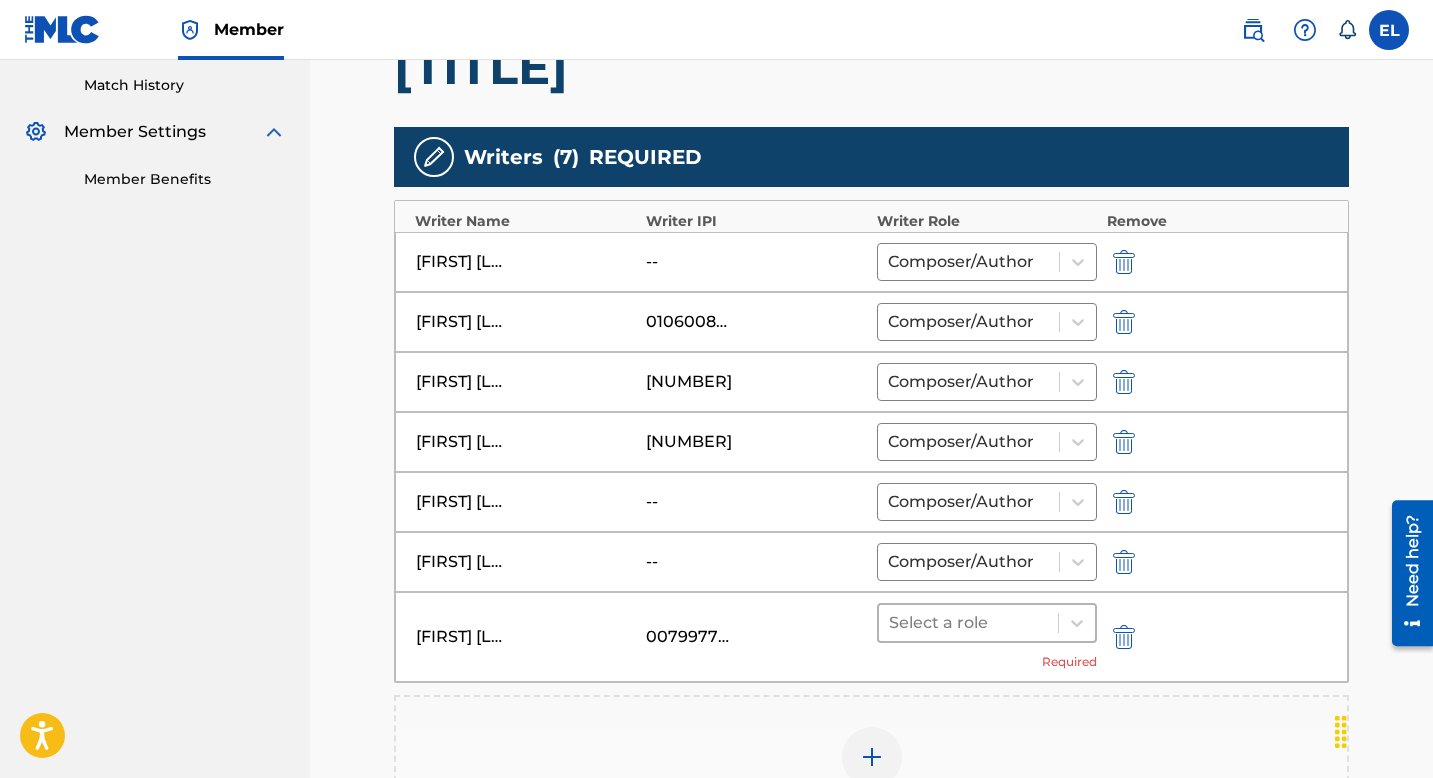 click at bounding box center [968, 623] 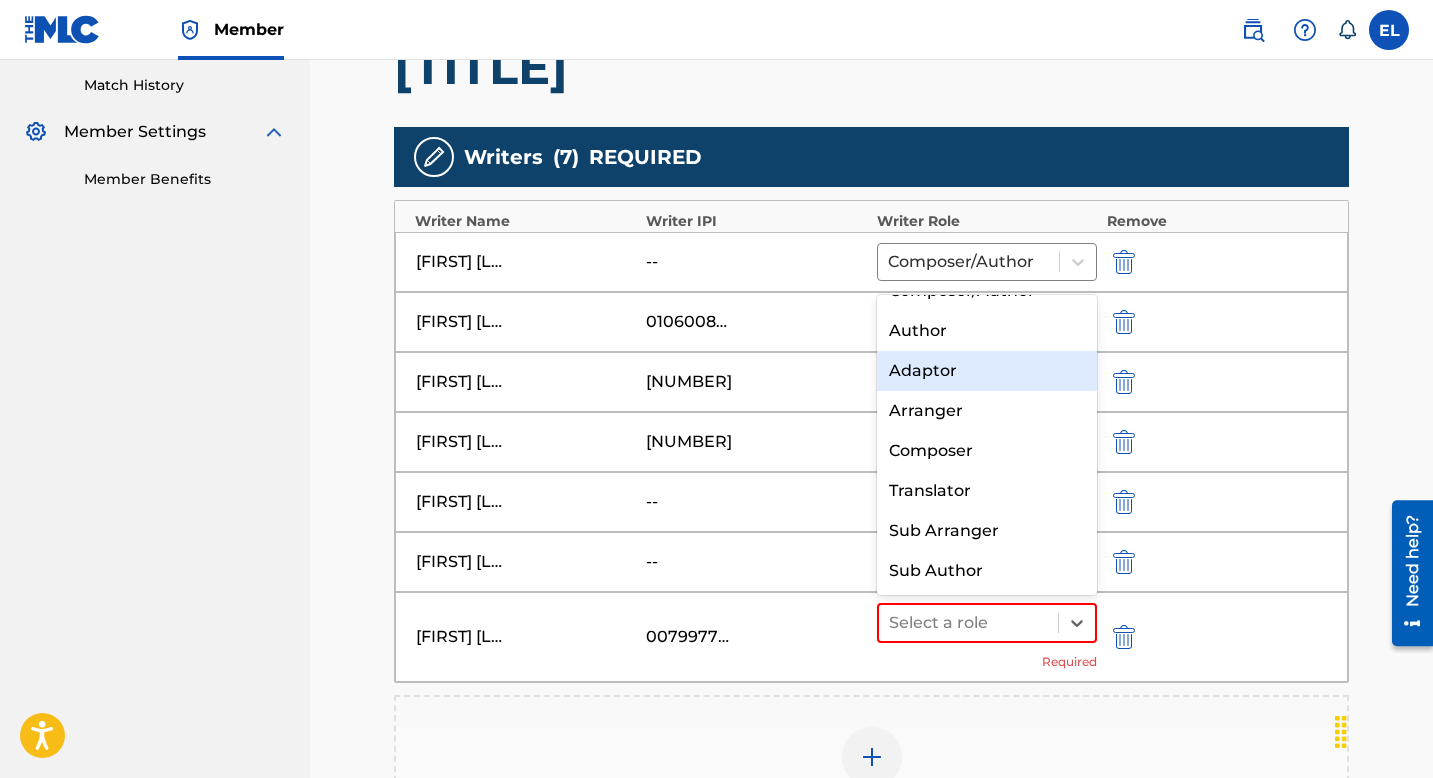 scroll, scrollTop: 0, scrollLeft: 0, axis: both 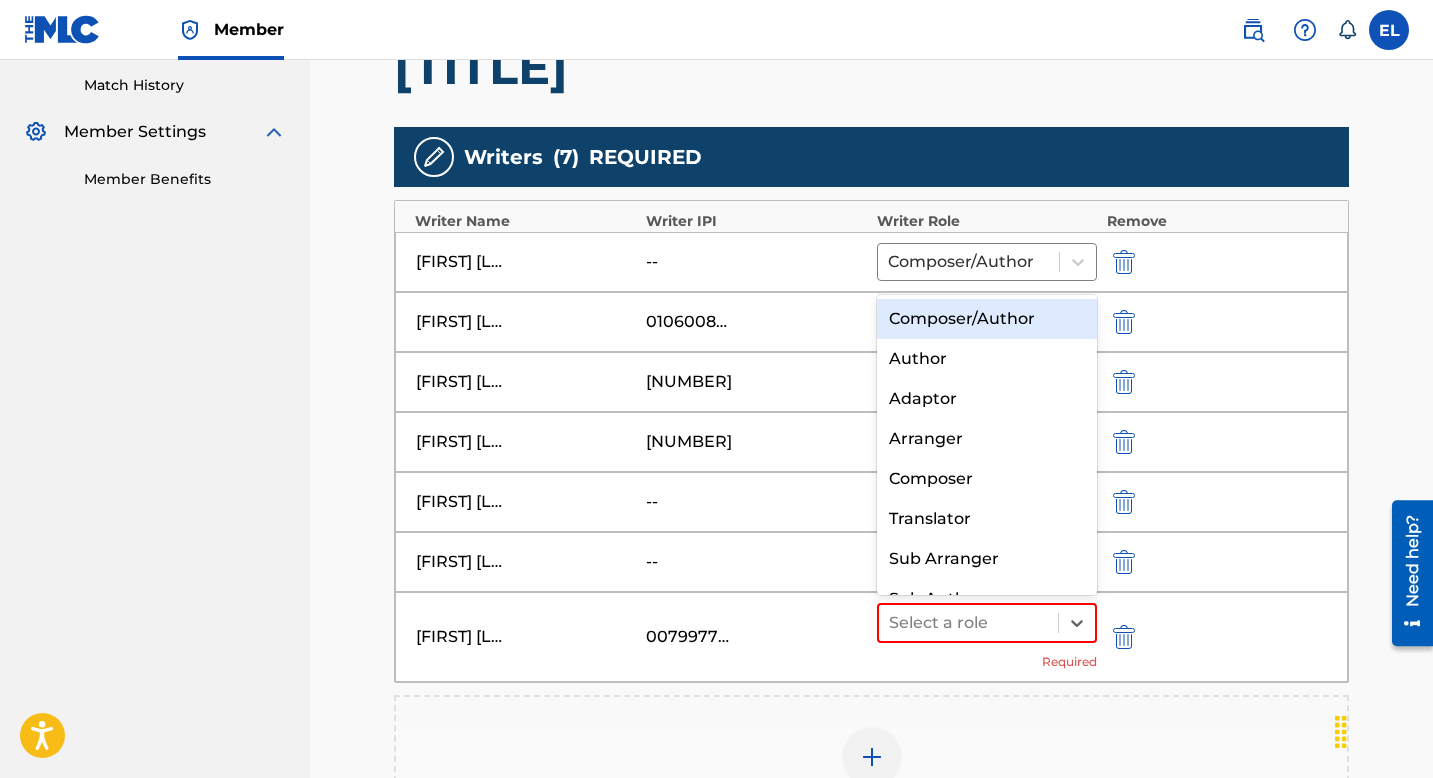 click on "Composer/Author" at bounding box center (987, 319) 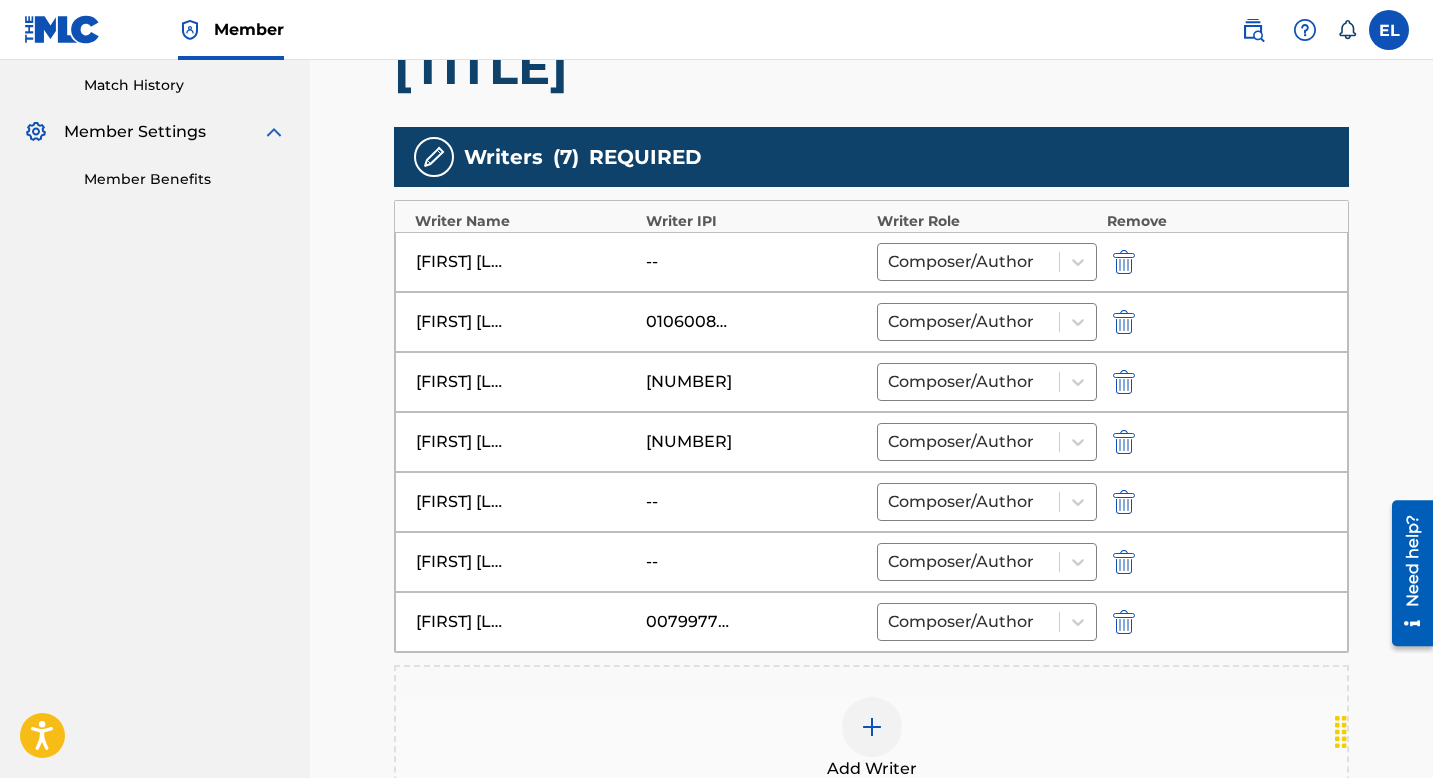 scroll, scrollTop: 711, scrollLeft: 0, axis: vertical 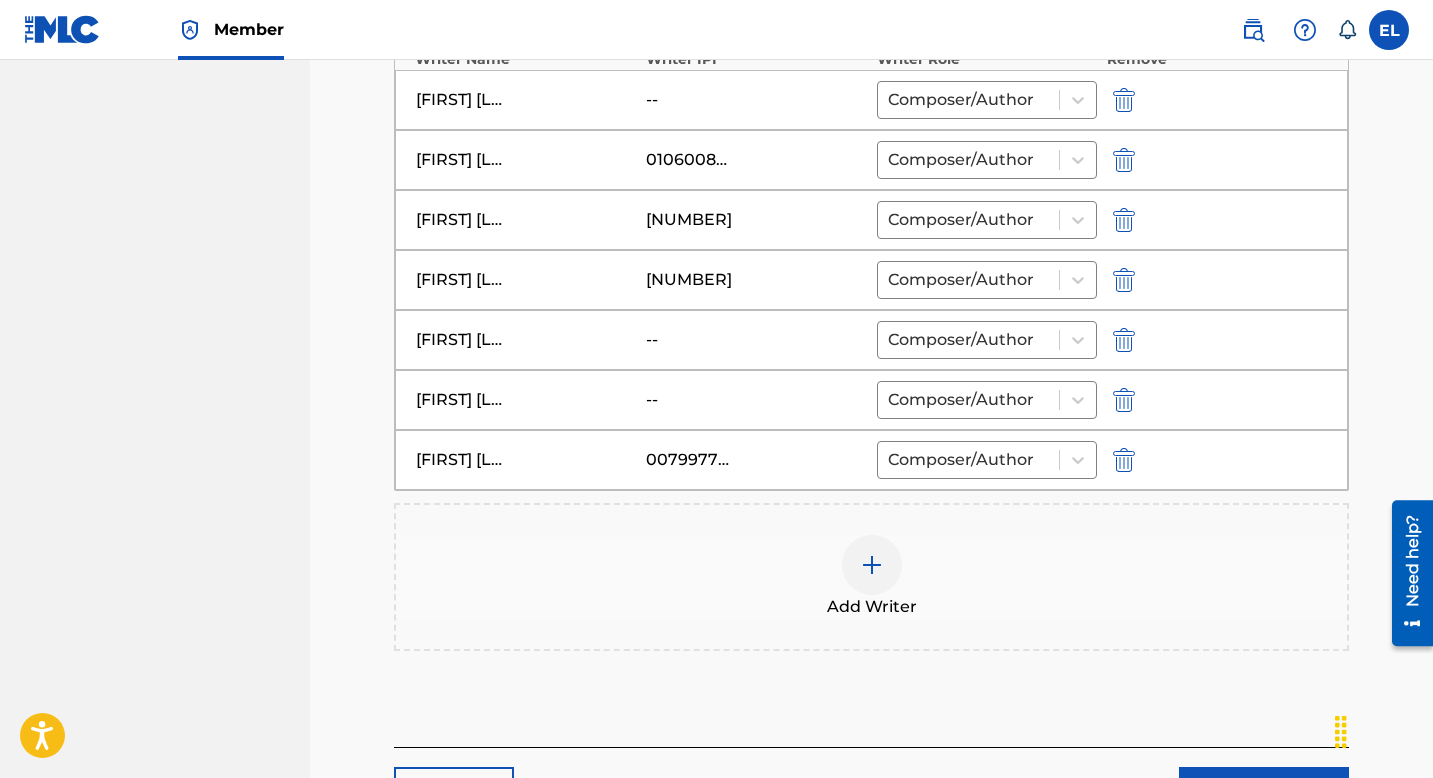 click at bounding box center [872, 565] 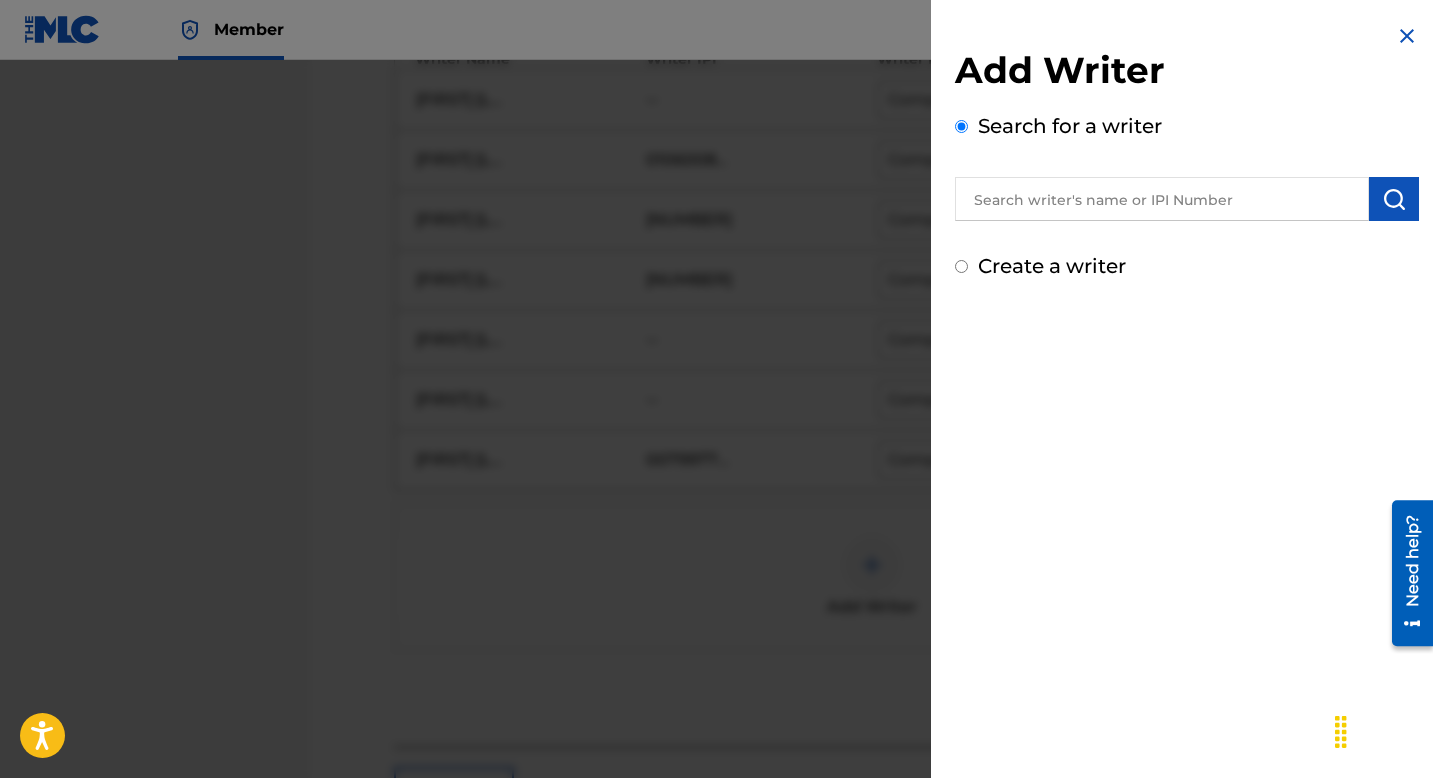 click at bounding box center [1162, 199] 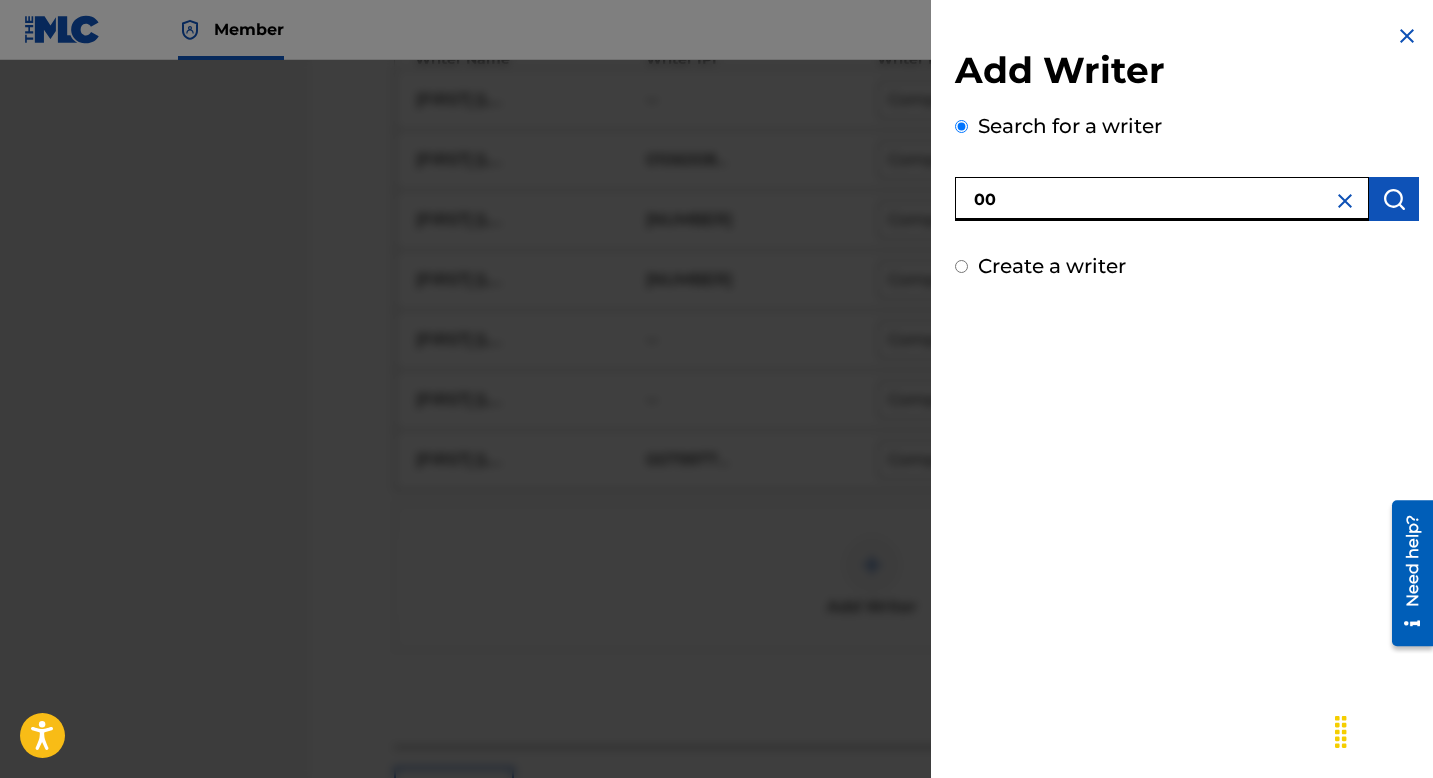 paste on "[NUMBER]" 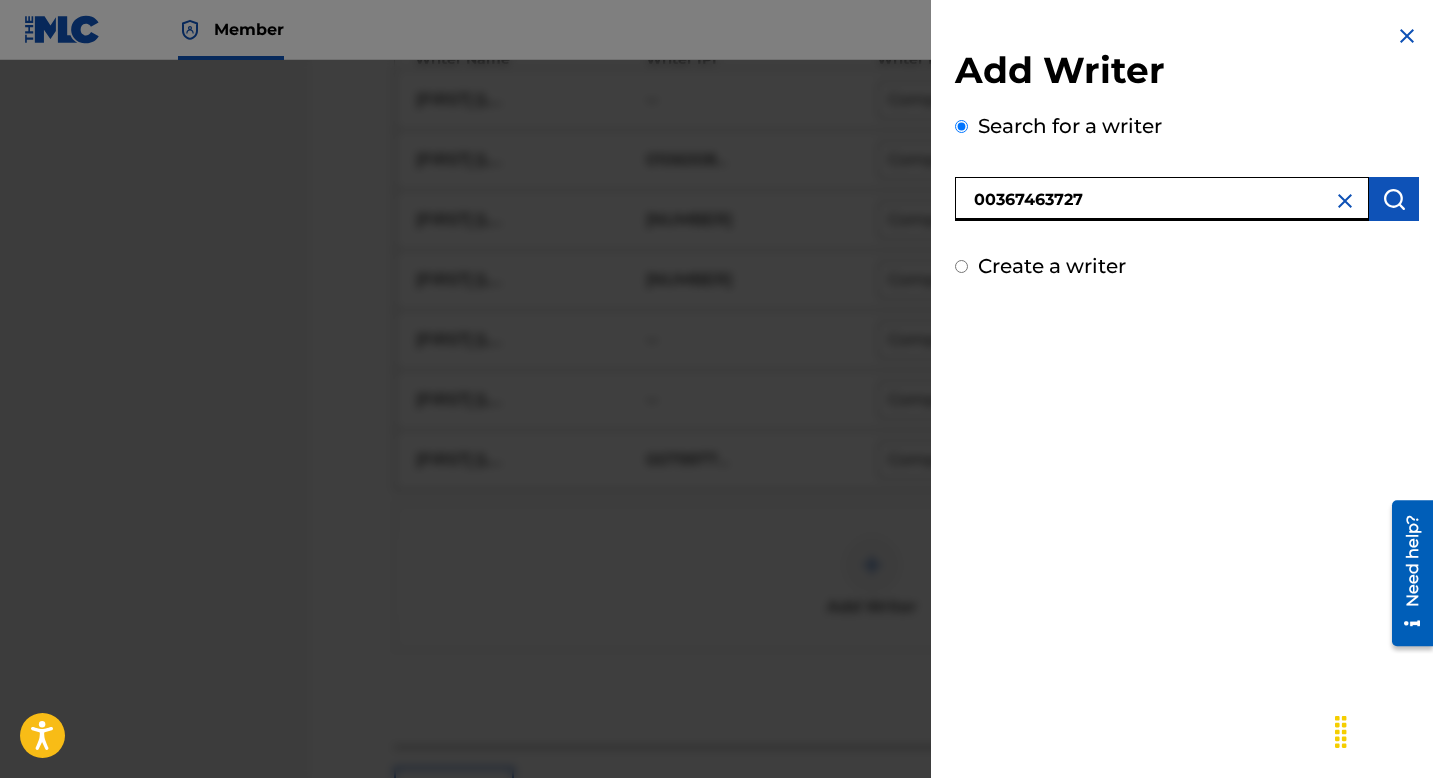 type on "00367463727" 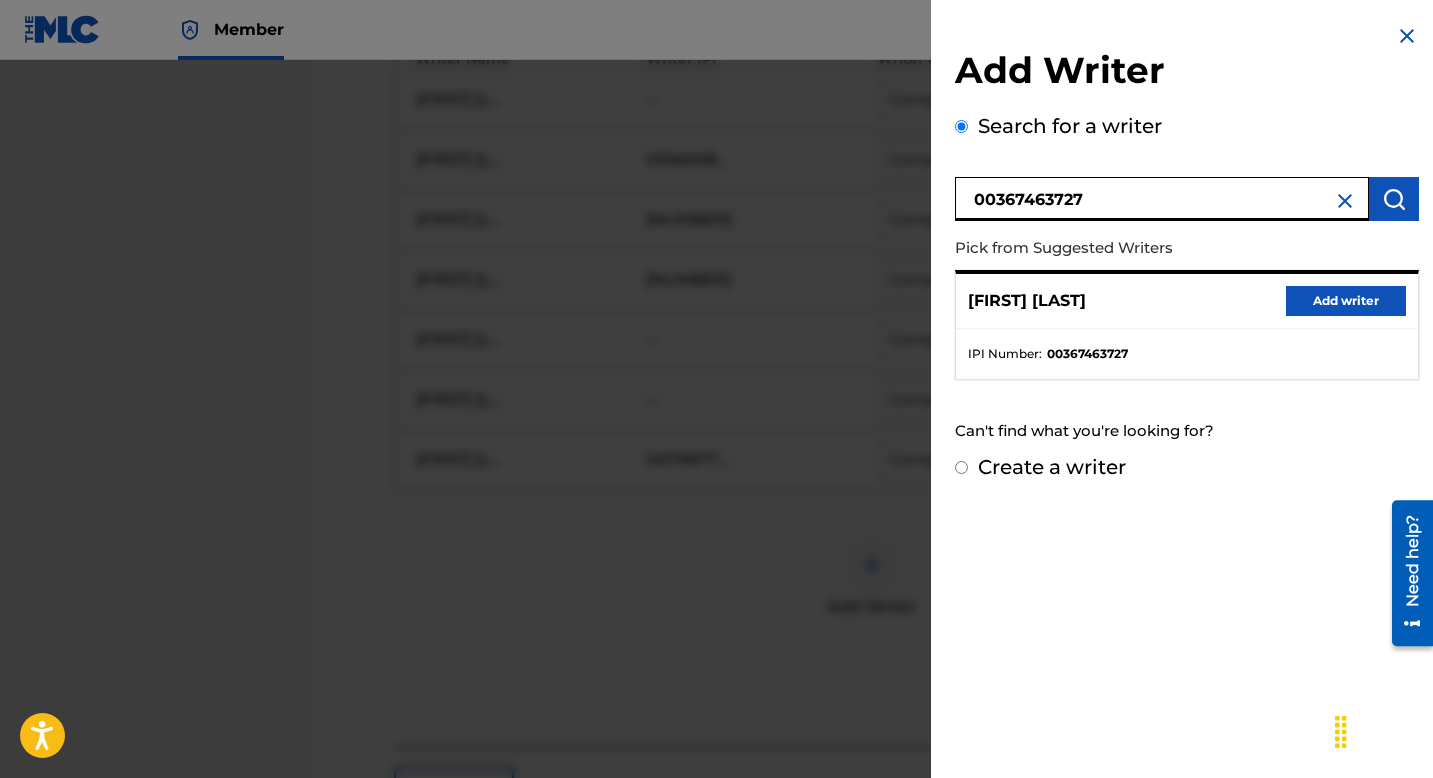 click on "Add writer" at bounding box center (1346, 301) 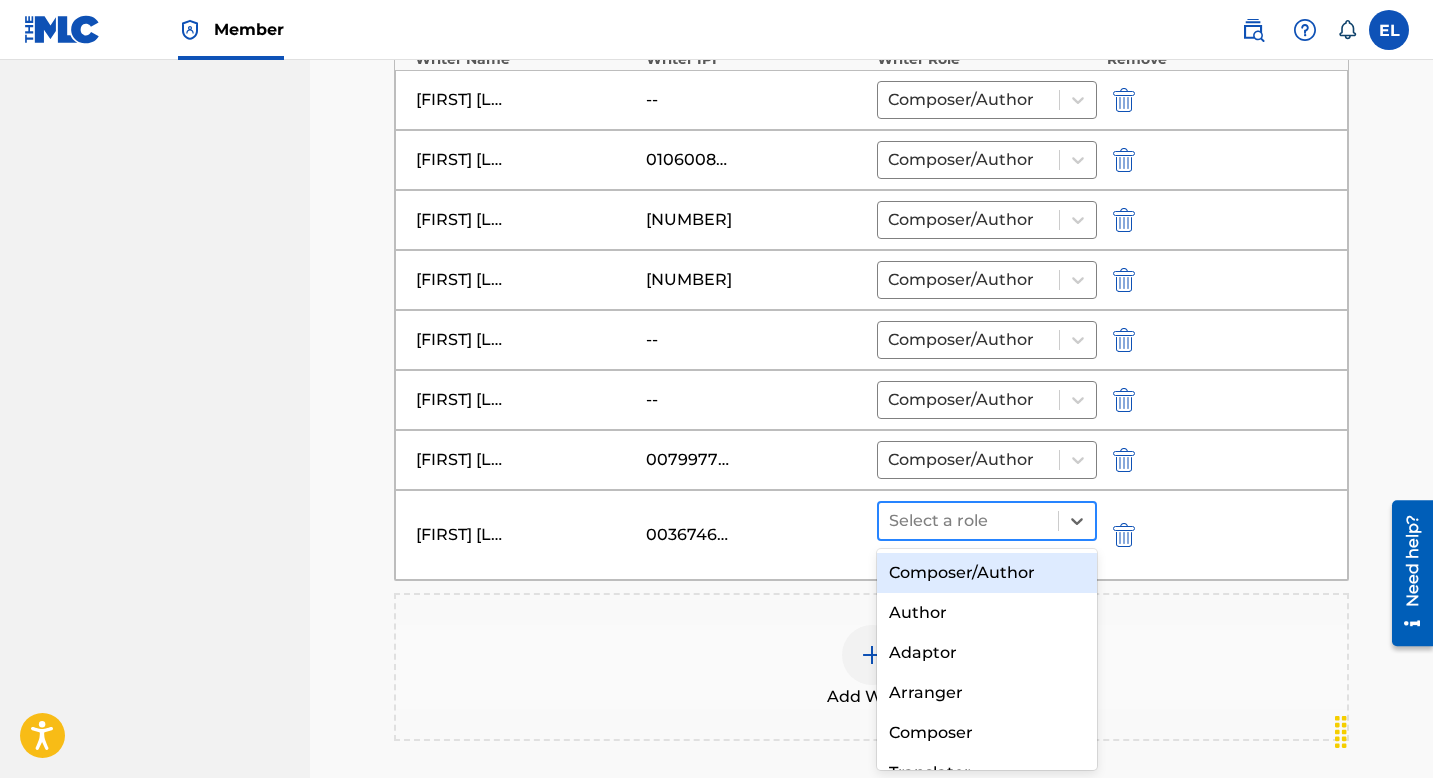 drag, startPoint x: 991, startPoint y: 519, endPoint x: 990, endPoint y: 529, distance: 10.049875 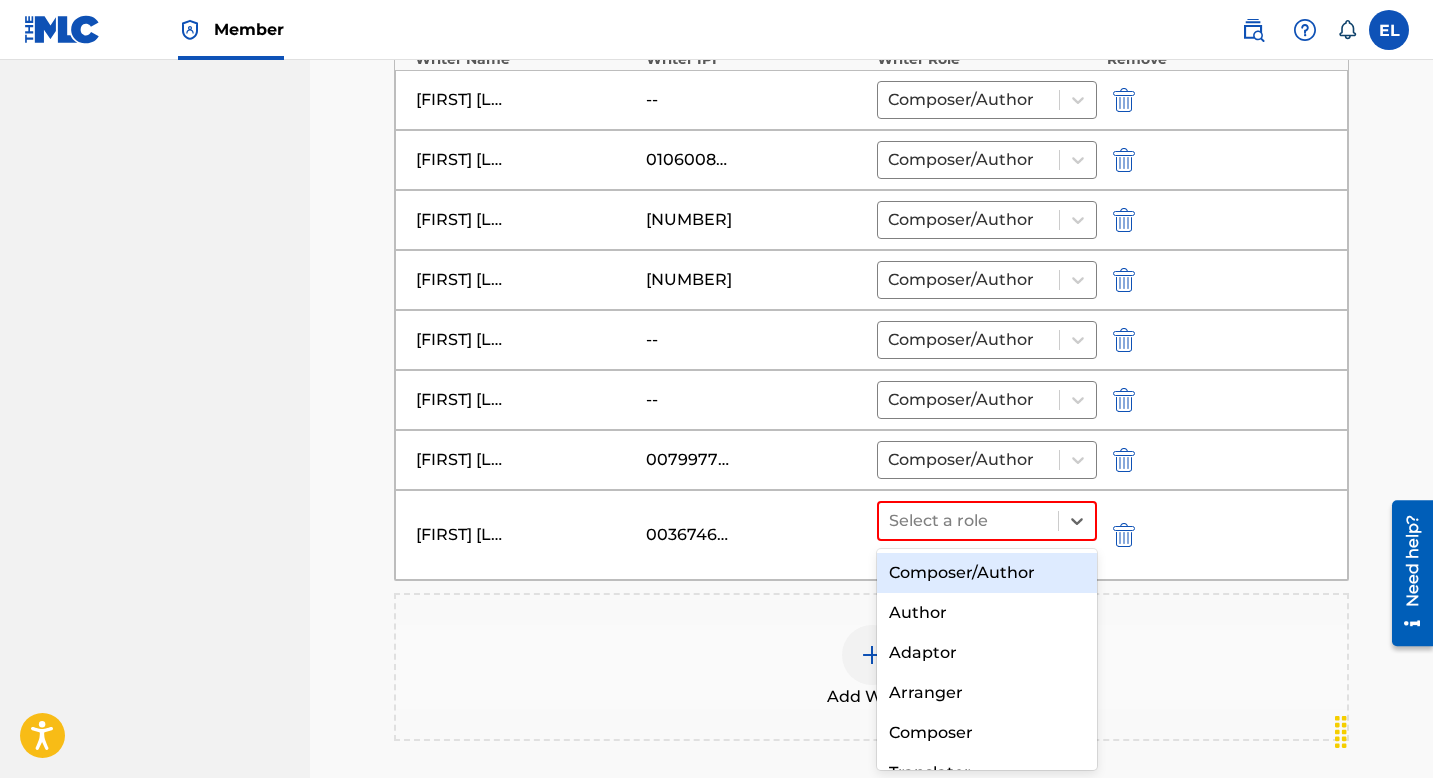 click on "Composer/Author" at bounding box center (987, 573) 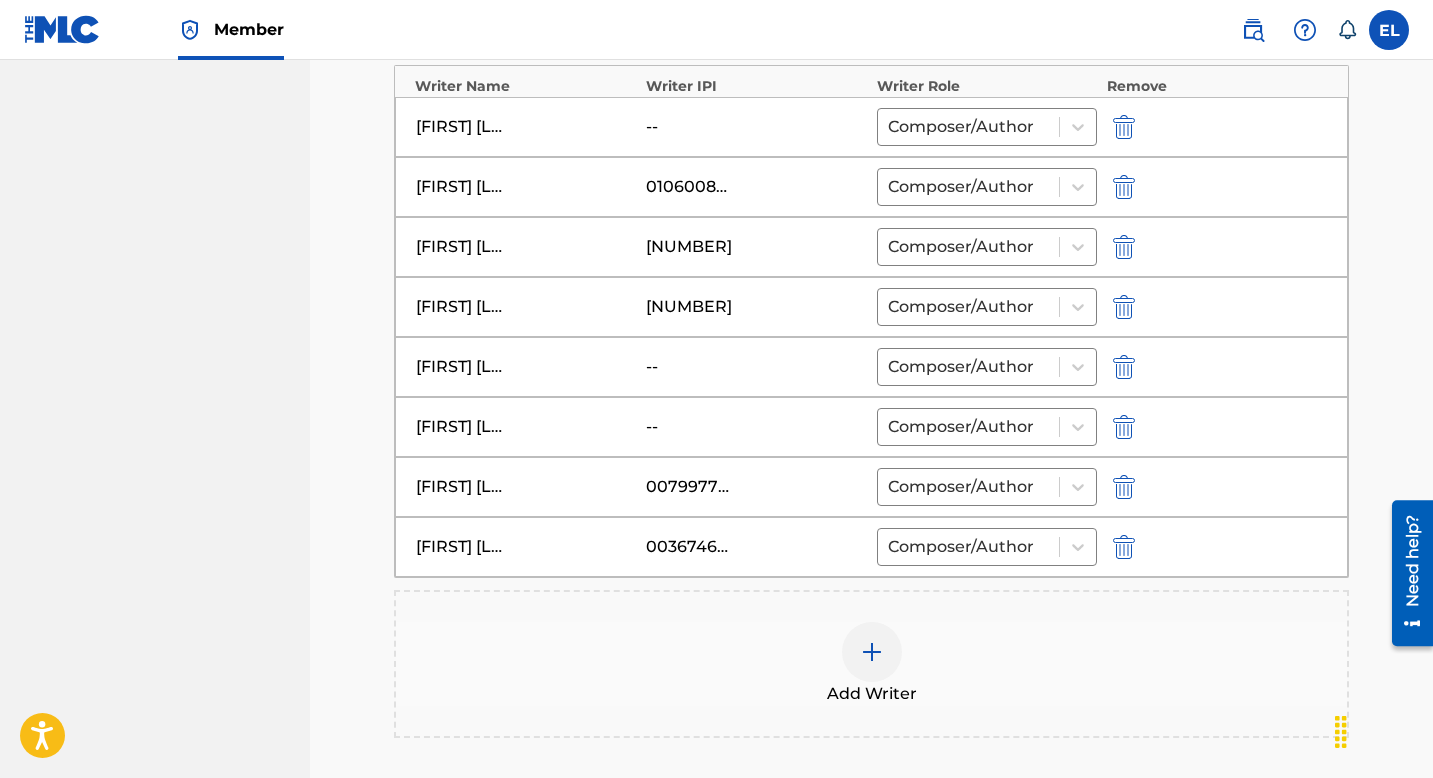 scroll, scrollTop: 559, scrollLeft: 0, axis: vertical 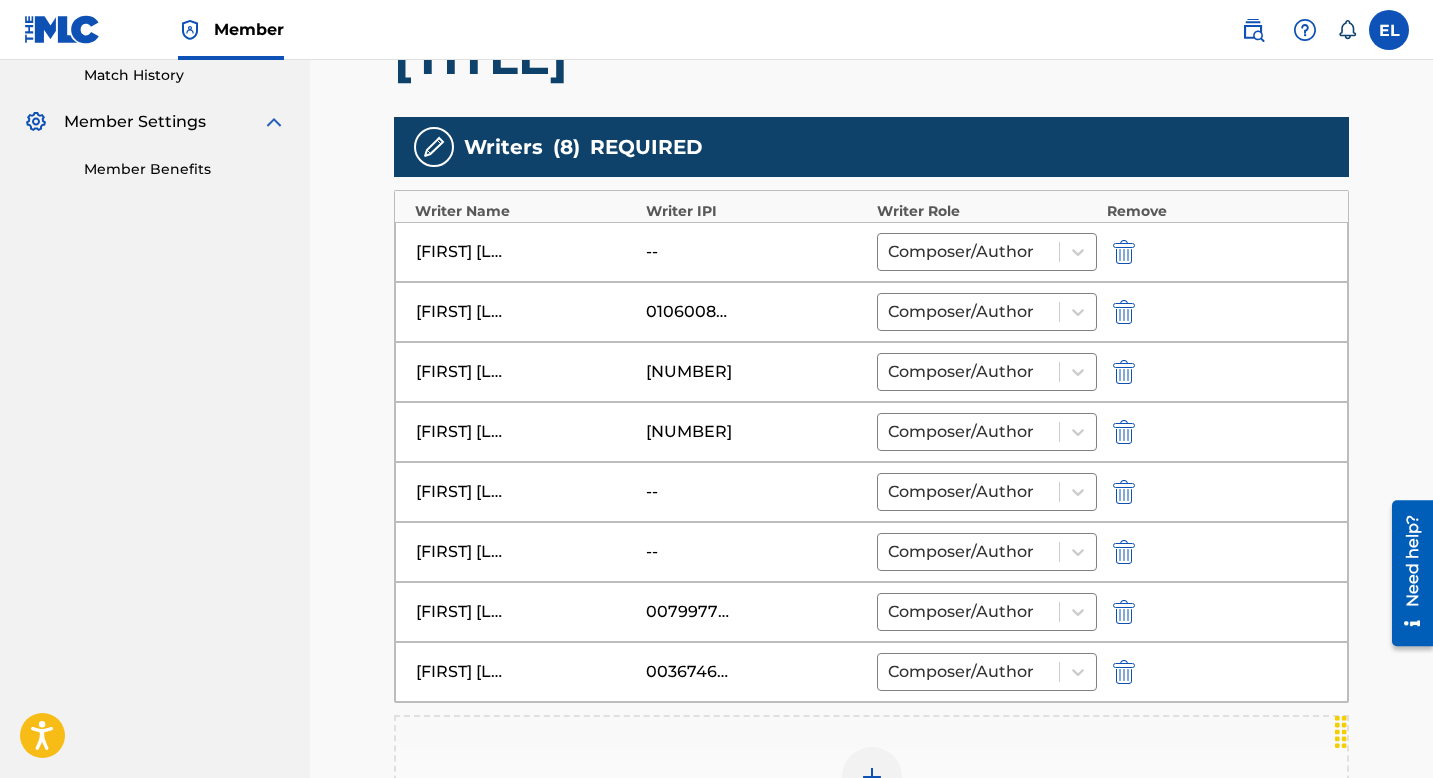 click at bounding box center (1124, 252) 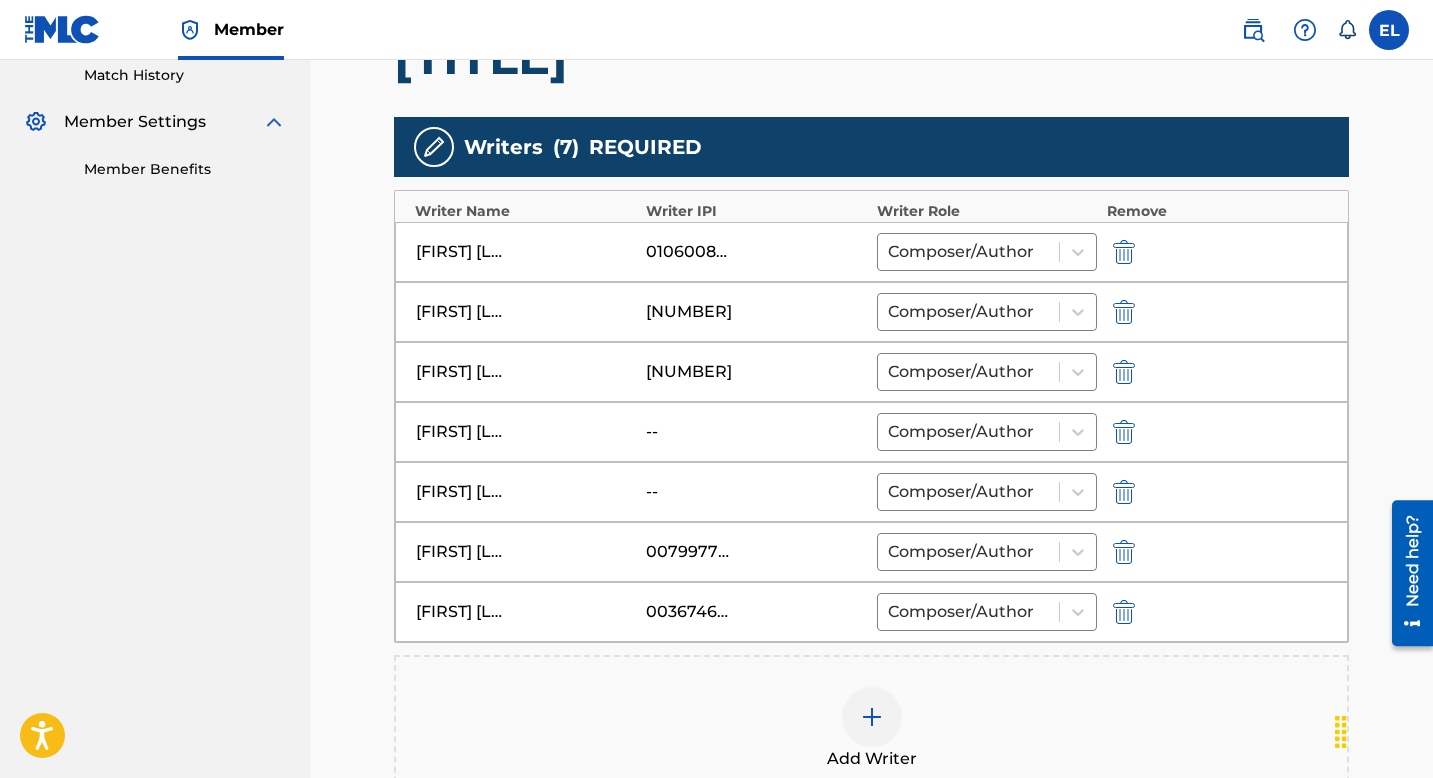 click at bounding box center [1124, 492] 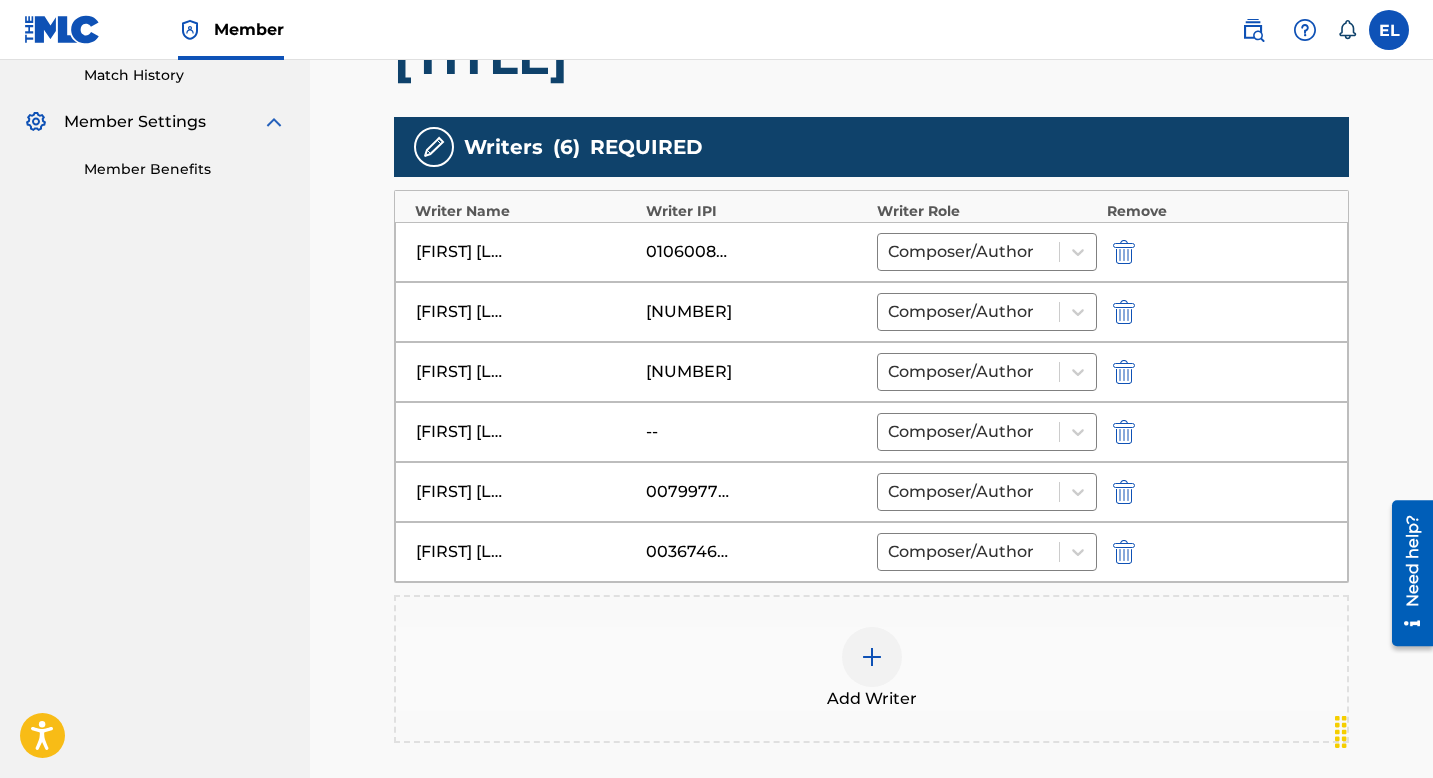 click at bounding box center [872, 657] 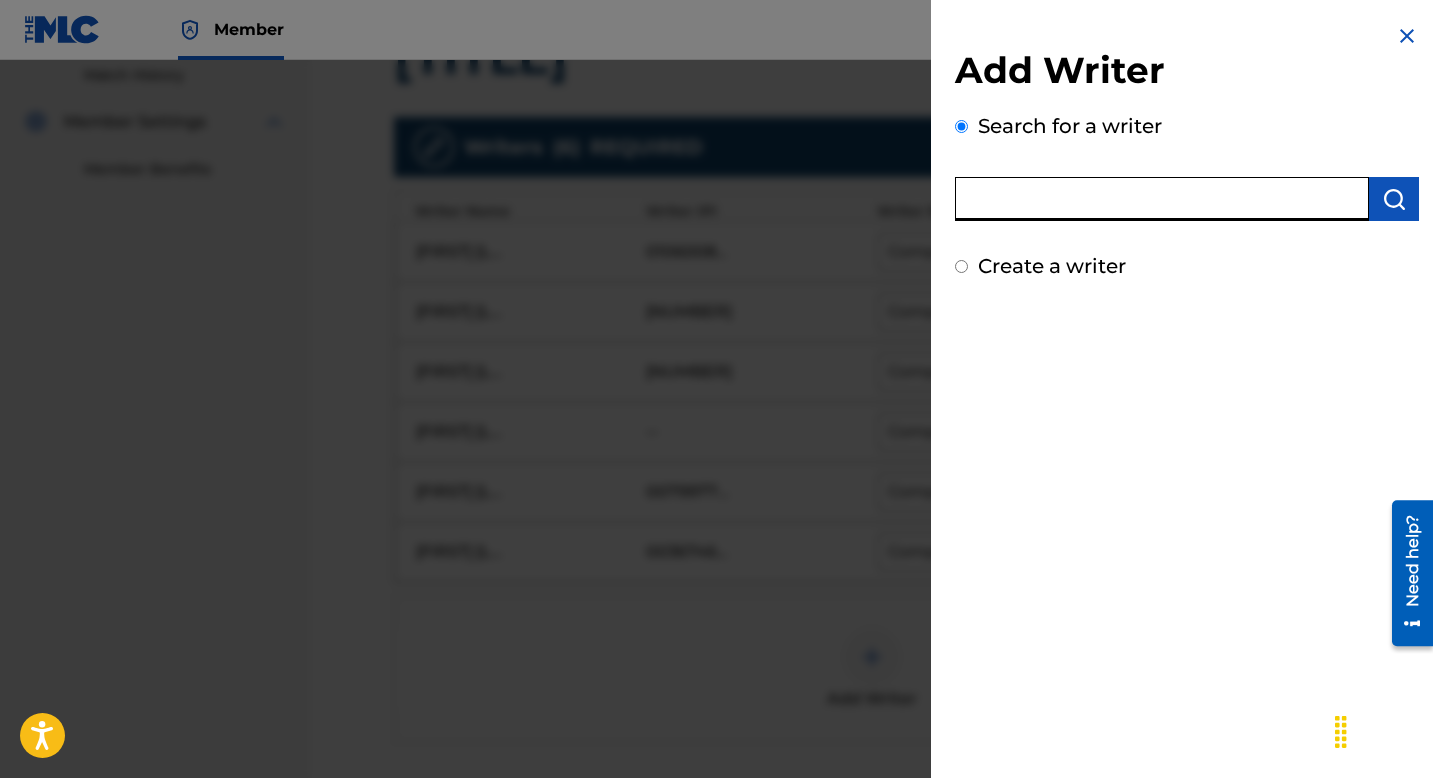 click at bounding box center (1162, 199) 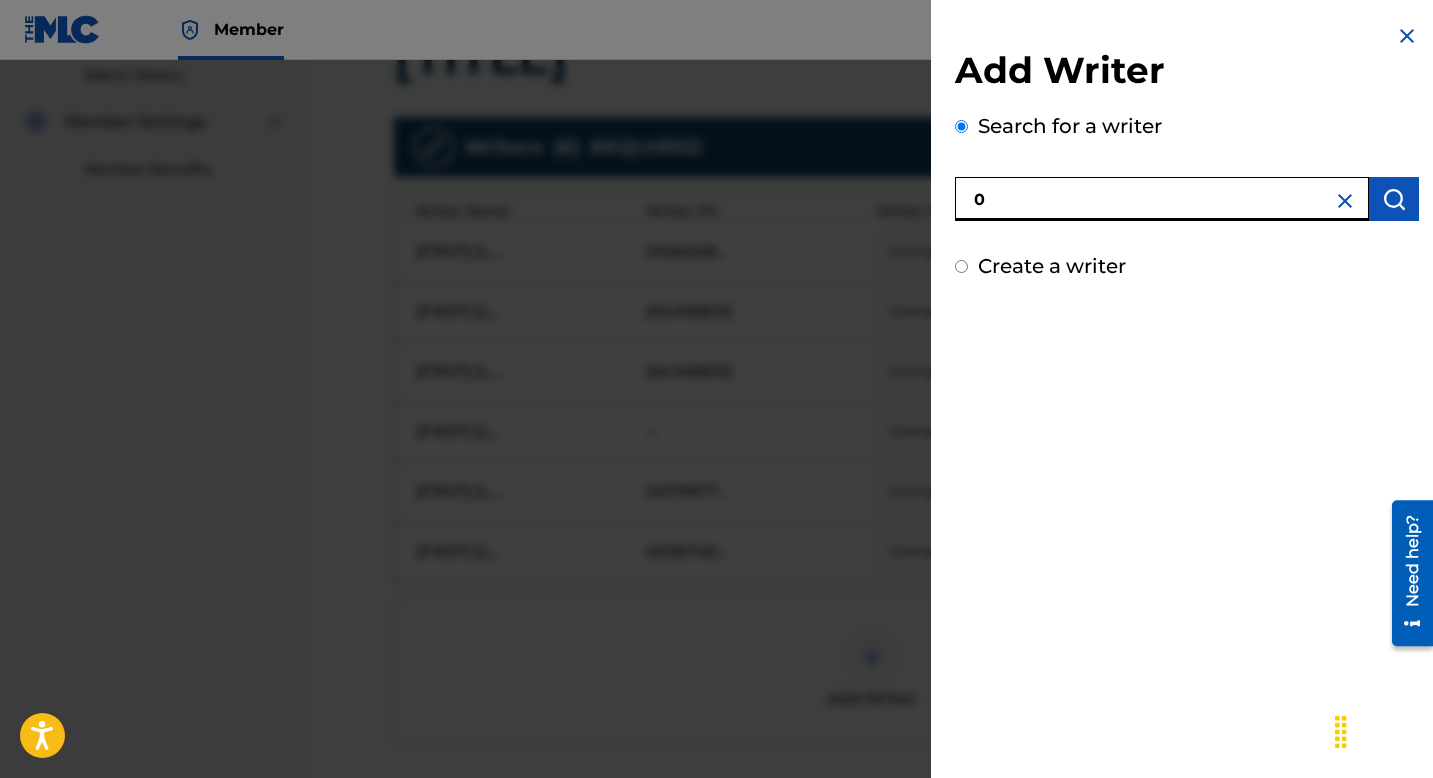 paste on "[NUMBER]" 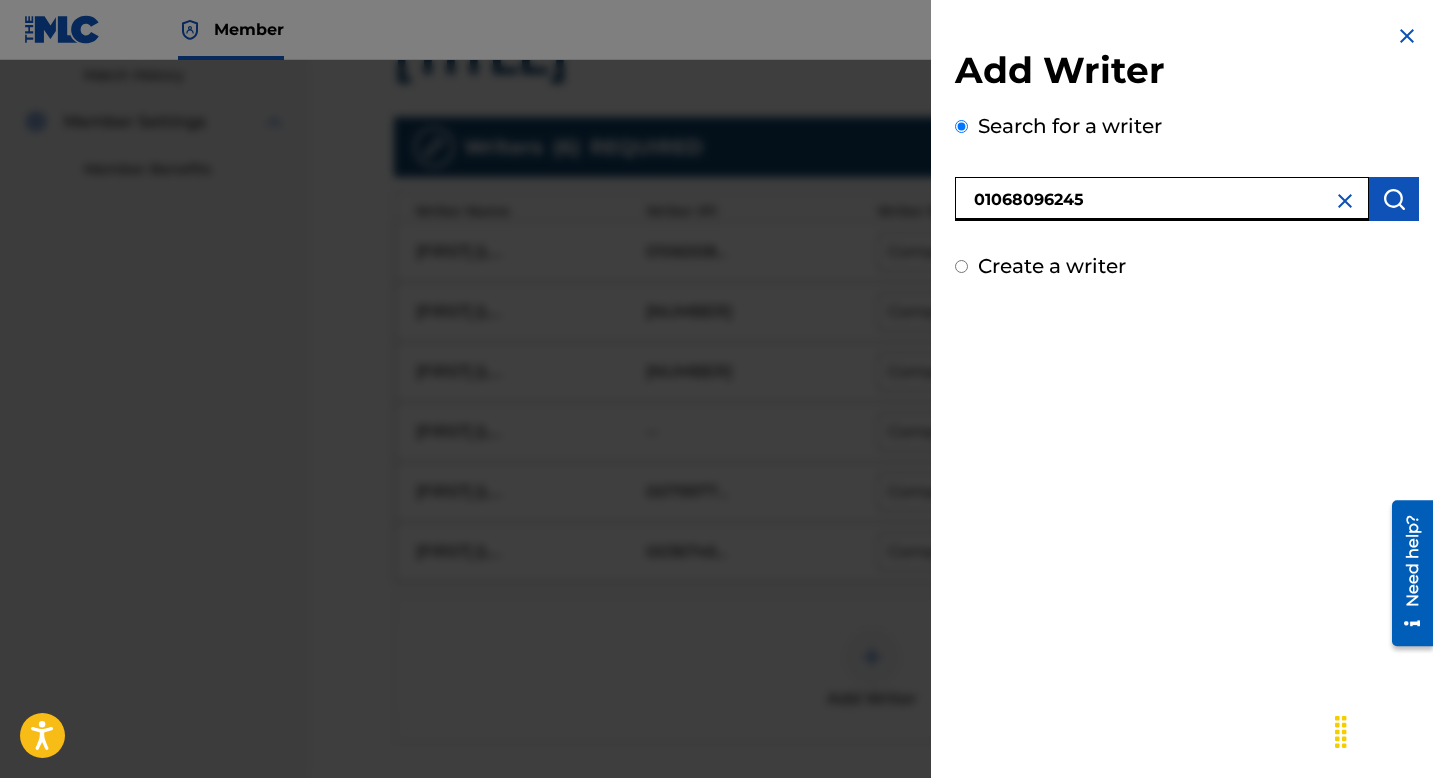 type on "01068096245" 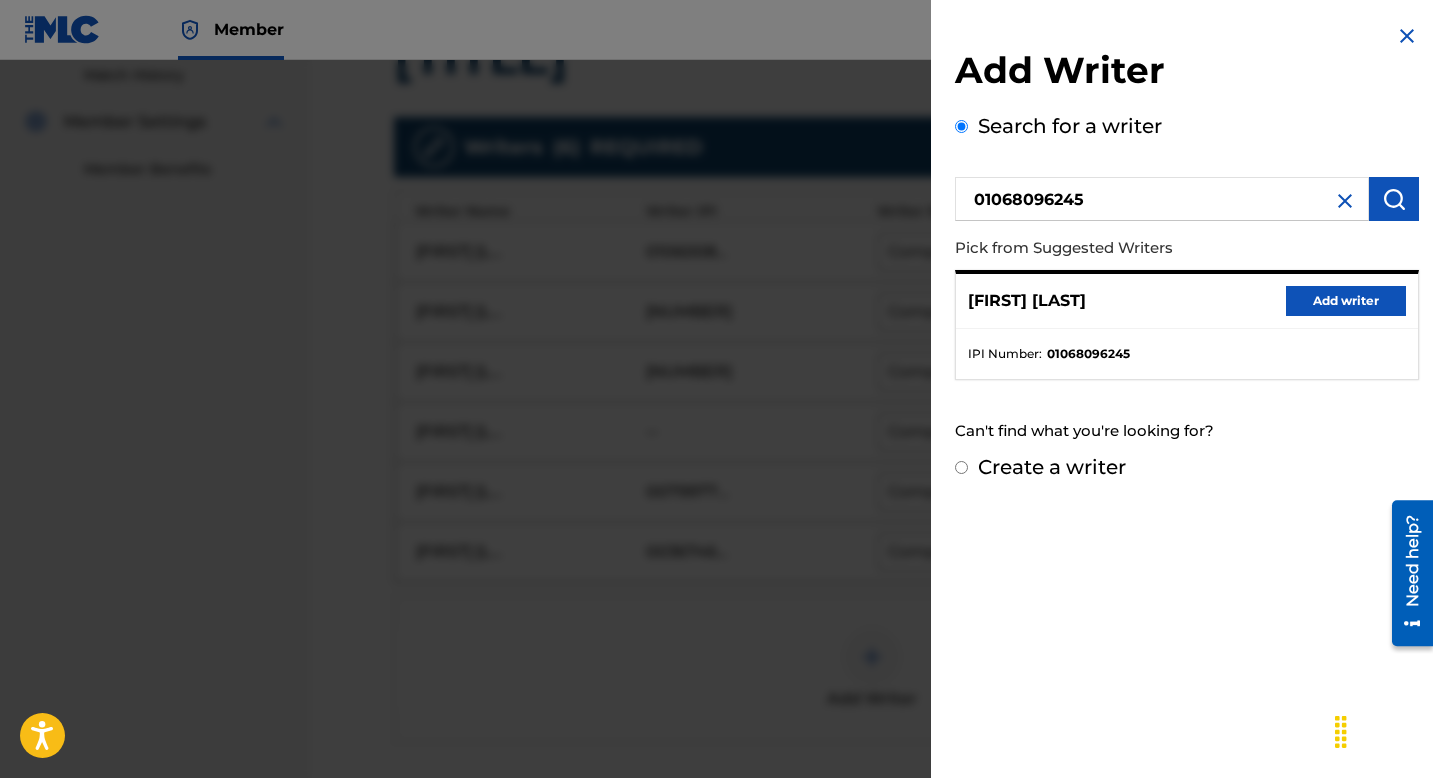 click on "Add writer" at bounding box center (1346, 301) 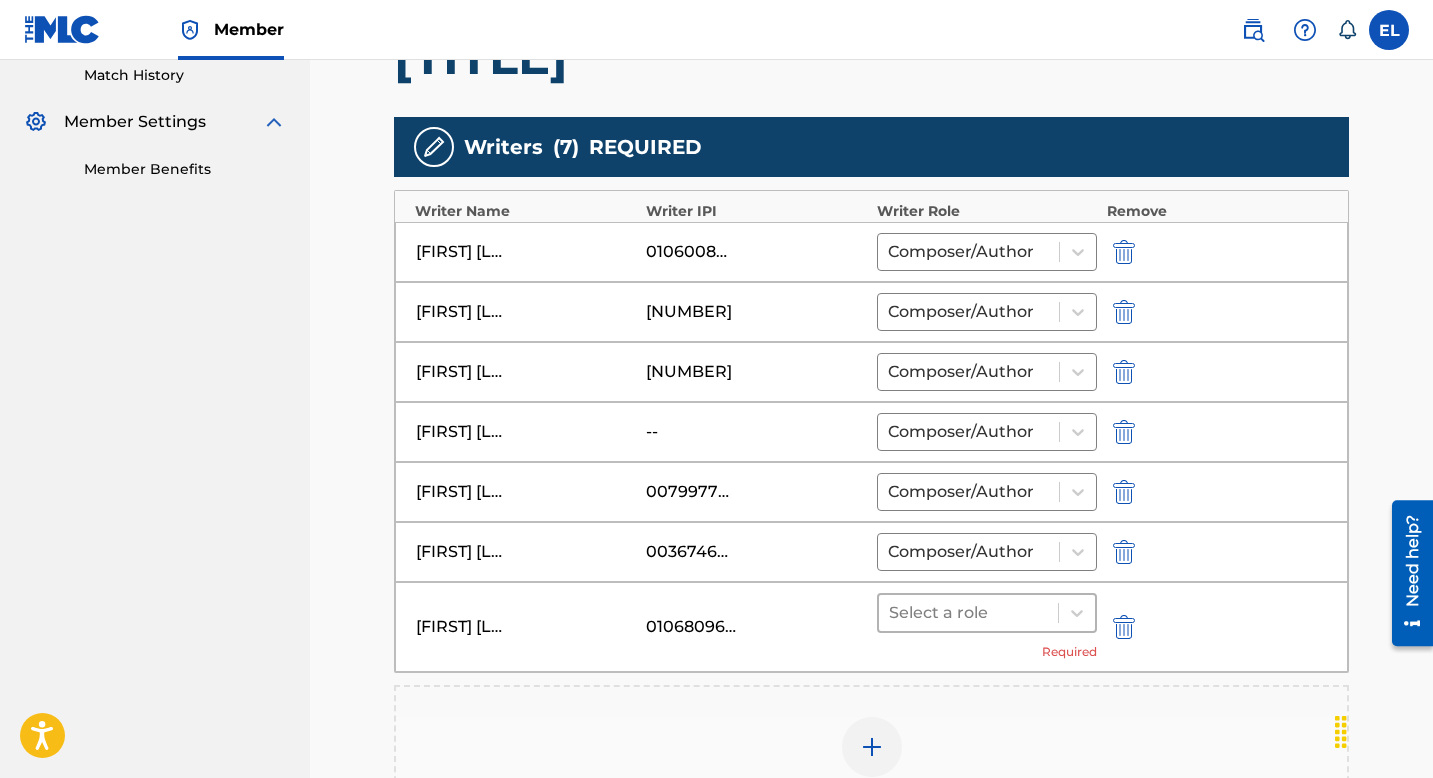 click at bounding box center [968, 613] 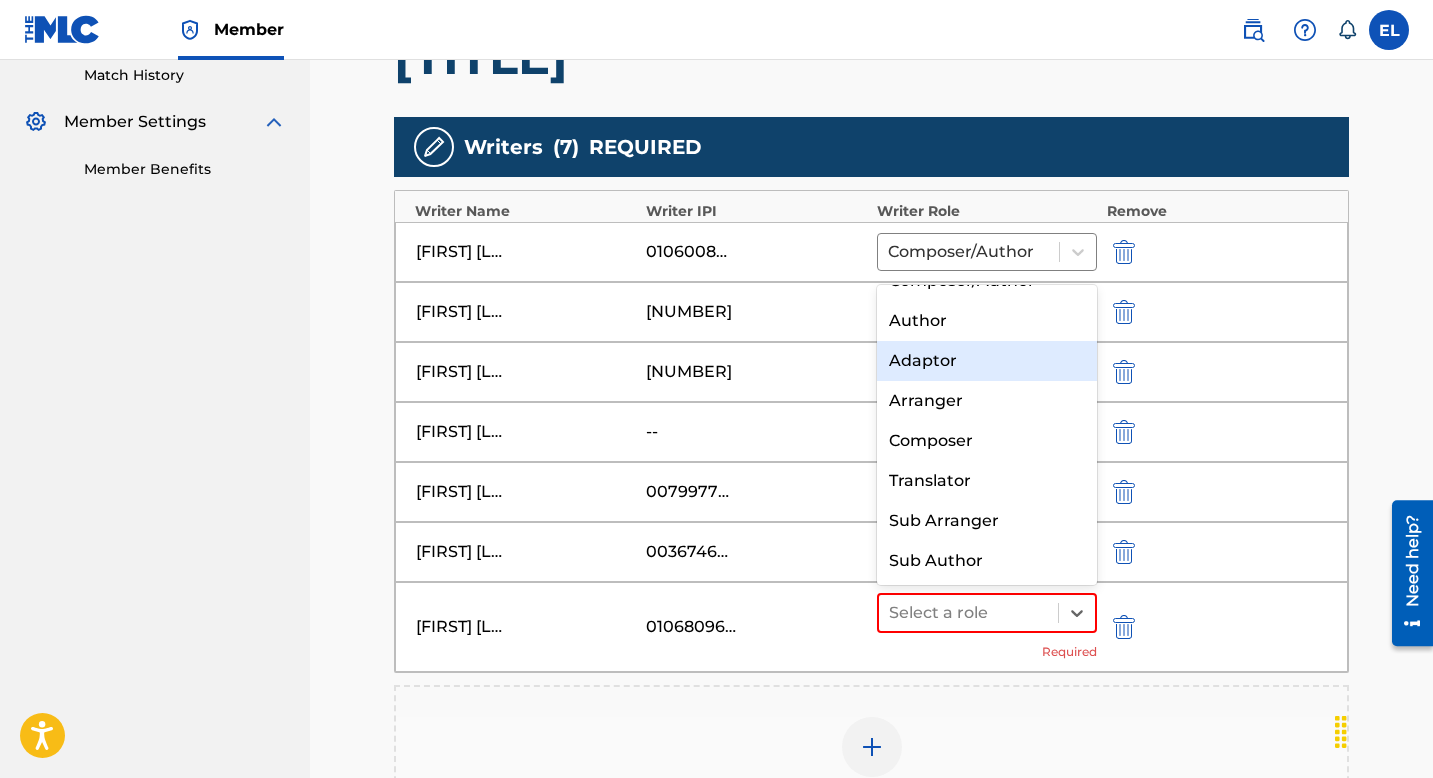 scroll, scrollTop: 0, scrollLeft: 0, axis: both 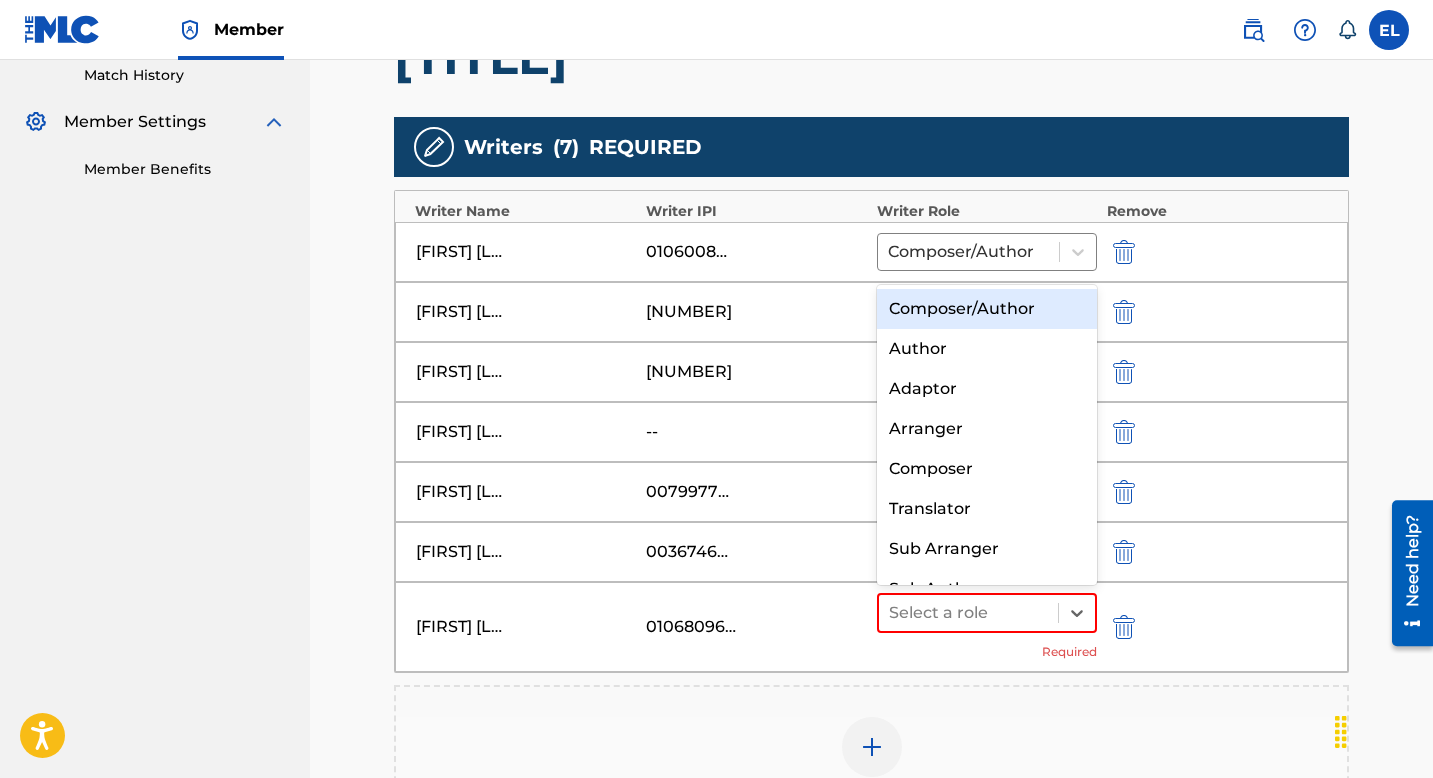 click on "Composer/Author" at bounding box center (987, 309) 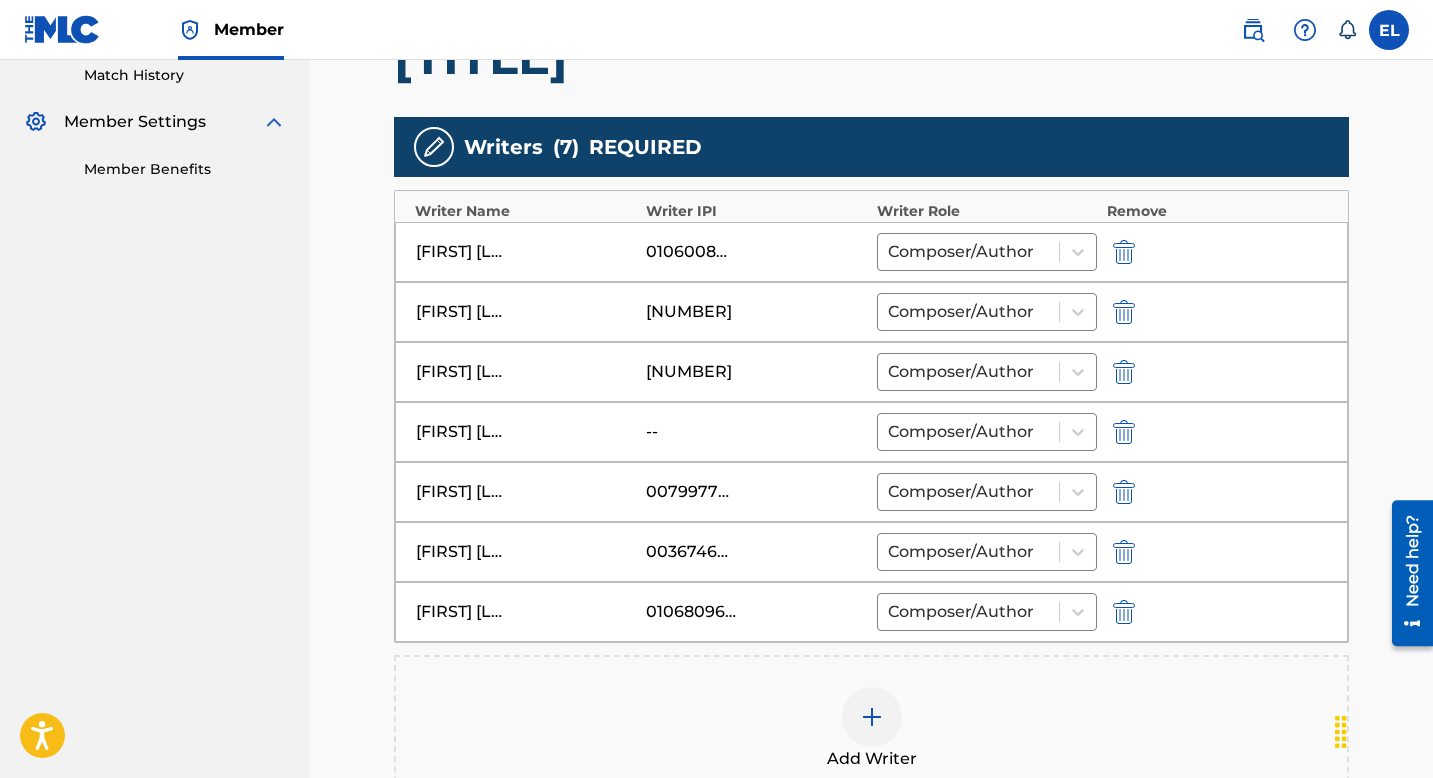 click at bounding box center [1124, 432] 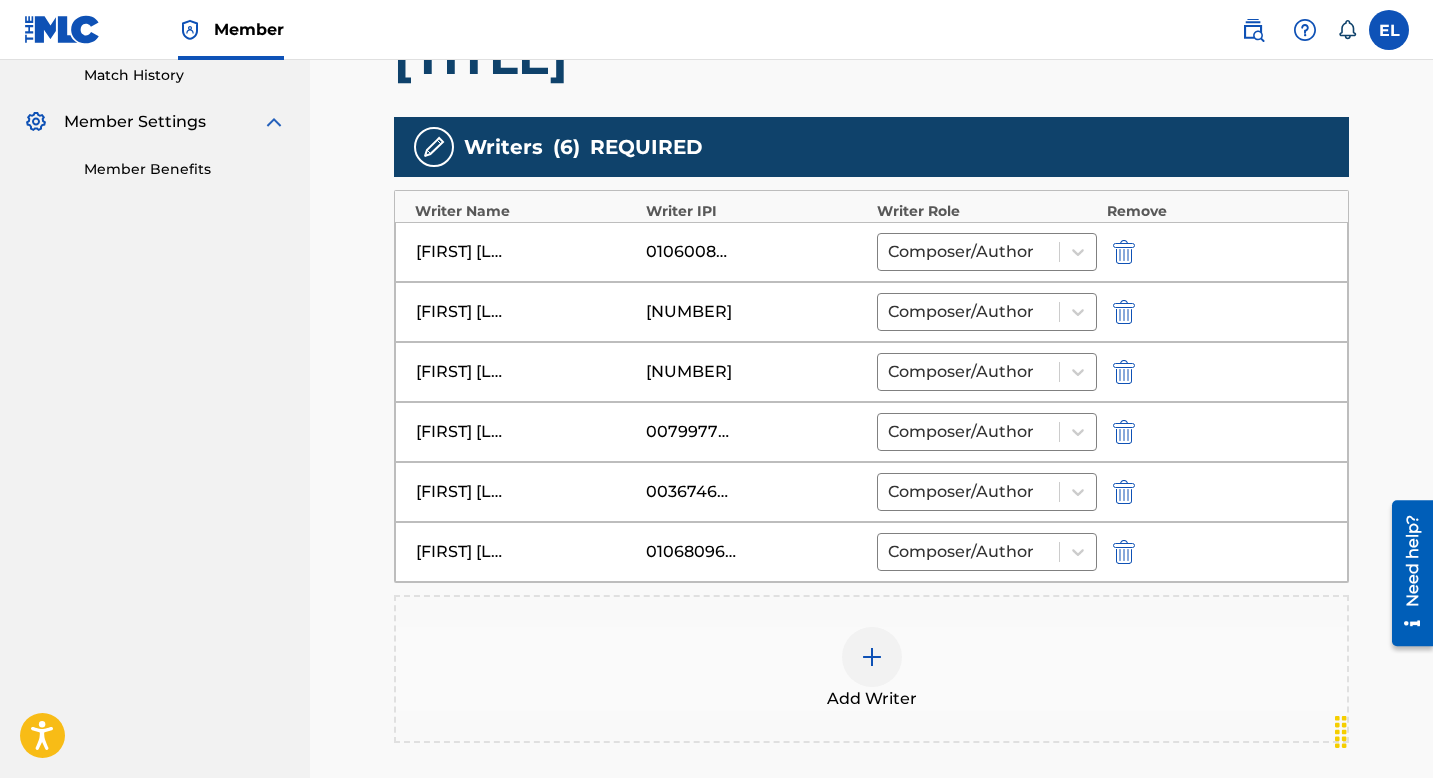 click at bounding box center (872, 657) 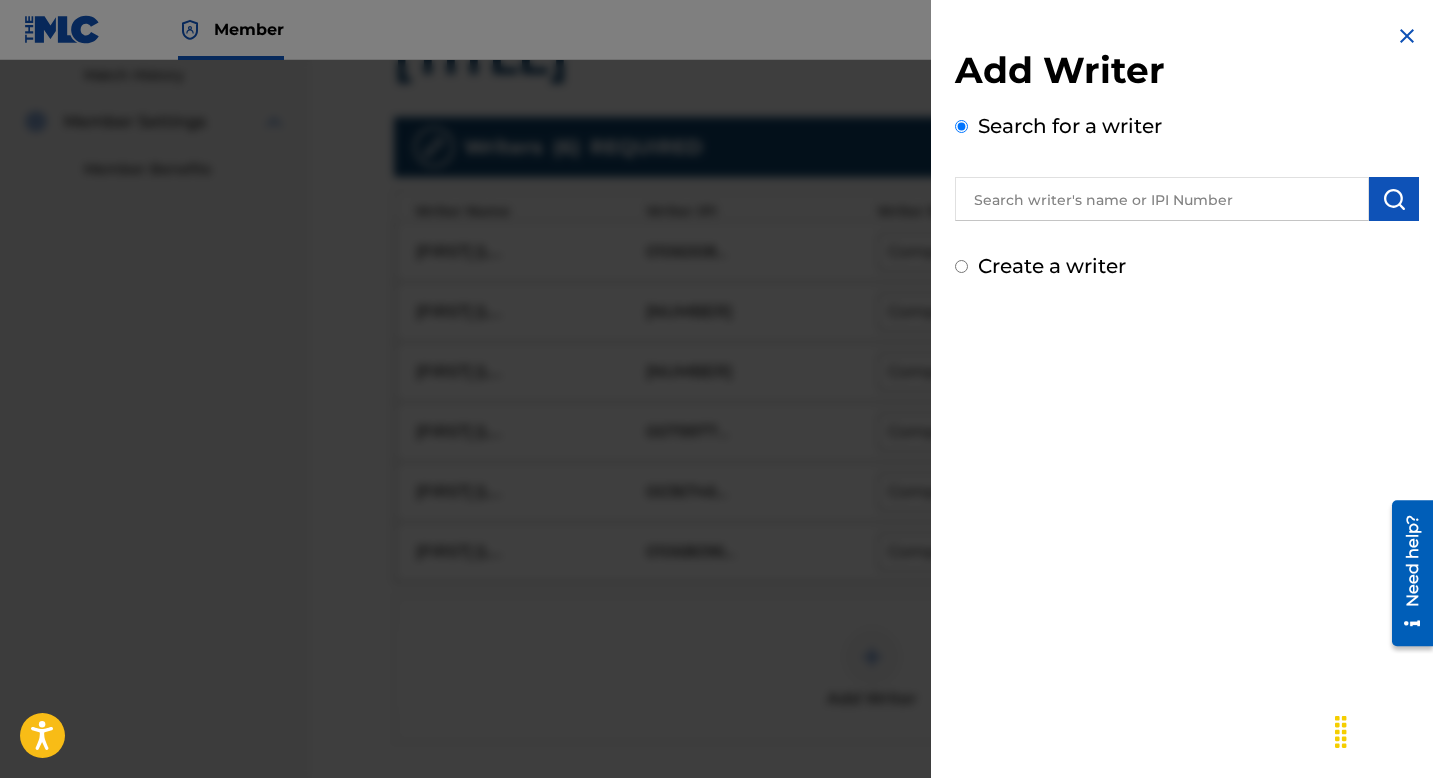 click at bounding box center [1162, 199] 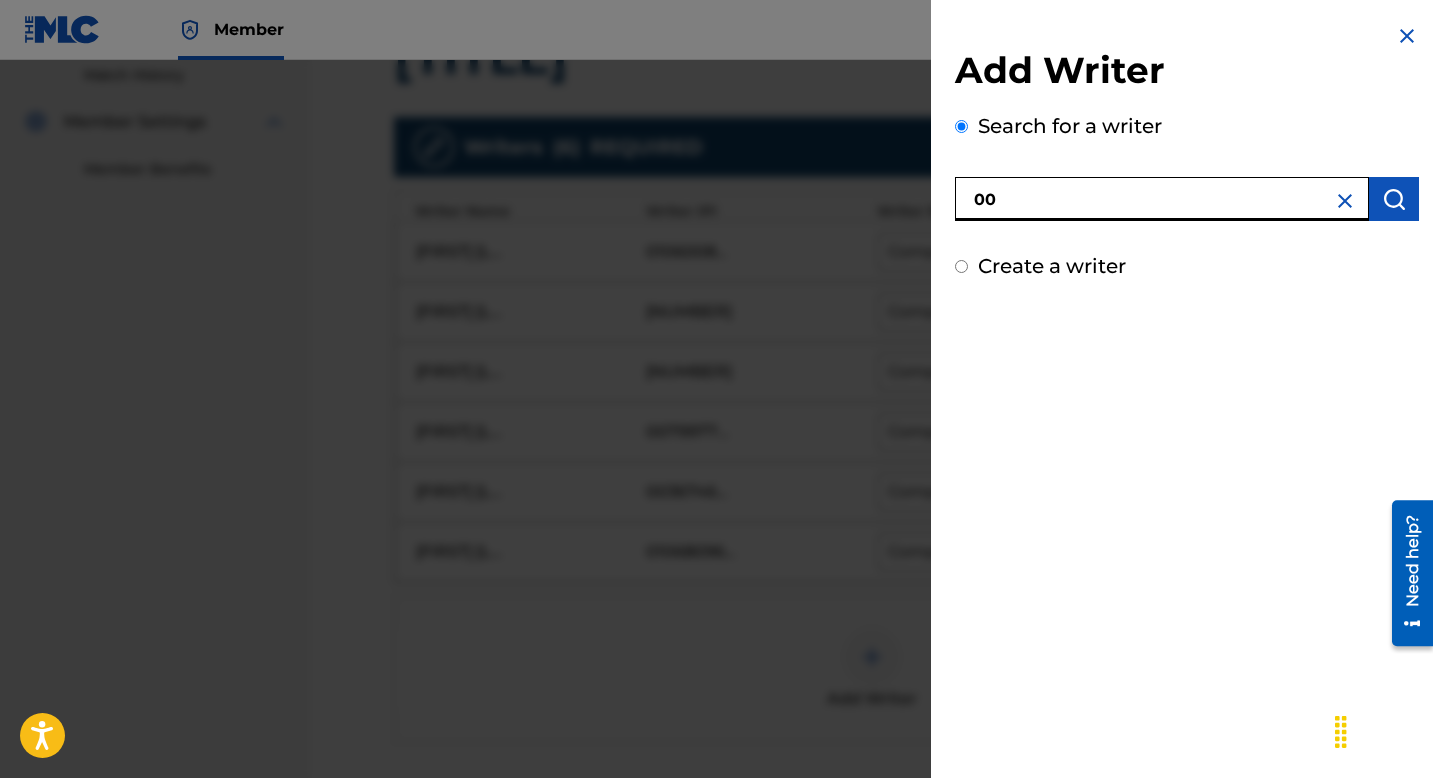 paste on "1138211295" 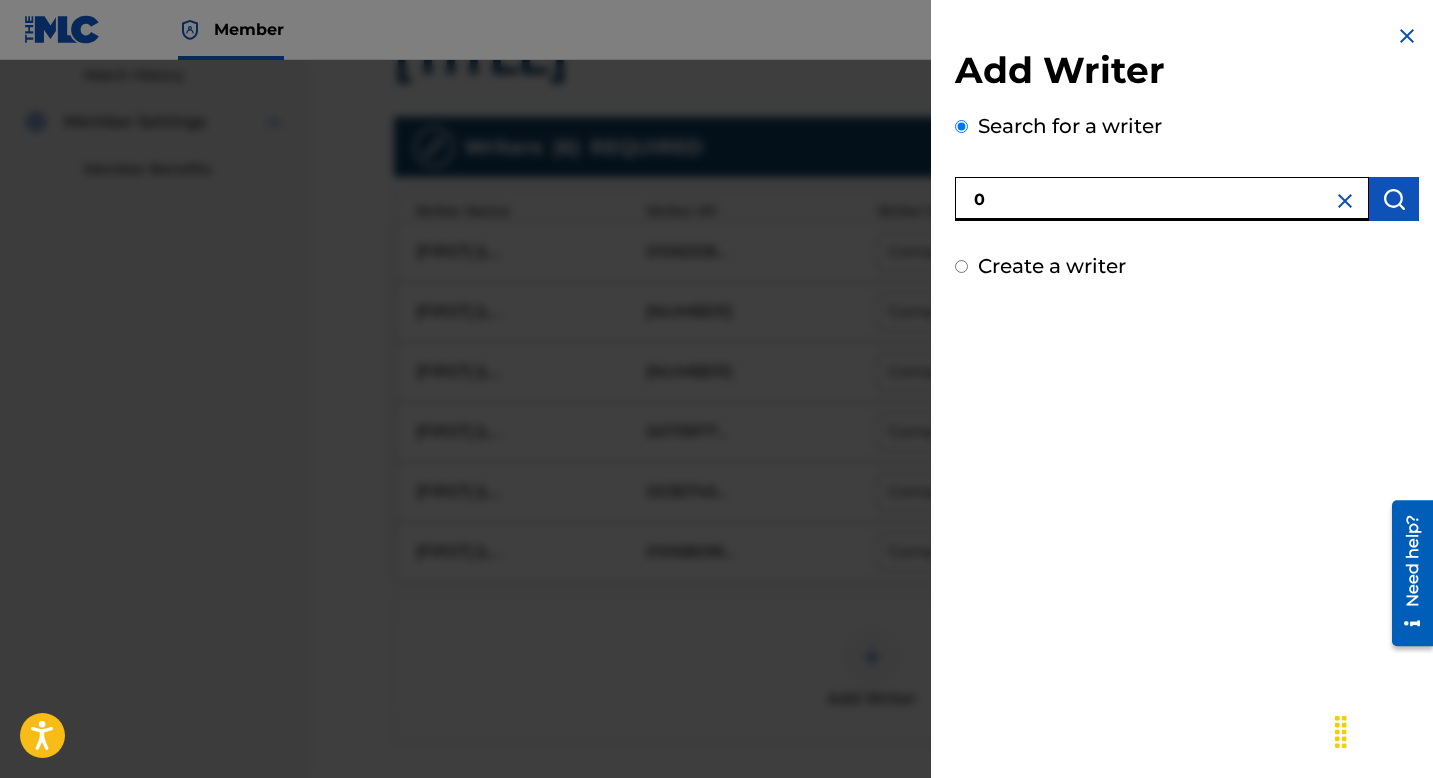 paste on "1138211295" 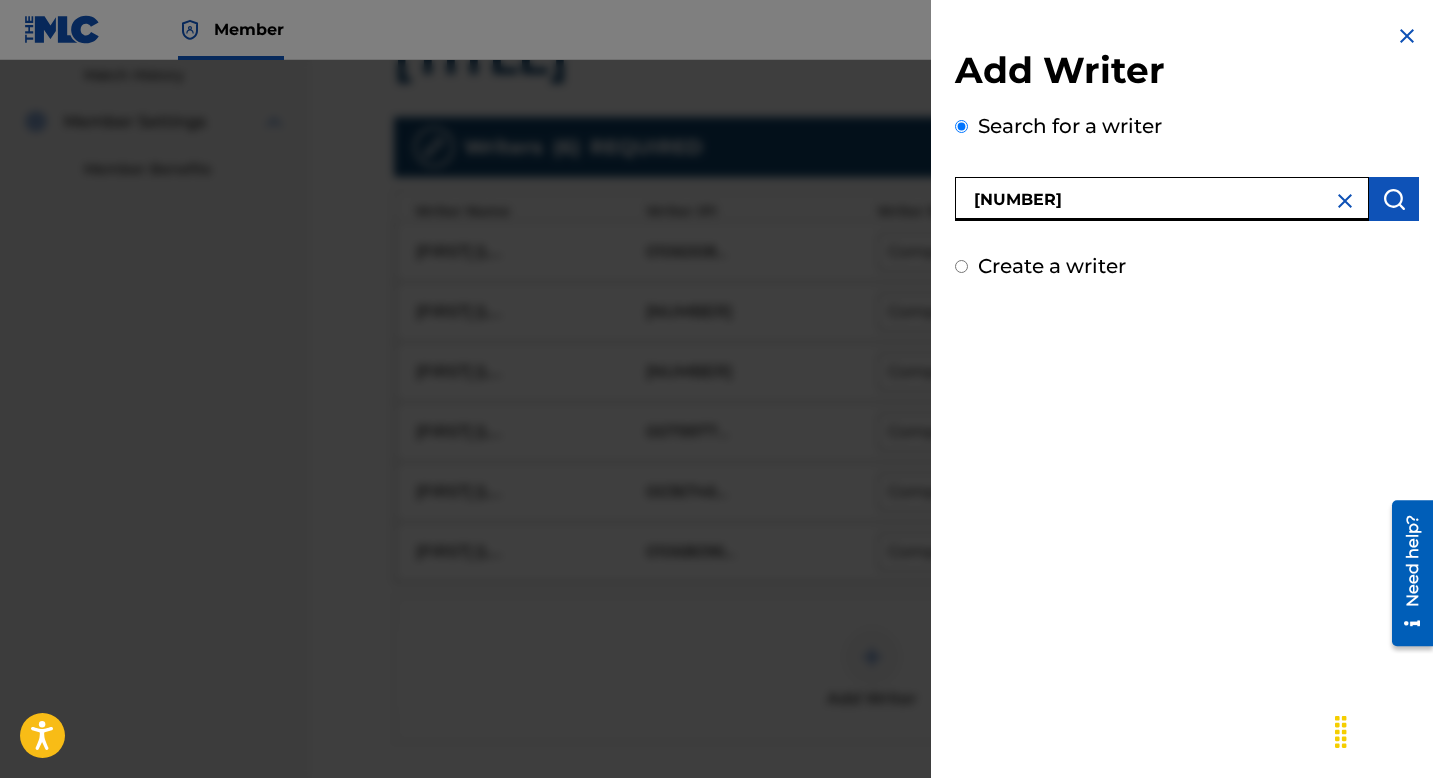 type on "[NUMBER]" 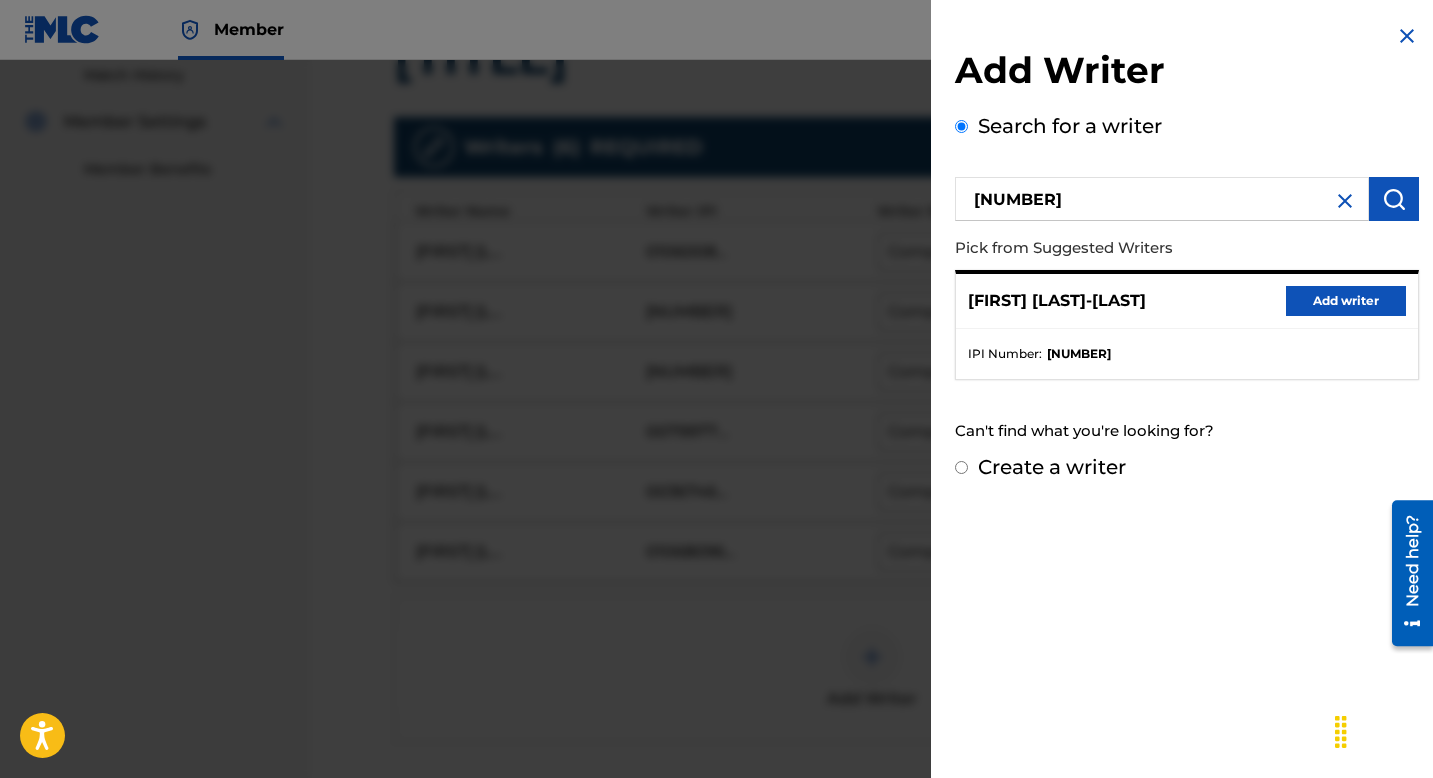 click on "[FIRST] [LAST]-[LAST] [ACTION]" at bounding box center [1187, 301] 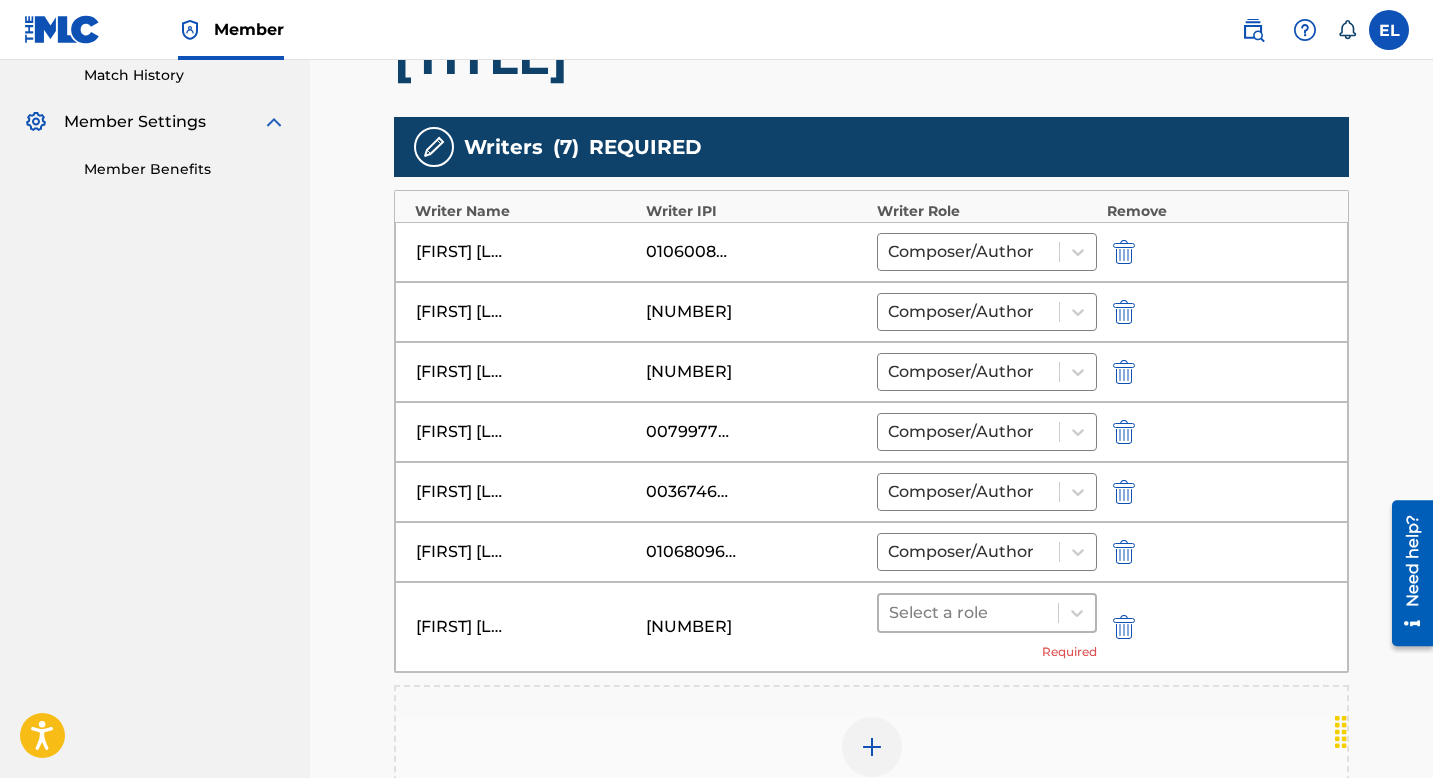 click at bounding box center [968, 613] 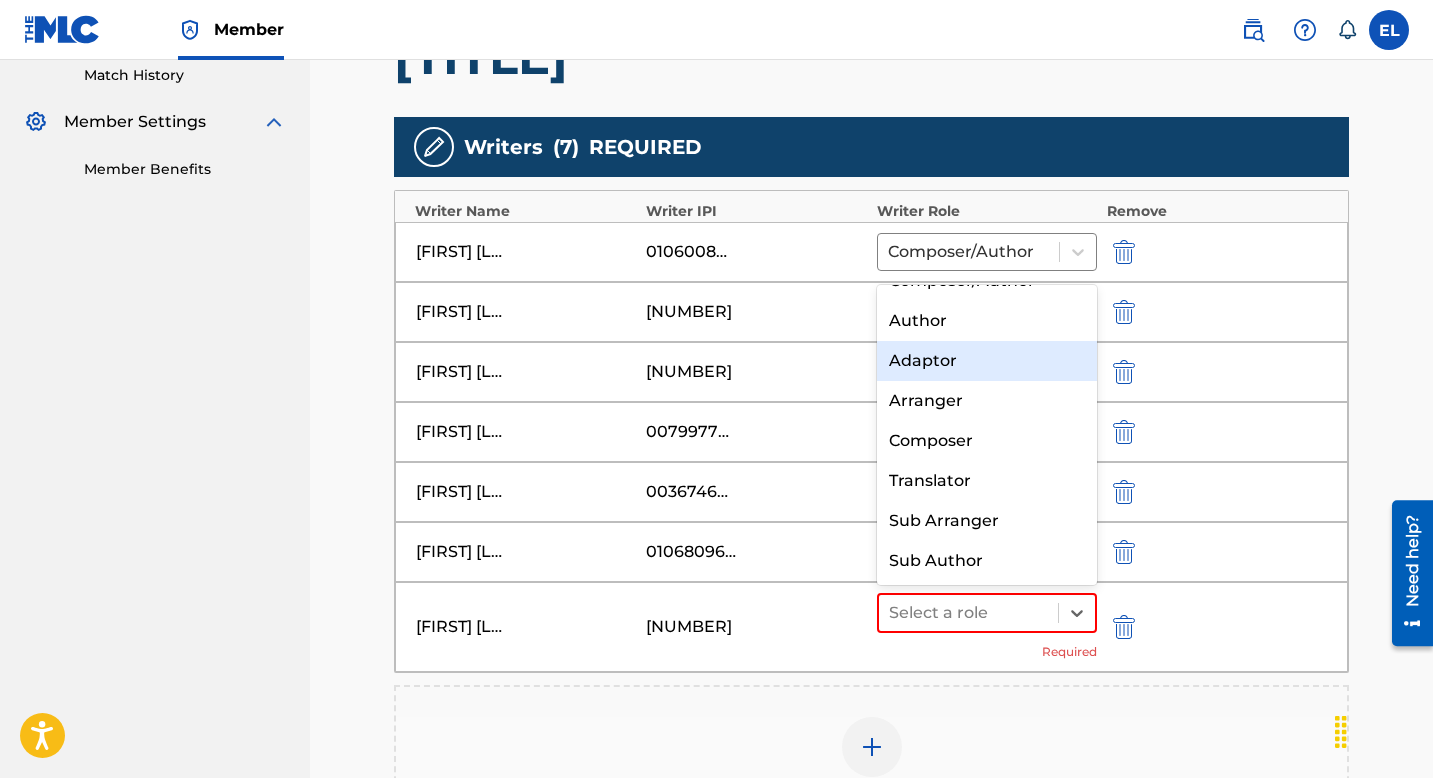 scroll, scrollTop: 0, scrollLeft: 0, axis: both 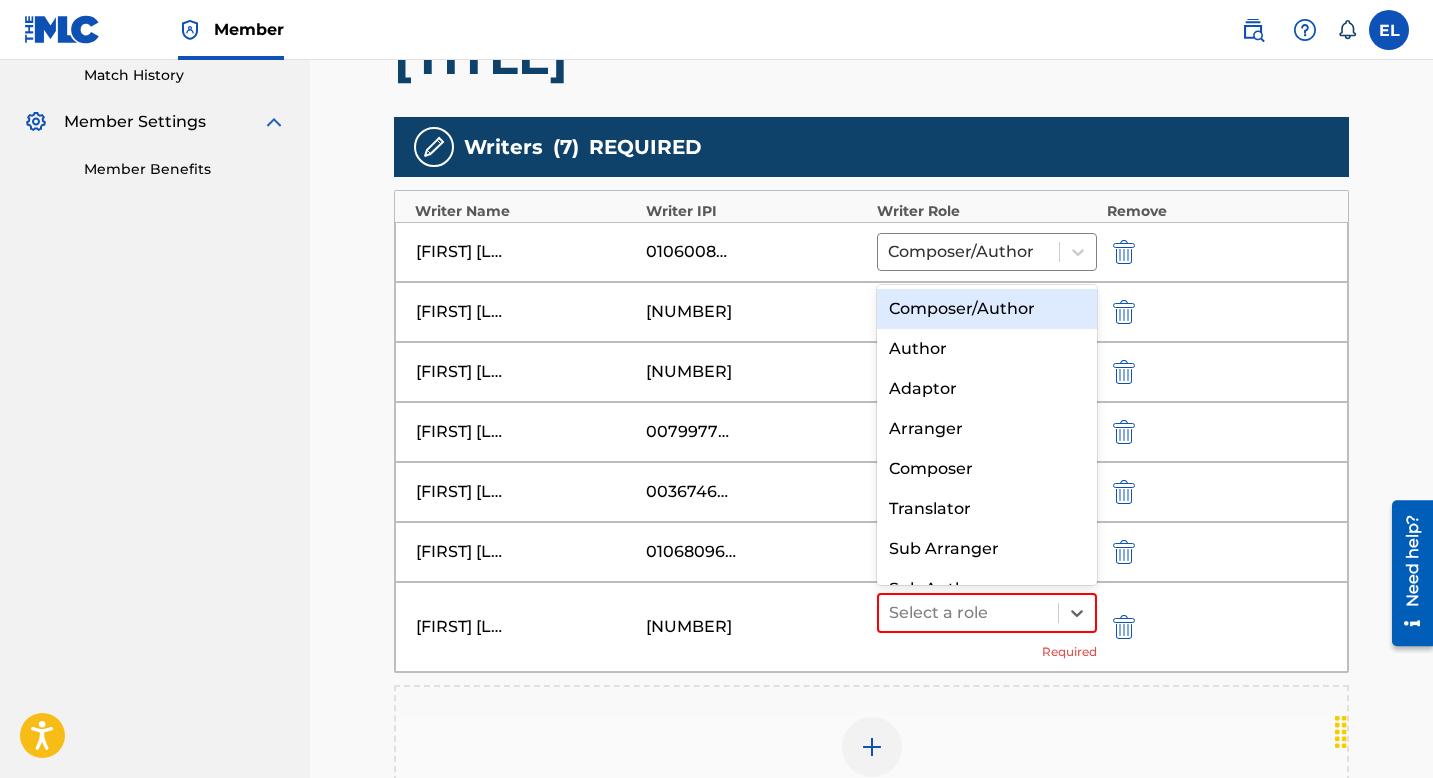 click on "Composer/Author" at bounding box center [987, 309] 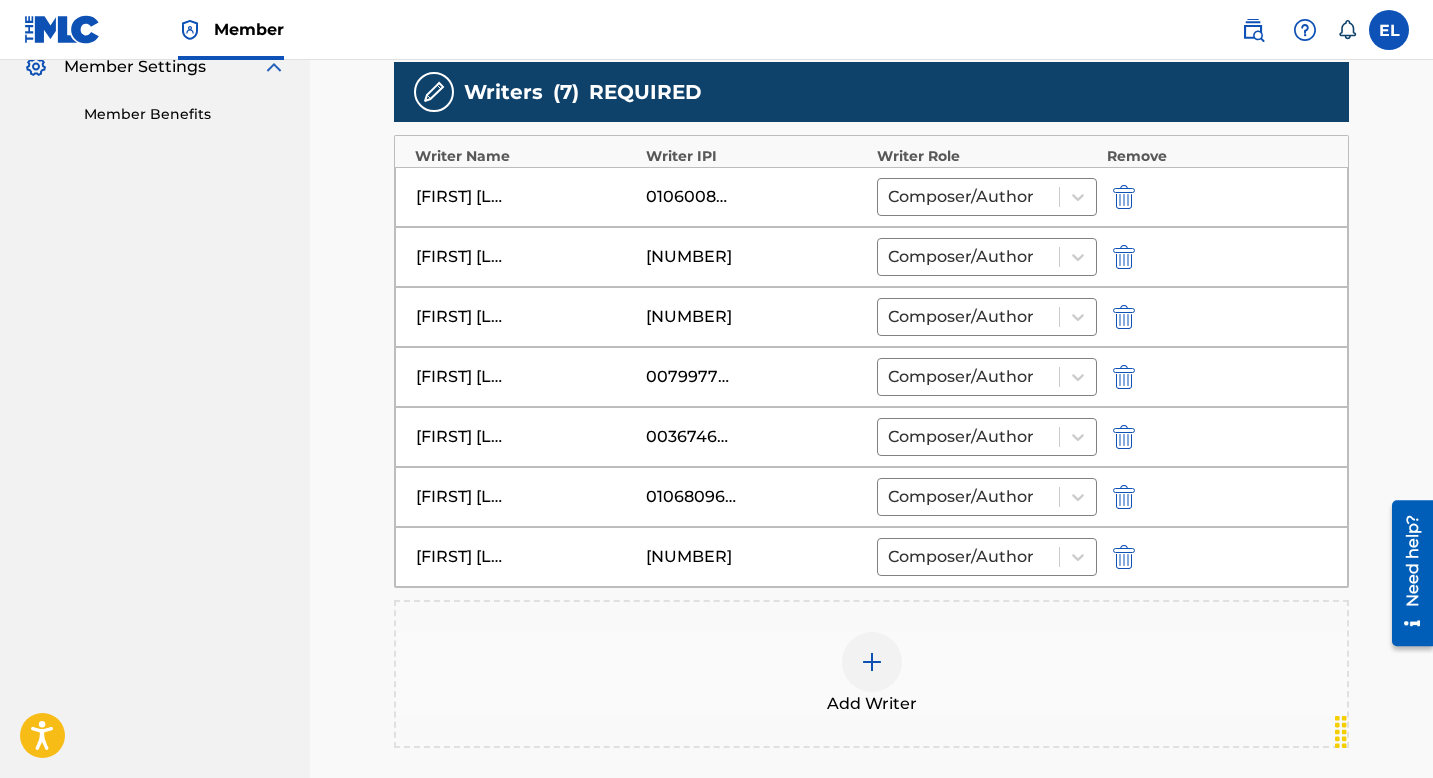 scroll, scrollTop: 876, scrollLeft: 0, axis: vertical 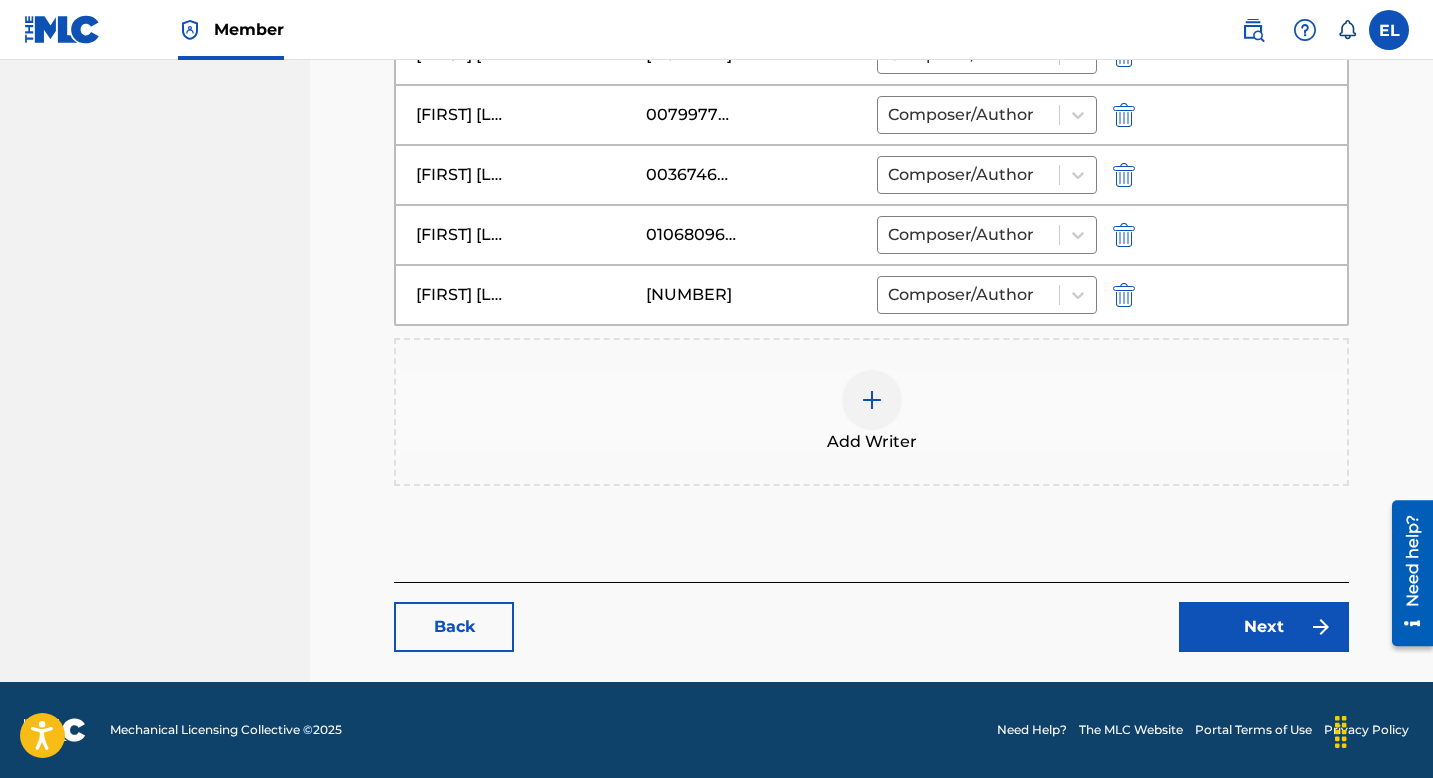 click on "Next" at bounding box center (1264, 627) 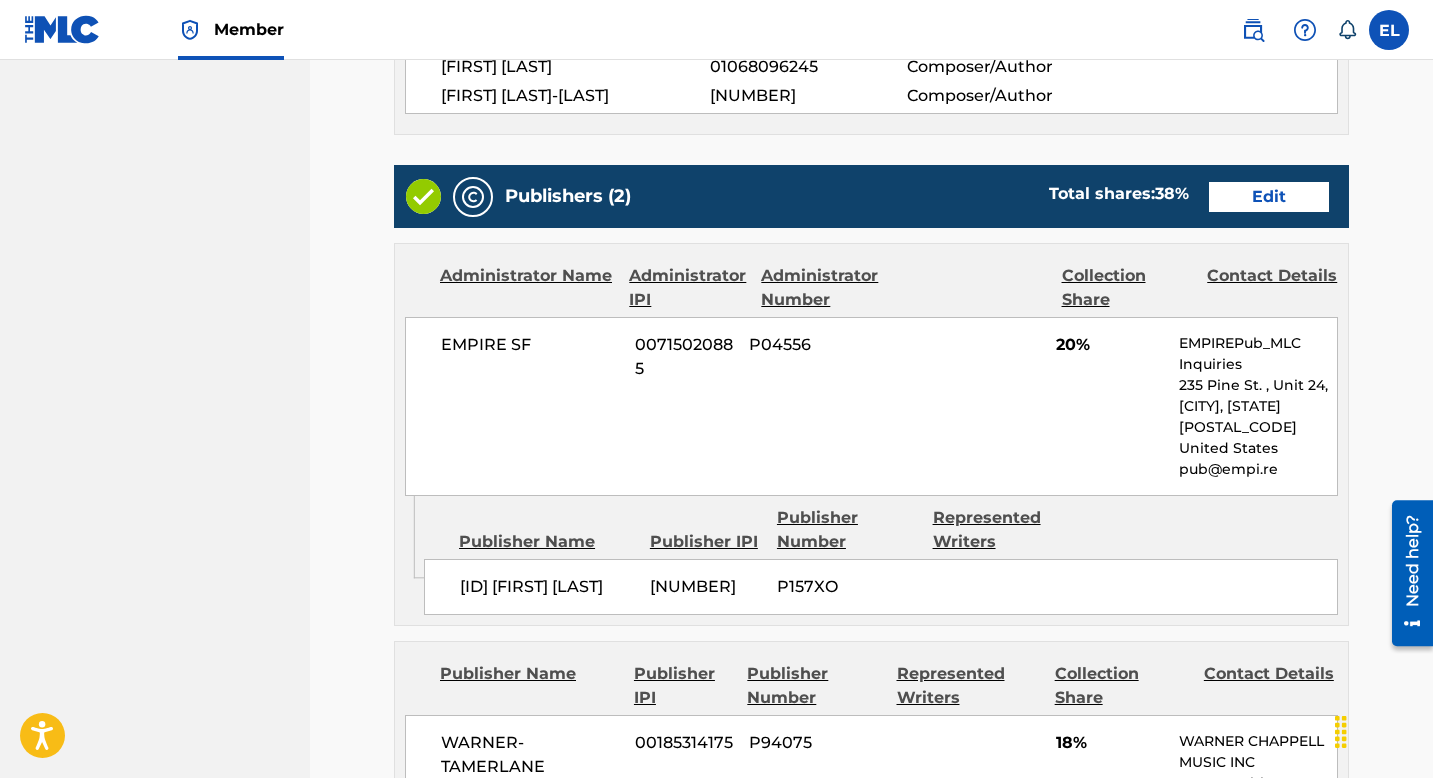 scroll, scrollTop: 1153, scrollLeft: 0, axis: vertical 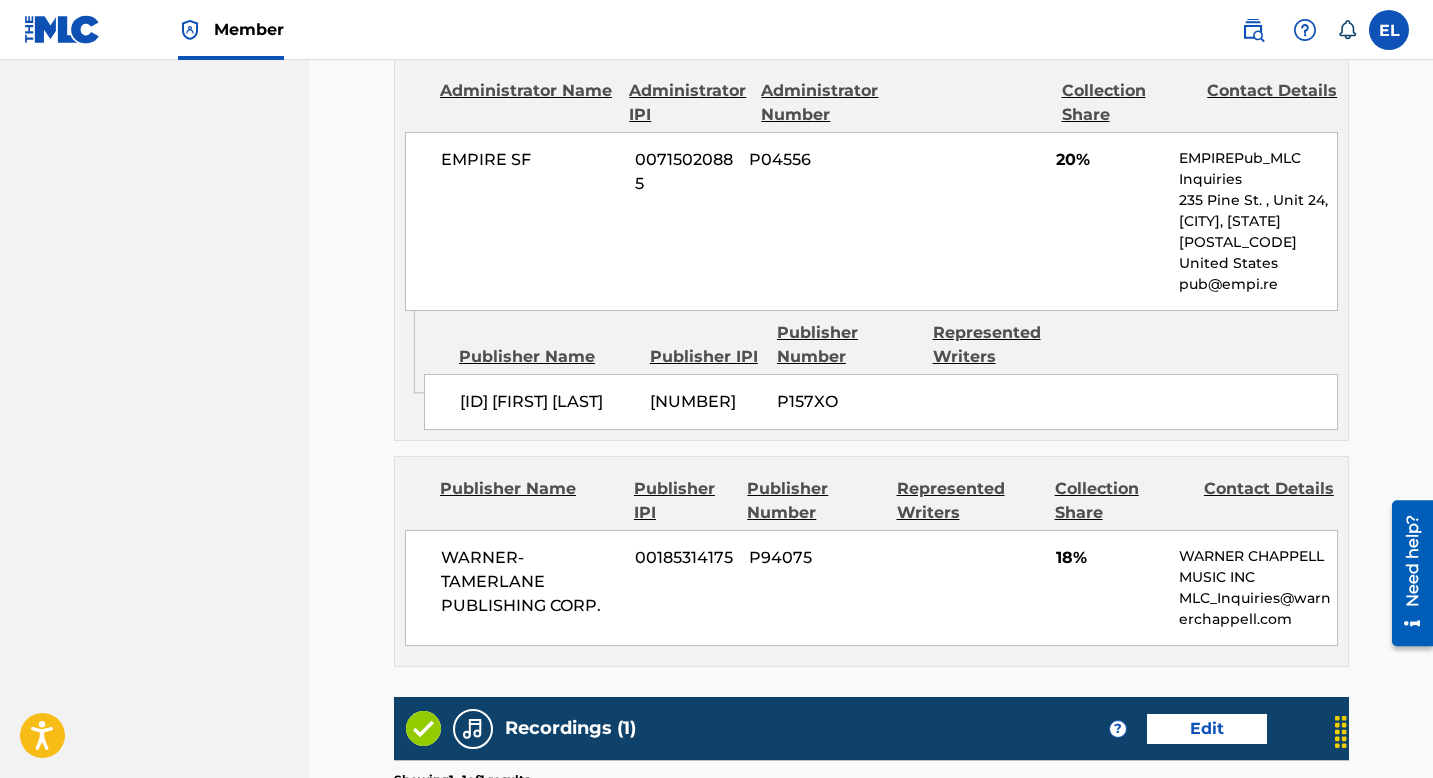 drag, startPoint x: 1235, startPoint y: 95, endPoint x: 1244, endPoint y: 89, distance: 10.816654 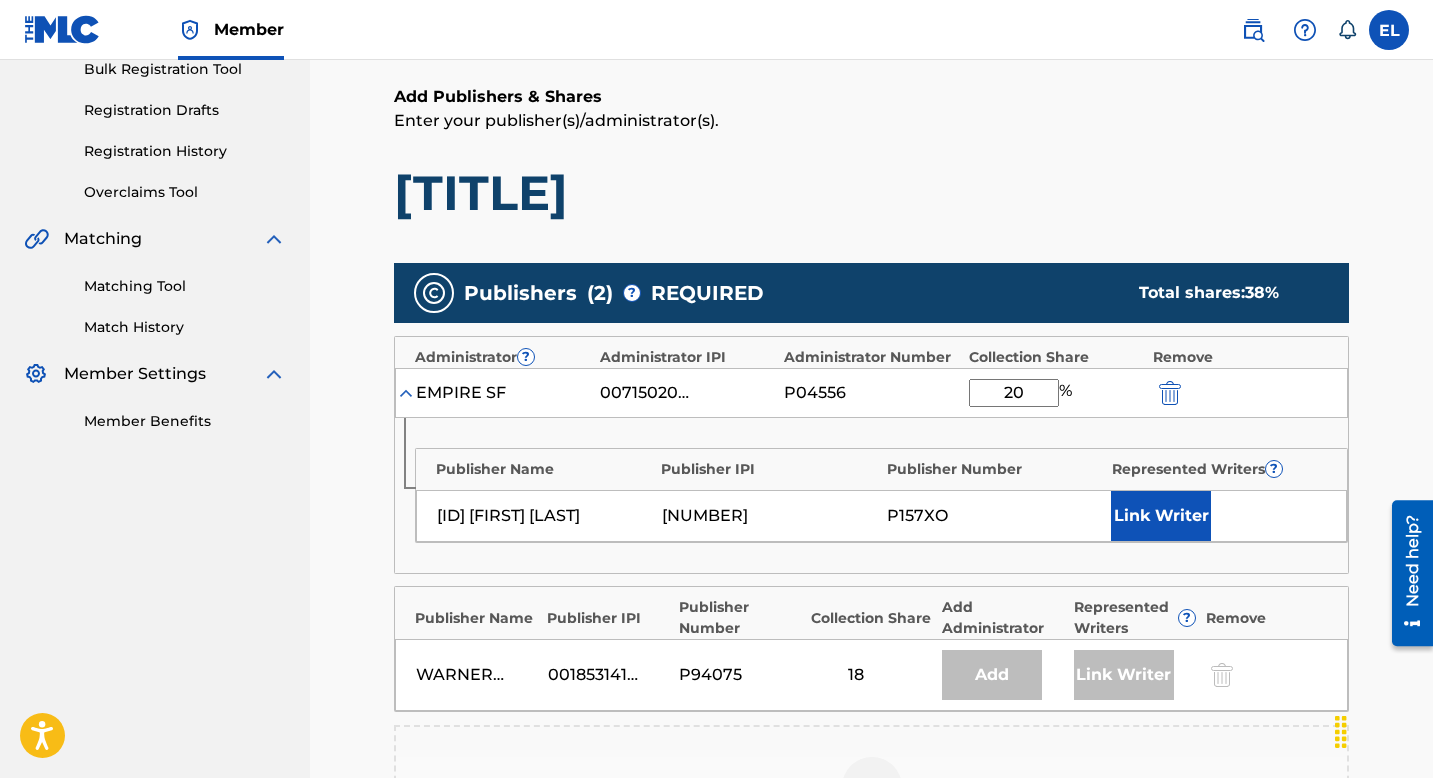 scroll, scrollTop: 421, scrollLeft: 0, axis: vertical 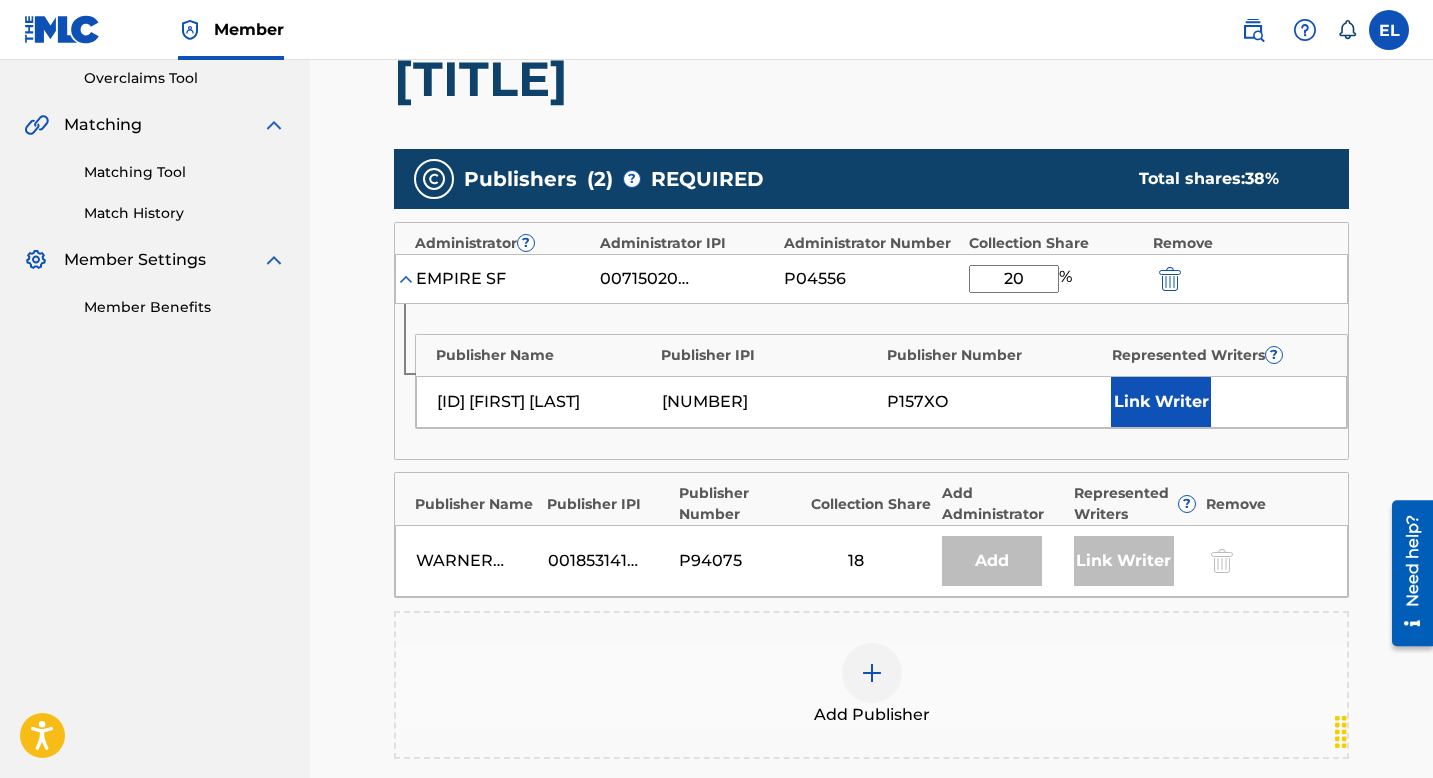 click on "Link Writer" at bounding box center (1161, 402) 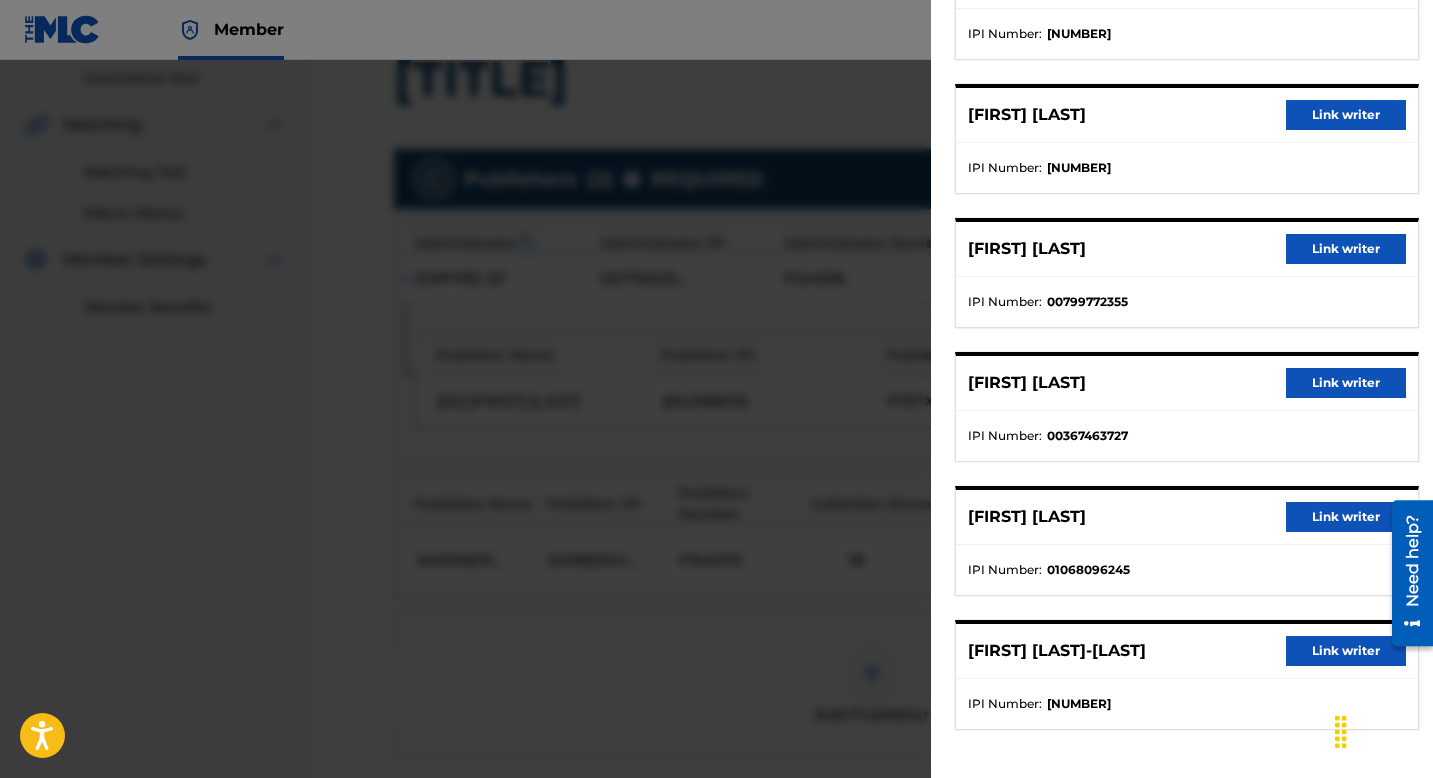 scroll, scrollTop: 381, scrollLeft: 0, axis: vertical 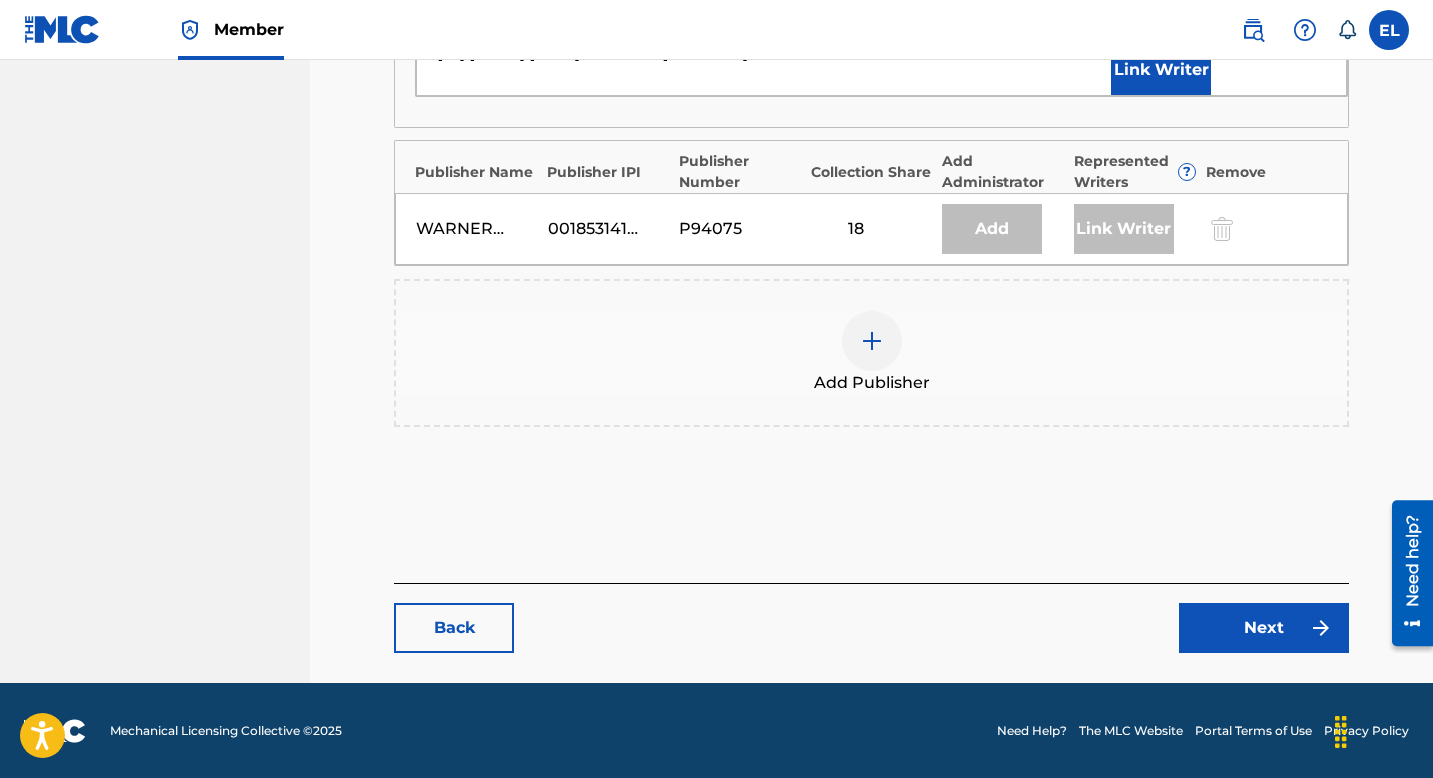 click on "Next" at bounding box center (1264, 628) 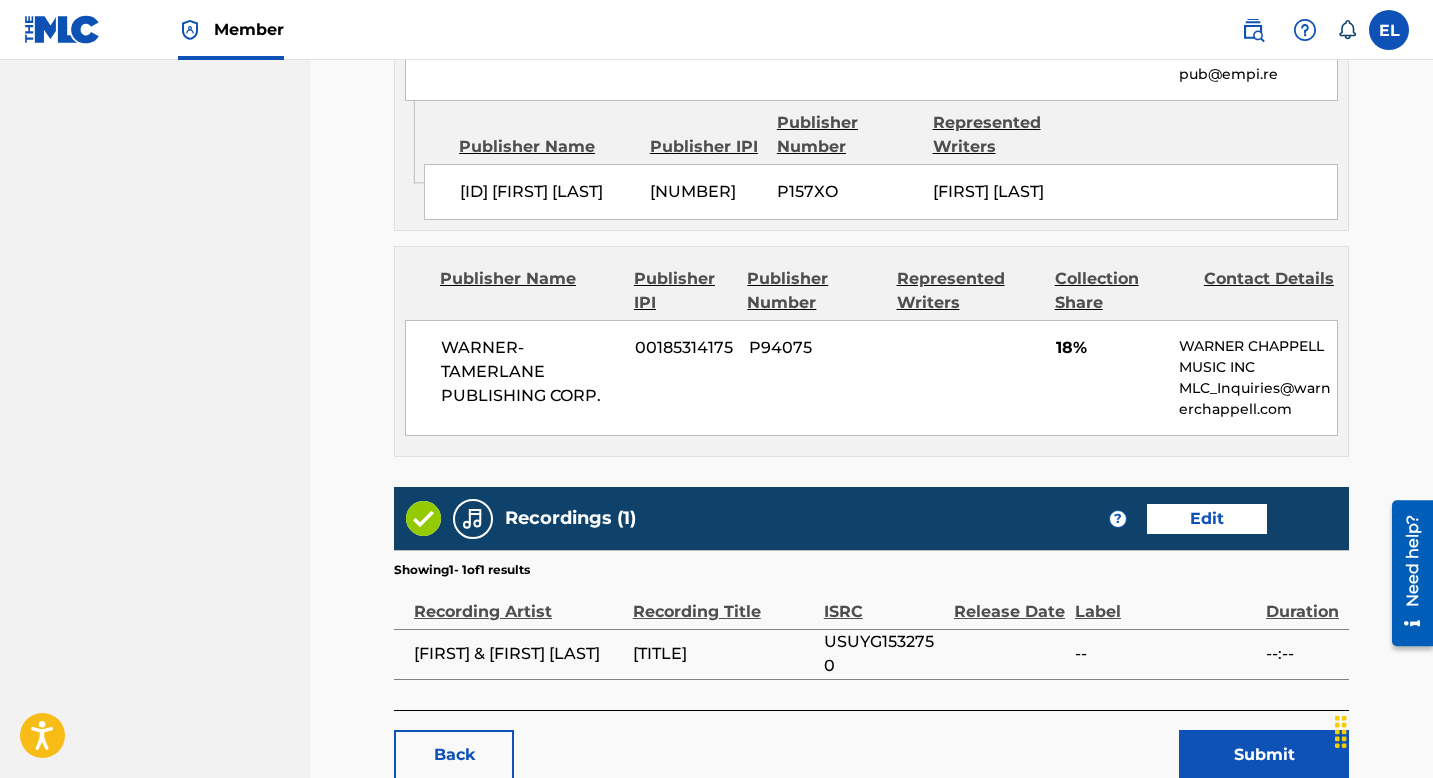 scroll, scrollTop: 1582, scrollLeft: 0, axis: vertical 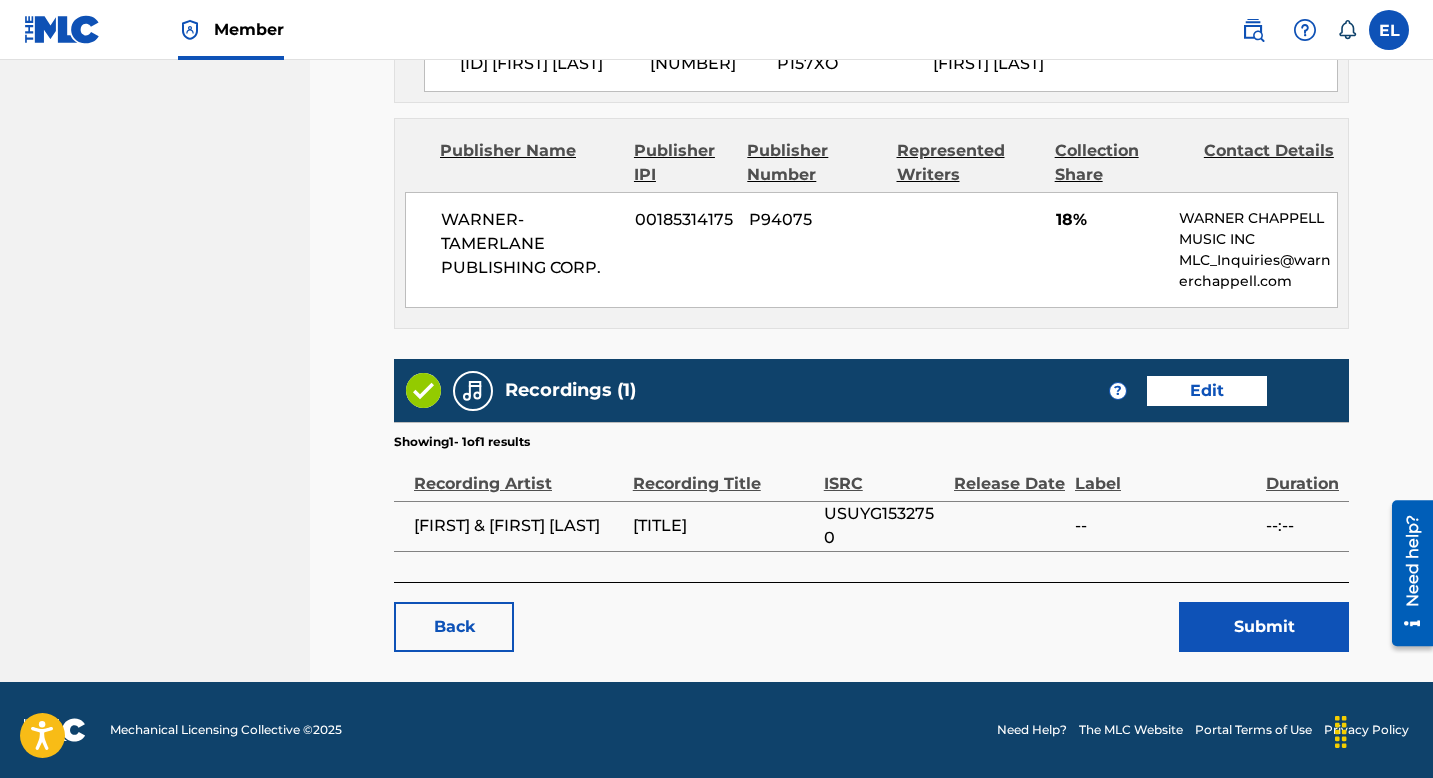 click on "Submit" at bounding box center (1264, 627) 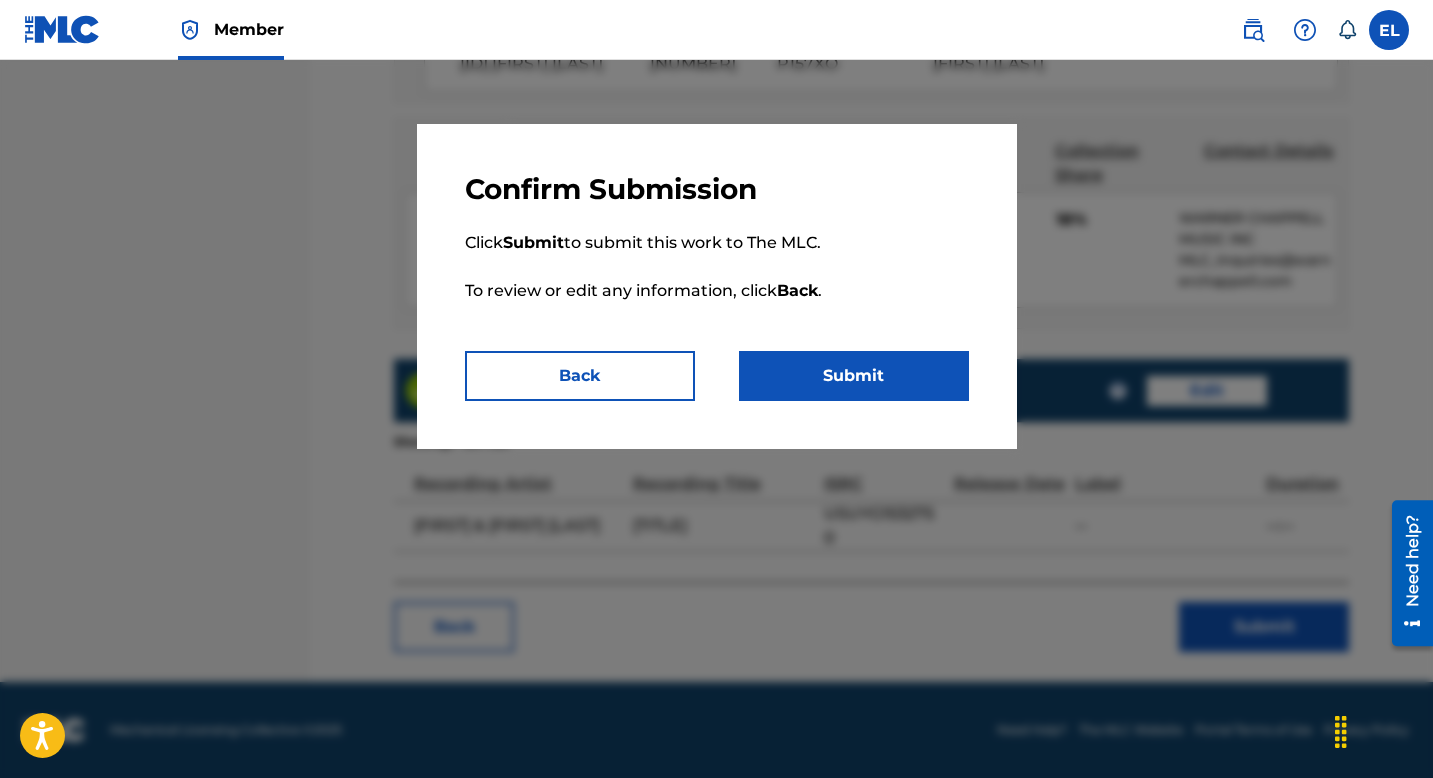 click on "Submit" at bounding box center (854, 376) 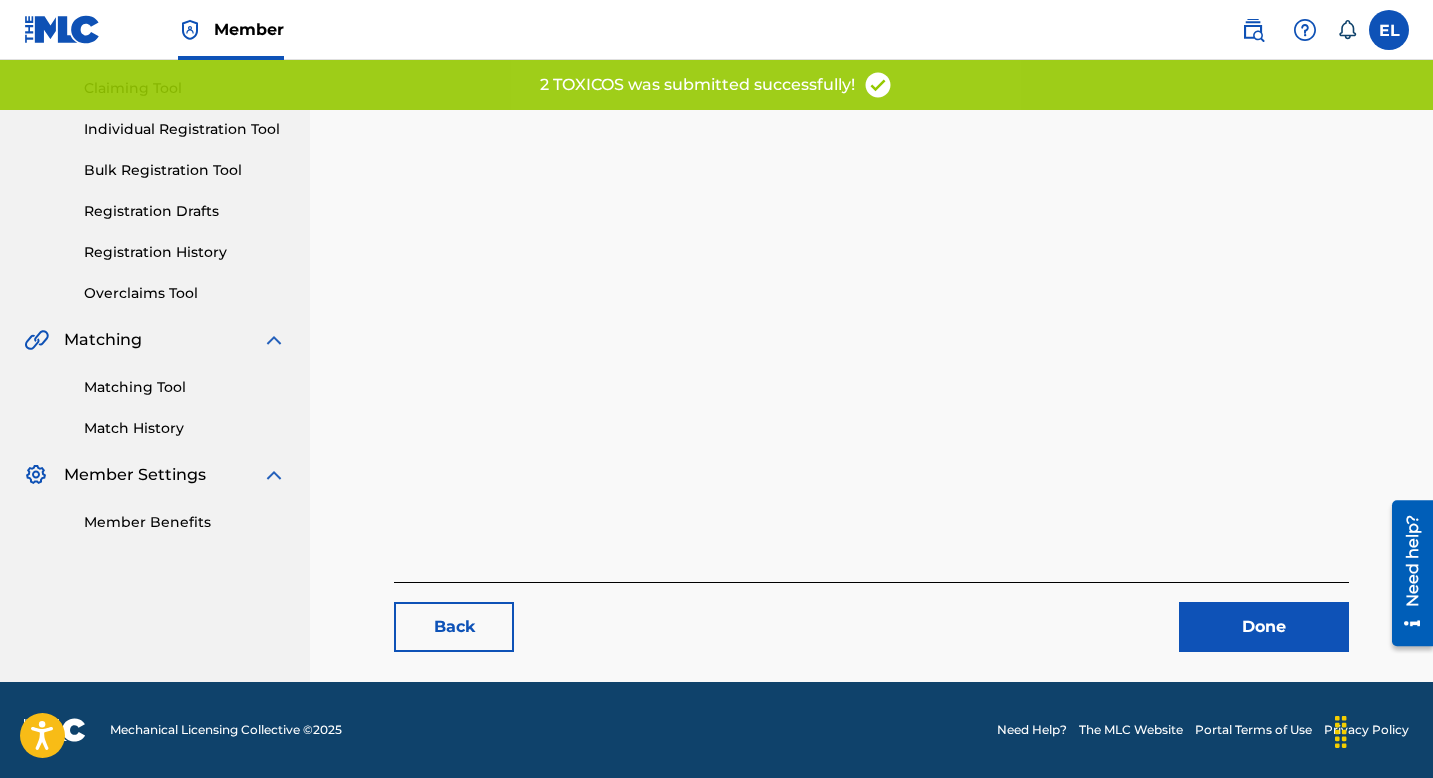 scroll, scrollTop: 0, scrollLeft: 0, axis: both 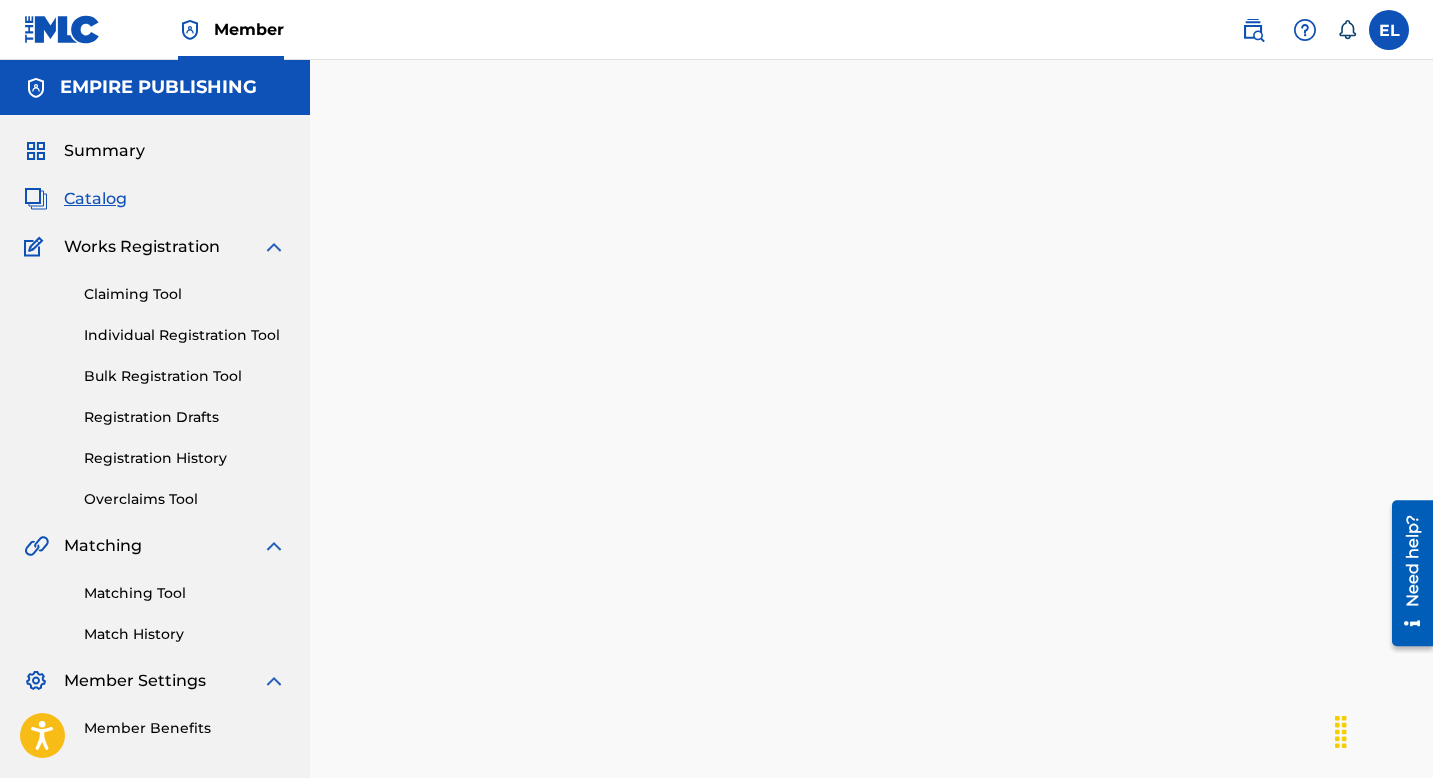 click on "Catalog" at bounding box center (95, 199) 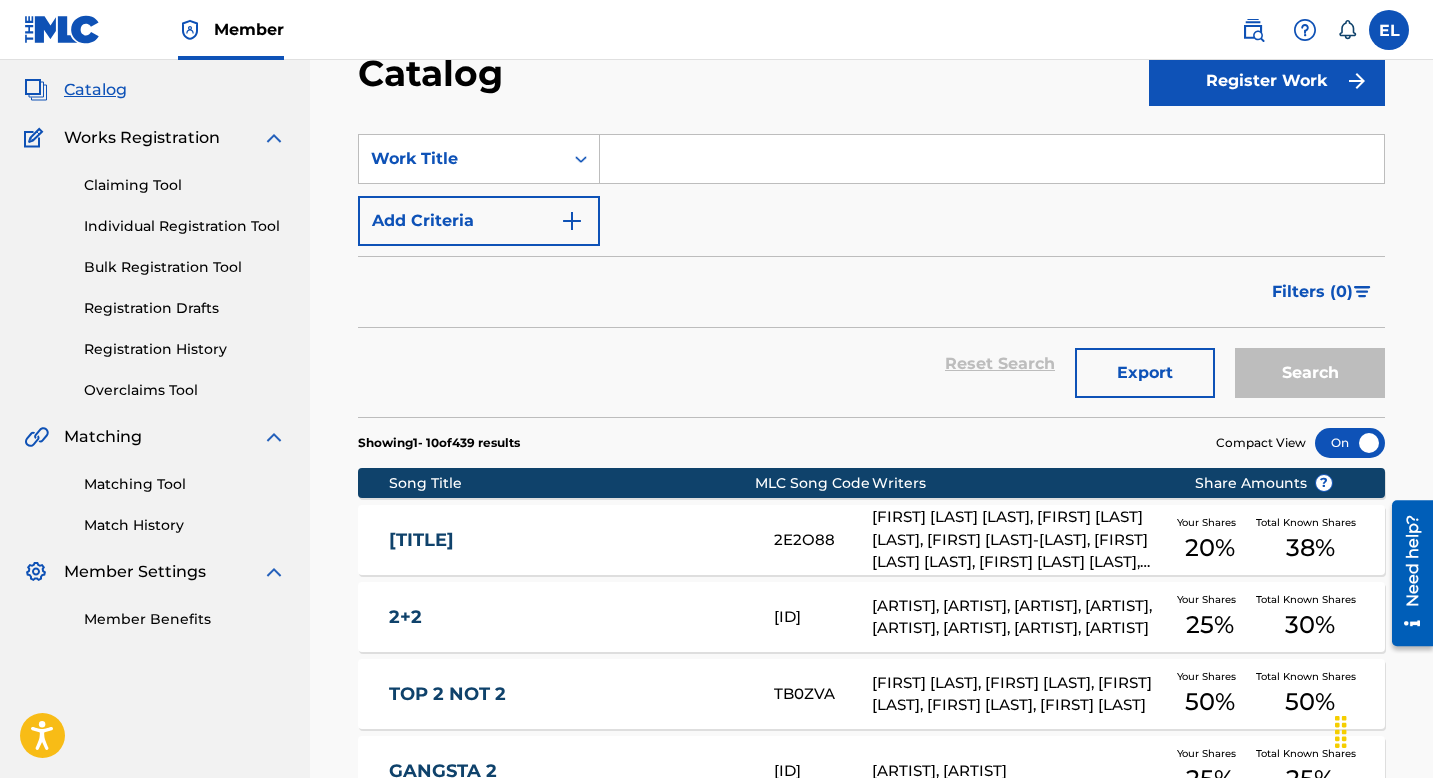 scroll, scrollTop: 0, scrollLeft: 0, axis: both 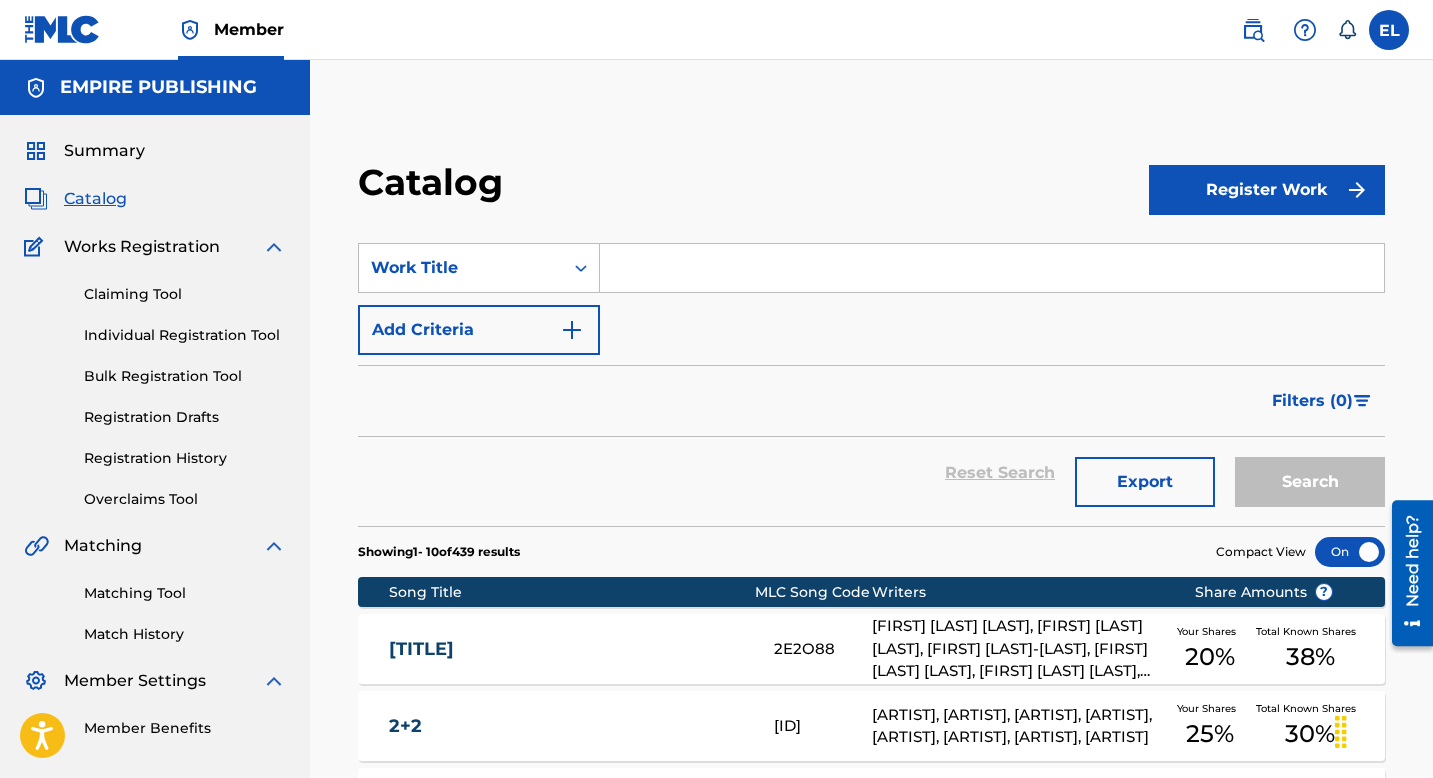 click on "Overclaims Tool" at bounding box center [185, 499] 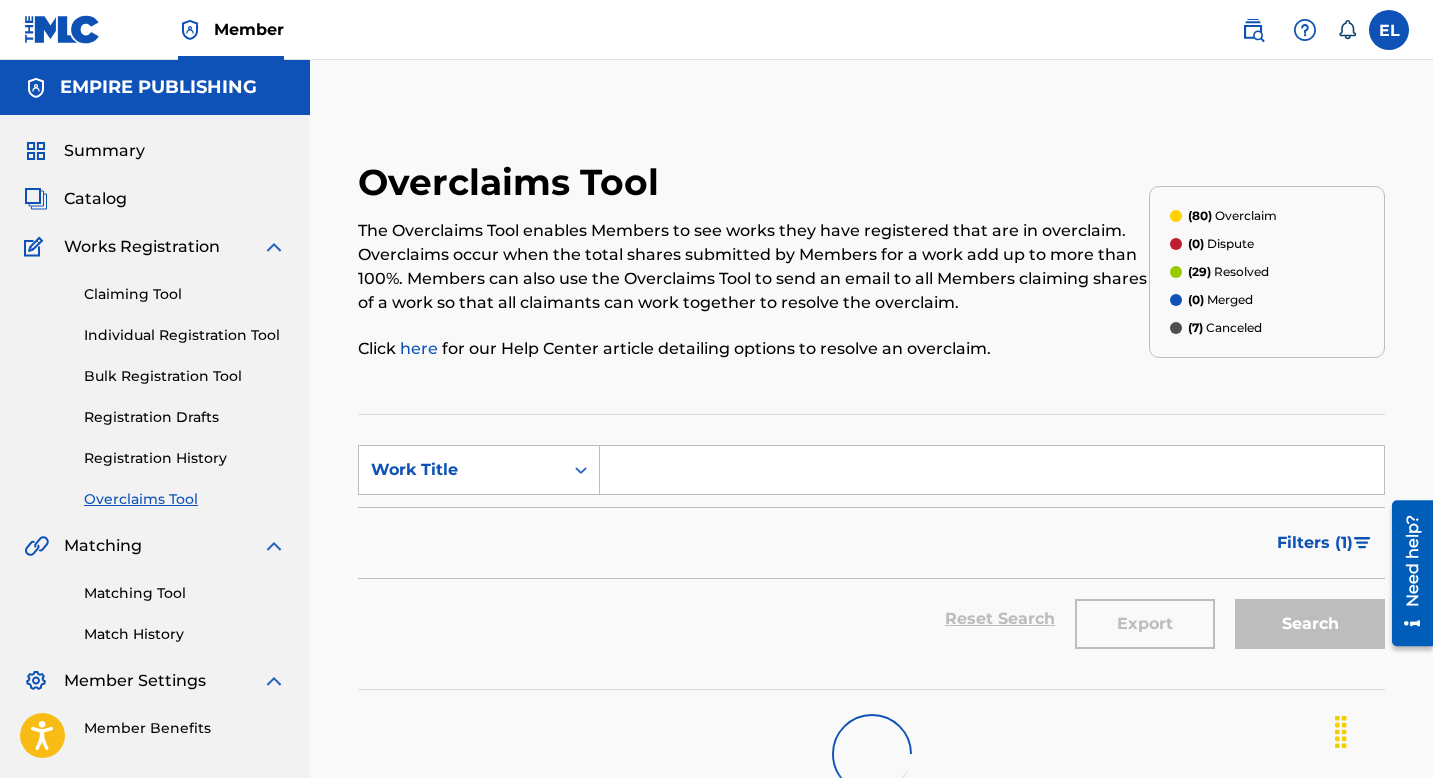 click on "Registration History" at bounding box center [185, 458] 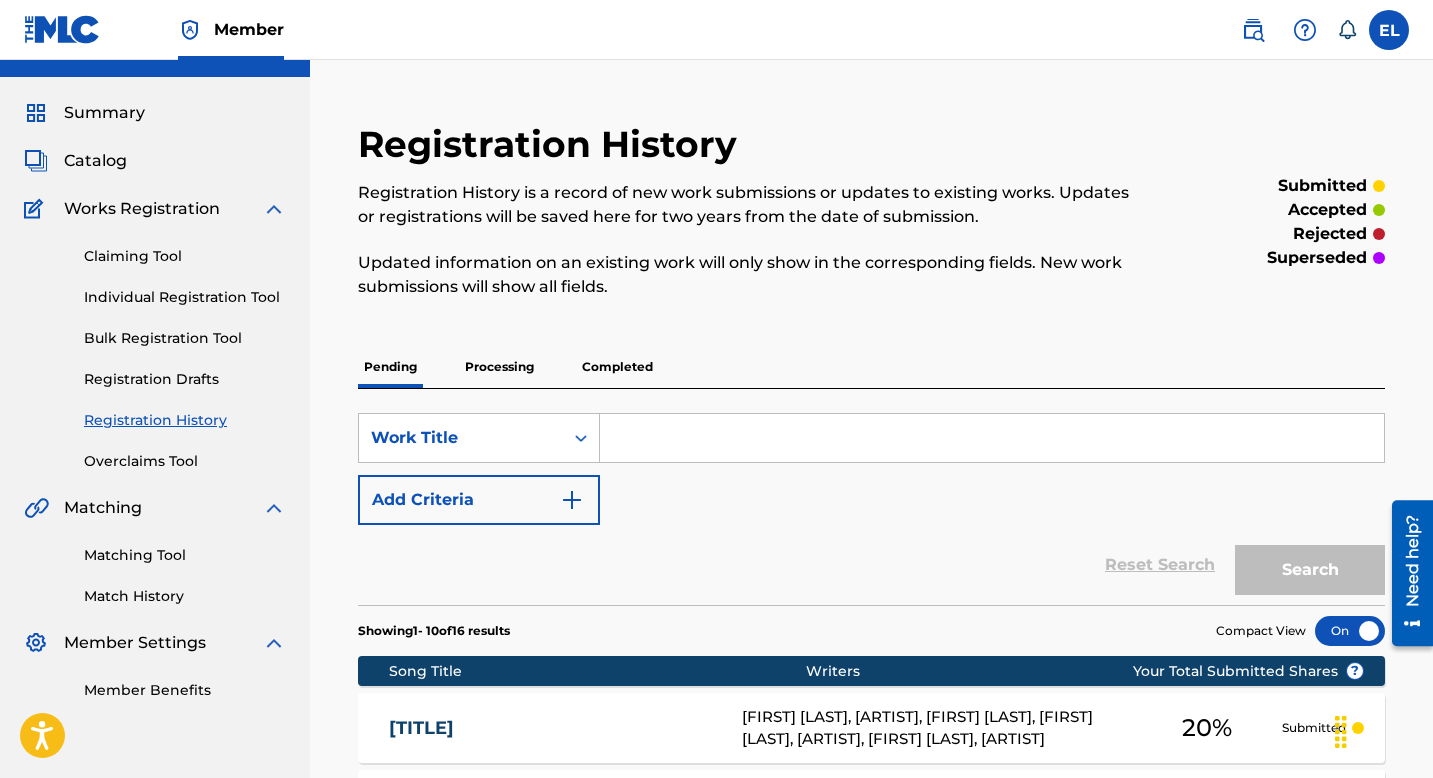 scroll, scrollTop: 181, scrollLeft: 0, axis: vertical 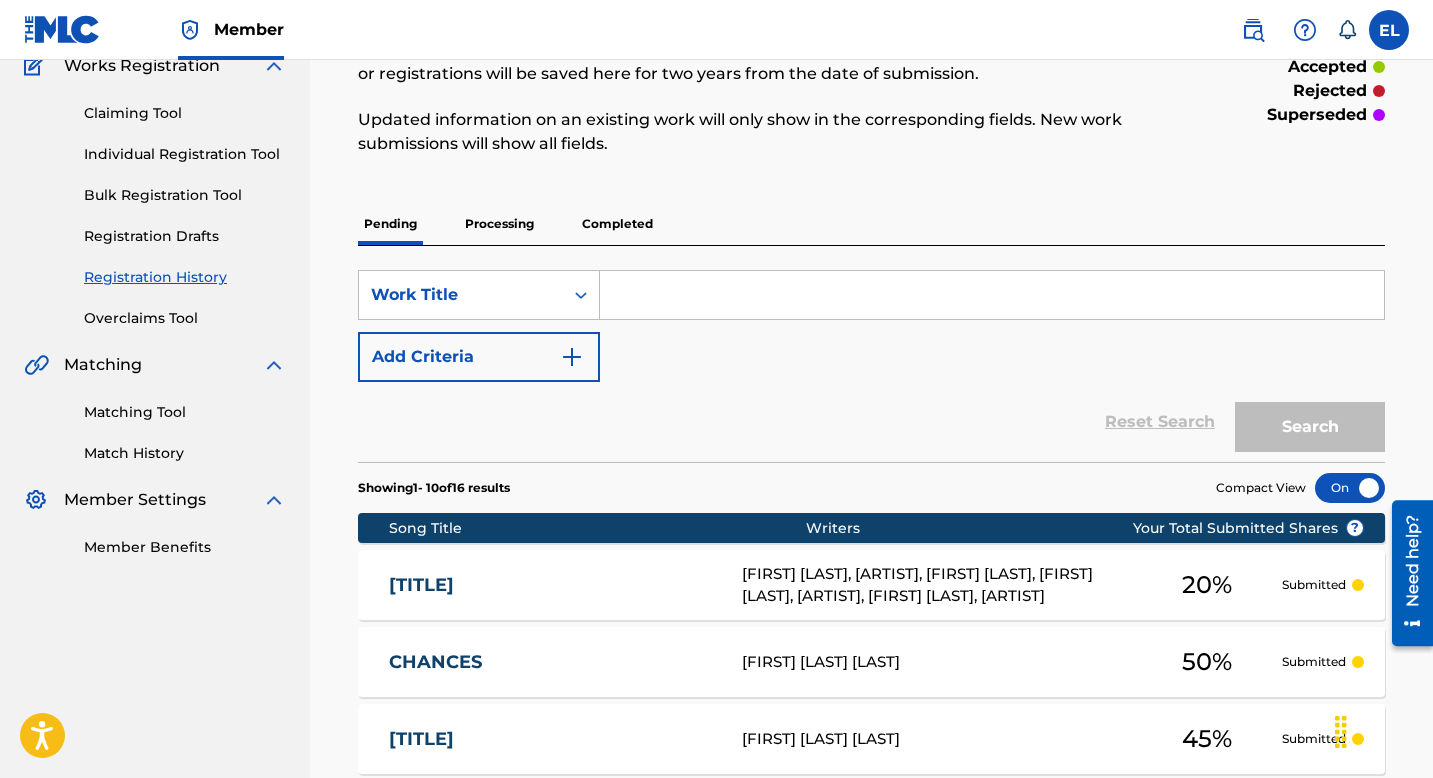 click on "[TITLE] [TITLE] [FIRST] [LAST], [ARTIST], [FIRST] [LAST], [FIRST] [LAST], [ARTIST], [ARTIST], [ARTIST] [PERCENTAGE] Submitted" at bounding box center [871, 585] 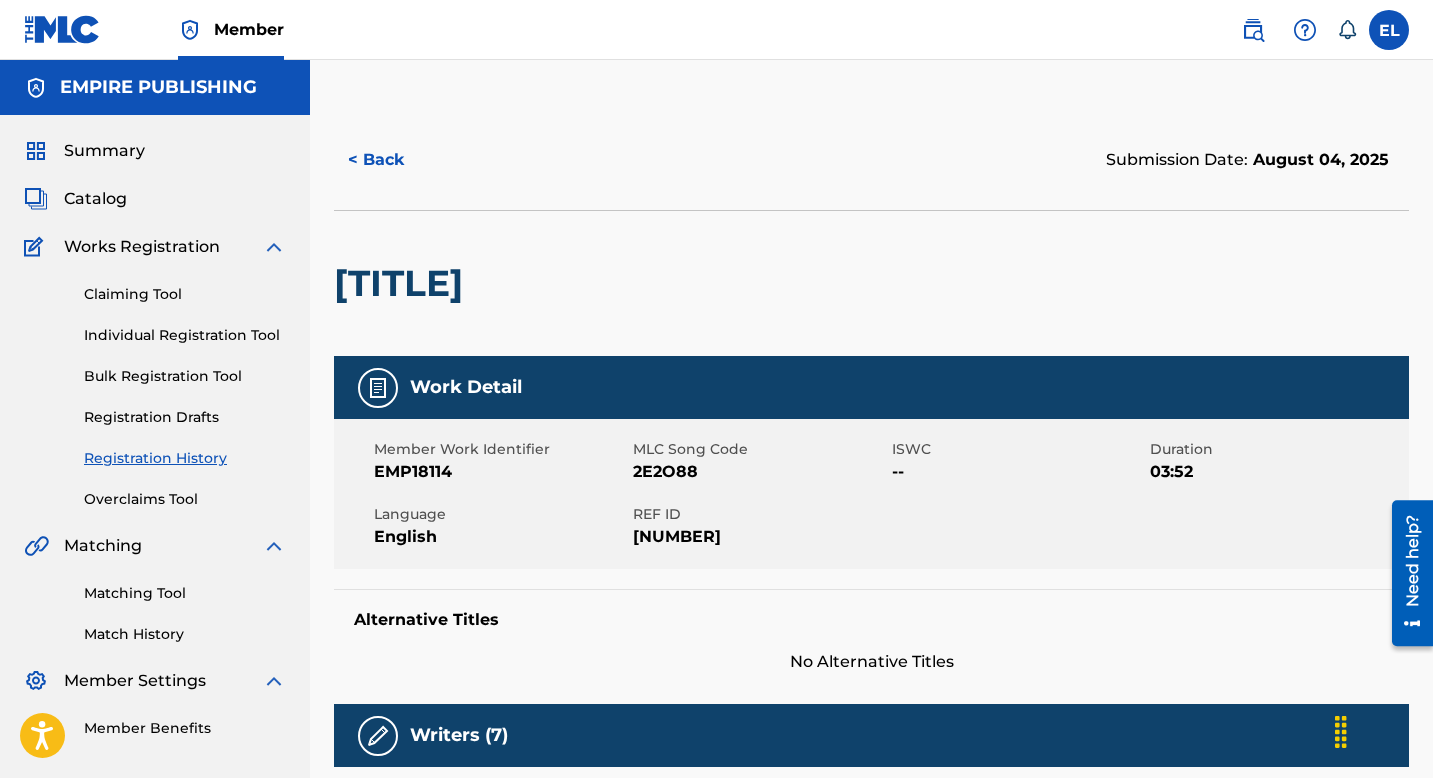 click on "2E2O88" at bounding box center [760, 472] 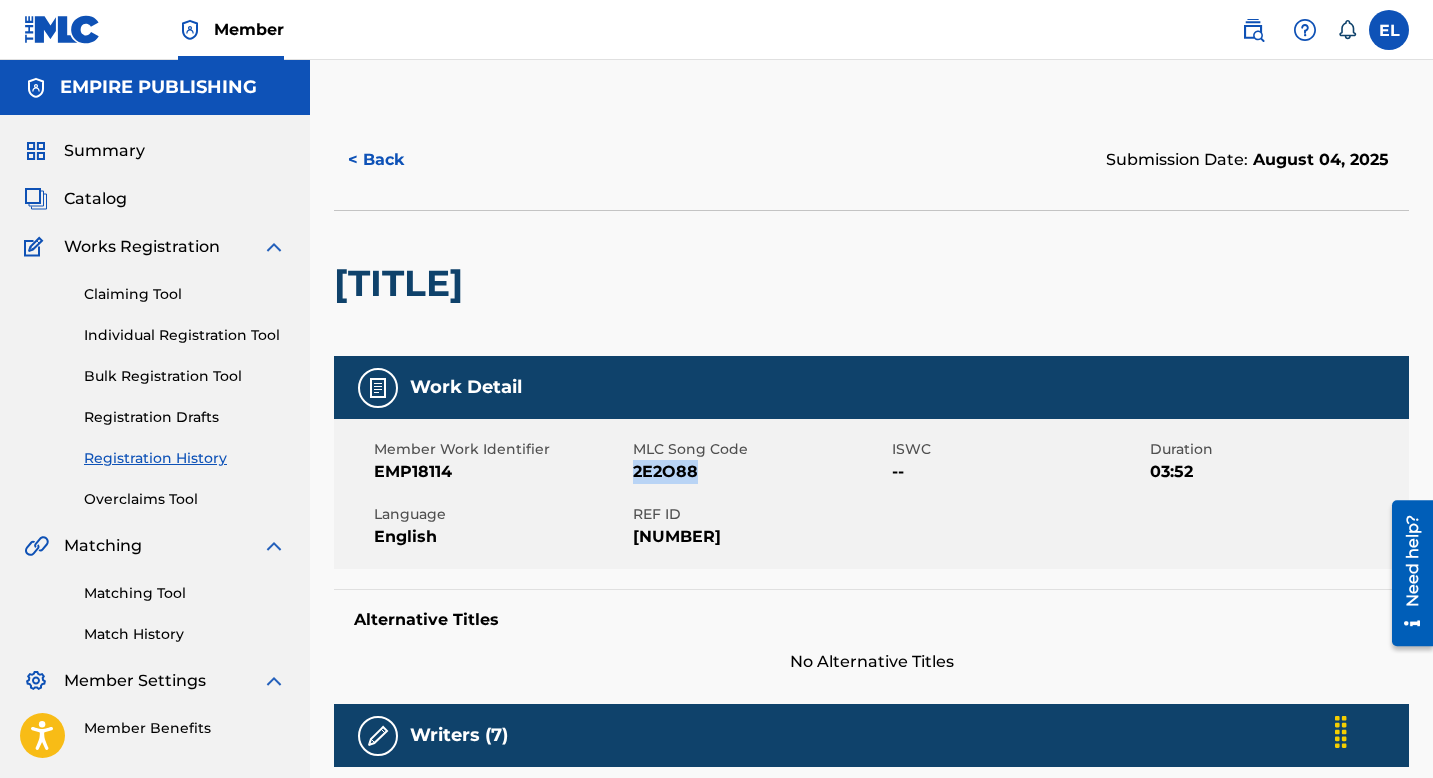 click on "2E2O88" at bounding box center [760, 472] 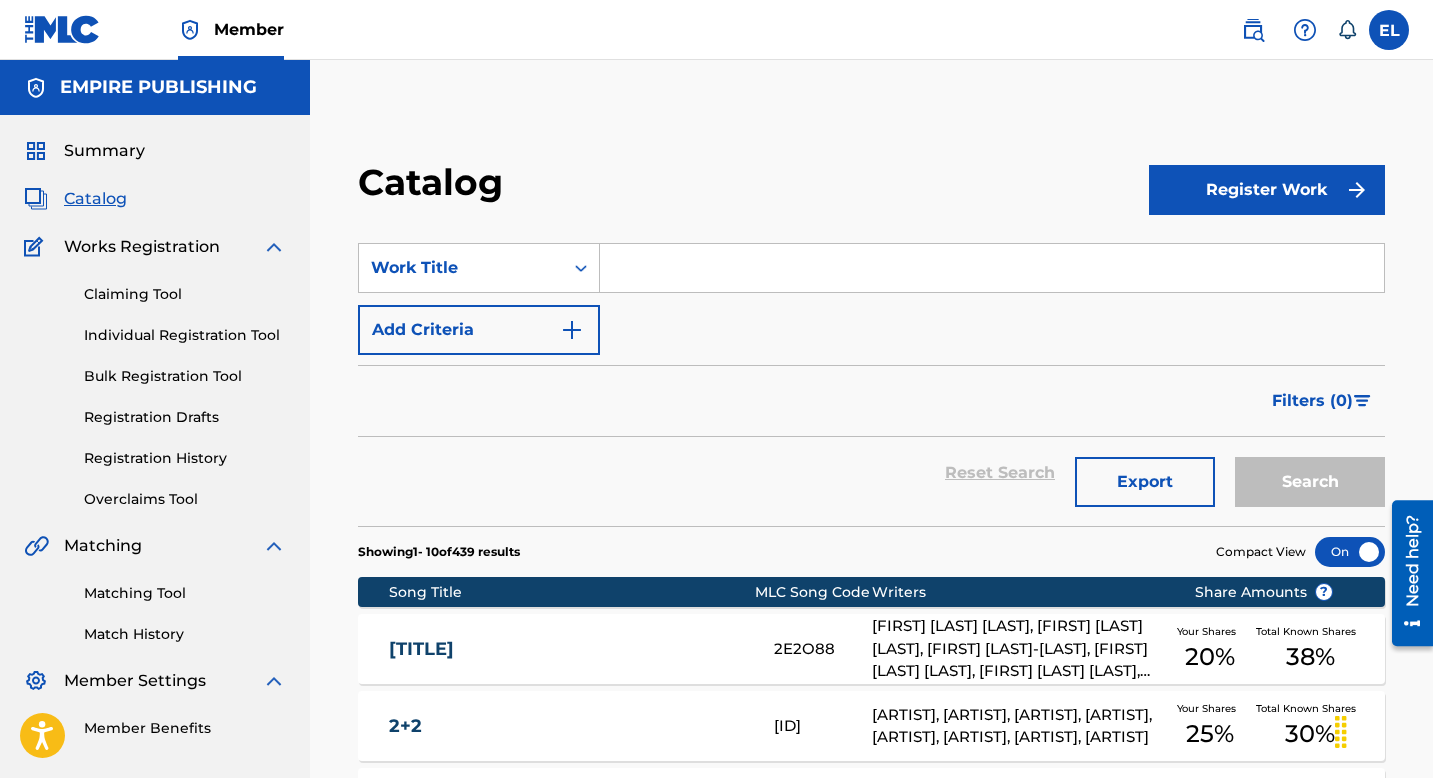 click at bounding box center (992, 268) 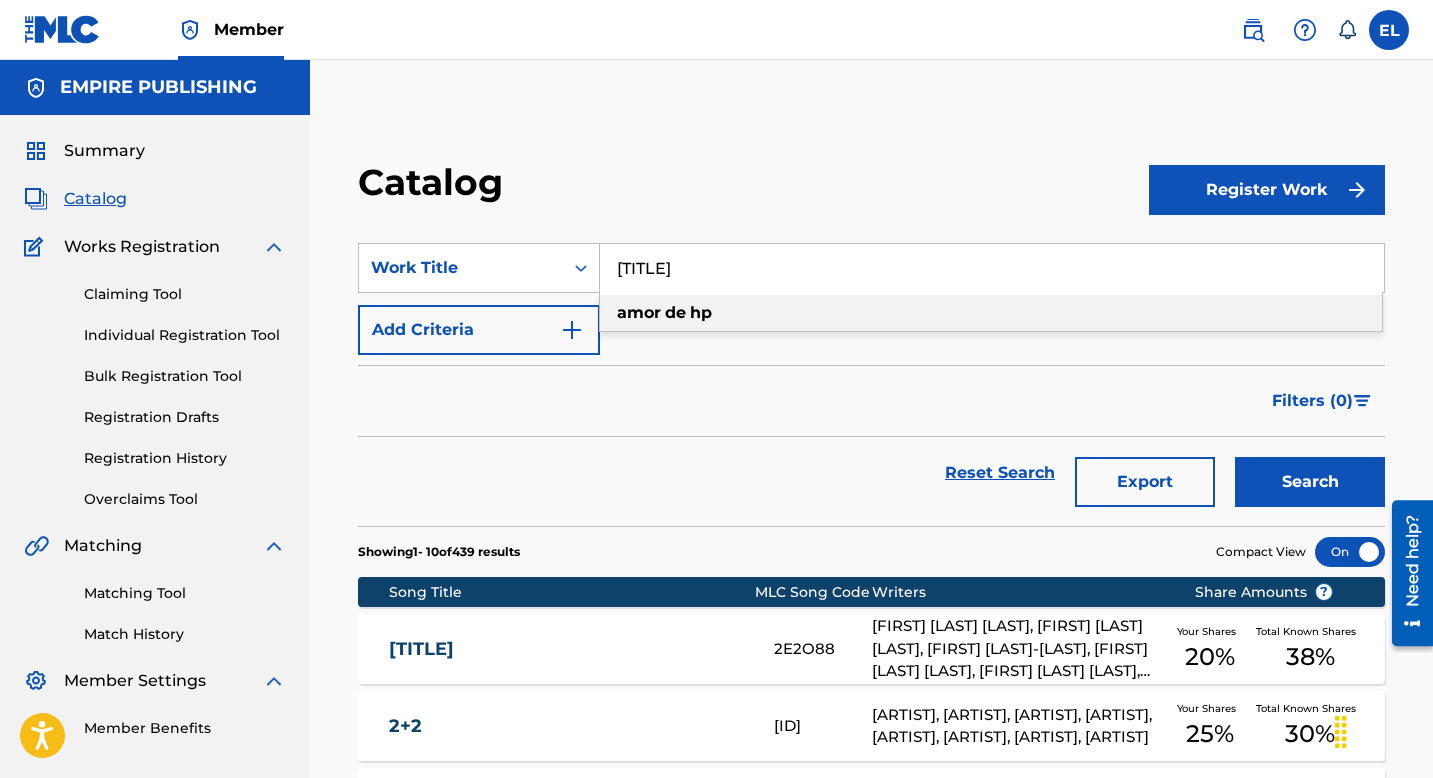 type on "[TITLE]" 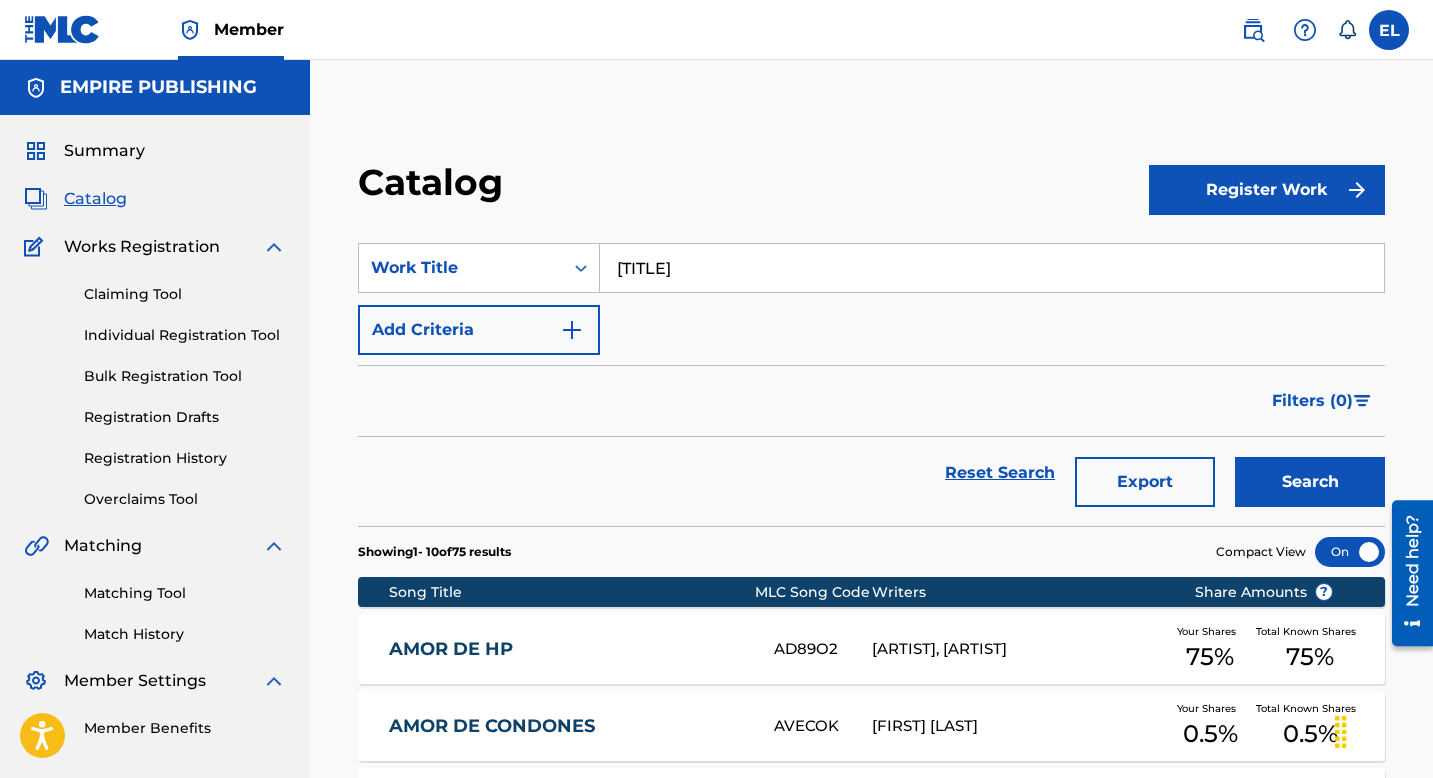 click on "AMOR DE HP" at bounding box center (568, 649) 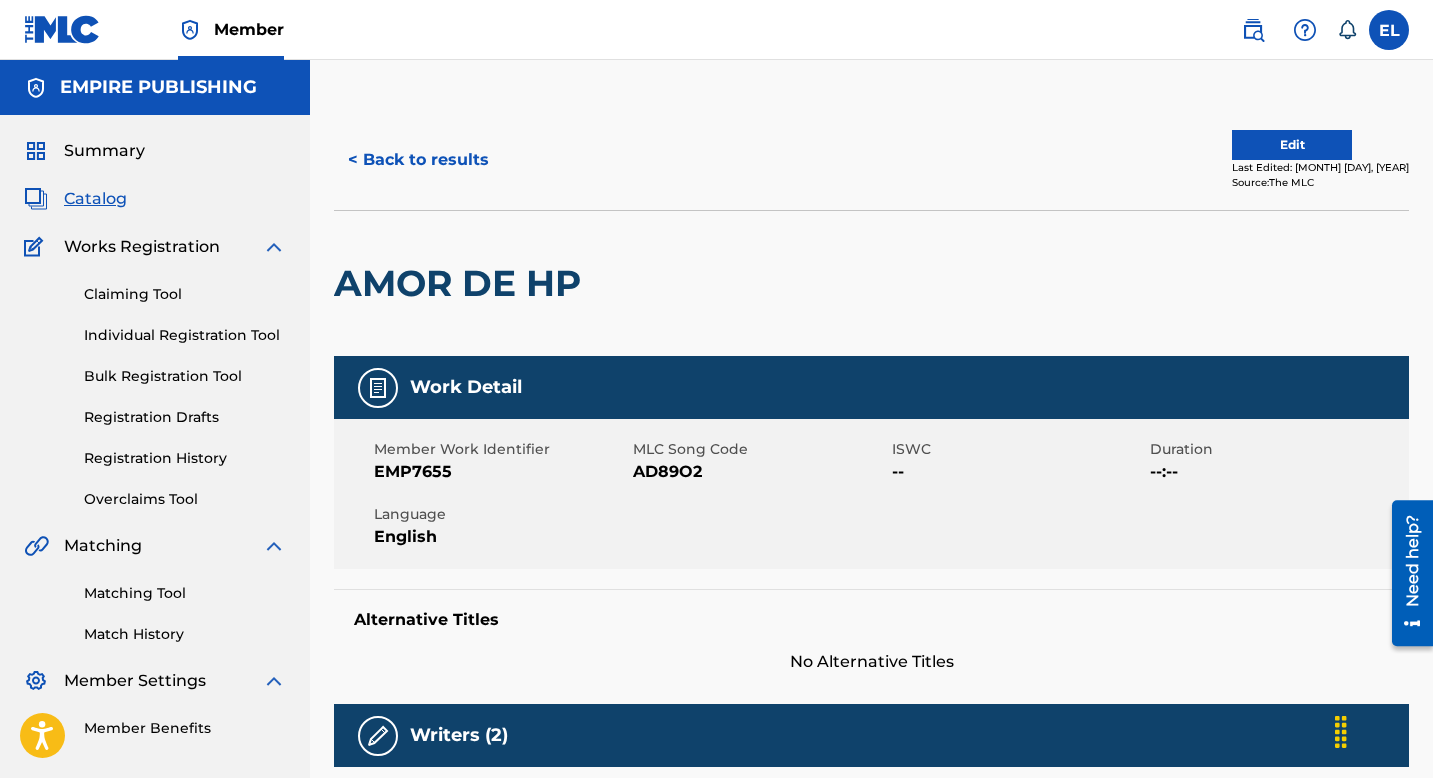 click on "AD89O2" at bounding box center [760, 472] 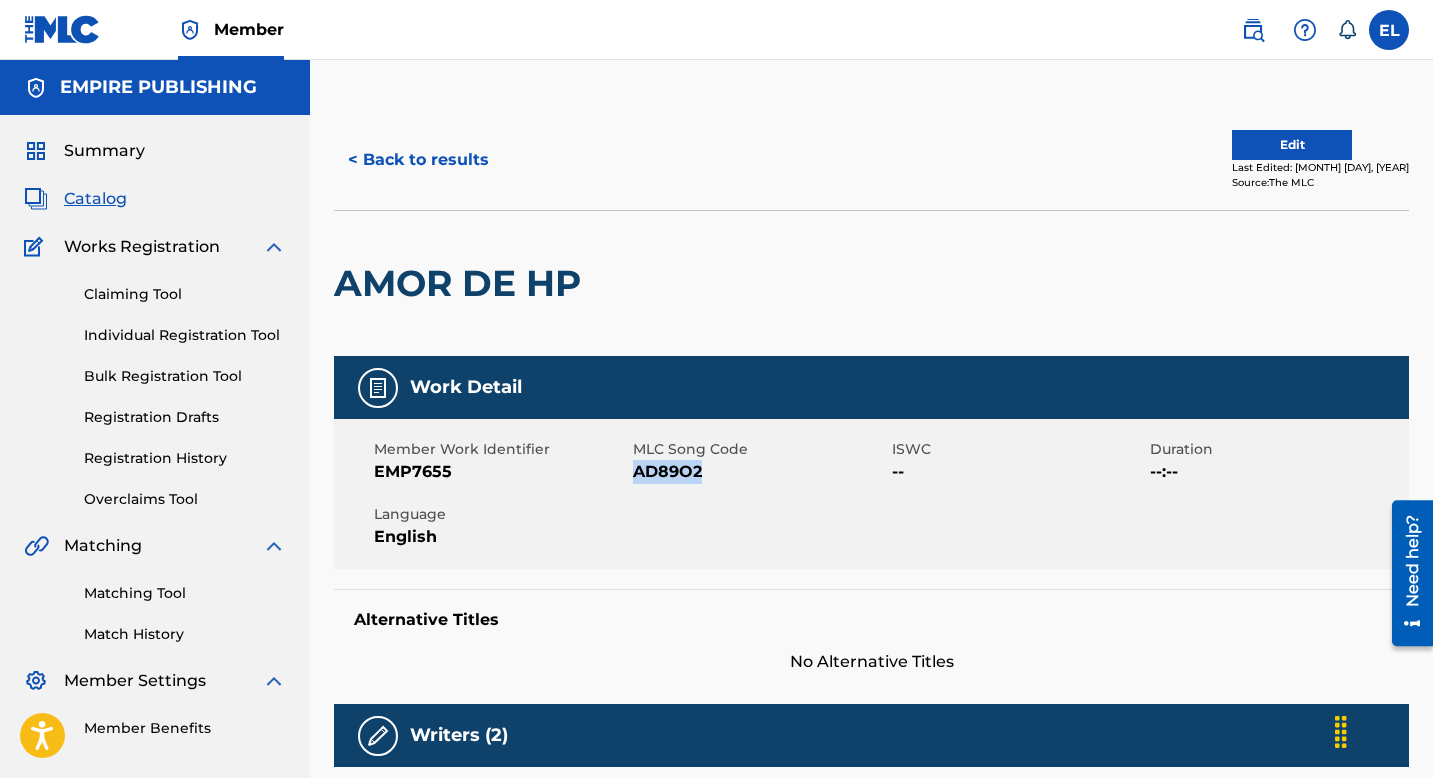 click on "AD89O2" at bounding box center (760, 472) 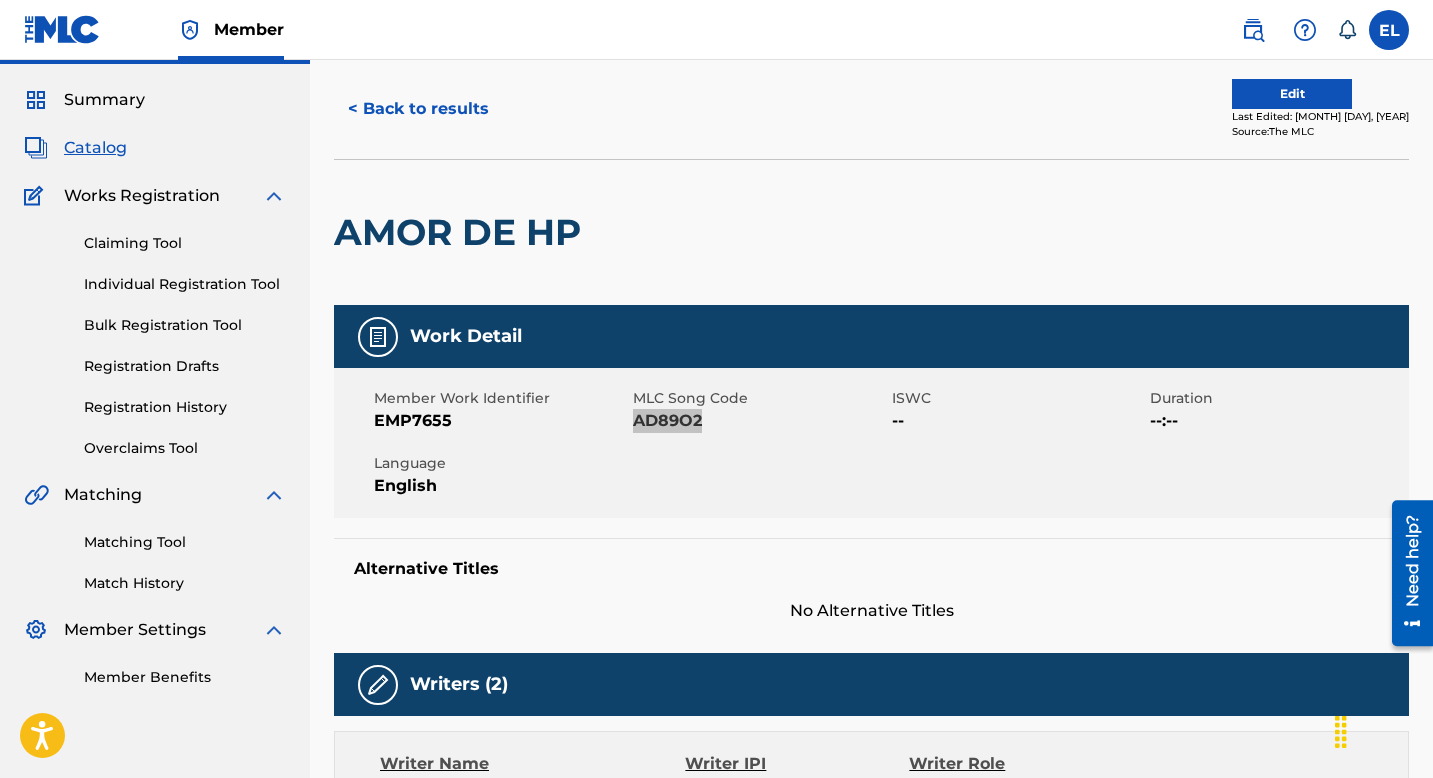 scroll, scrollTop: 0, scrollLeft: 0, axis: both 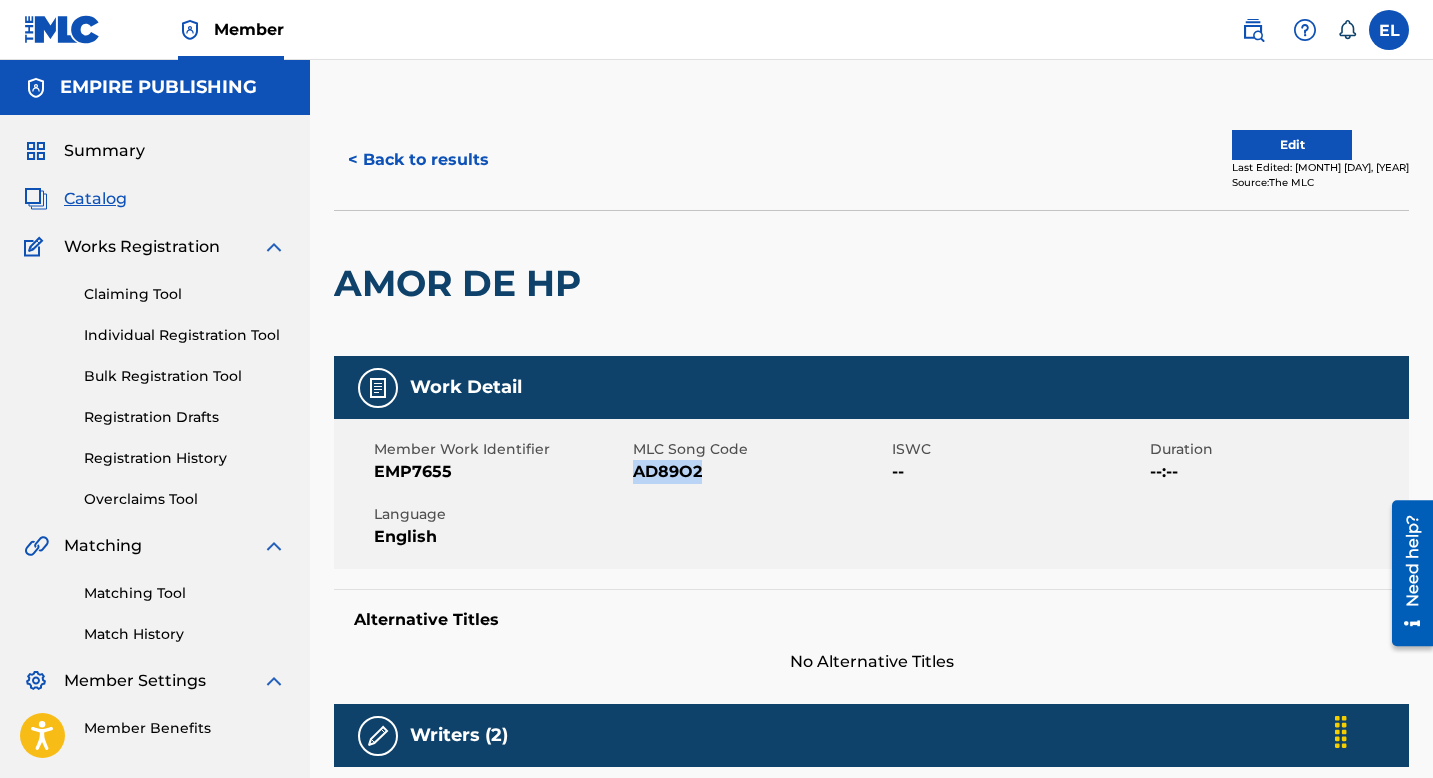 click on "Edit" at bounding box center (1292, 145) 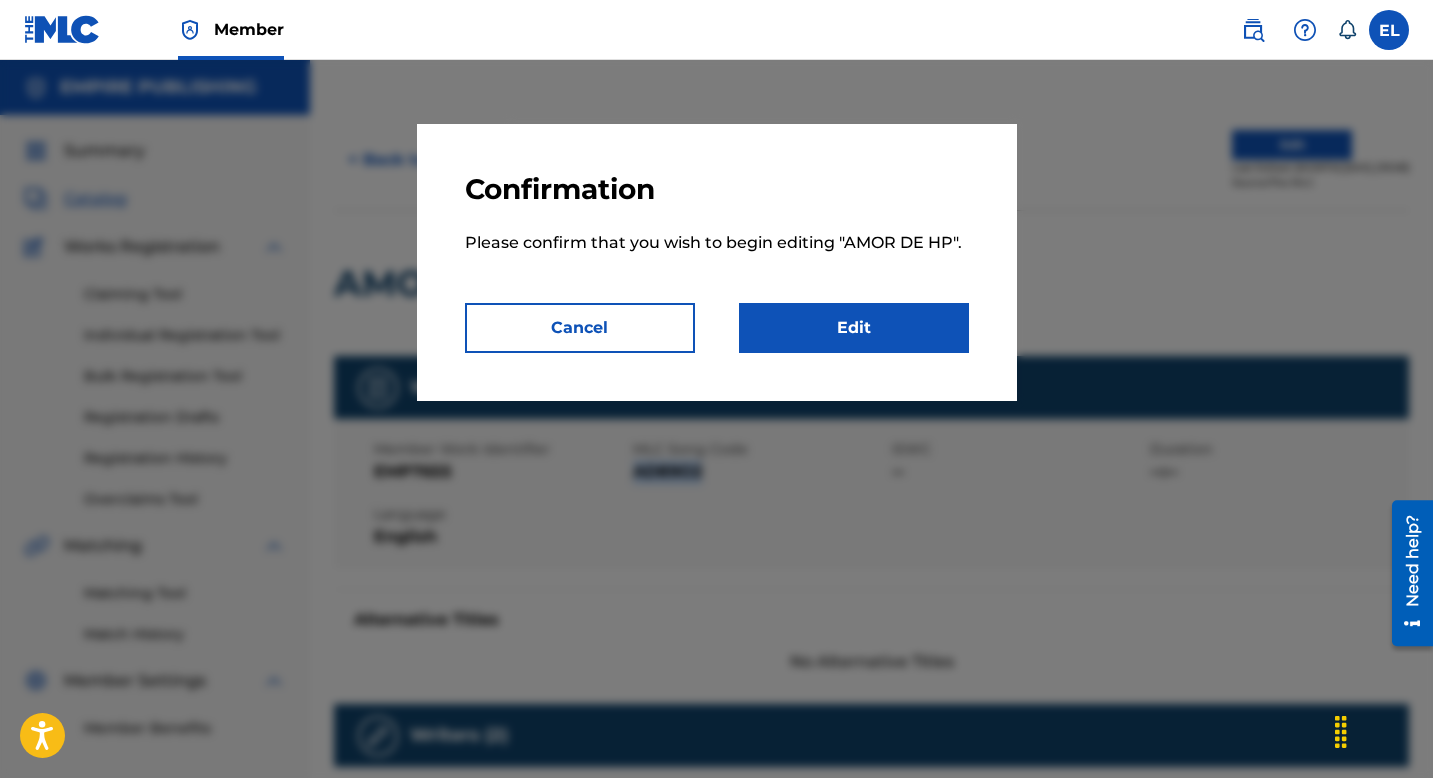 click on "Edit" at bounding box center [854, 328] 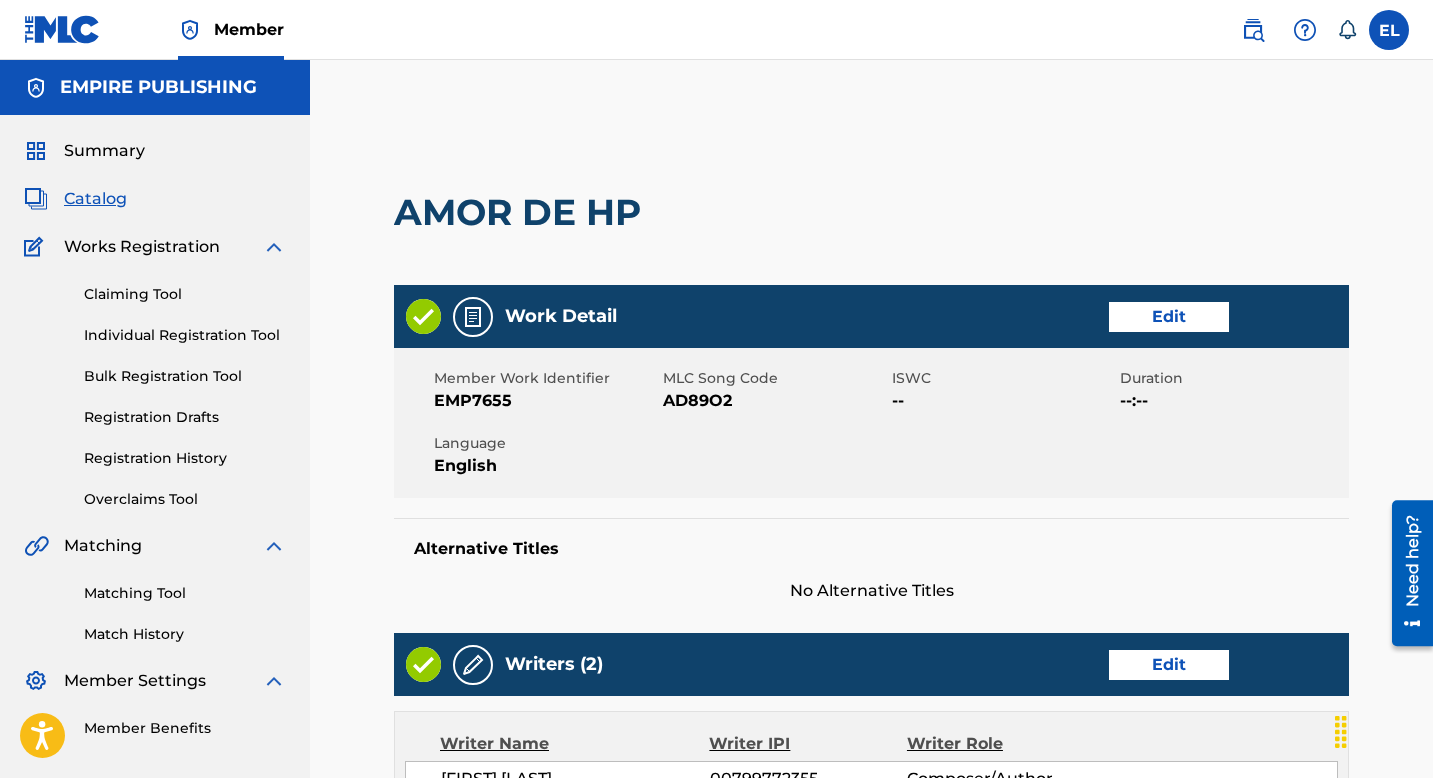 click on "Edit" at bounding box center [1169, 317] 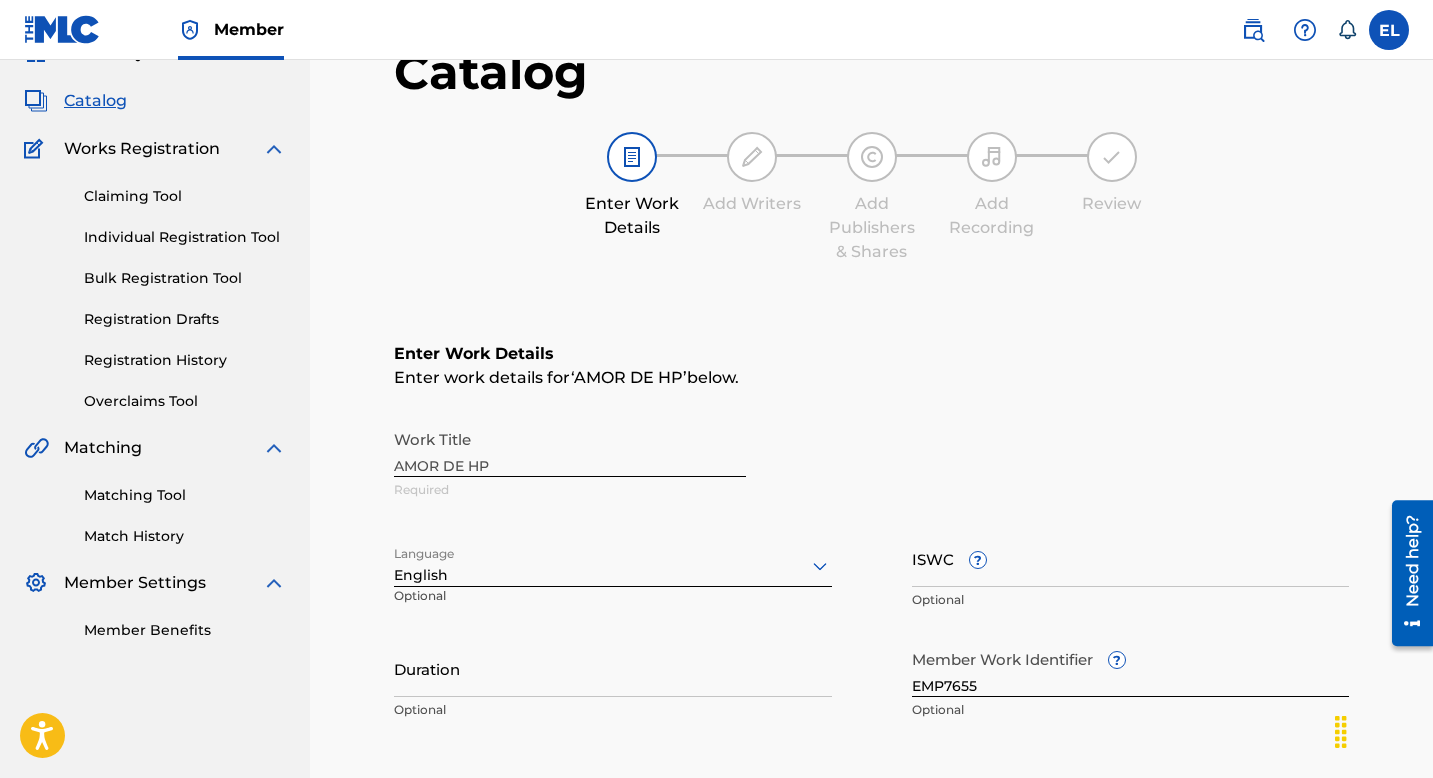scroll, scrollTop: 368, scrollLeft: 0, axis: vertical 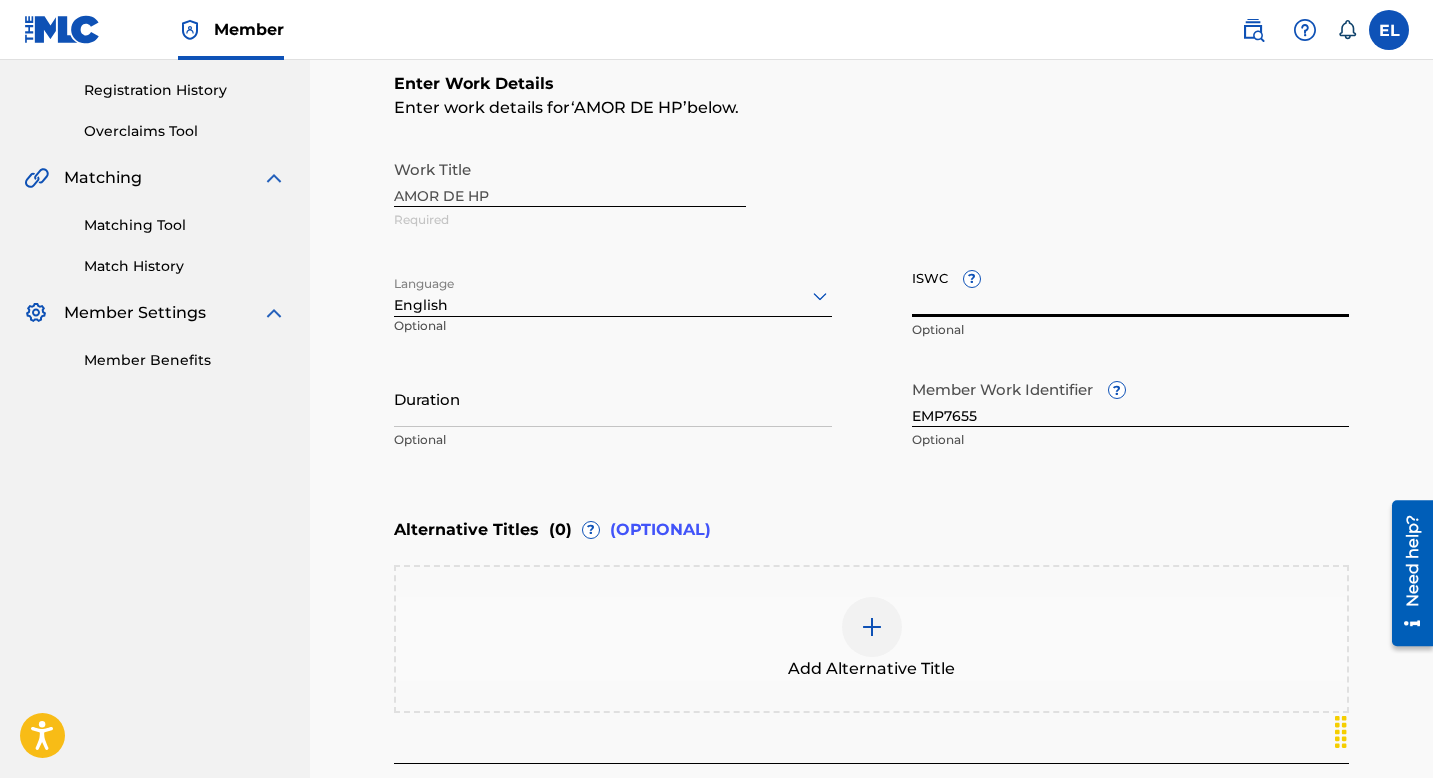 click on "ISWC   ?" at bounding box center [1131, 288] 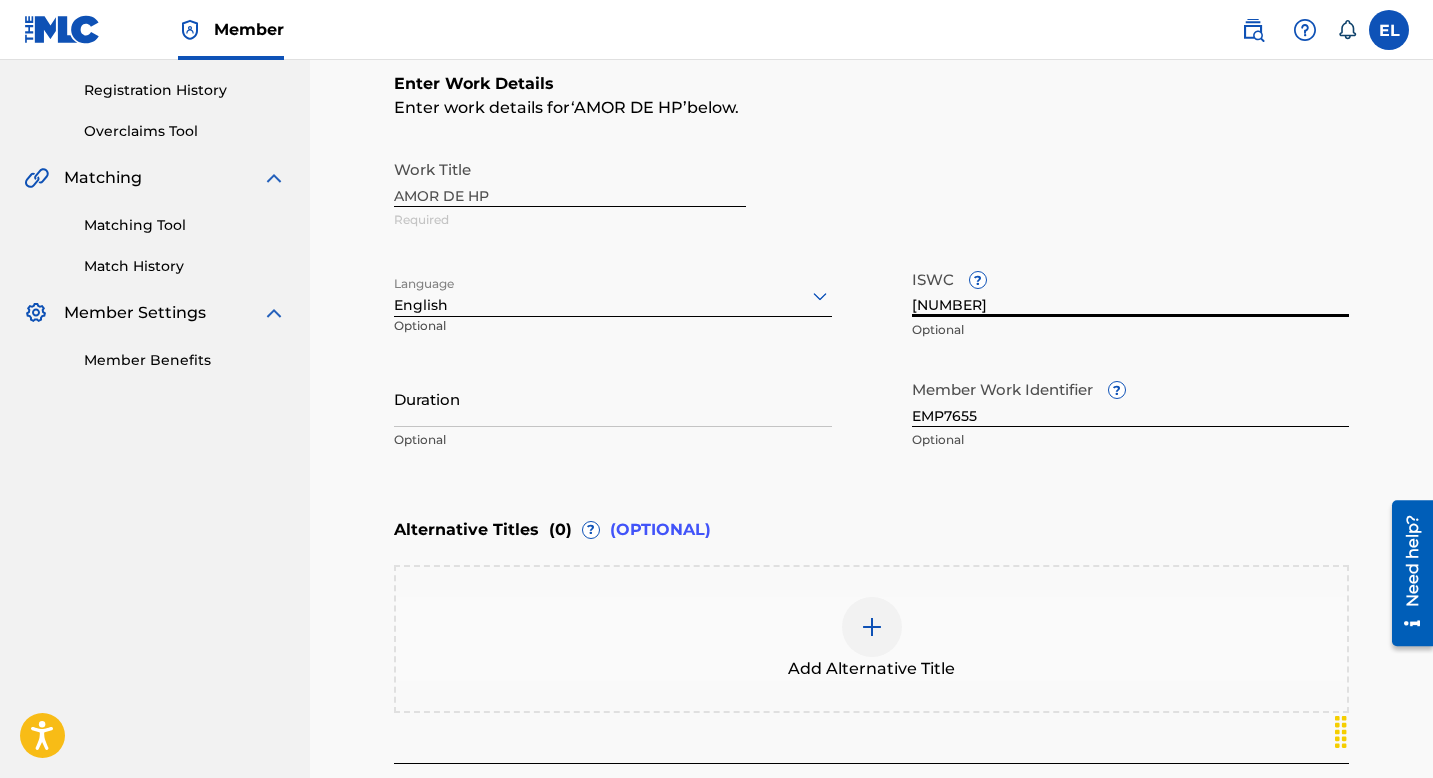 type on "[NUMBER]" 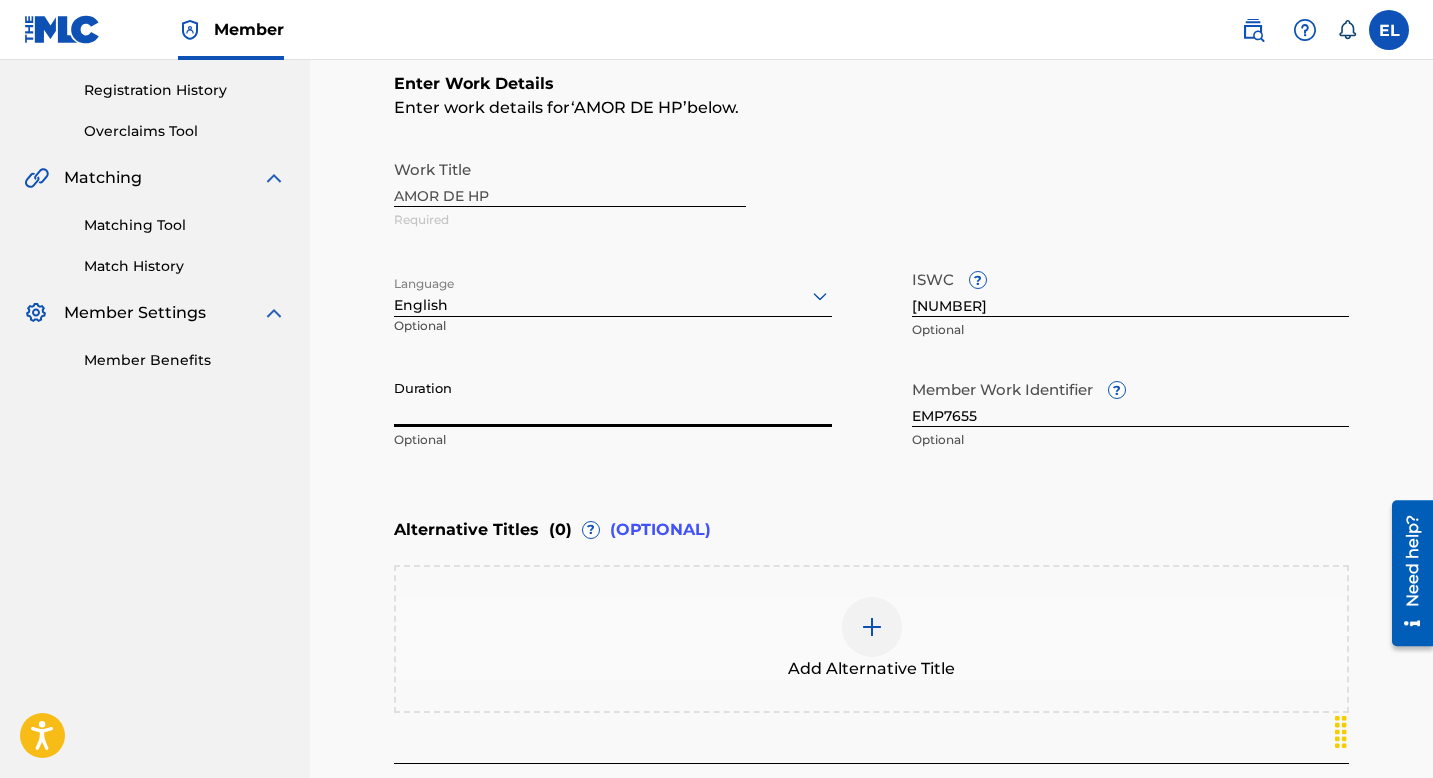 click on "Duration" at bounding box center (613, 398) 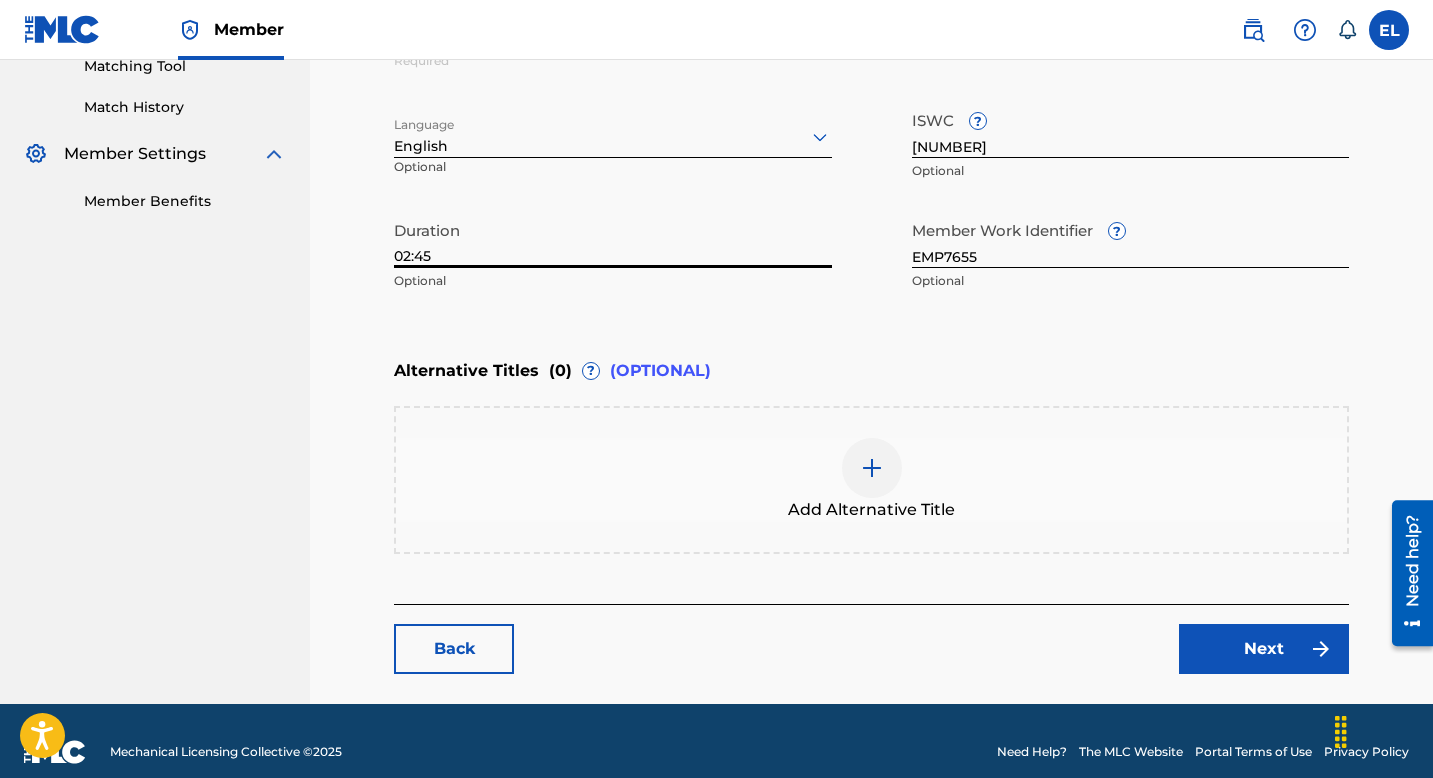 scroll, scrollTop: 548, scrollLeft: 0, axis: vertical 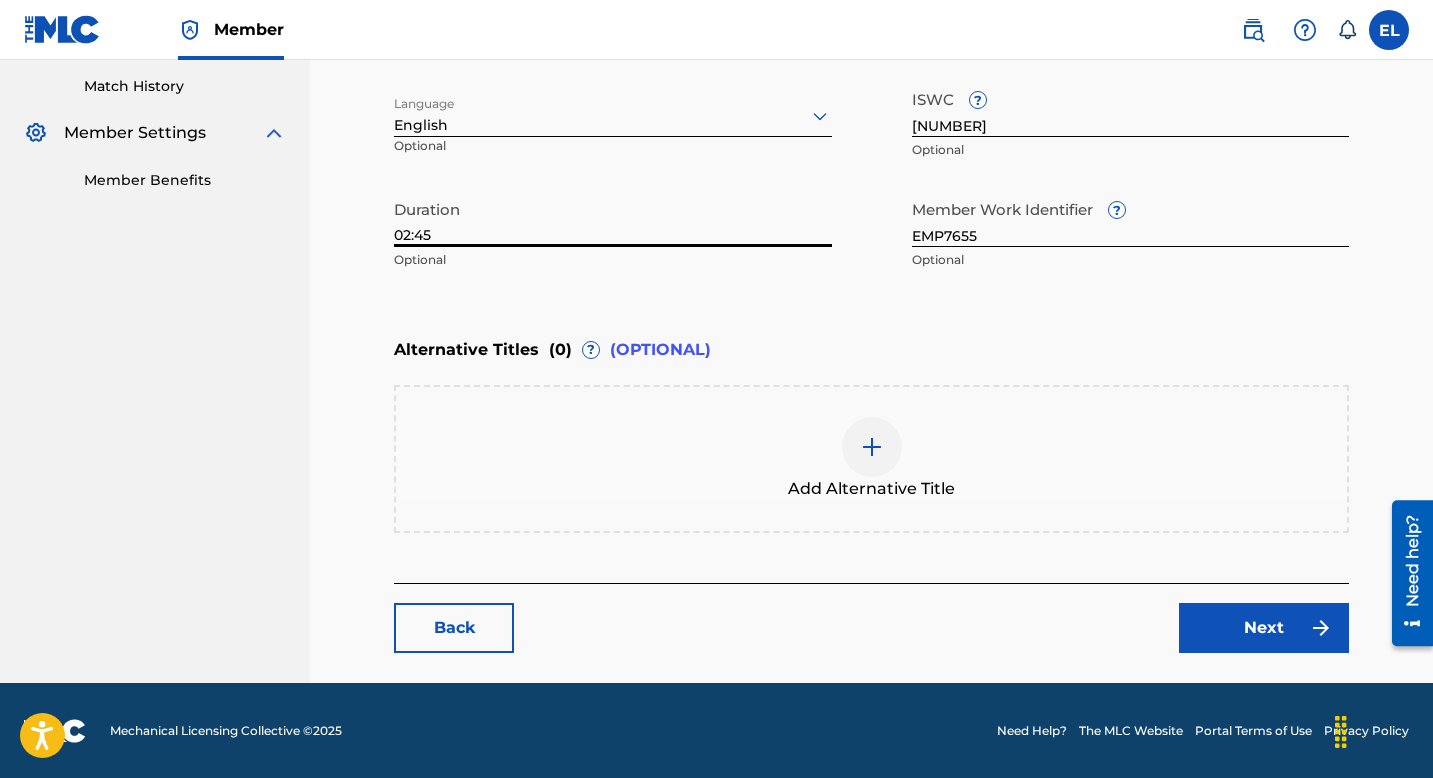 type on "02:45" 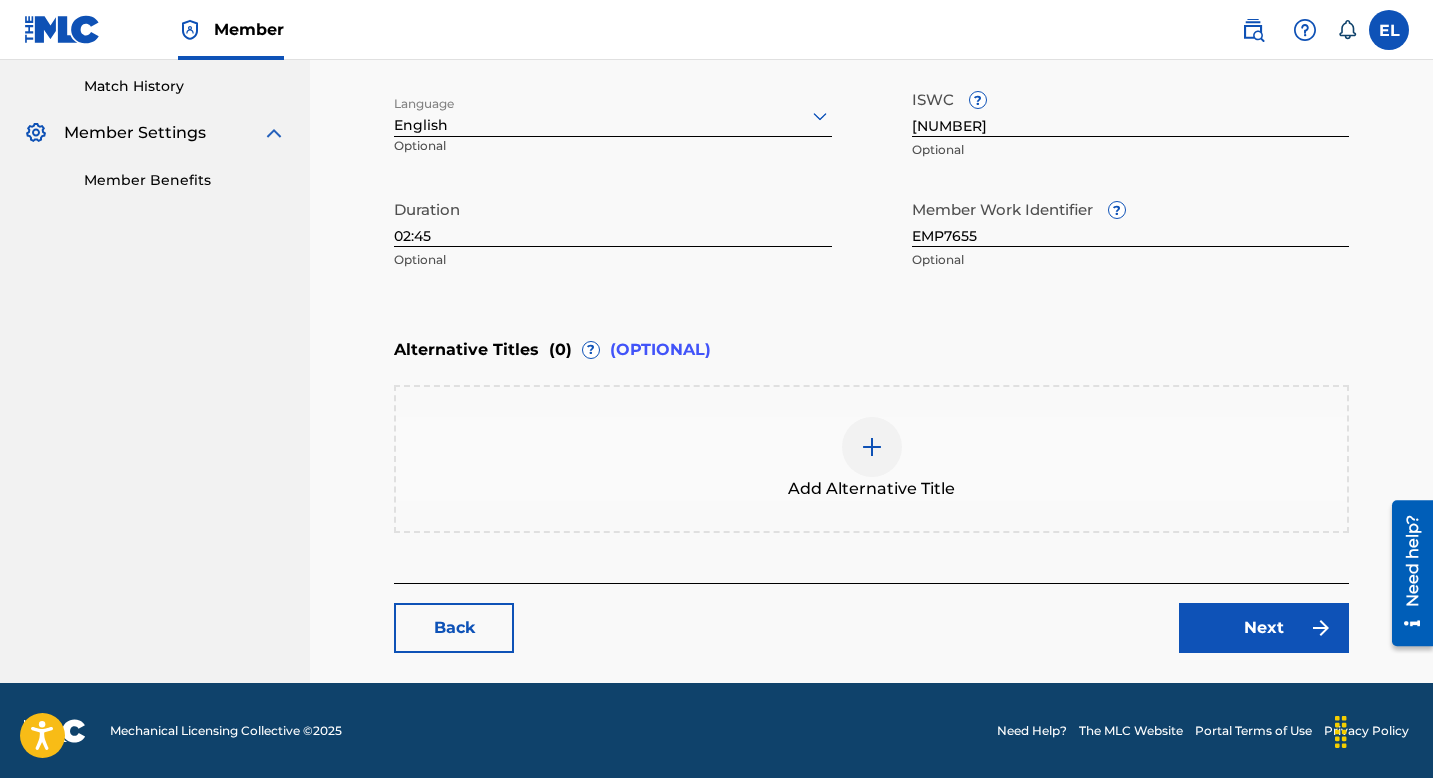 click on "Next" at bounding box center (1264, 628) 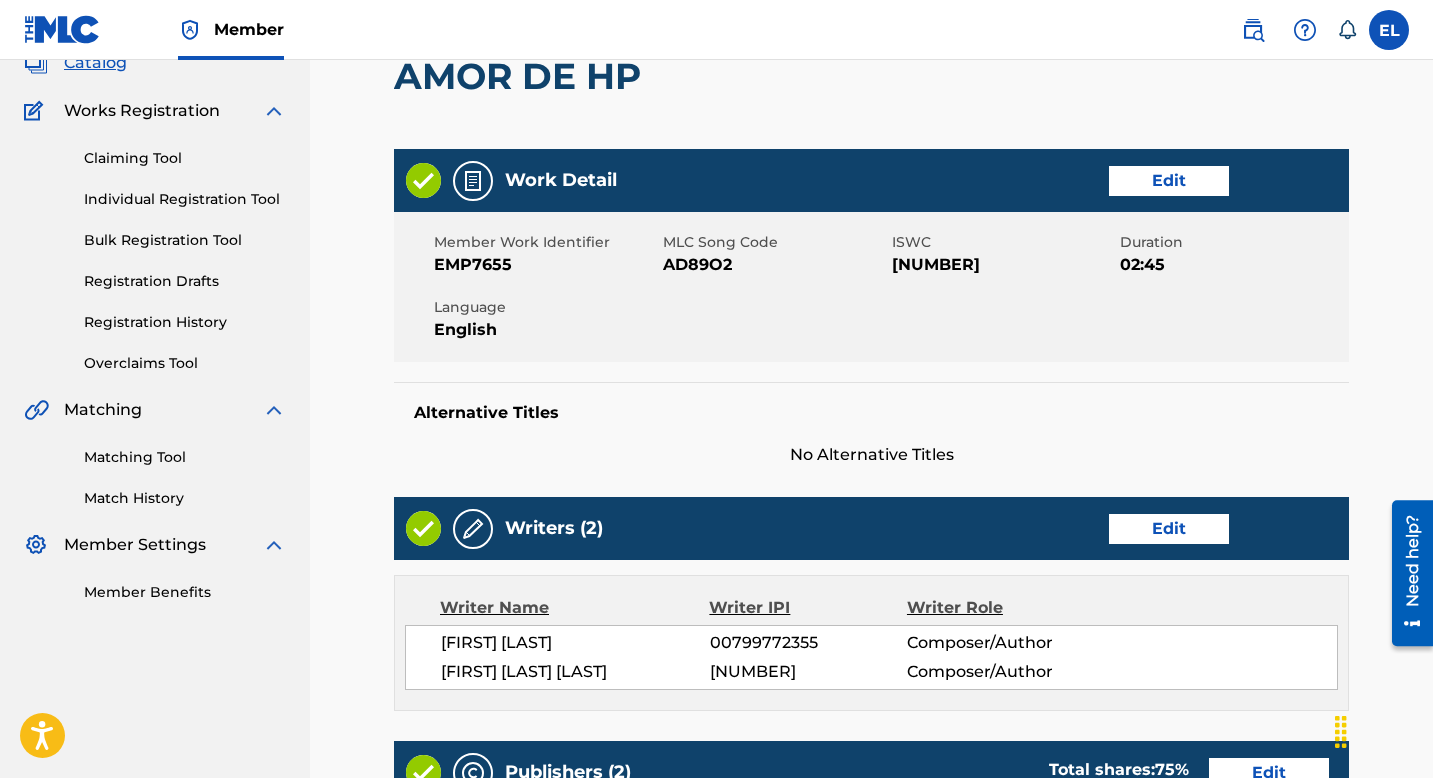 scroll, scrollTop: 422, scrollLeft: 0, axis: vertical 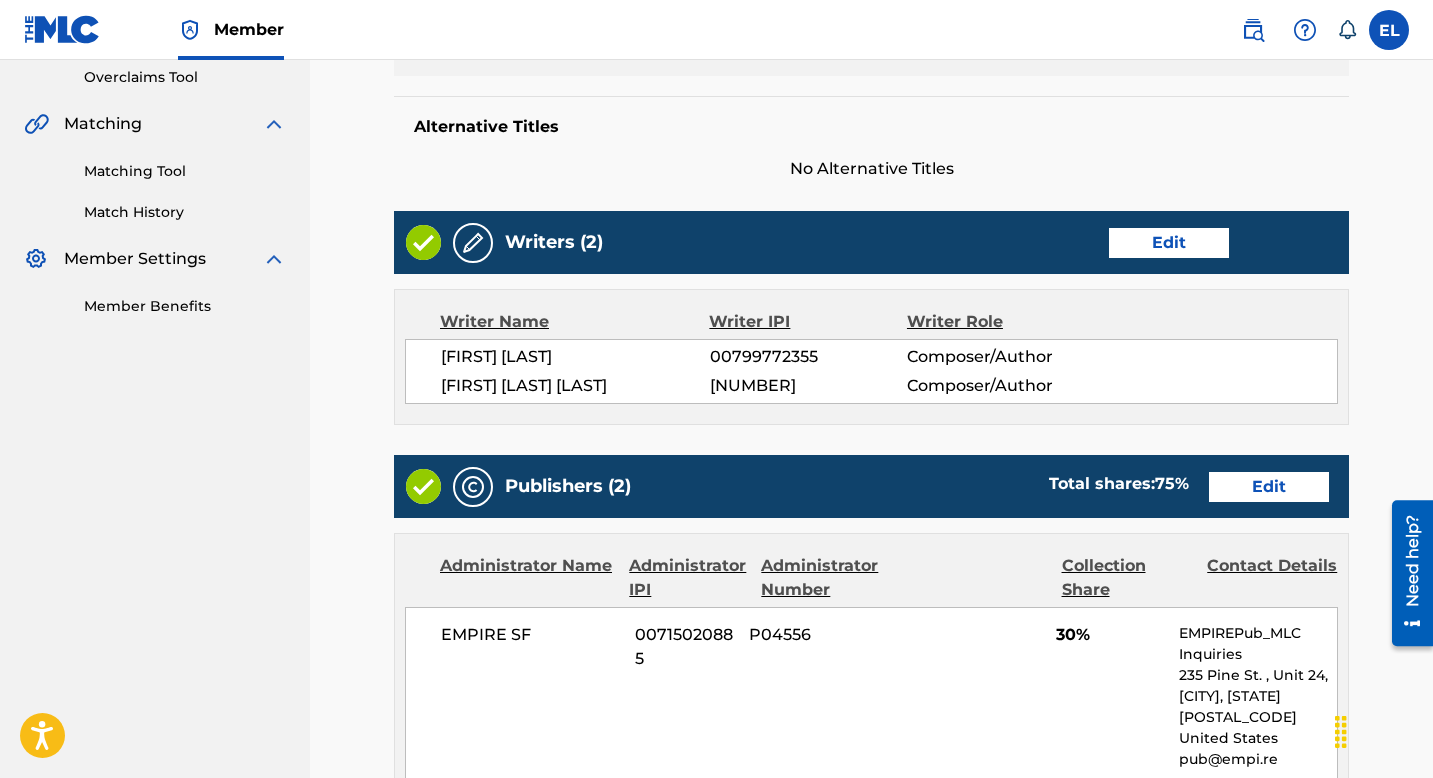 click on "Edit" at bounding box center [1169, 243] 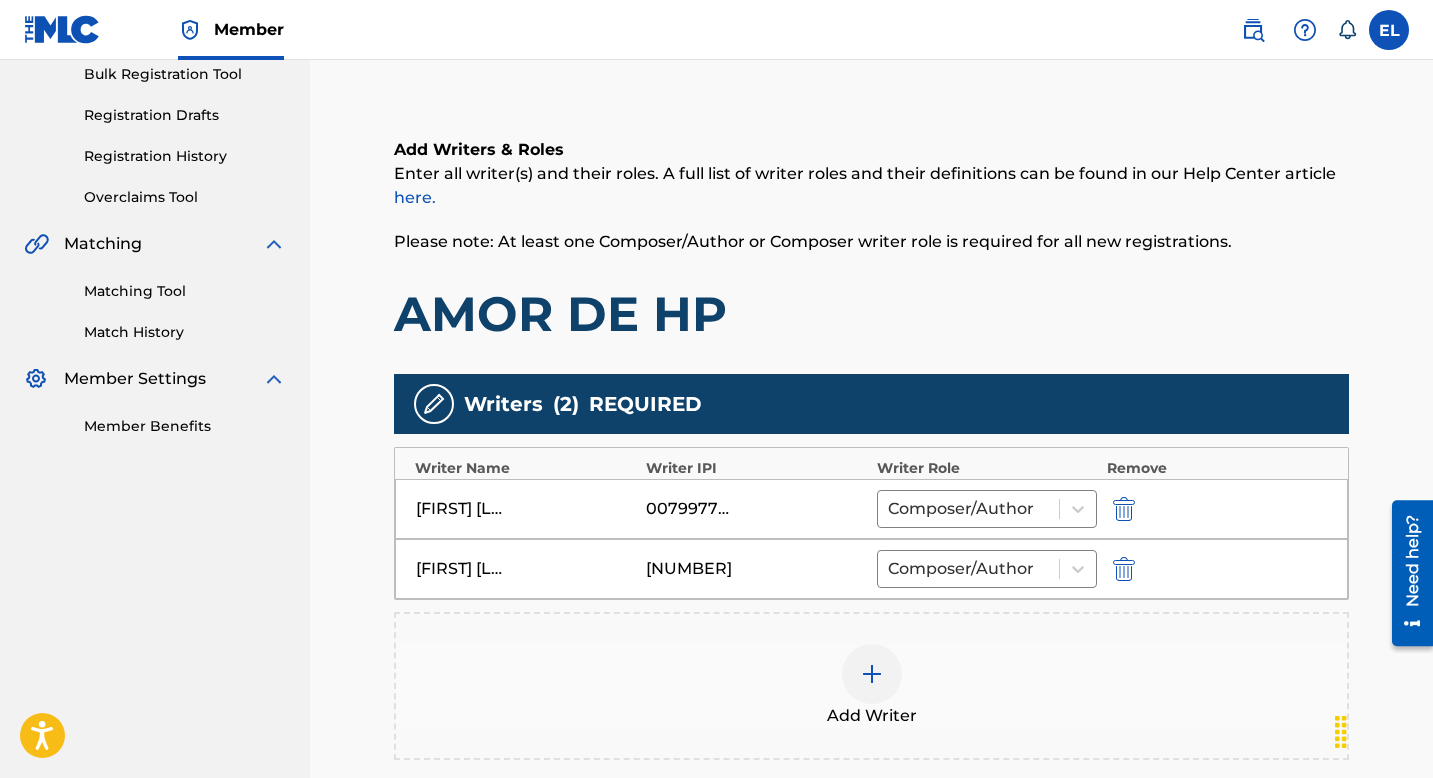 scroll, scrollTop: 498, scrollLeft: 0, axis: vertical 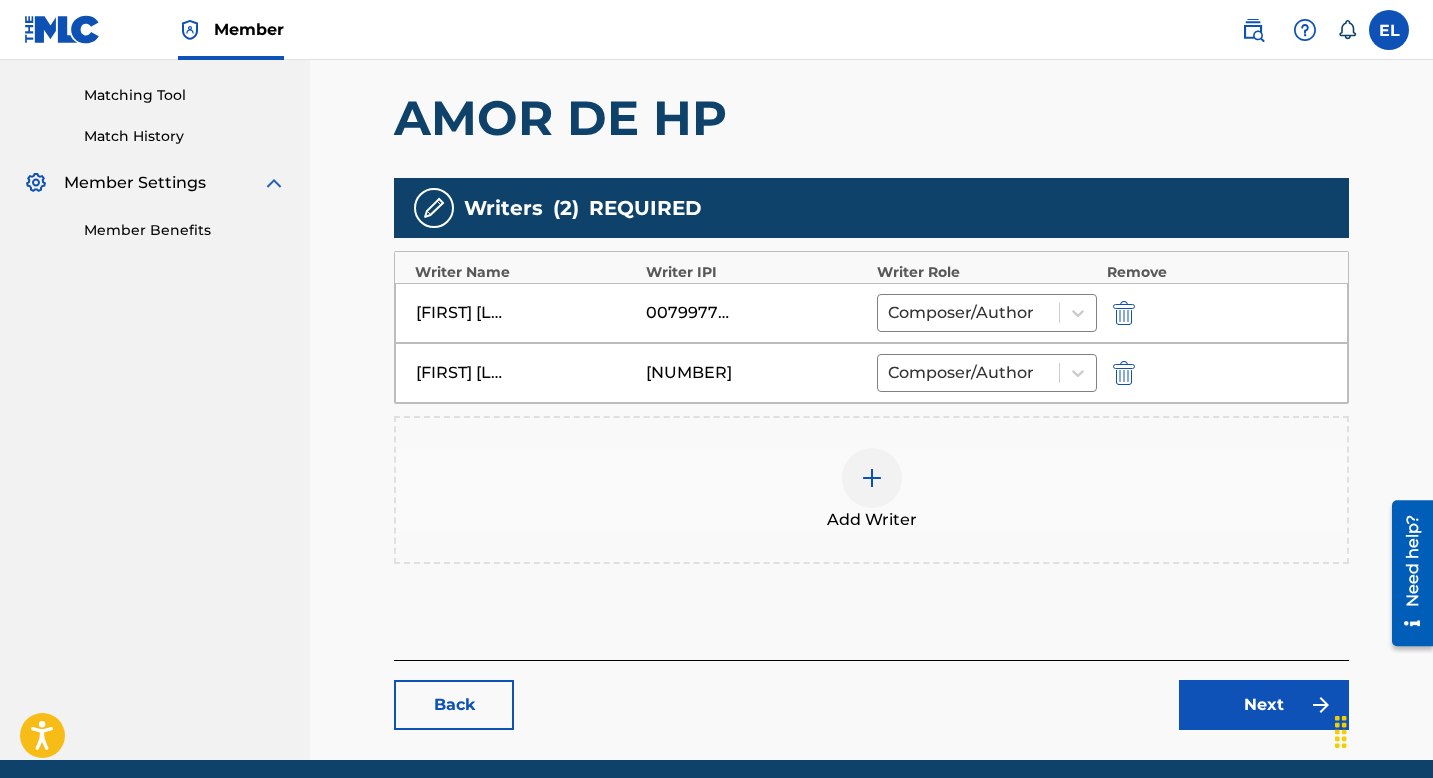 click at bounding box center [872, 478] 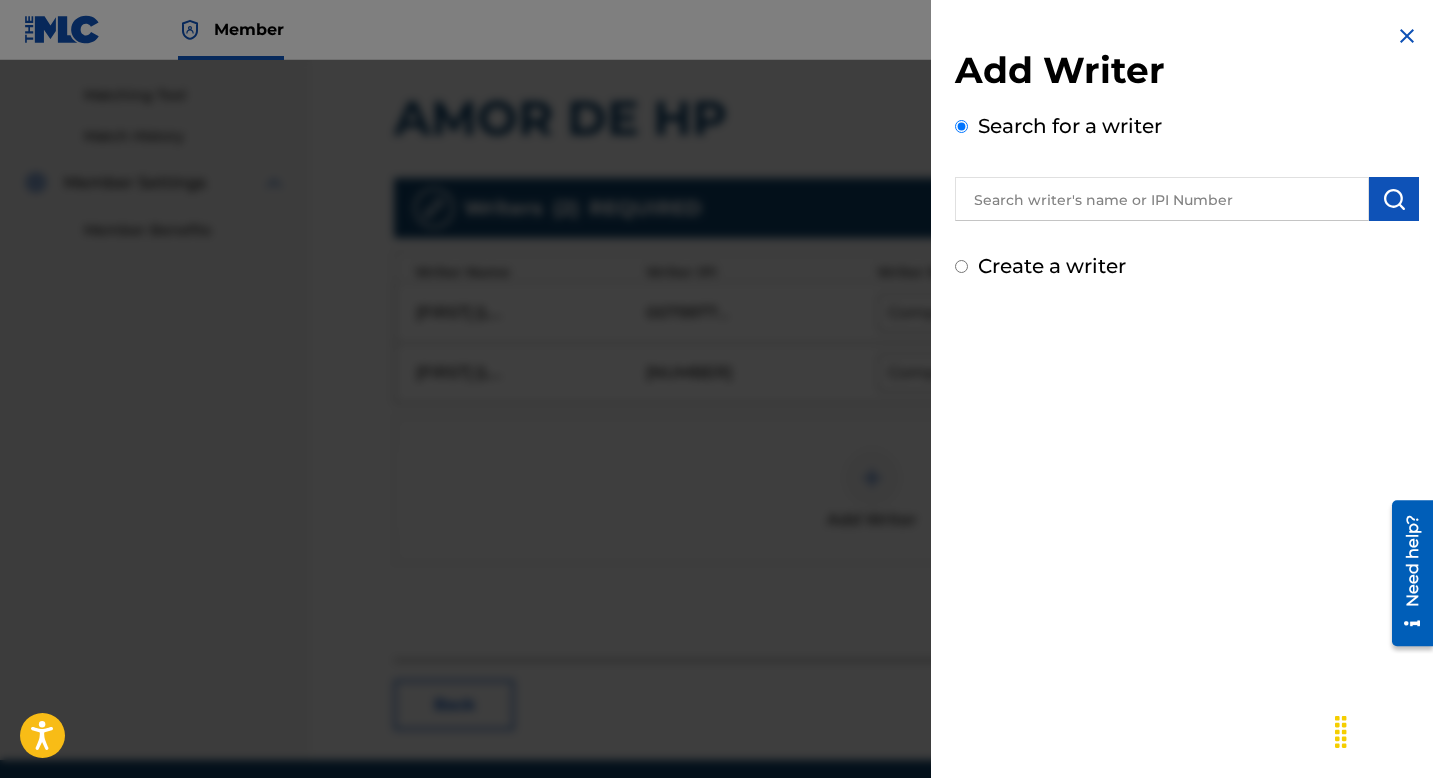 click at bounding box center (1162, 199) 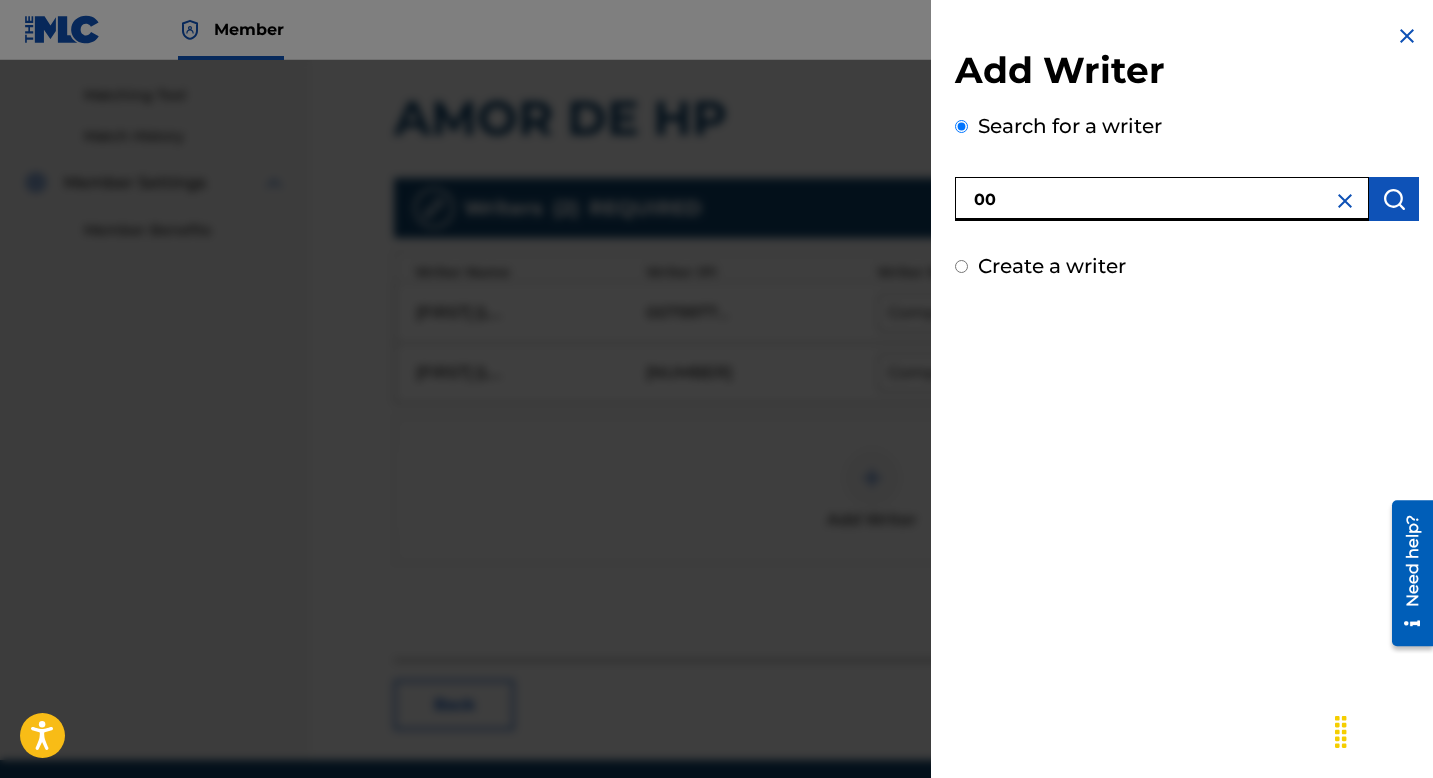 paste on "[NUMBER]" 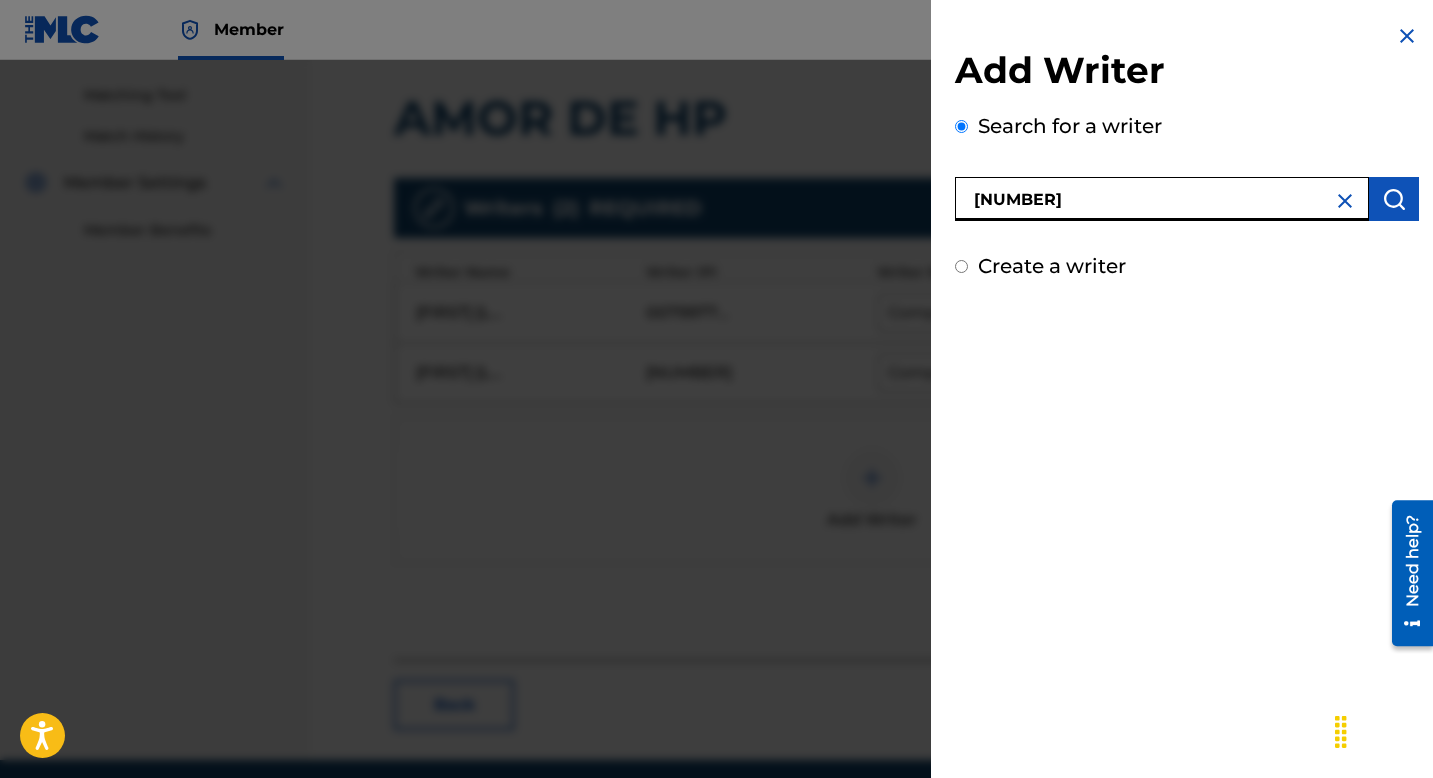 type on "[NUMBER]" 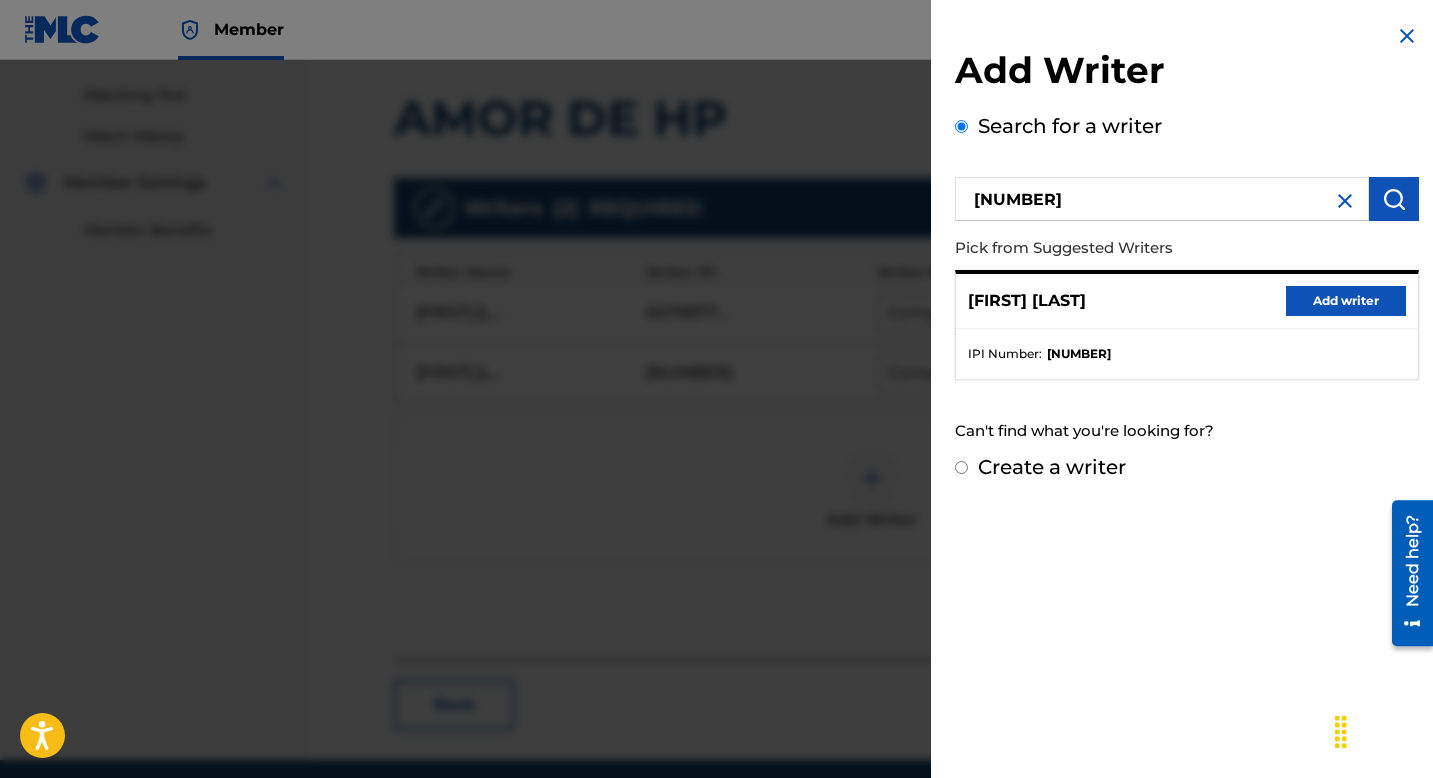 click on "Add writer" at bounding box center [1346, 301] 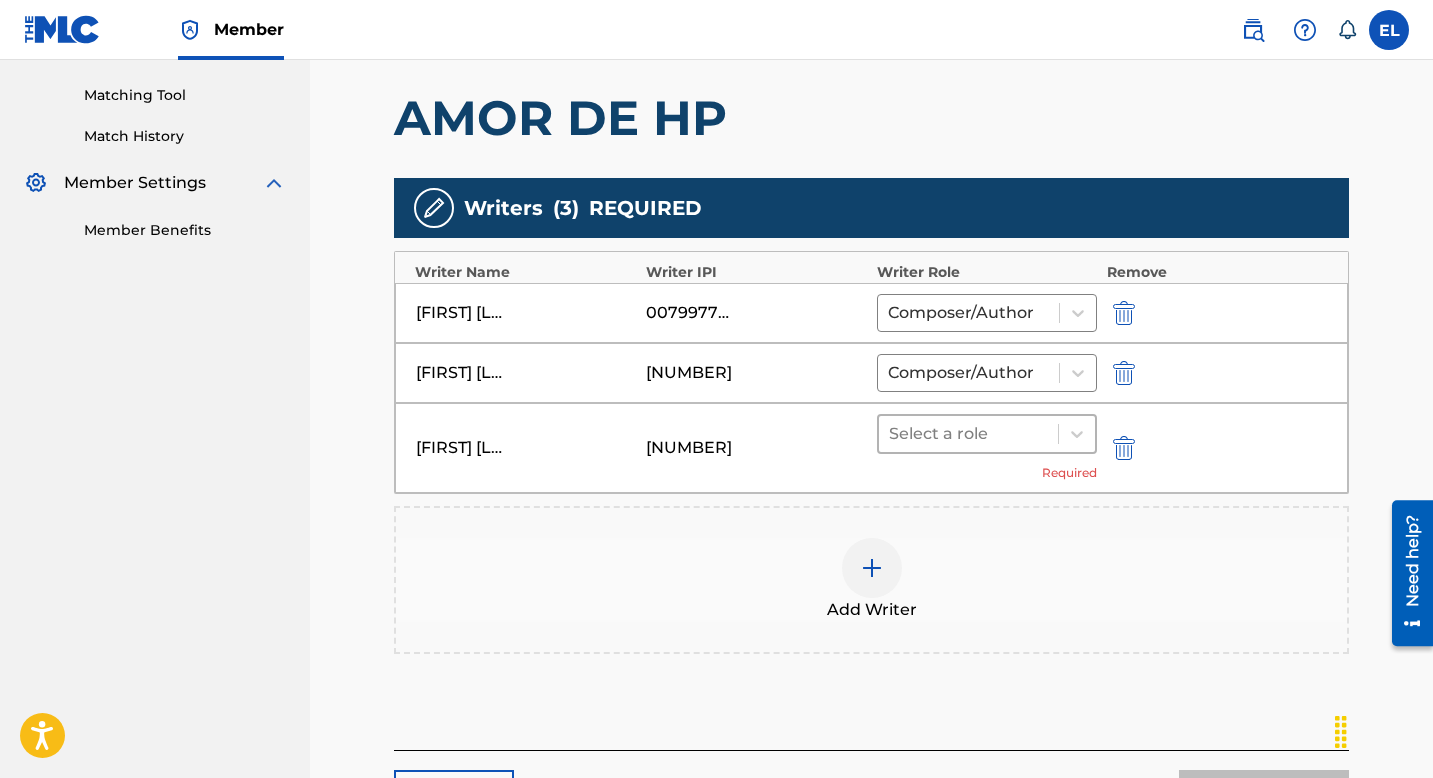 click at bounding box center (968, 434) 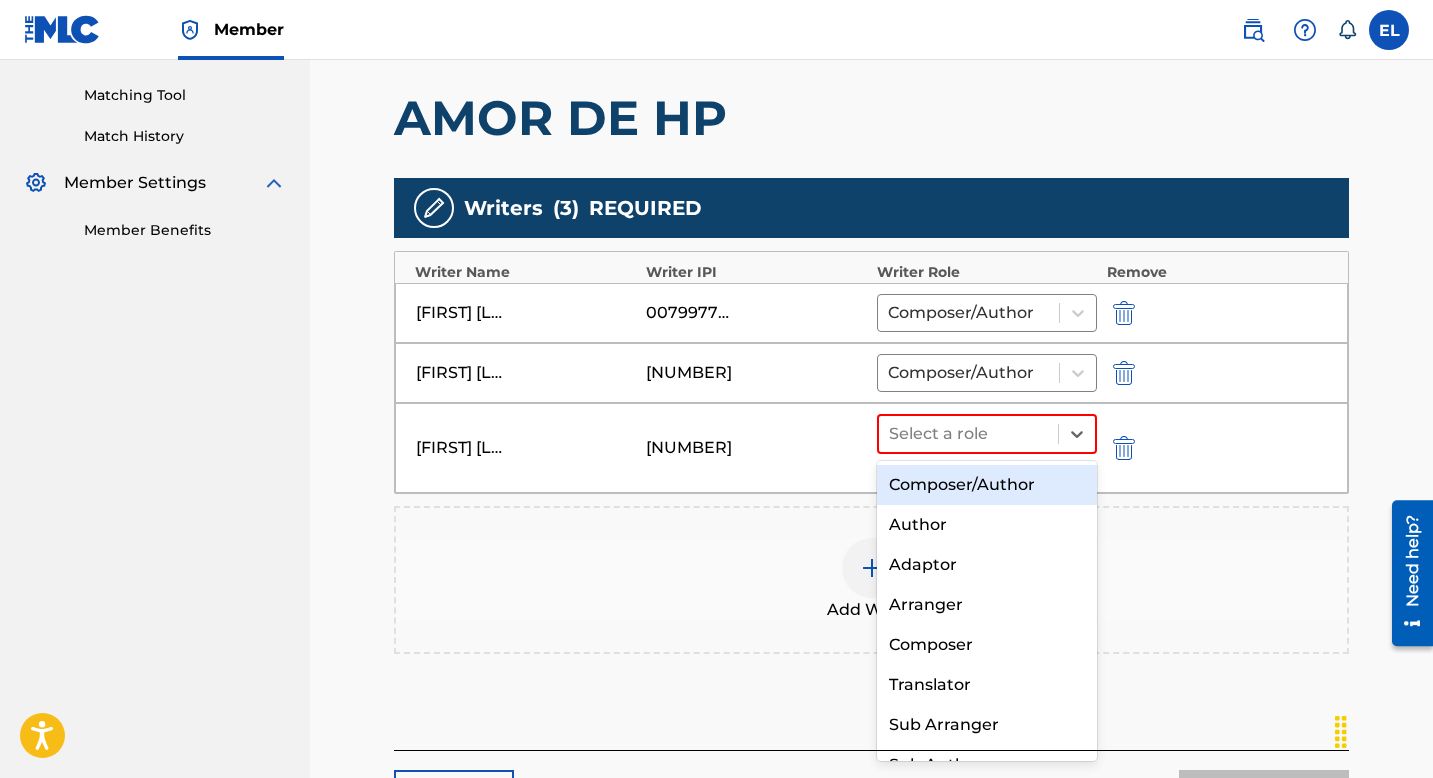 click on "Composer/Author" at bounding box center (987, 485) 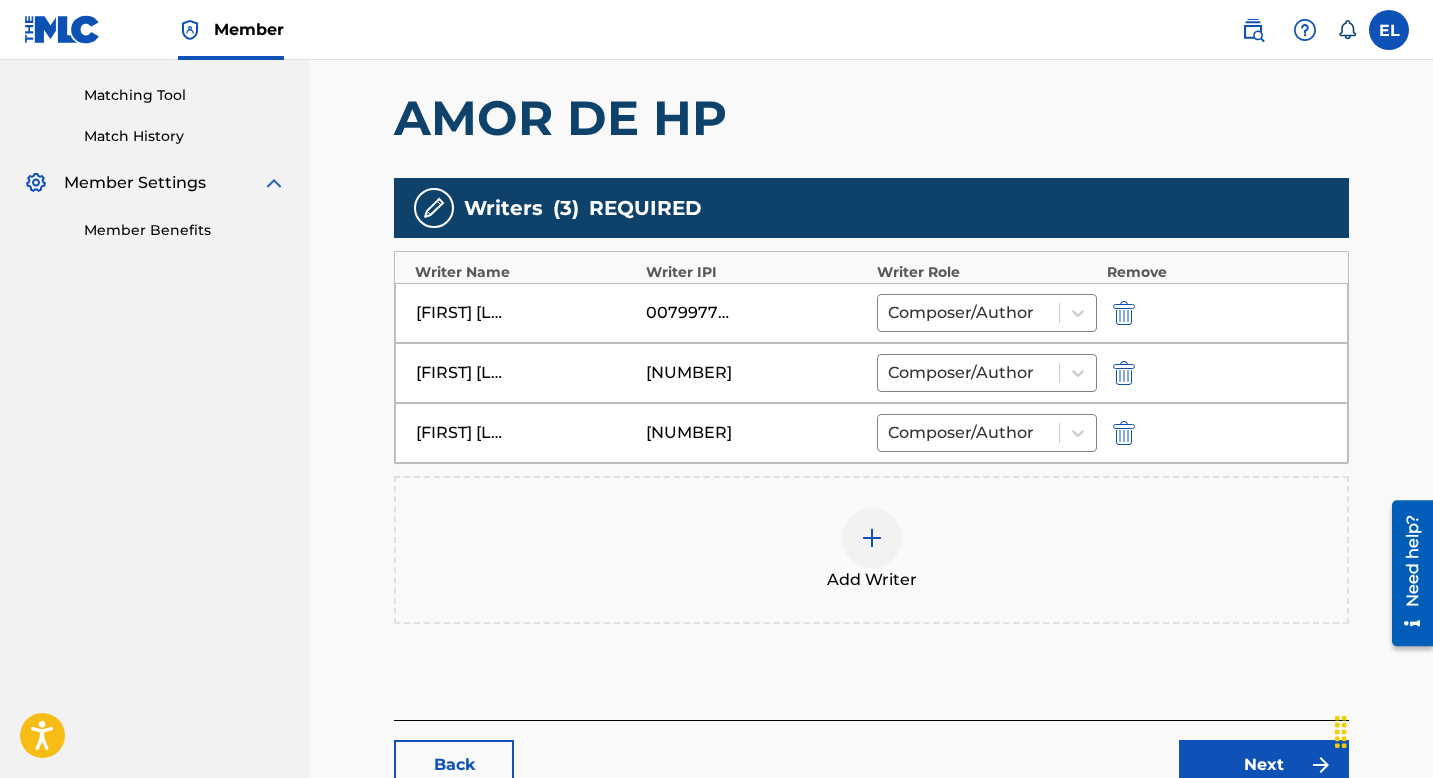 click at bounding box center [872, 538] 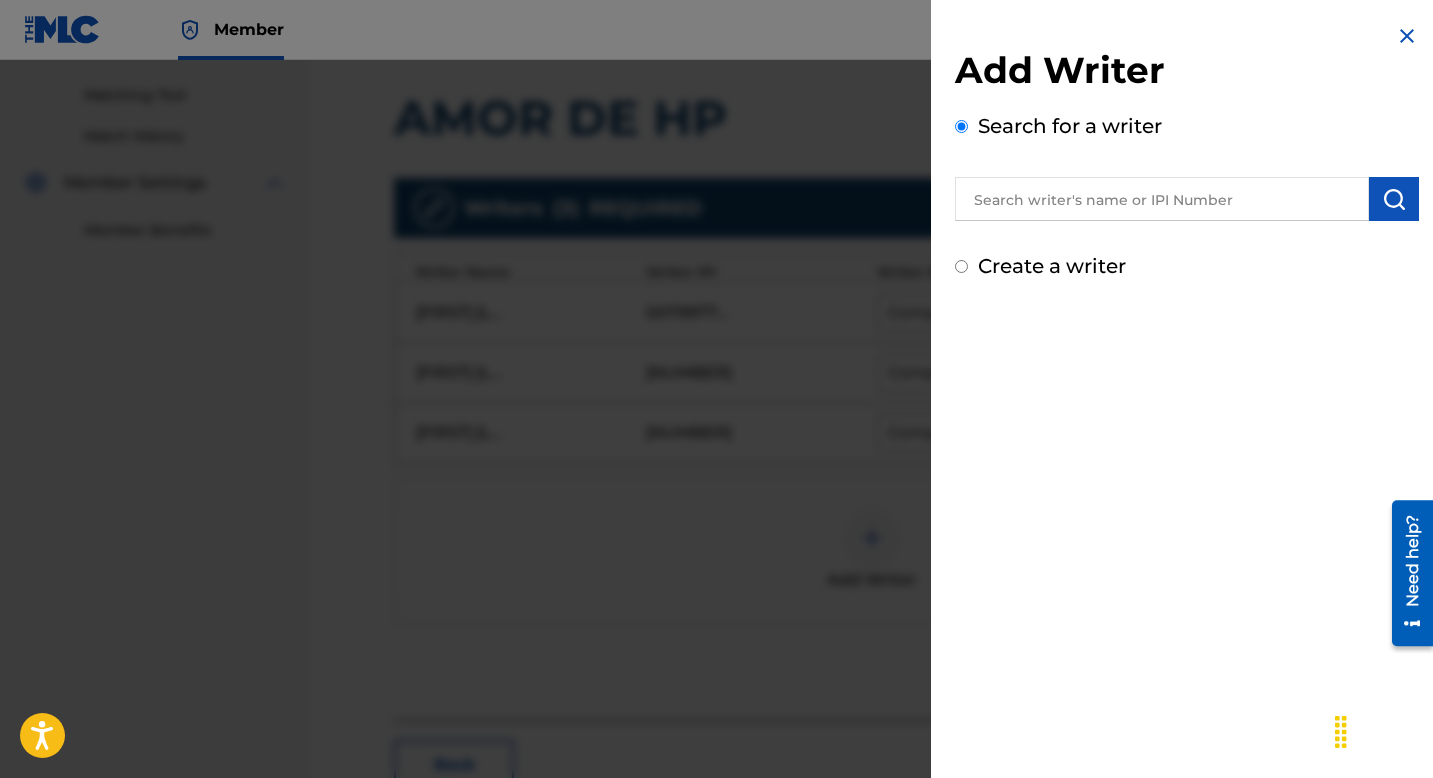 click at bounding box center [1162, 199] 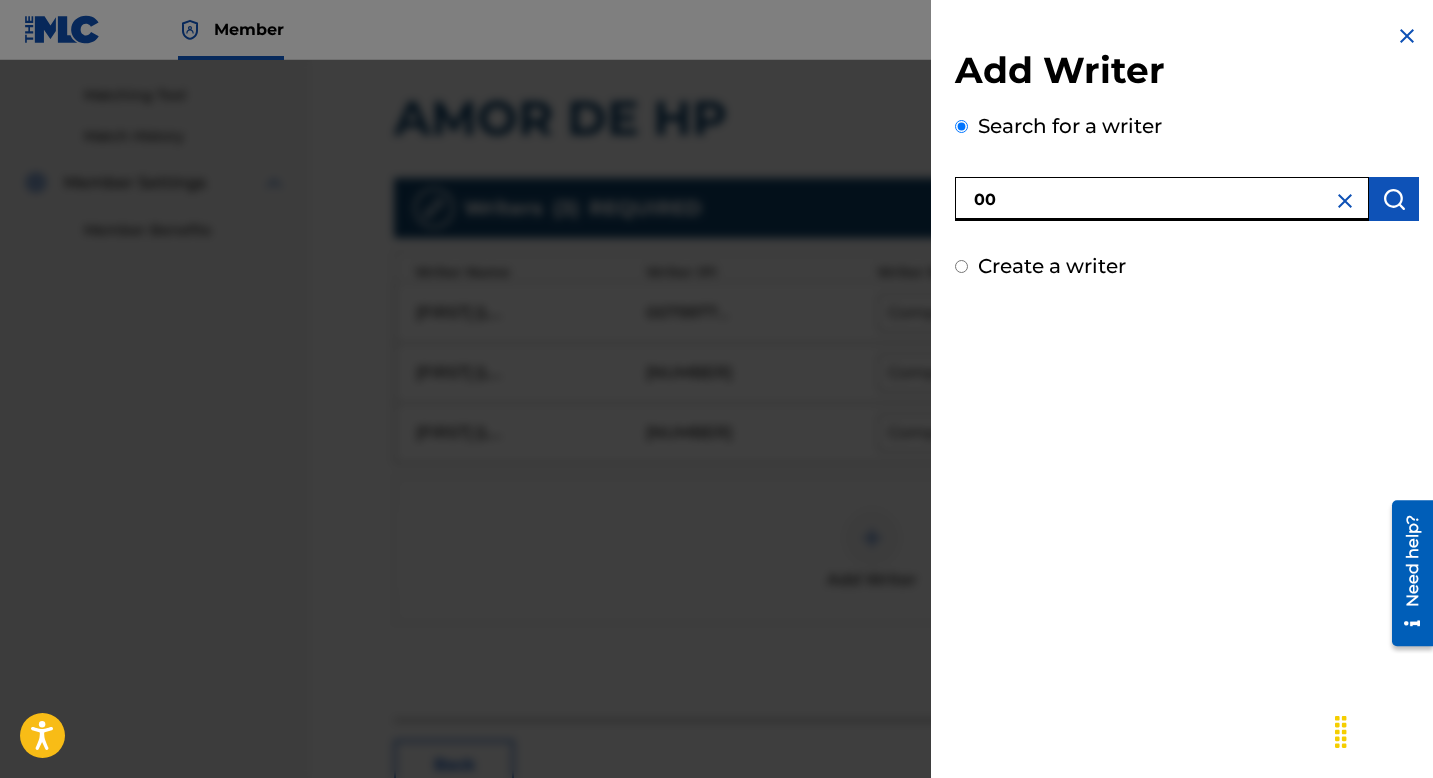 paste on "[NUMBER]" 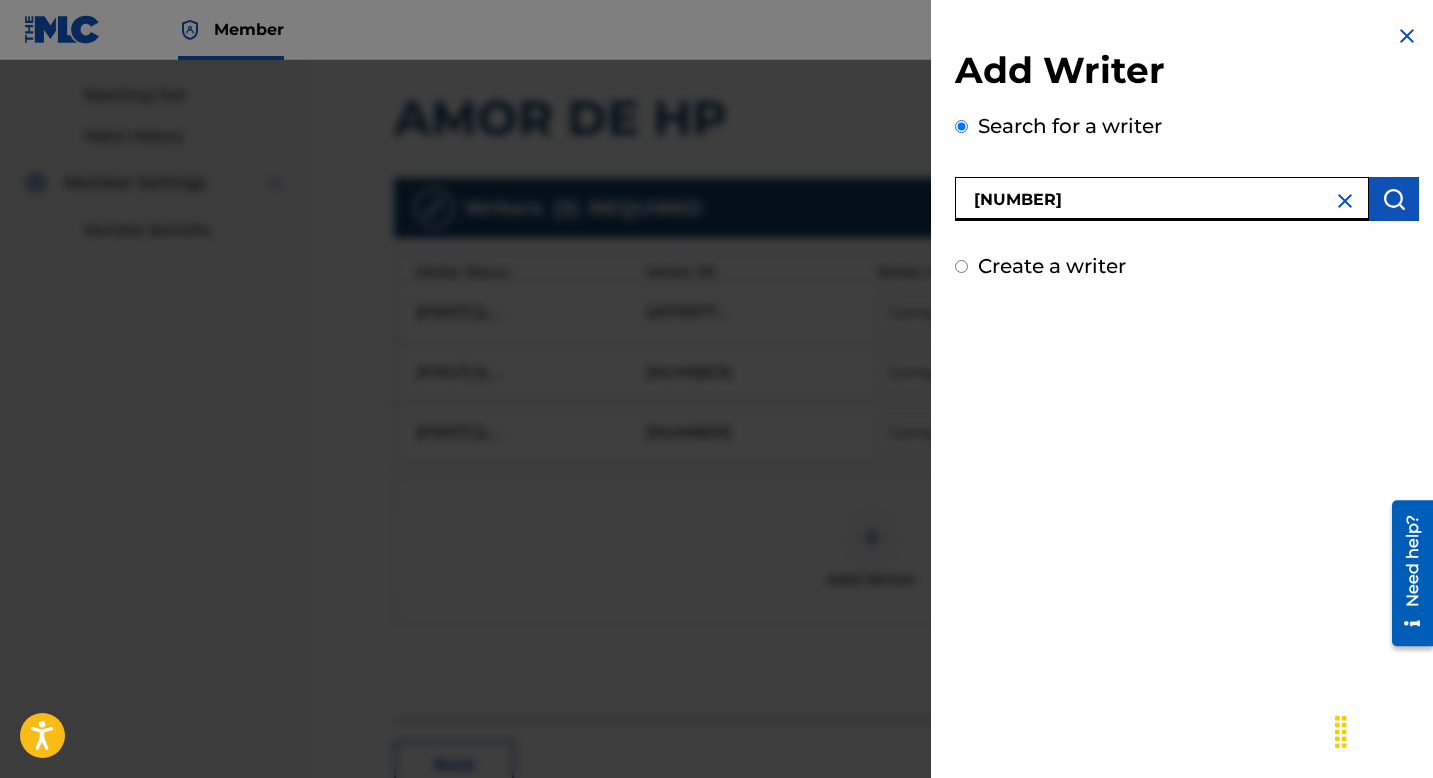 type on "[NUMBER]" 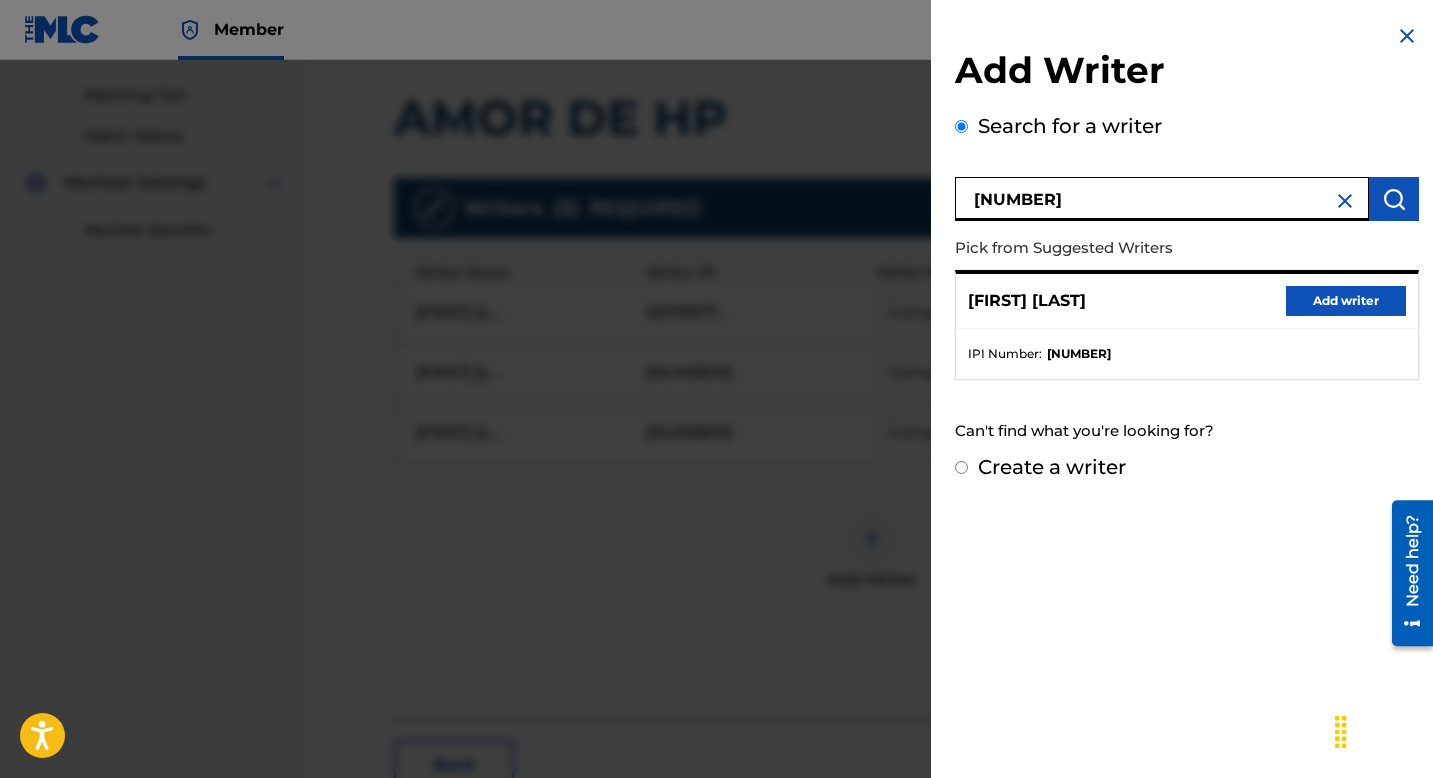 click on "Add writer" at bounding box center [1346, 301] 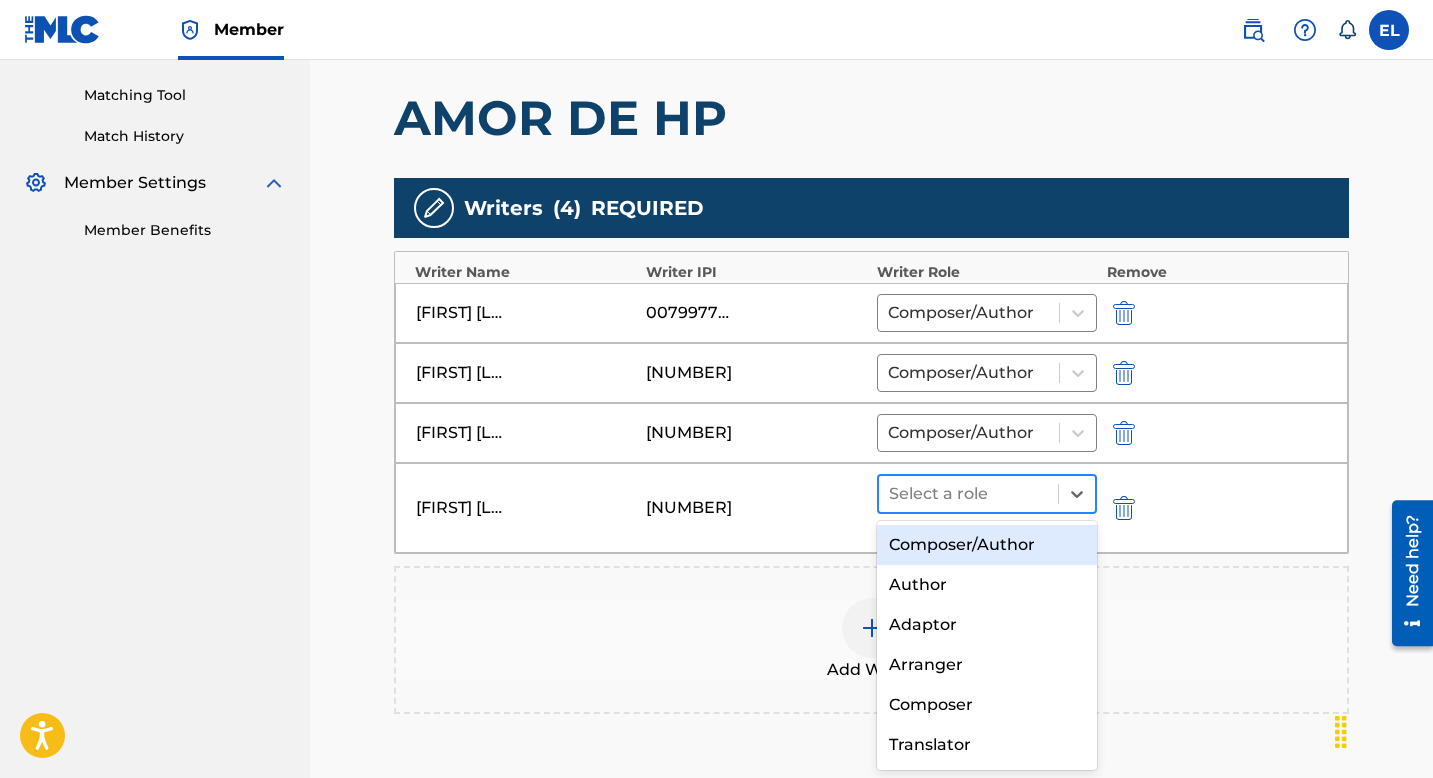 click at bounding box center [968, 494] 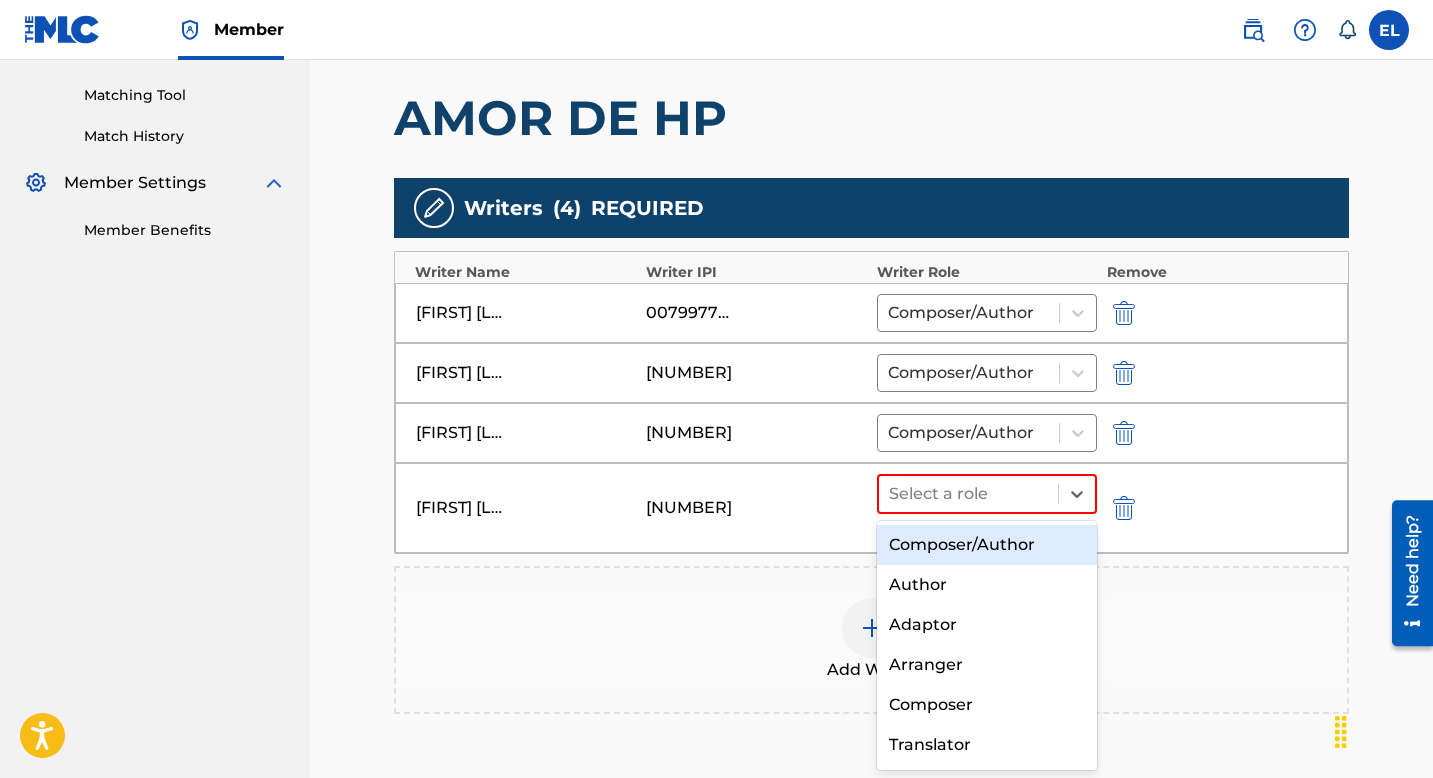 drag, startPoint x: 960, startPoint y: 535, endPoint x: 830, endPoint y: 513, distance: 131.8484 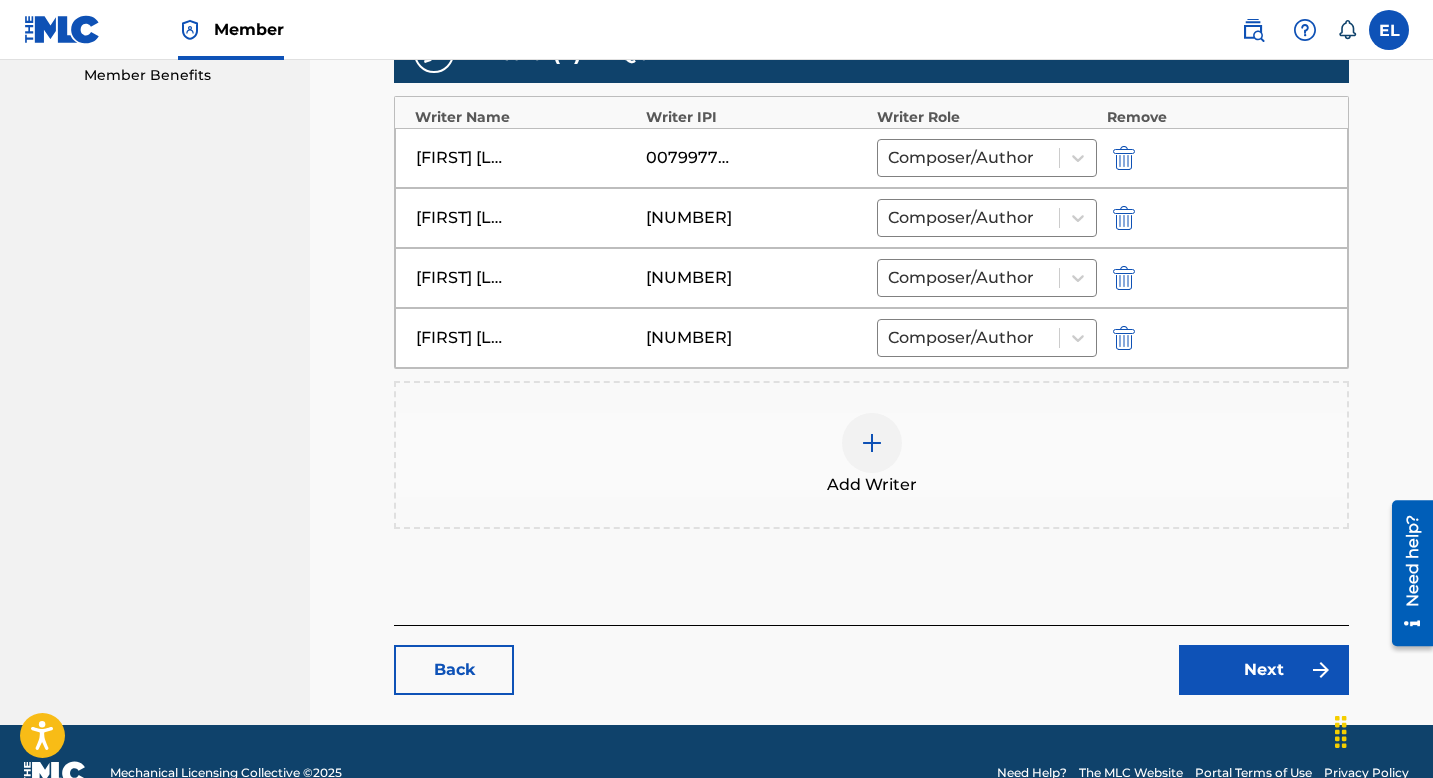 scroll, scrollTop: 696, scrollLeft: 0, axis: vertical 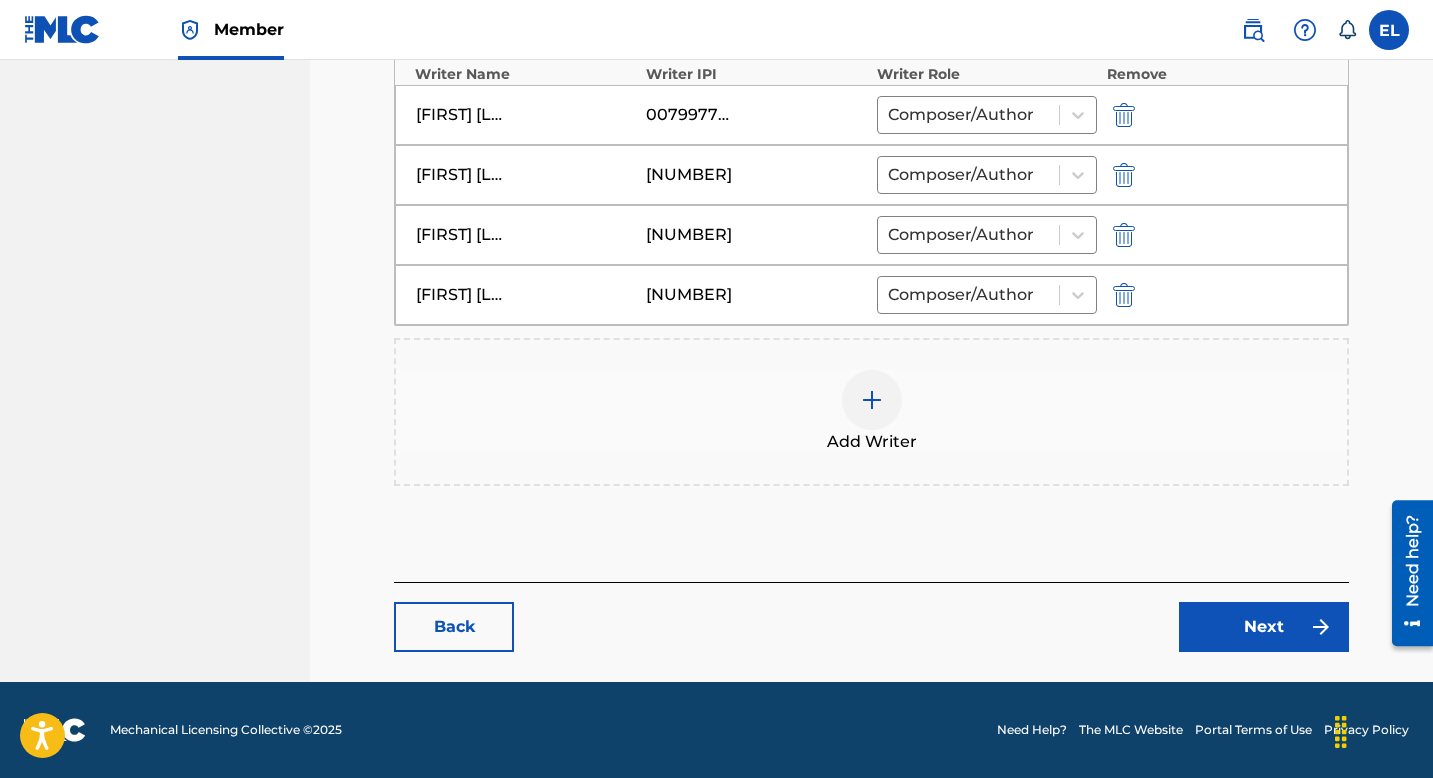 click on "Next" at bounding box center [1264, 627] 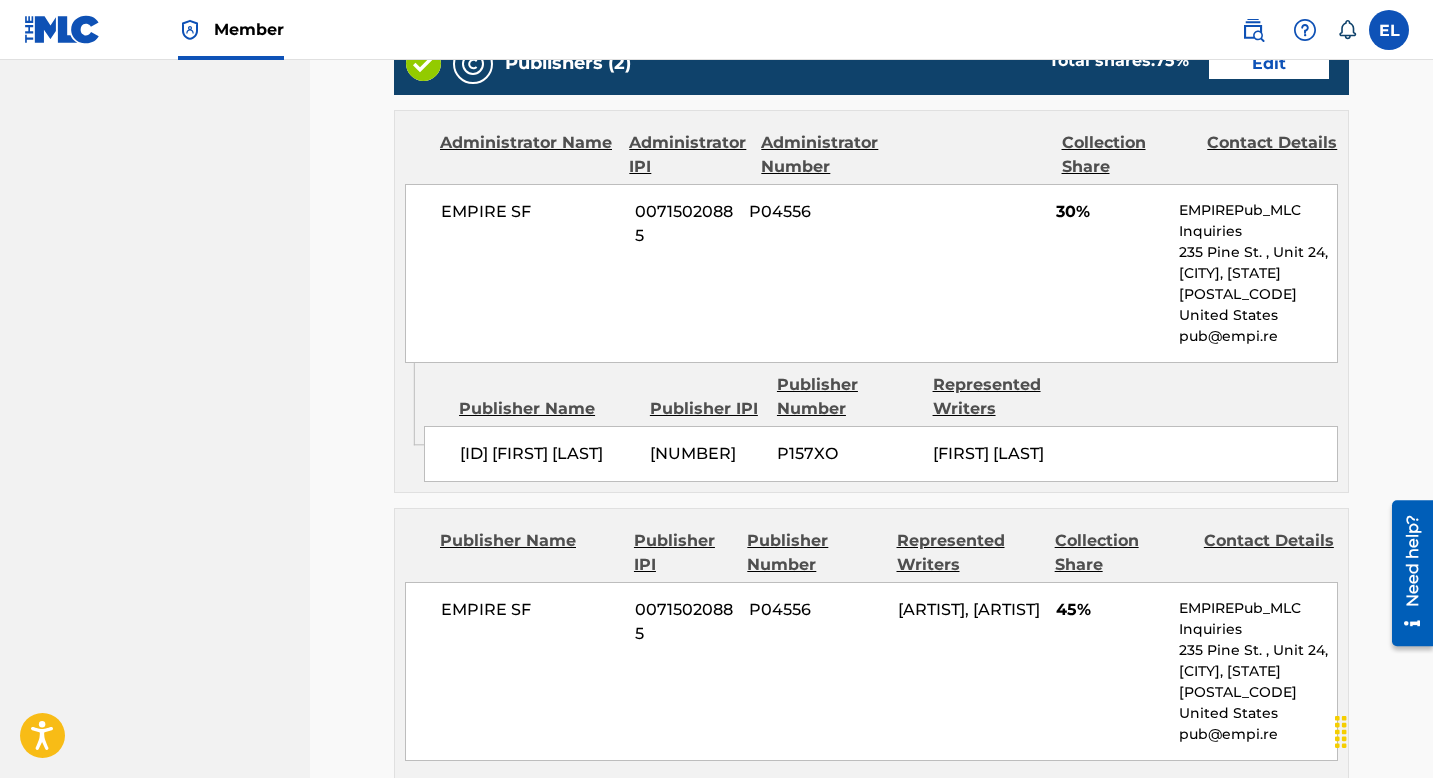 scroll, scrollTop: 679, scrollLeft: 0, axis: vertical 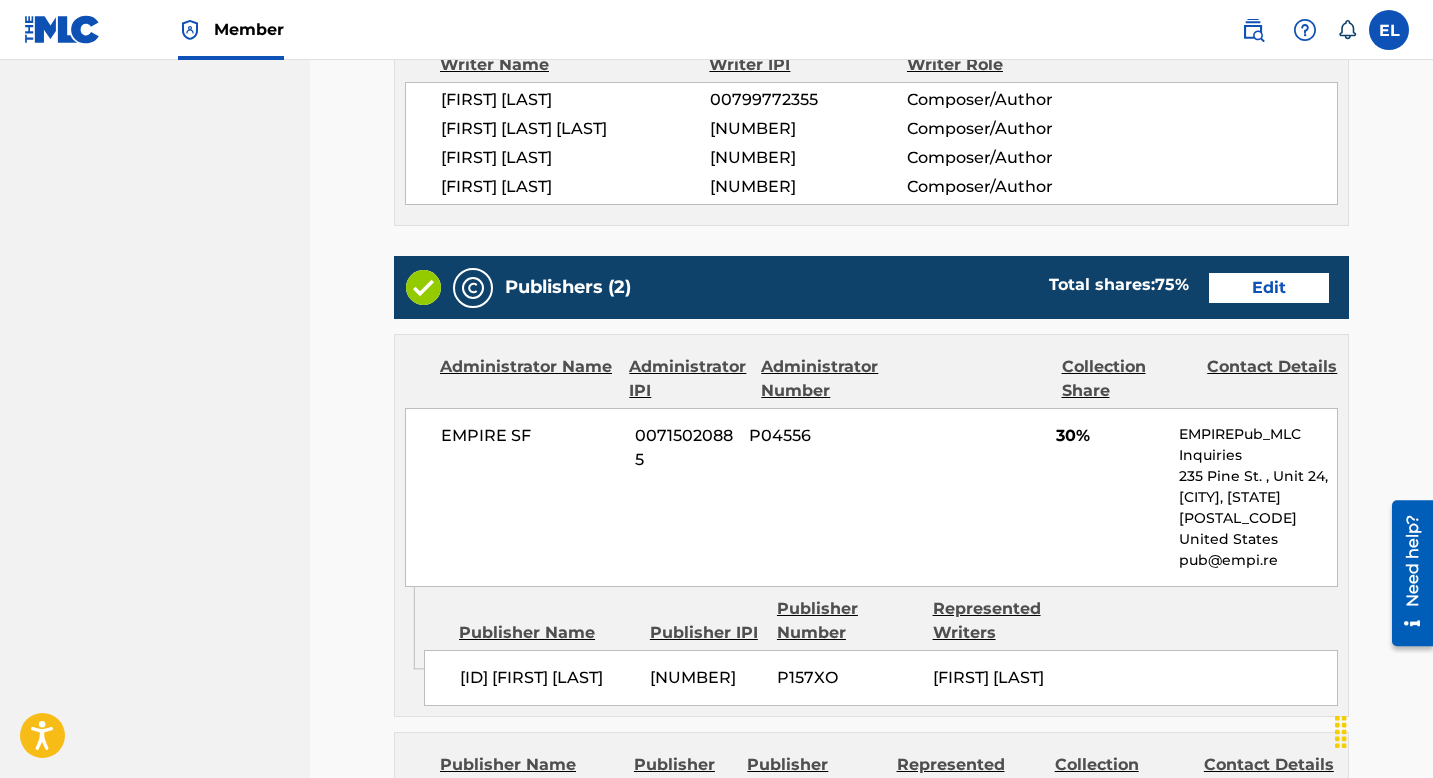 click on "Edit" at bounding box center (1269, 288) 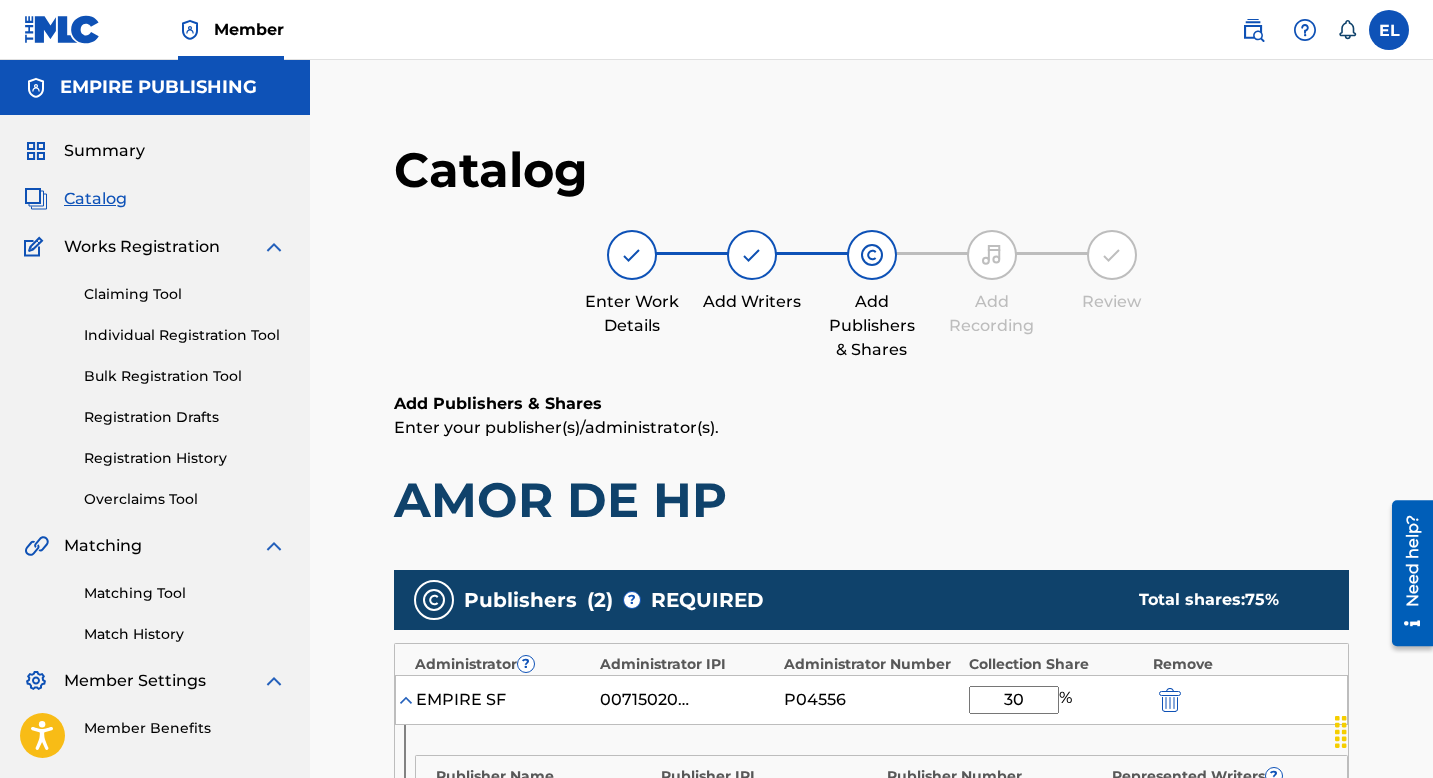 scroll, scrollTop: 678, scrollLeft: 0, axis: vertical 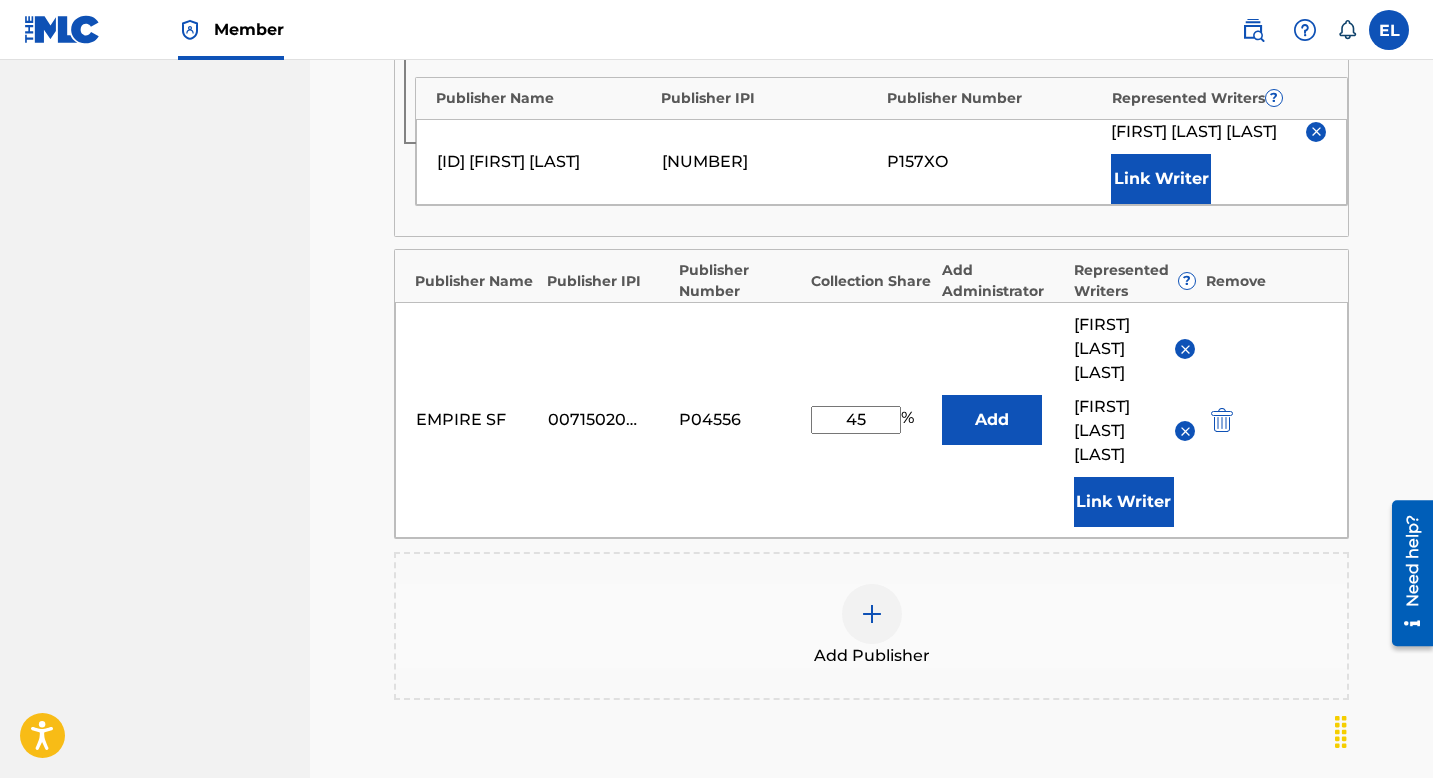 click at bounding box center [1185, 349] 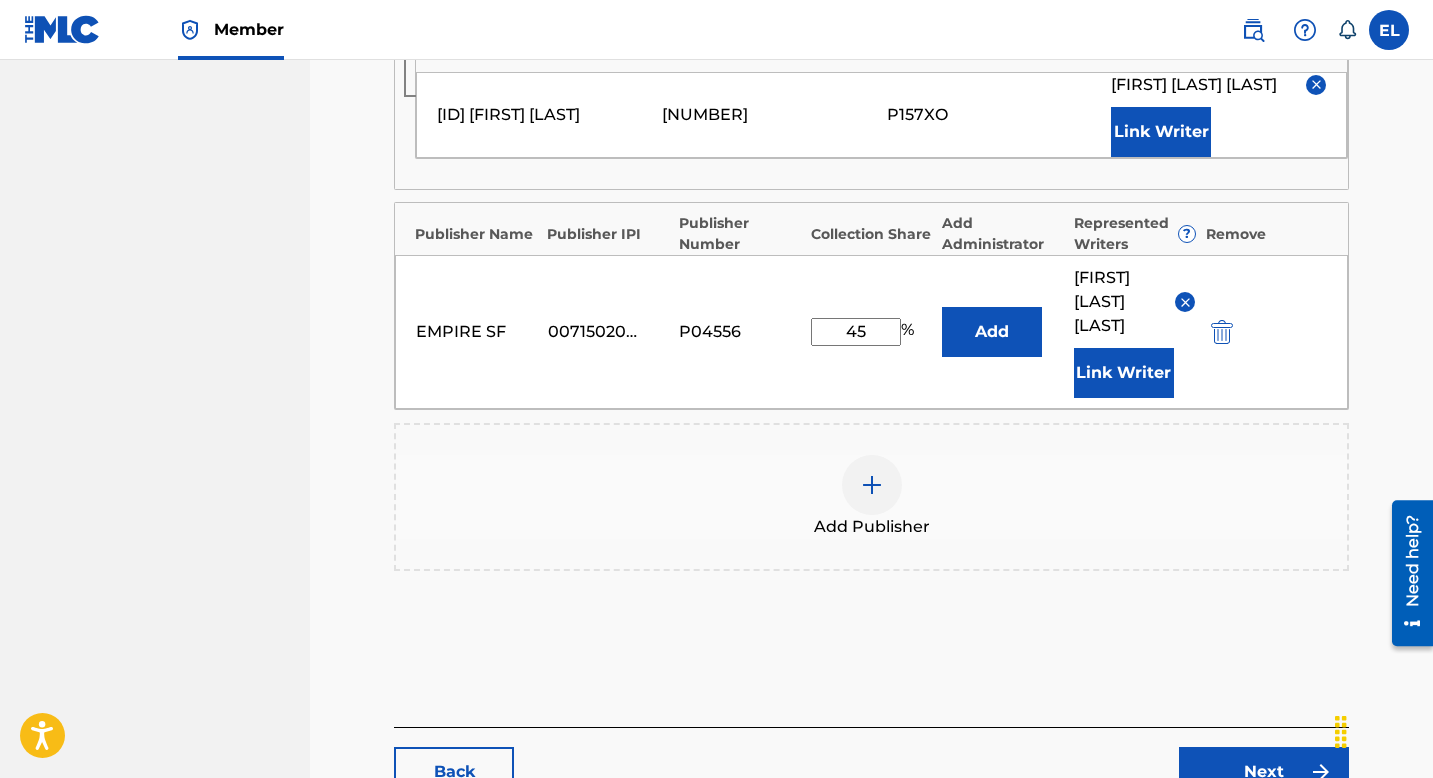 scroll, scrollTop: 566, scrollLeft: 0, axis: vertical 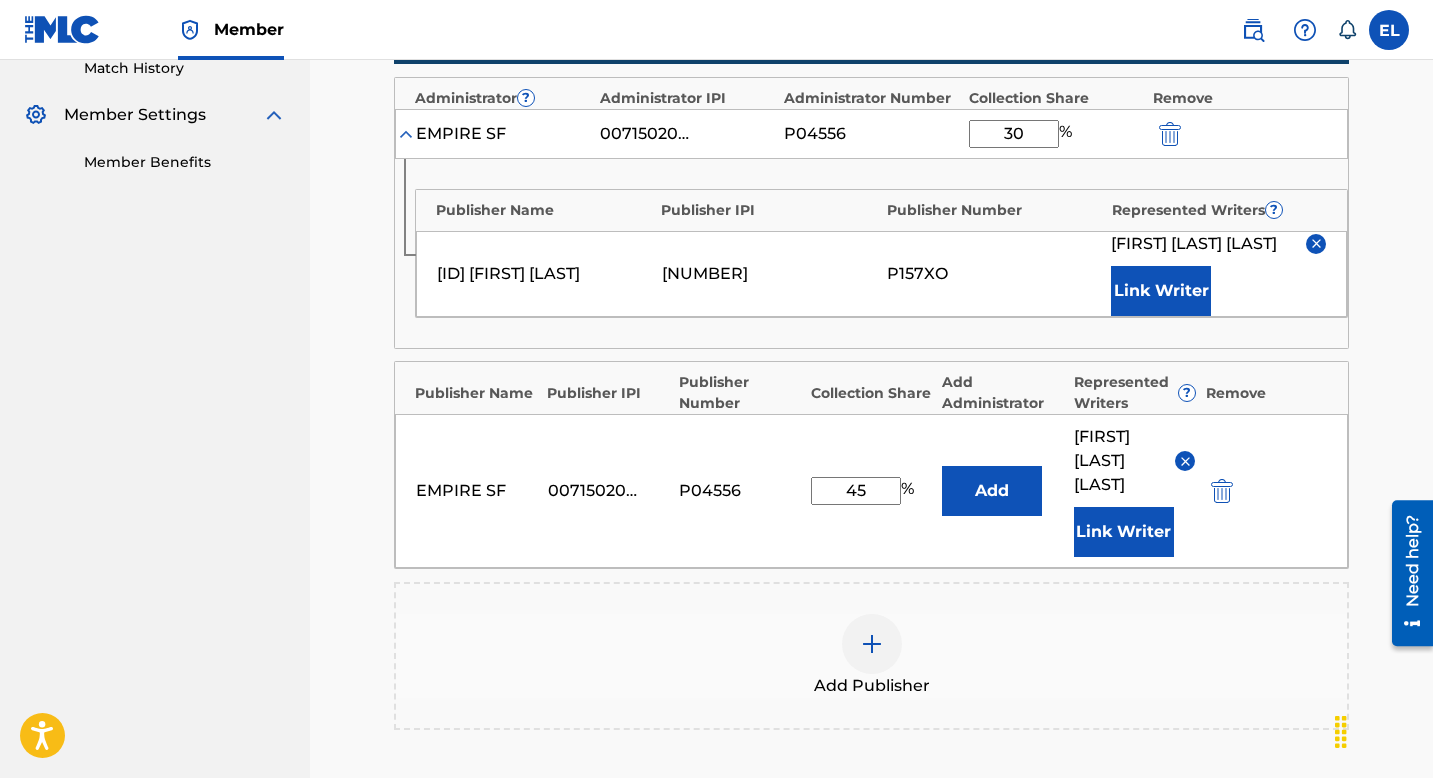 click on "45" at bounding box center [856, 491] 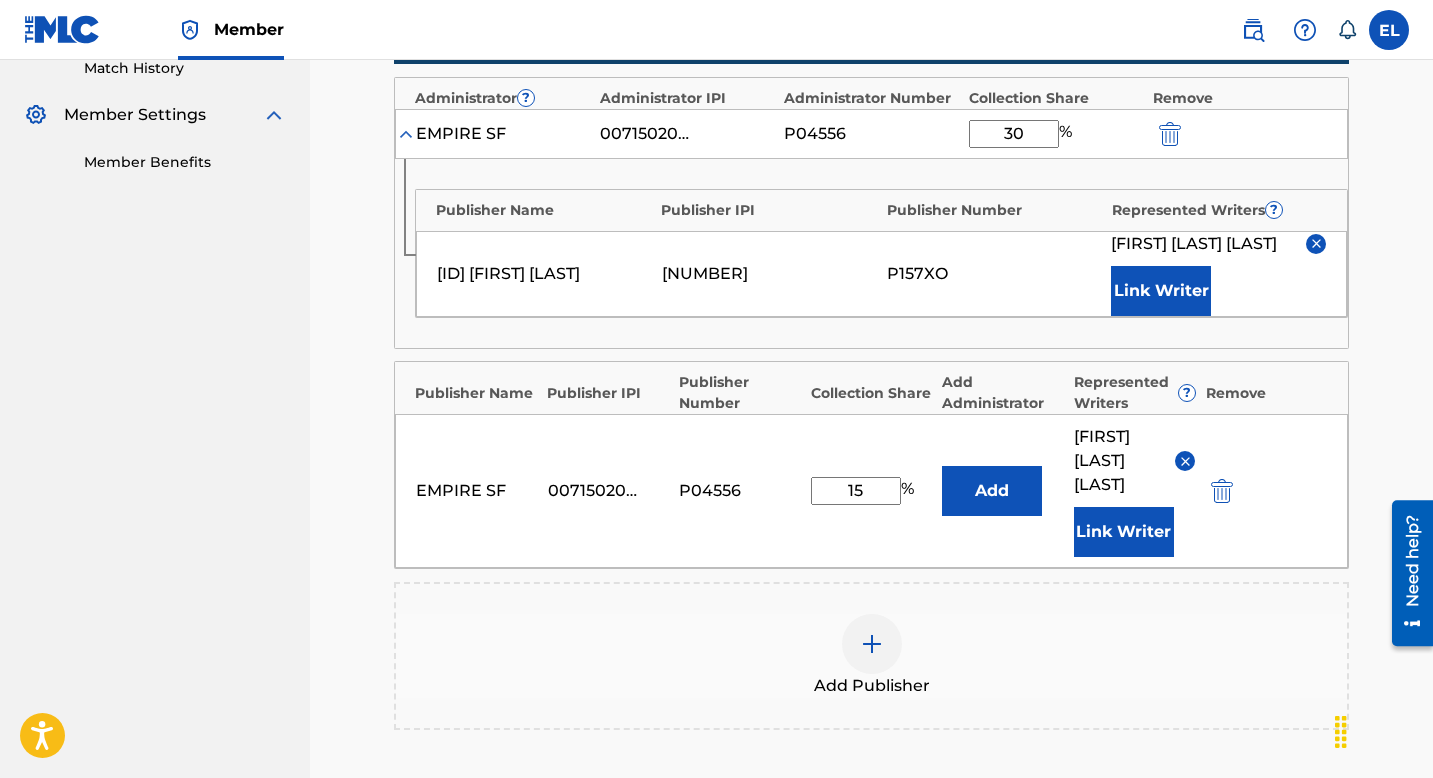 type on "15" 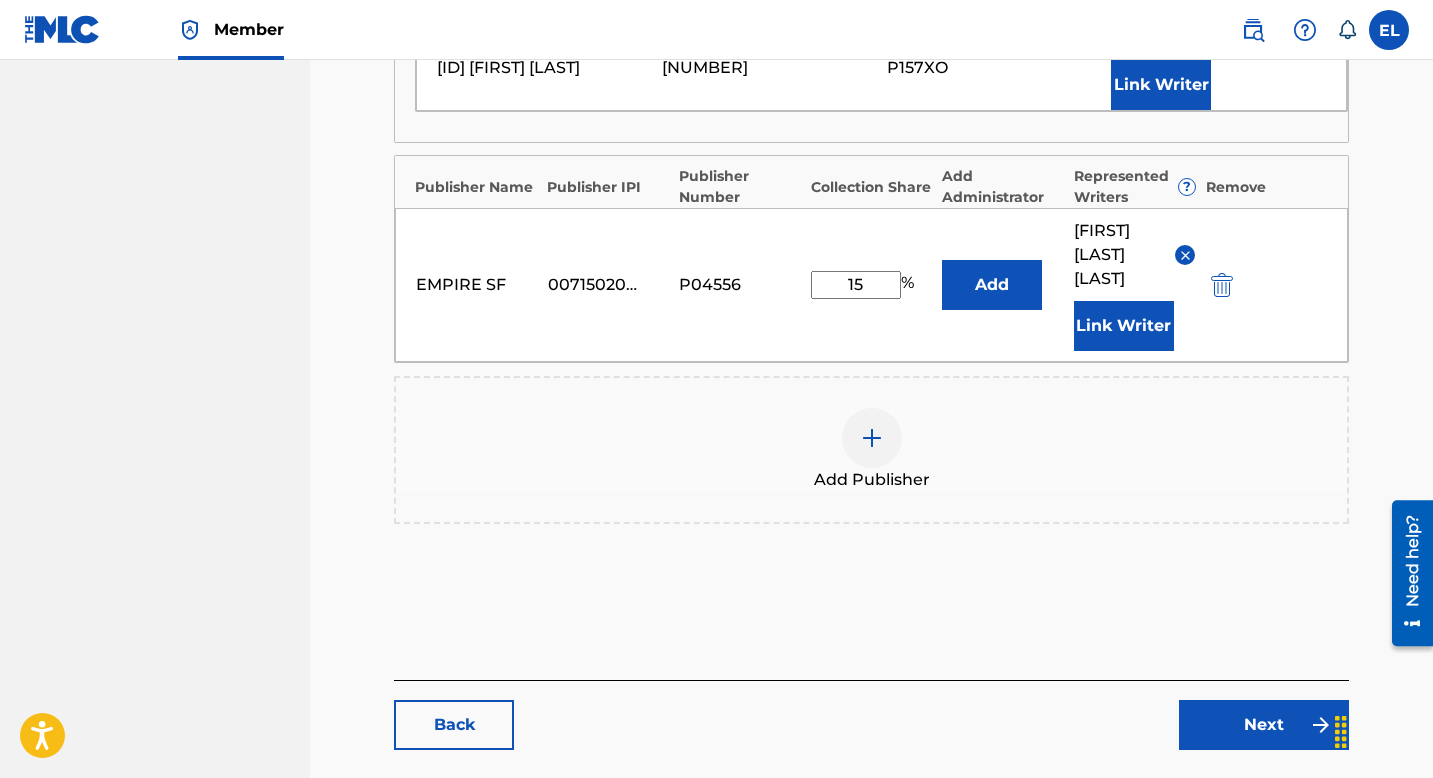 scroll, scrollTop: 893, scrollLeft: 0, axis: vertical 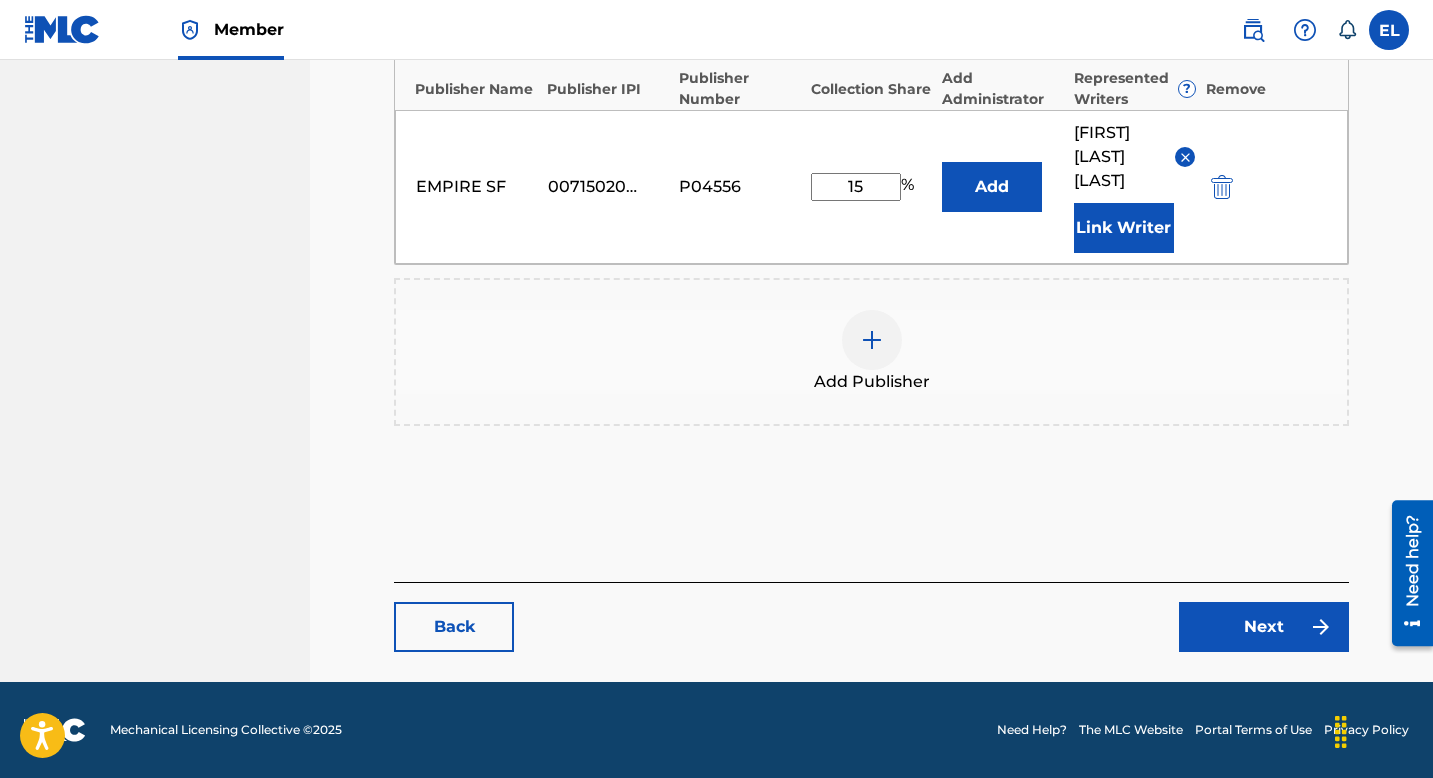 click on "Next" at bounding box center (1264, 627) 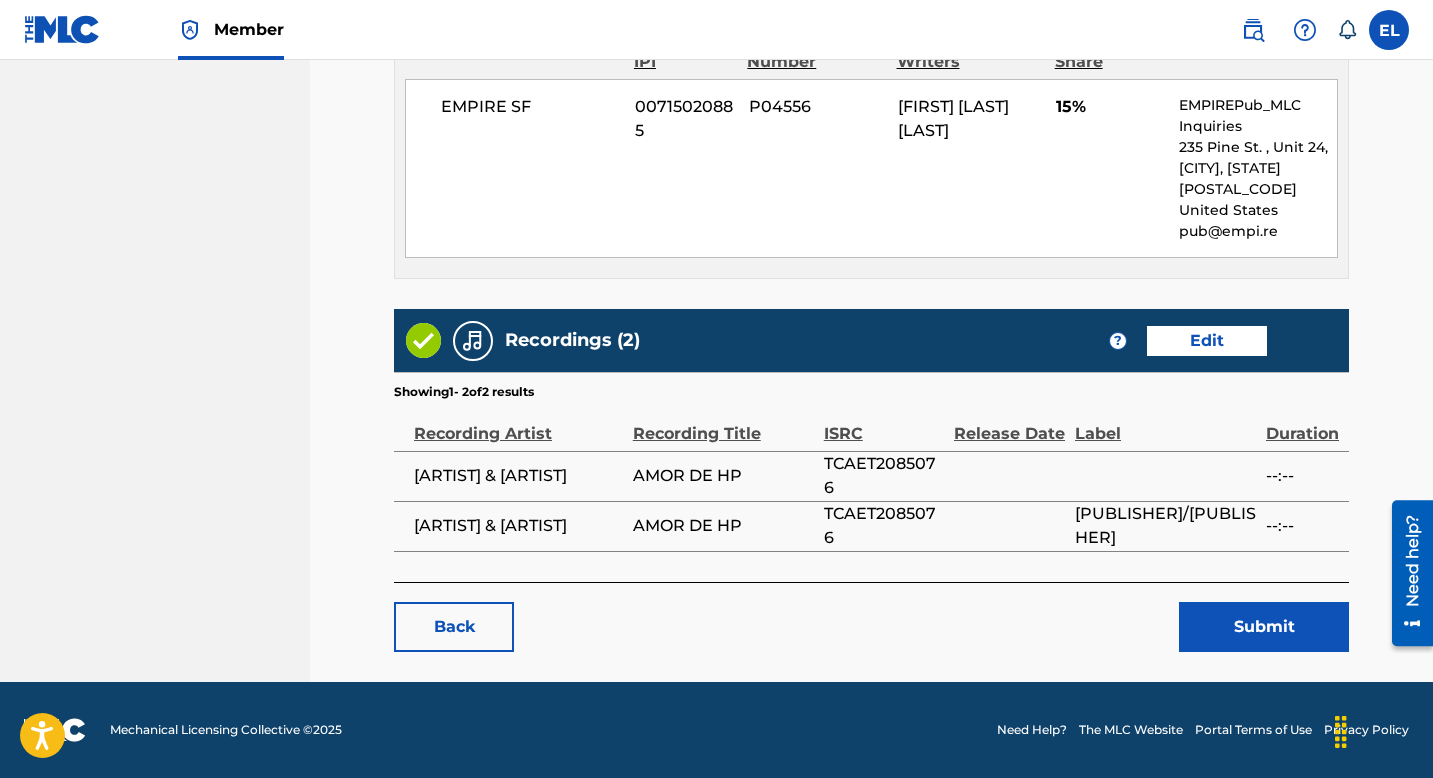 scroll, scrollTop: 1449, scrollLeft: 0, axis: vertical 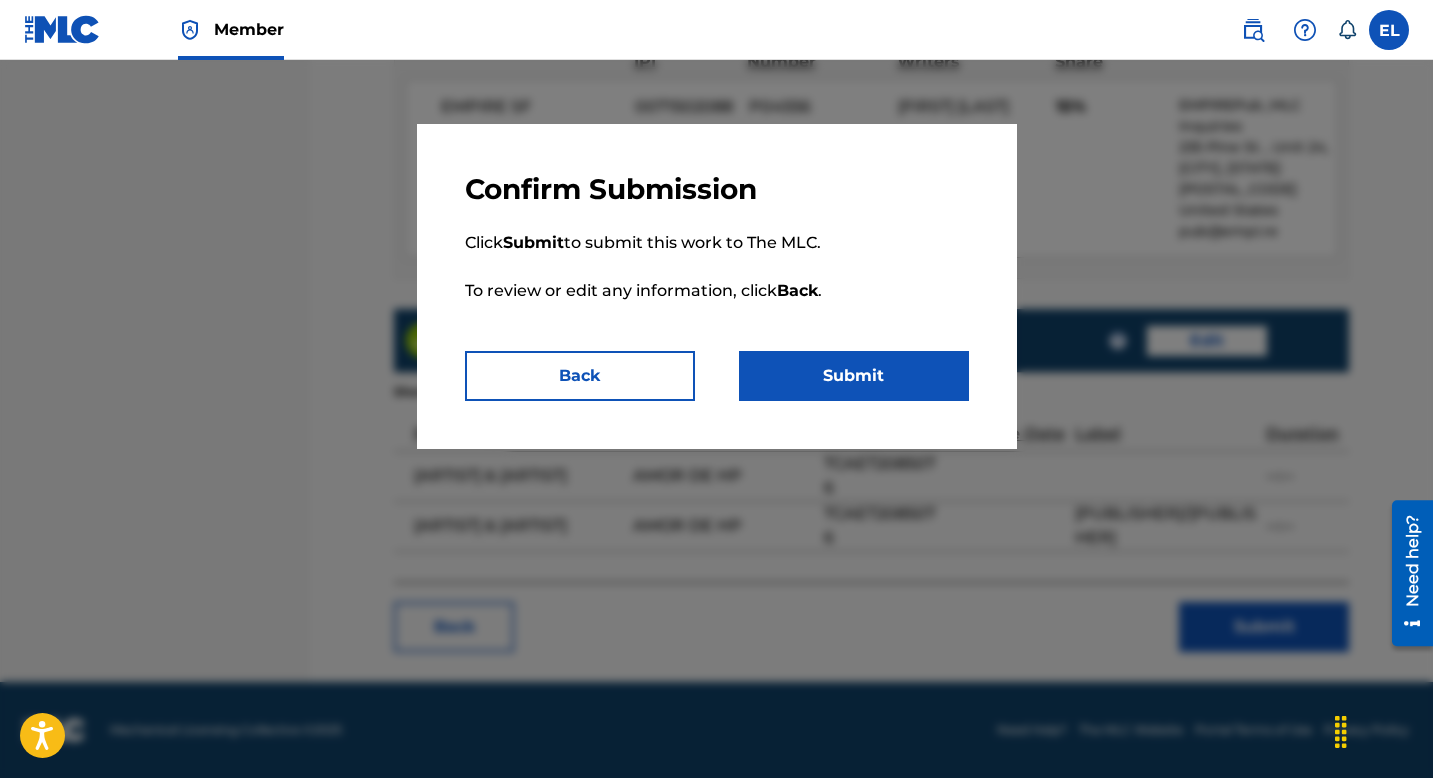 click on "Submit" at bounding box center (854, 376) 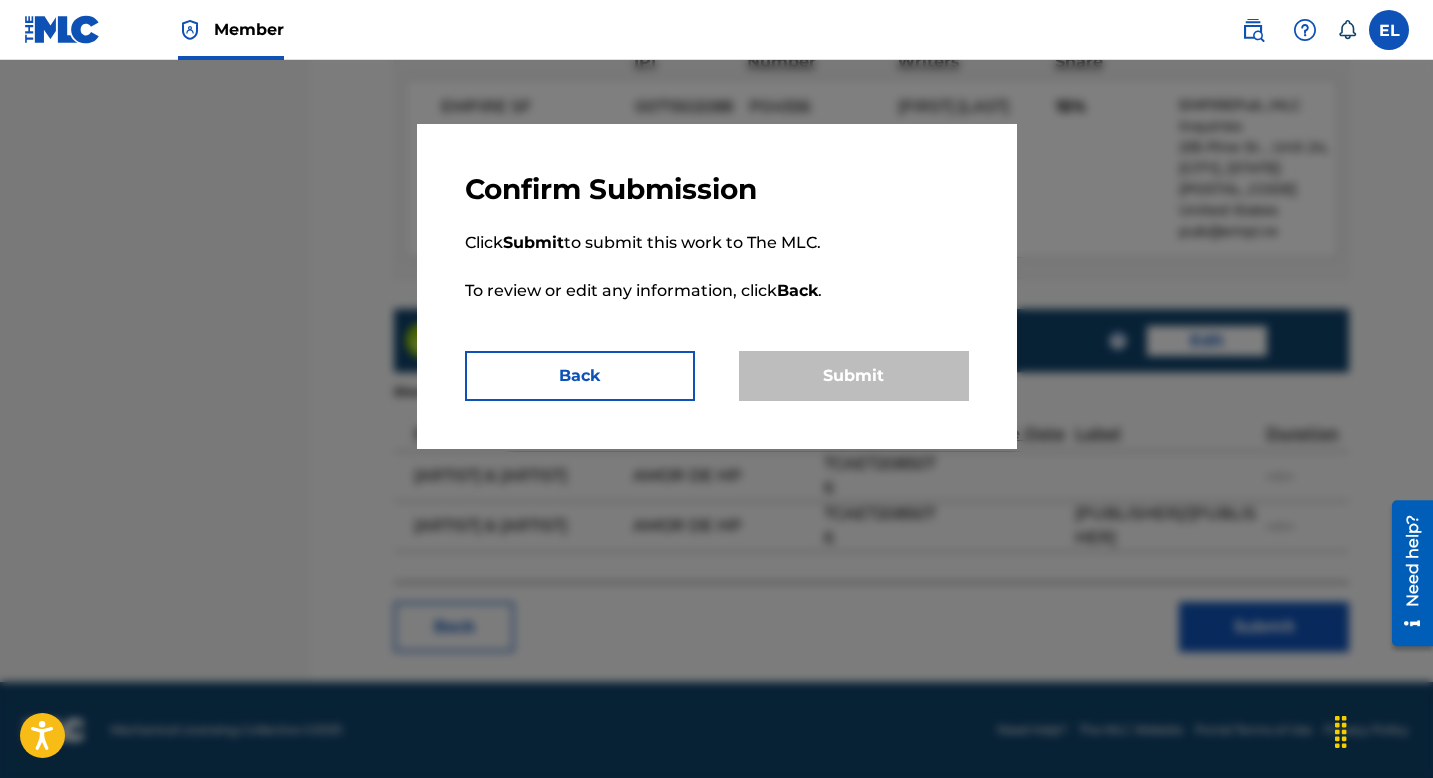 scroll, scrollTop: 0, scrollLeft: 0, axis: both 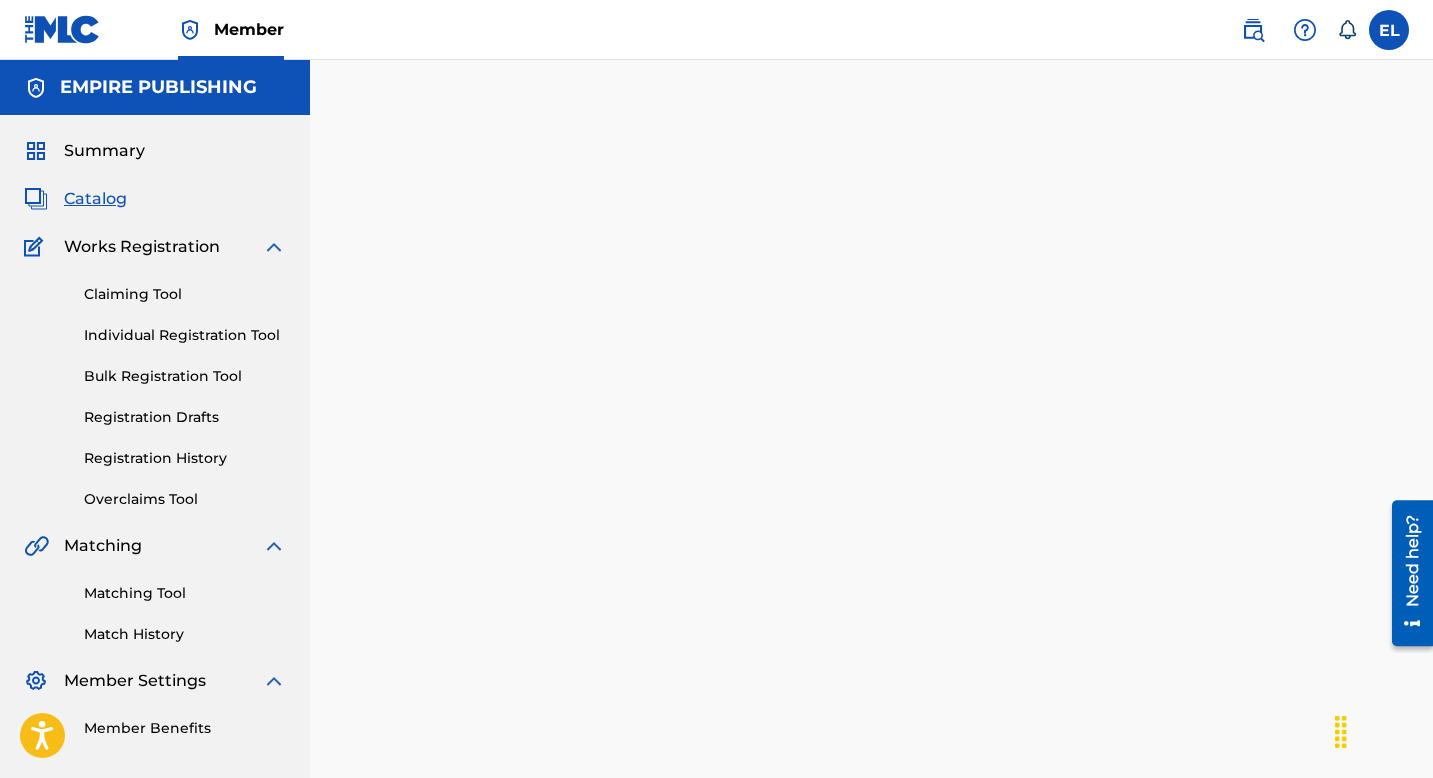 click on "Catalog" at bounding box center (95, 199) 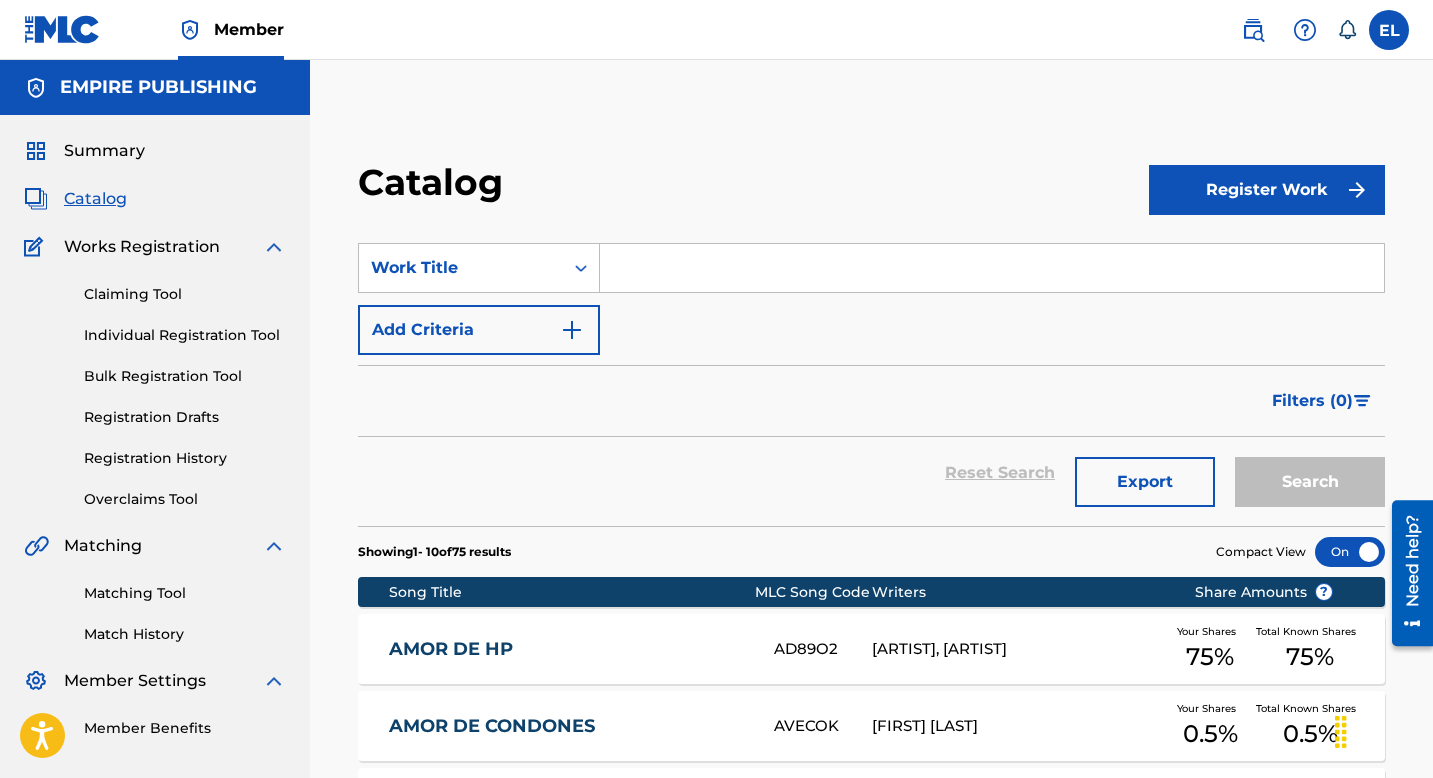click on "[ID] [FIRST] [LAST] [LAST], [FIRST] [LAST] [LAST] [PERCENT] [TEXT] [PERCENT] [TEXT]" at bounding box center [871, 649] 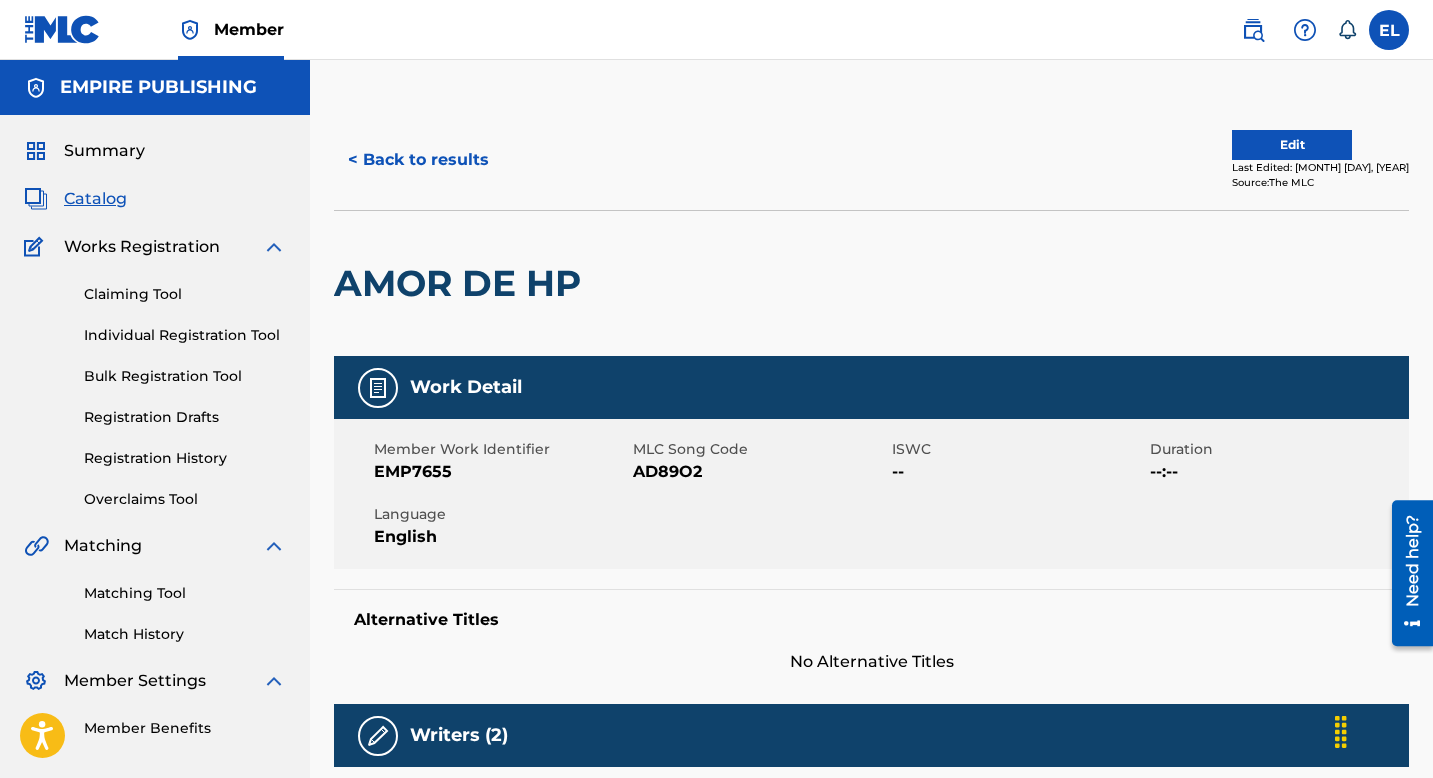 click on "AD89O2" at bounding box center [760, 472] 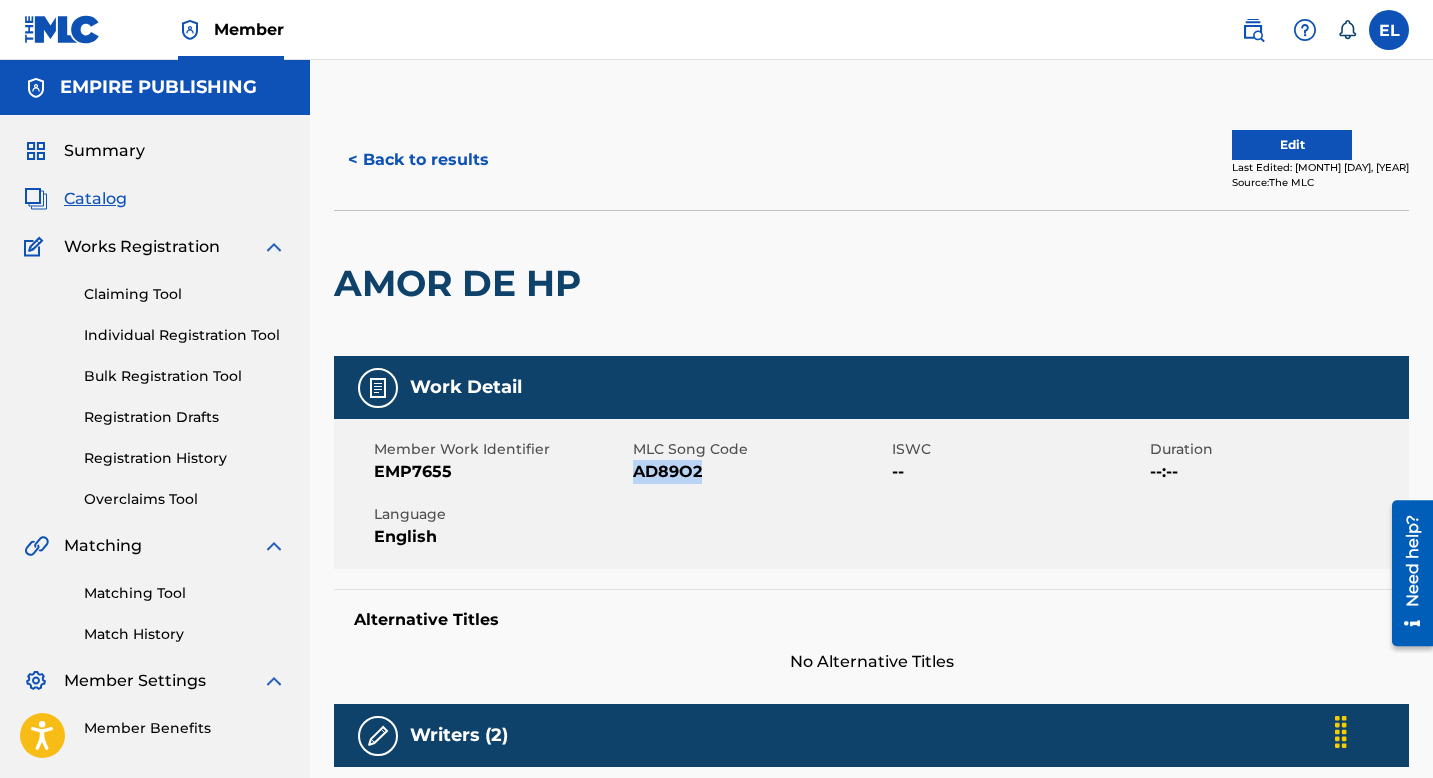 click on "AD89O2" at bounding box center [760, 472] 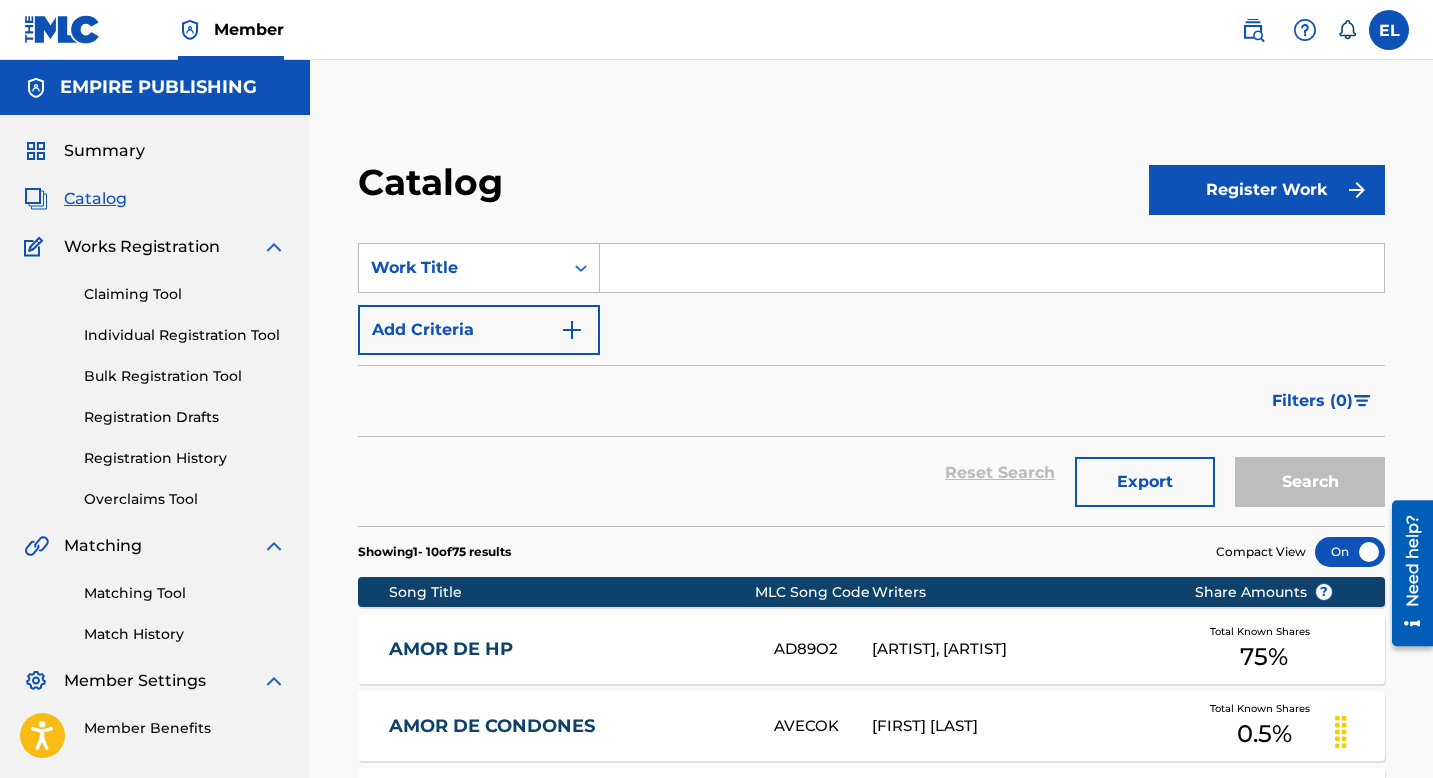 click at bounding box center [992, 268] 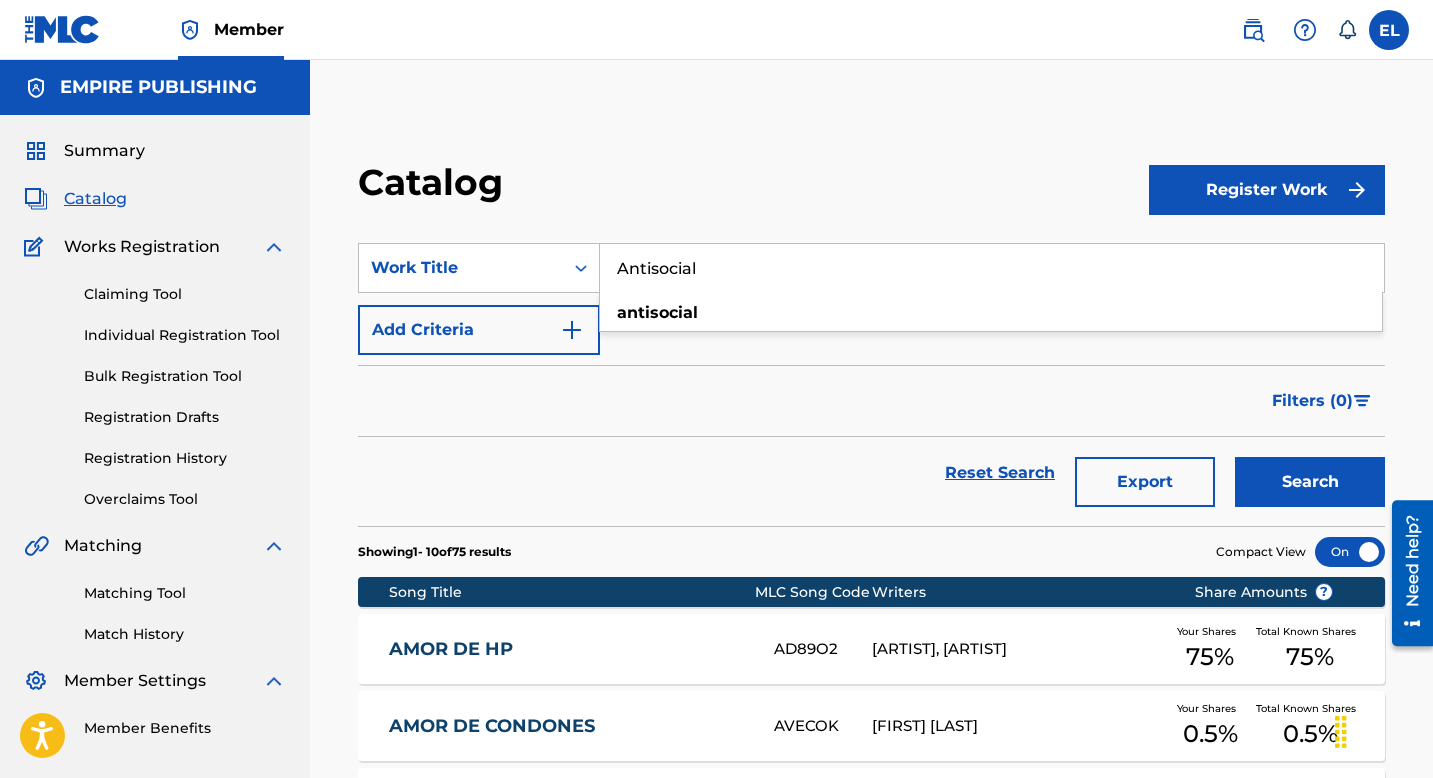 type on "Antisocial" 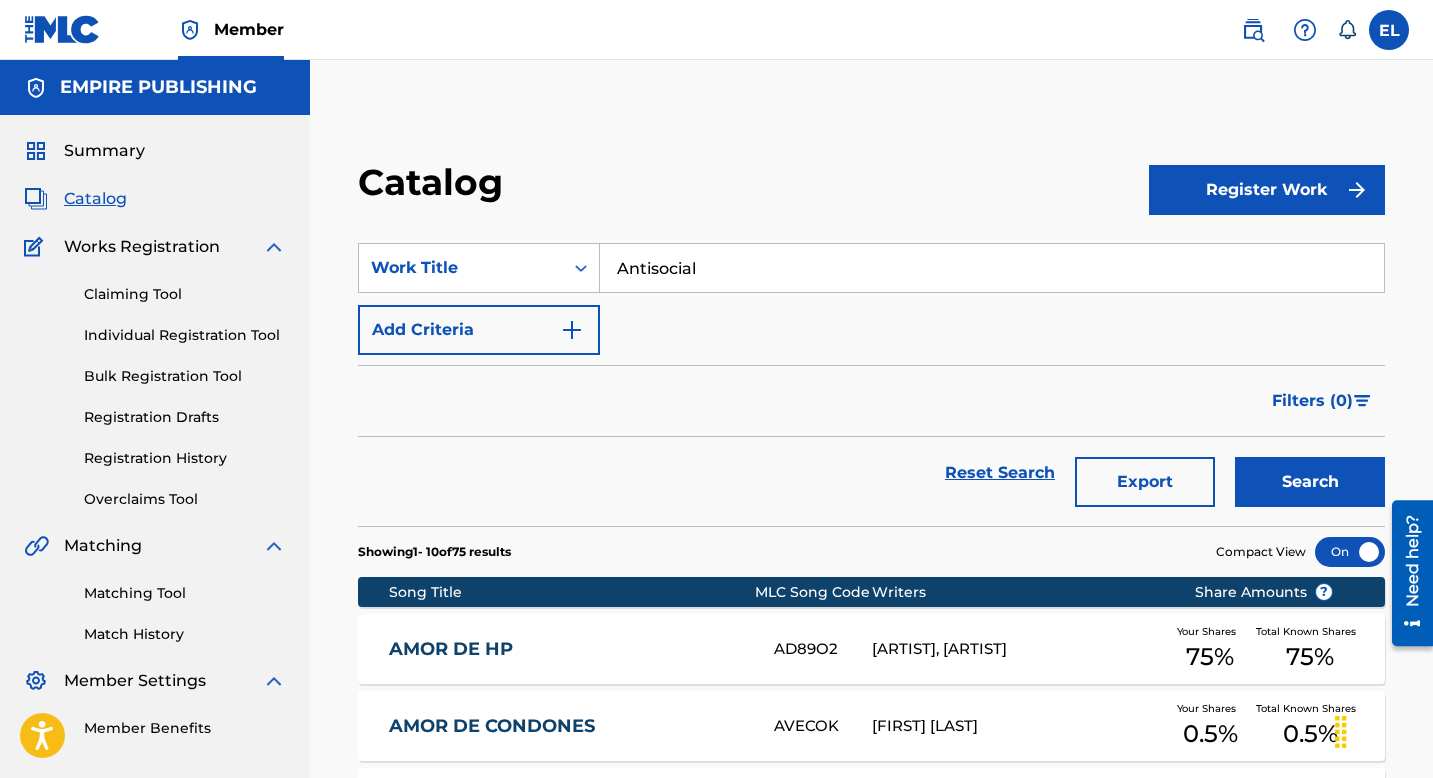 click on "Search" at bounding box center [1310, 482] 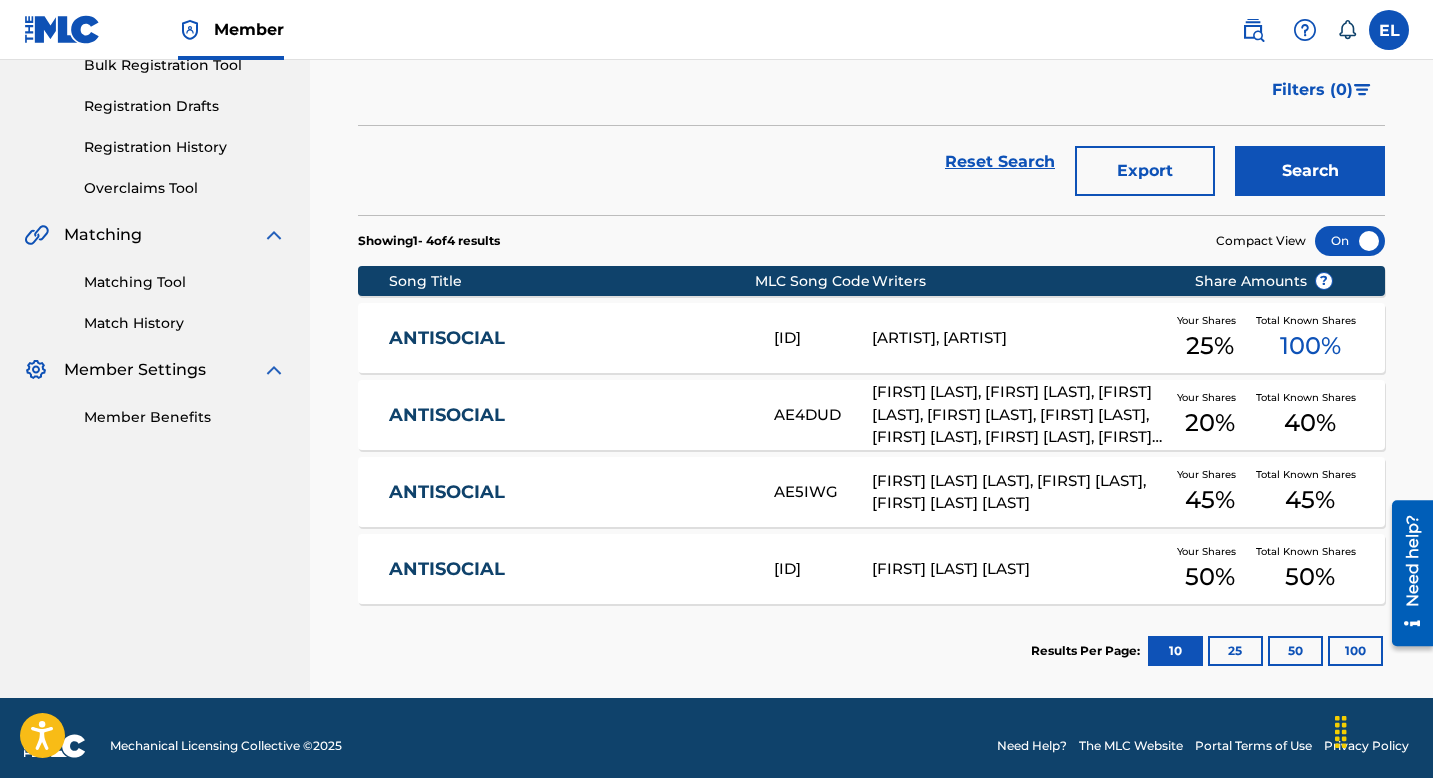 scroll, scrollTop: 327, scrollLeft: 0, axis: vertical 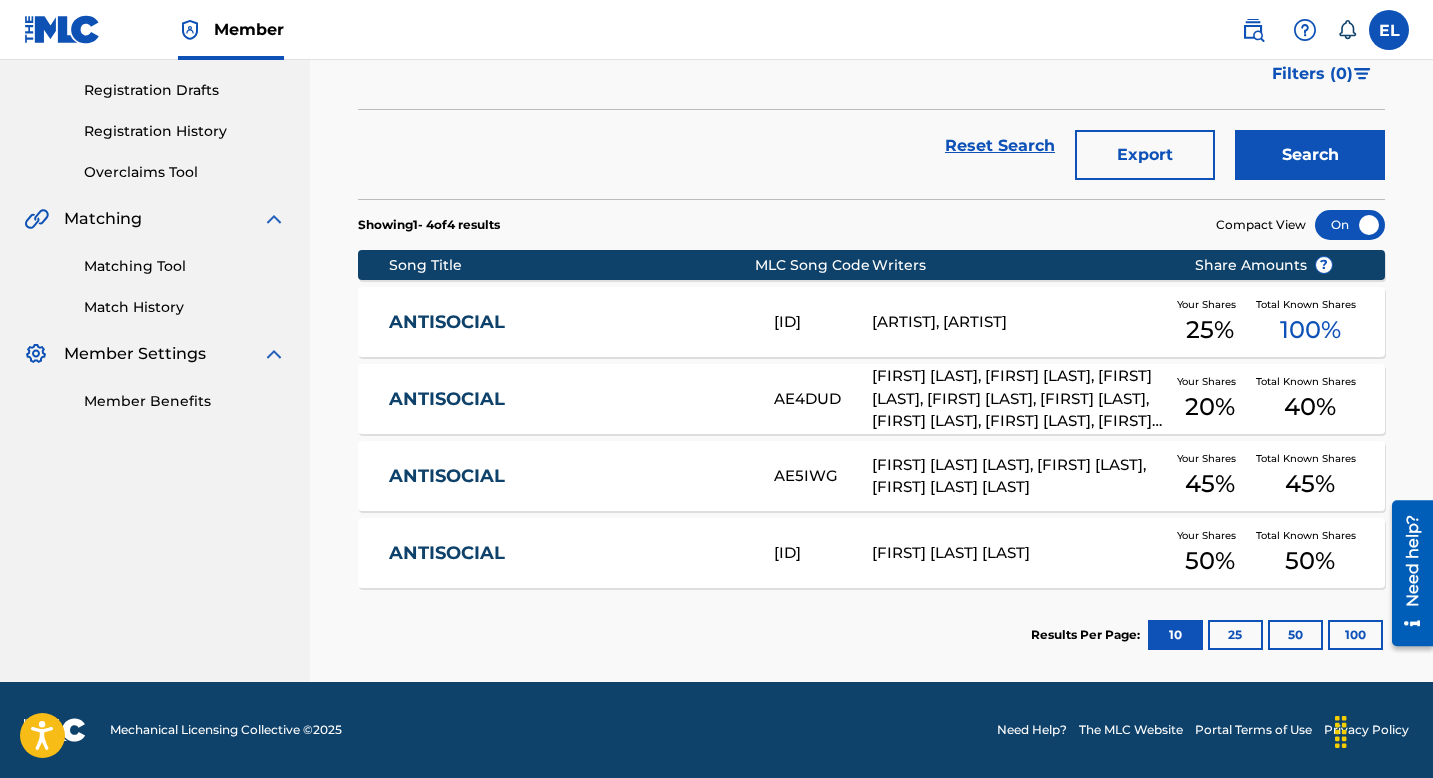 click on "ANTISOCIAL" at bounding box center [568, 399] 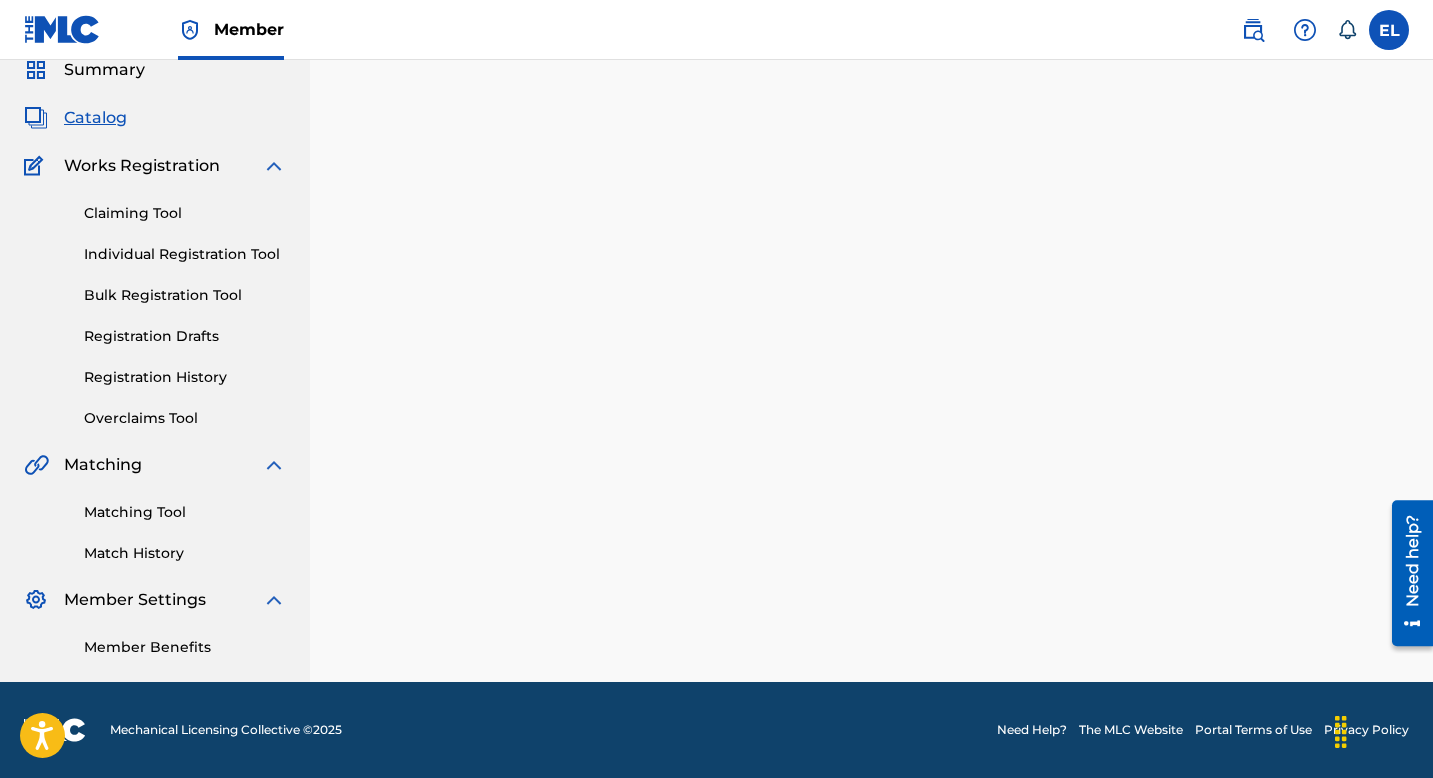 scroll, scrollTop: 0, scrollLeft: 0, axis: both 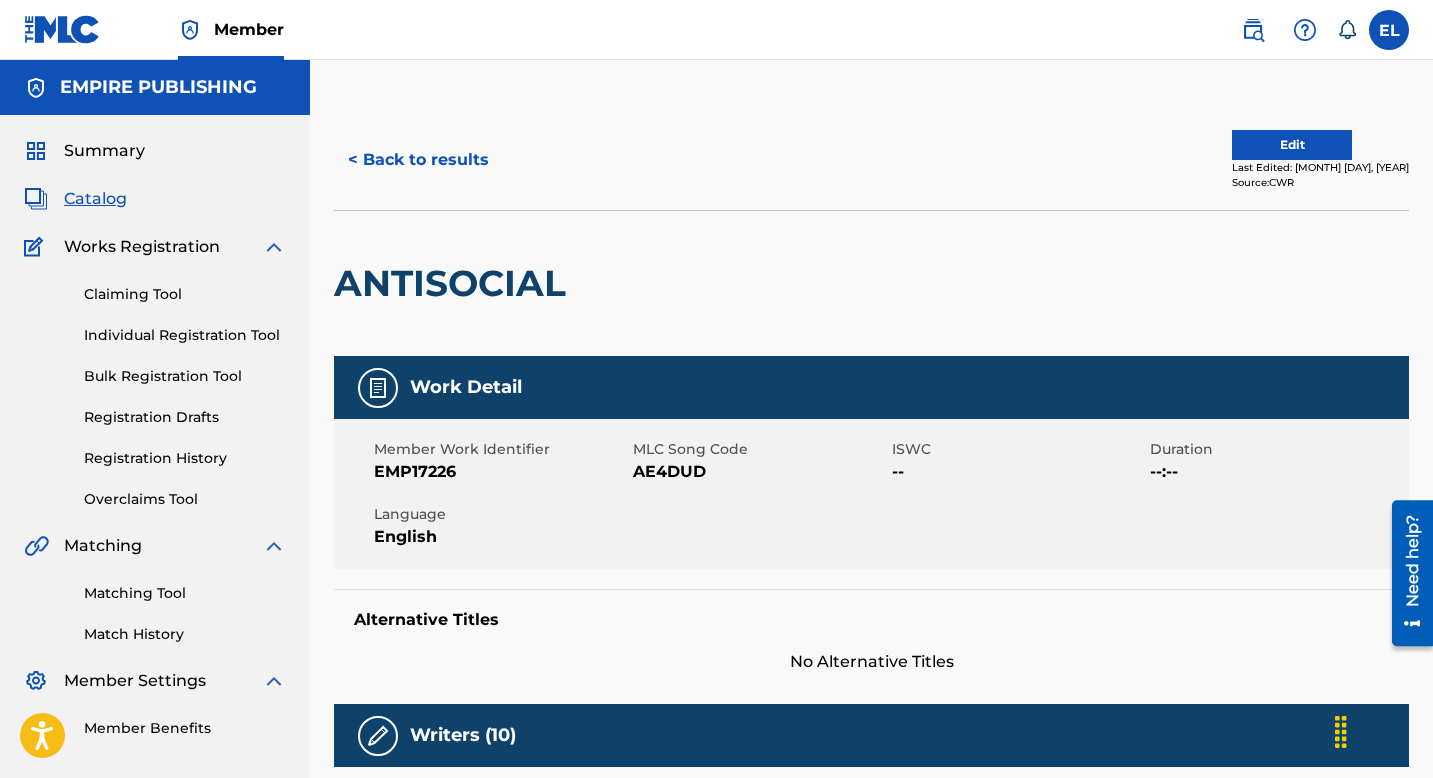 click on "AE4DUD" at bounding box center (760, 472) 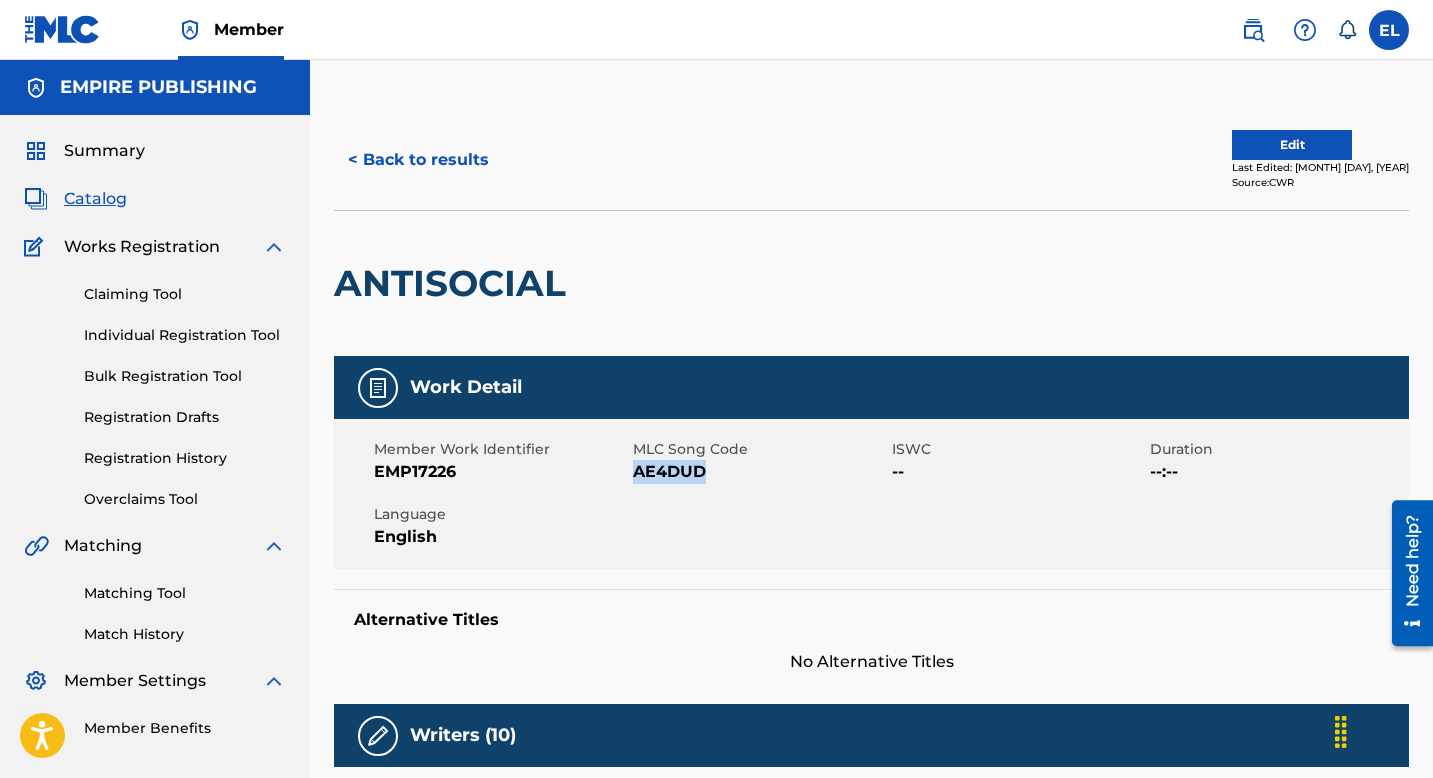 click on "AE4DUD" at bounding box center [760, 472] 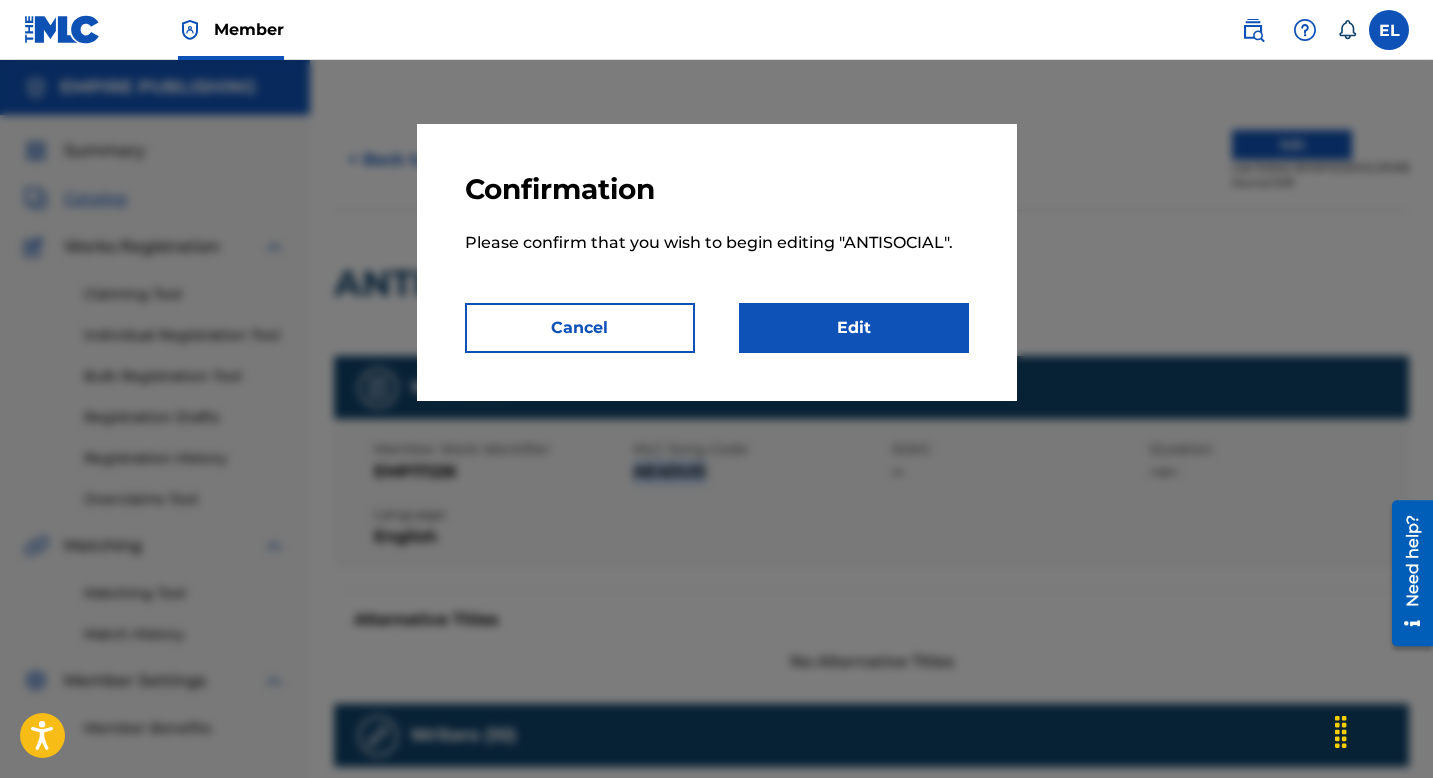 click on "Edit" at bounding box center (854, 328) 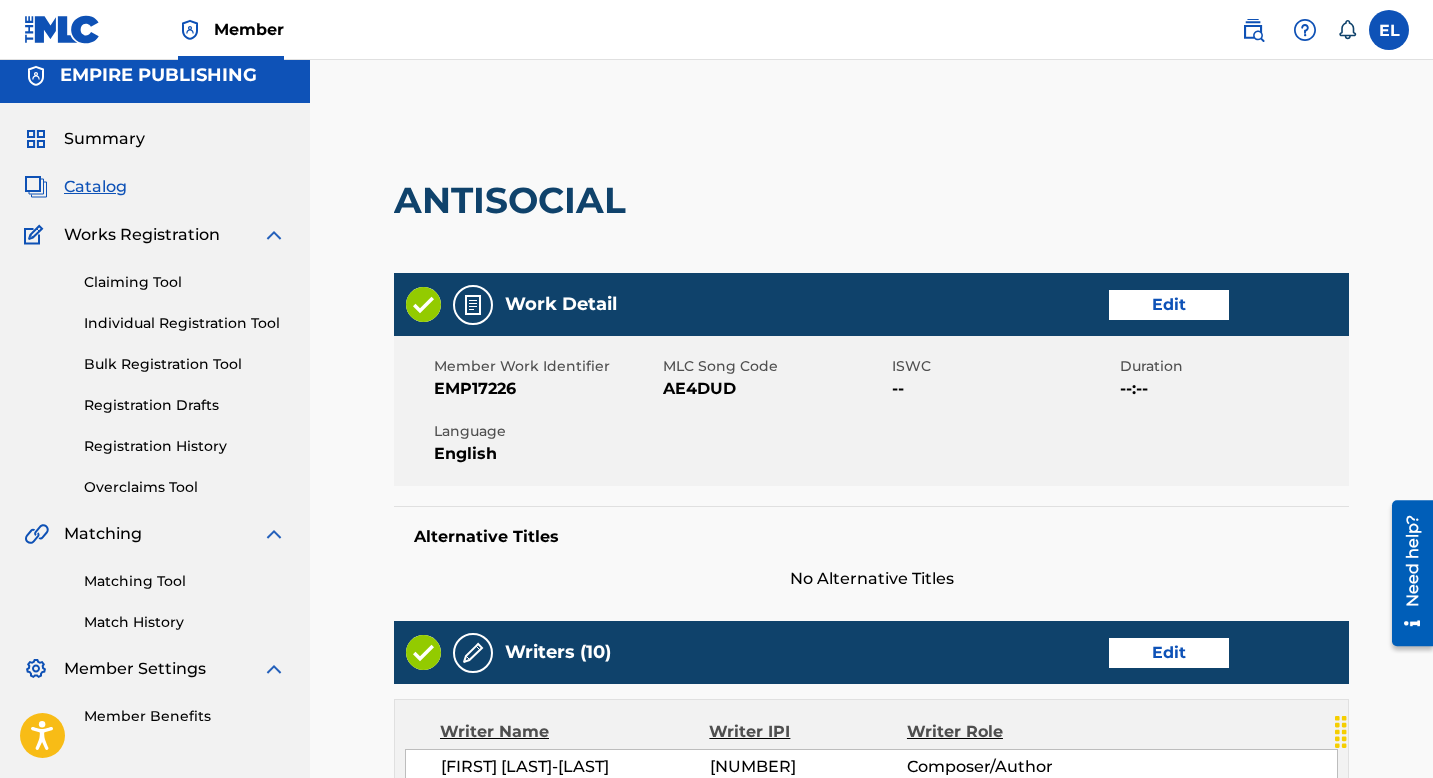 scroll, scrollTop: 31, scrollLeft: 0, axis: vertical 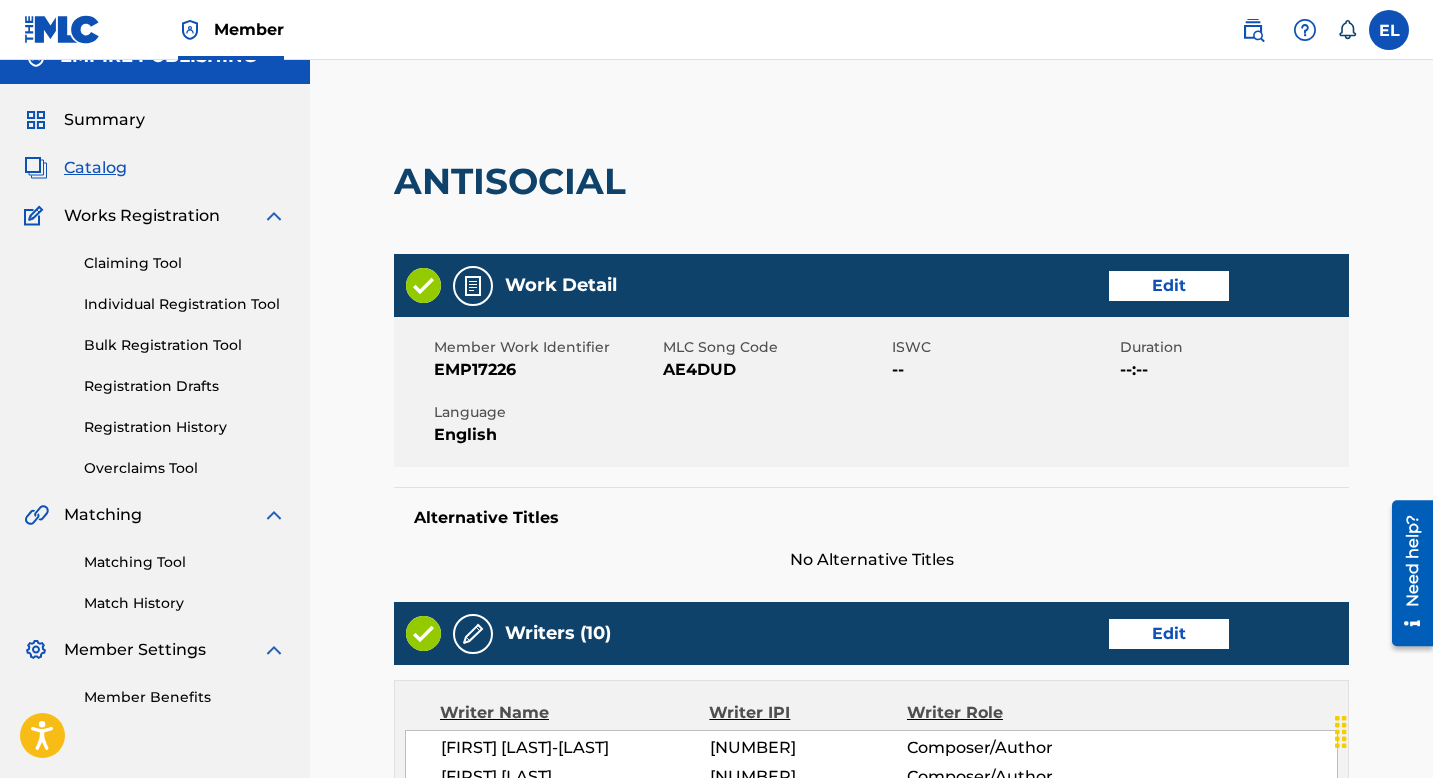 click on "Edit" at bounding box center (1169, 286) 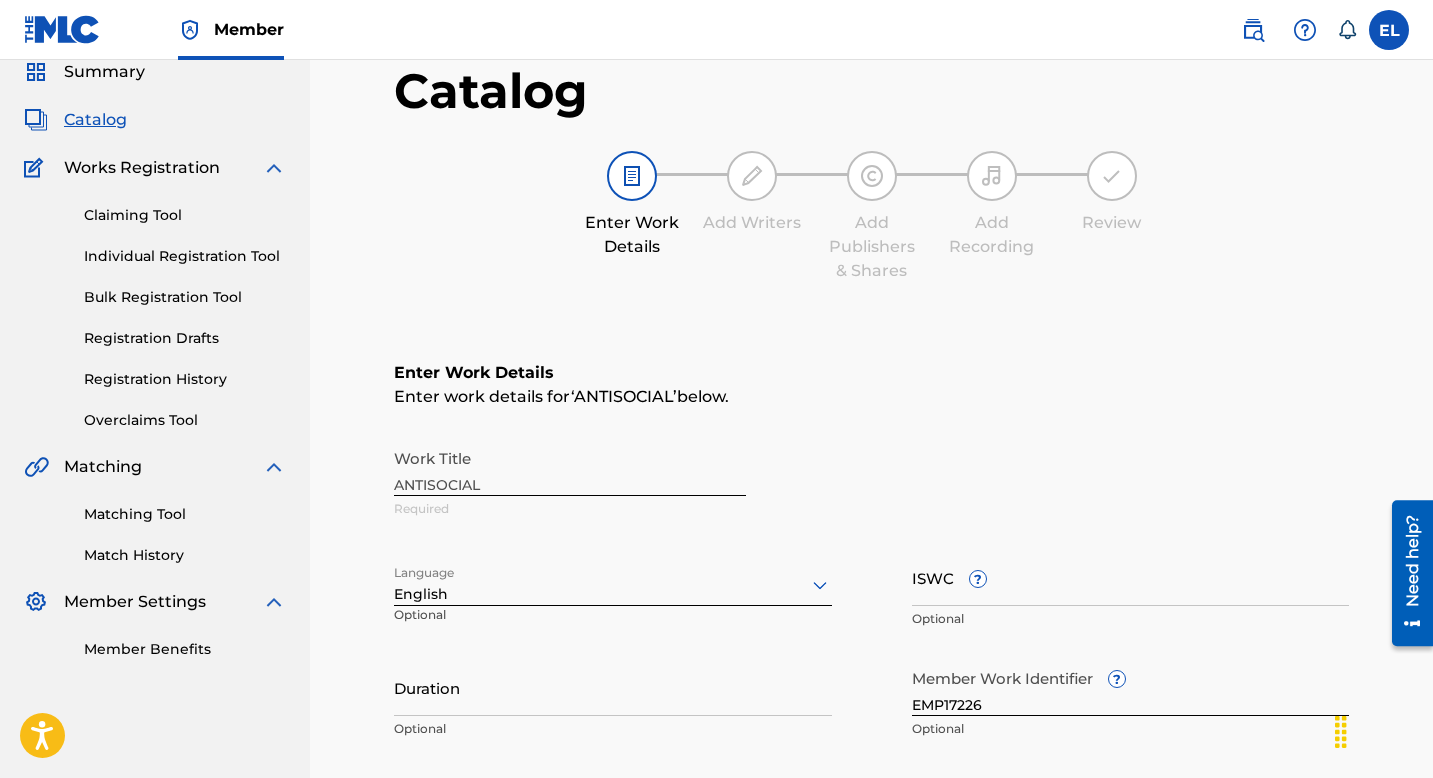 scroll, scrollTop: 371, scrollLeft: 0, axis: vertical 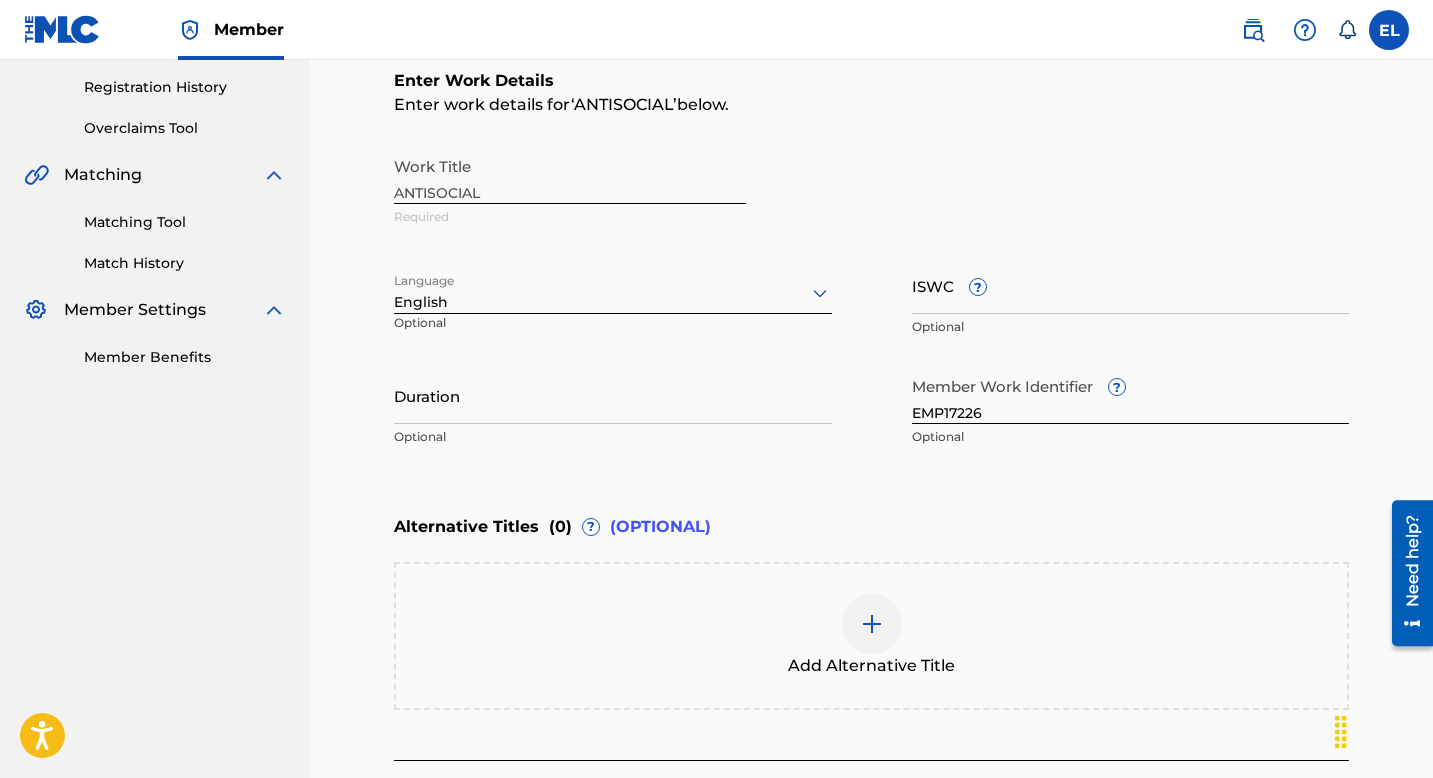 click on "ISWC   ?" at bounding box center [1131, 285] 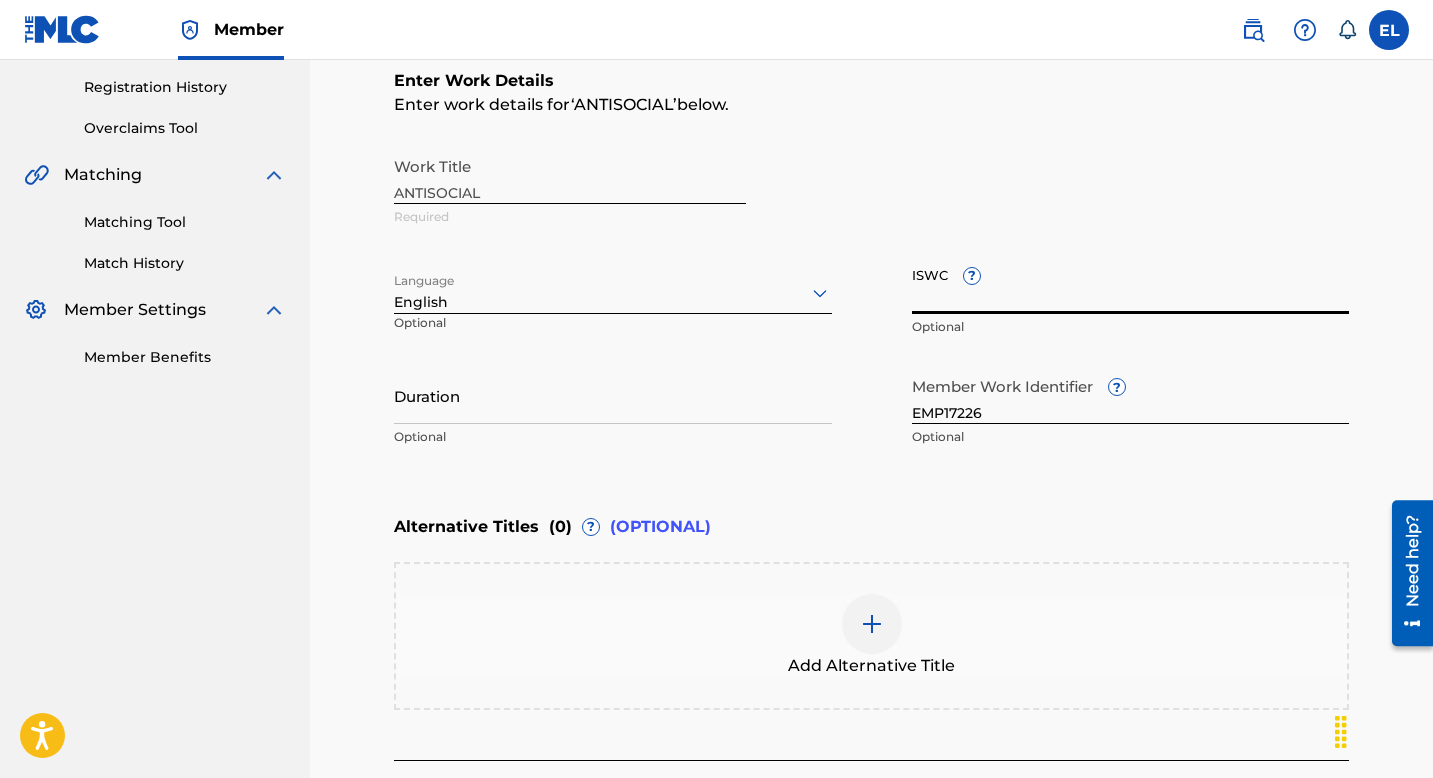 paste on "T3216558093" 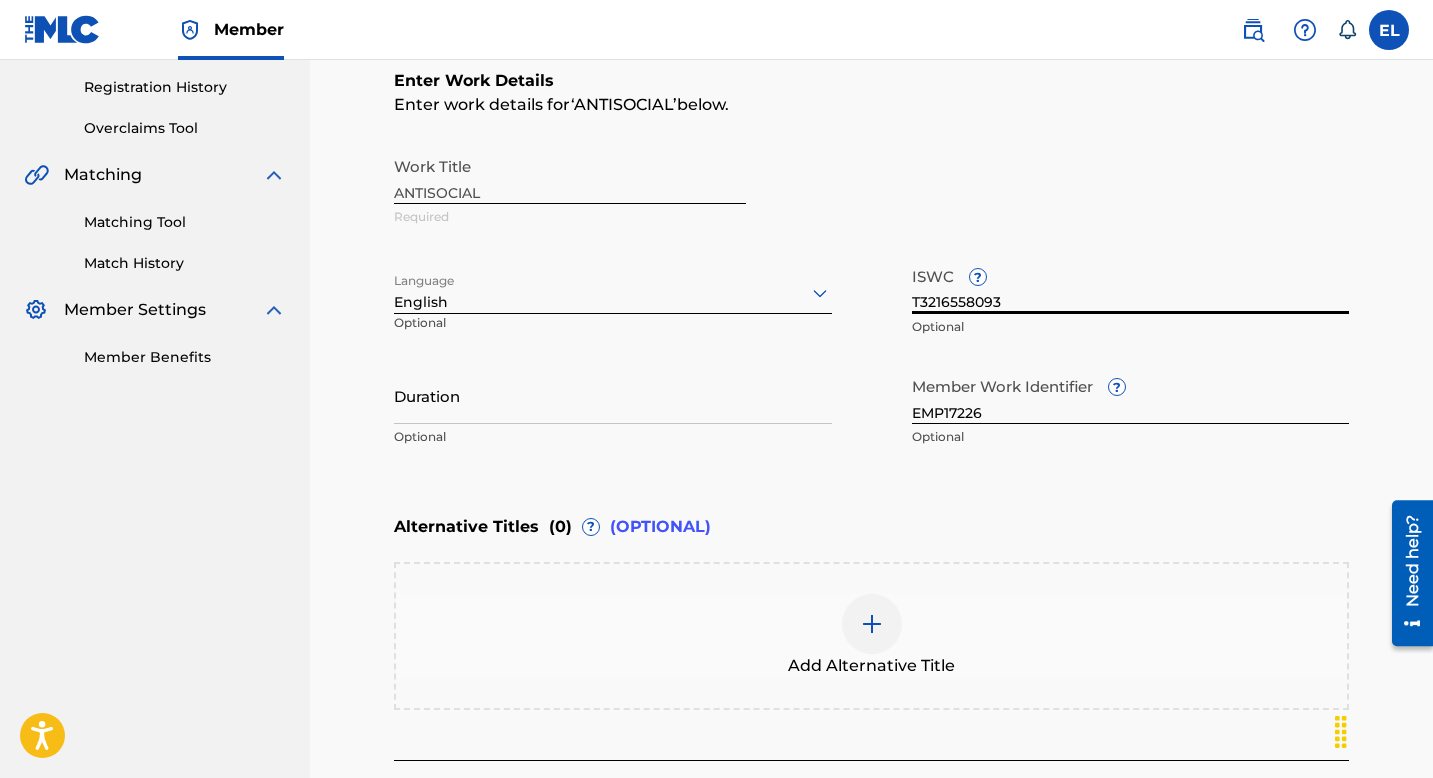 type on "T3216558093" 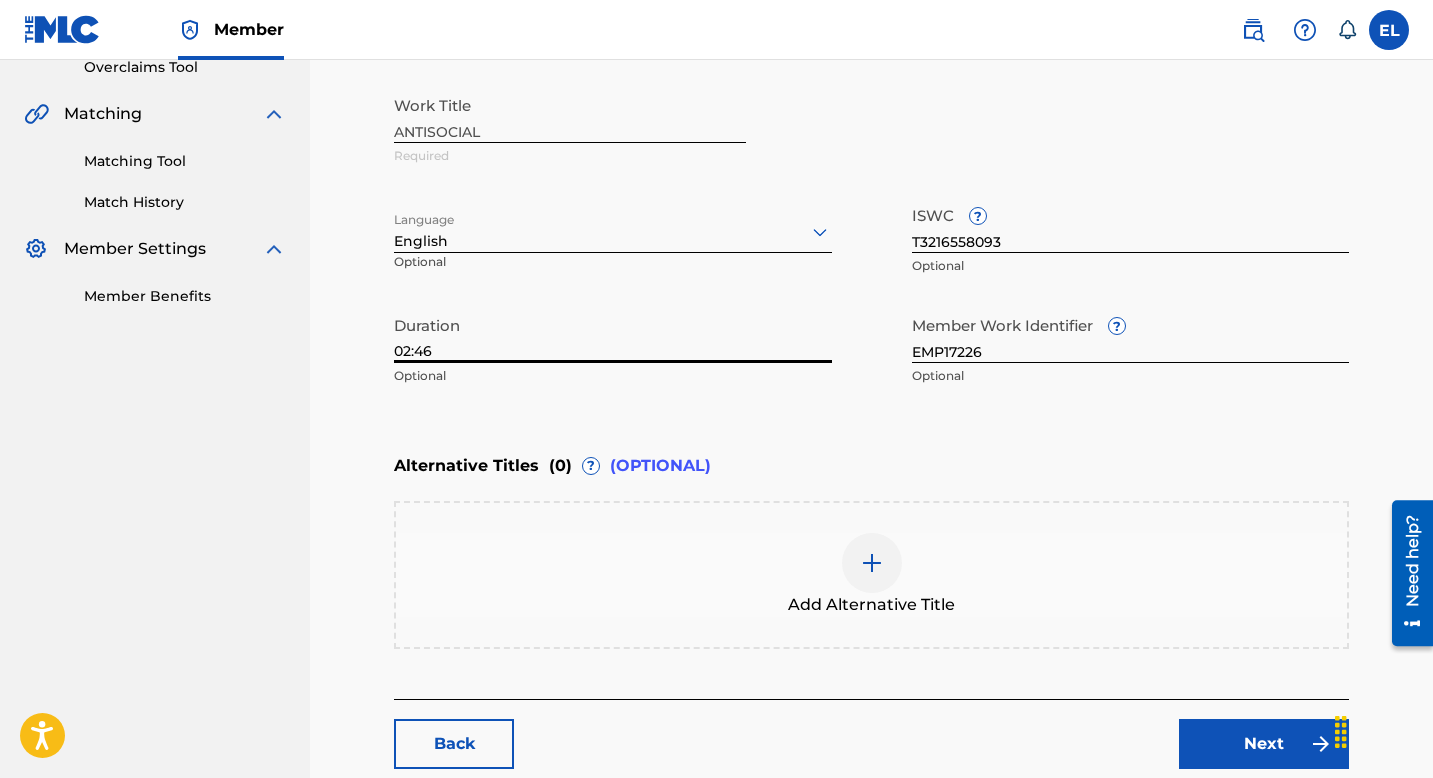 scroll, scrollTop: 548, scrollLeft: 0, axis: vertical 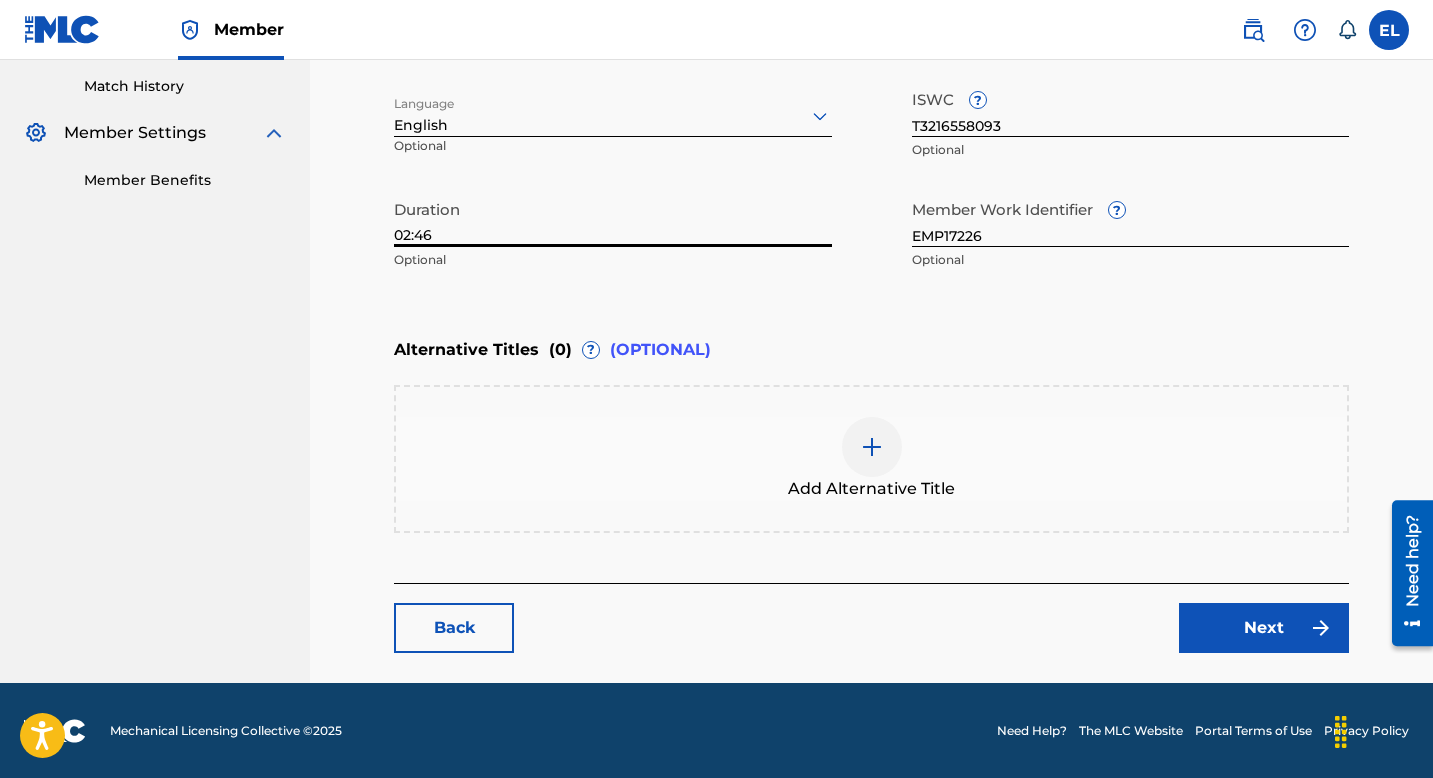 type on "02:46" 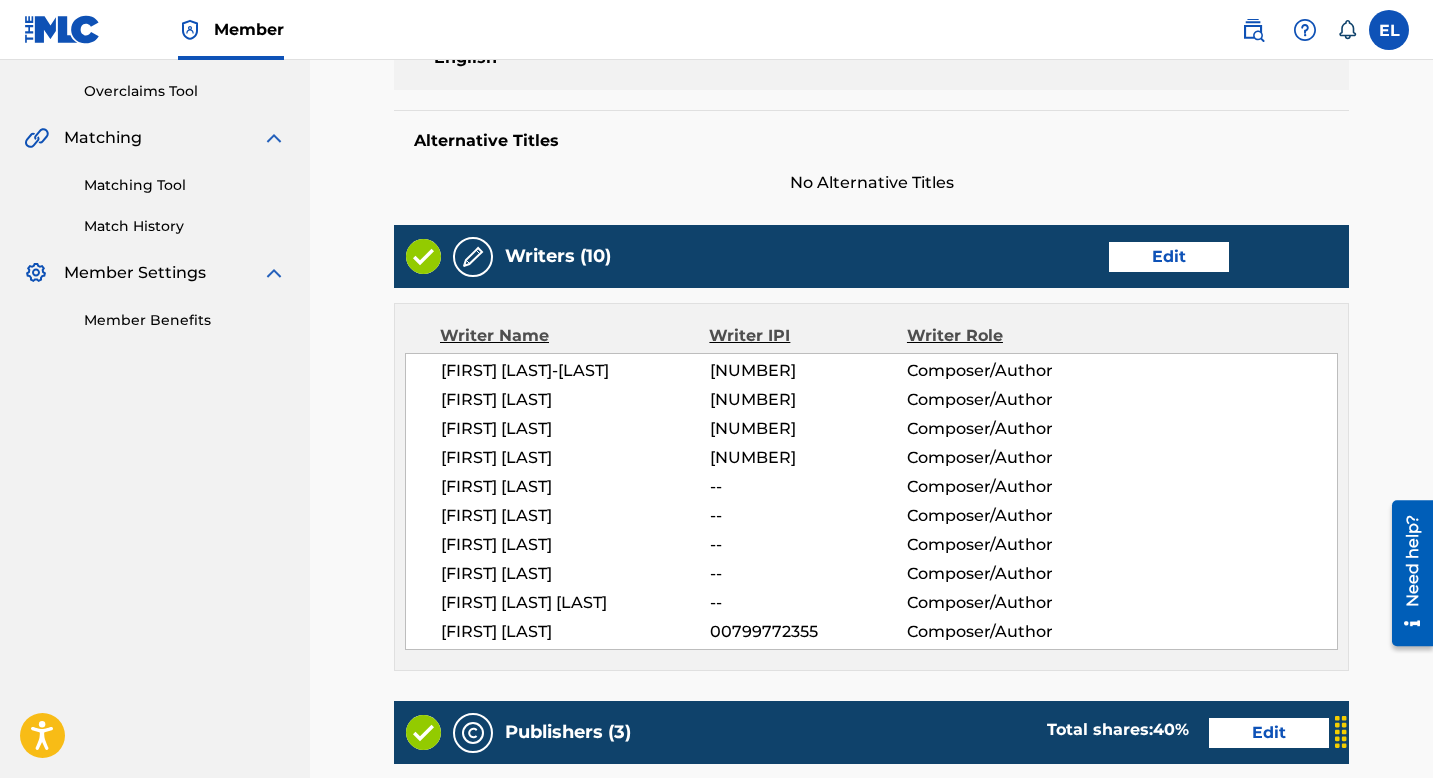 scroll, scrollTop: 409, scrollLeft: 0, axis: vertical 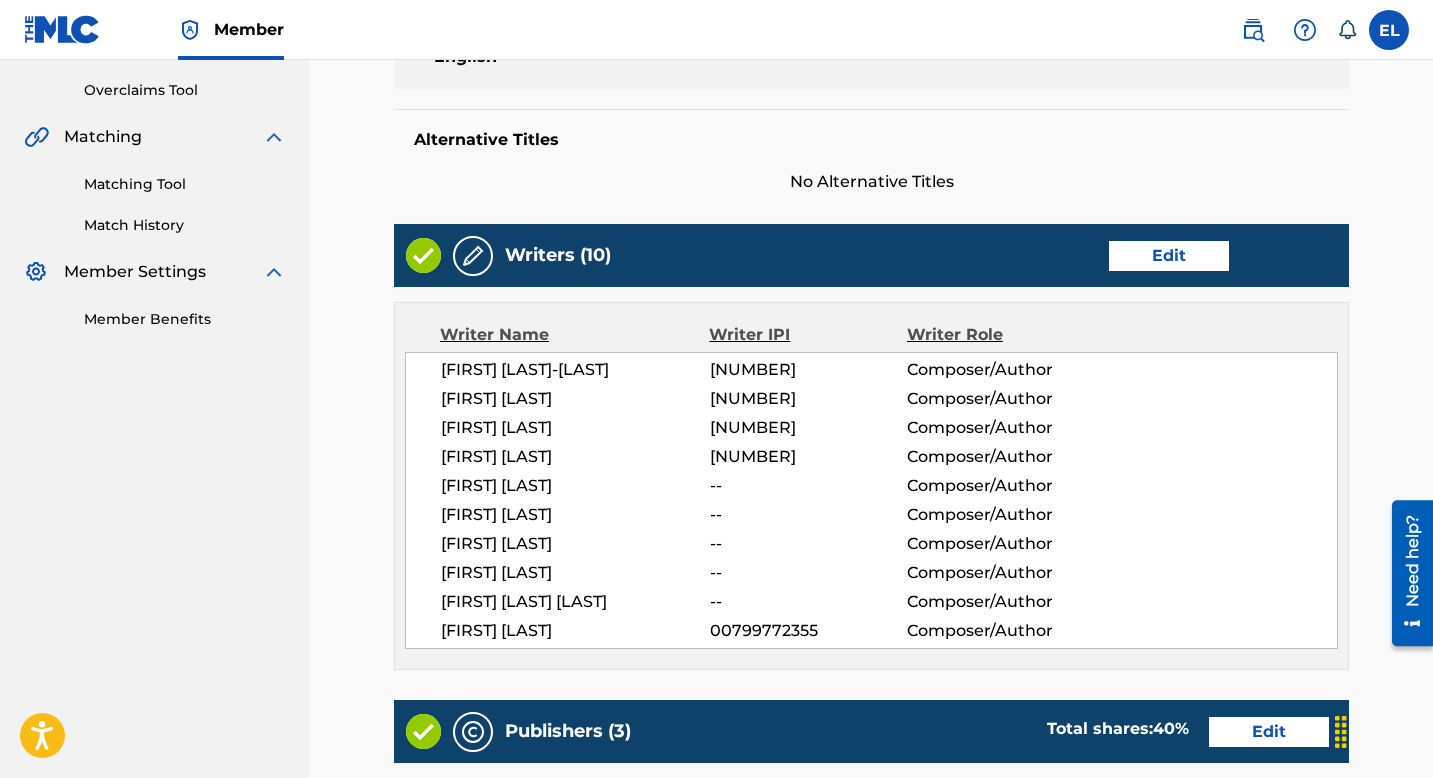 click on "Edit" at bounding box center [1169, 256] 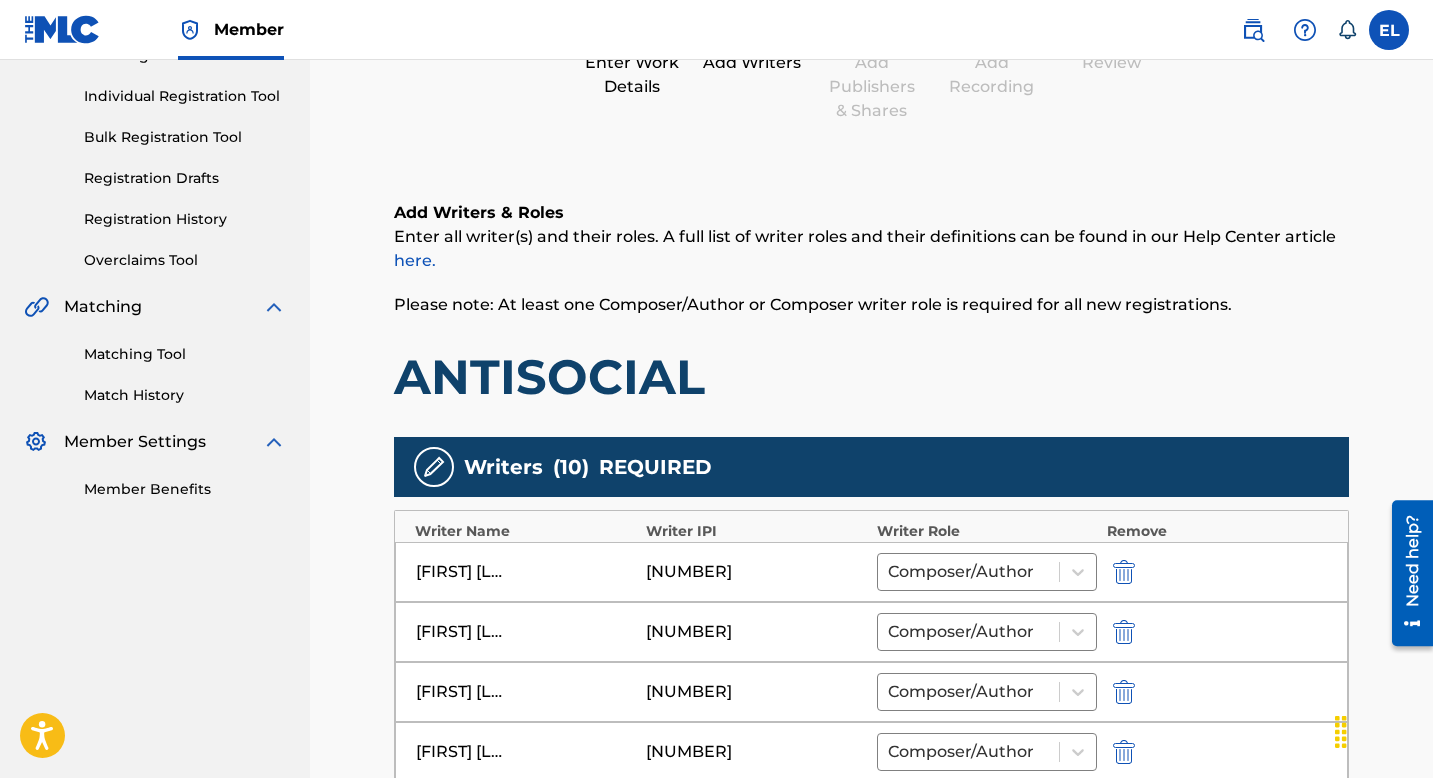 scroll, scrollTop: 651, scrollLeft: 0, axis: vertical 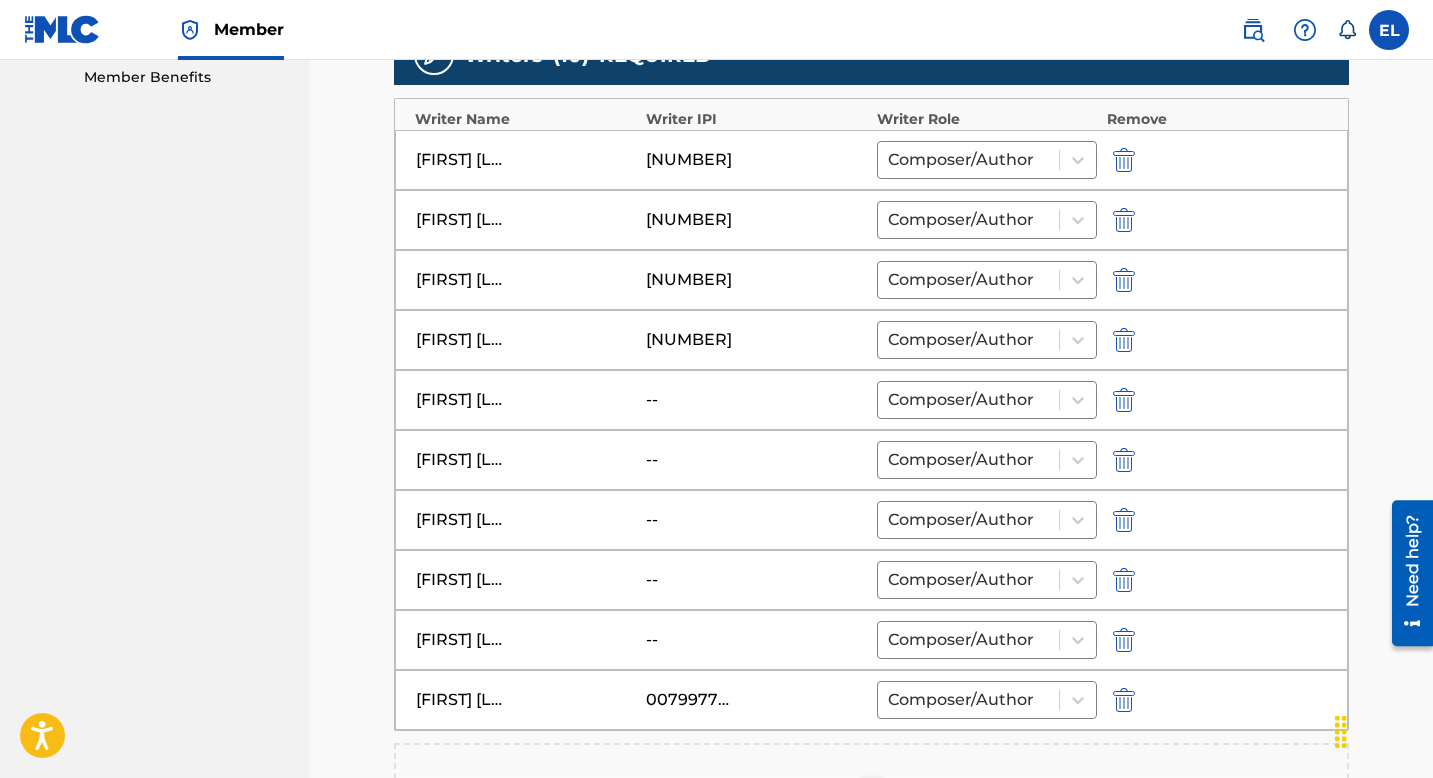 click at bounding box center [1124, 400] 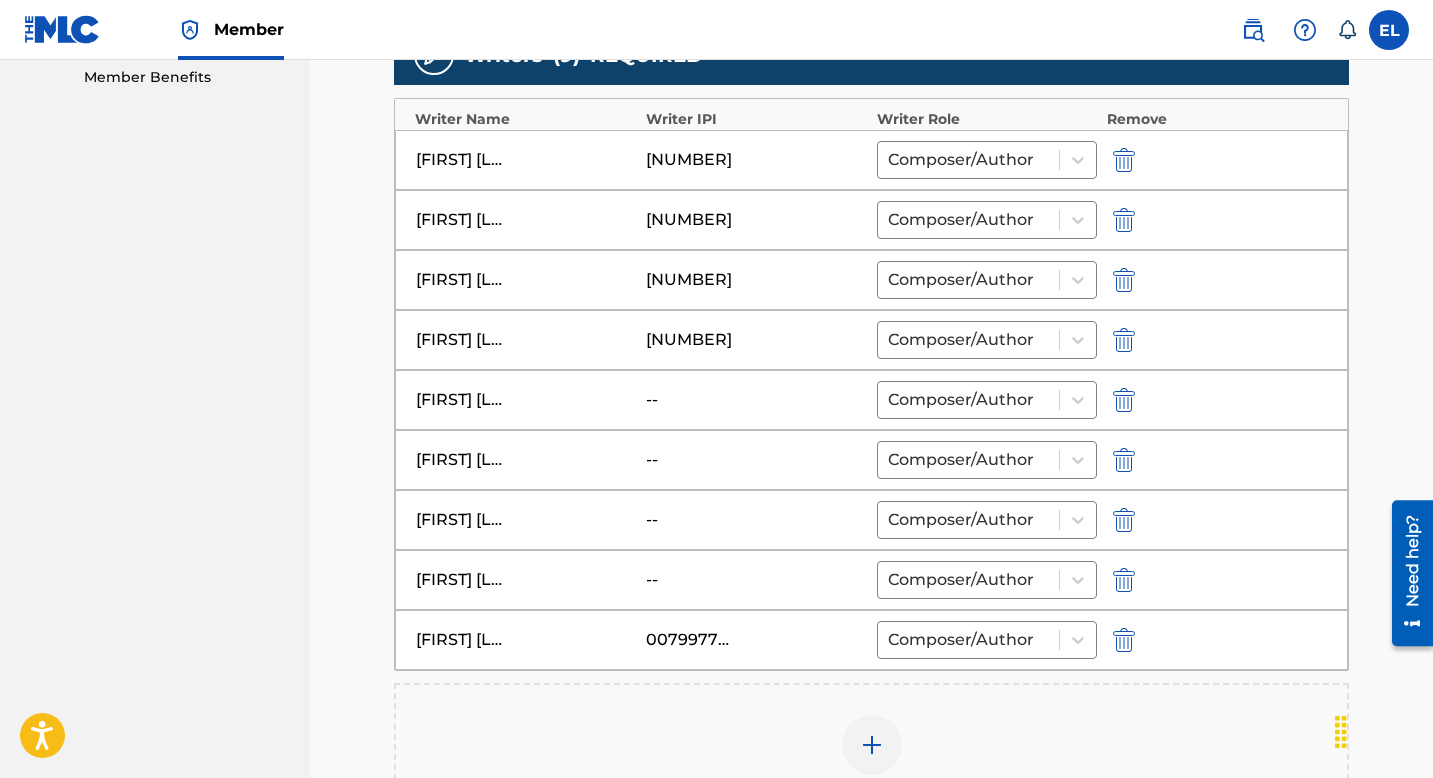 click at bounding box center (1124, 520) 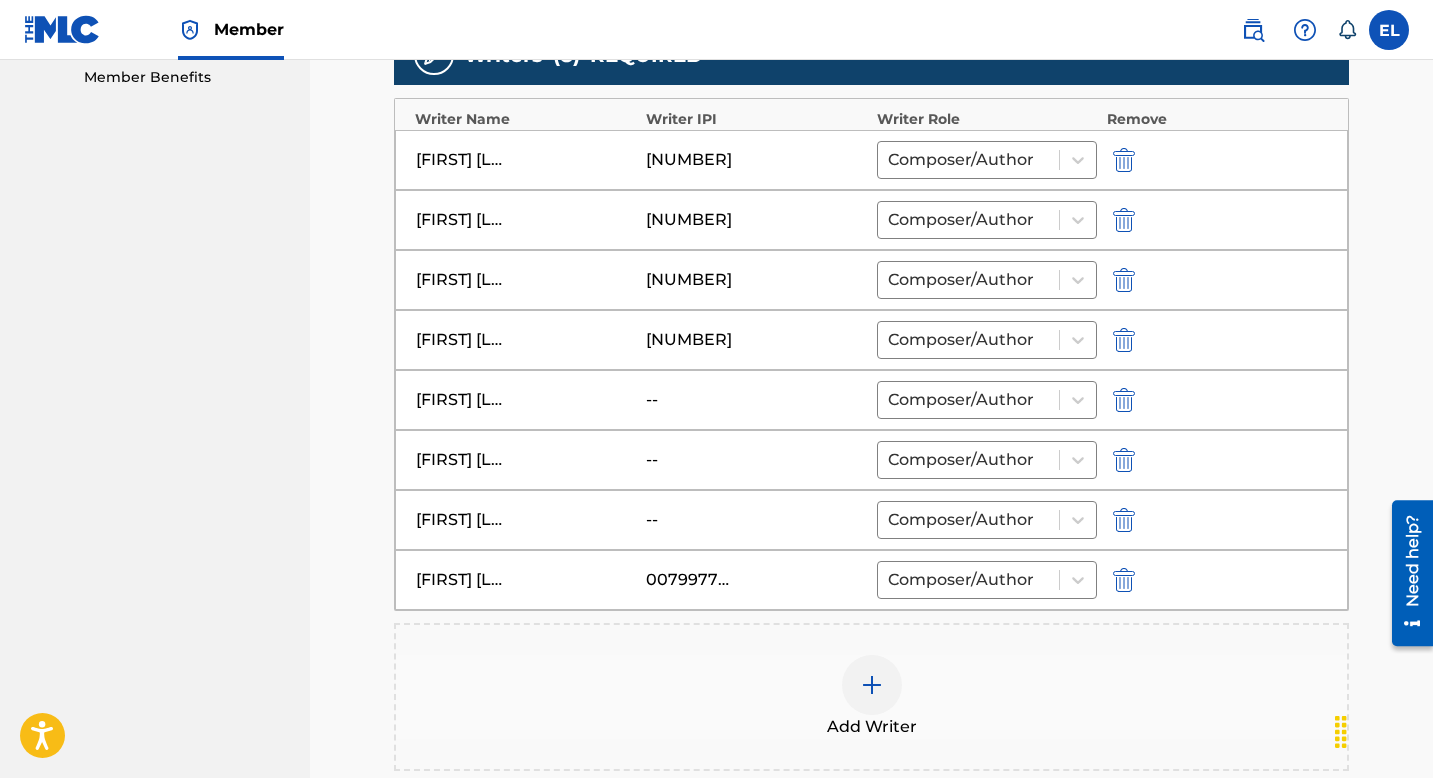 click at bounding box center (1124, 520) 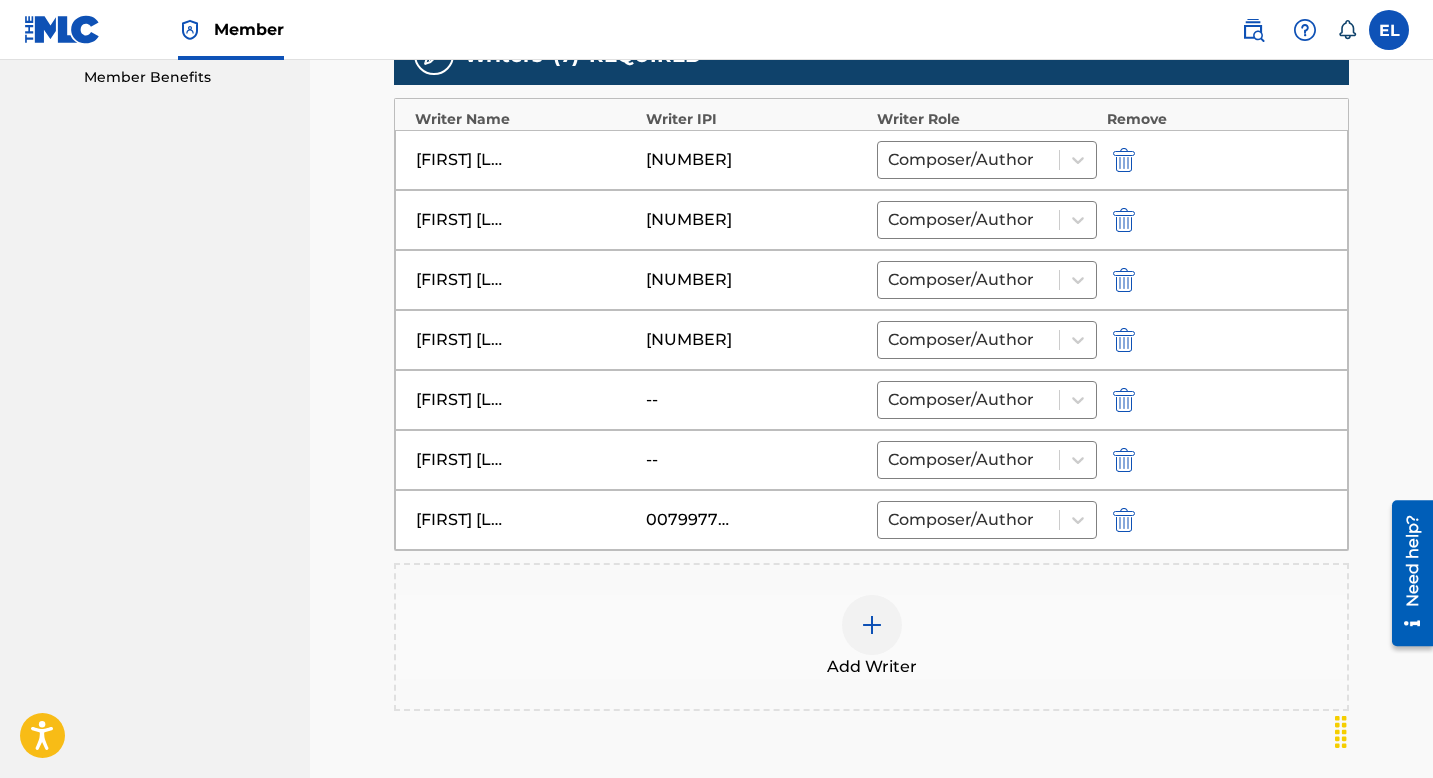 click at bounding box center [1124, 460] 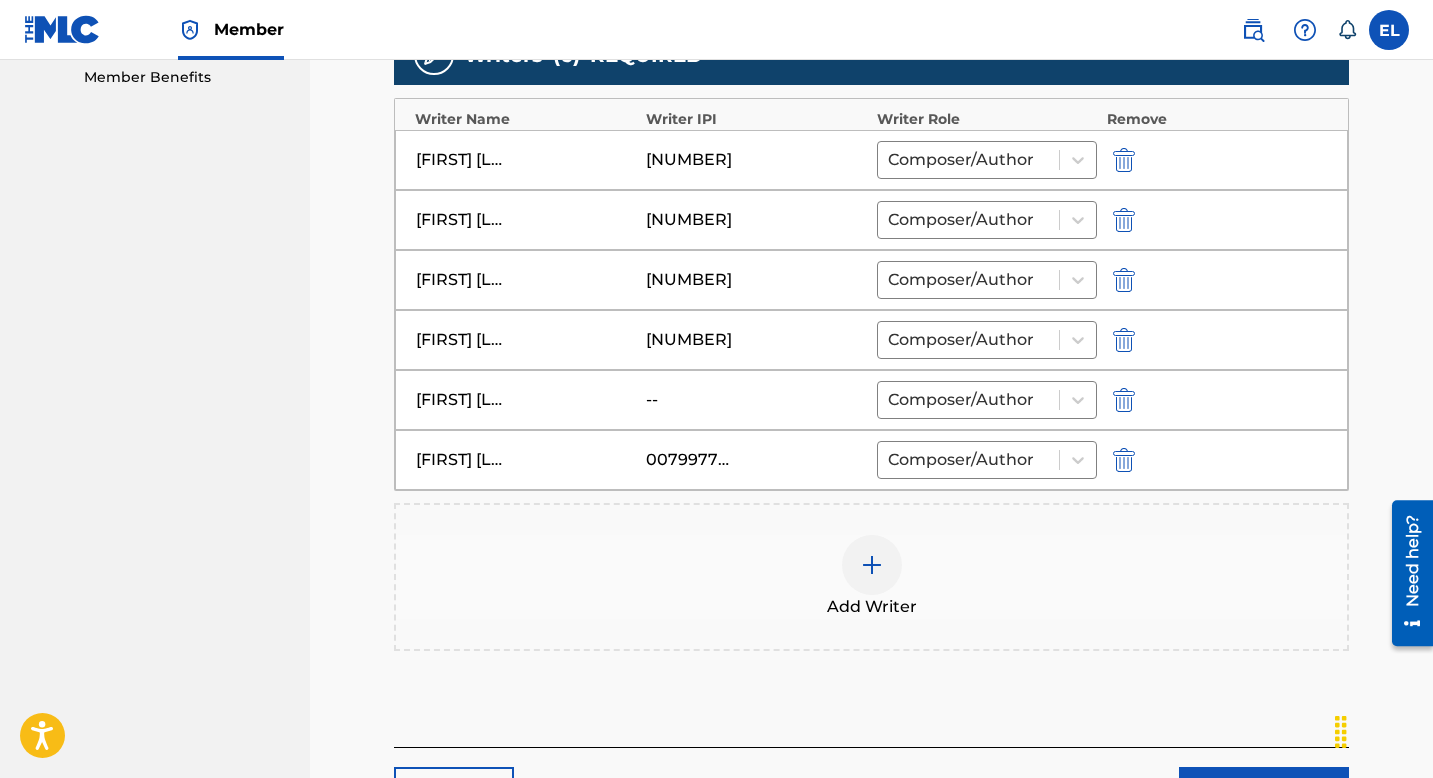 click at bounding box center (1124, 400) 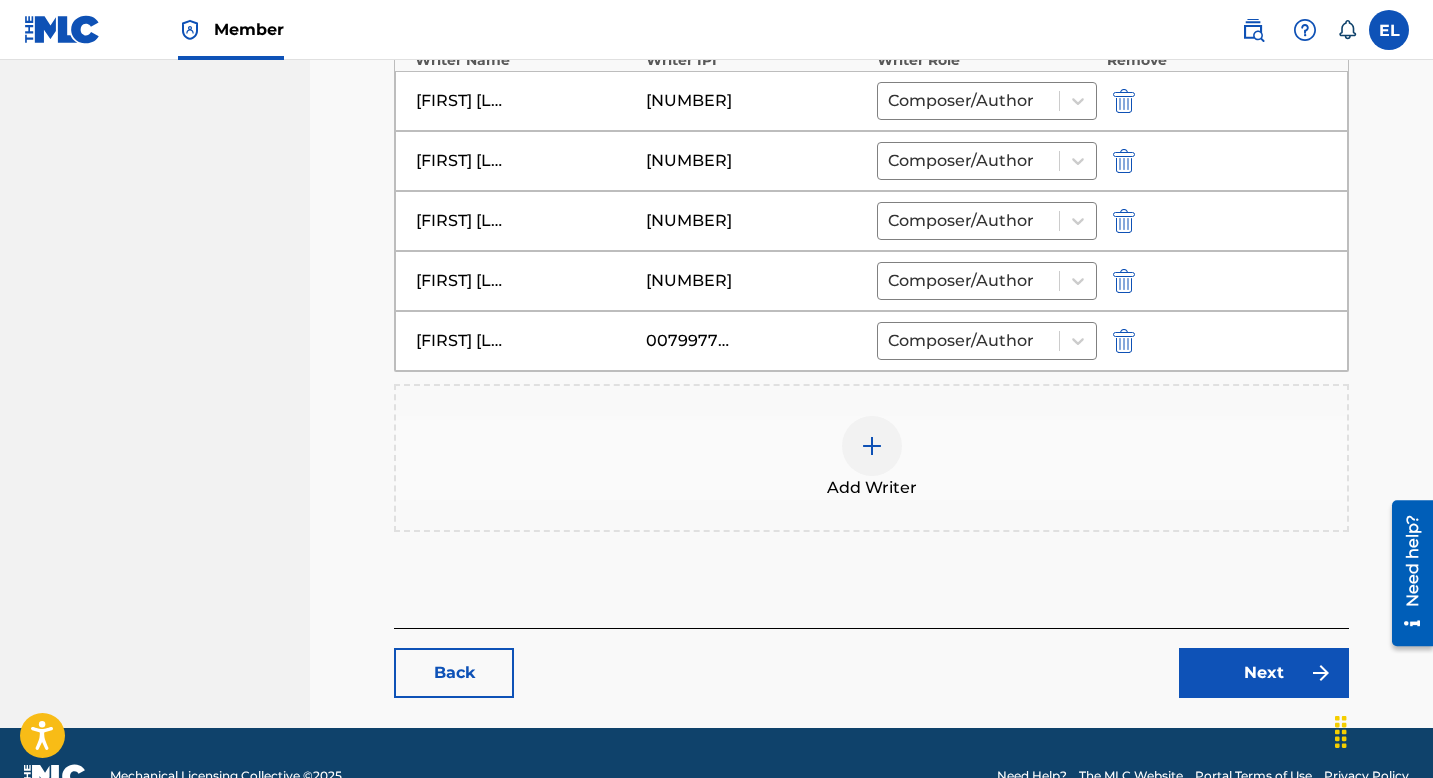 scroll, scrollTop: 756, scrollLeft: 0, axis: vertical 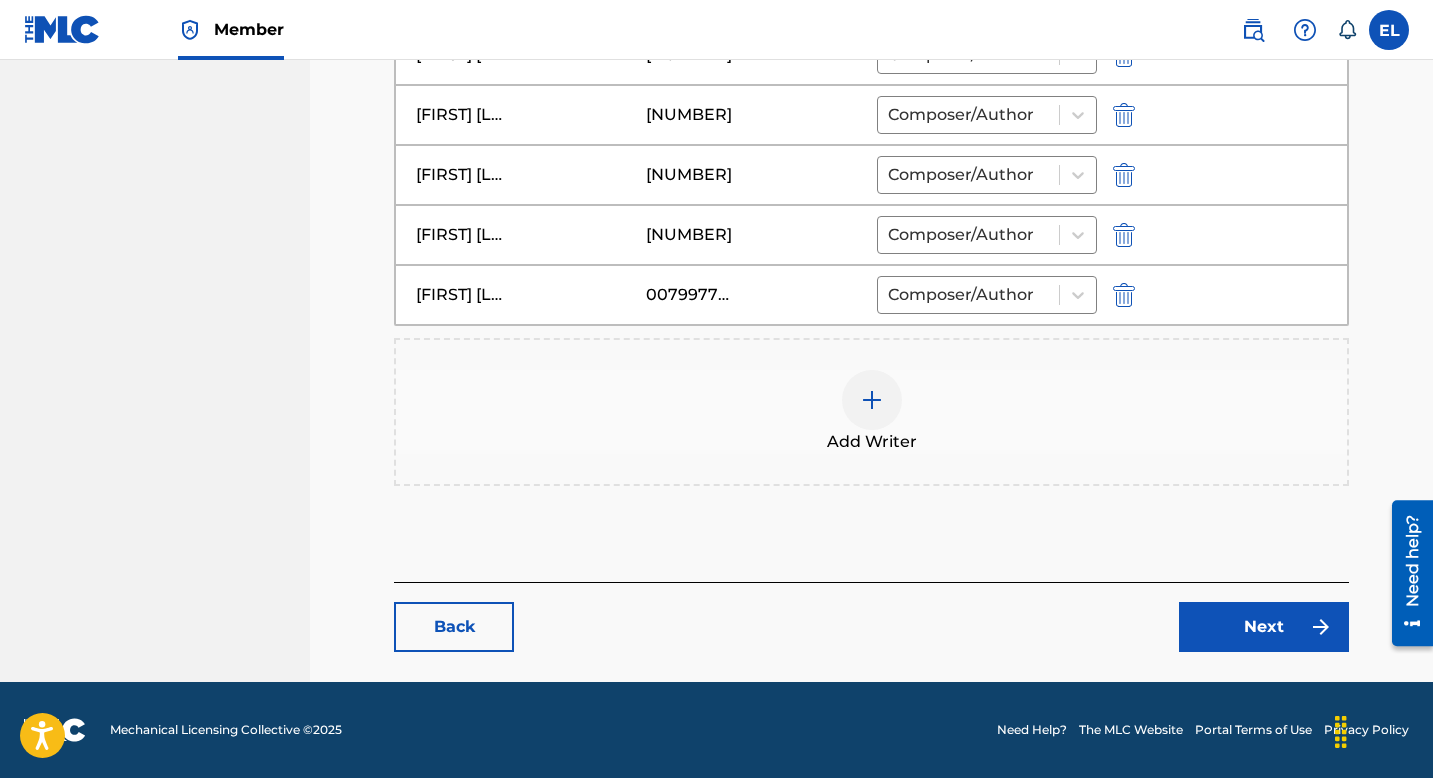 click on "Next" at bounding box center [1264, 627] 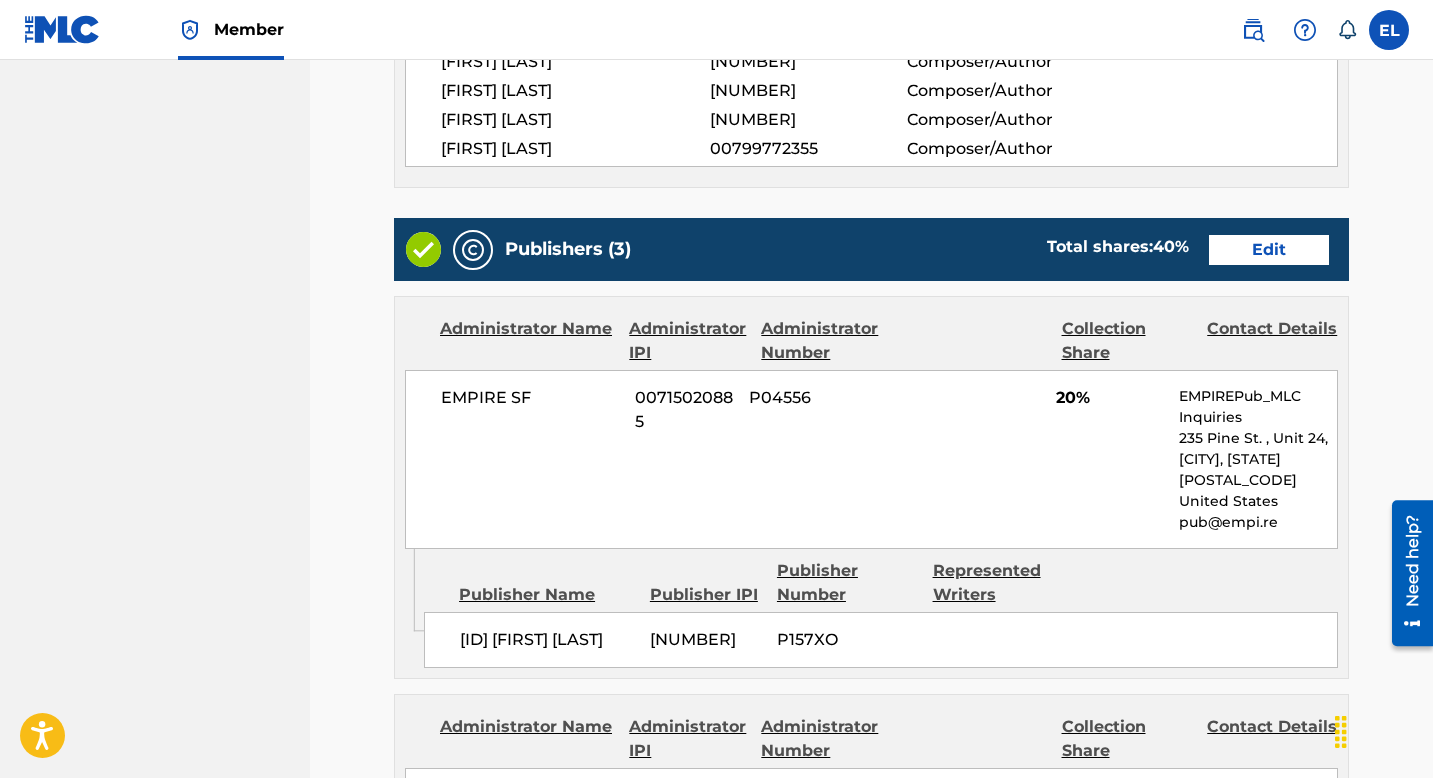 scroll, scrollTop: 826, scrollLeft: 0, axis: vertical 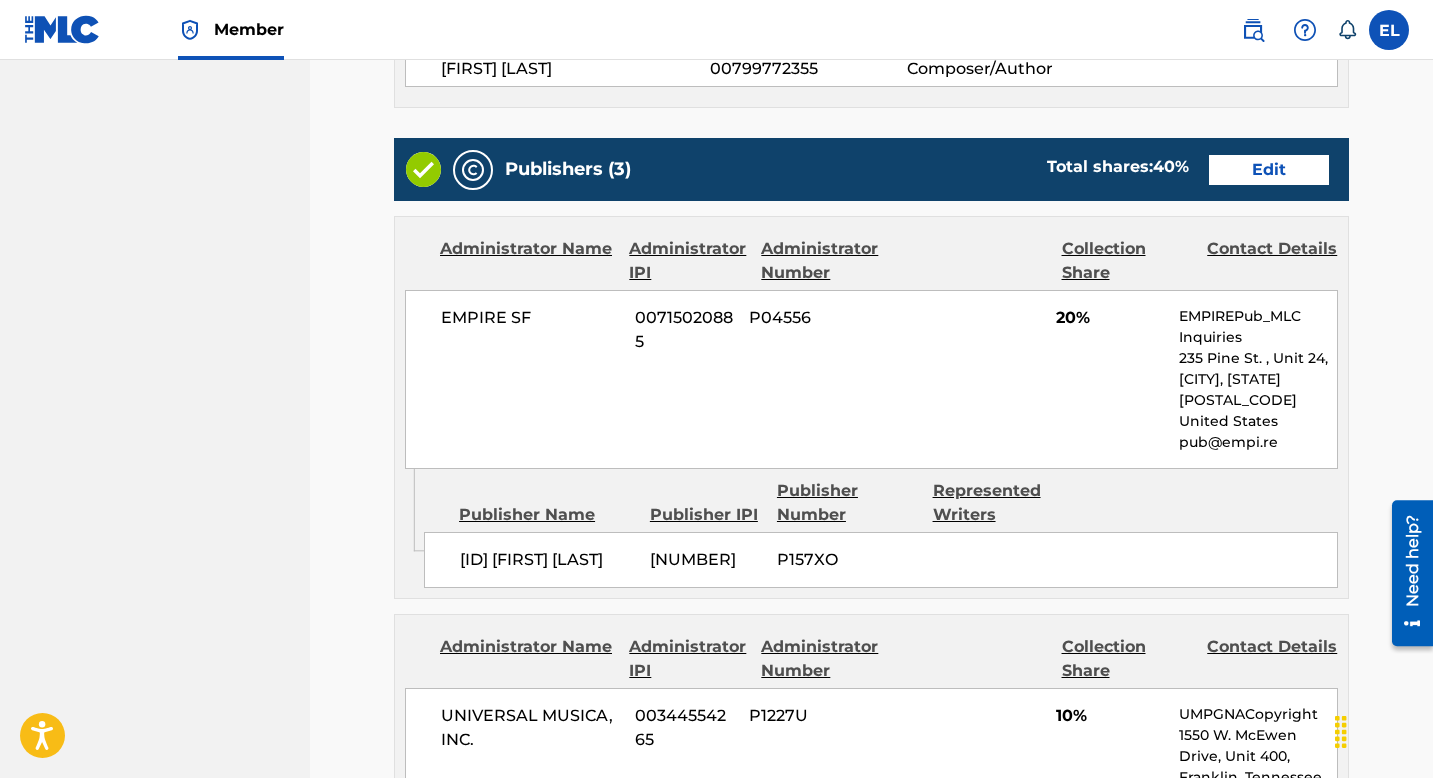 click on "Edit" at bounding box center (1269, 170) 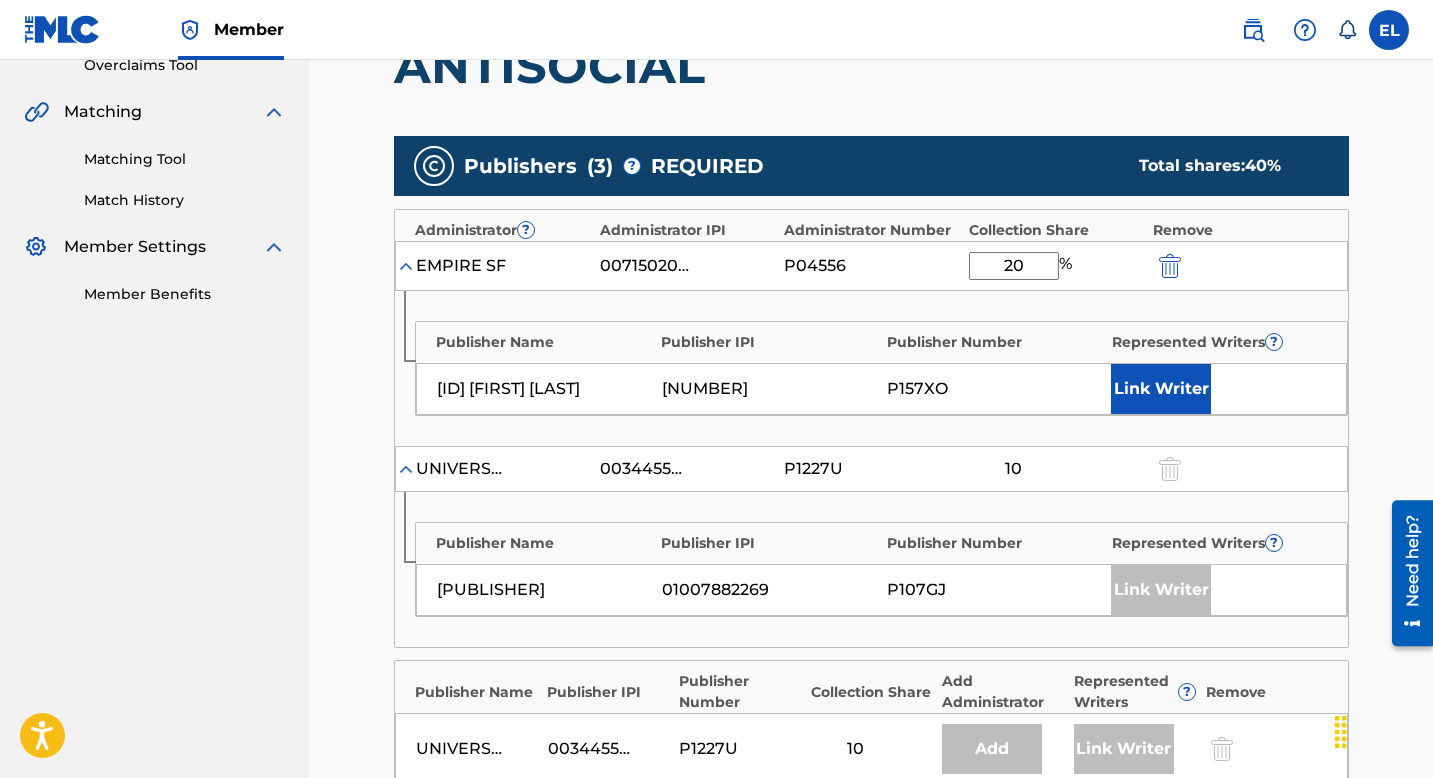 scroll, scrollTop: 452, scrollLeft: 0, axis: vertical 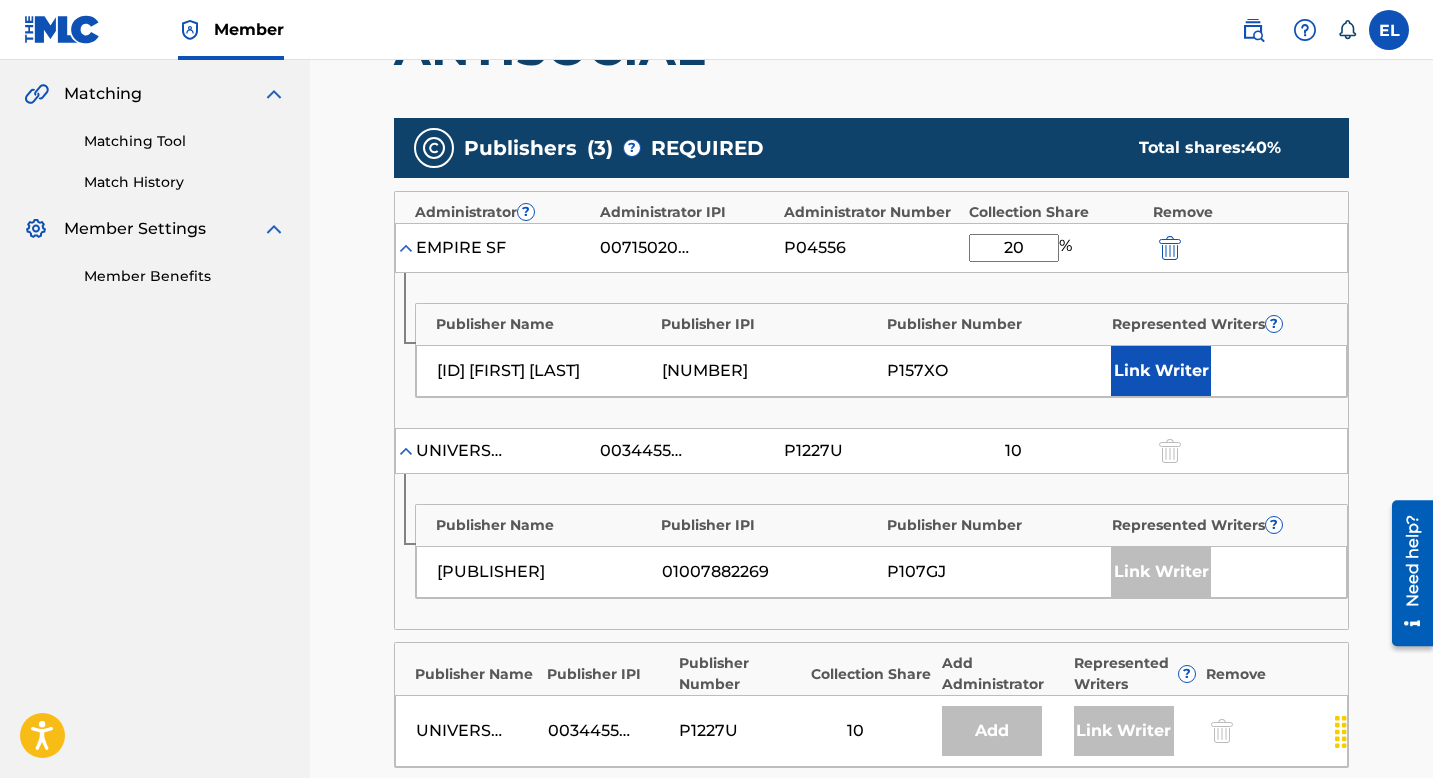 click on "Link Writer" at bounding box center [1161, 371] 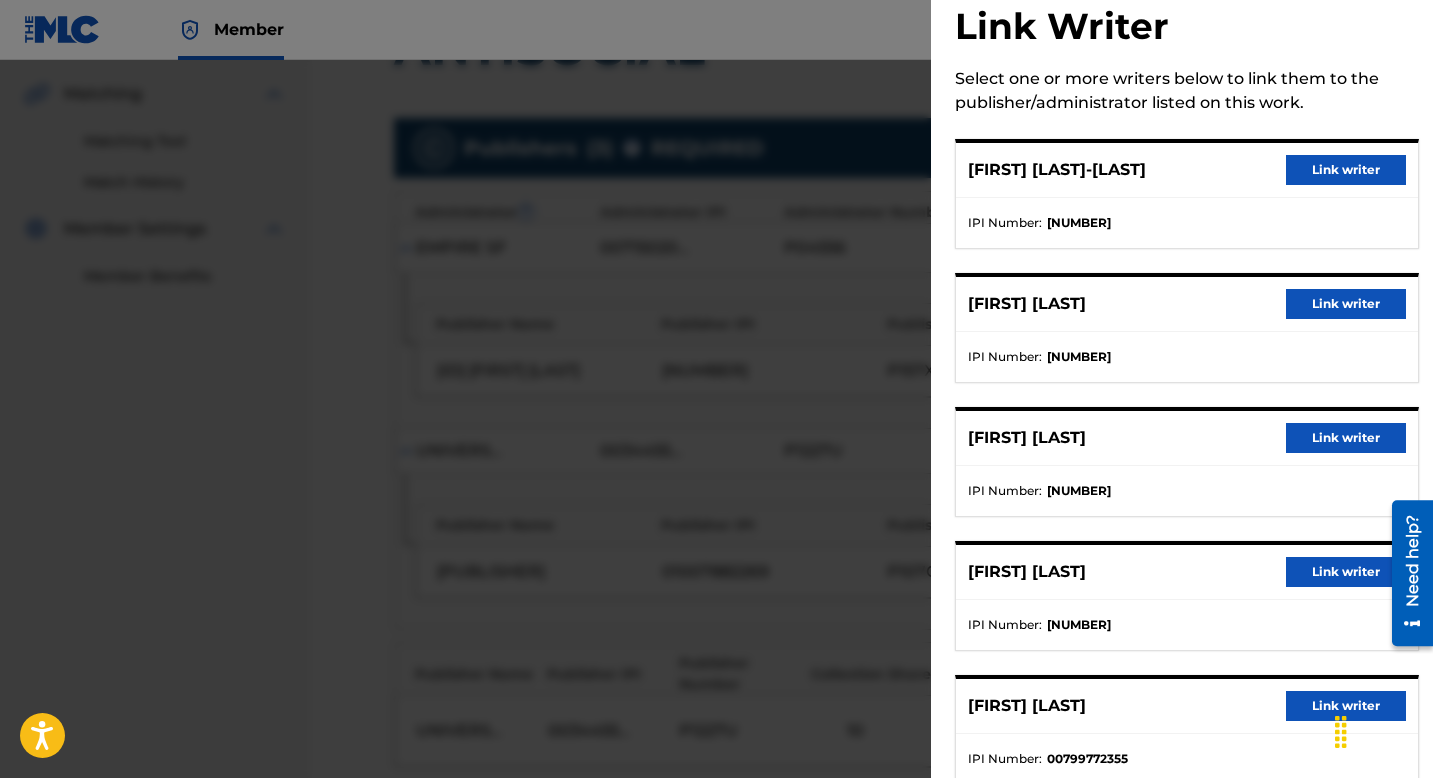 scroll, scrollTop: 117, scrollLeft: 0, axis: vertical 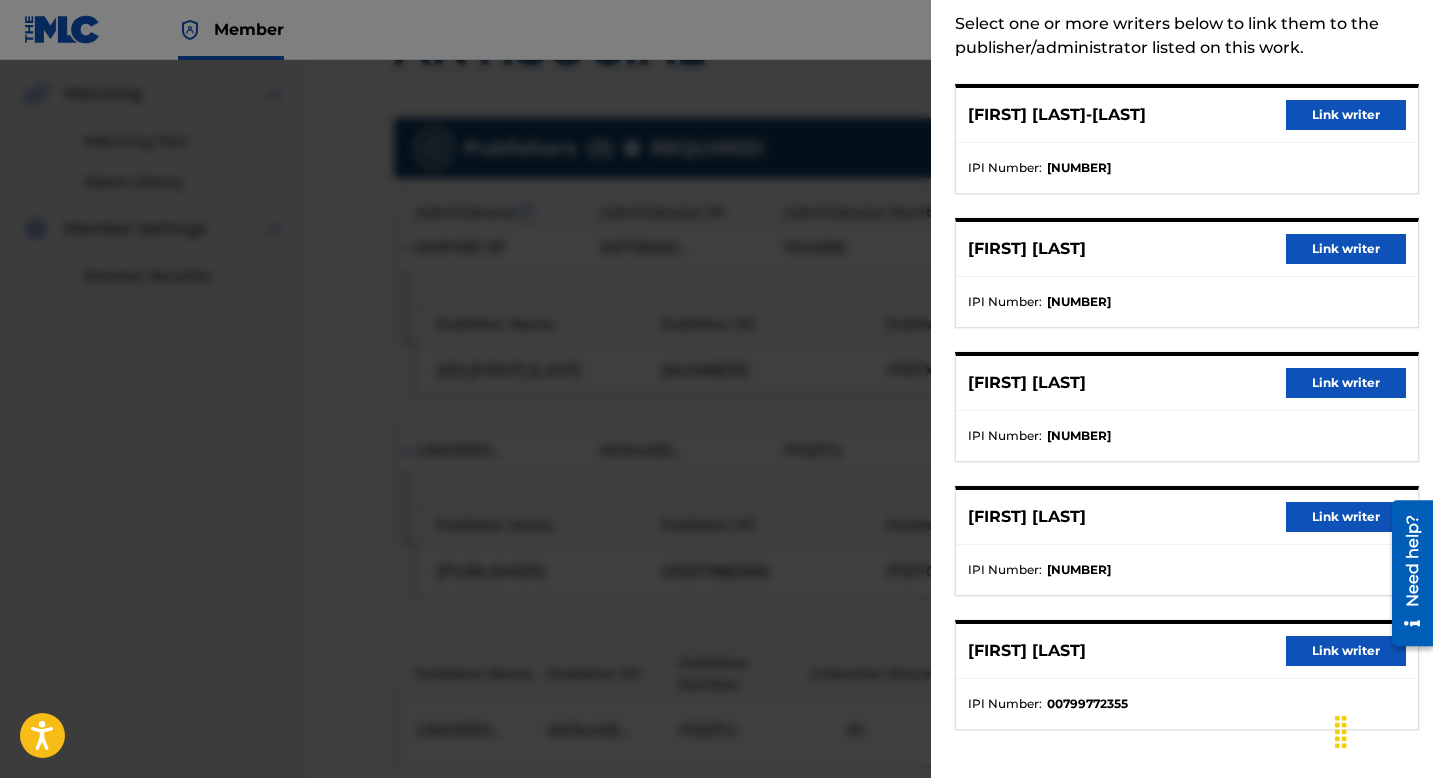 click on "Link writer" at bounding box center [1346, 651] 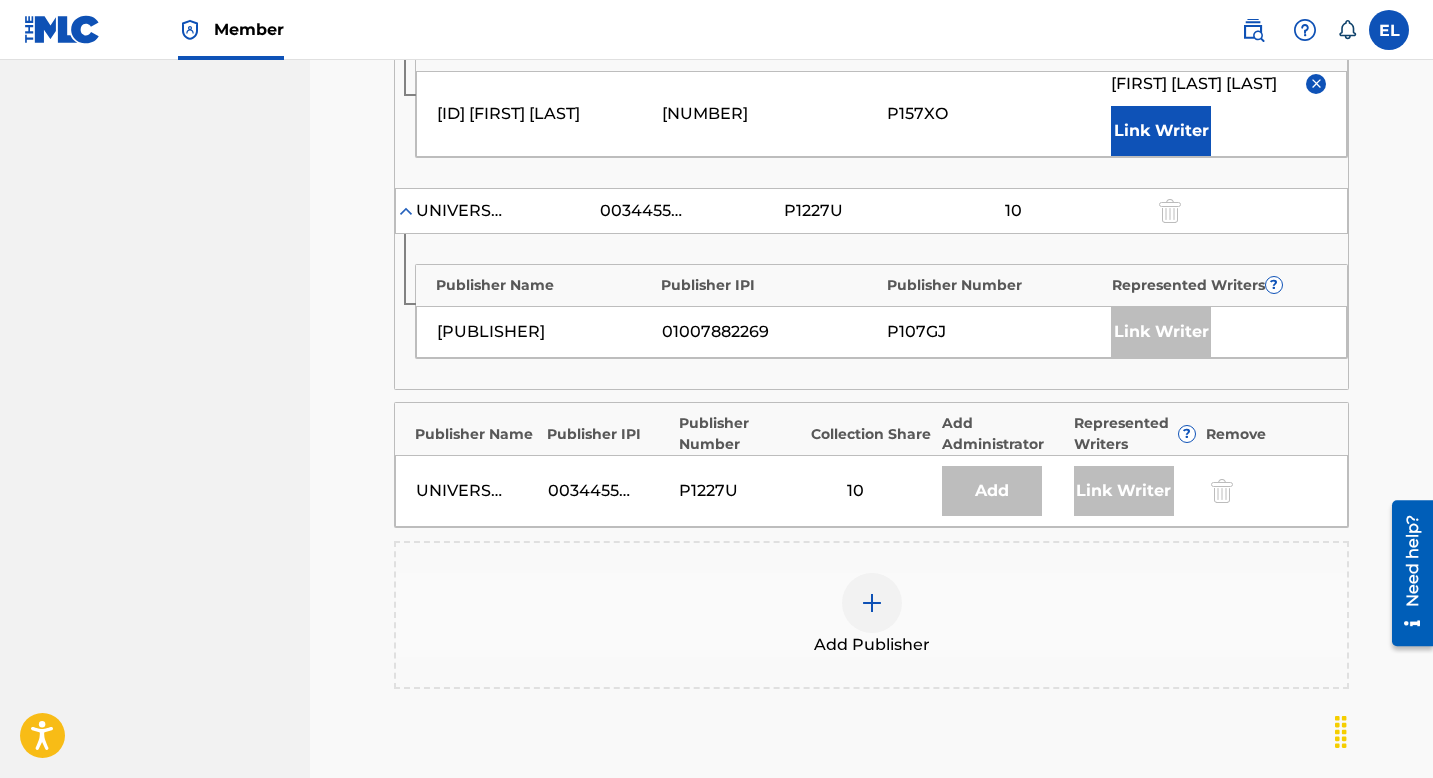 scroll, scrollTop: 988, scrollLeft: 0, axis: vertical 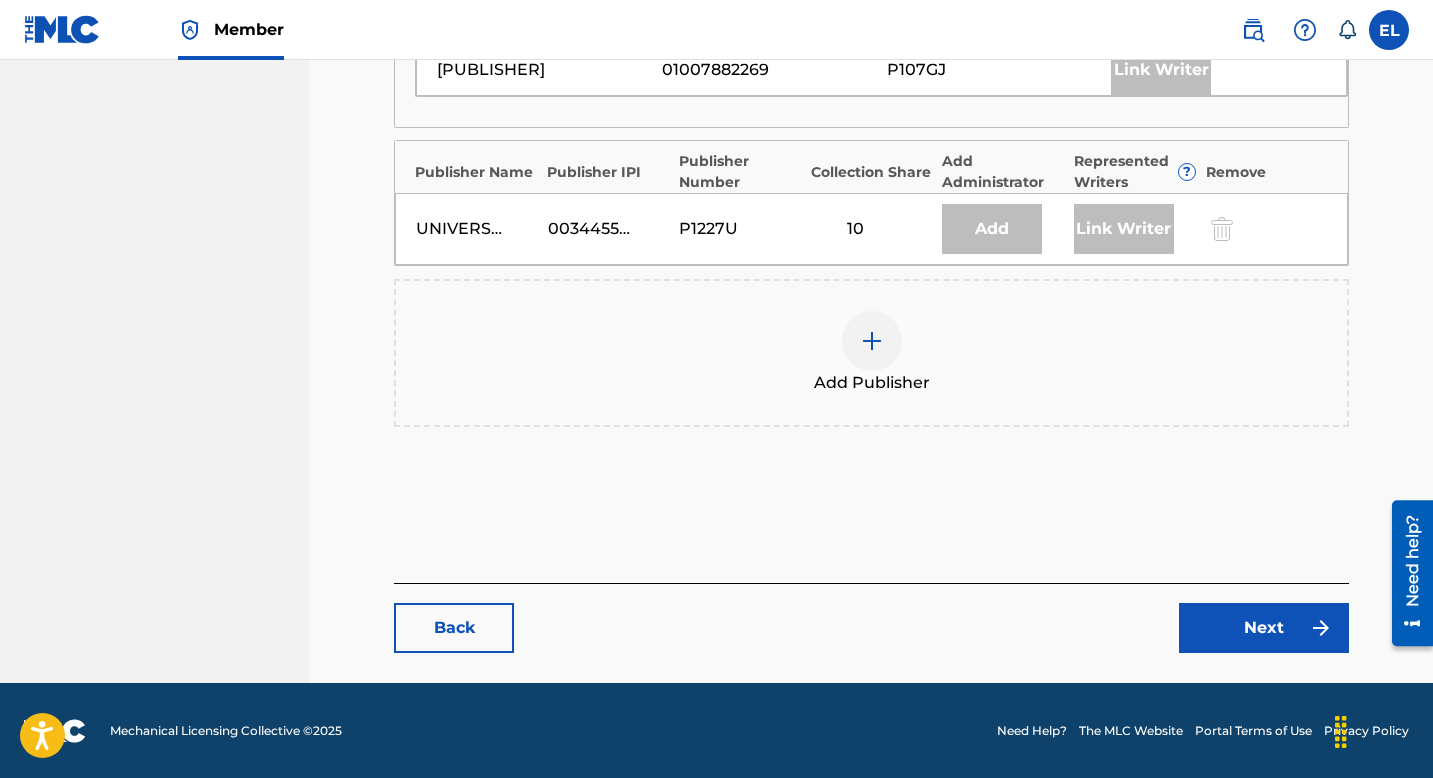 click on "Next" at bounding box center (1264, 628) 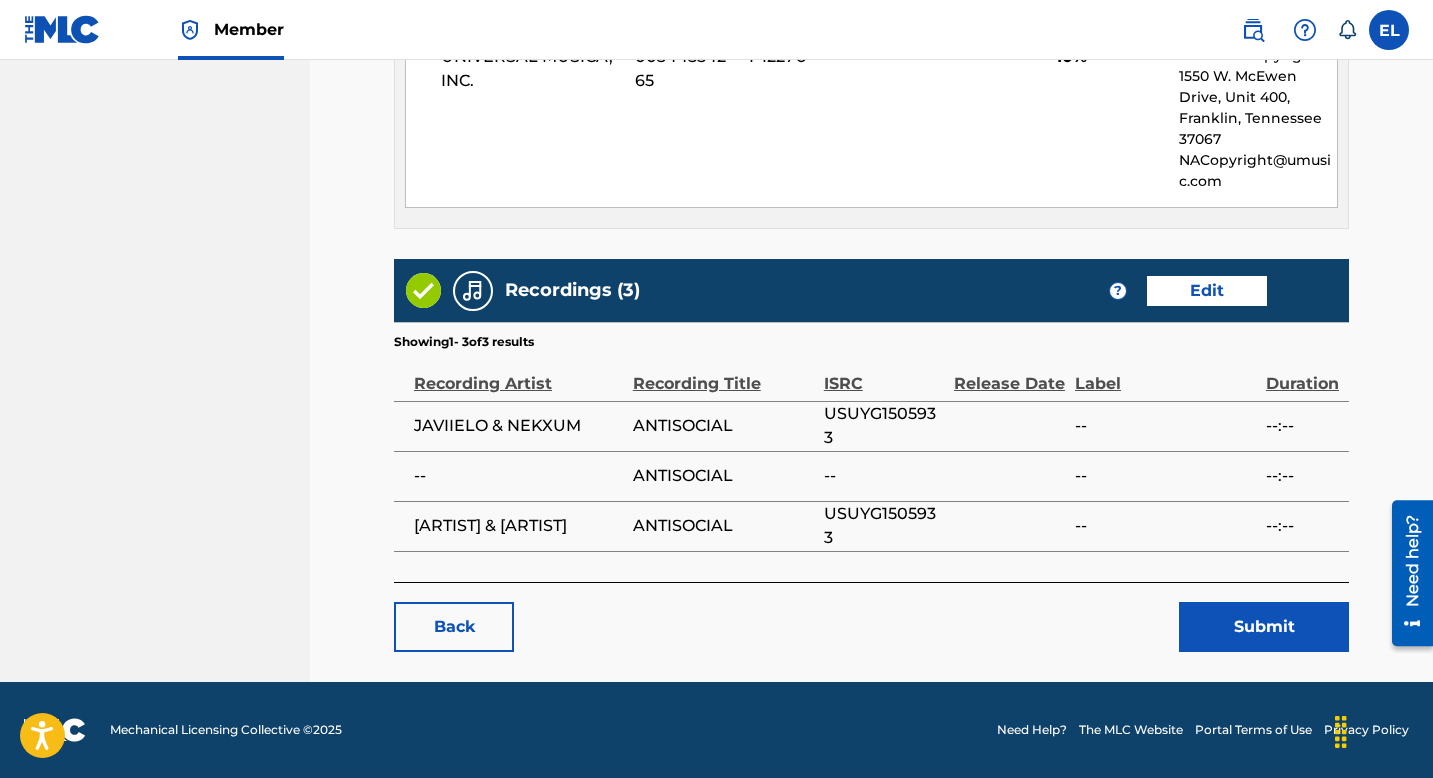 scroll, scrollTop: 1972, scrollLeft: 0, axis: vertical 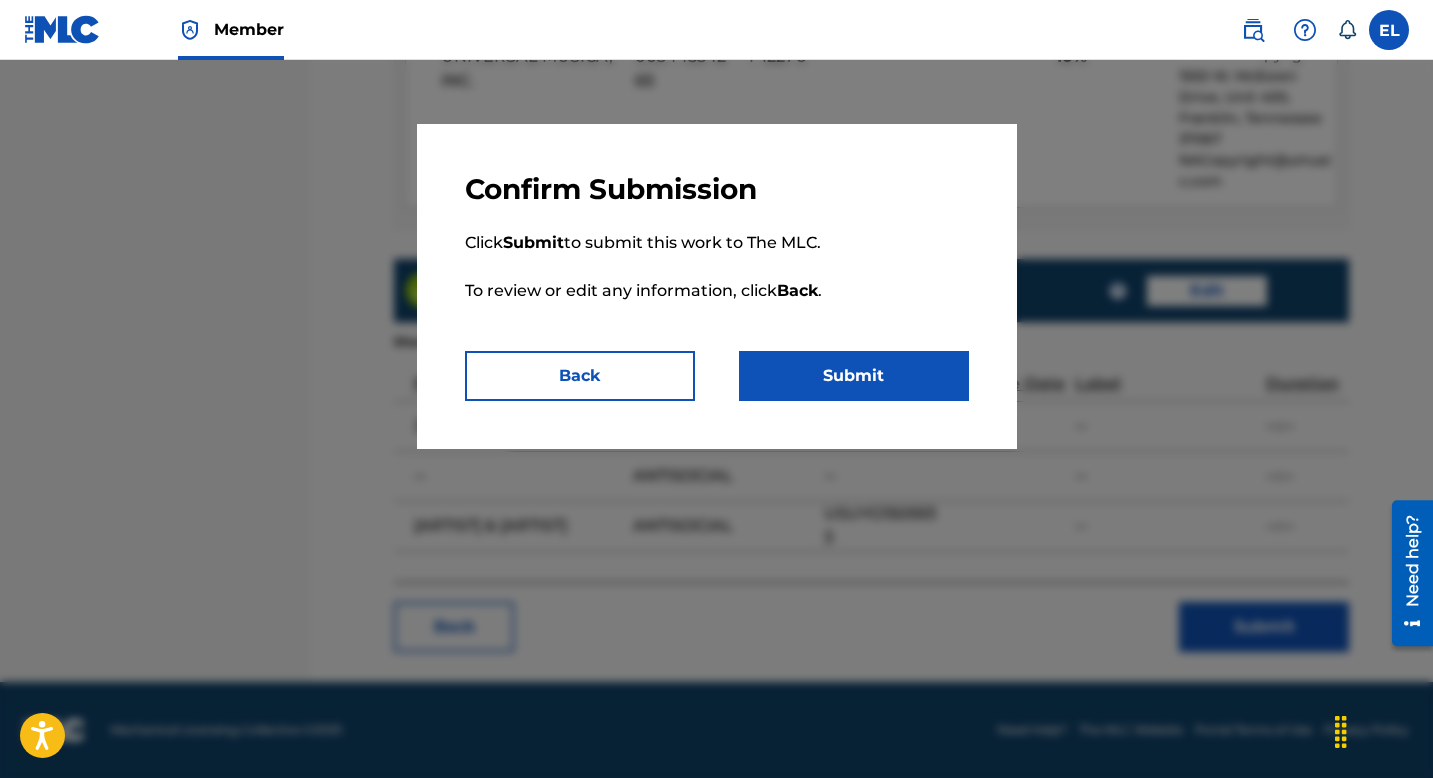 click on "Submit" at bounding box center (854, 376) 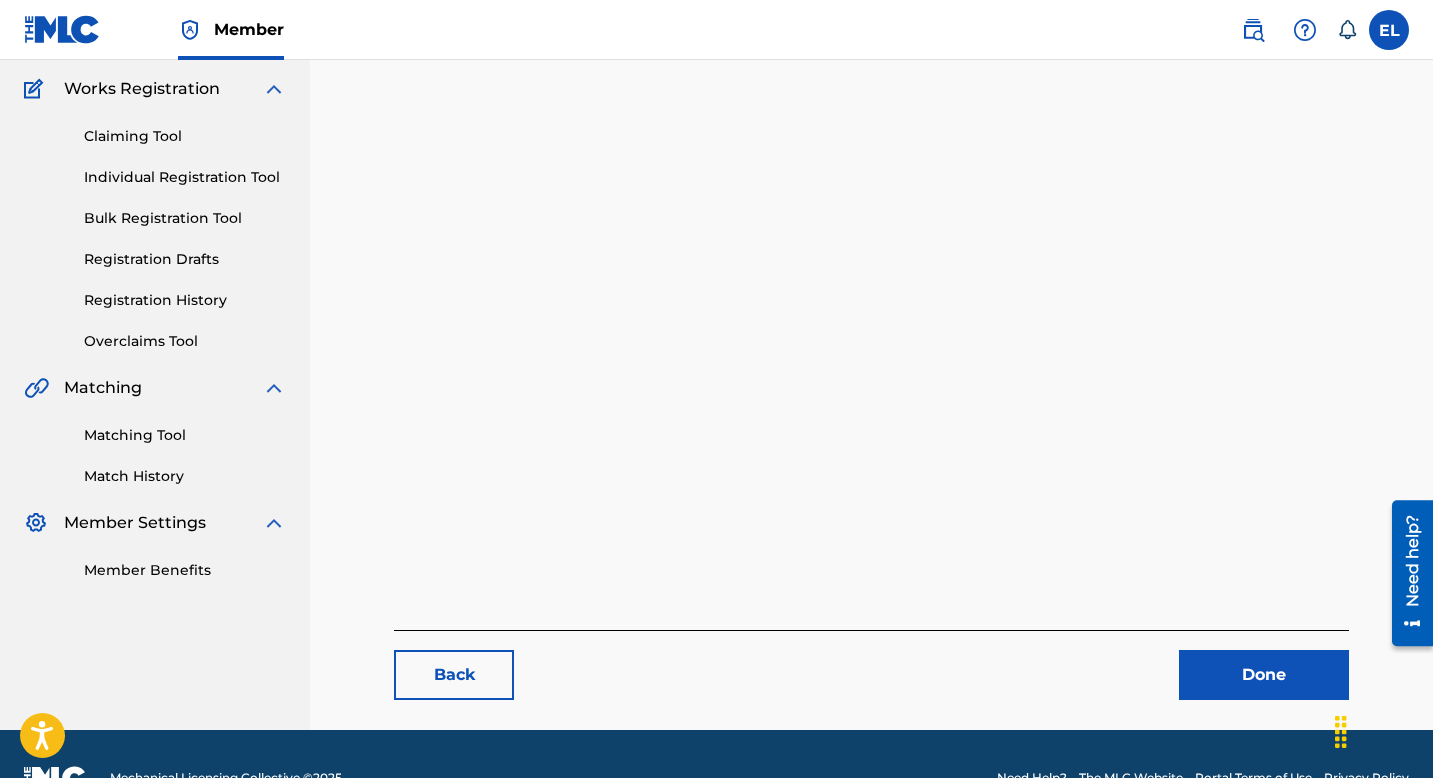scroll, scrollTop: 206, scrollLeft: 0, axis: vertical 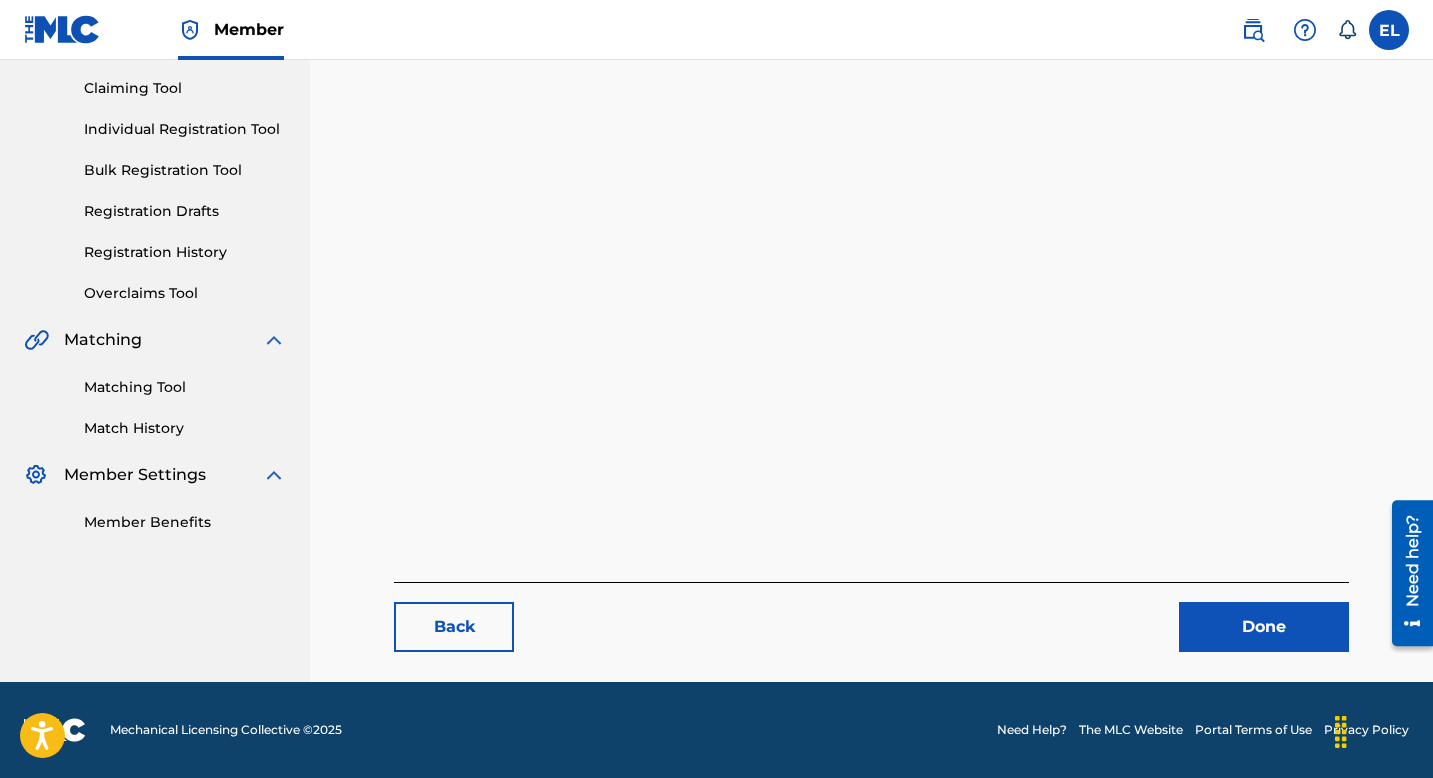click on "Done" at bounding box center [1264, 627] 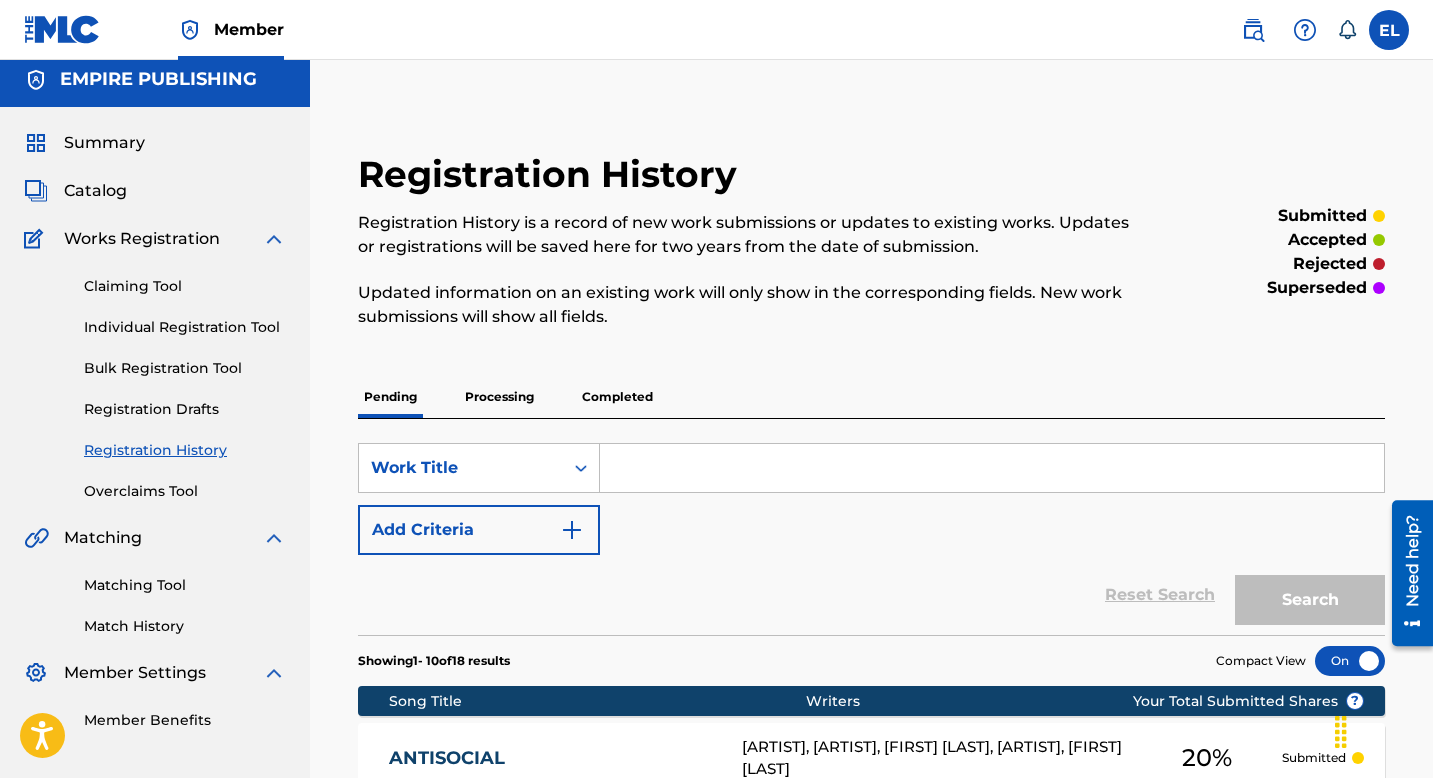 scroll, scrollTop: 0, scrollLeft: 0, axis: both 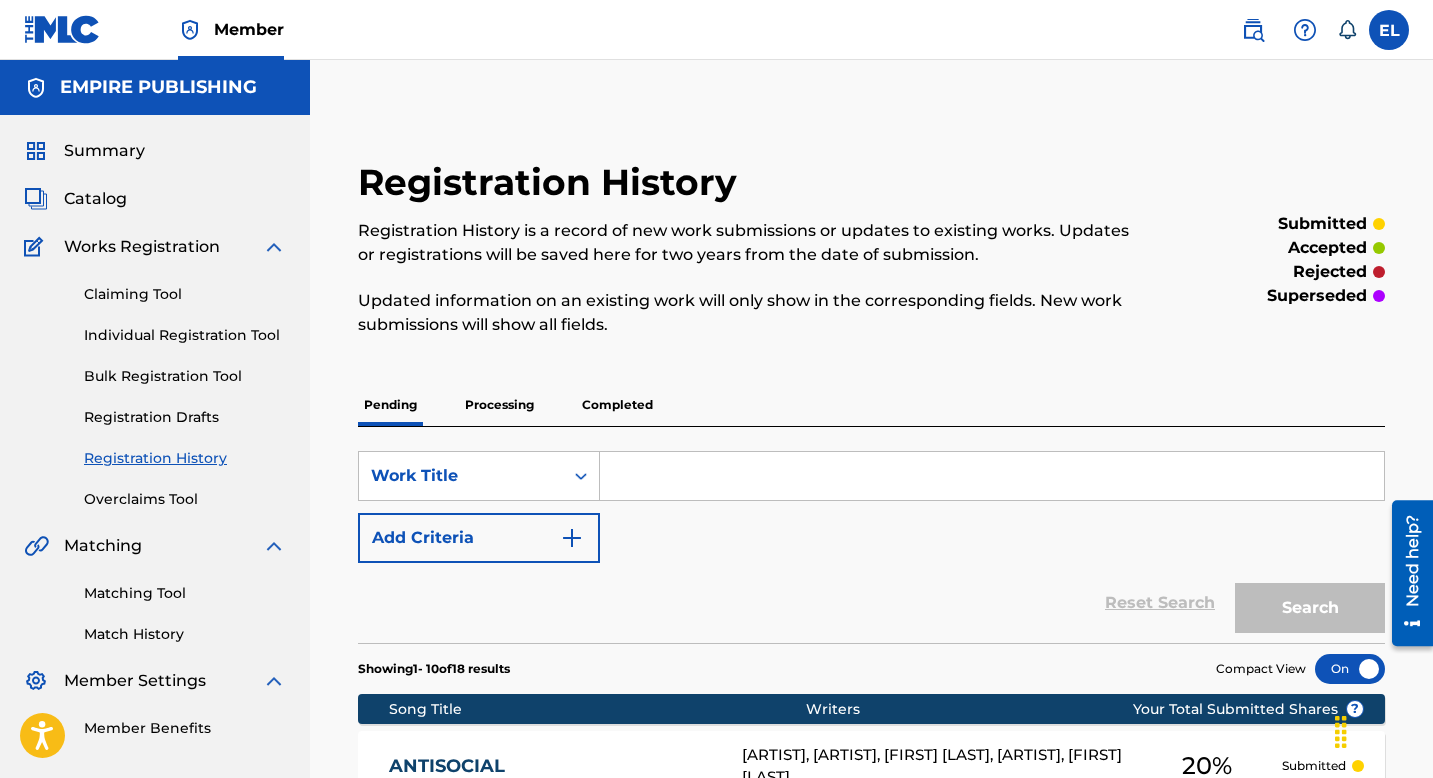 click on "Catalog" at bounding box center [95, 199] 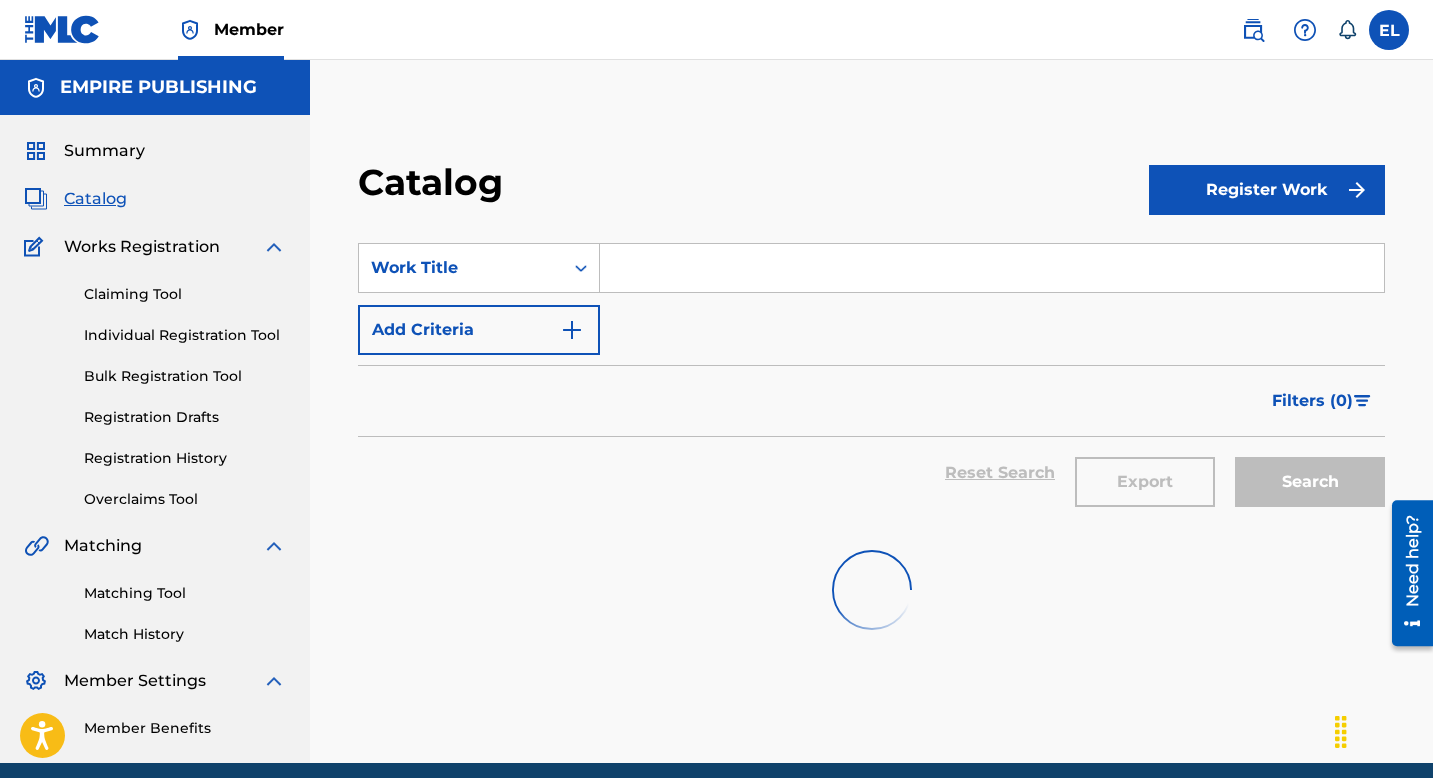click on "Catalog" at bounding box center [95, 199] 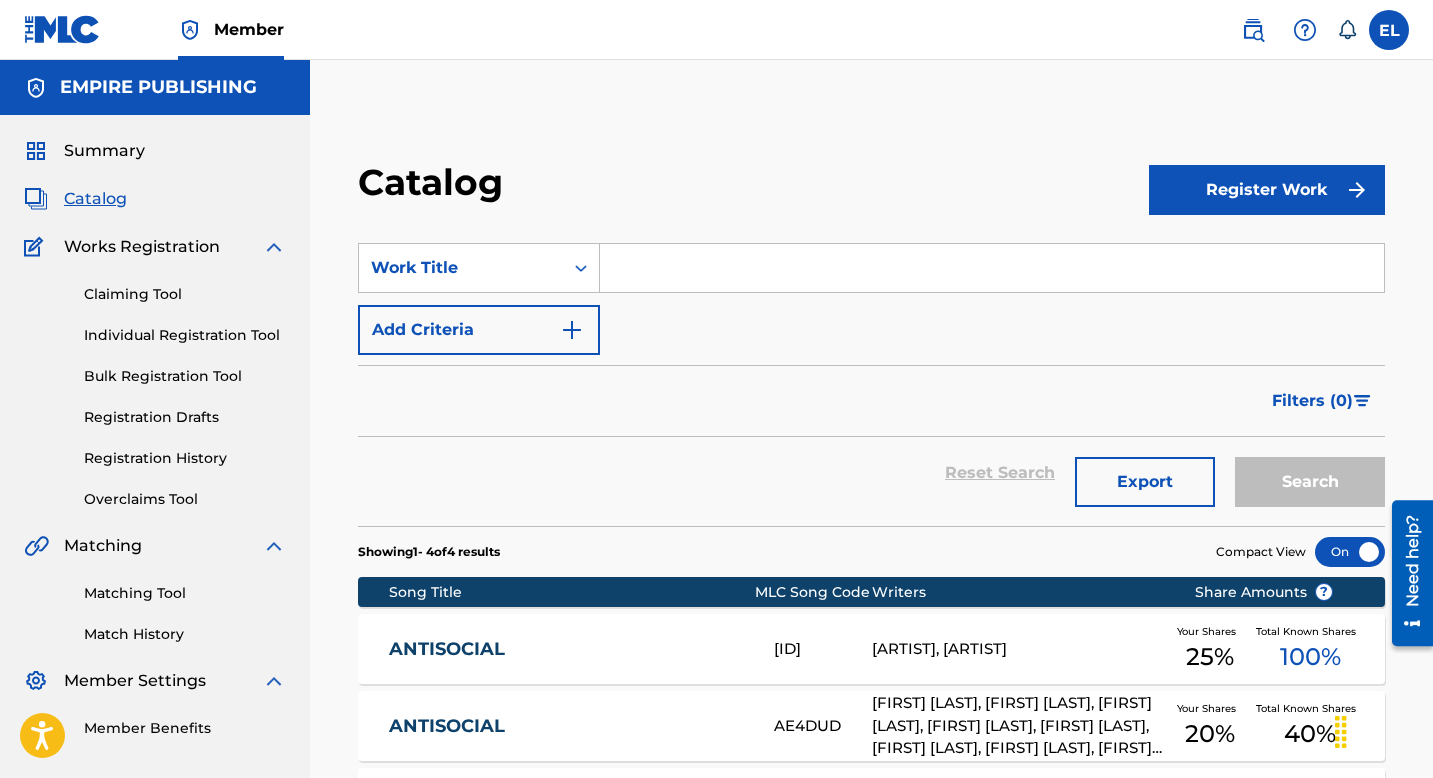 click at bounding box center (992, 268) 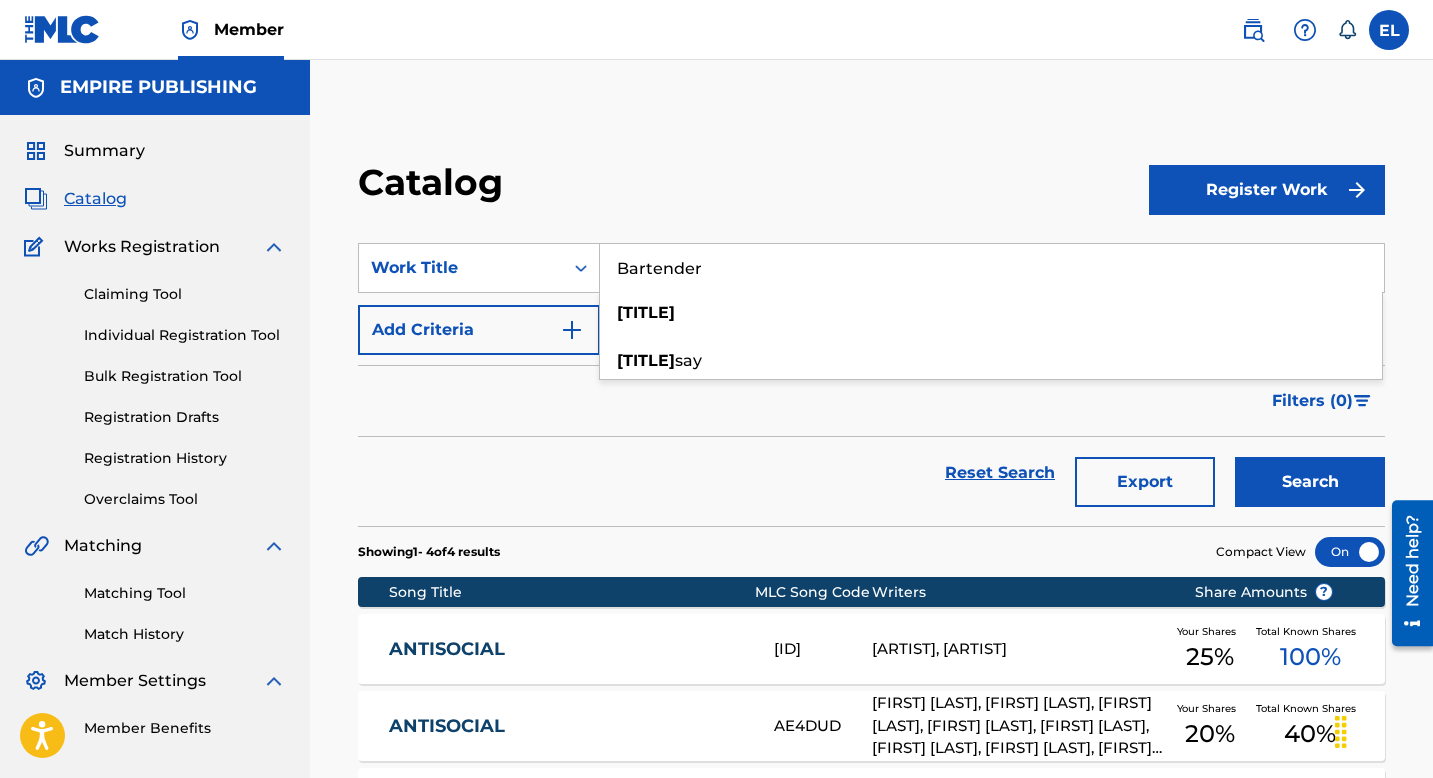 type on "Bartender" 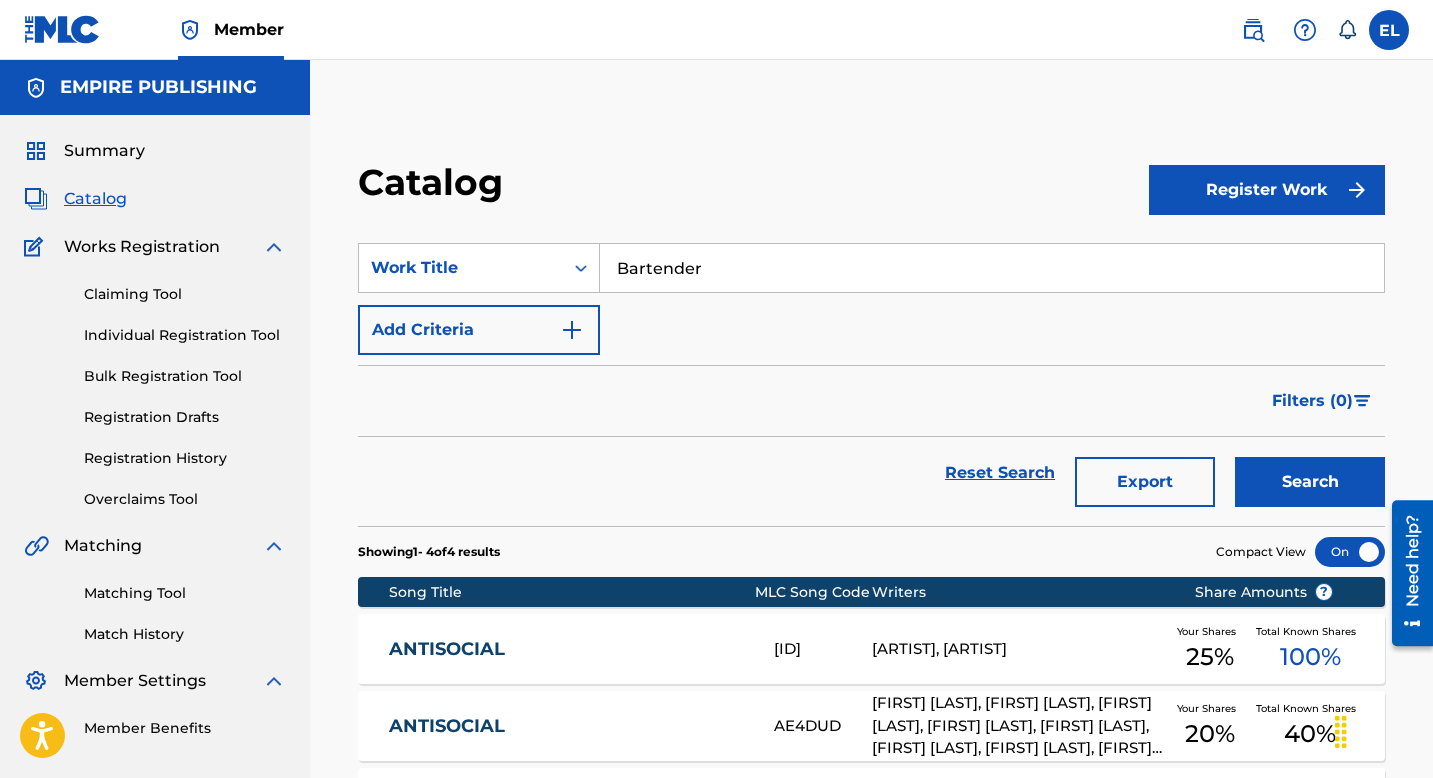 click on "Search" at bounding box center (1310, 482) 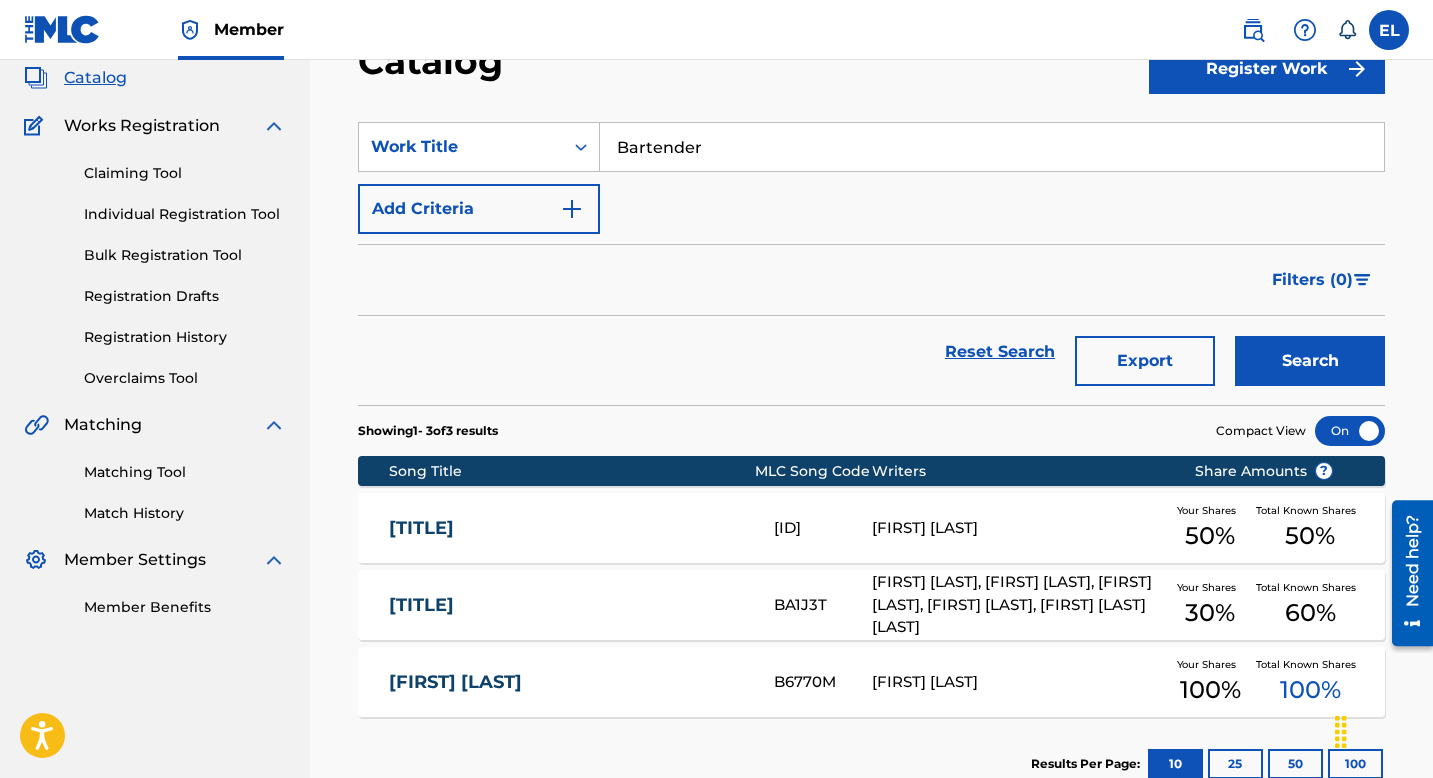 scroll, scrollTop: 158, scrollLeft: 0, axis: vertical 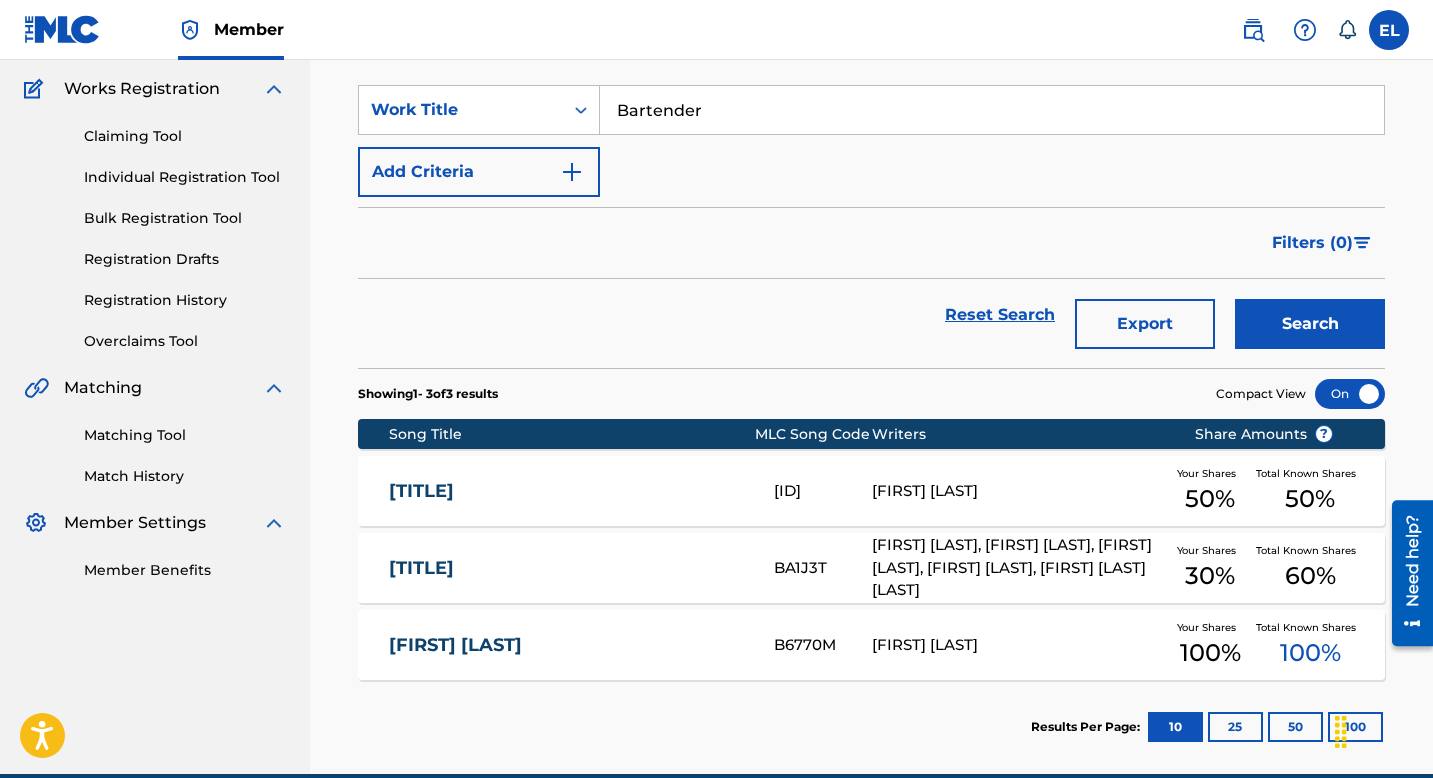 click on "[TITLE]" at bounding box center (568, 568) 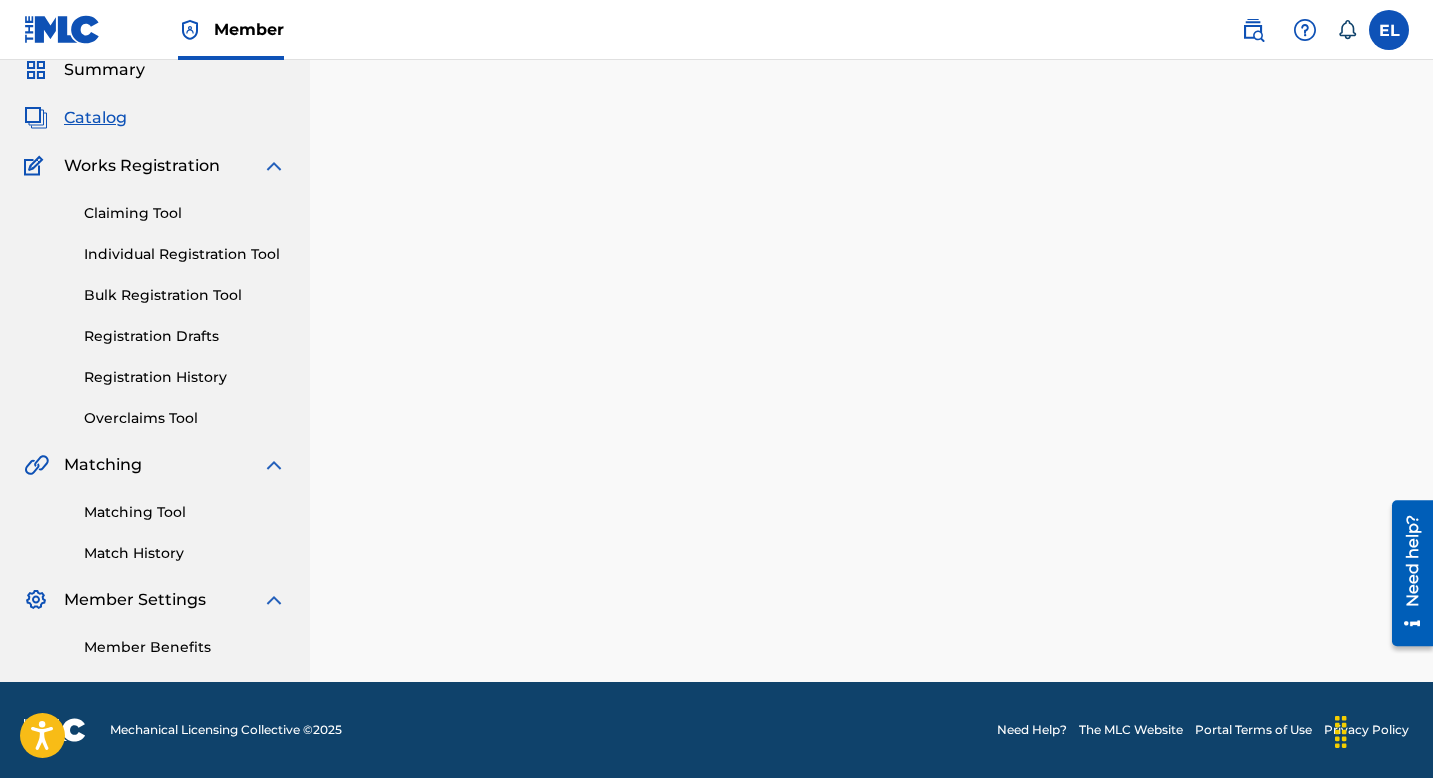 scroll, scrollTop: 0, scrollLeft: 0, axis: both 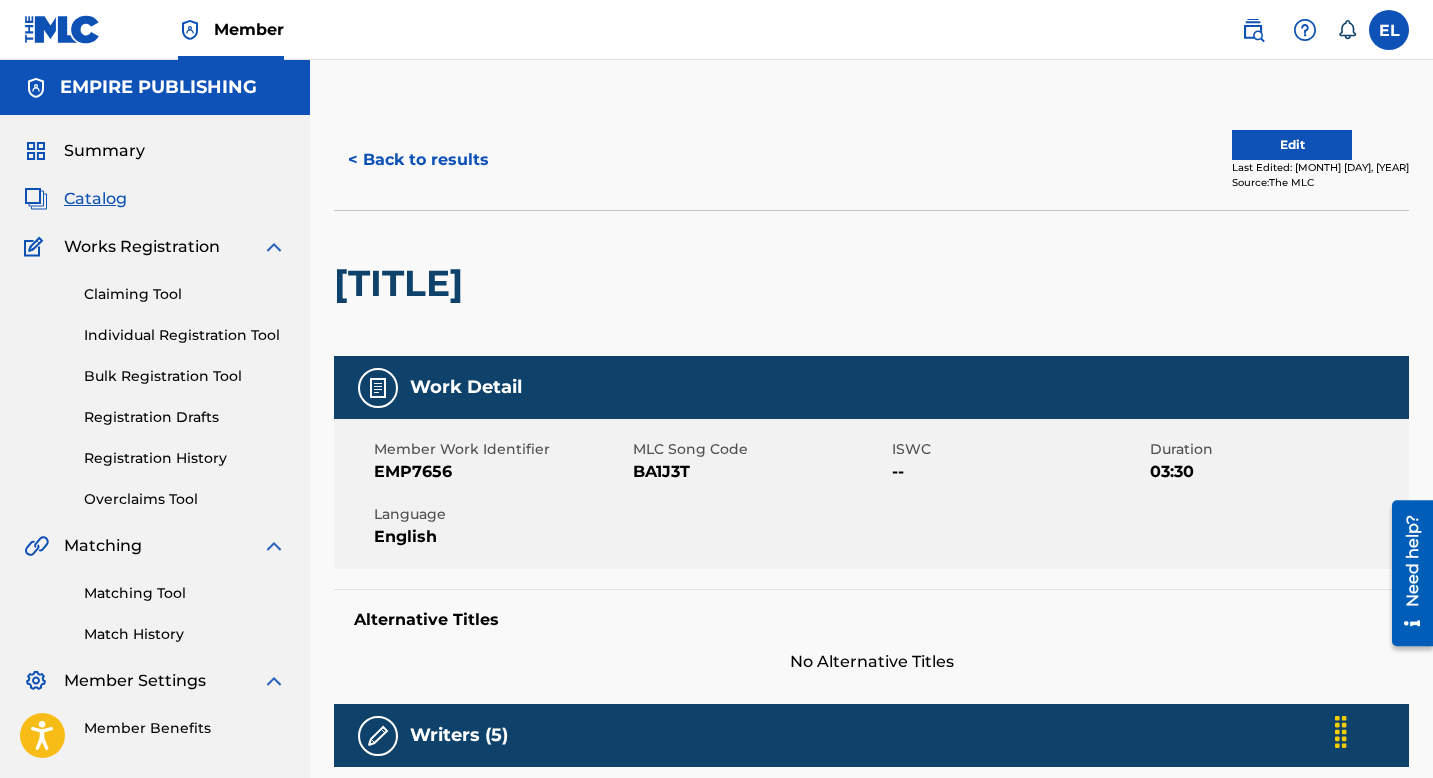 click on "Edit" at bounding box center (1292, 145) 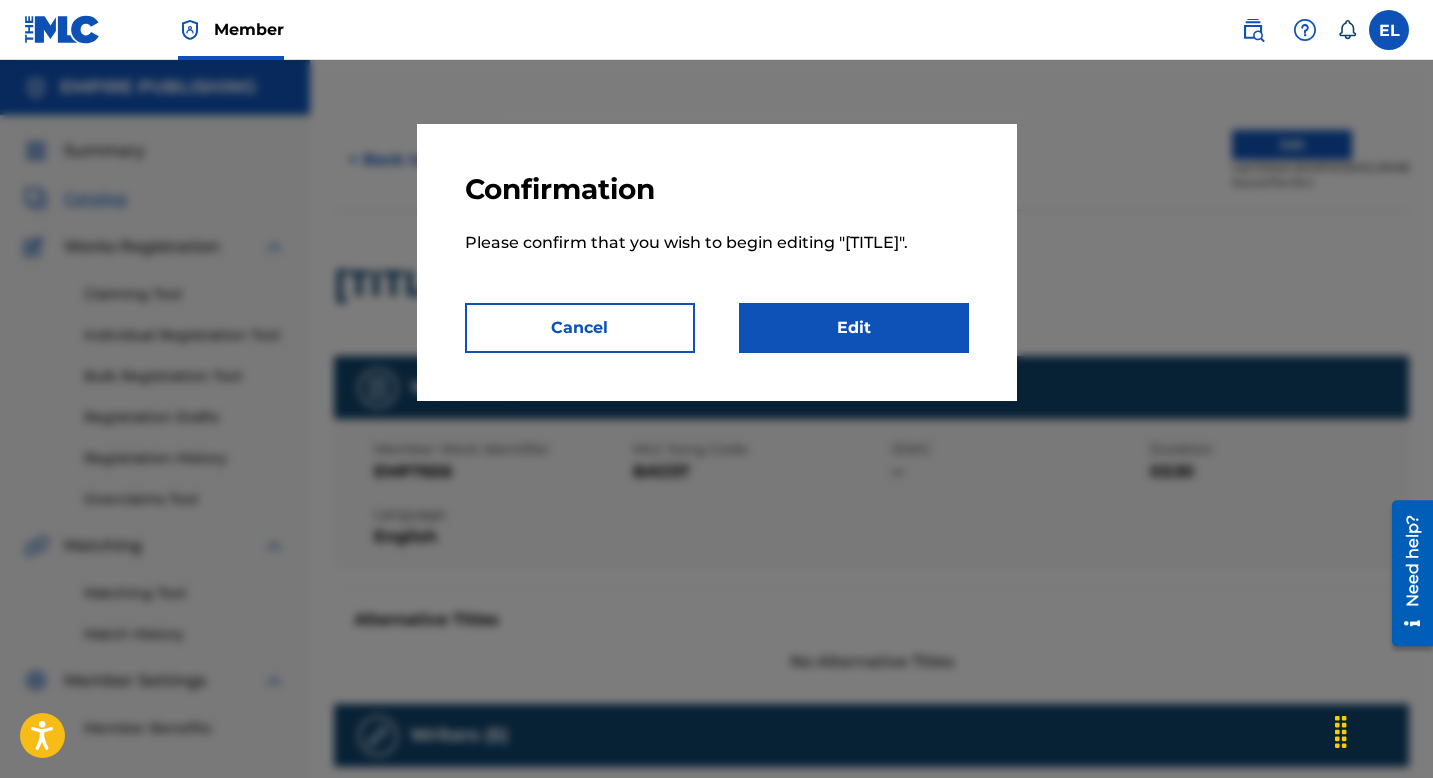 click on "Edit" at bounding box center (854, 328) 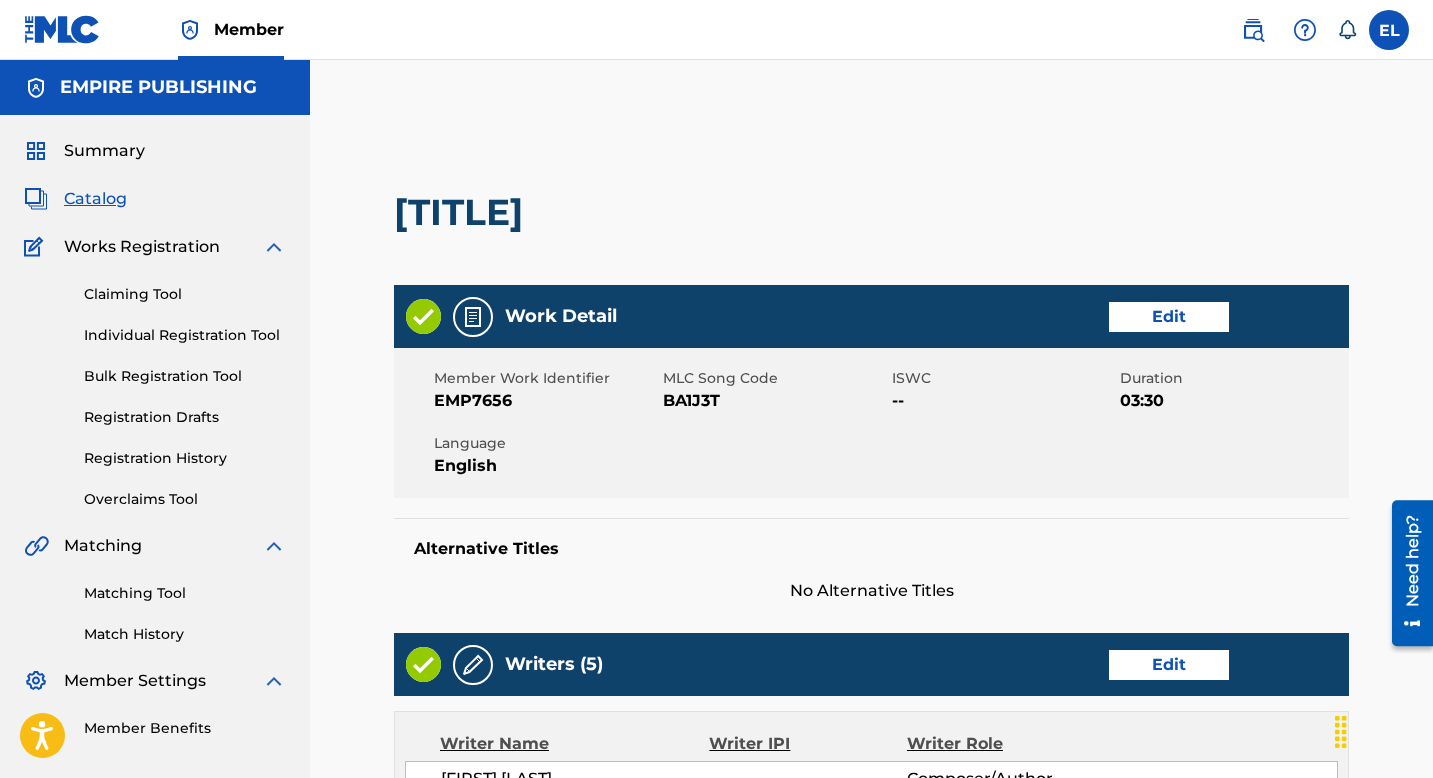 click on "Edit" at bounding box center (1169, 317) 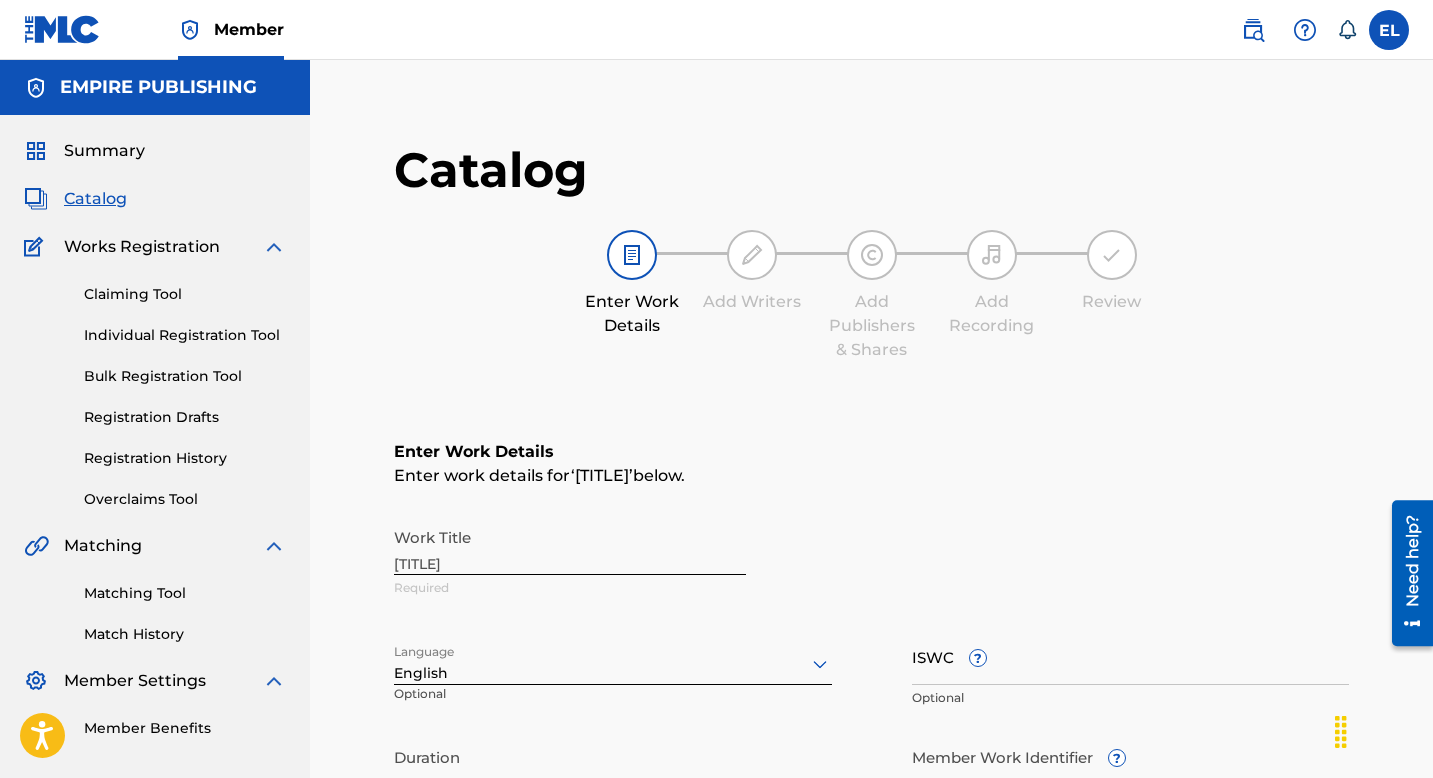 scroll, scrollTop: 200, scrollLeft: 0, axis: vertical 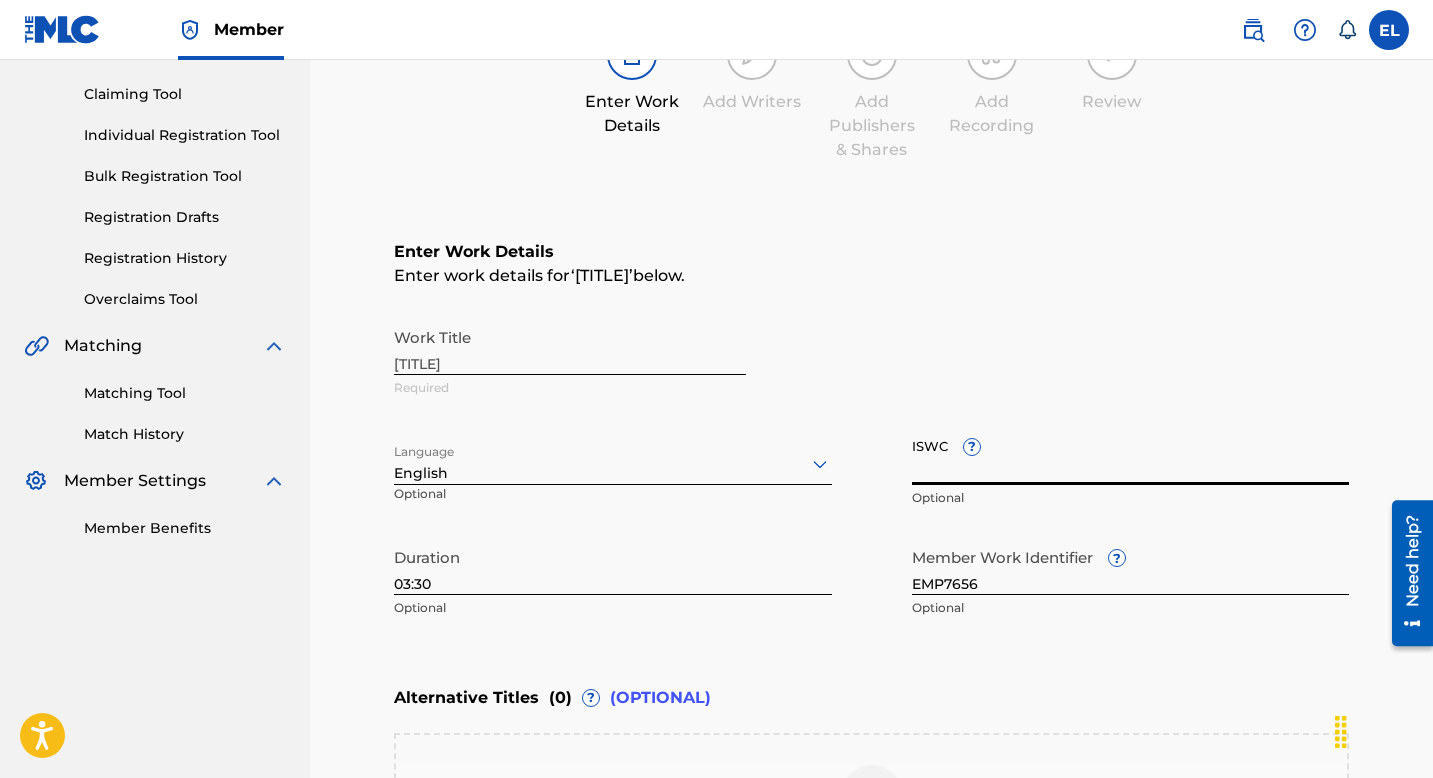 click on "ISWC   ?" at bounding box center (1131, 456) 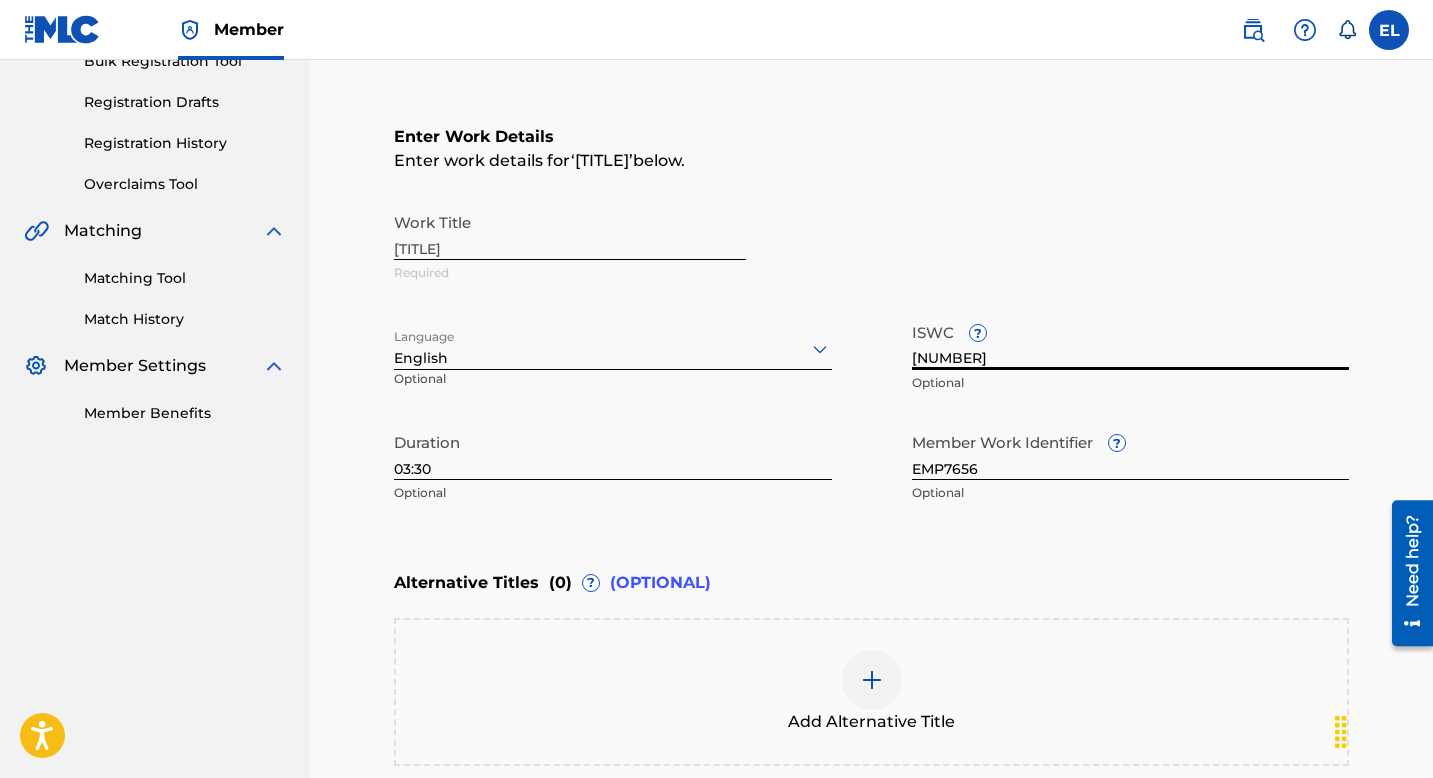 scroll, scrollTop: 548, scrollLeft: 0, axis: vertical 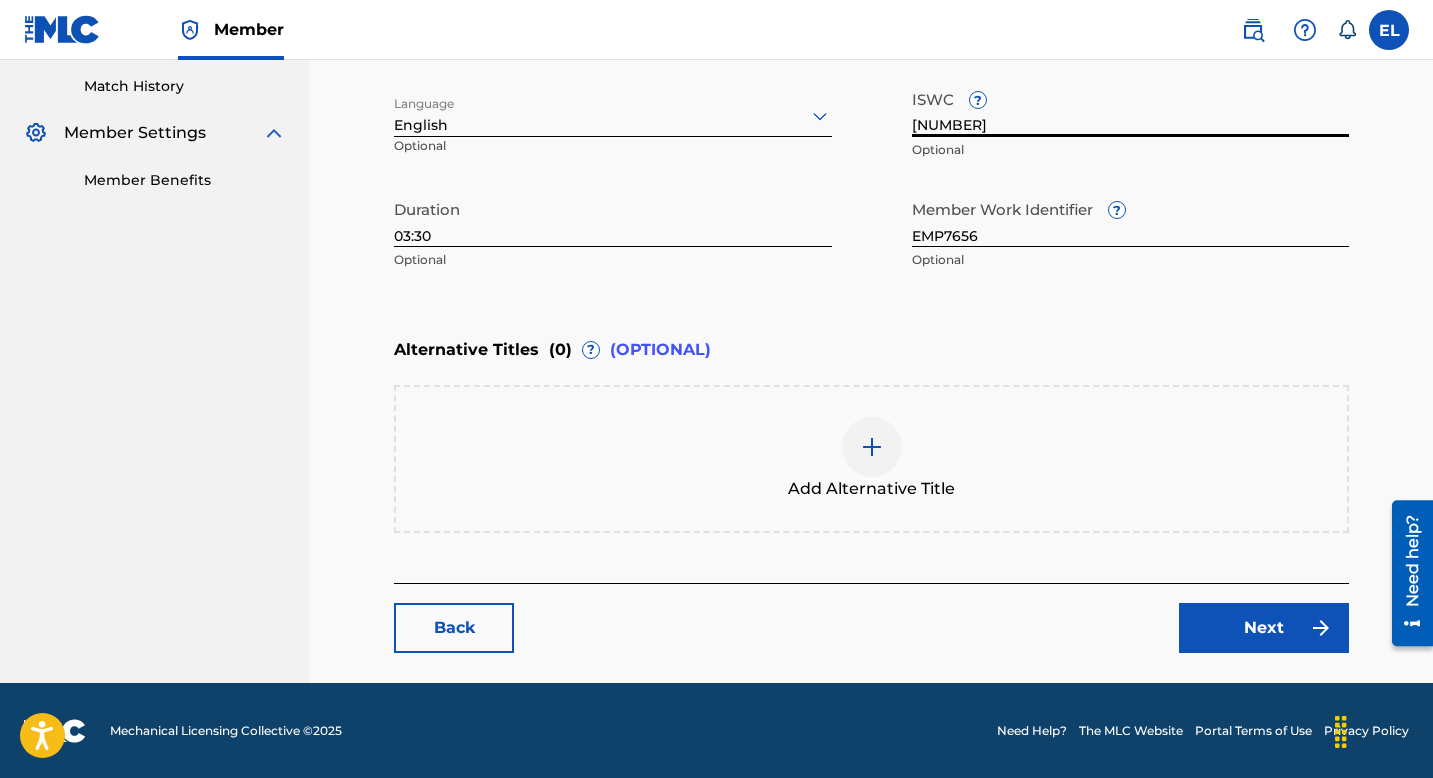 type on "[NUMBER]" 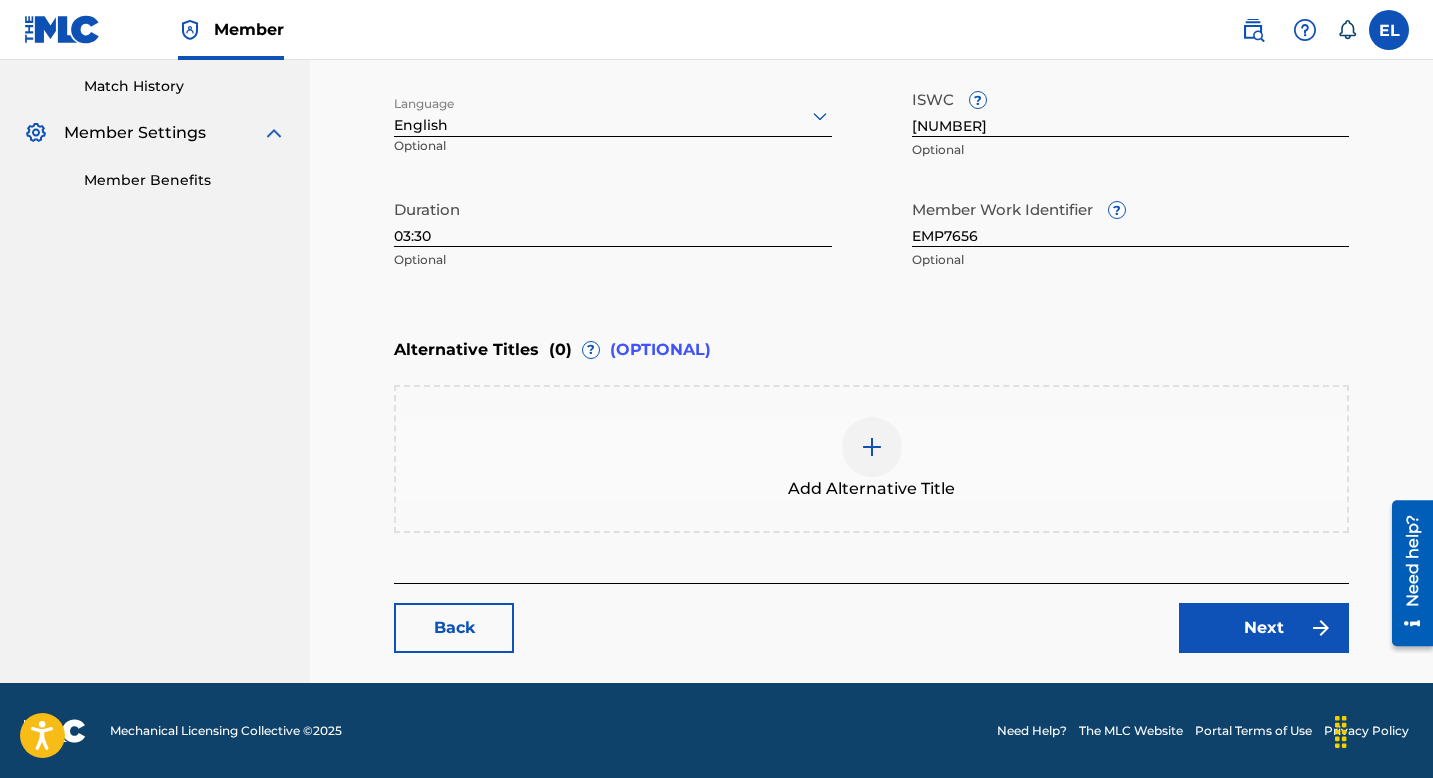 click on "Next" at bounding box center (1264, 628) 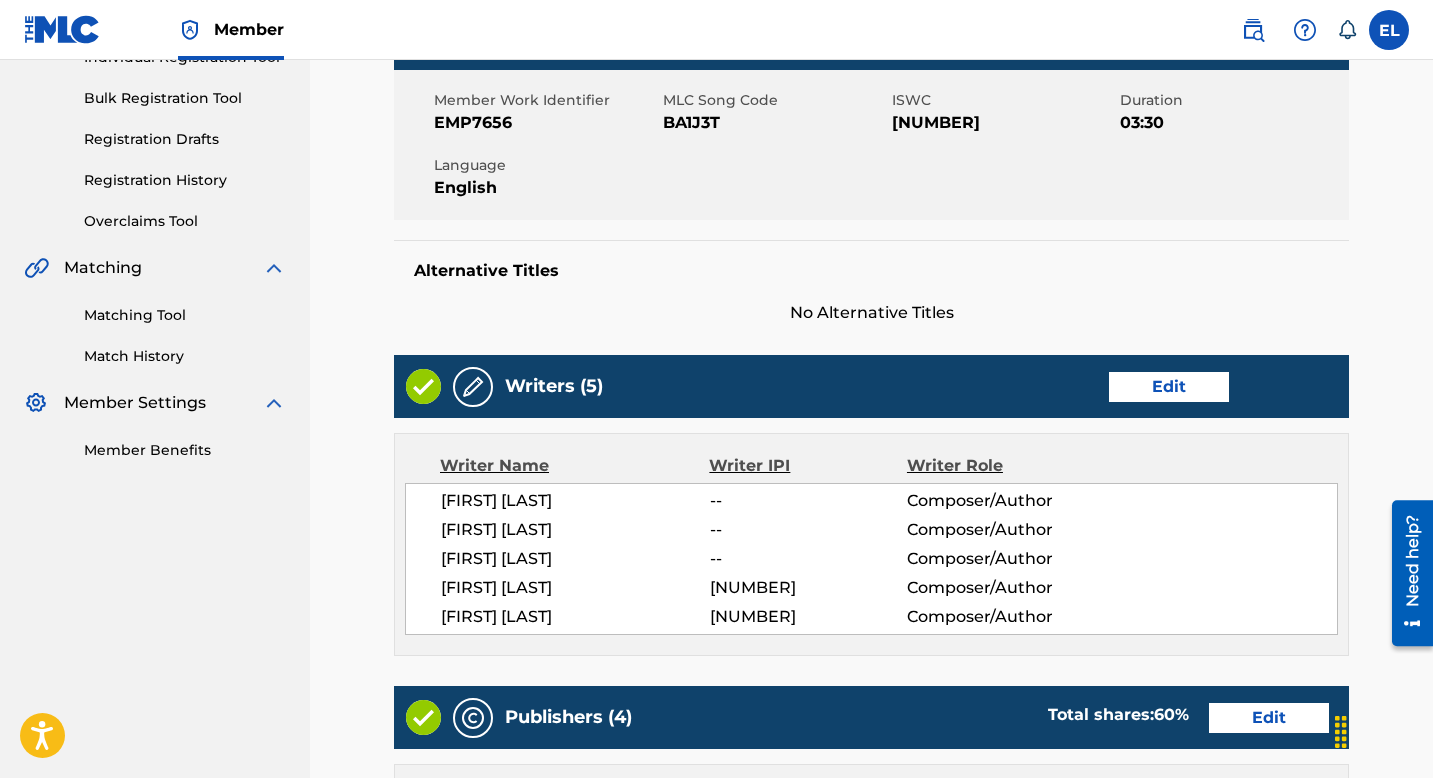 scroll, scrollTop: 407, scrollLeft: 0, axis: vertical 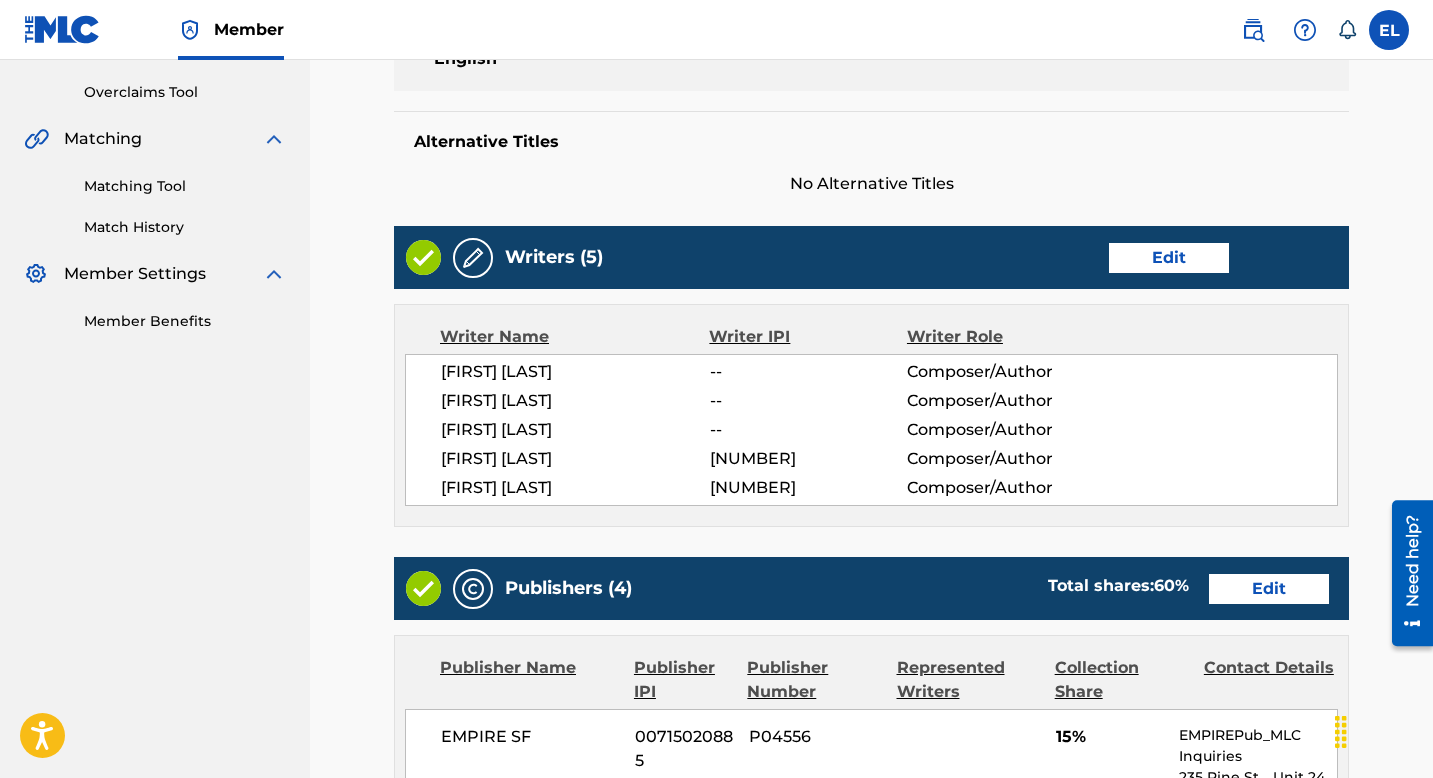 click on "Edit" at bounding box center [1169, 258] 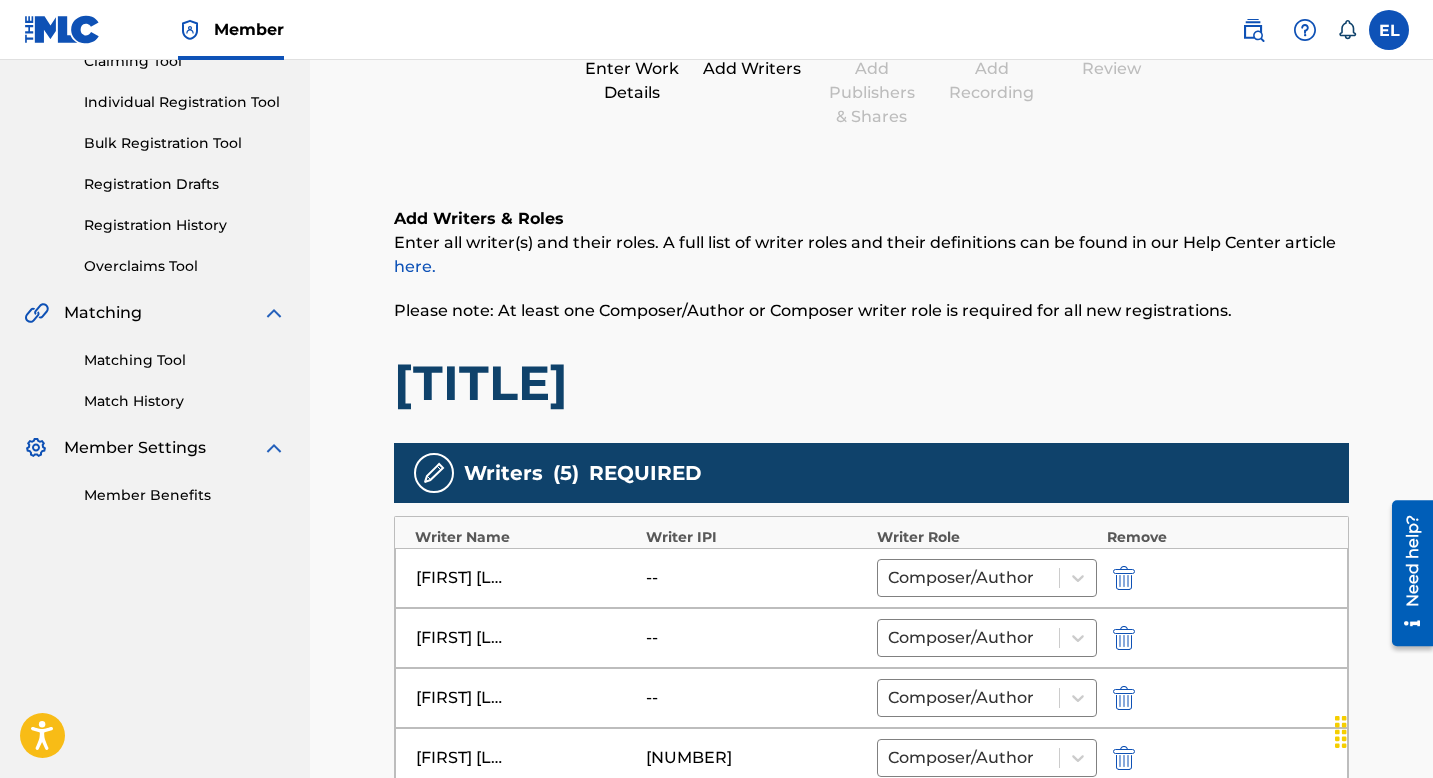 scroll, scrollTop: 416, scrollLeft: 0, axis: vertical 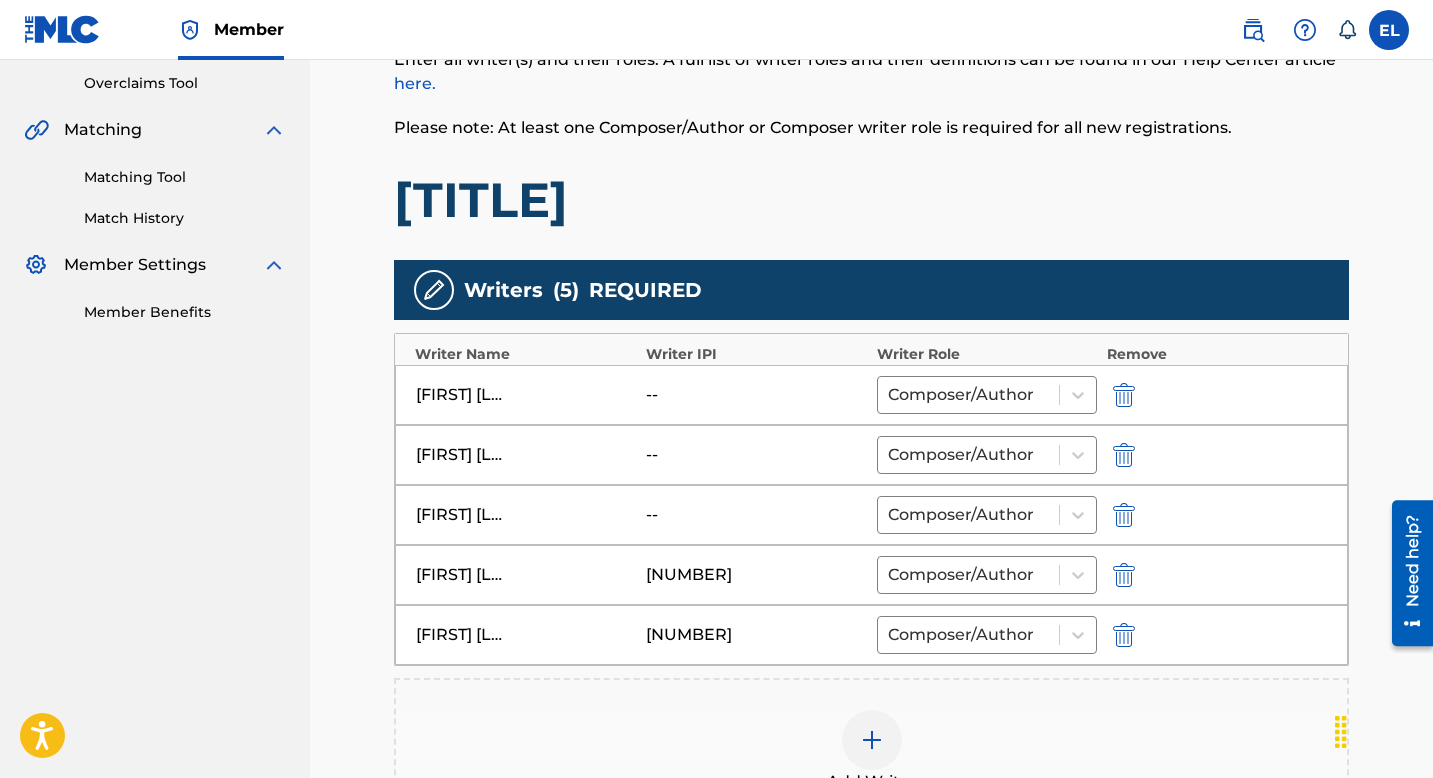 click at bounding box center [1124, 395] 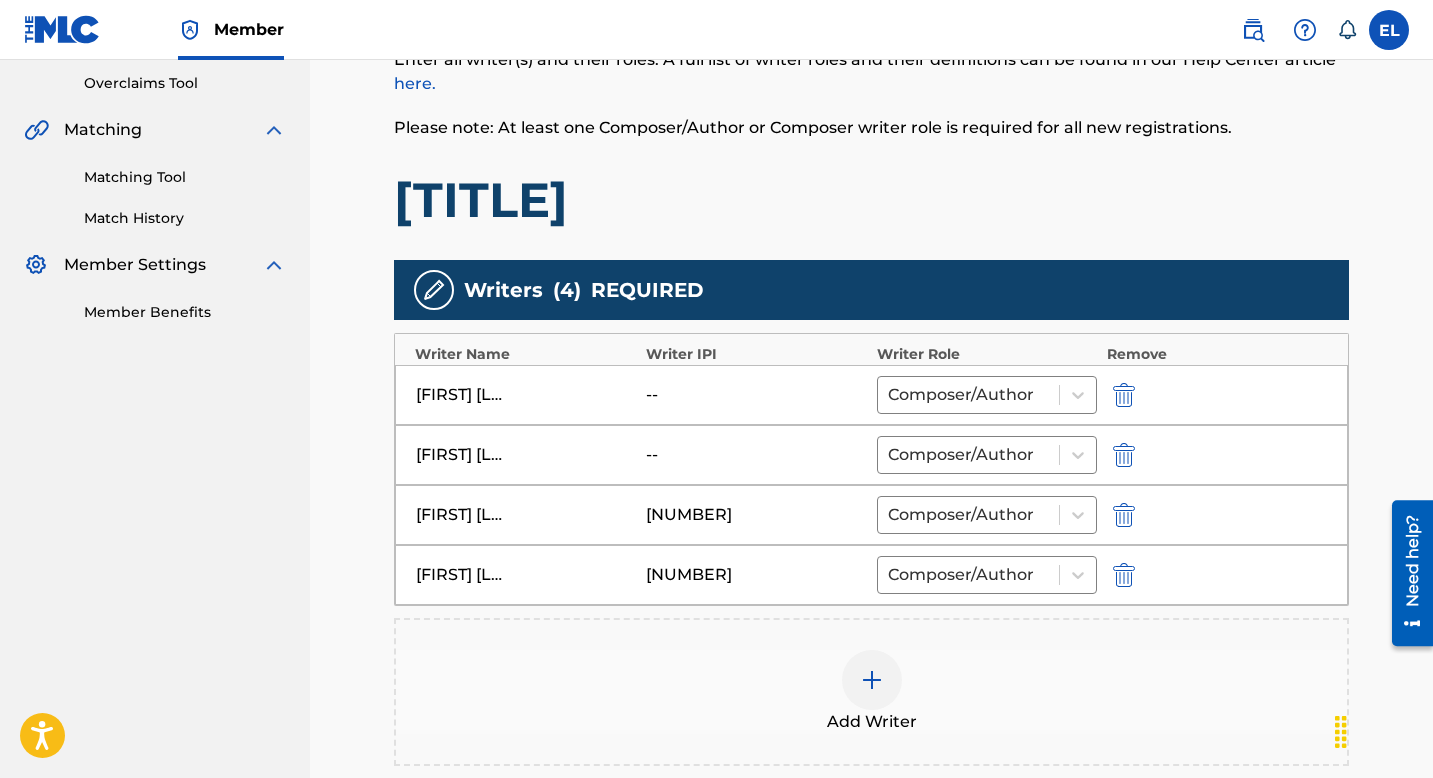 click at bounding box center (872, 680) 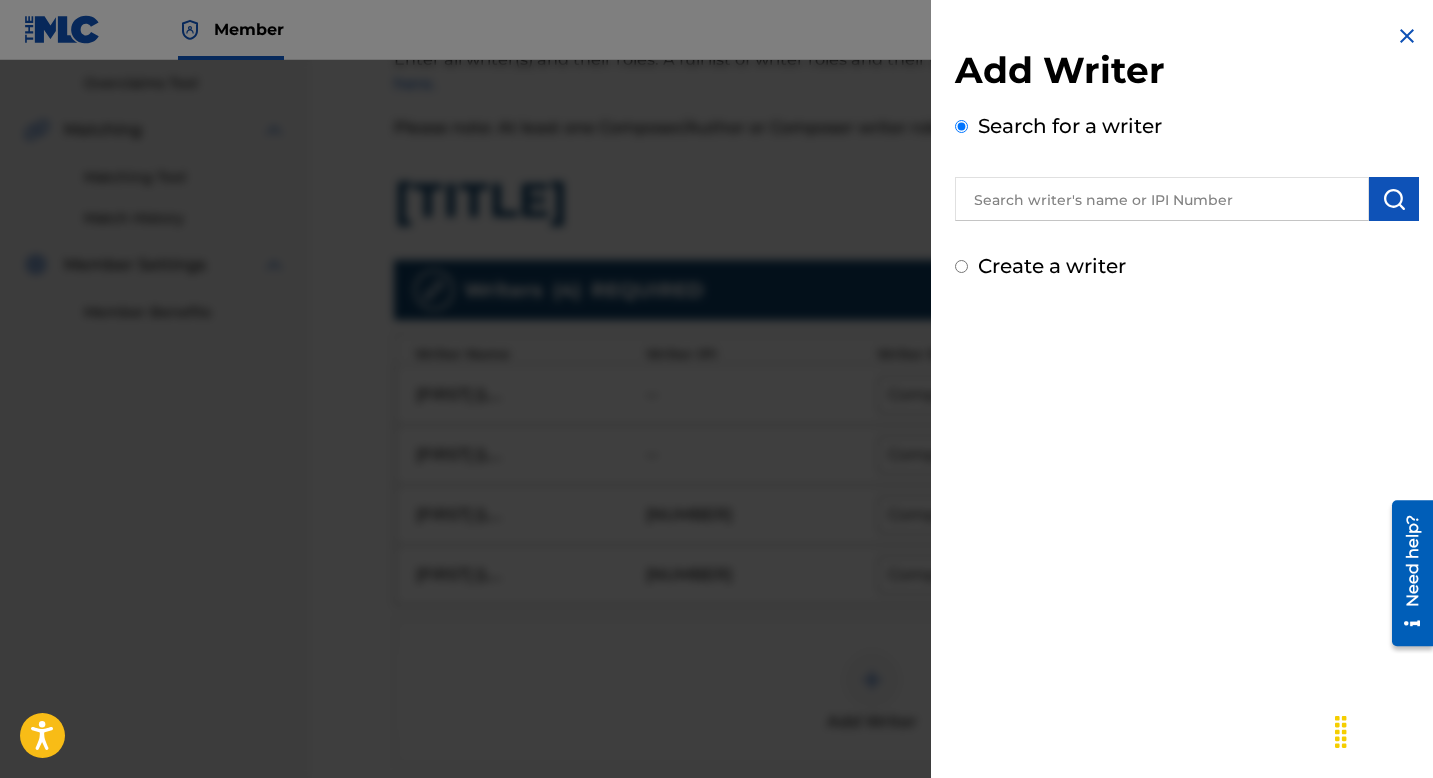 click at bounding box center [1162, 199] 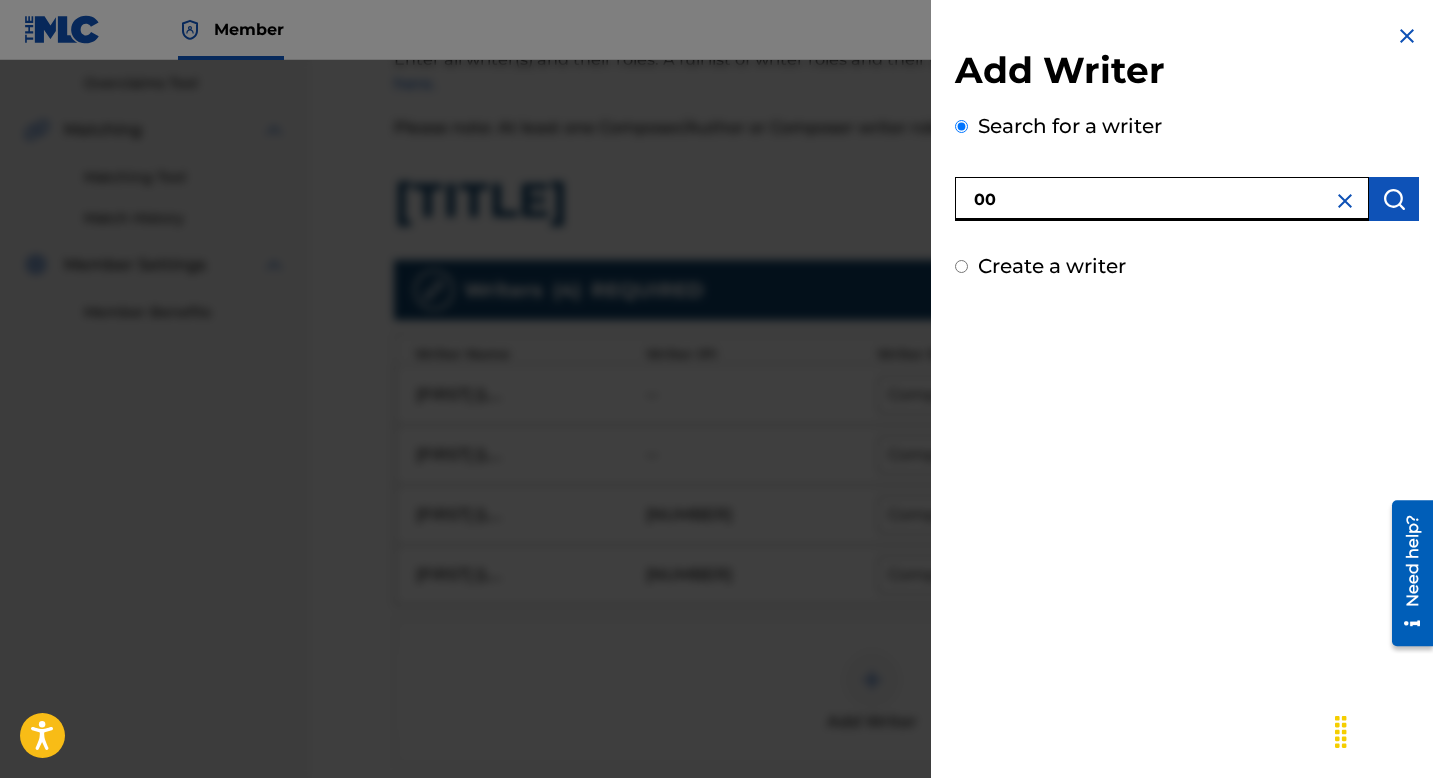 paste on "897261195" 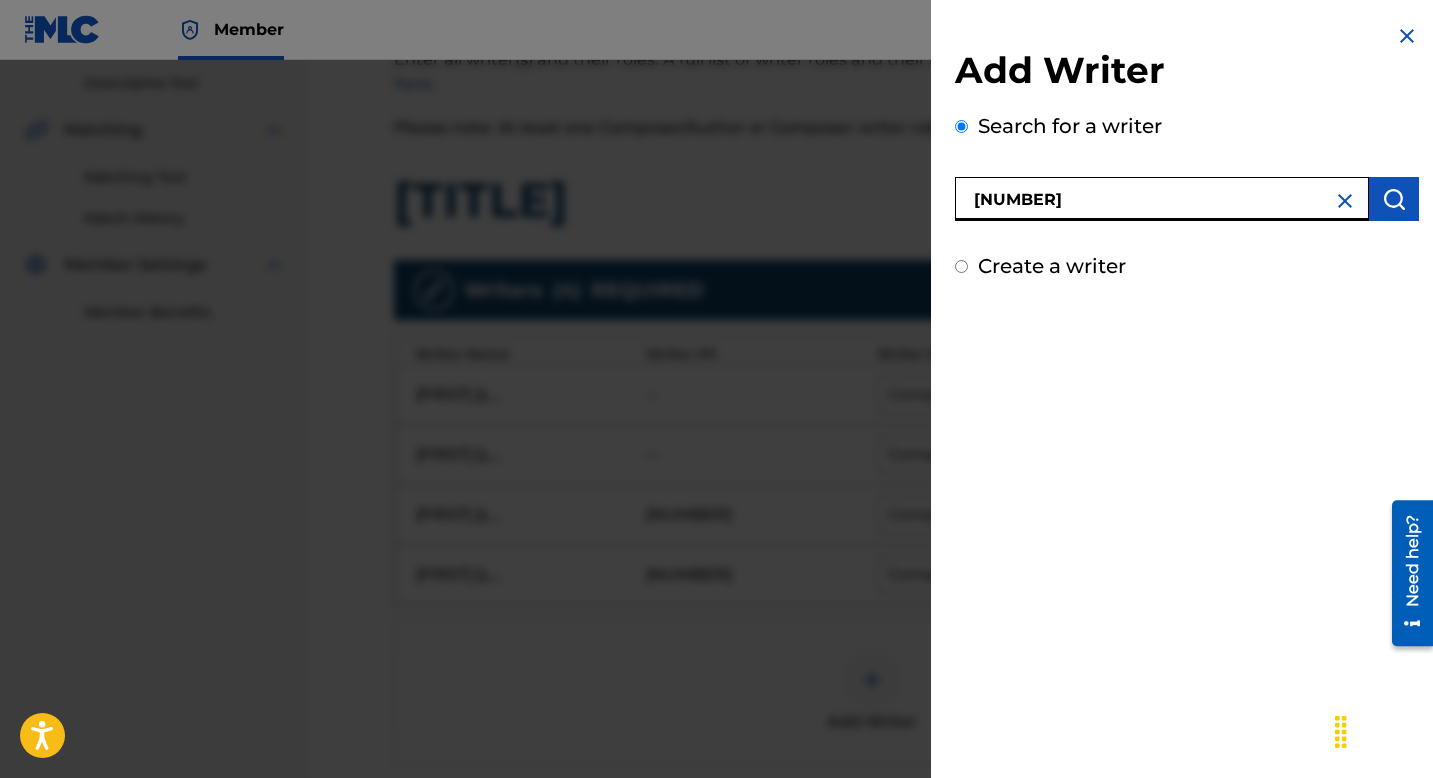 type on "[NUMBER]" 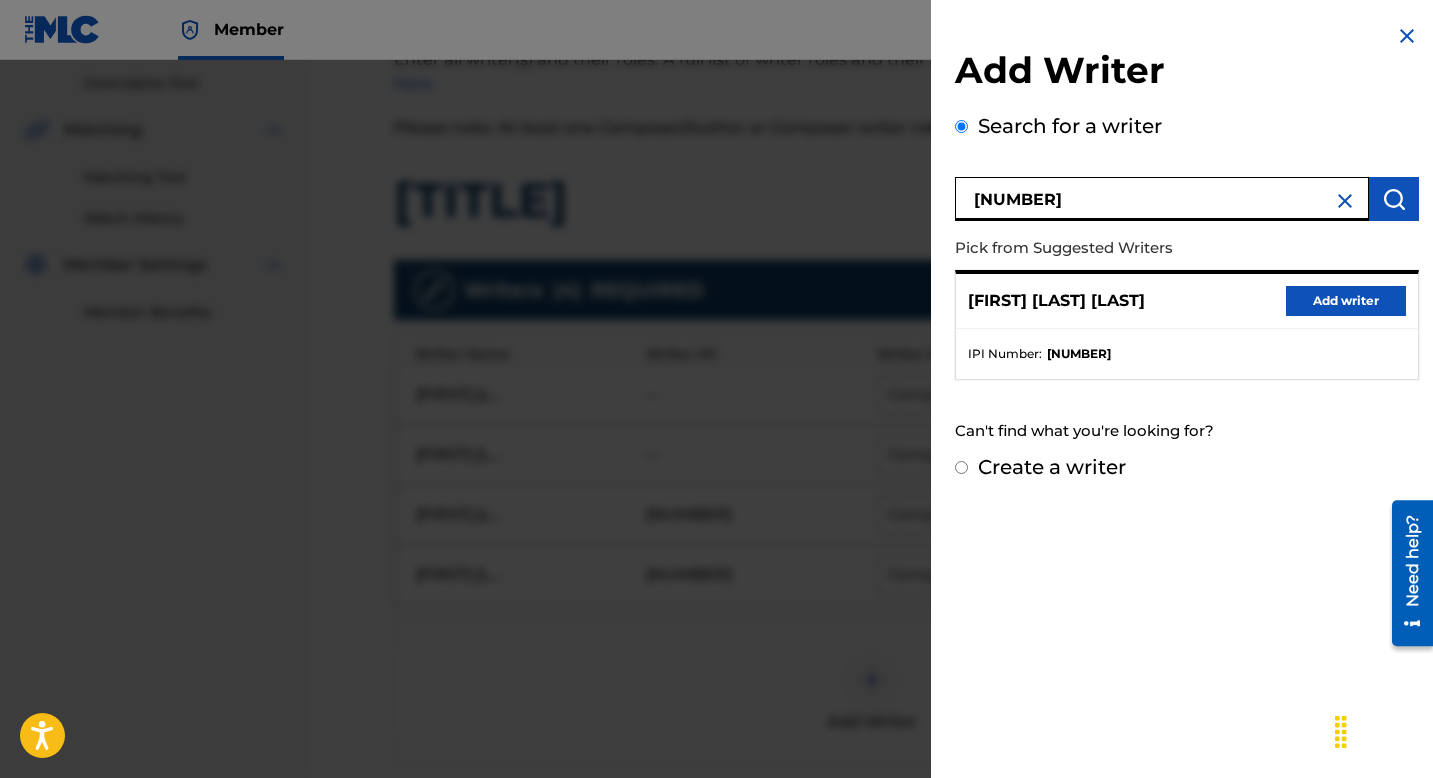 click on "Add writer" at bounding box center (1346, 301) 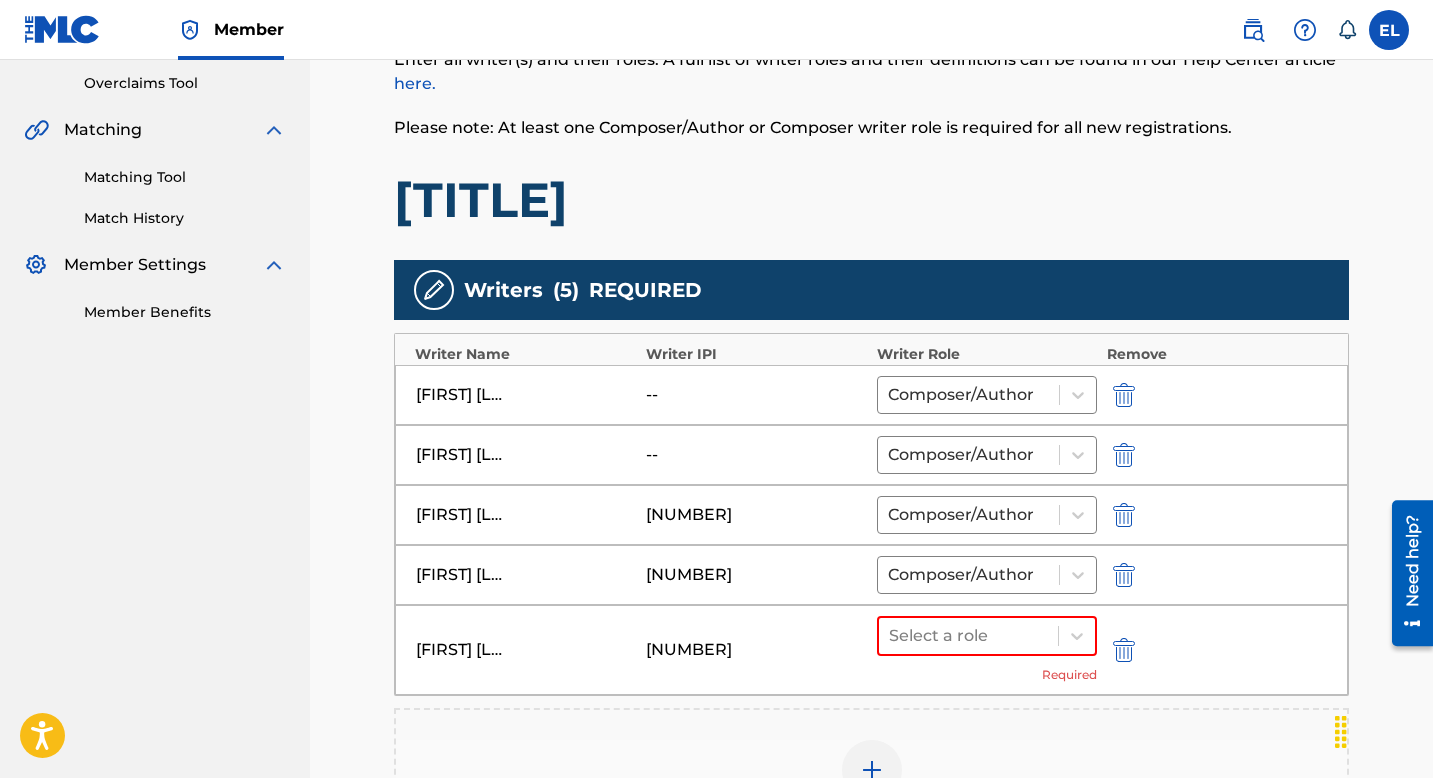 scroll, scrollTop: 590, scrollLeft: 0, axis: vertical 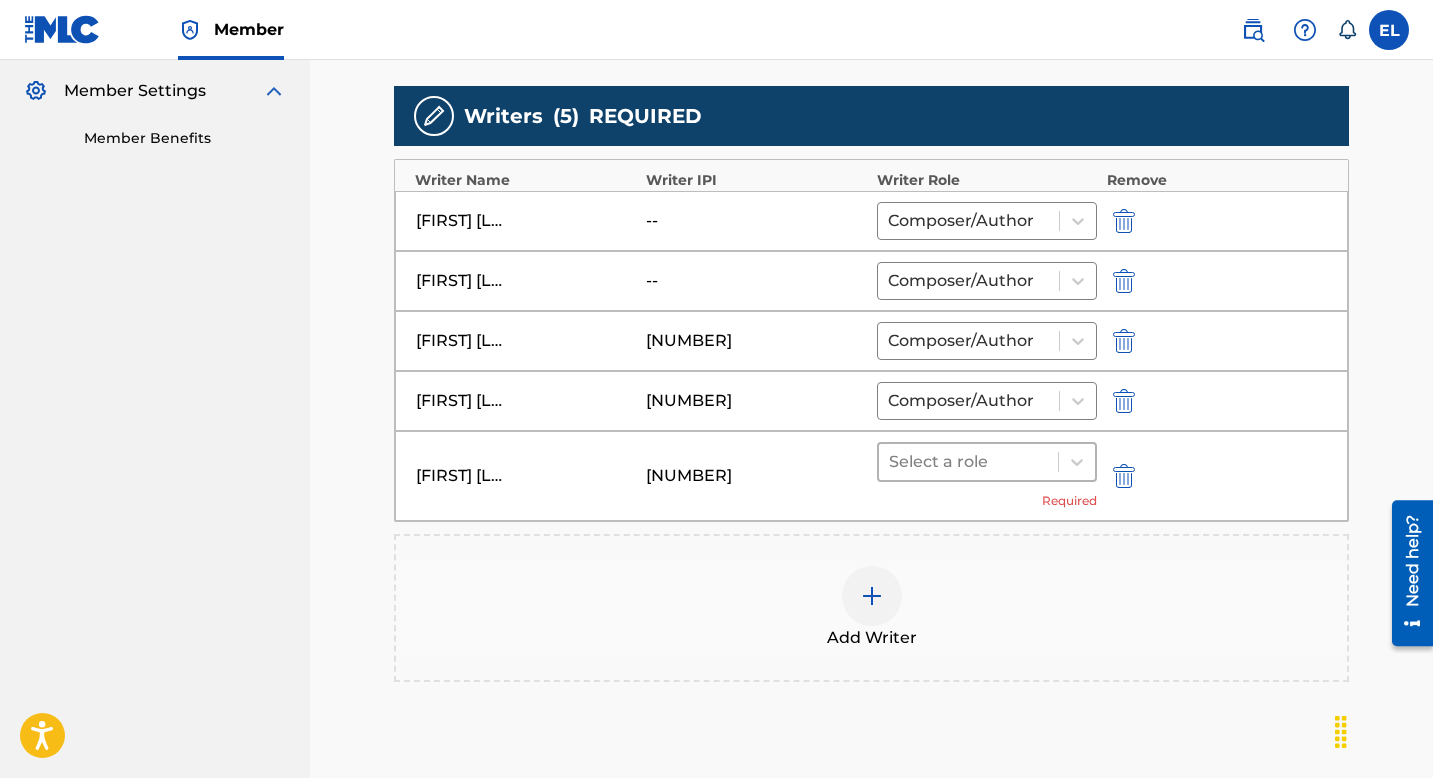 click at bounding box center [968, 462] 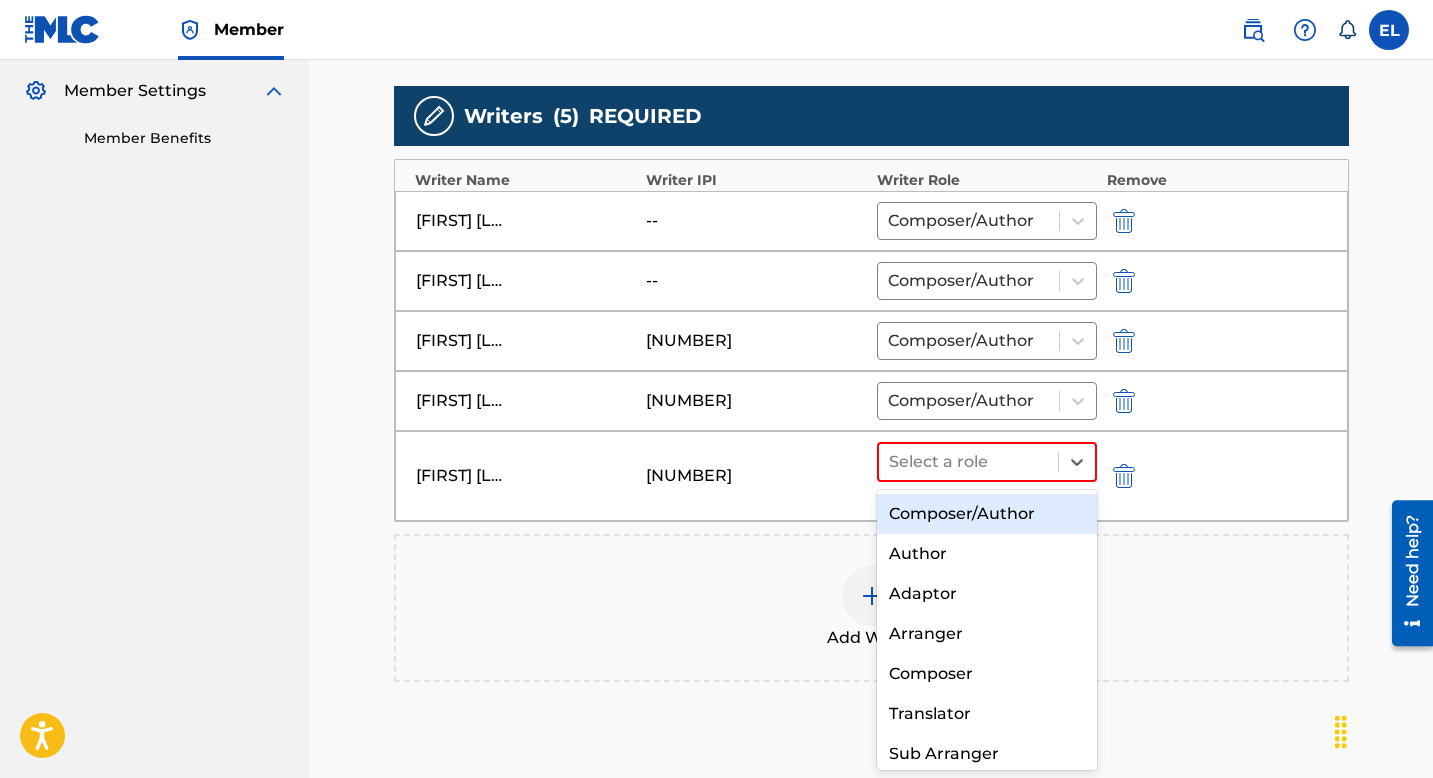 click on "Composer/Author" at bounding box center [987, 514] 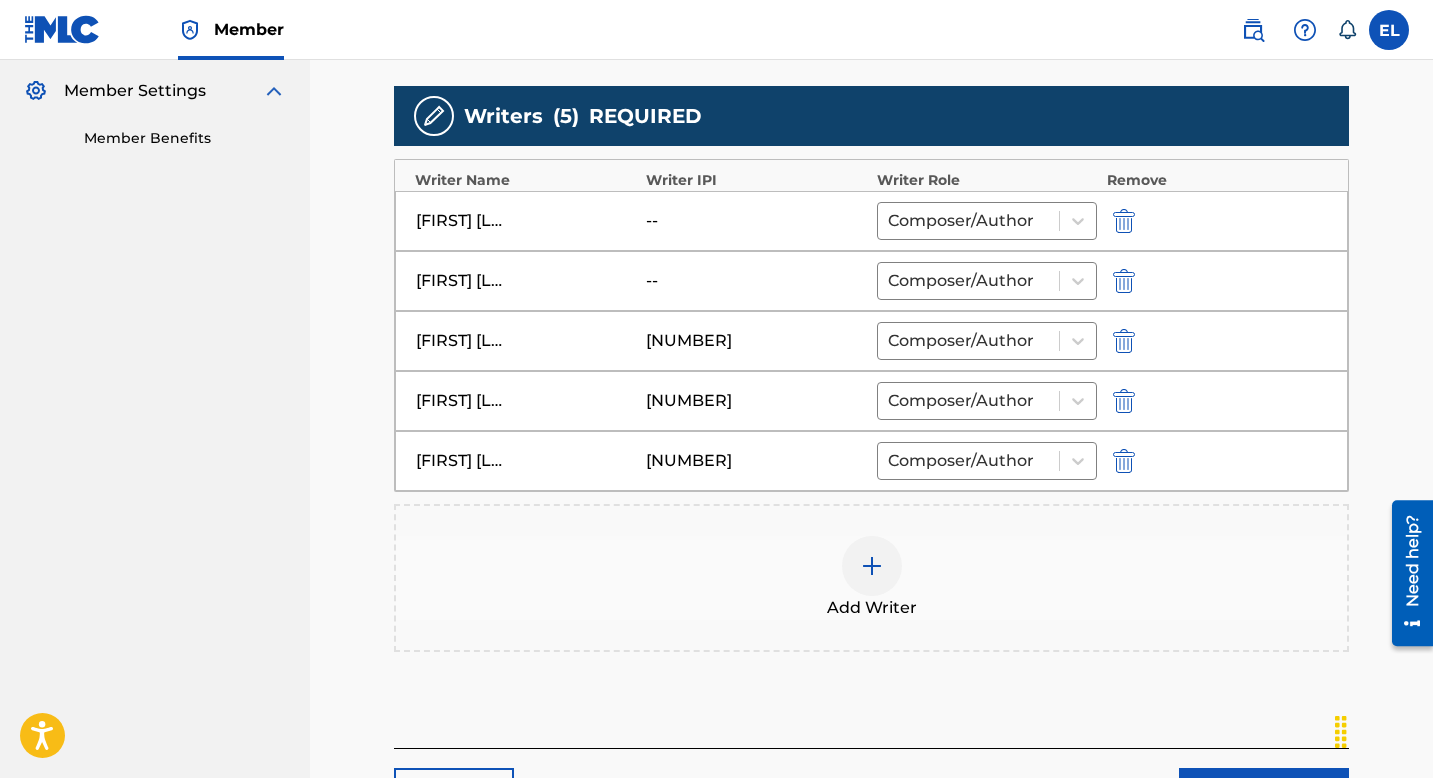 click at bounding box center (872, 566) 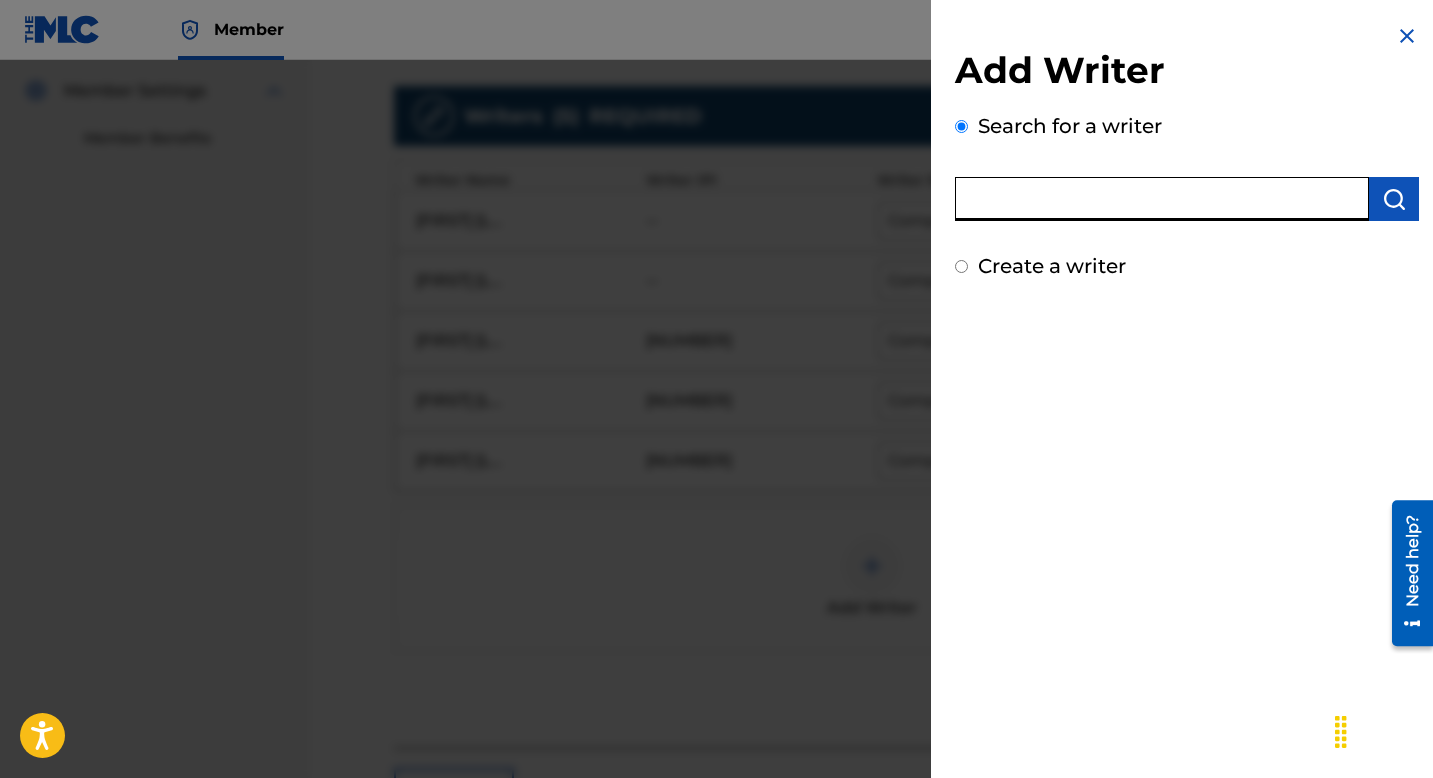 click at bounding box center [1162, 199] 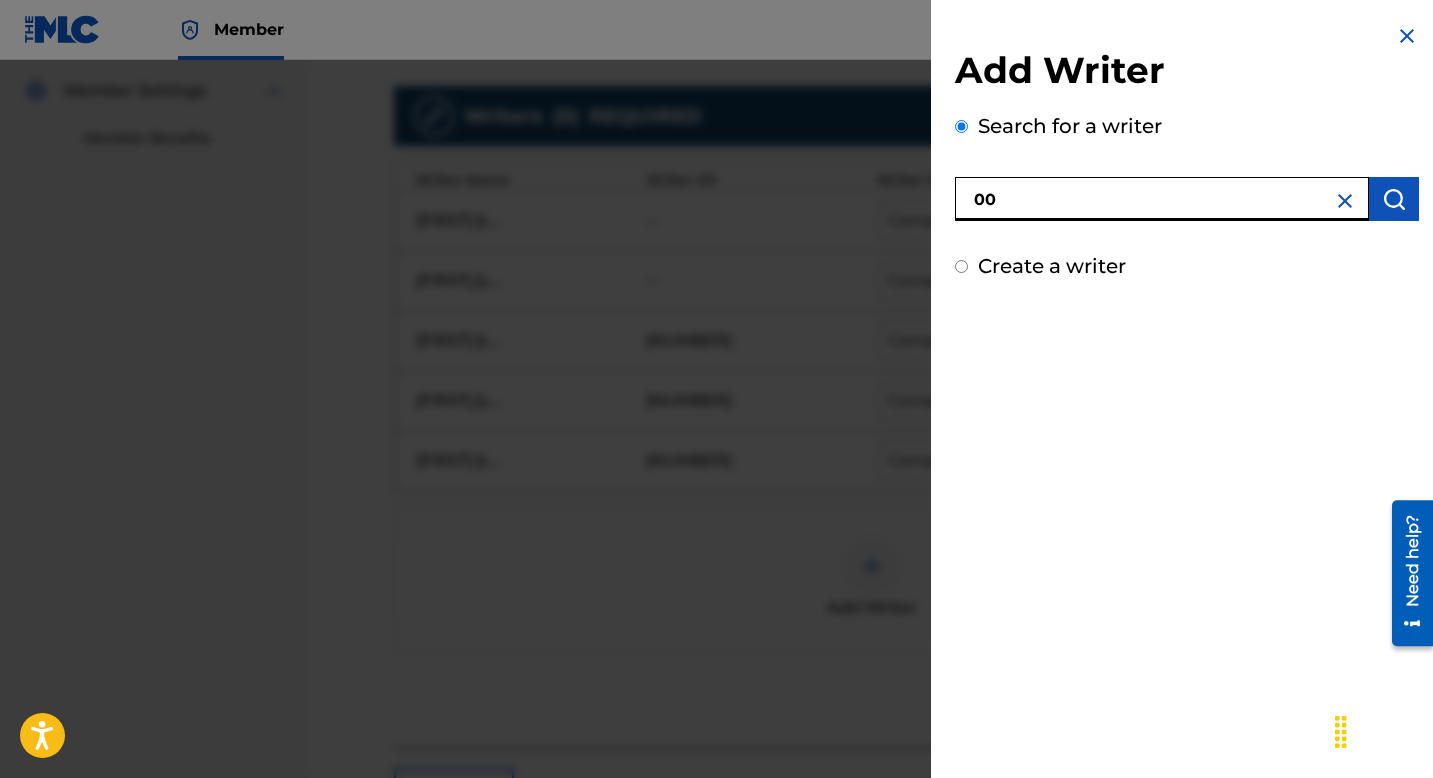 paste on "799772355" 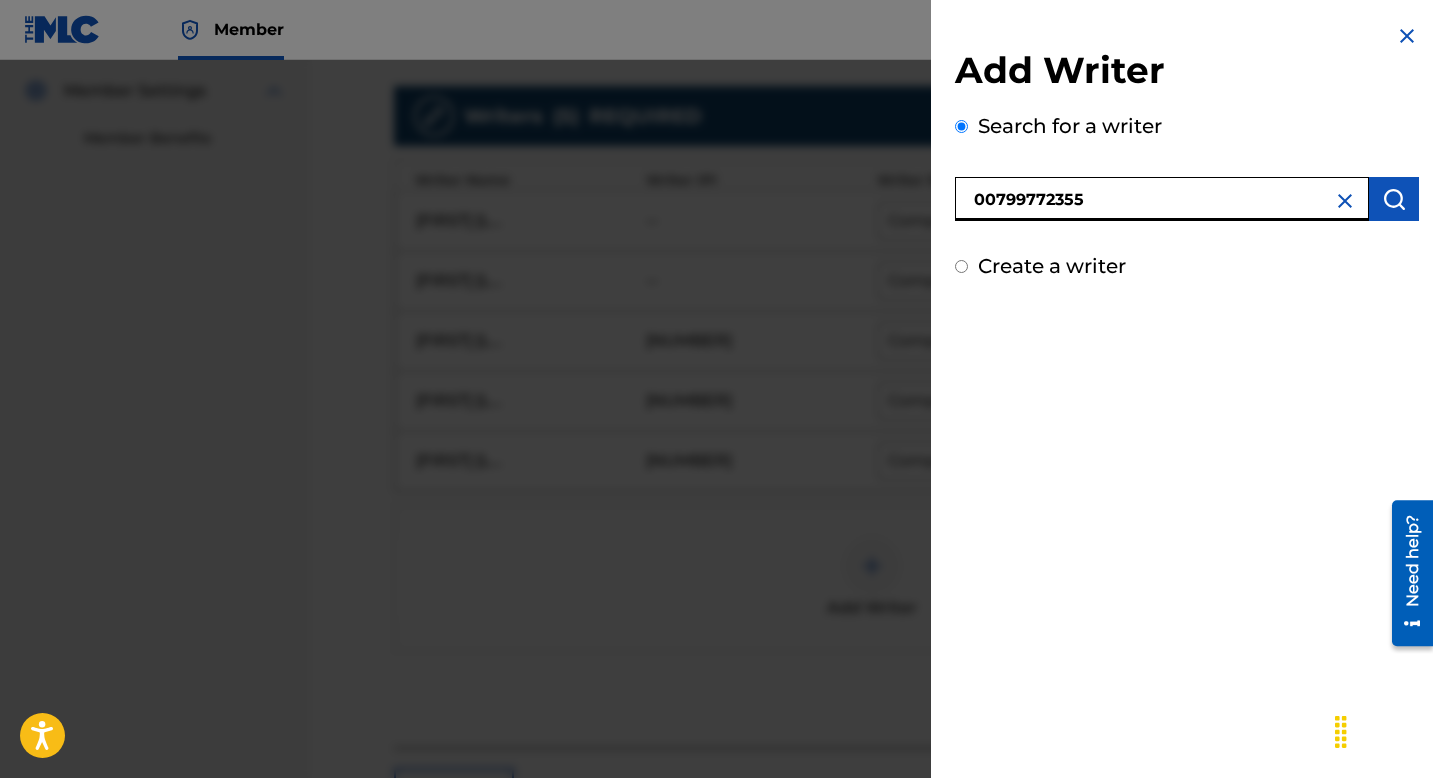 type on "00799772355" 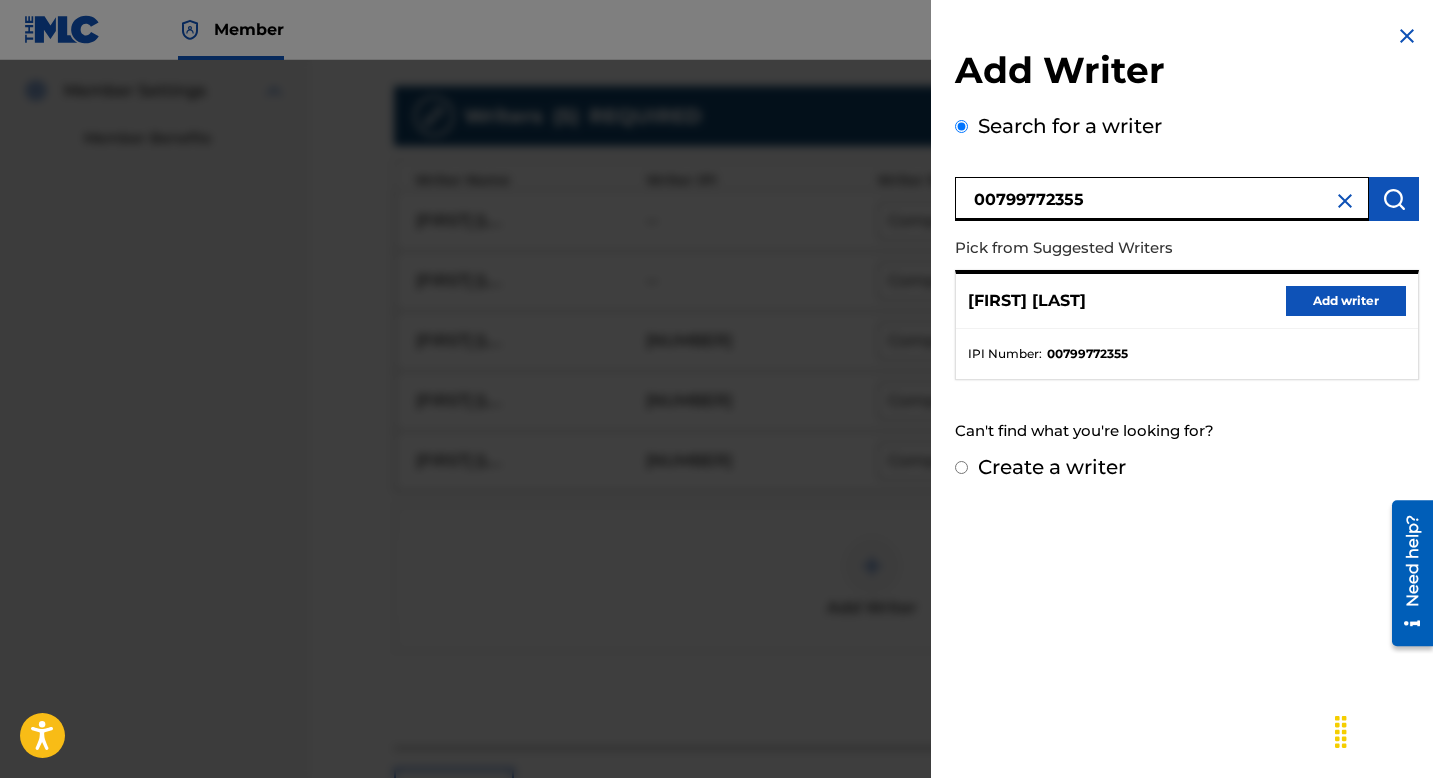 click on "Add writer" at bounding box center (1346, 301) 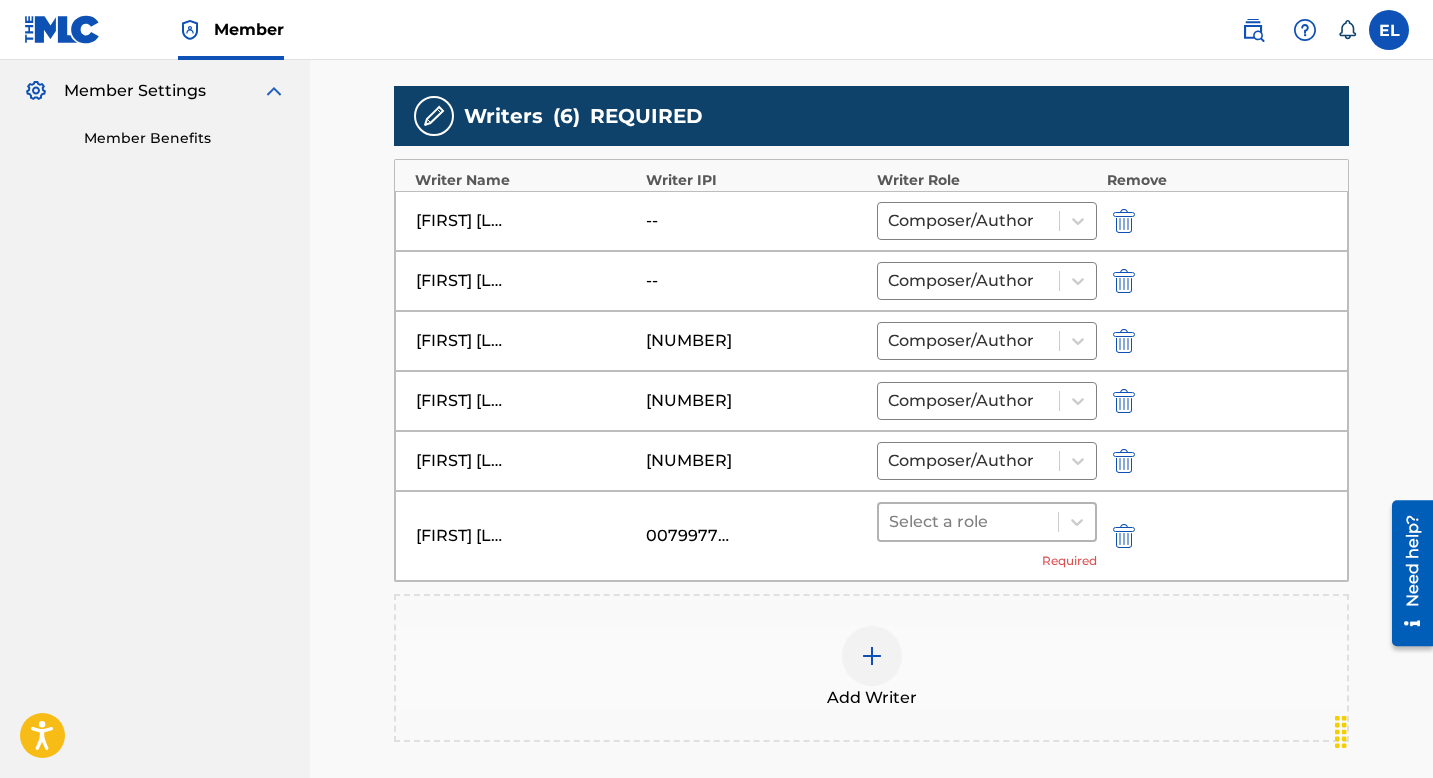 drag, startPoint x: 1003, startPoint y: 506, endPoint x: 986, endPoint y: 525, distance: 25.495098 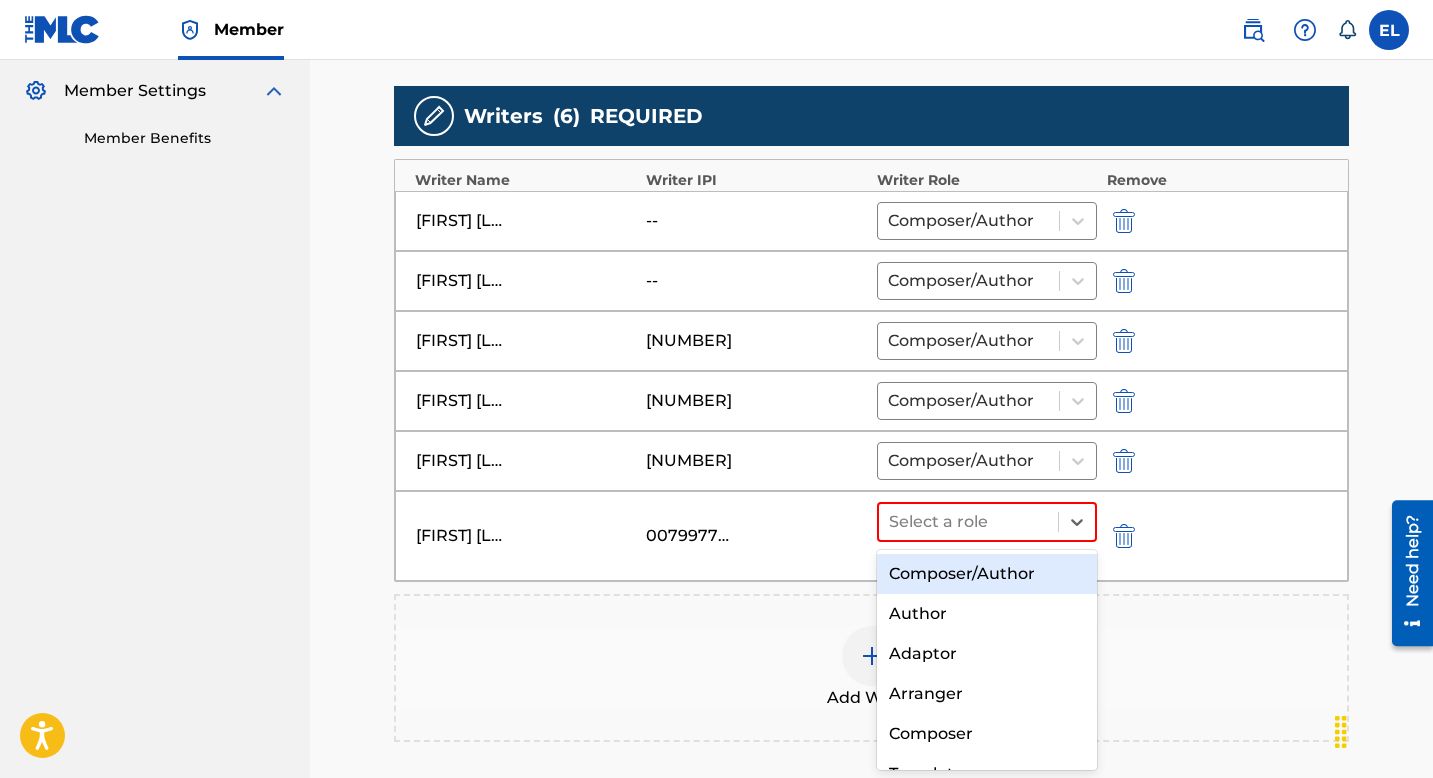 drag, startPoint x: 942, startPoint y: 573, endPoint x: 946, endPoint y: 563, distance: 10.770329 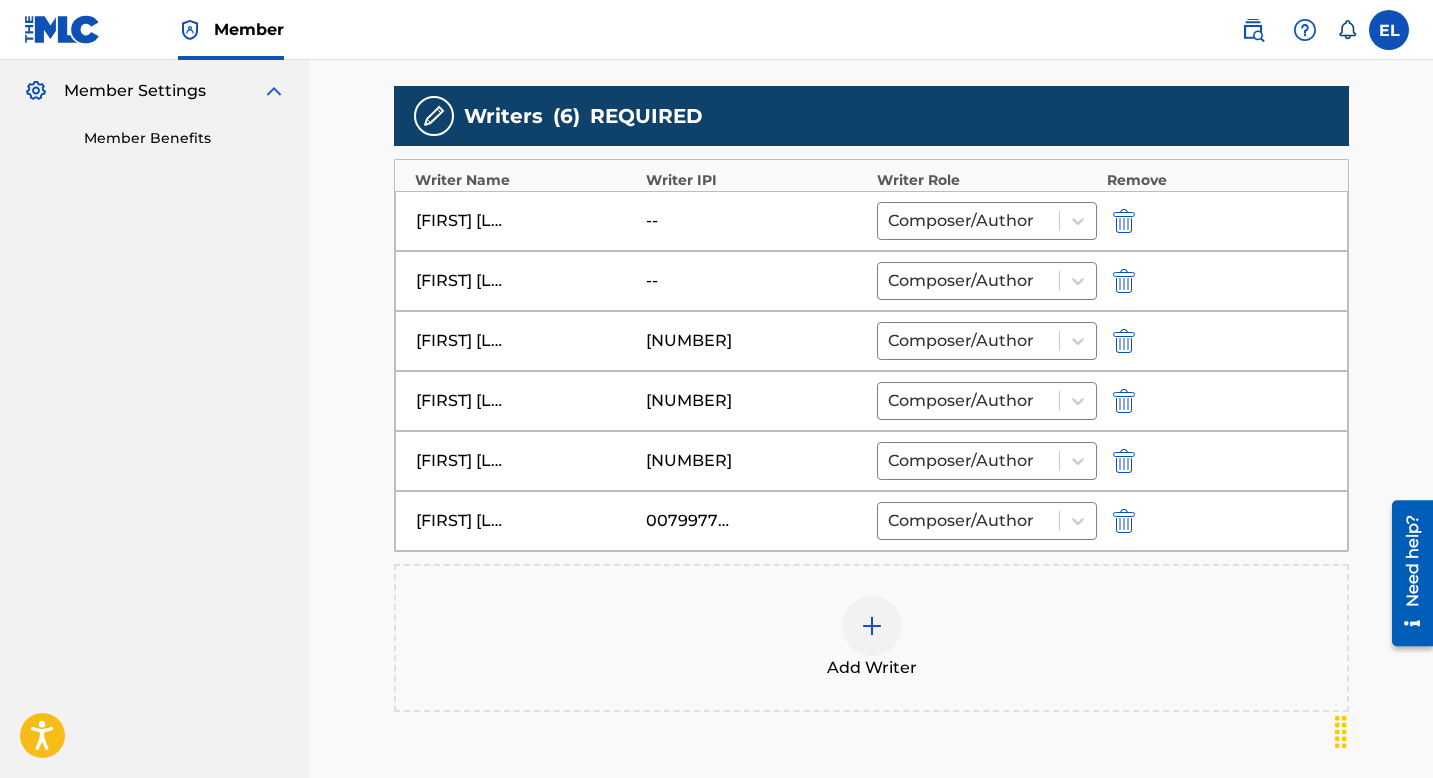 click at bounding box center [1124, 221] 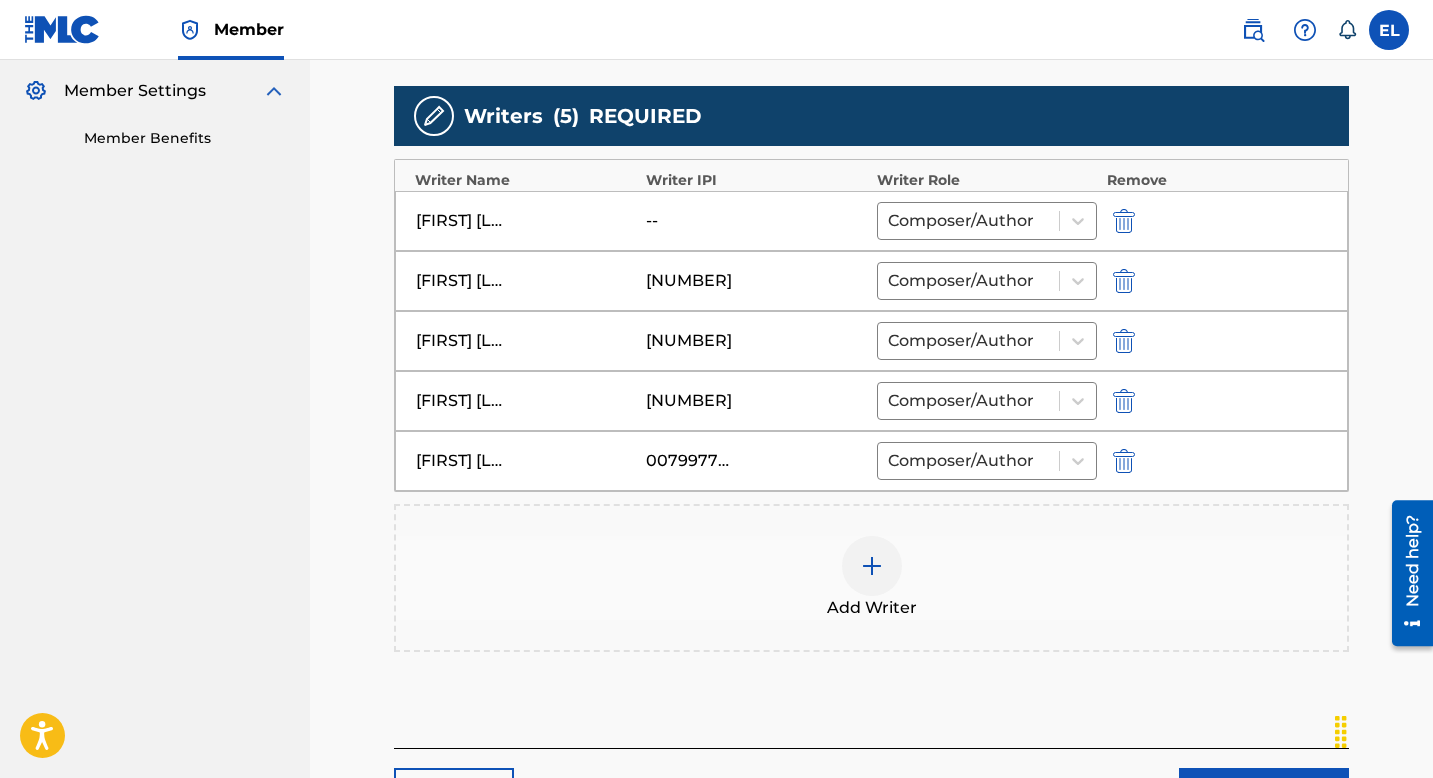 click at bounding box center (872, 566) 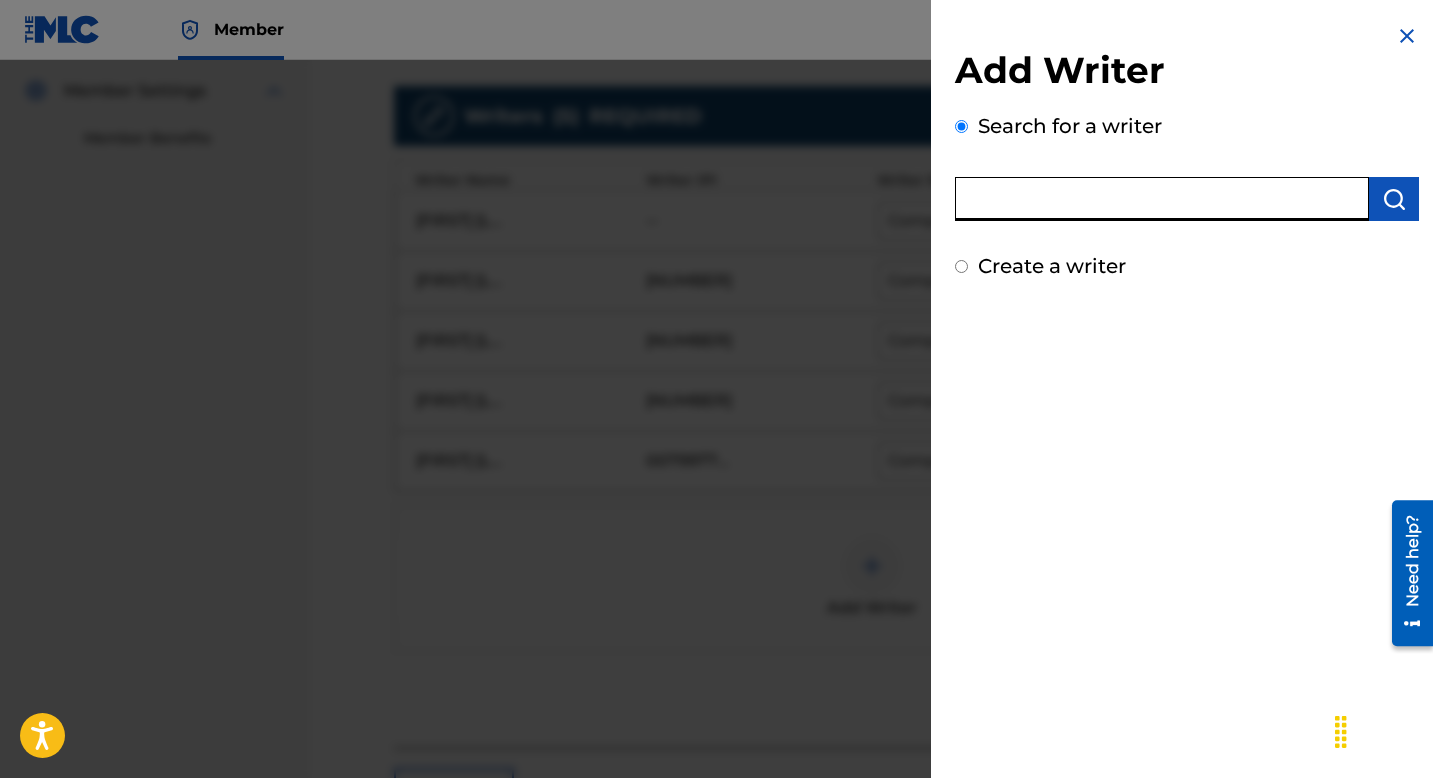click at bounding box center (1162, 199) 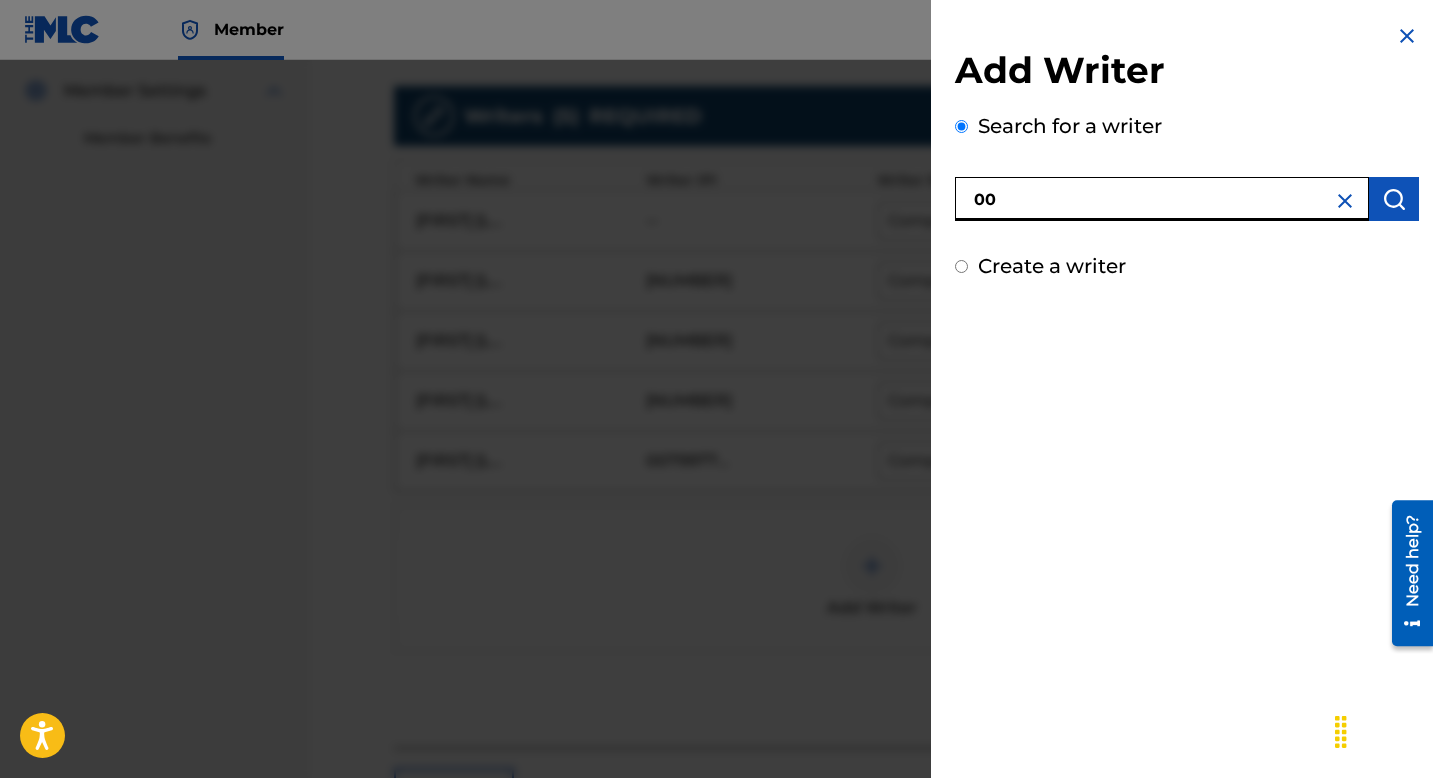 paste on "[NUMBER]" 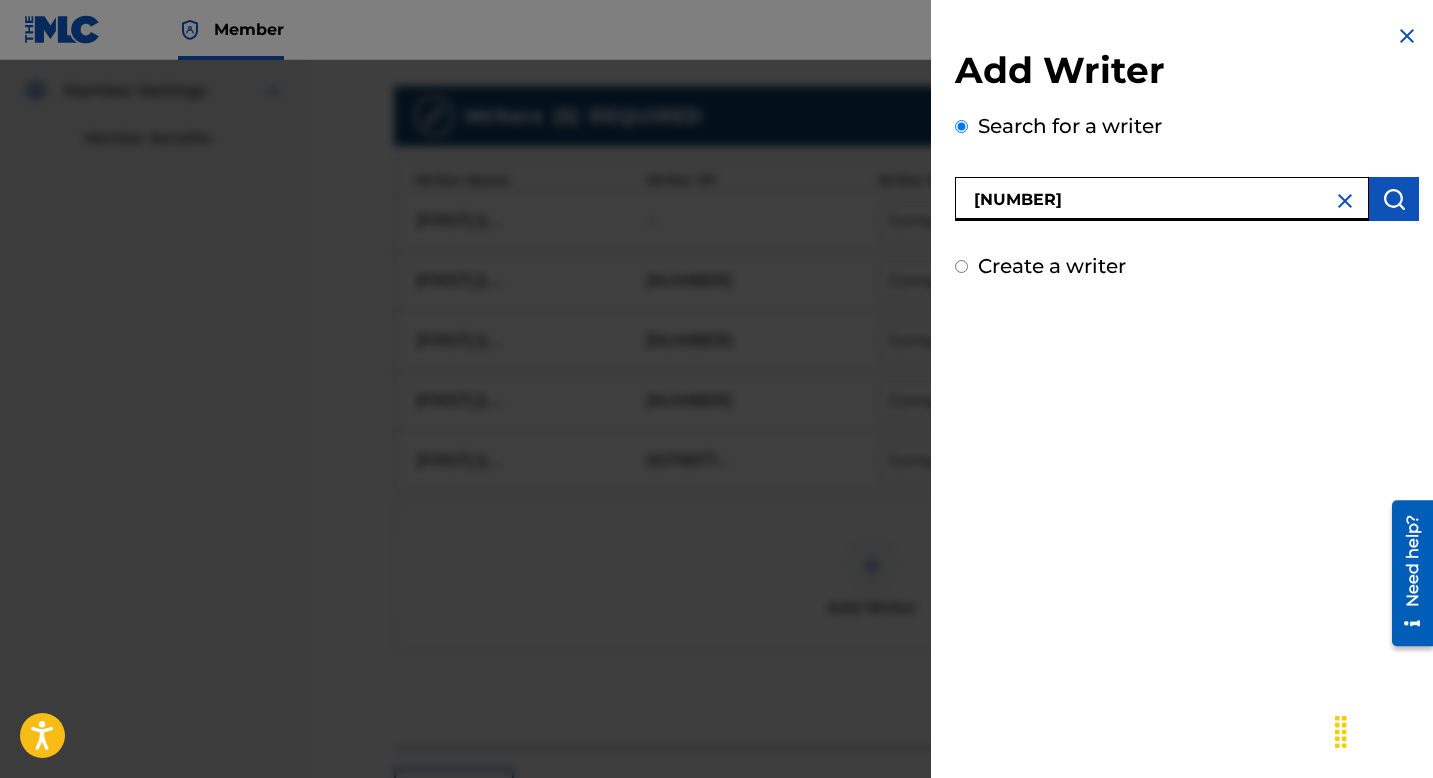 type on "[NUMBER]" 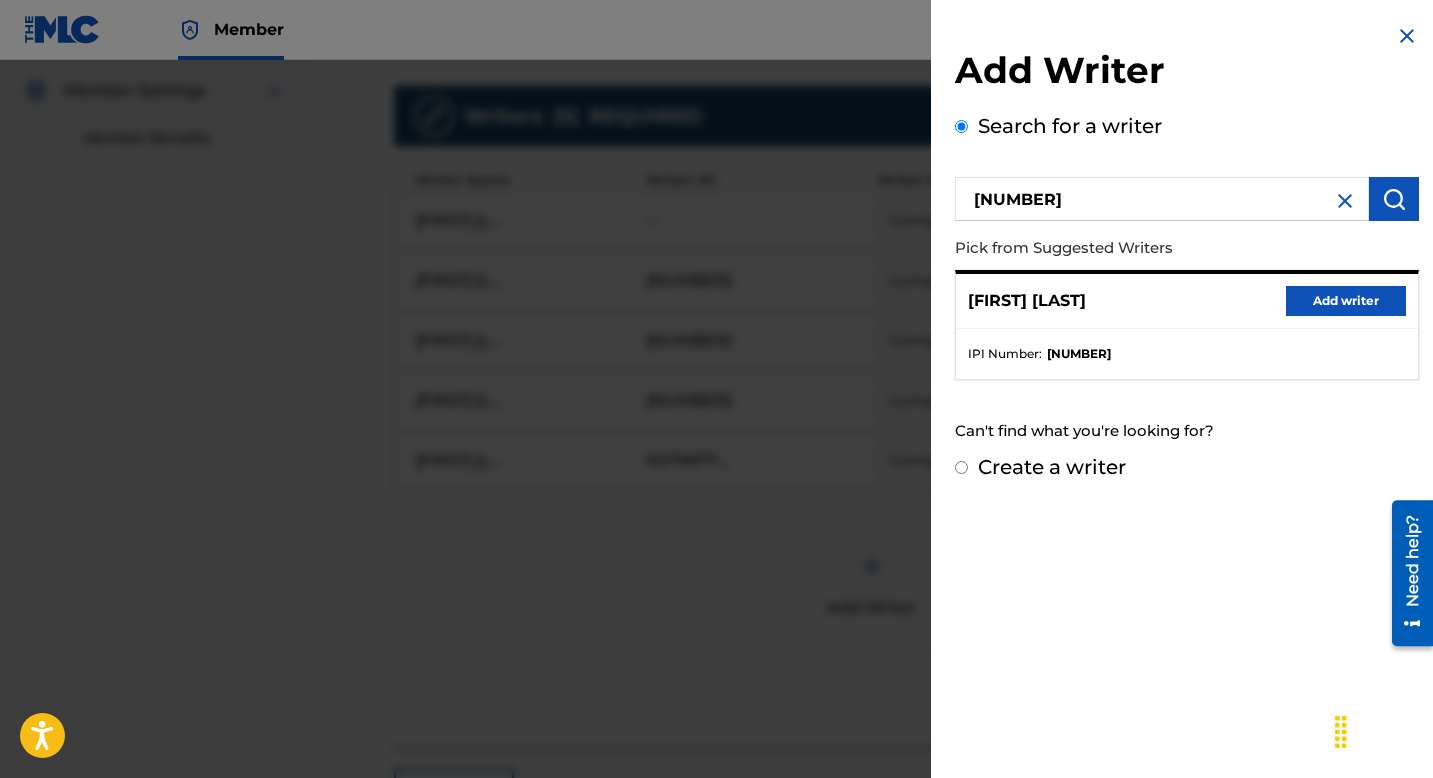 click on "Add writer" at bounding box center (1346, 301) 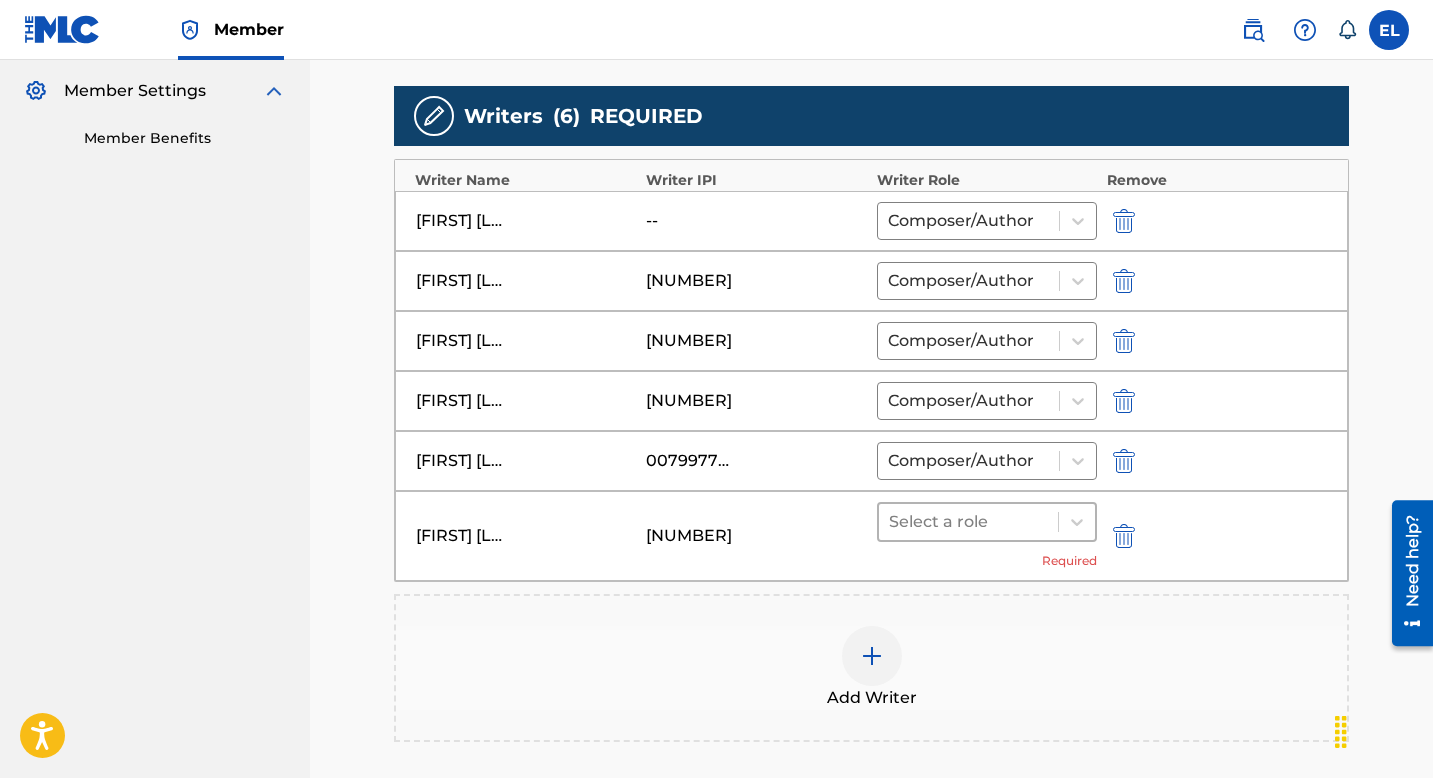 drag, startPoint x: 979, startPoint y: 517, endPoint x: 965, endPoint y: 537, distance: 24.41311 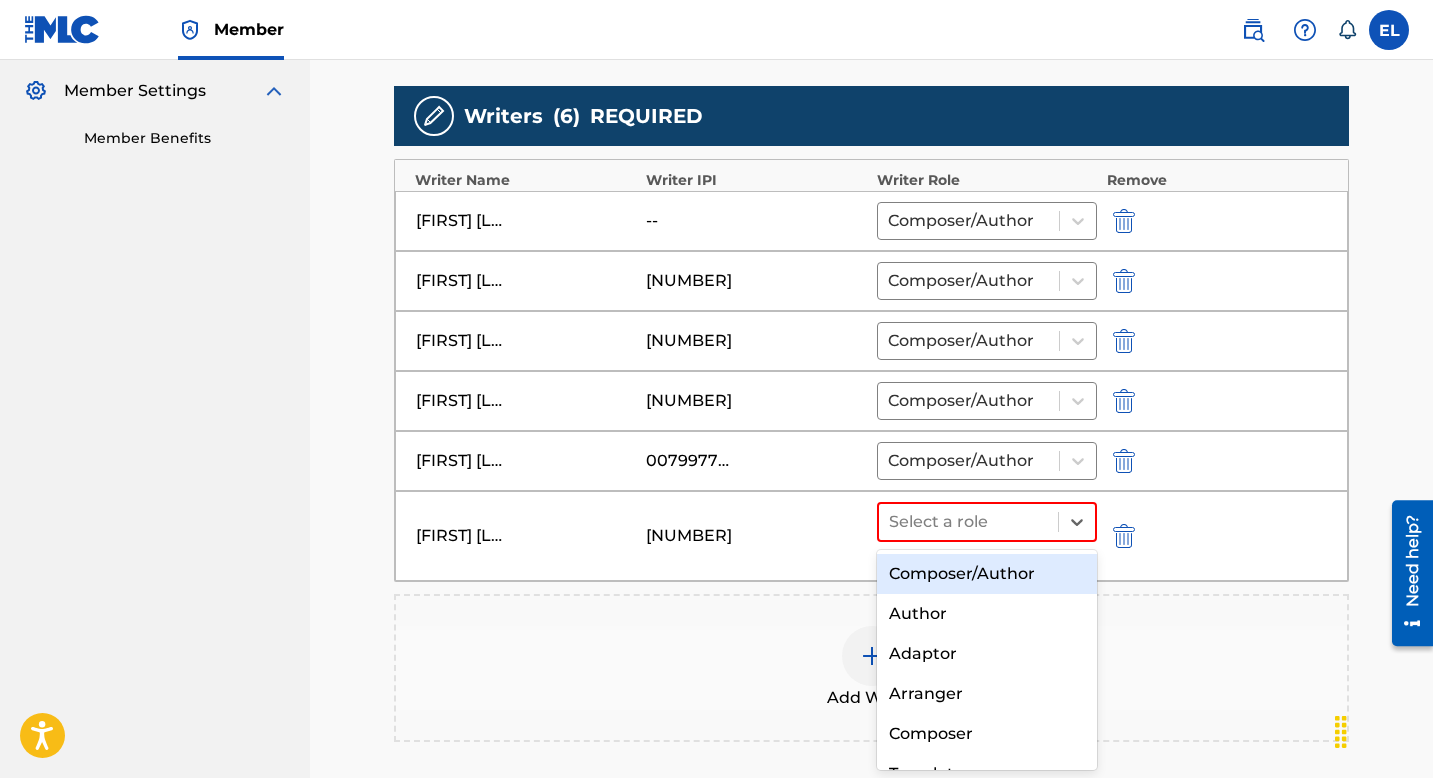 drag, startPoint x: 943, startPoint y: 571, endPoint x: 1003, endPoint y: 503, distance: 90.68627 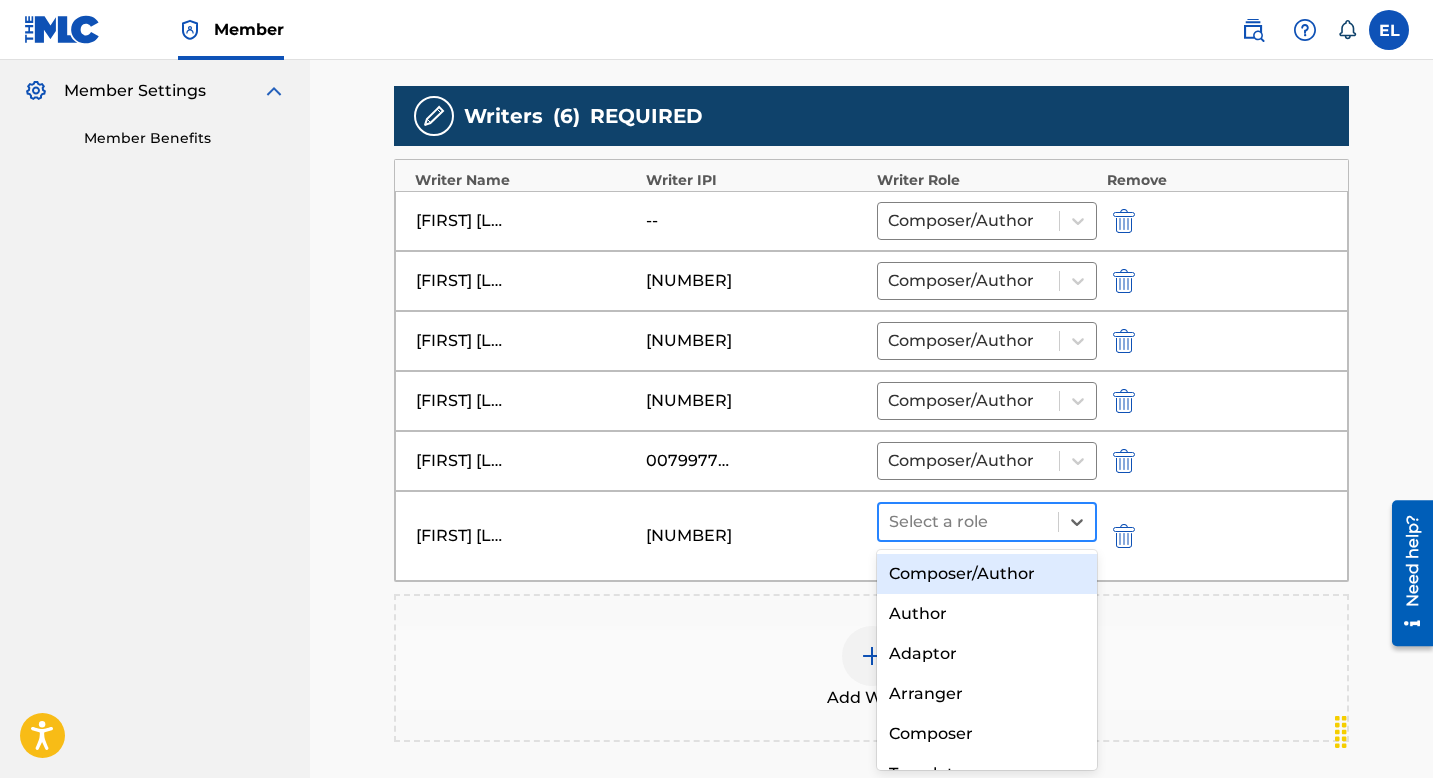 click on "Composer/Author" at bounding box center [987, 574] 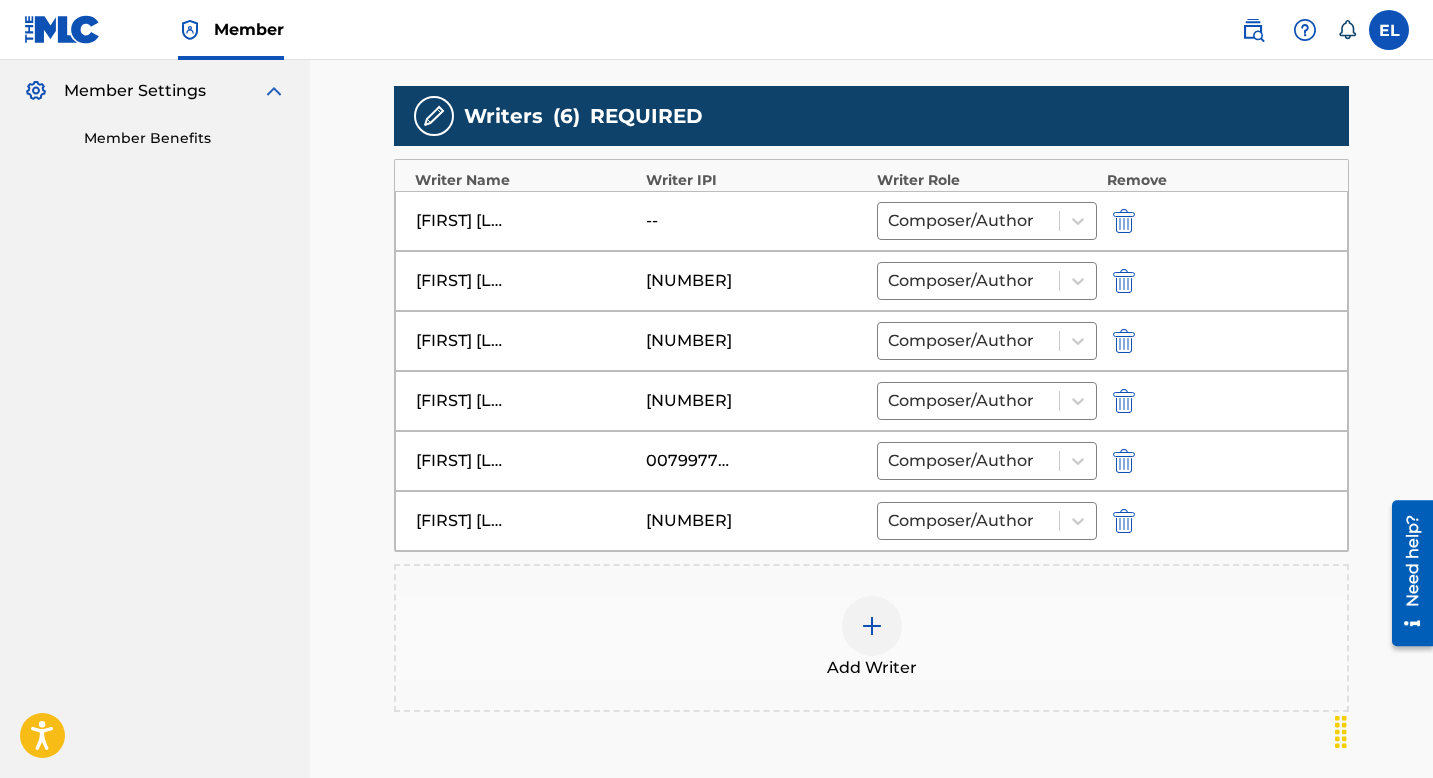 click at bounding box center (1124, 221) 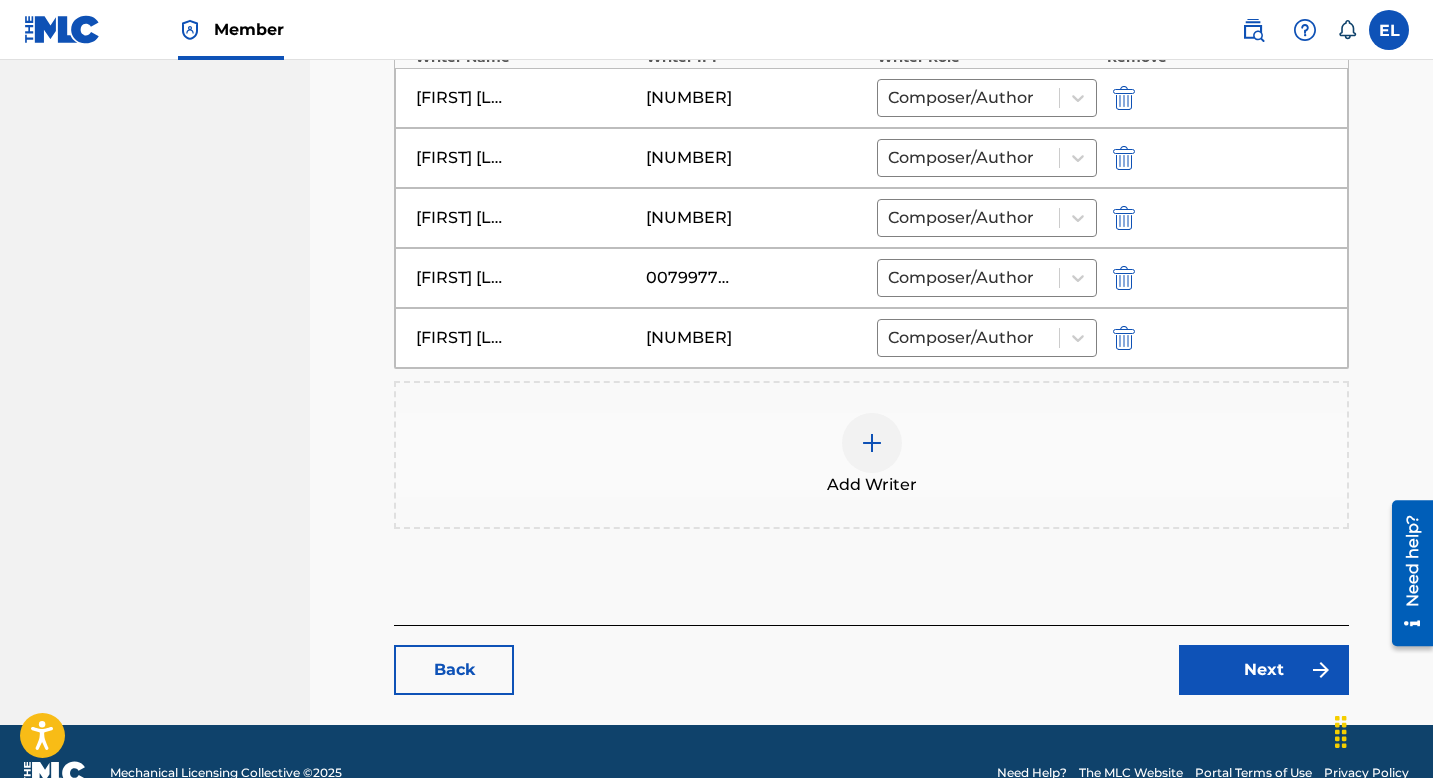 scroll, scrollTop: 718, scrollLeft: 0, axis: vertical 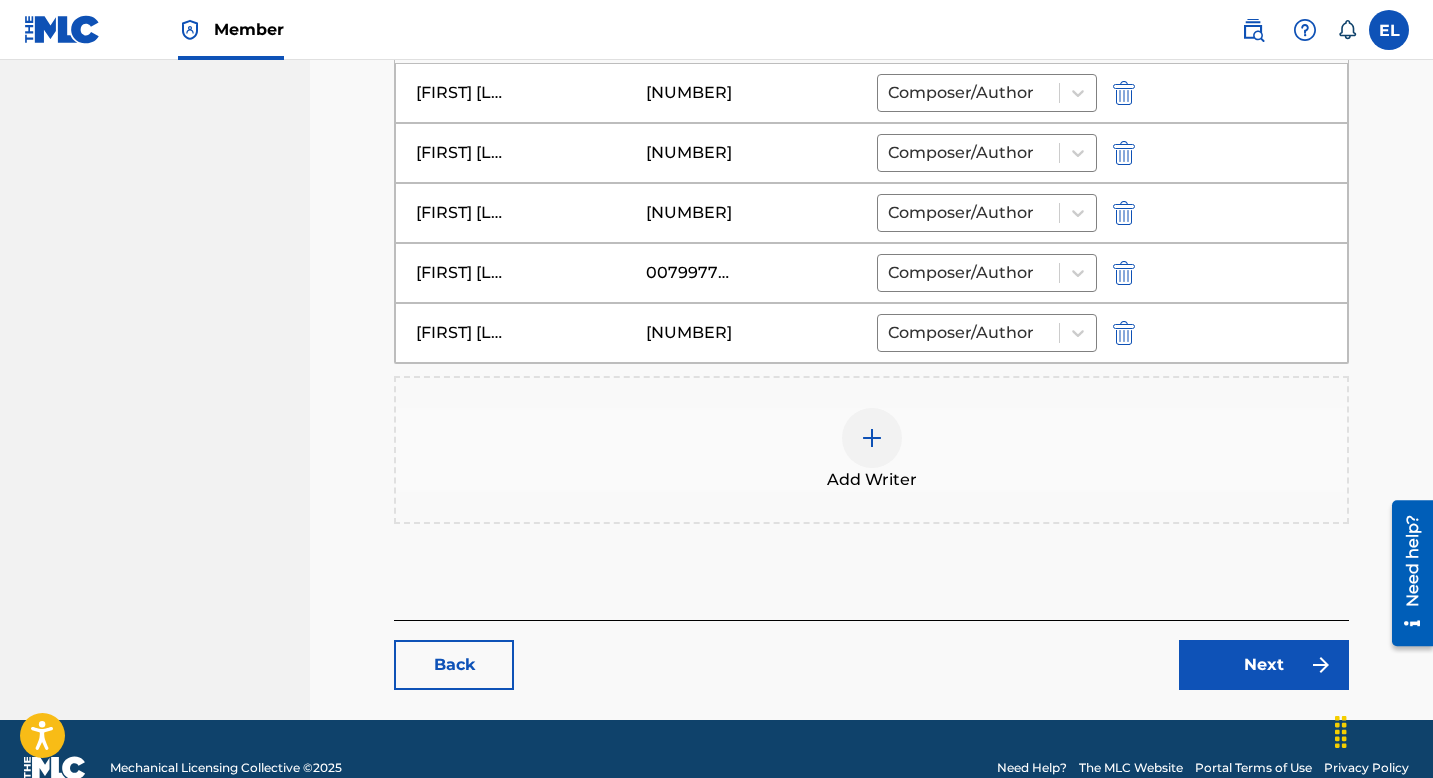 click on "Next" at bounding box center [1264, 665] 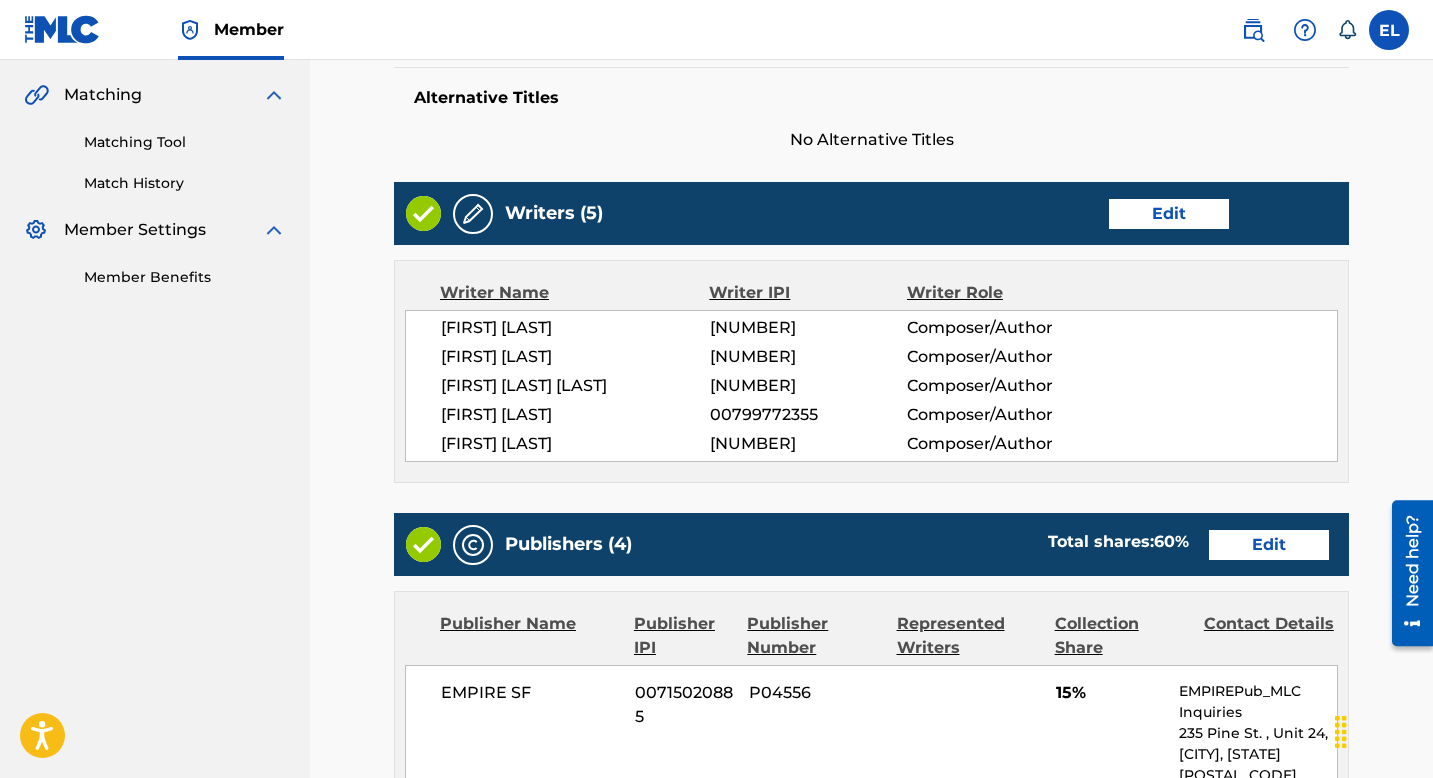 scroll, scrollTop: 788, scrollLeft: 0, axis: vertical 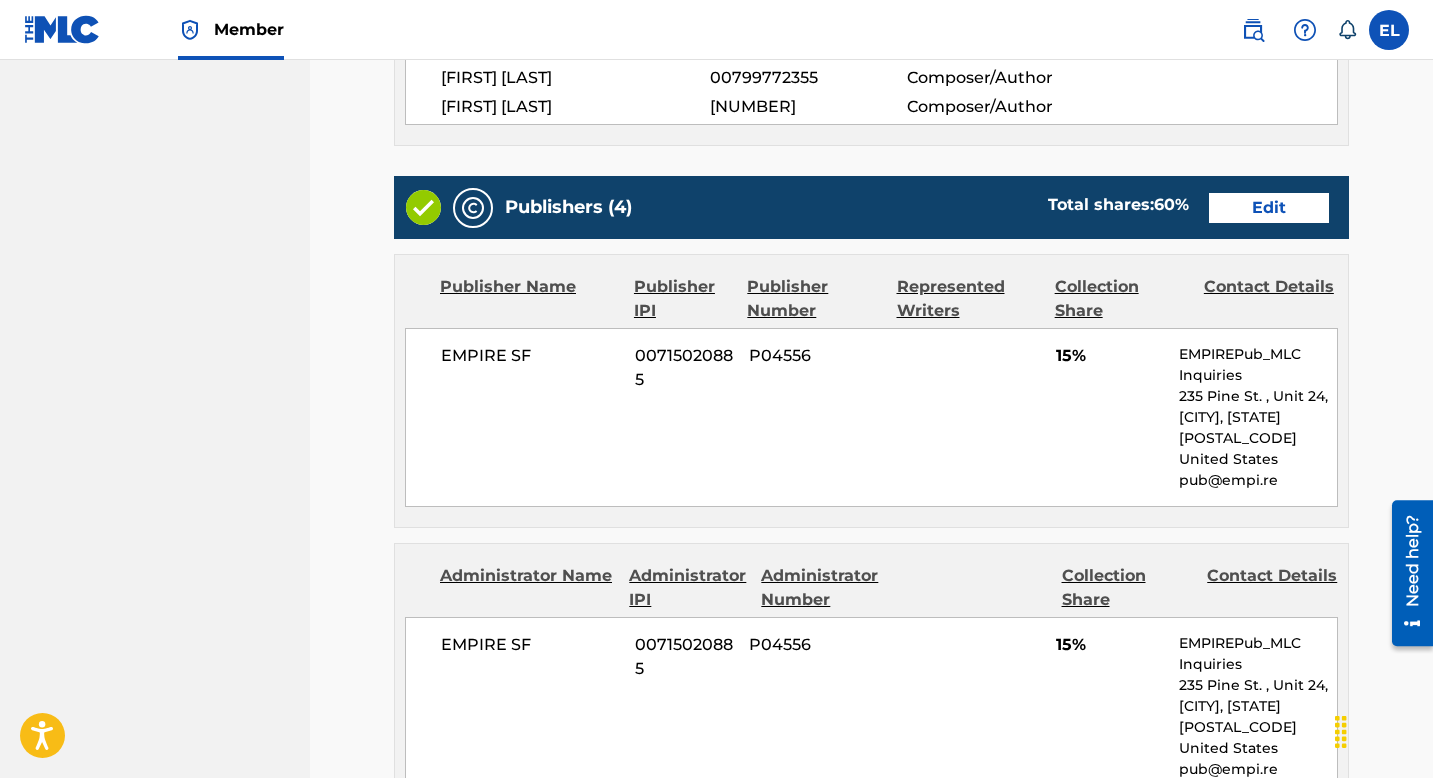 click on "Edit" at bounding box center (1269, 208) 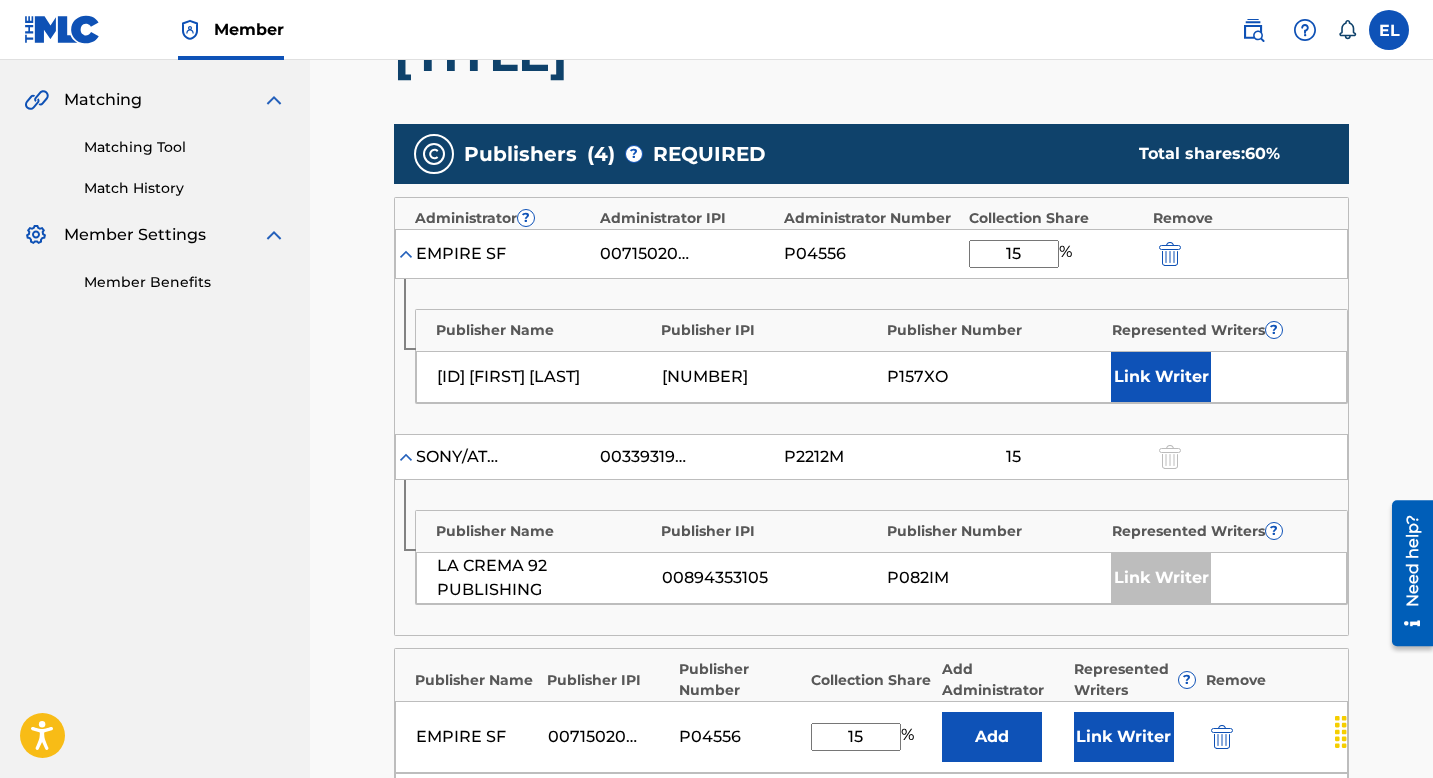 scroll, scrollTop: 560, scrollLeft: 0, axis: vertical 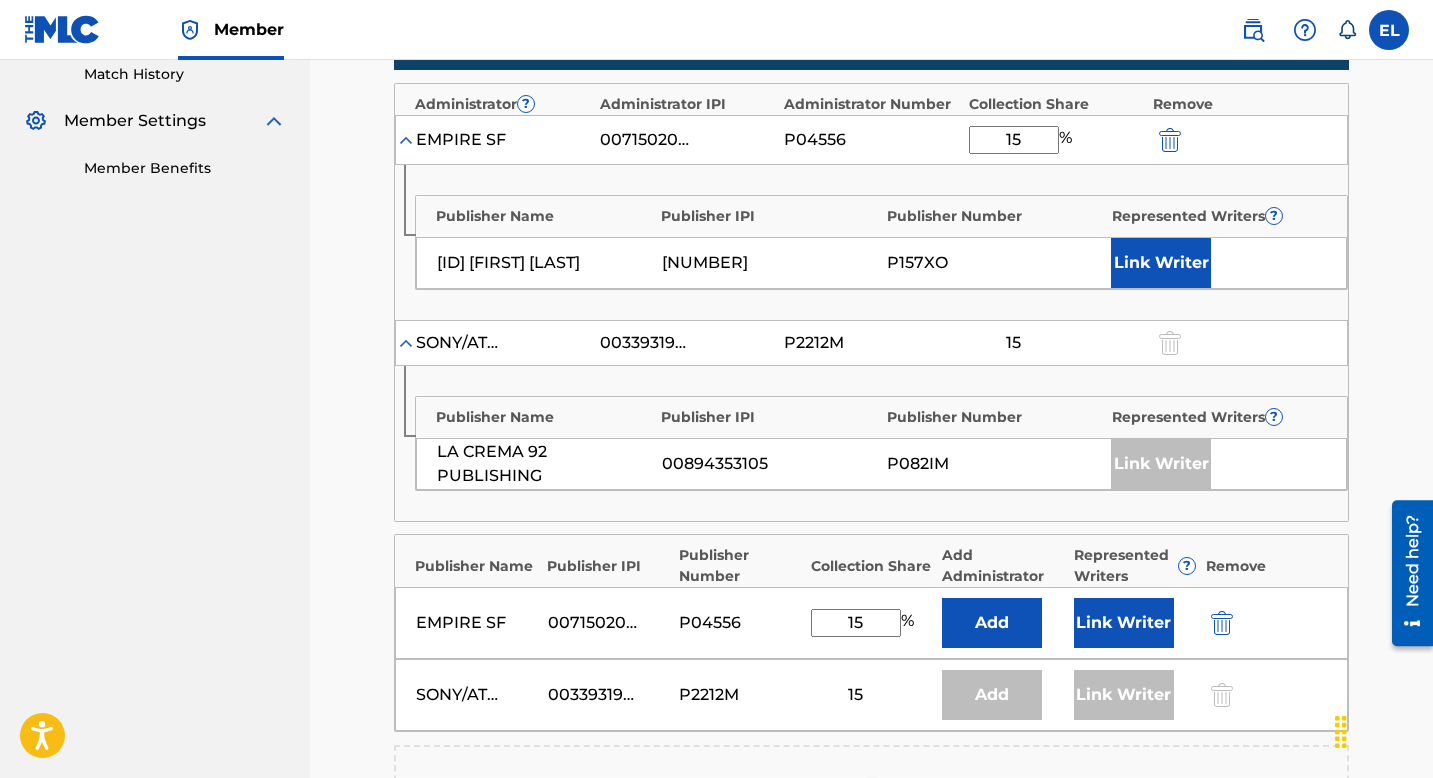 click on "Link Writer" at bounding box center [1161, 263] 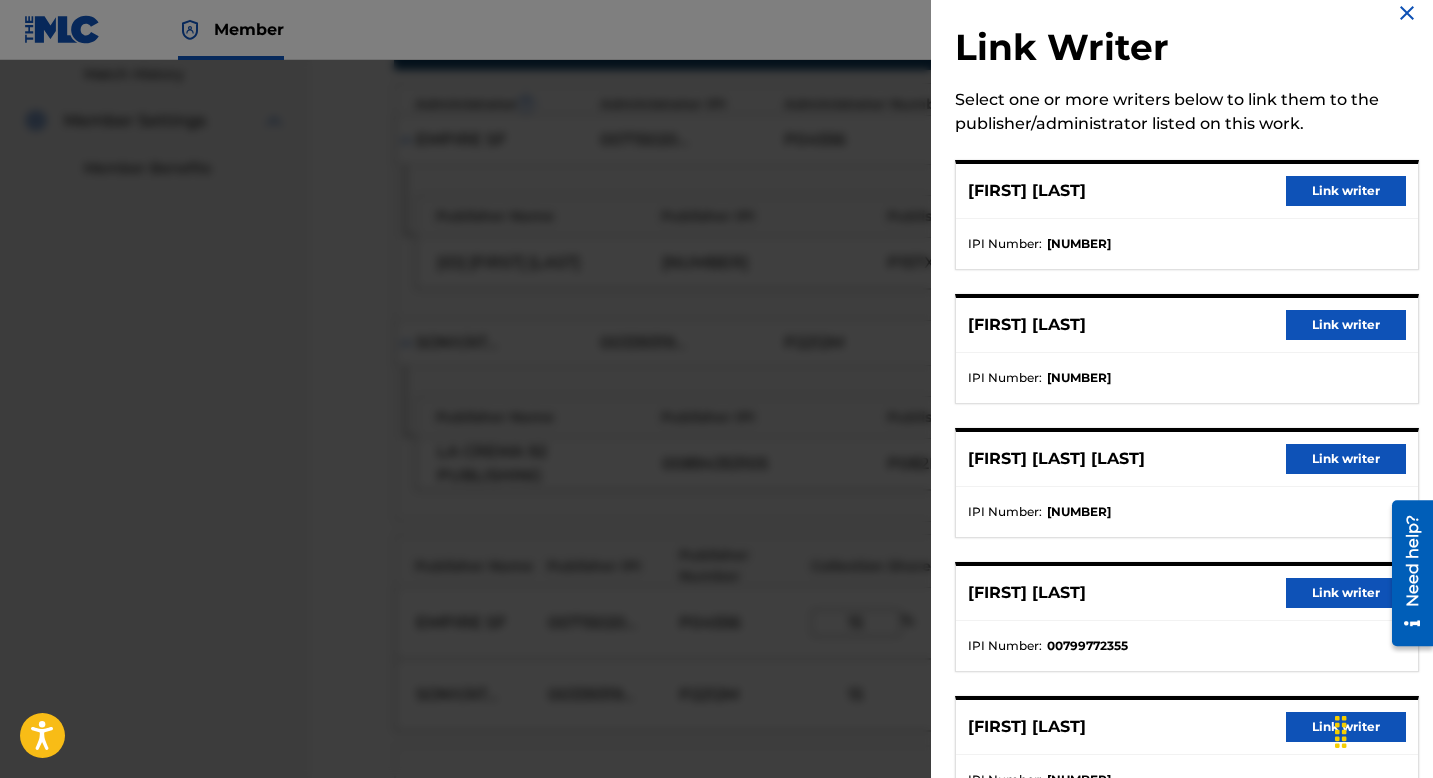 scroll, scrollTop: 117, scrollLeft: 0, axis: vertical 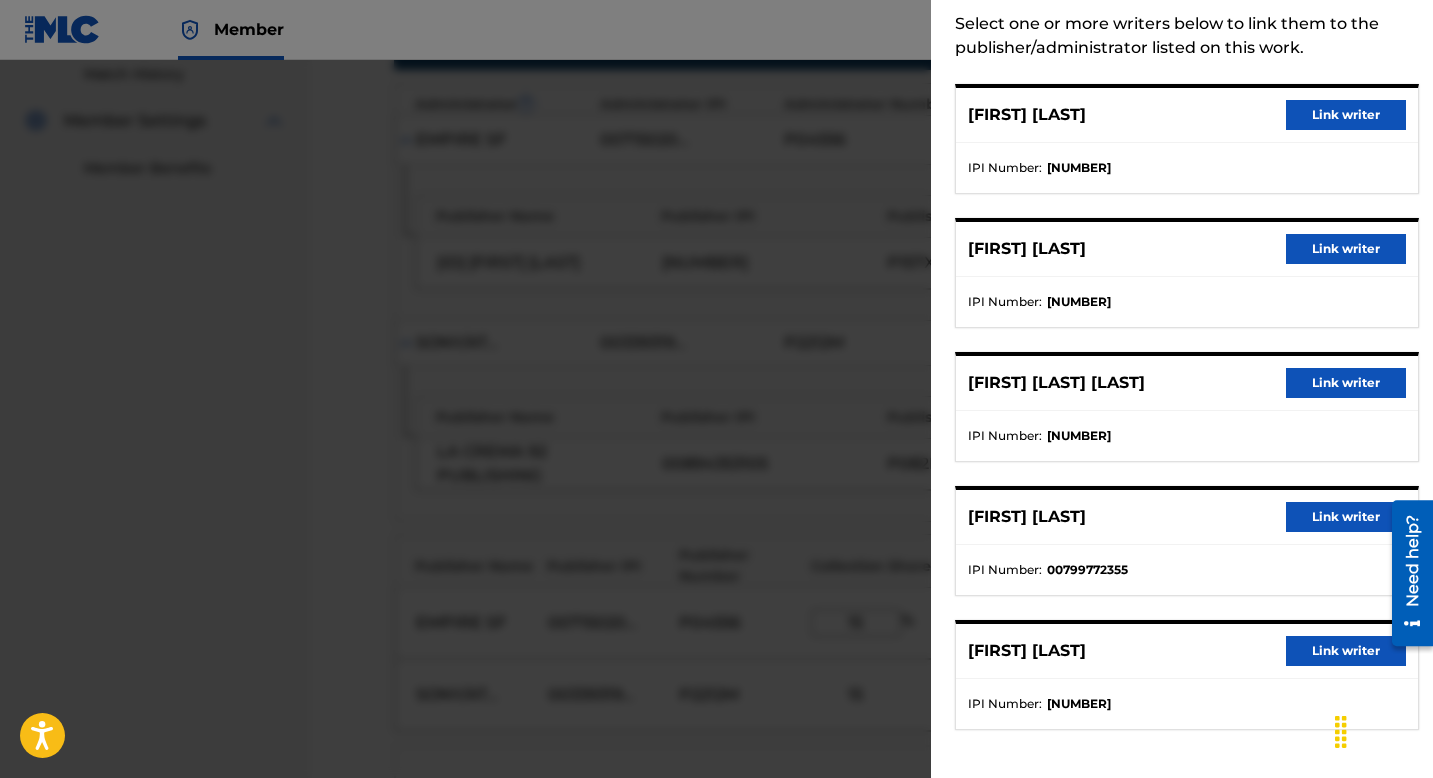 click on "Link writer" at bounding box center (1346, 517) 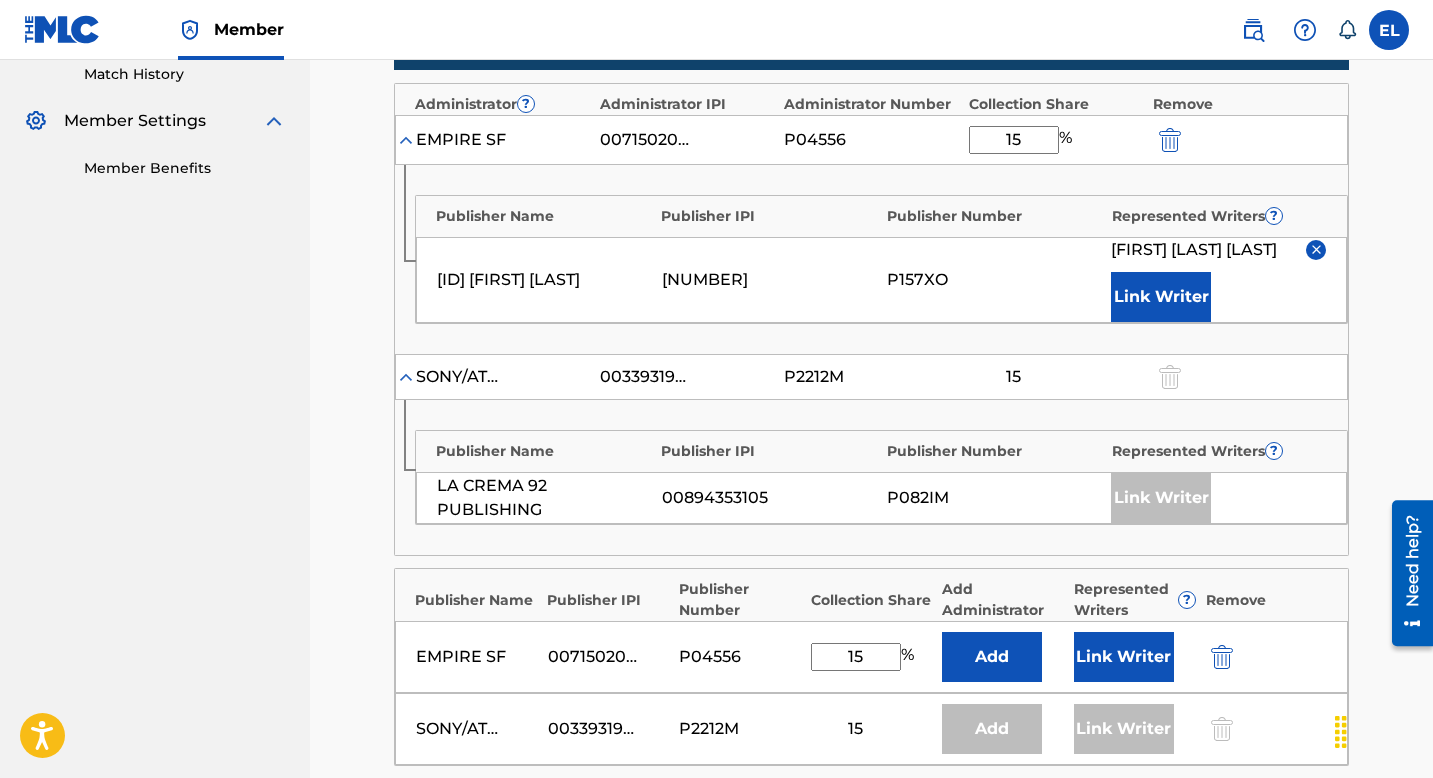 click on "Link Writer" at bounding box center (1124, 657) 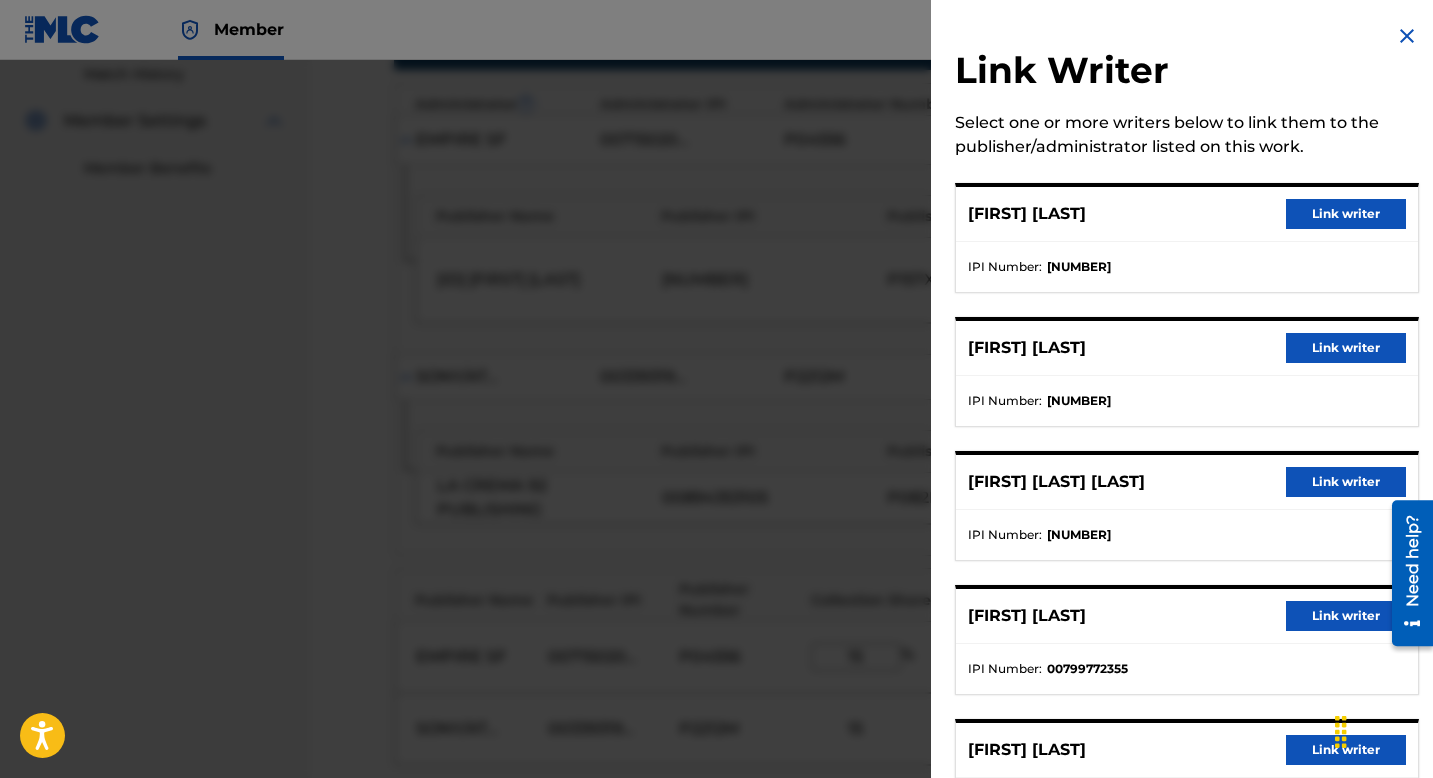 click on "Link writer" at bounding box center [1346, 482] 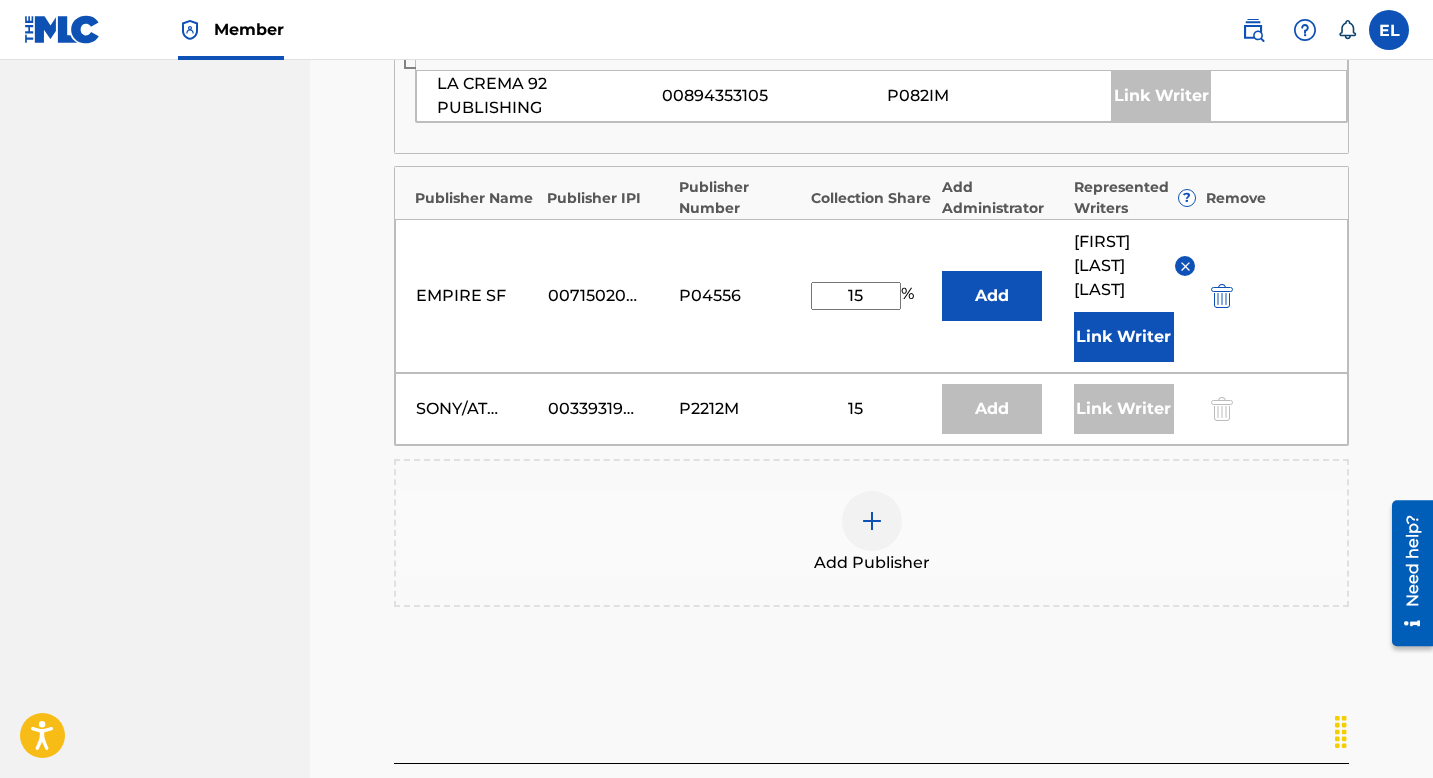 scroll, scrollTop: 1105, scrollLeft: 0, axis: vertical 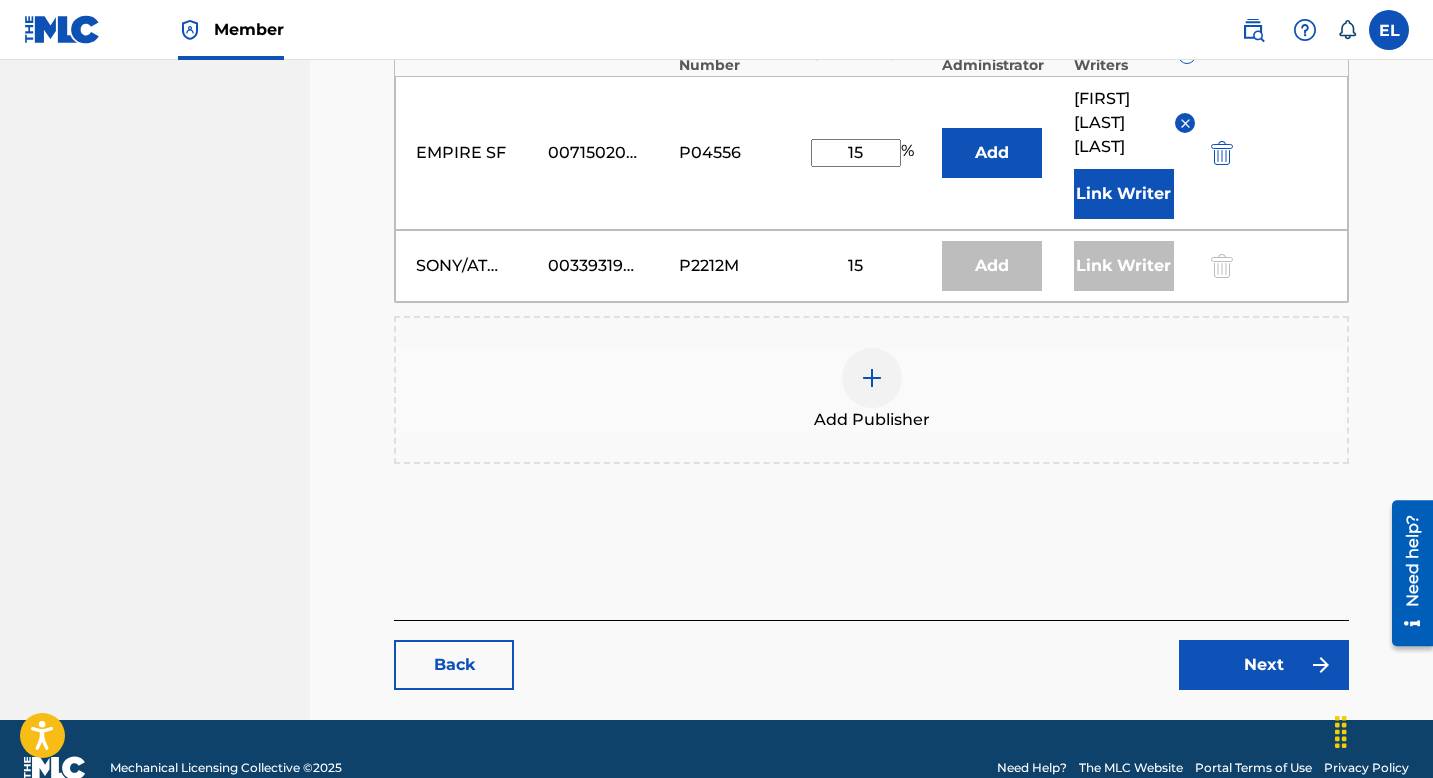 click on "Next" at bounding box center [1264, 665] 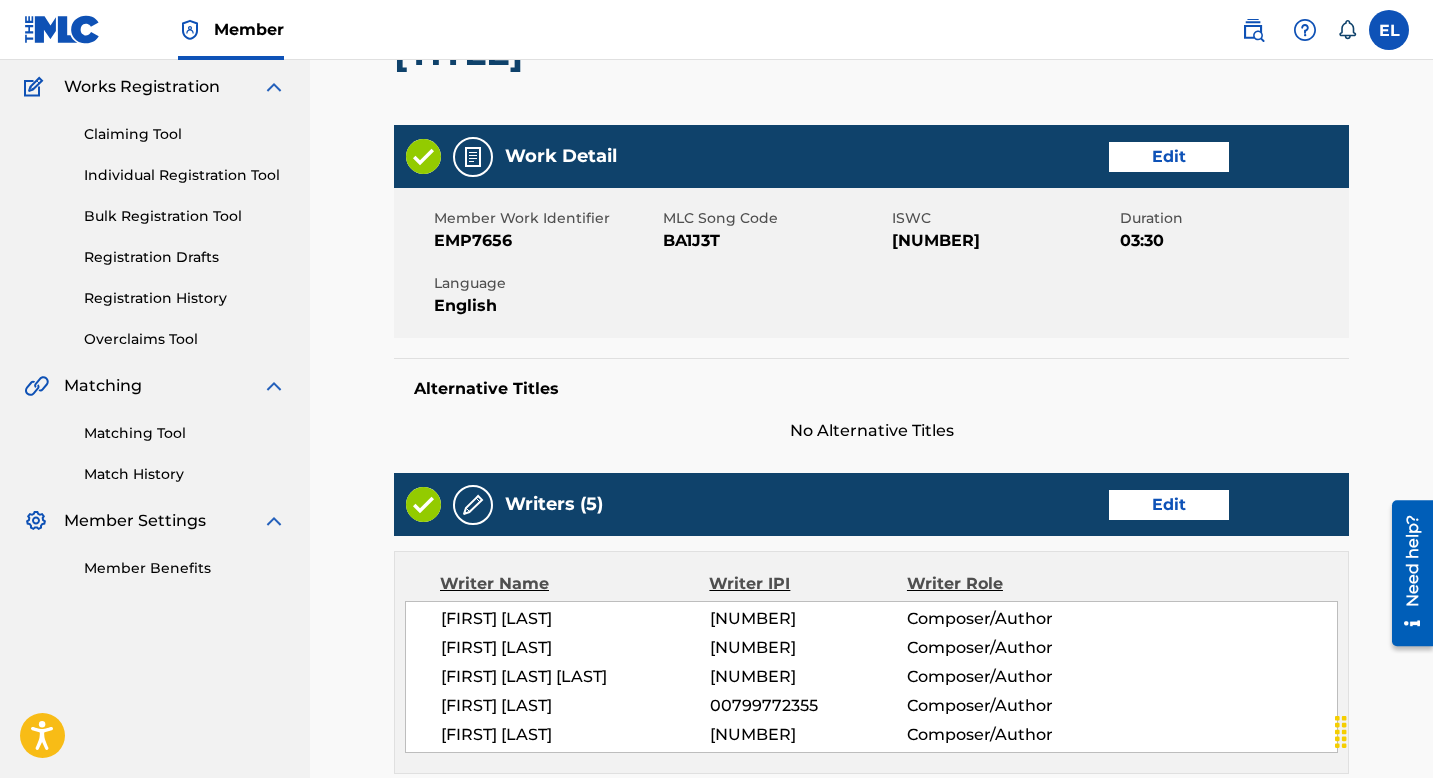 scroll, scrollTop: 147, scrollLeft: 0, axis: vertical 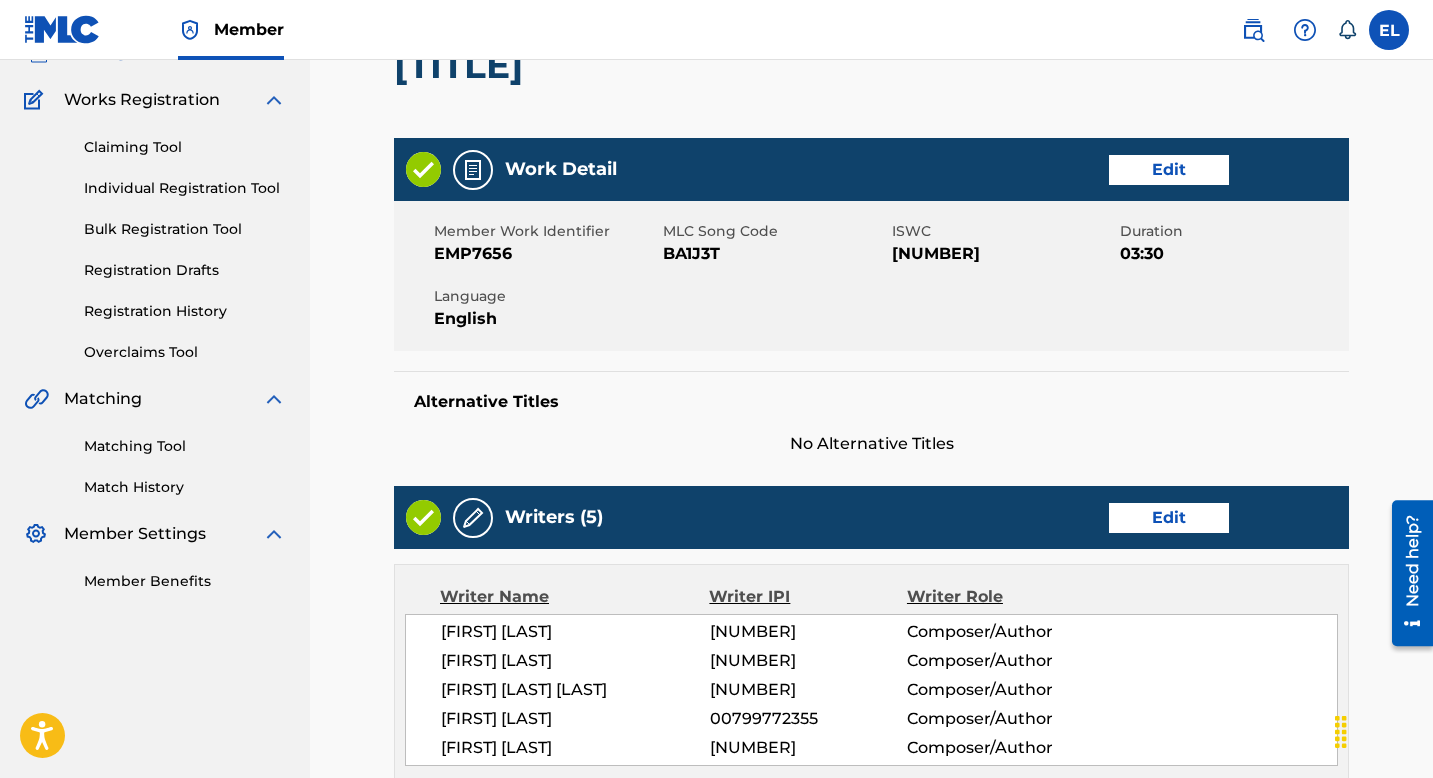 click on "BA1J3T" at bounding box center (775, 254) 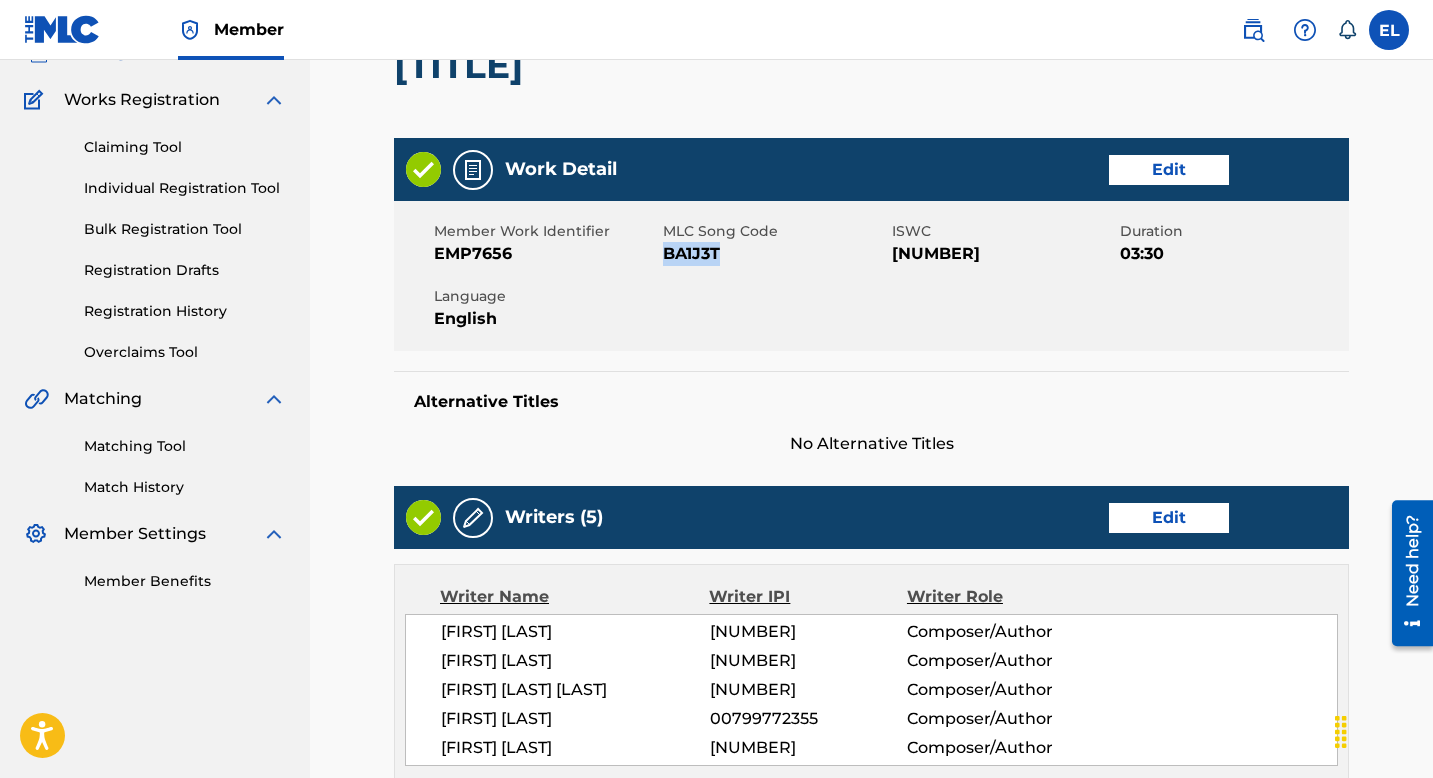 click on "BA1J3T" at bounding box center [775, 254] 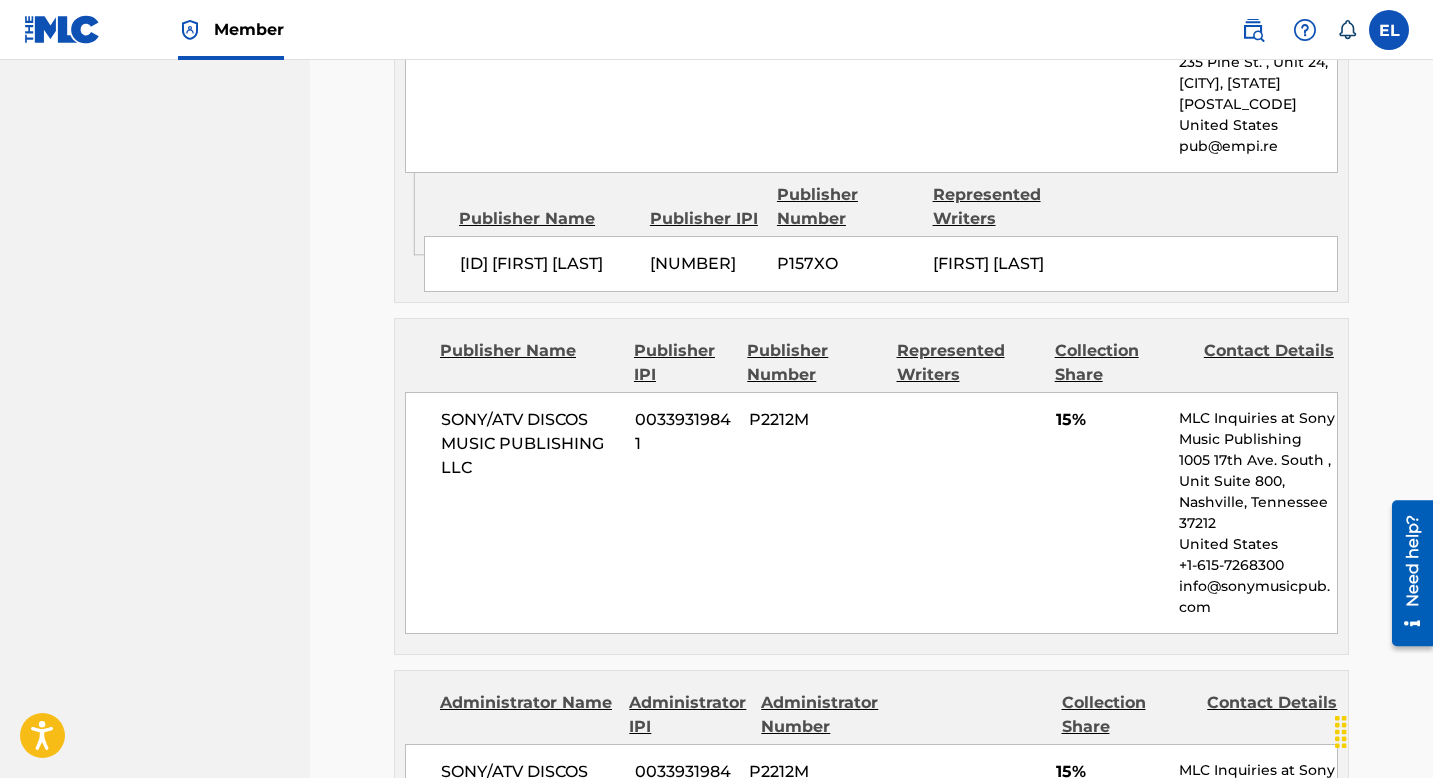 scroll, scrollTop: 2312, scrollLeft: 0, axis: vertical 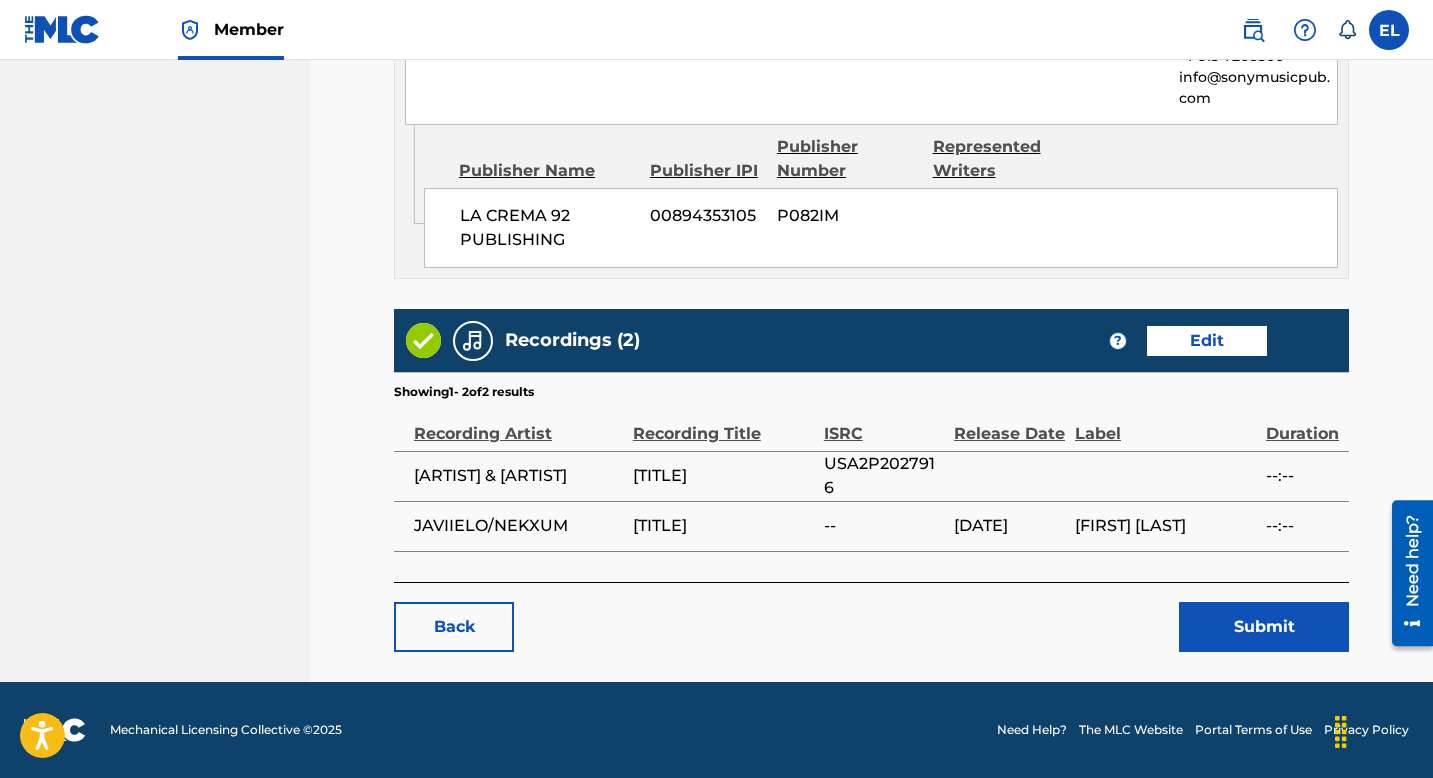 click on "Submit" at bounding box center [1264, 627] 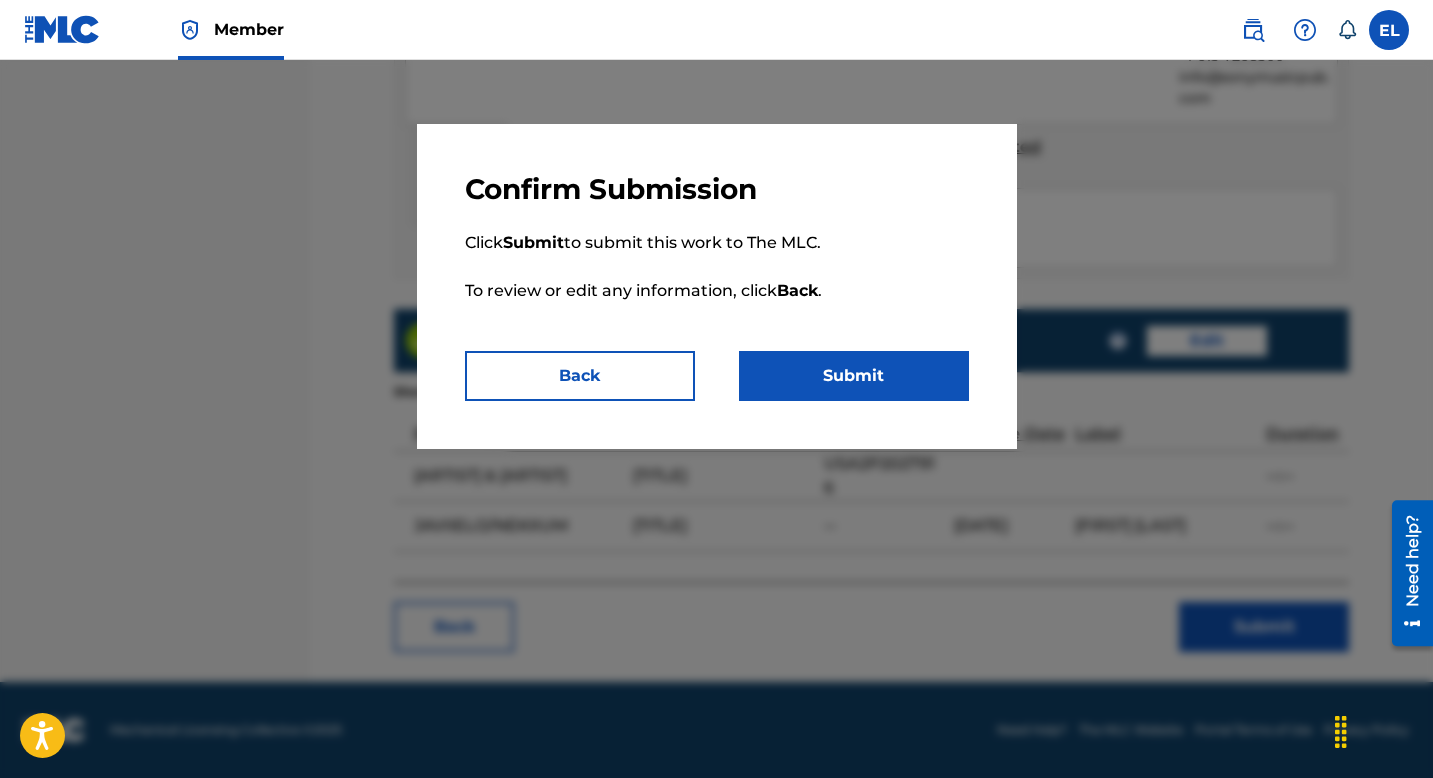 click on "Submit" at bounding box center [854, 376] 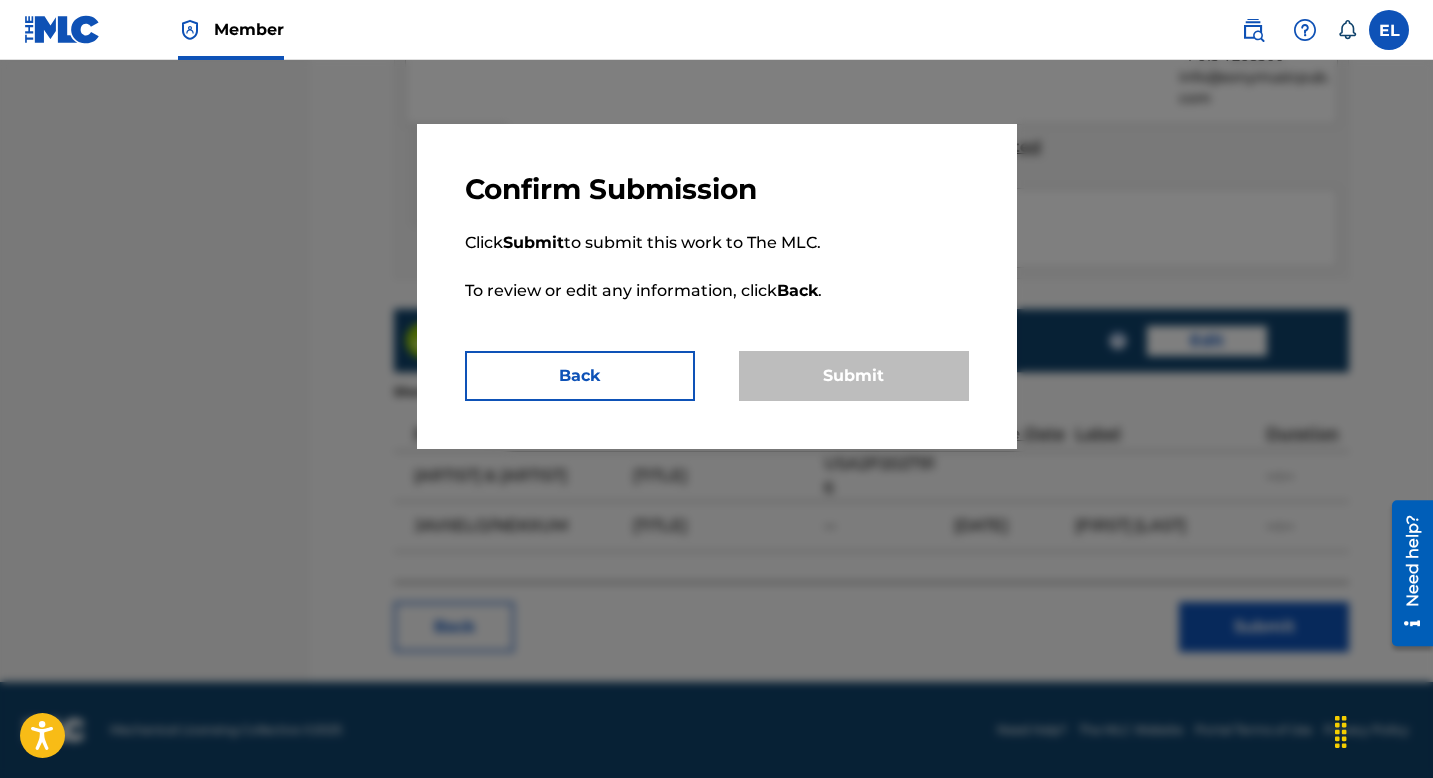scroll, scrollTop: 0, scrollLeft: 0, axis: both 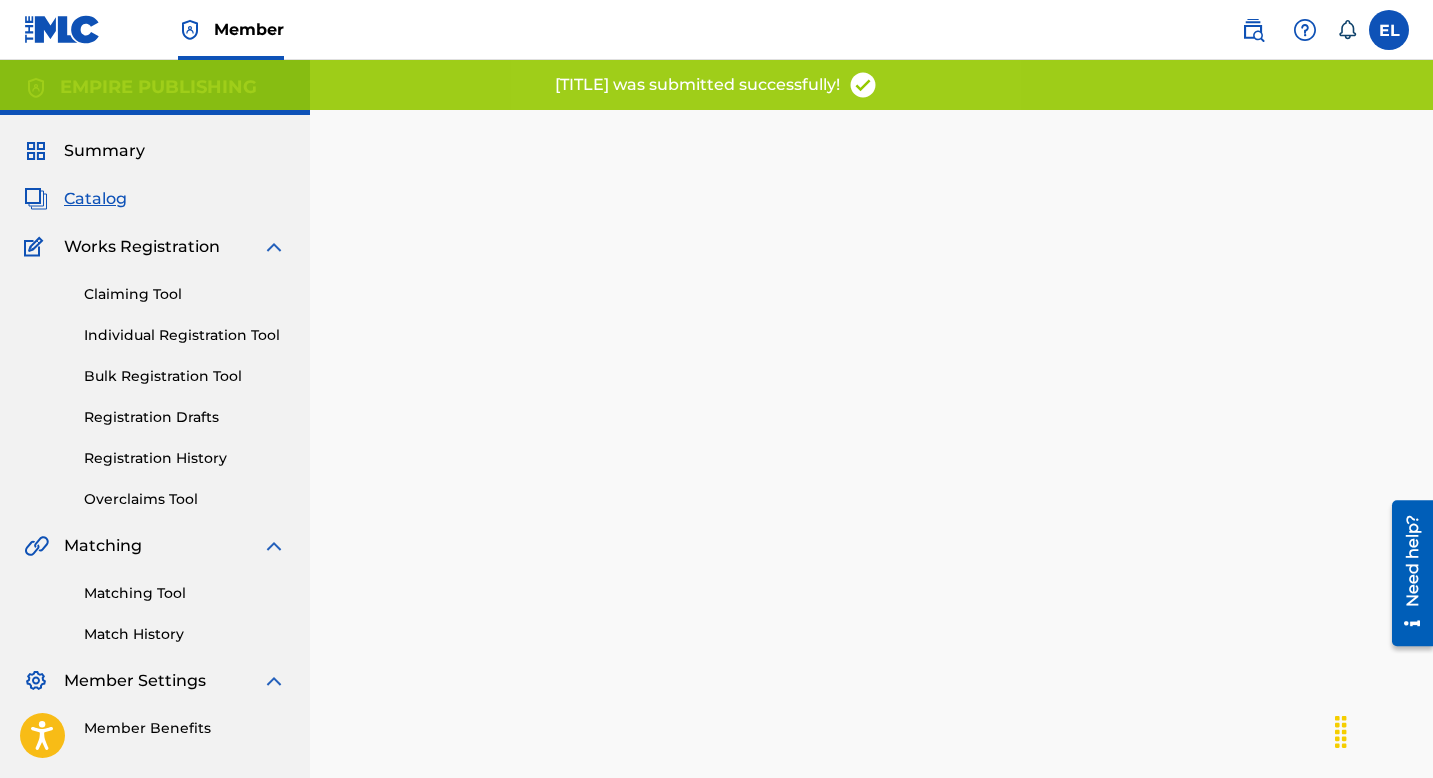 click on "Catalog" at bounding box center (95, 199) 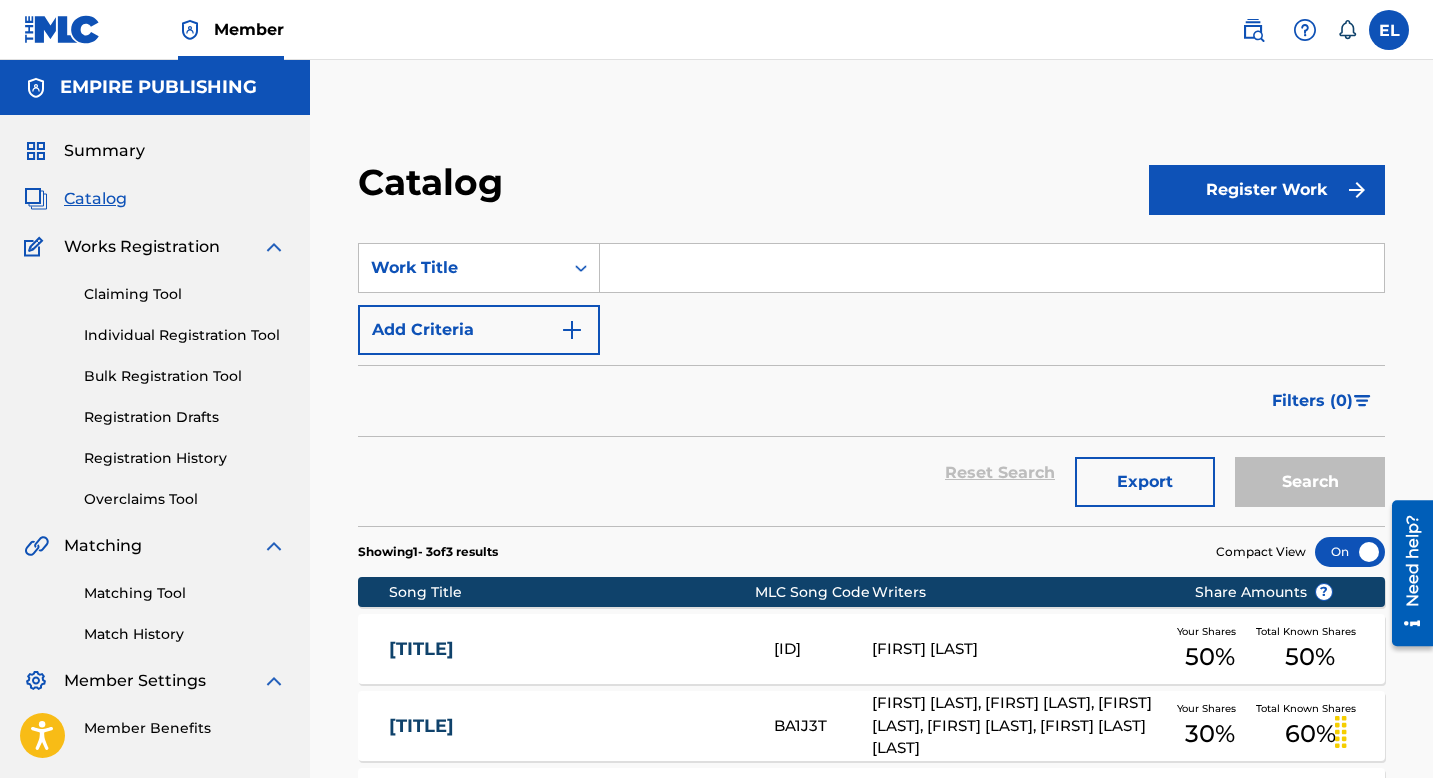 click at bounding box center [992, 268] 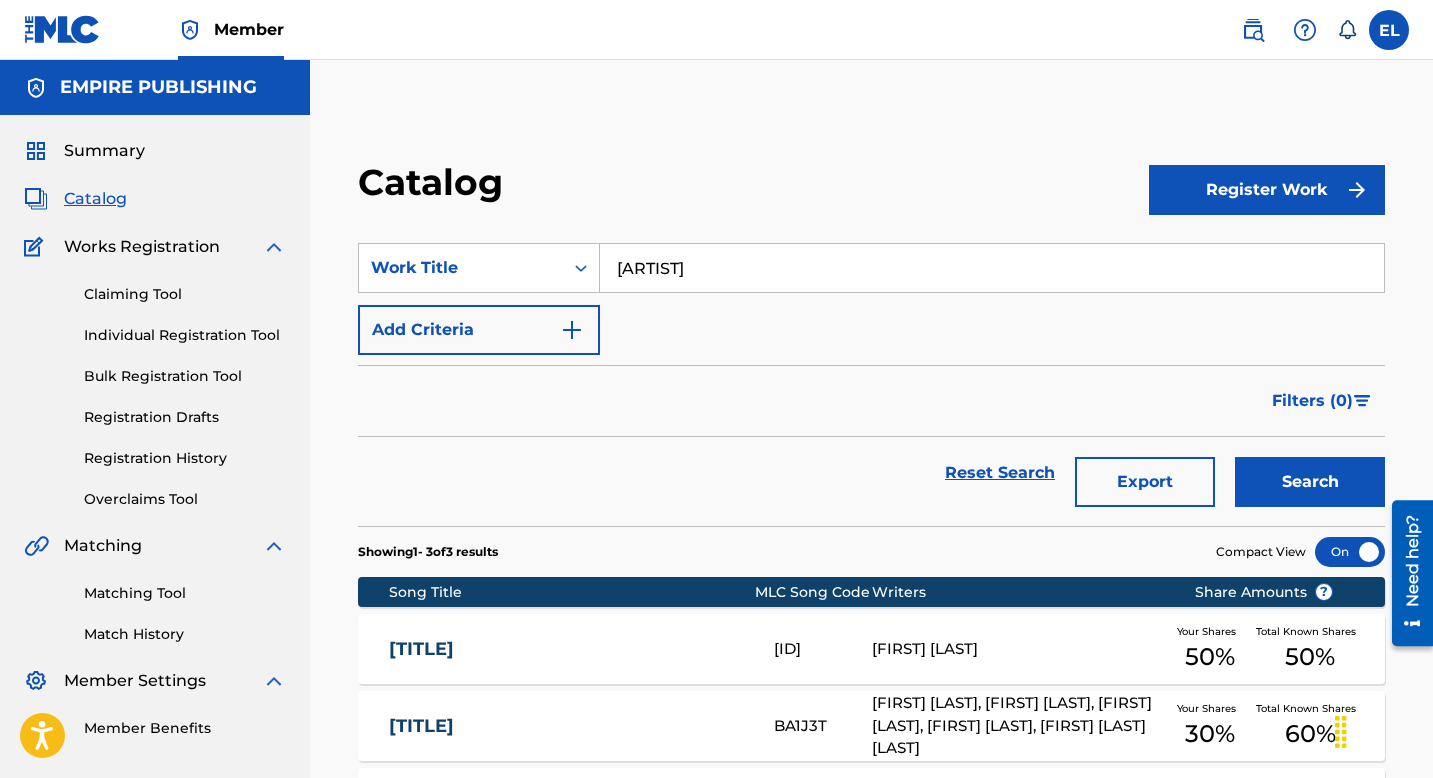 type on "[ARTIST]" 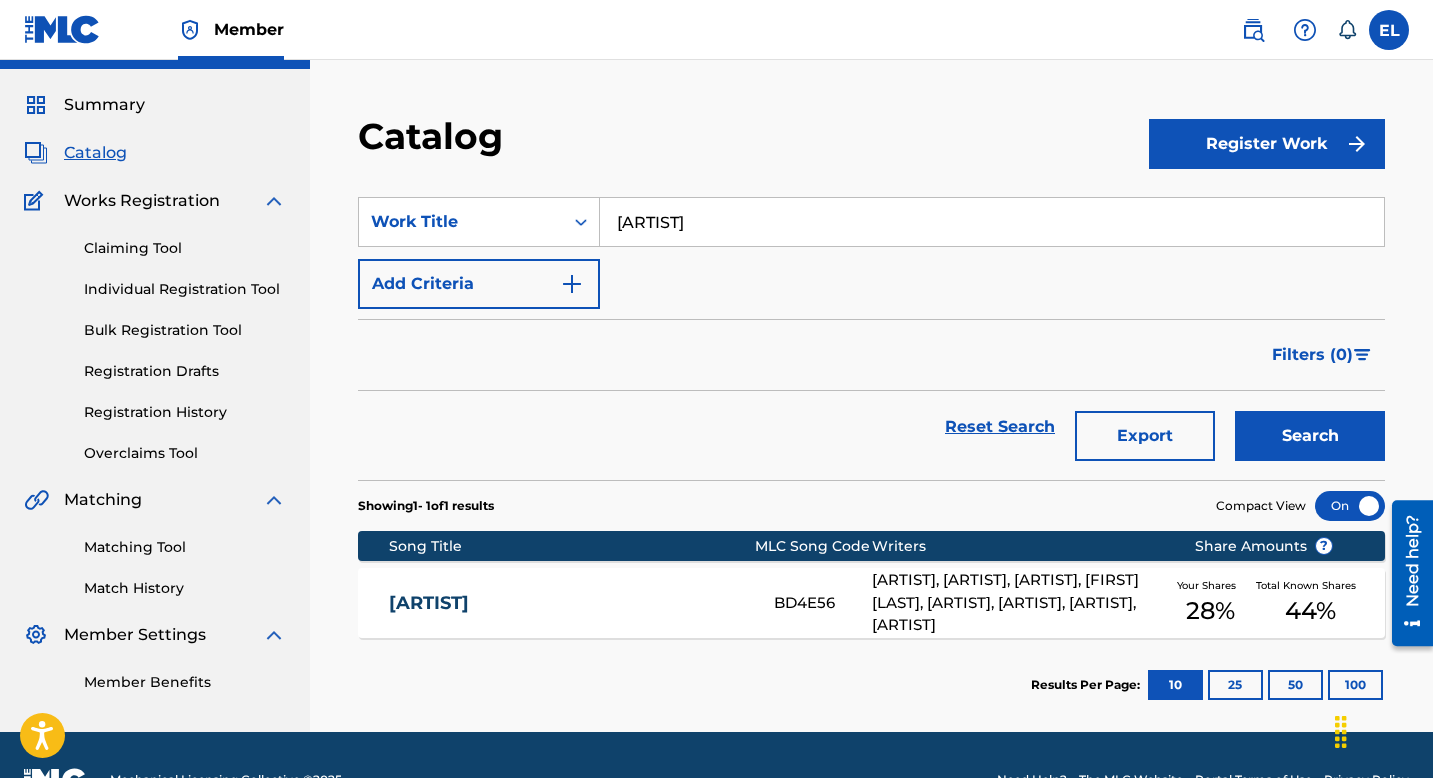 scroll, scrollTop: 96, scrollLeft: 0, axis: vertical 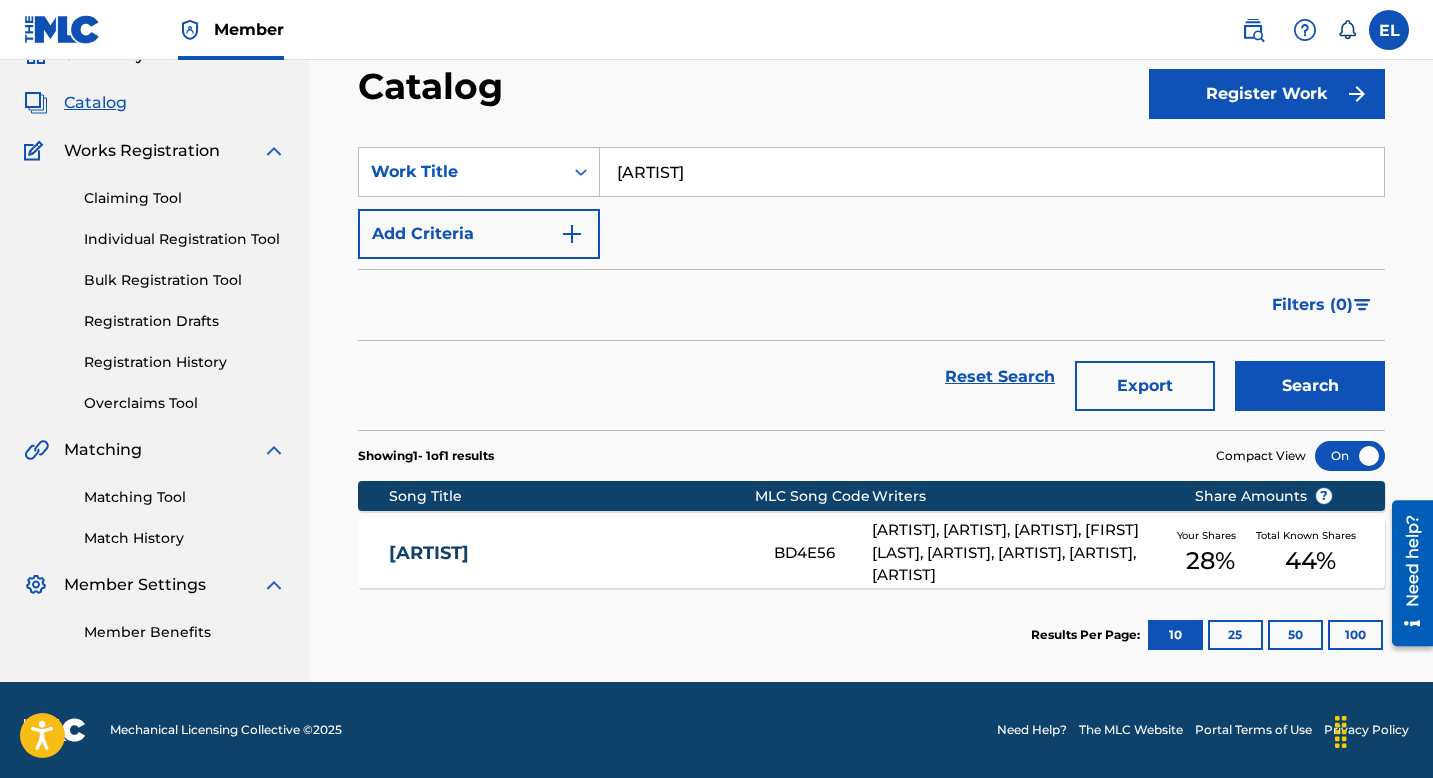 click on "[ARTIST] [TITLE] [ARTIST], [ARTIST], [FIRST] [LAST], [ARTIST], [ARTIST], [ARTIST], [ARTIST] Your Shares [PERCENTAGE] Total Known Shares [PERCENTAGE]" at bounding box center (871, 553) 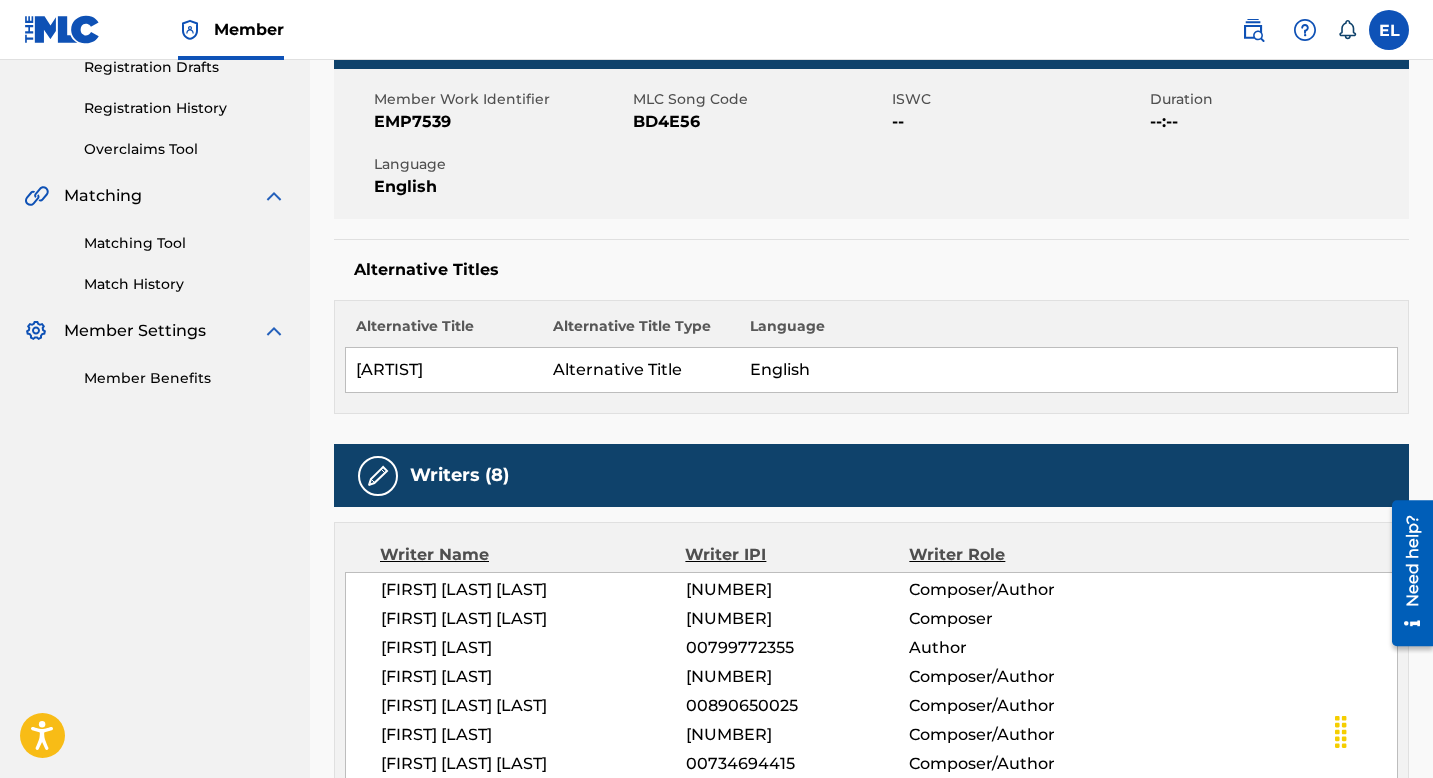 scroll, scrollTop: 349, scrollLeft: 0, axis: vertical 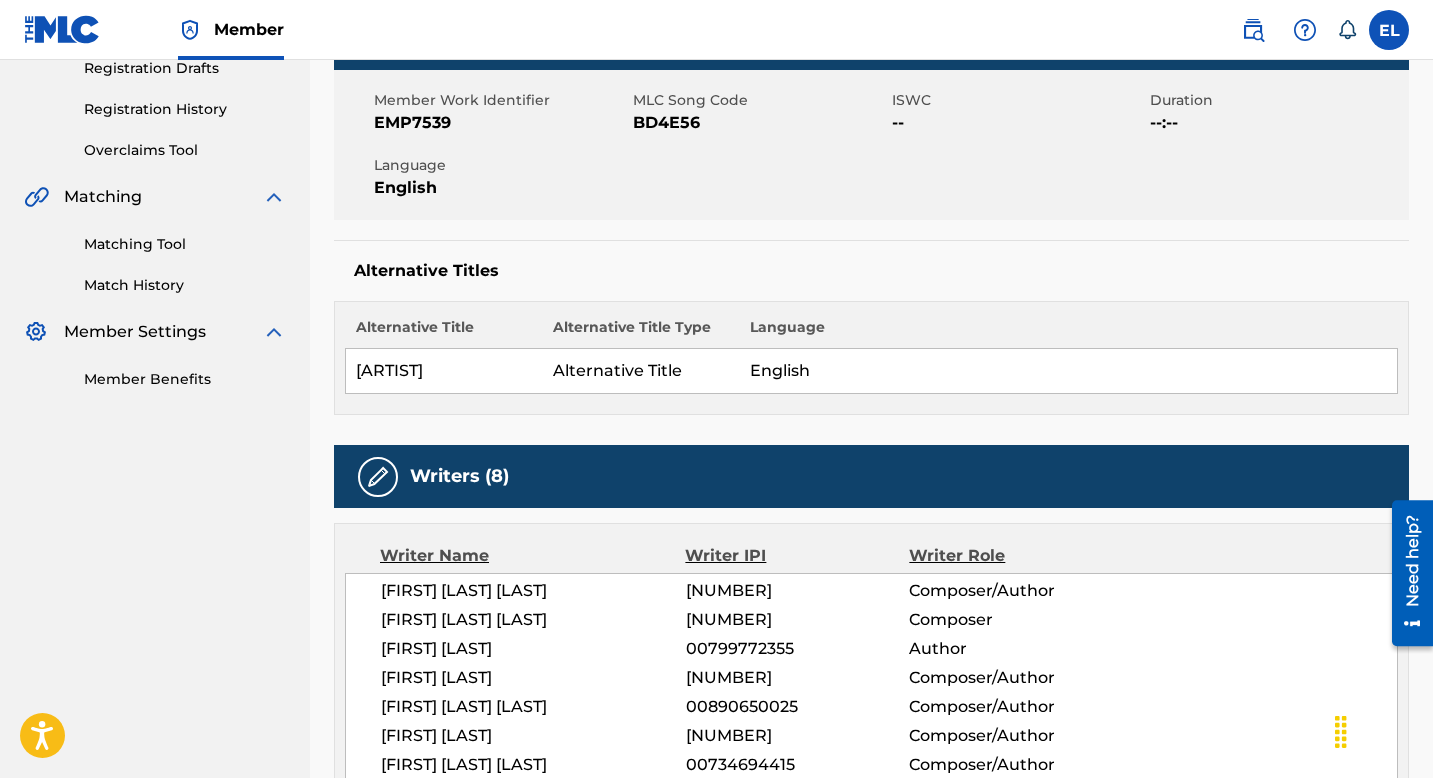 click on "BD4E56" at bounding box center [760, 123] 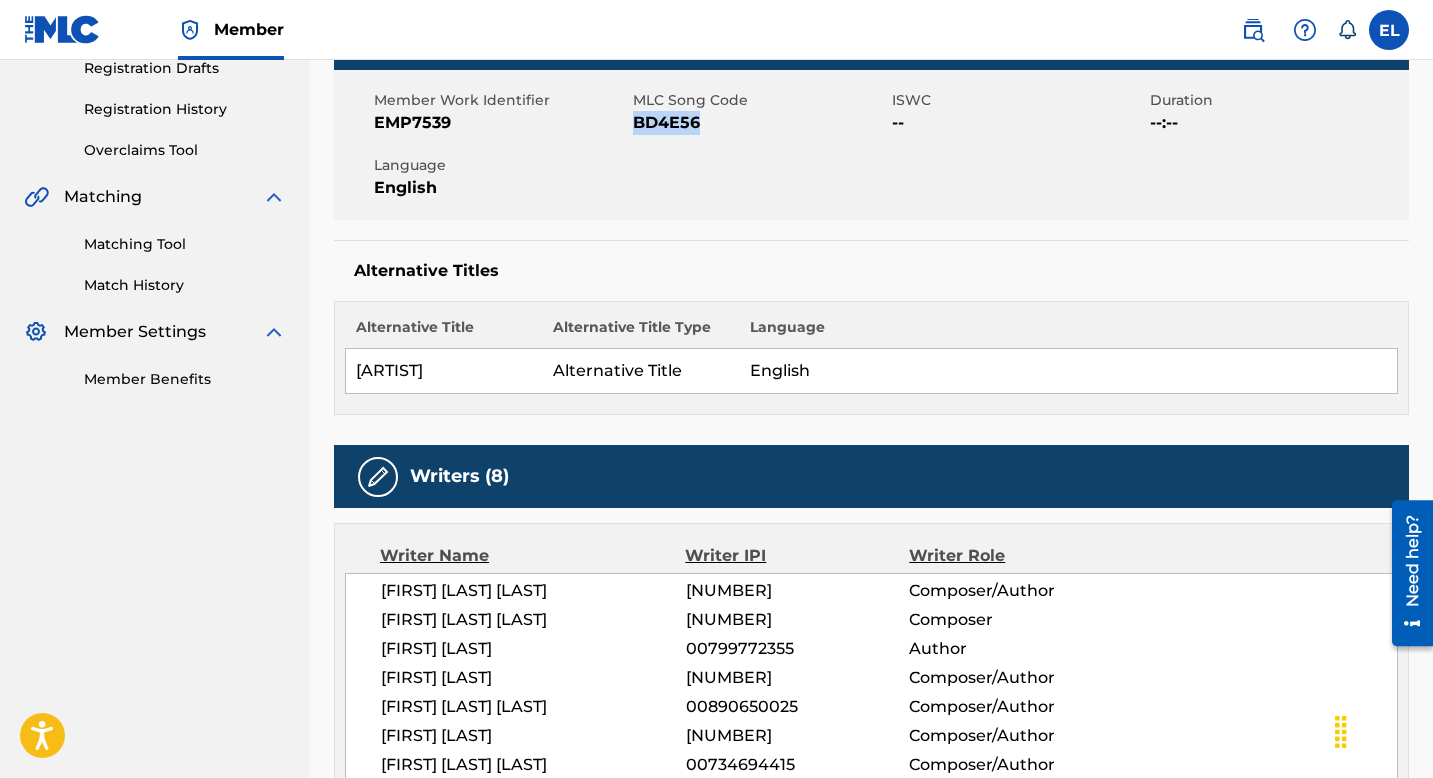 drag, startPoint x: 650, startPoint y: 120, endPoint x: 605, endPoint y: 130, distance: 46.09772 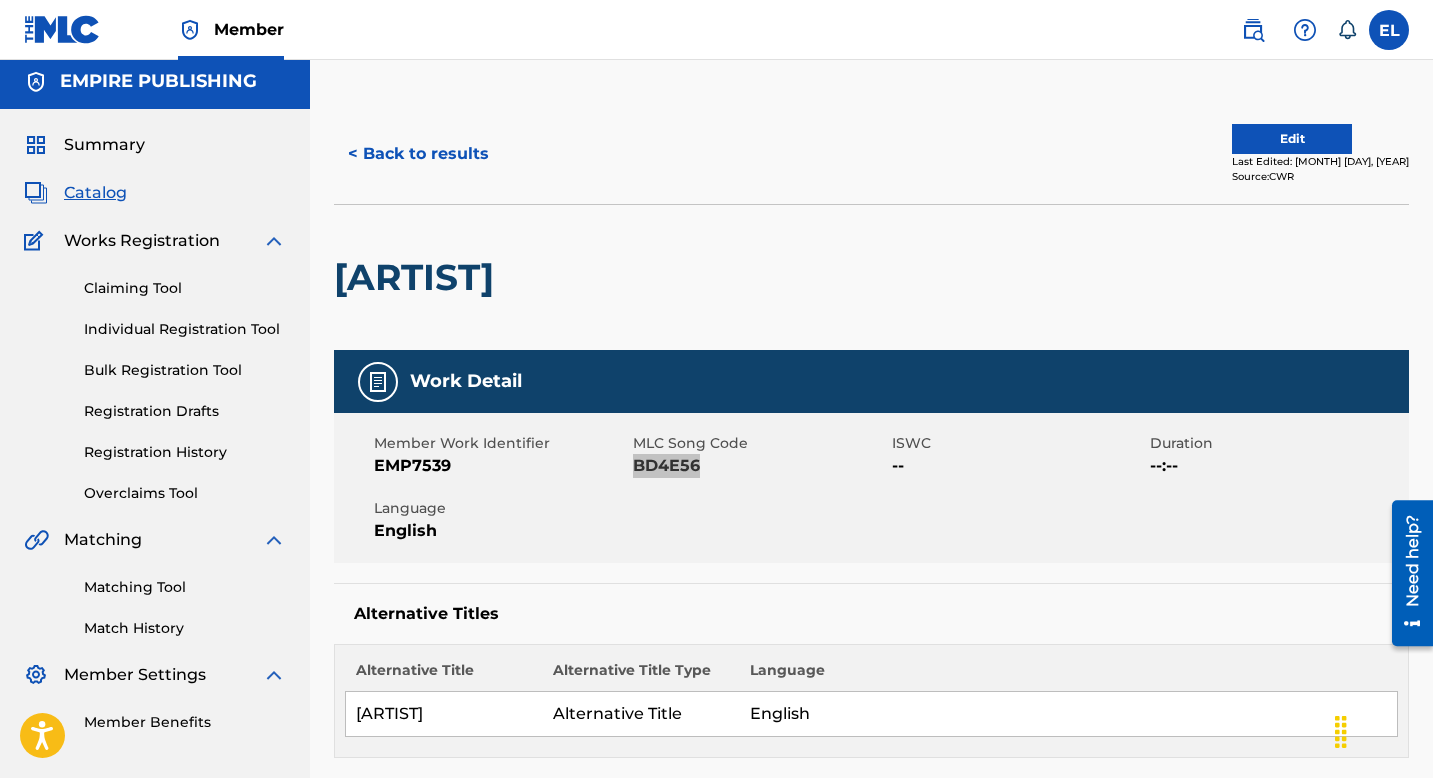 scroll, scrollTop: 0, scrollLeft: 0, axis: both 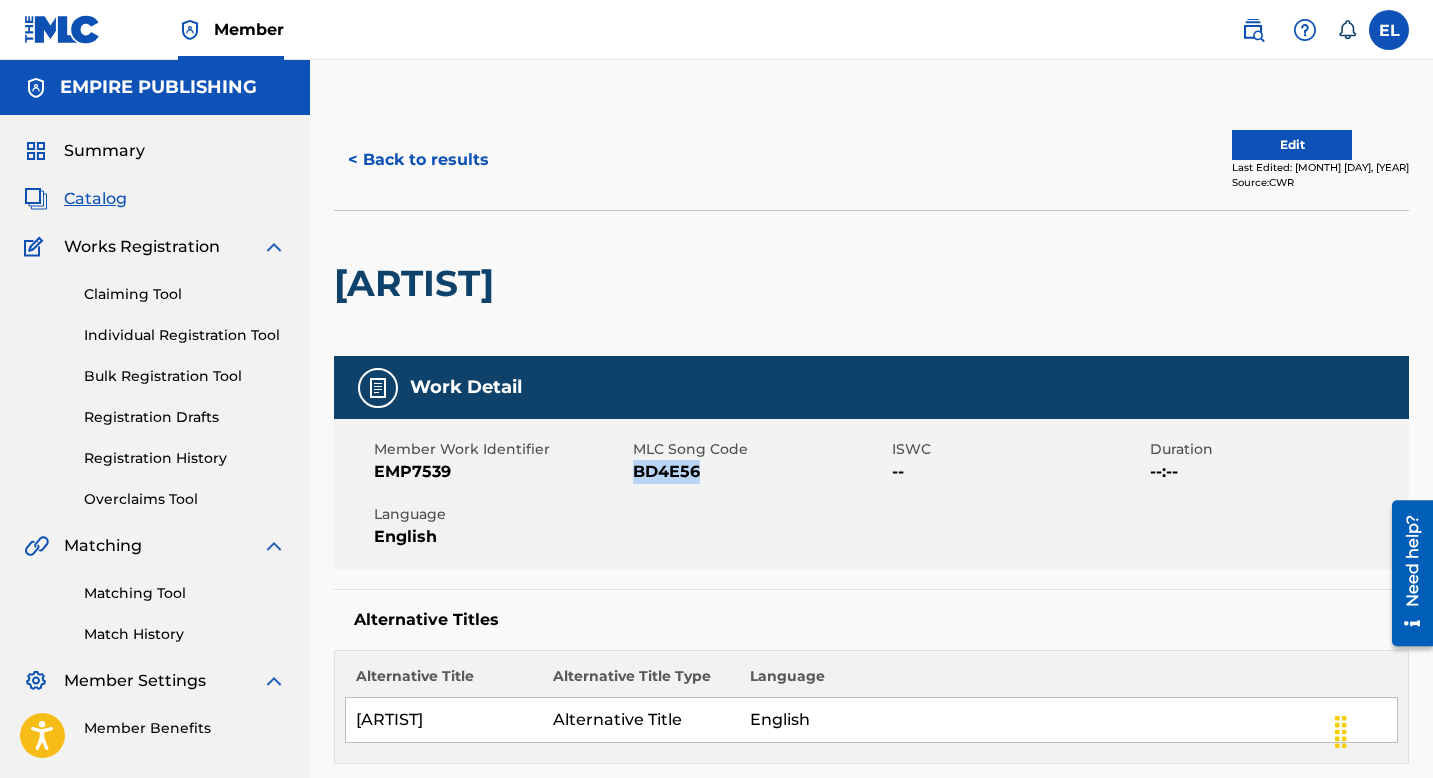 click on "Edit" at bounding box center (1292, 145) 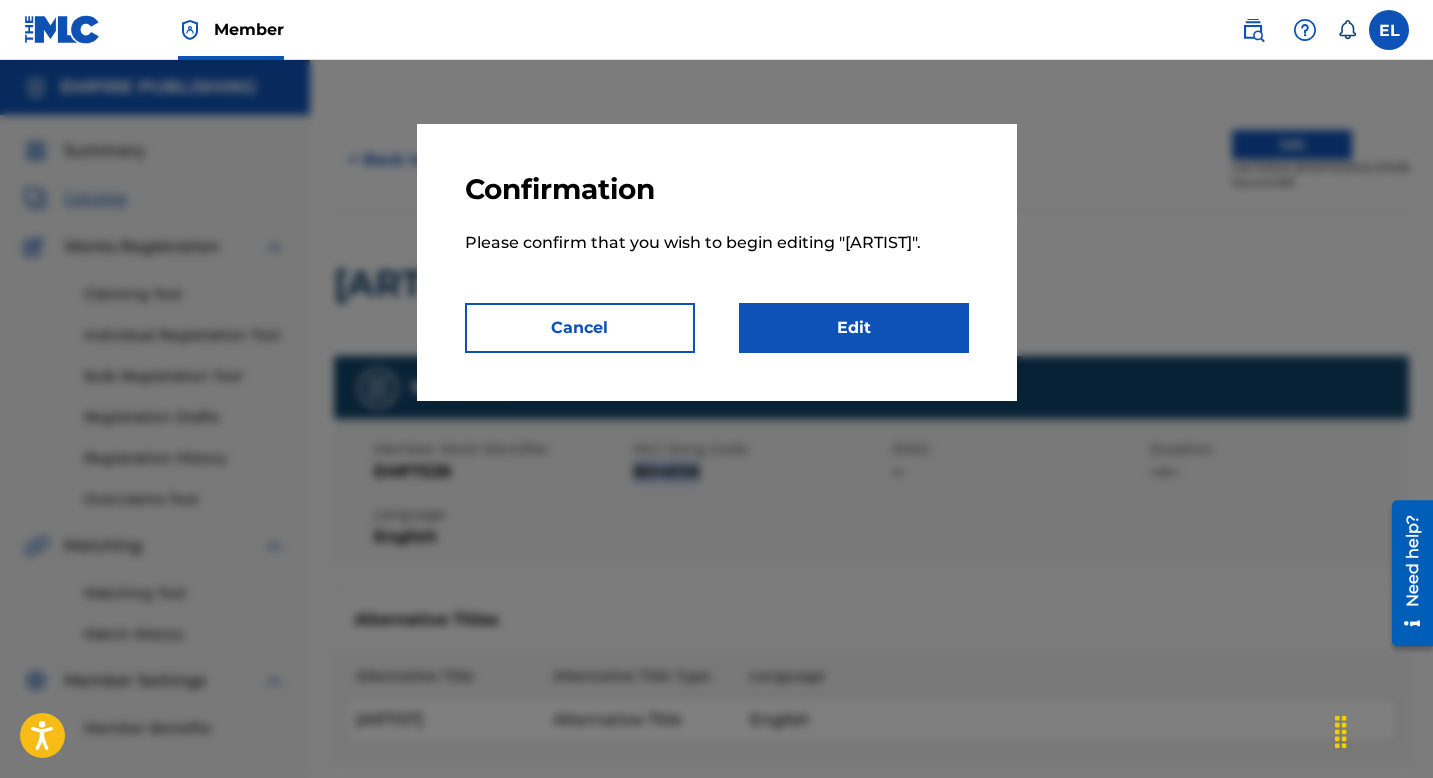 click on "Edit" at bounding box center (854, 328) 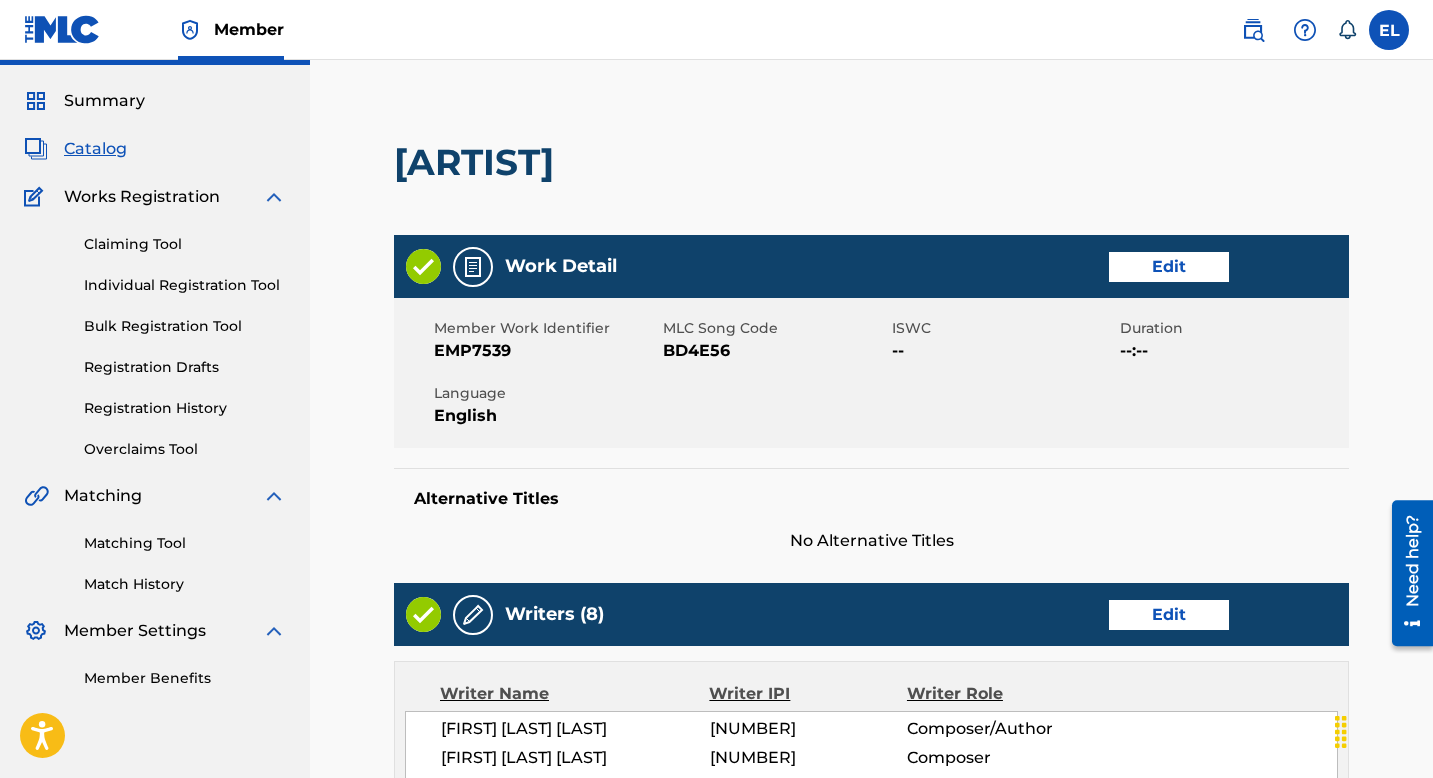 scroll, scrollTop: 77, scrollLeft: 0, axis: vertical 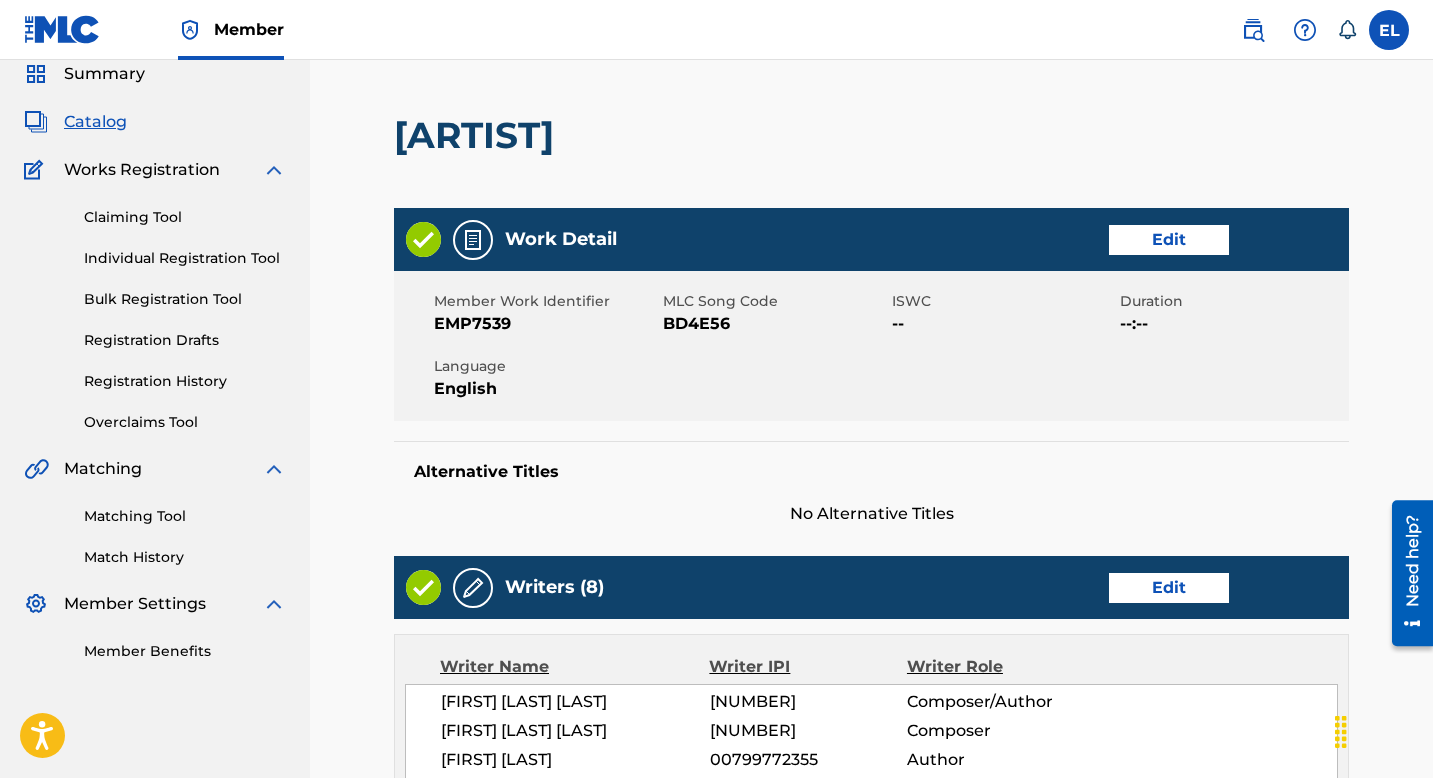 click on "Edit" at bounding box center [1169, 240] 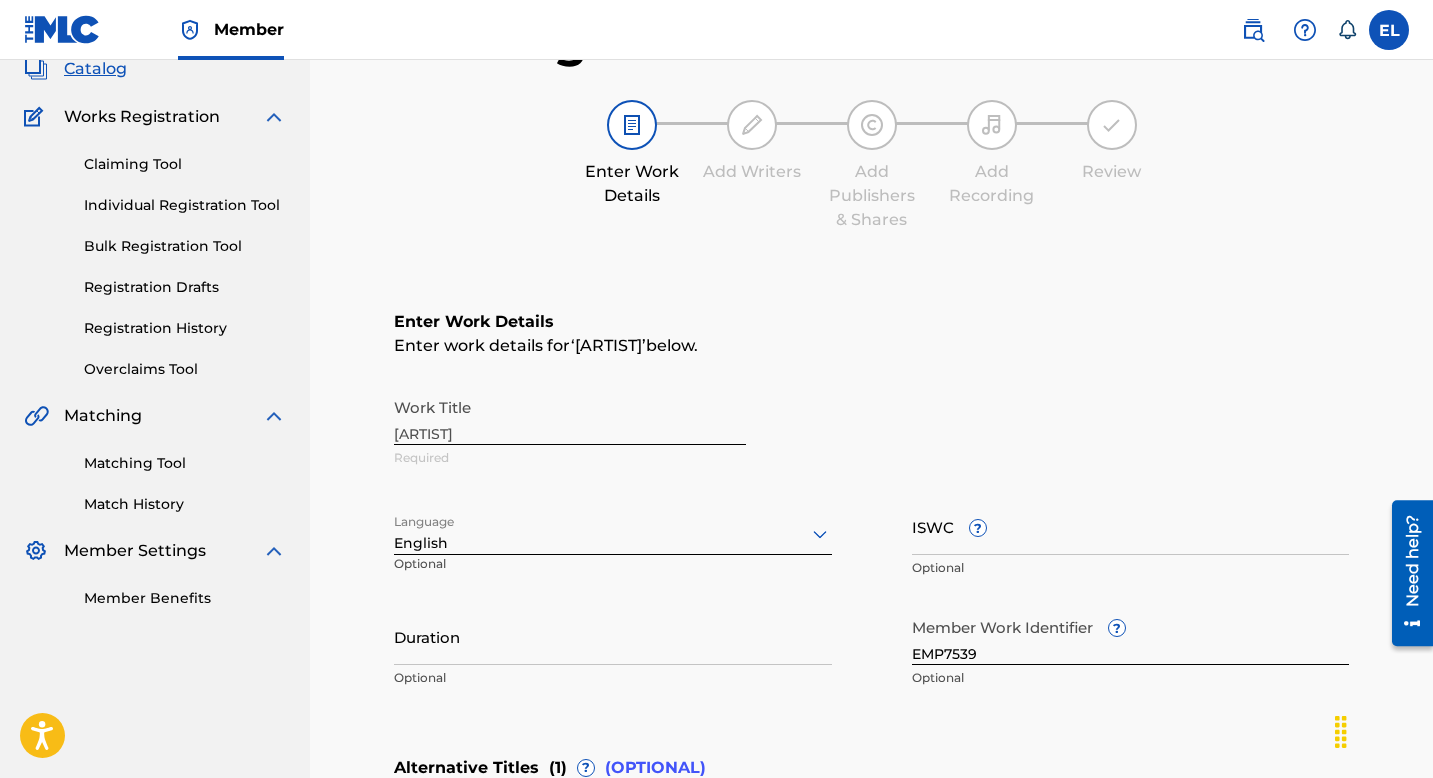 scroll, scrollTop: 180, scrollLeft: 0, axis: vertical 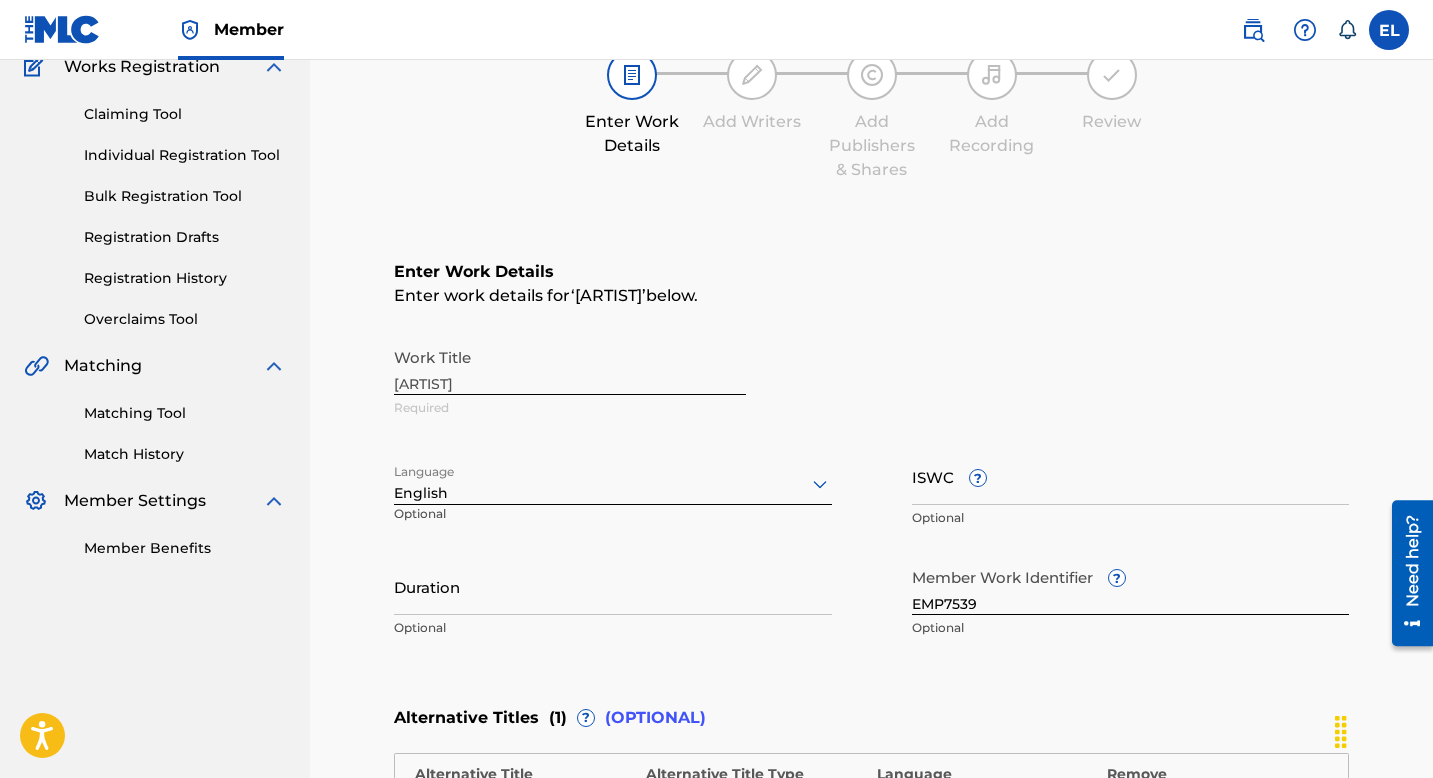 click on "ISWC   ?" at bounding box center (1131, 476) 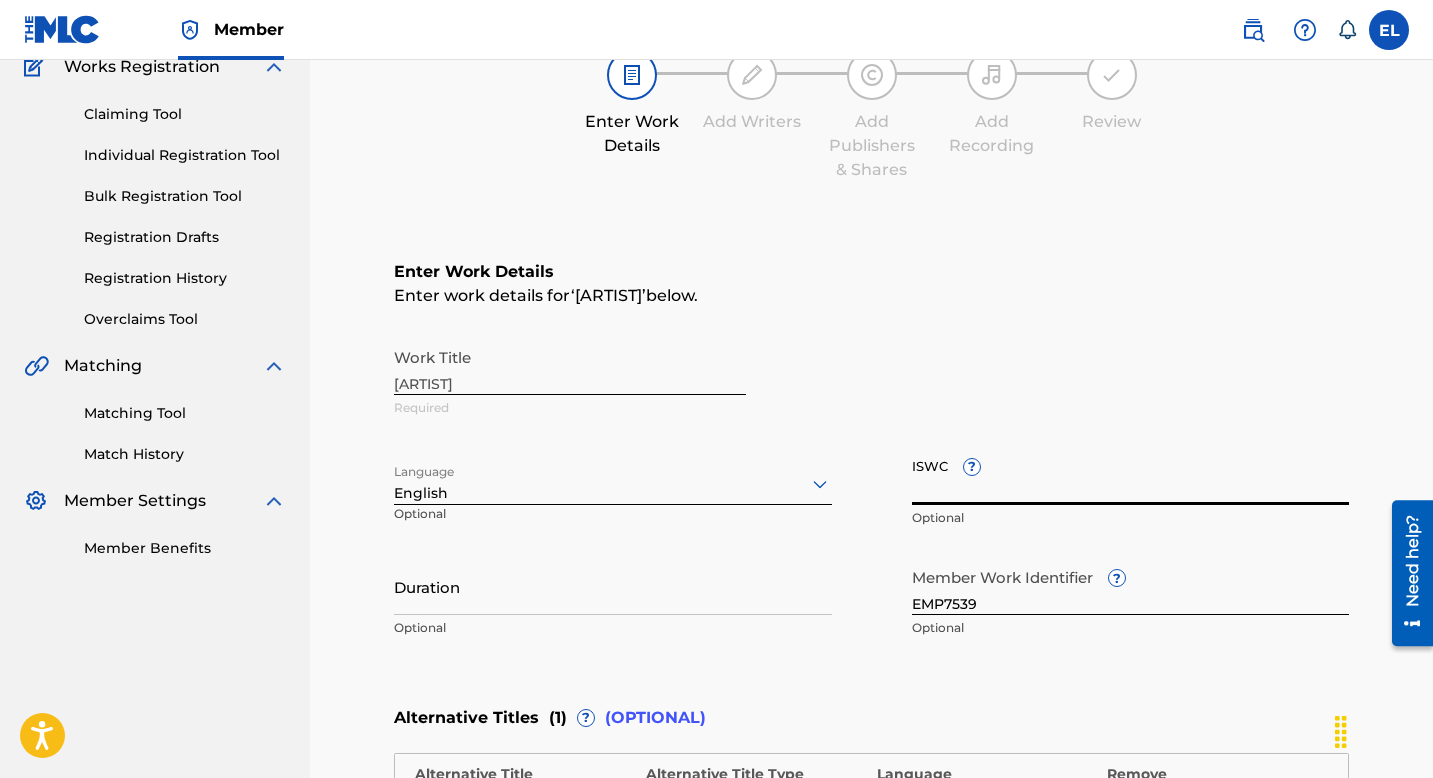 click on "ISWC   ?" at bounding box center (1131, 476) 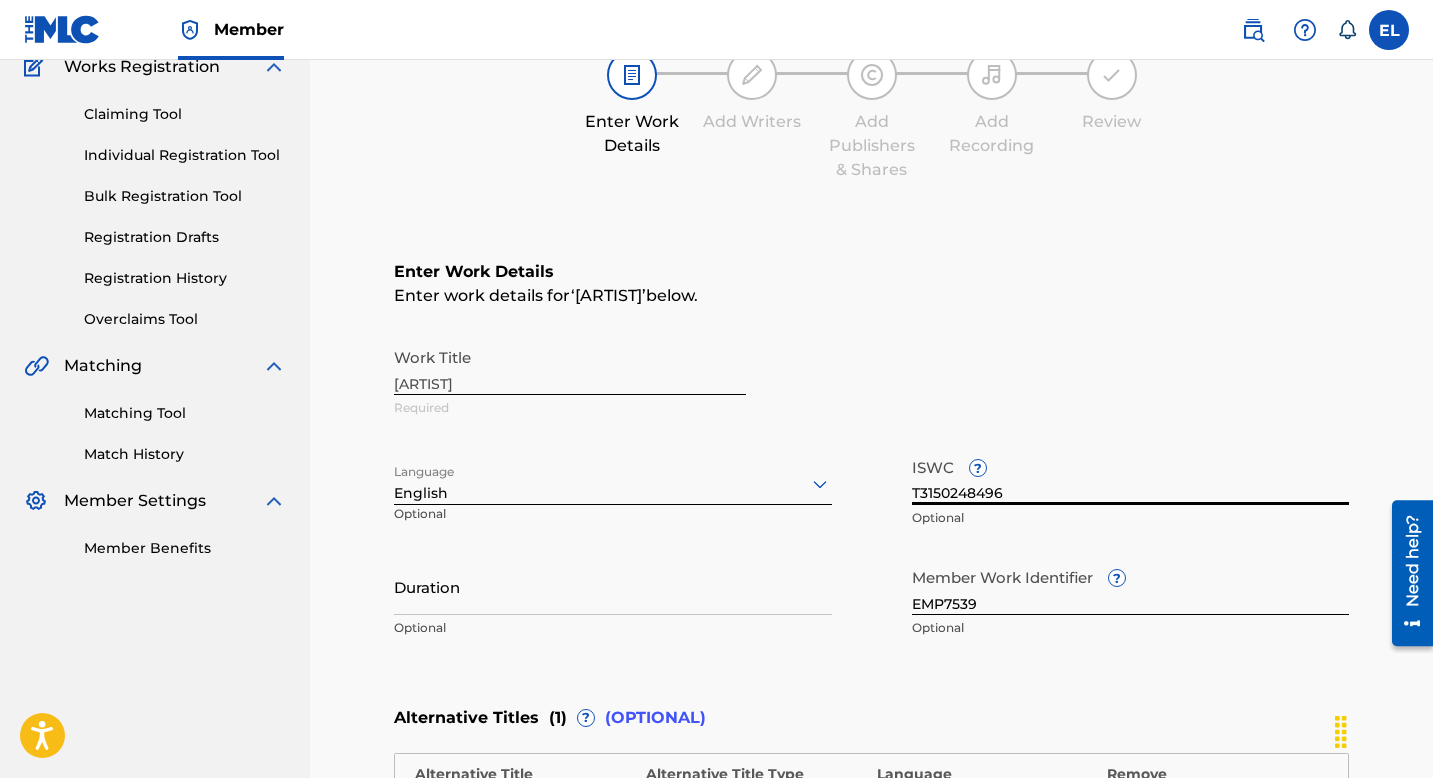 type on "T3150248496" 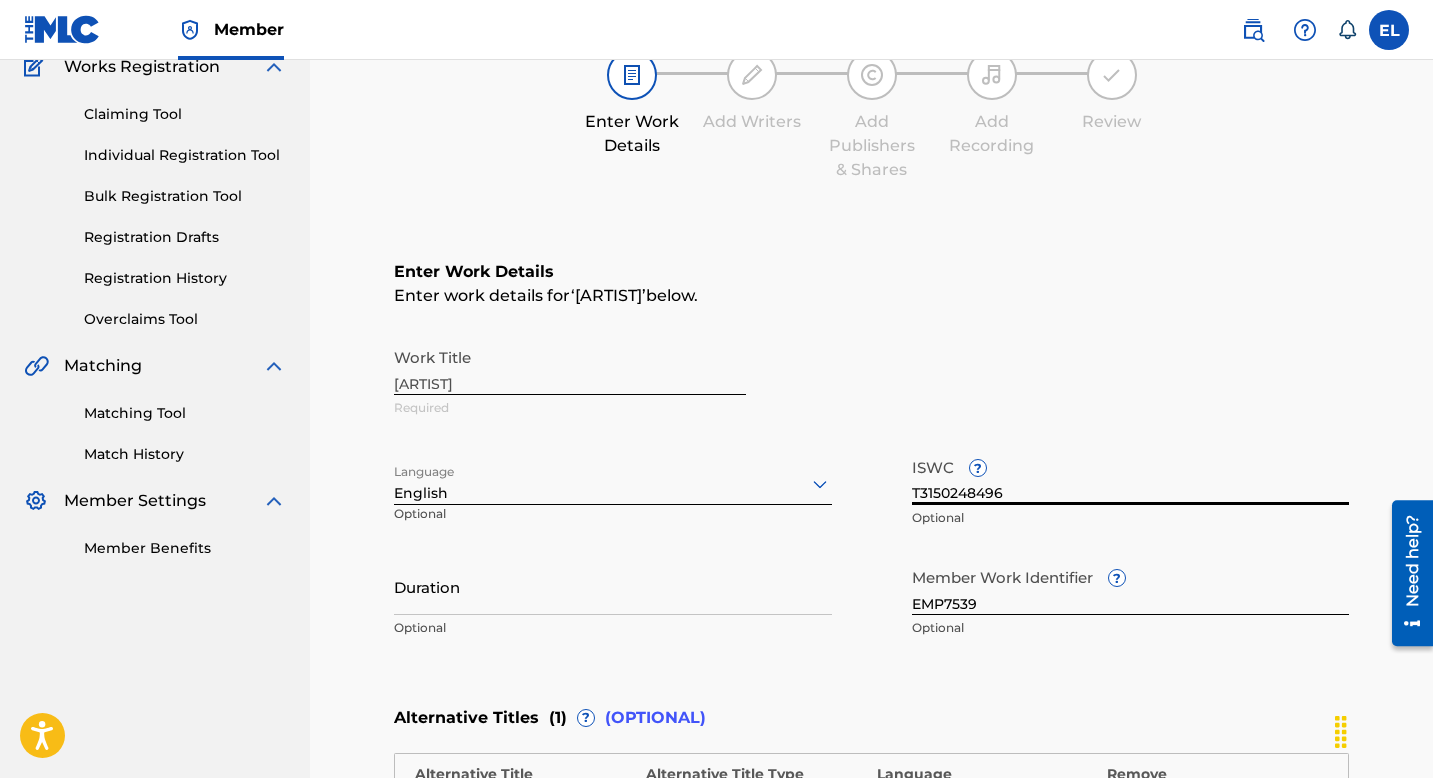 click on "Duration" at bounding box center [613, 586] 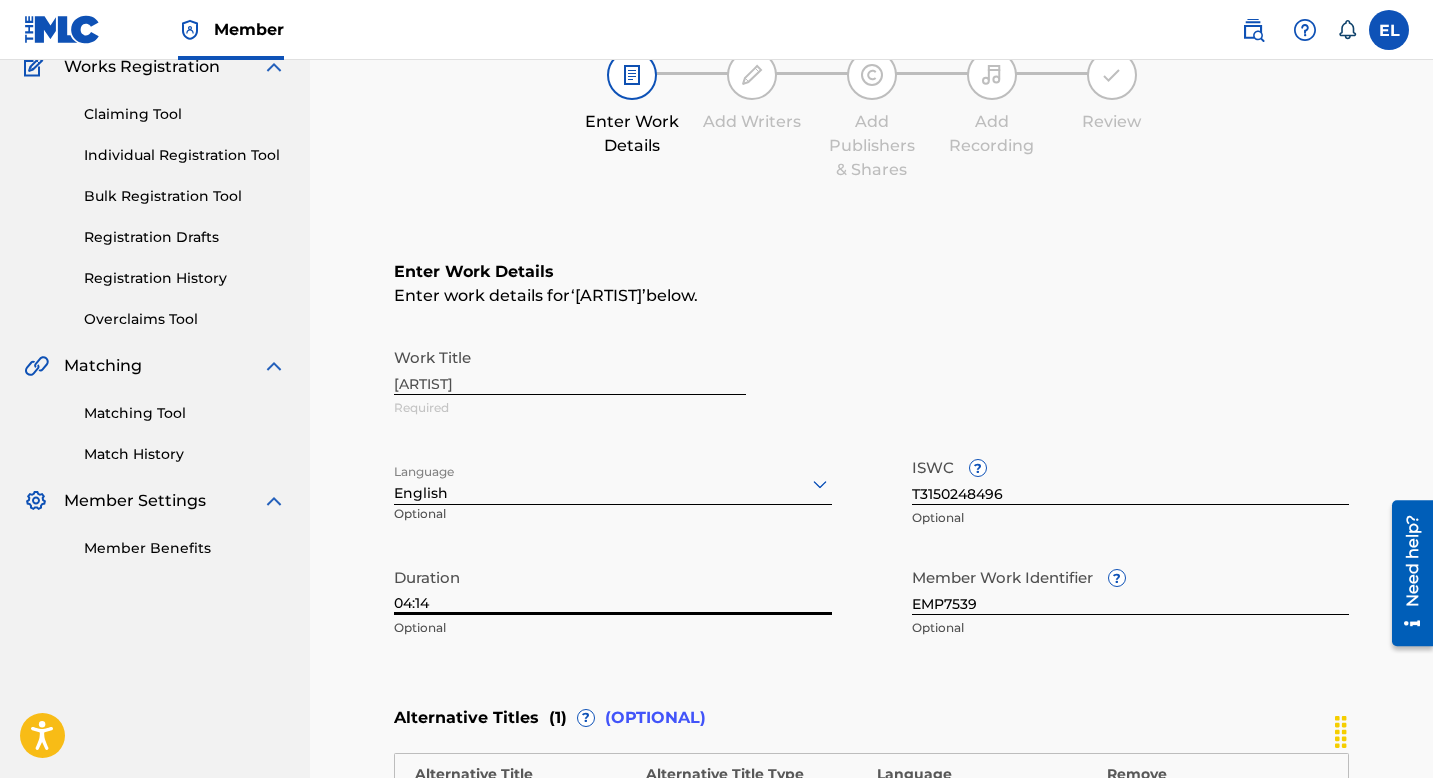 scroll, scrollTop: 580, scrollLeft: 0, axis: vertical 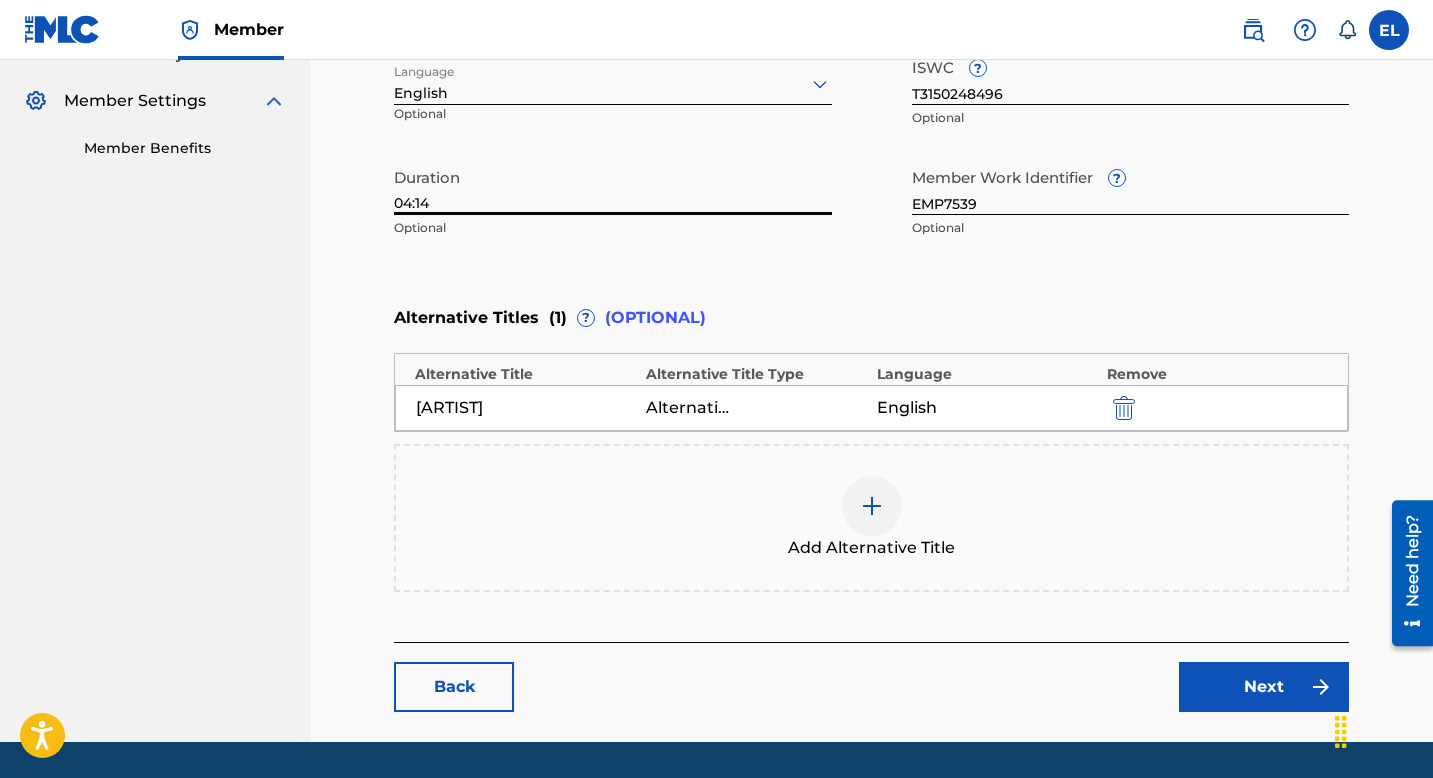 type on "04:14" 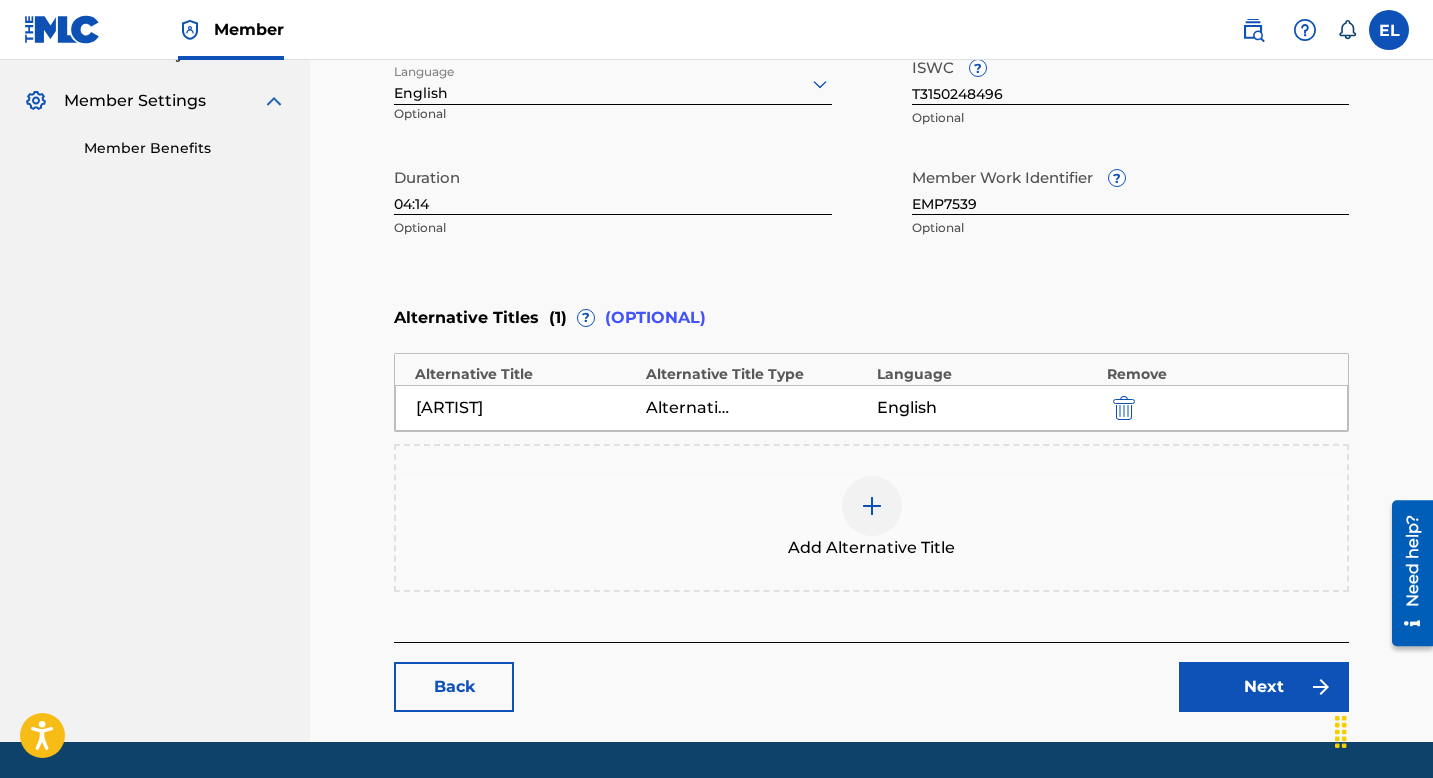 click on "Next" at bounding box center [1264, 687] 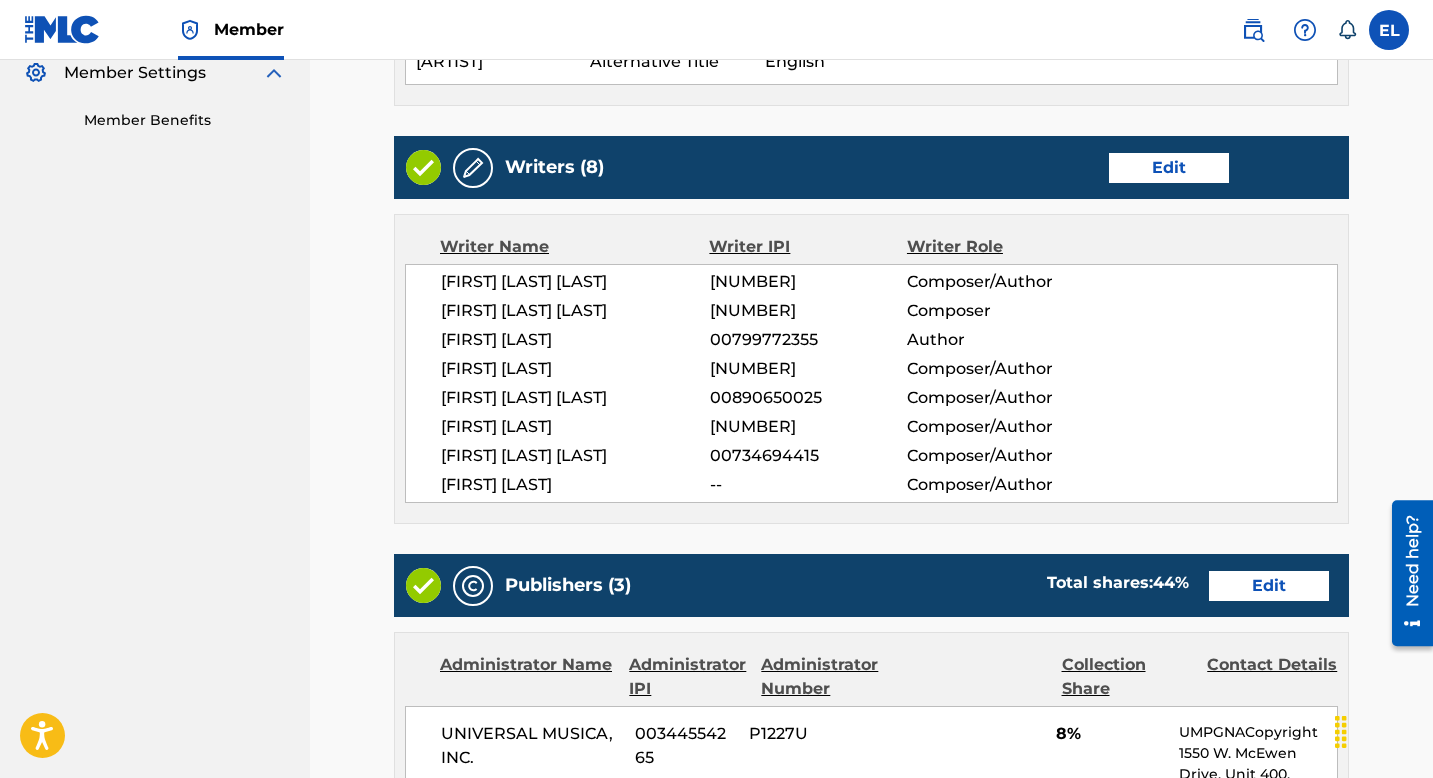 scroll, scrollTop: 502, scrollLeft: 0, axis: vertical 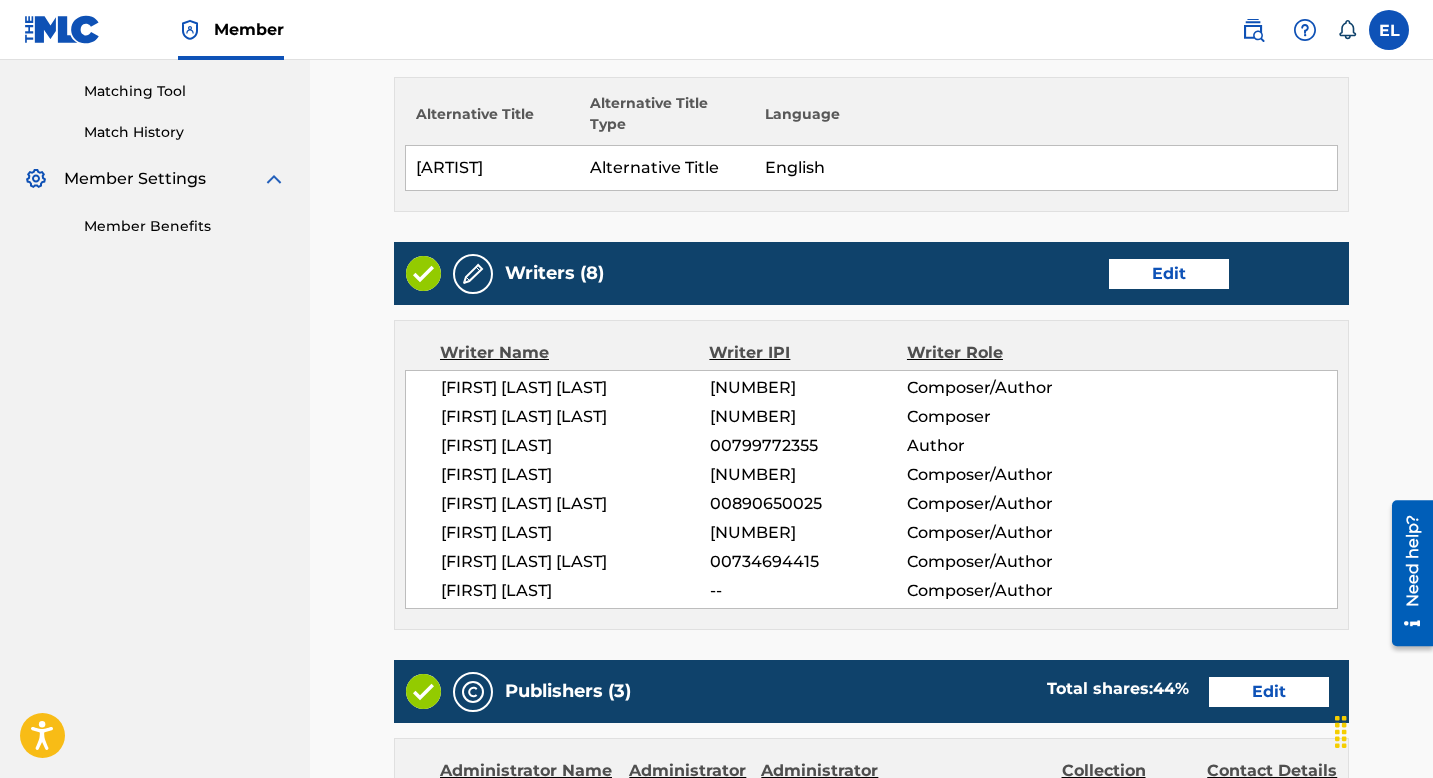 click on "Edit" at bounding box center (1169, 274) 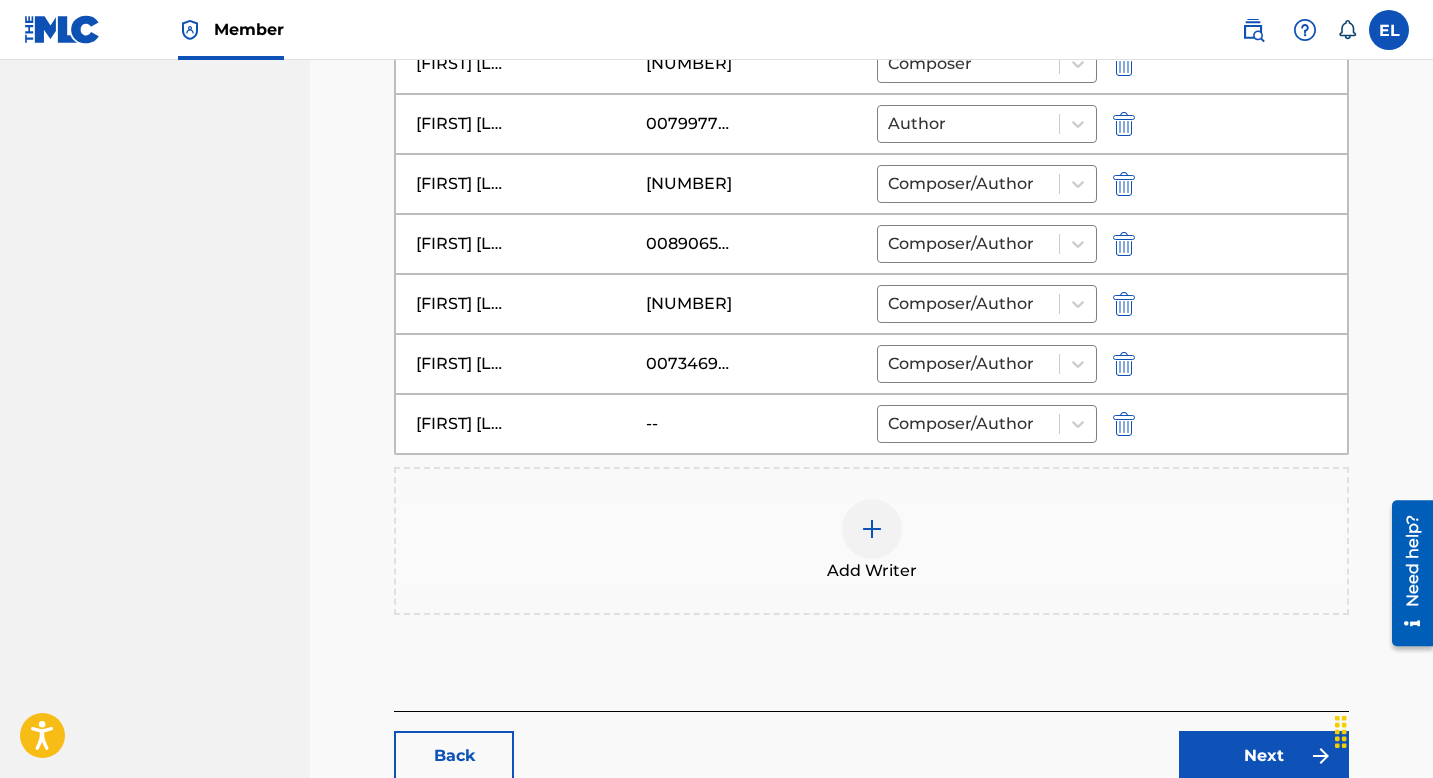 scroll, scrollTop: 850, scrollLeft: 0, axis: vertical 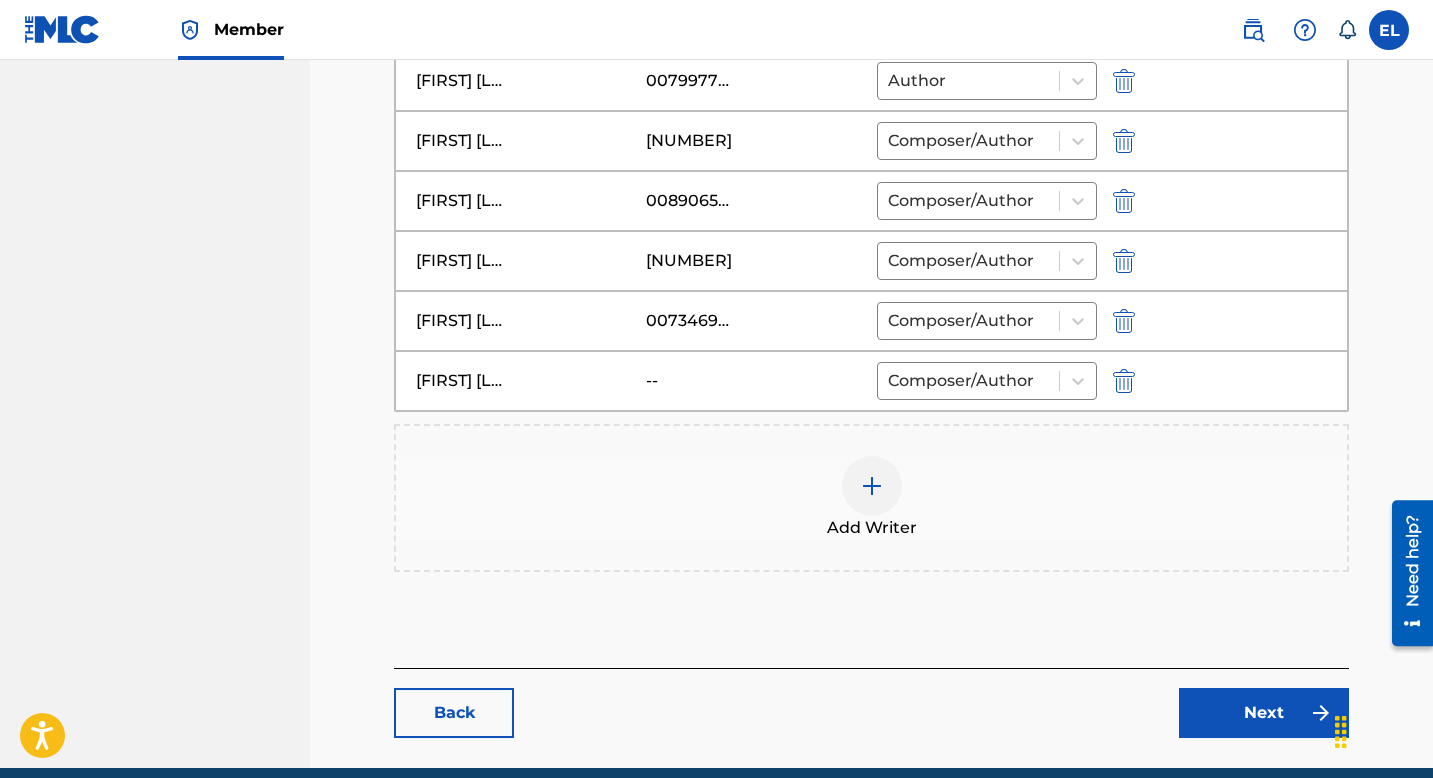 click at bounding box center [1124, 381] 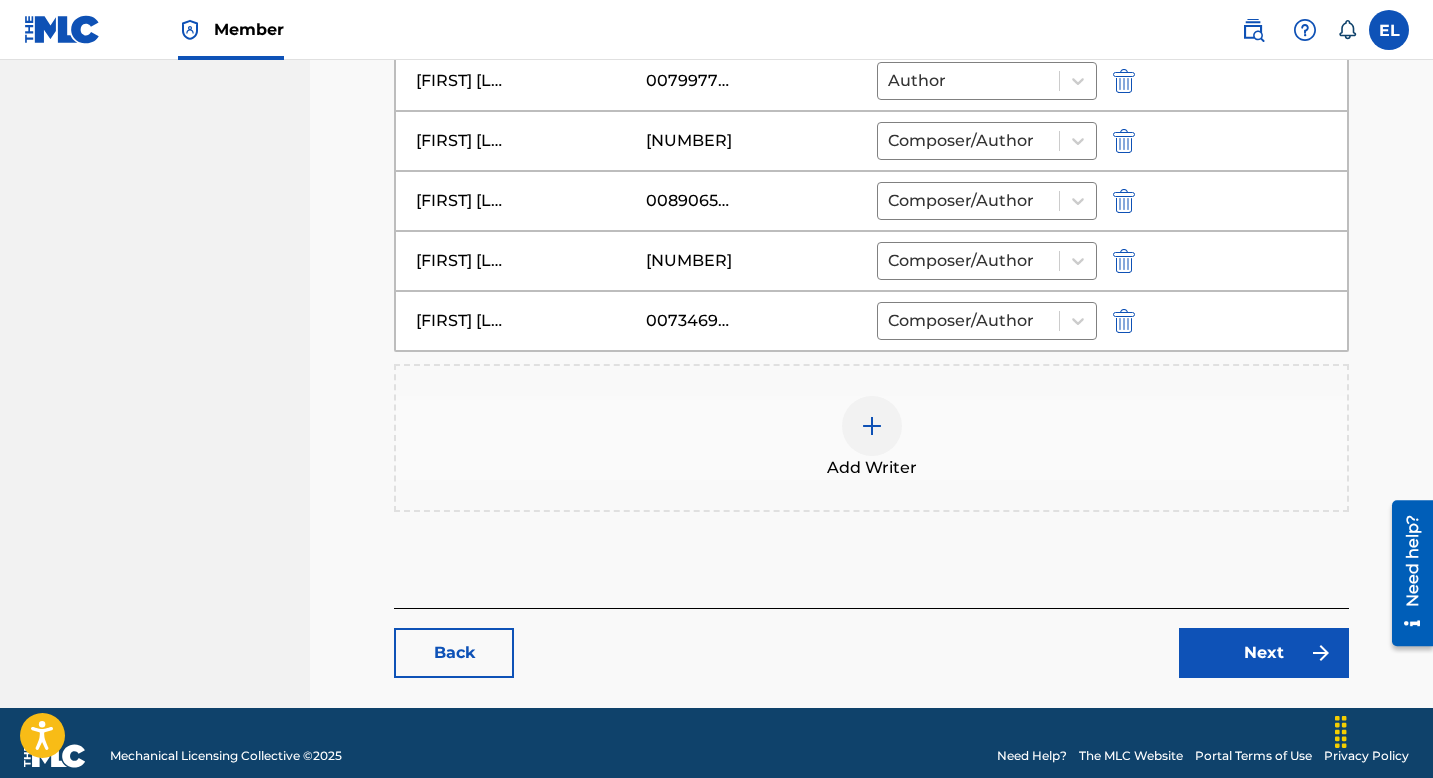 click at bounding box center [872, 426] 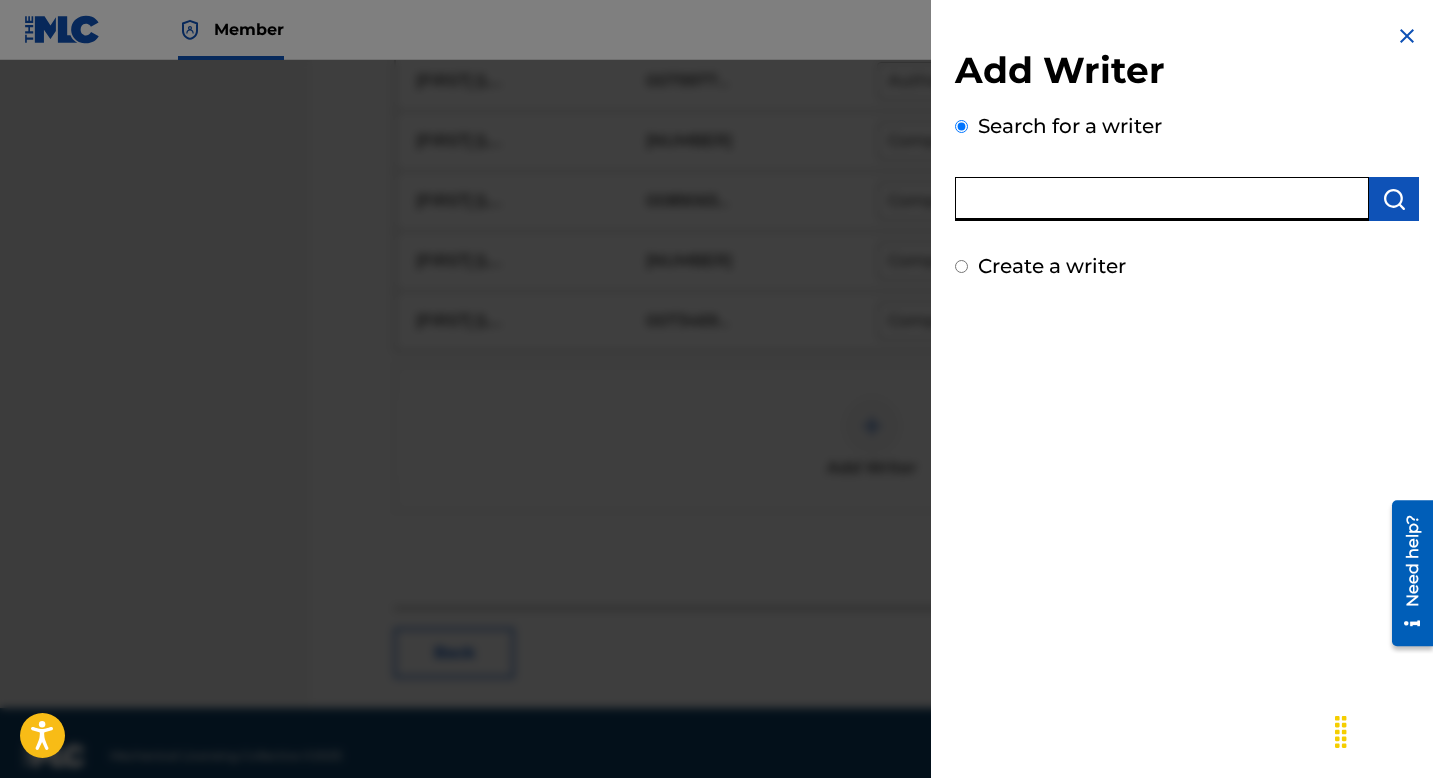 click at bounding box center (1162, 199) 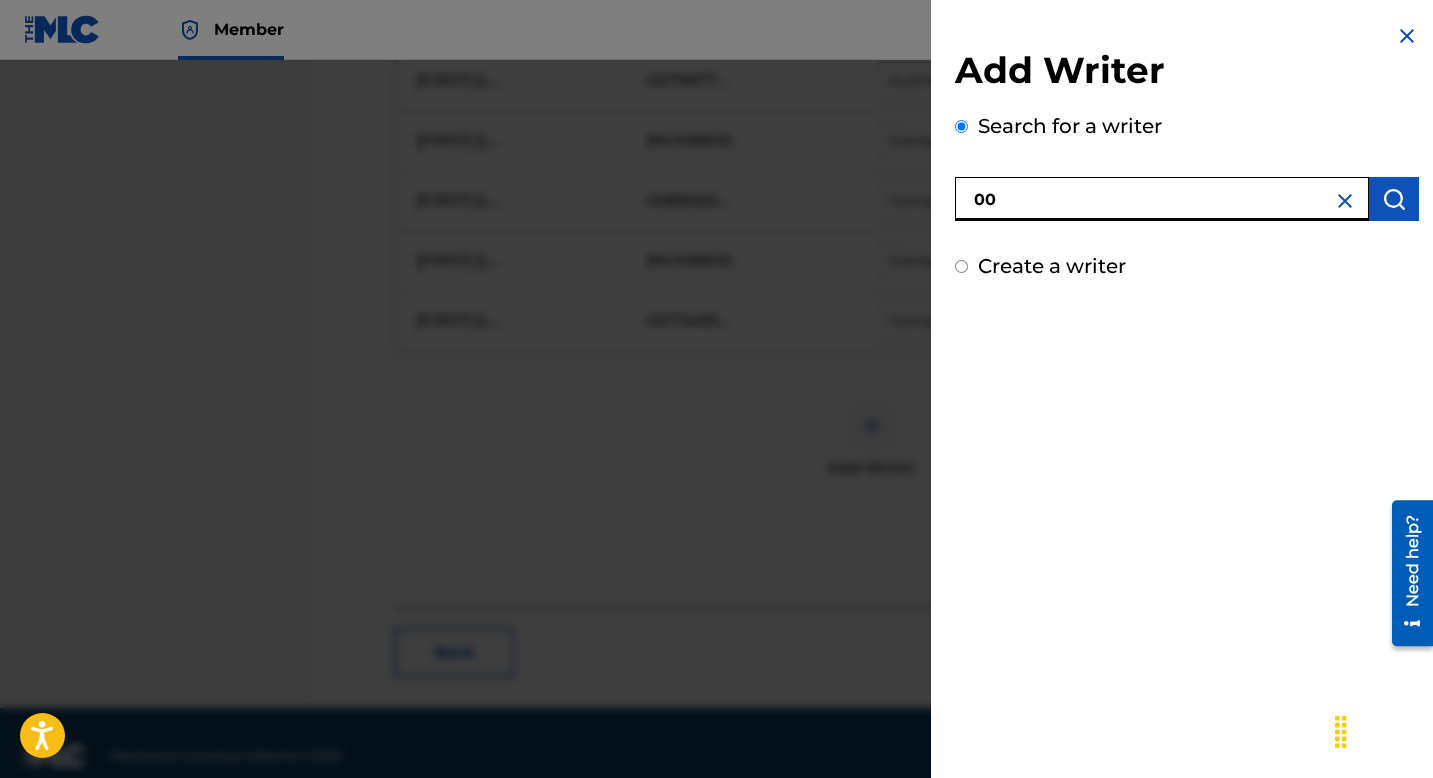 paste on "749421229" 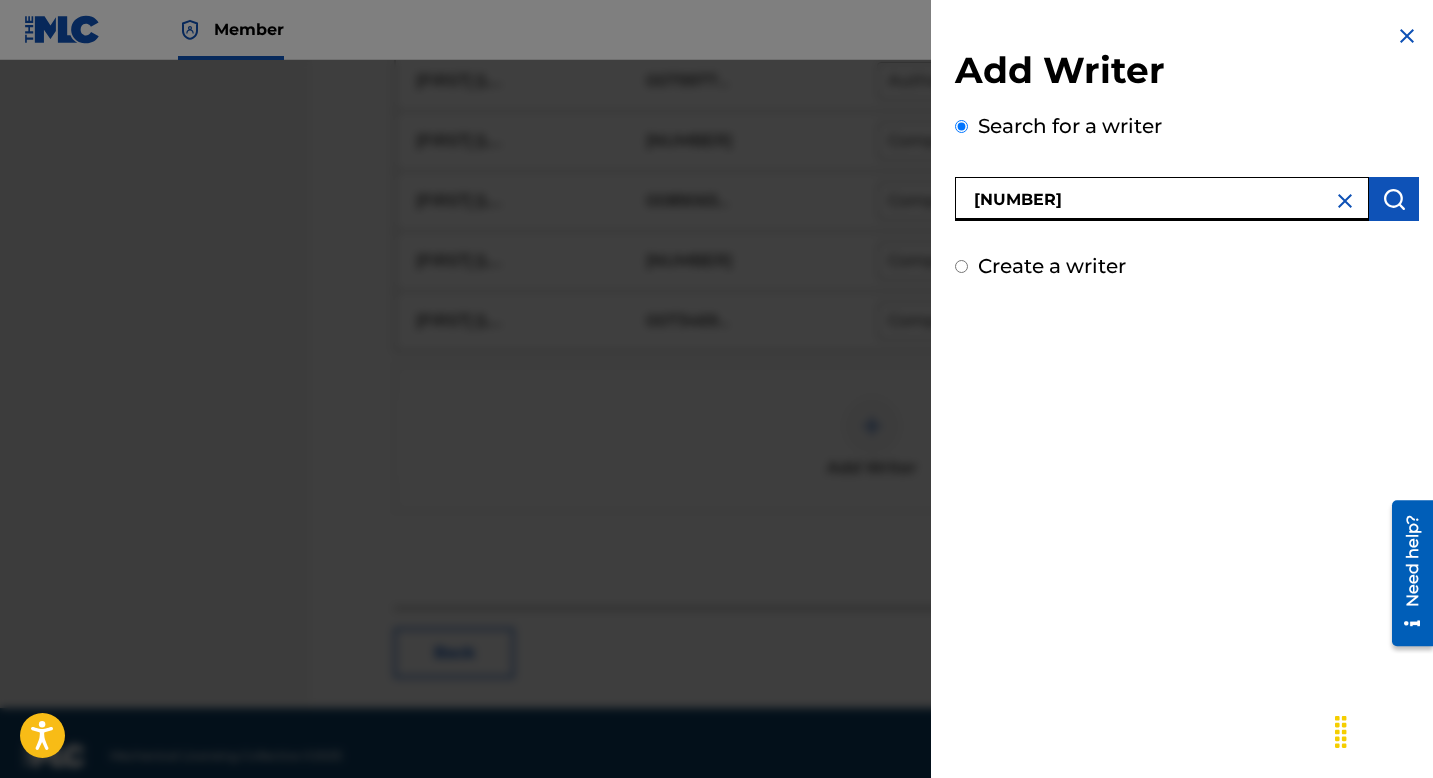 type on "[NUMBER]" 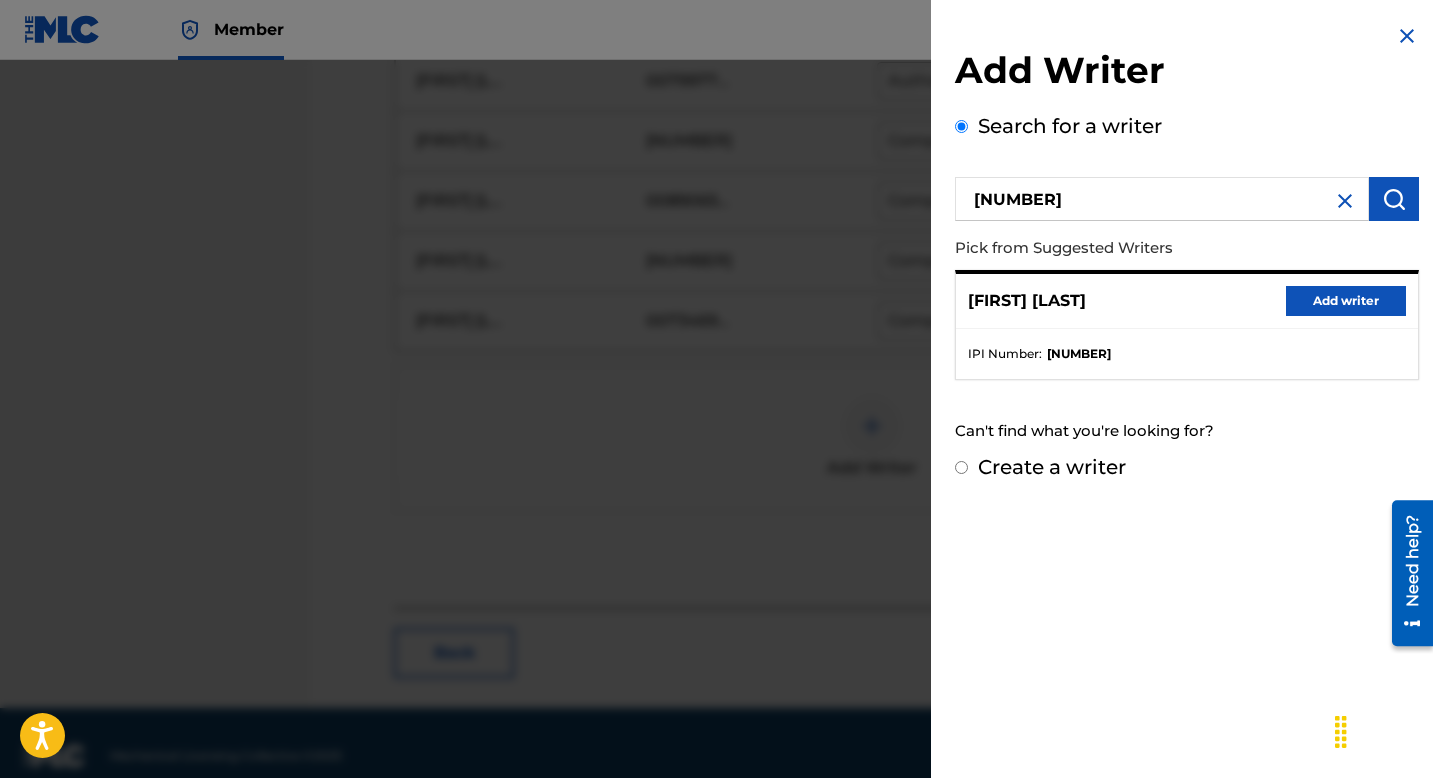 click on "Add writer" at bounding box center [1346, 301] 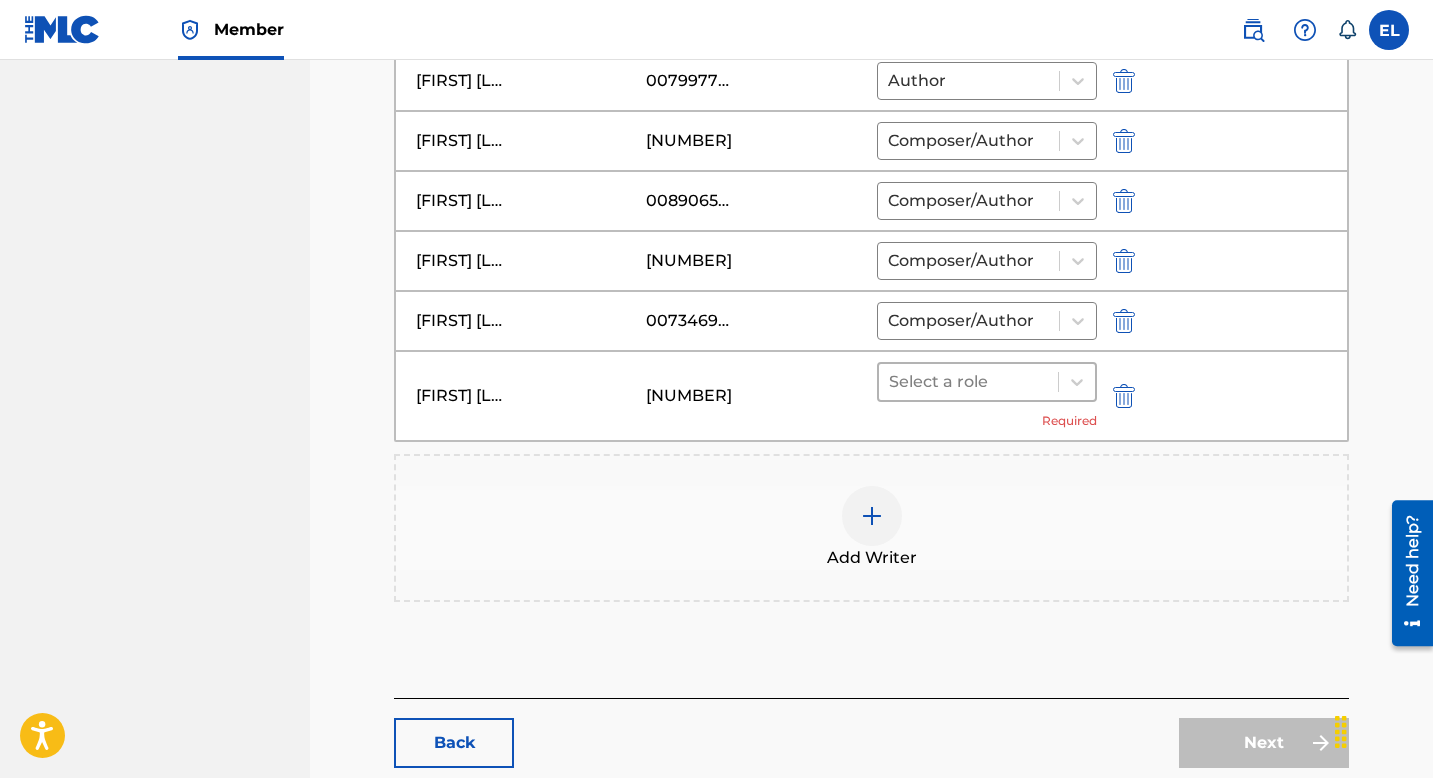 click at bounding box center [968, 382] 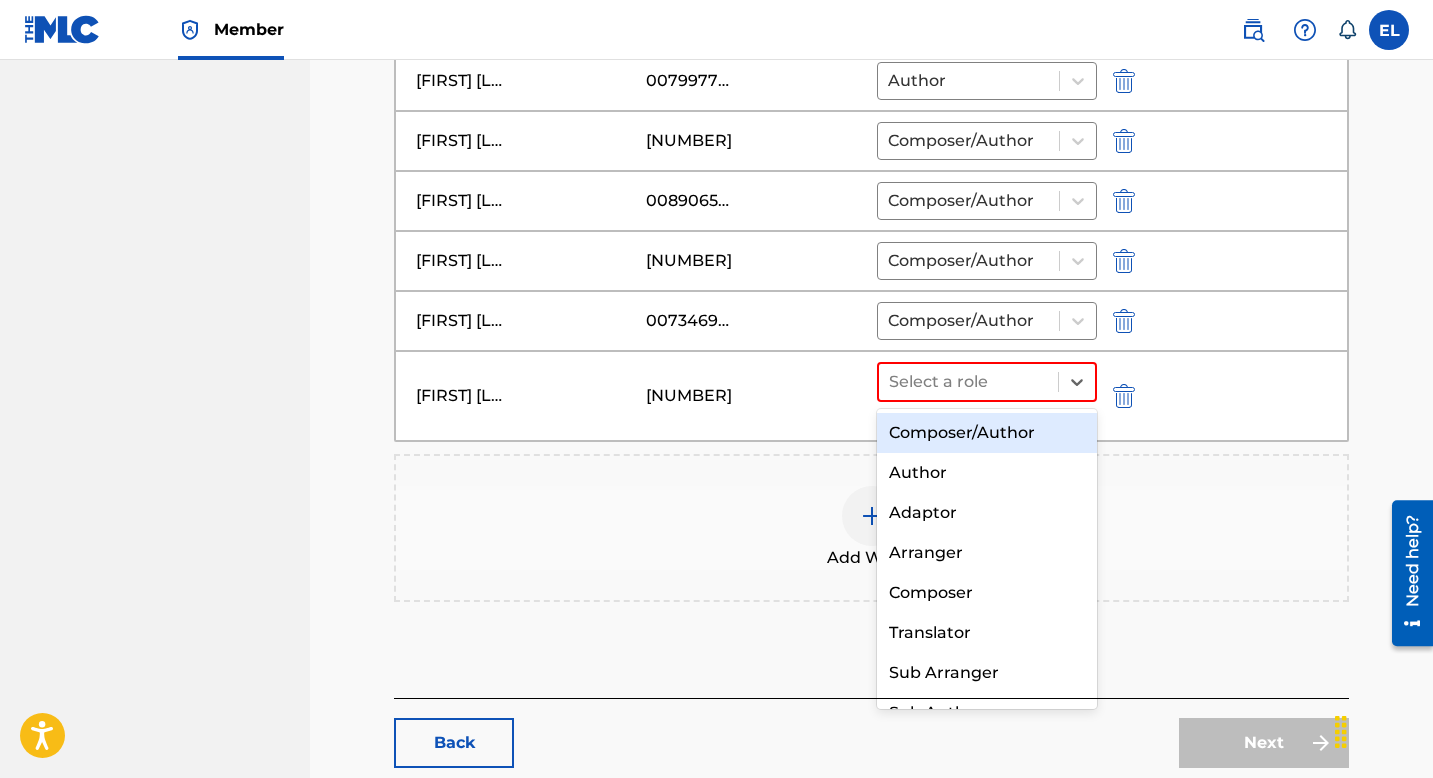click on "Composer/Author" at bounding box center (987, 433) 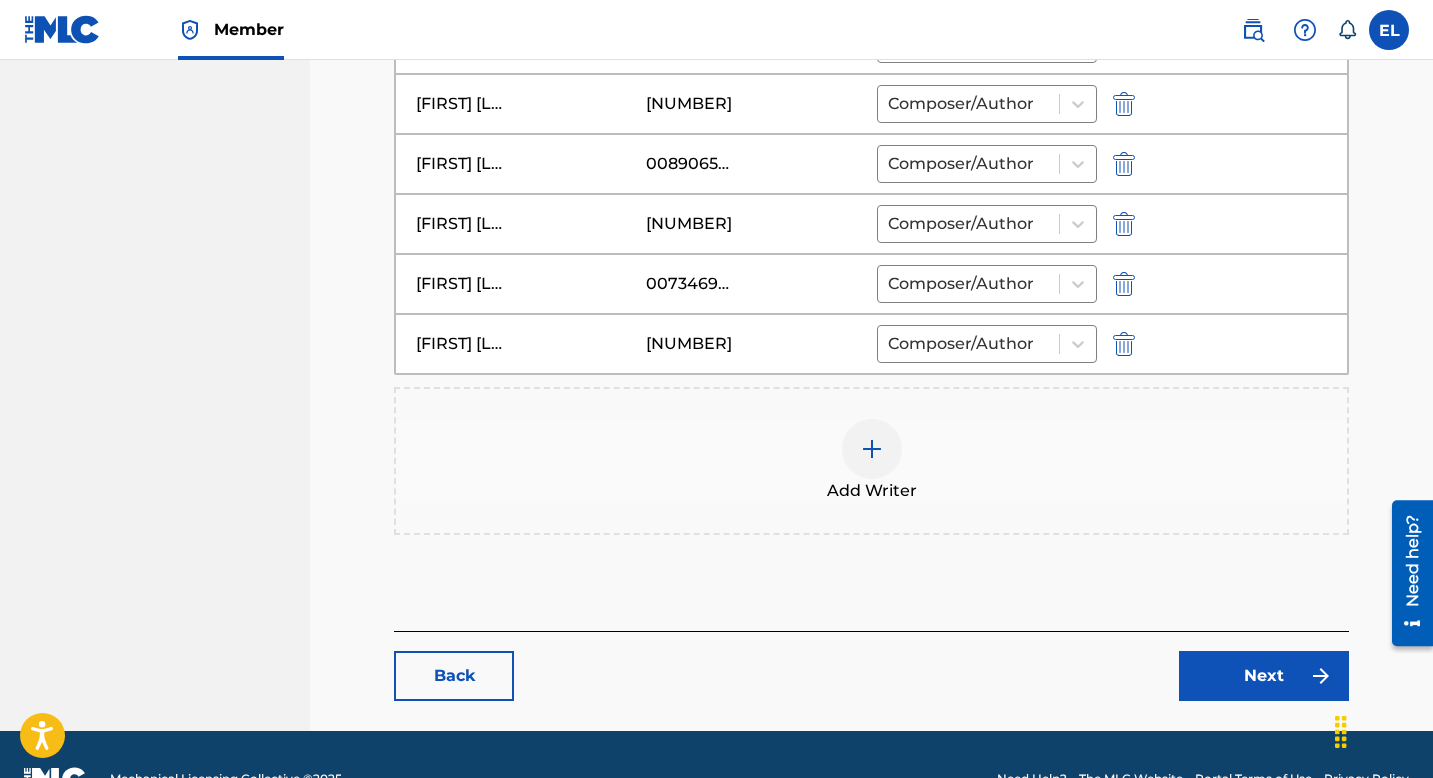 scroll, scrollTop: 936, scrollLeft: 0, axis: vertical 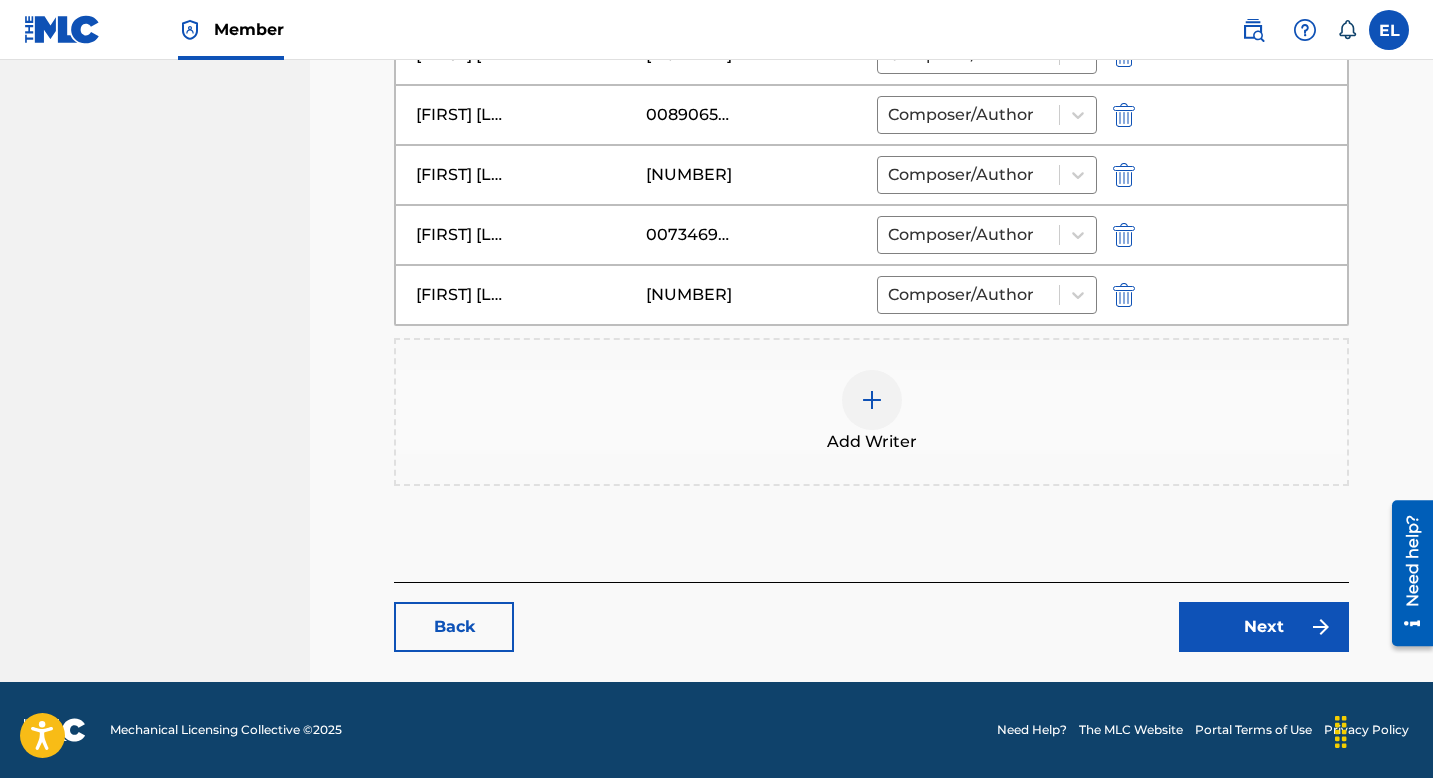 click on "Next" at bounding box center (1264, 627) 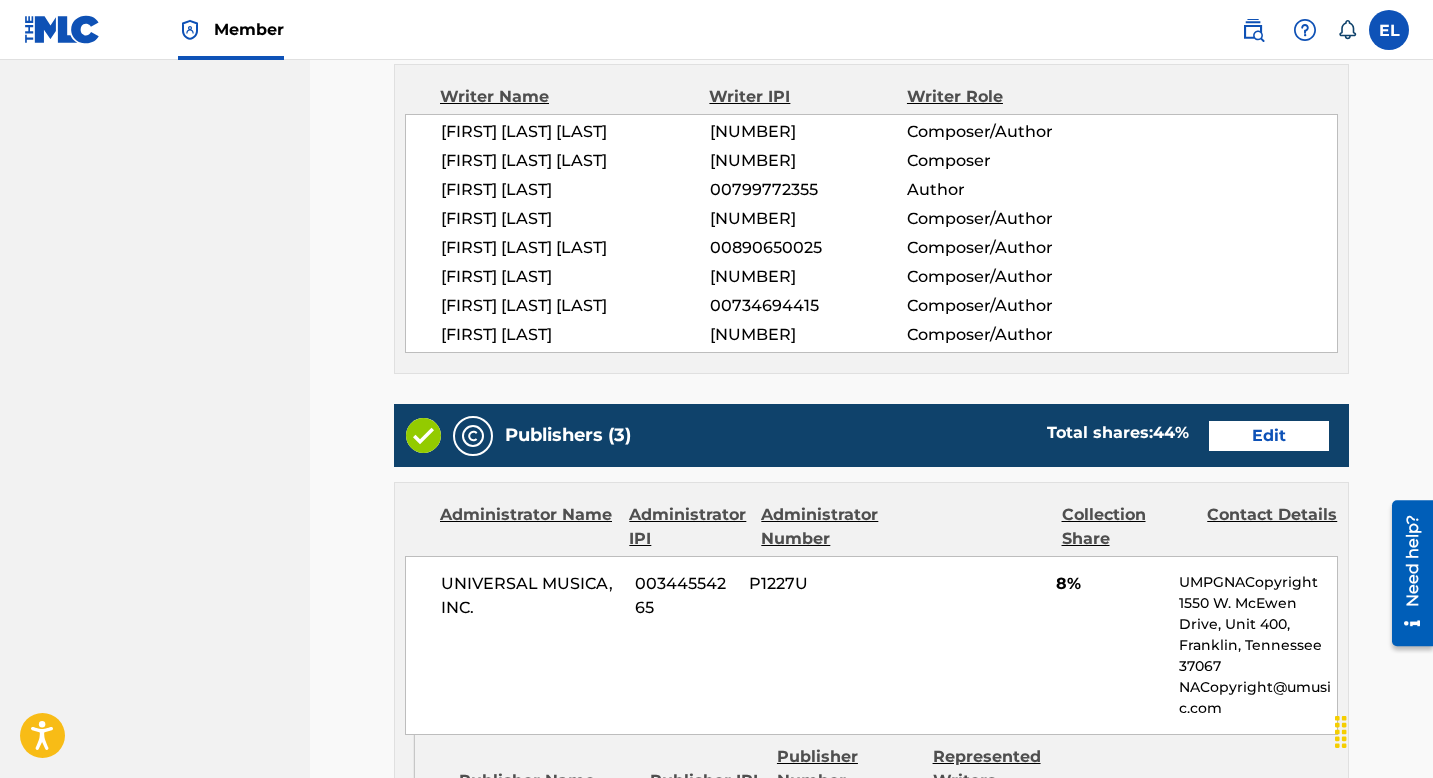 scroll, scrollTop: 753, scrollLeft: 0, axis: vertical 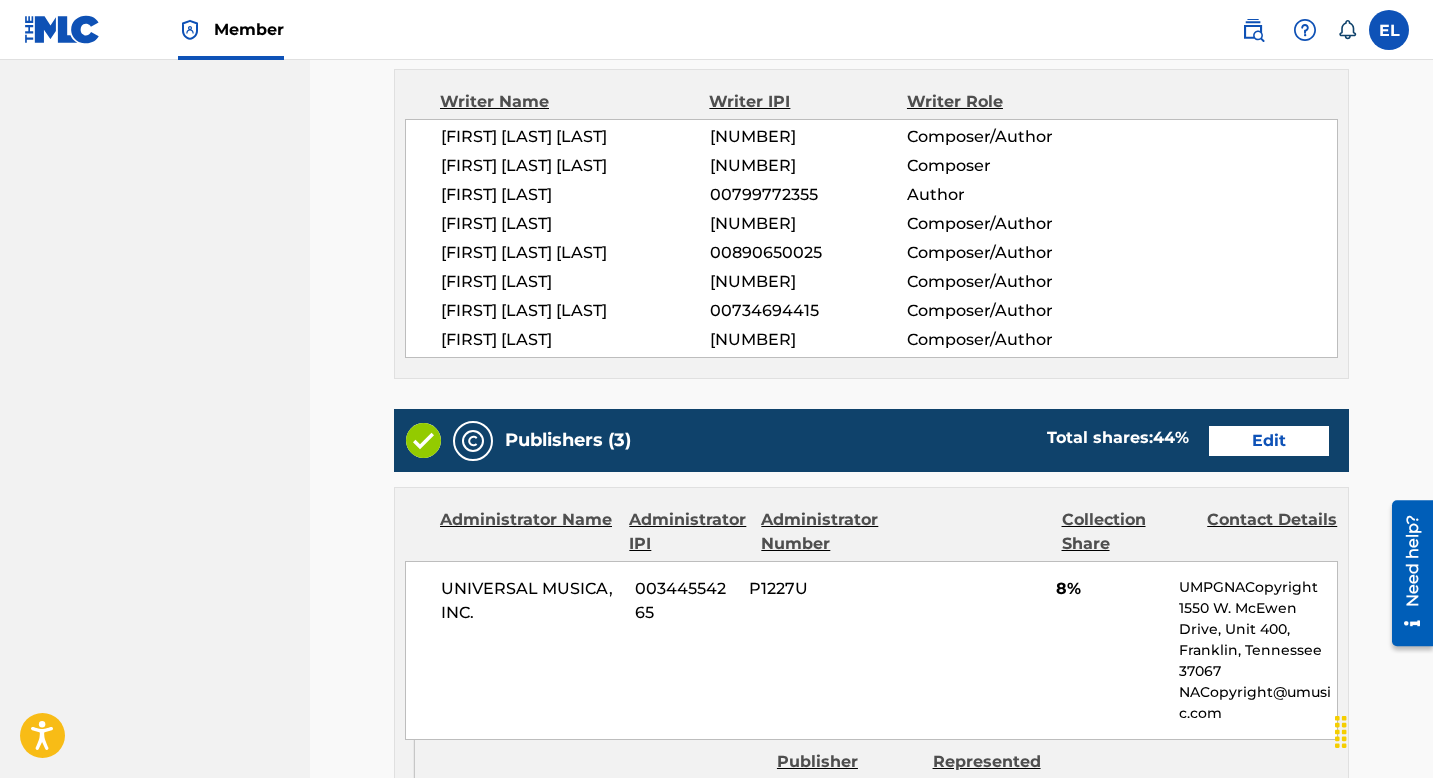 click on "Edit" at bounding box center [1269, 441] 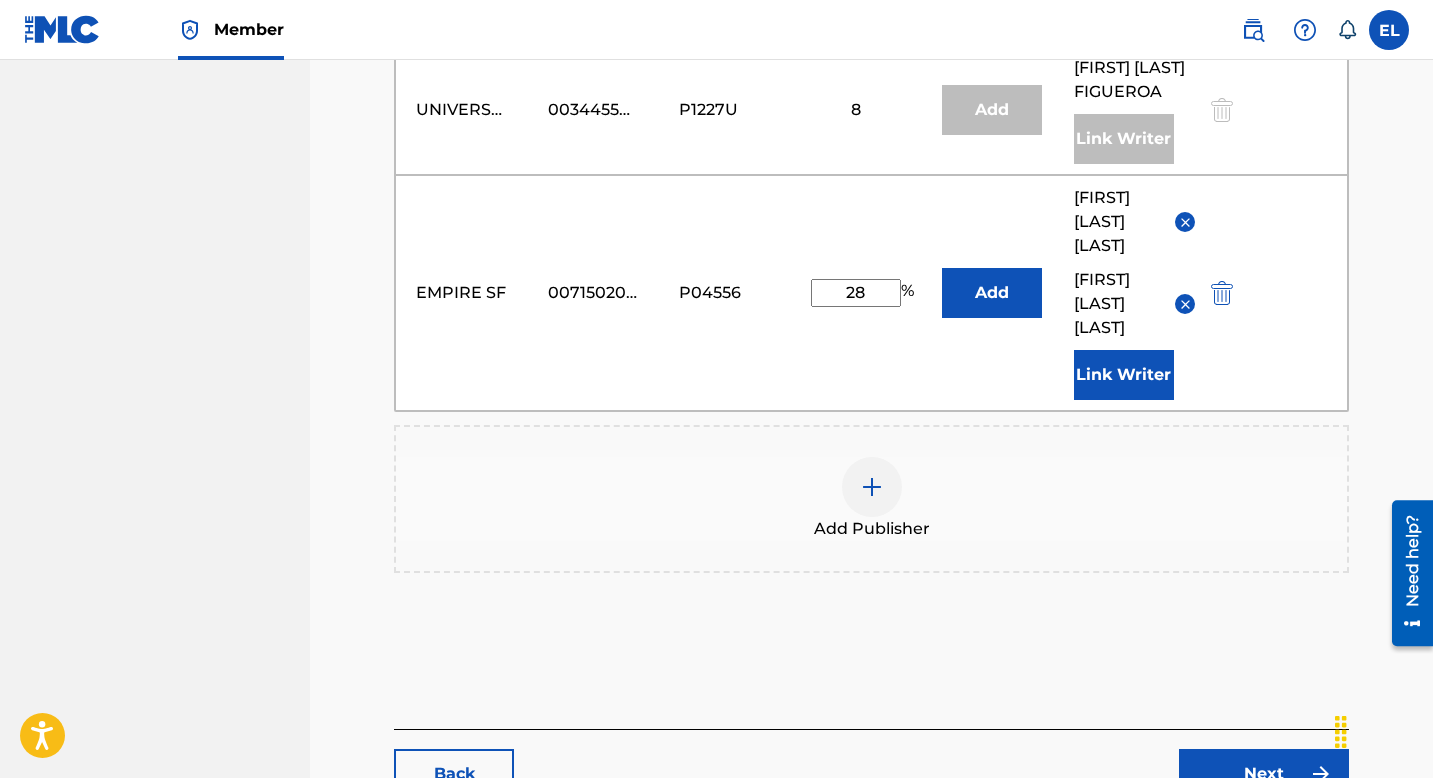 scroll, scrollTop: 1125, scrollLeft: 0, axis: vertical 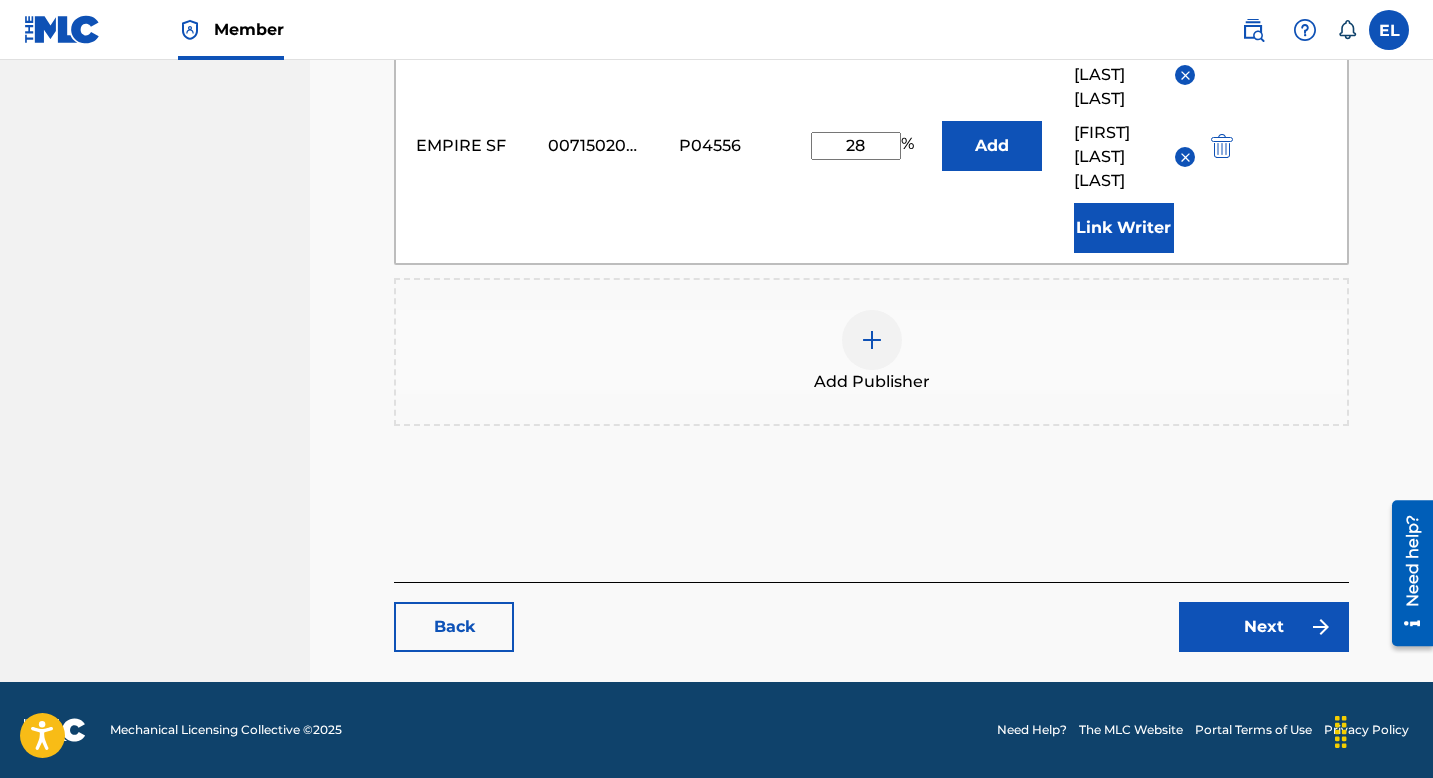 click at bounding box center [872, 340] 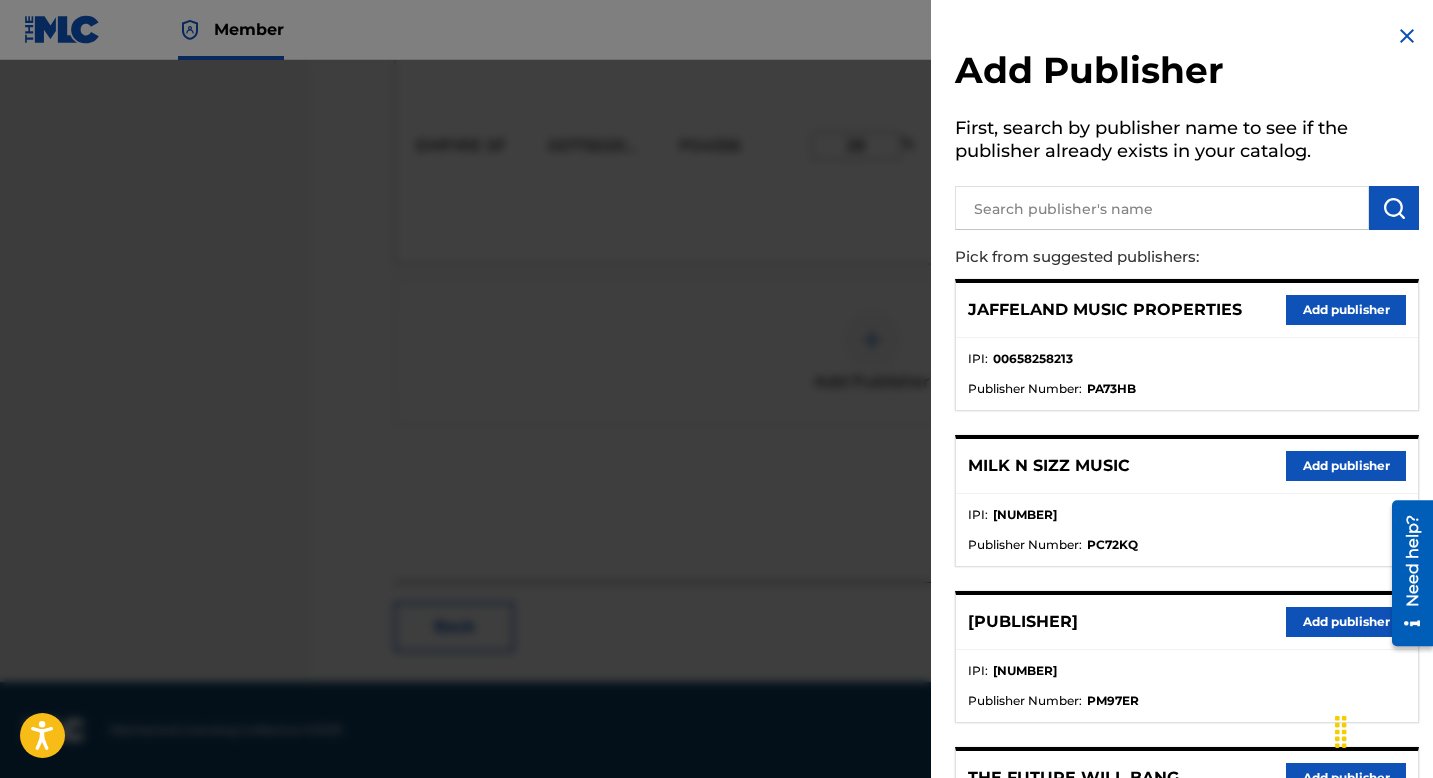 drag, startPoint x: 1078, startPoint y: 232, endPoint x: 1077, endPoint y: 216, distance: 16.03122 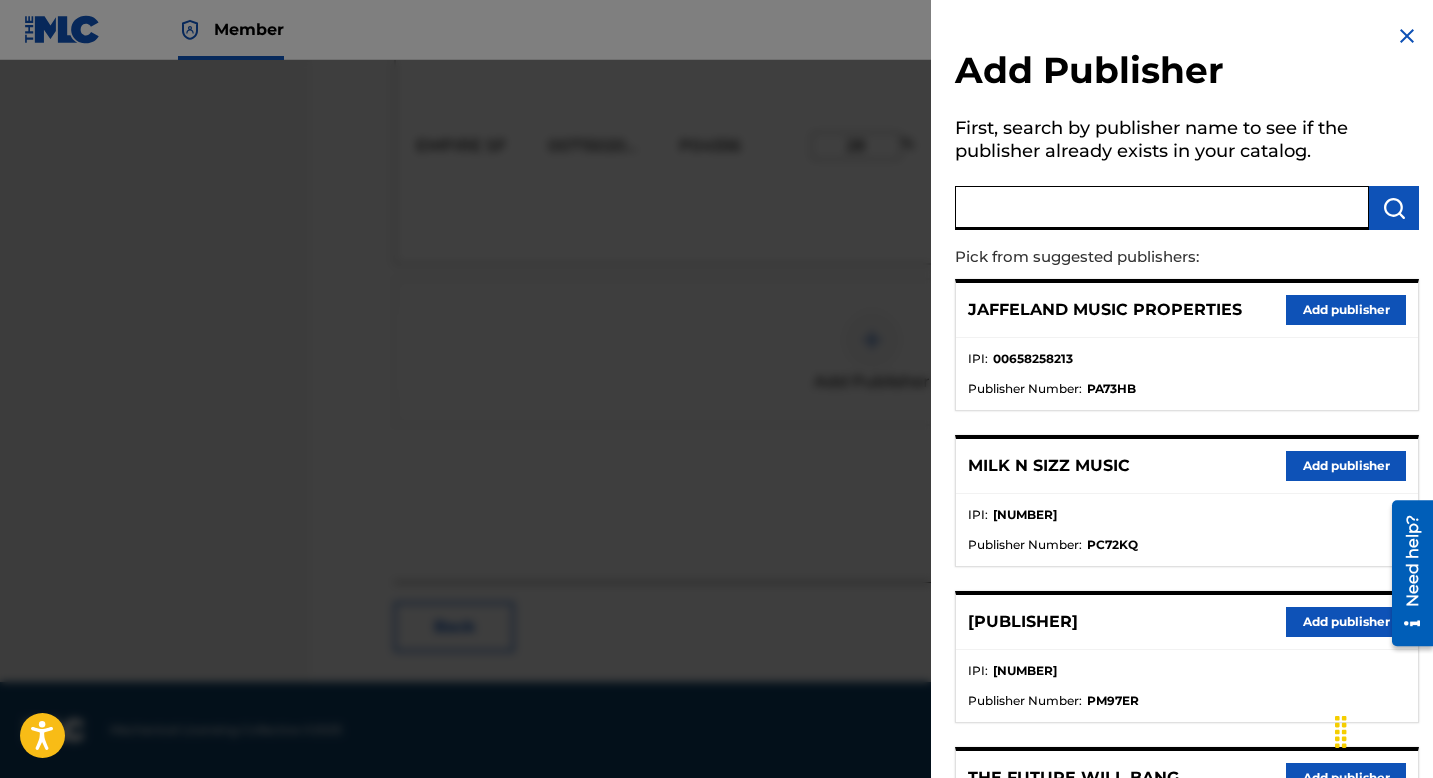 drag, startPoint x: 1076, startPoint y: 209, endPoint x: 1142, endPoint y: 212, distance: 66.068146 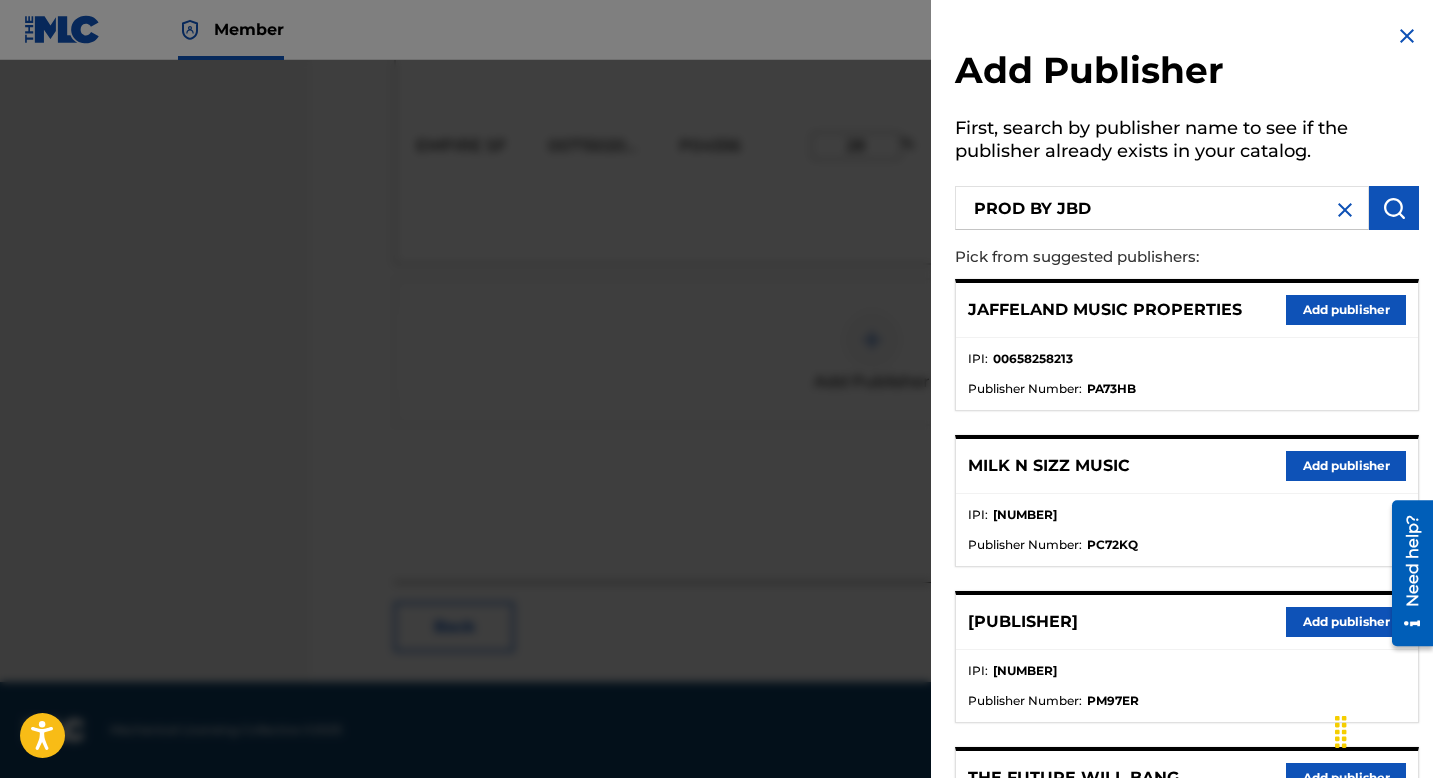 click at bounding box center [1394, 208] 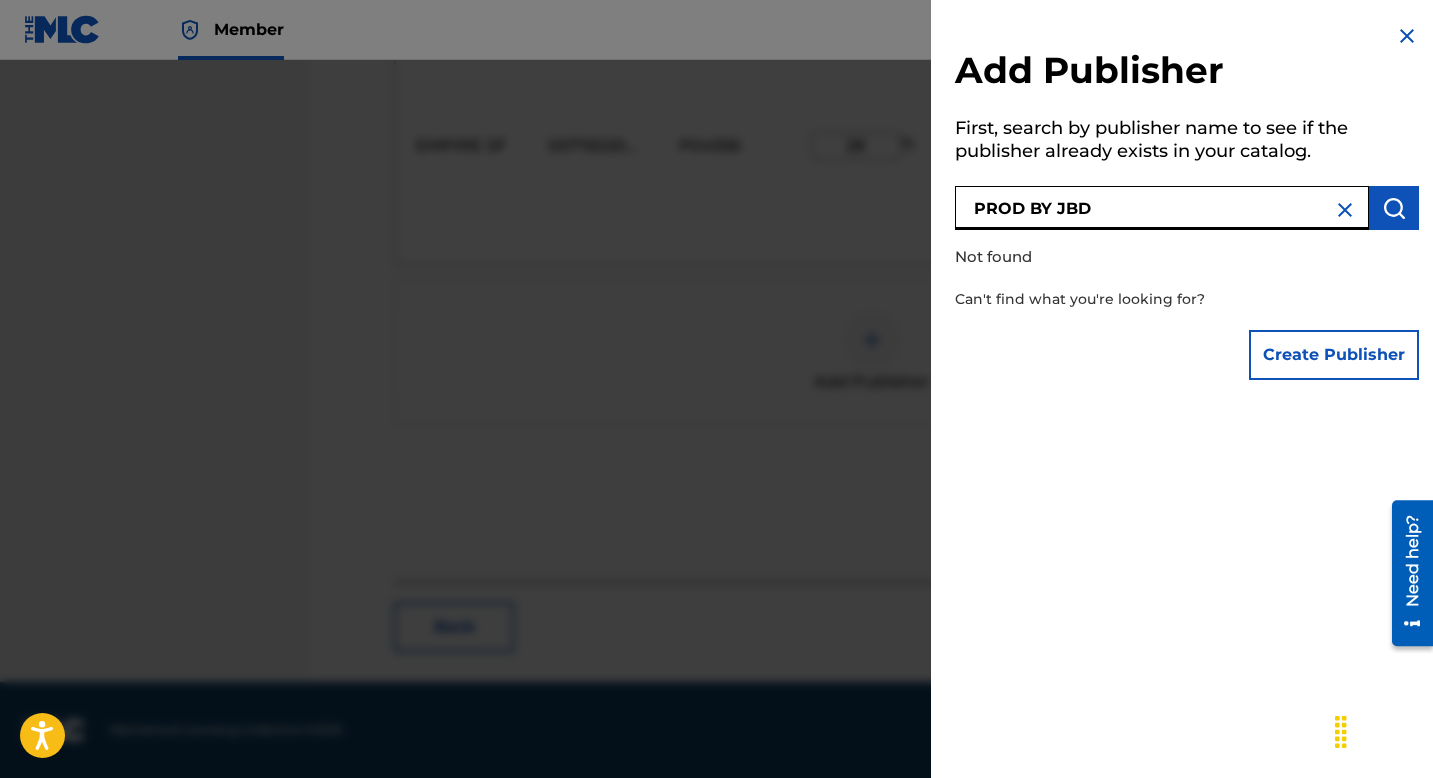 drag, startPoint x: 1058, startPoint y: 207, endPoint x: 856, endPoint y: 192, distance: 202.55617 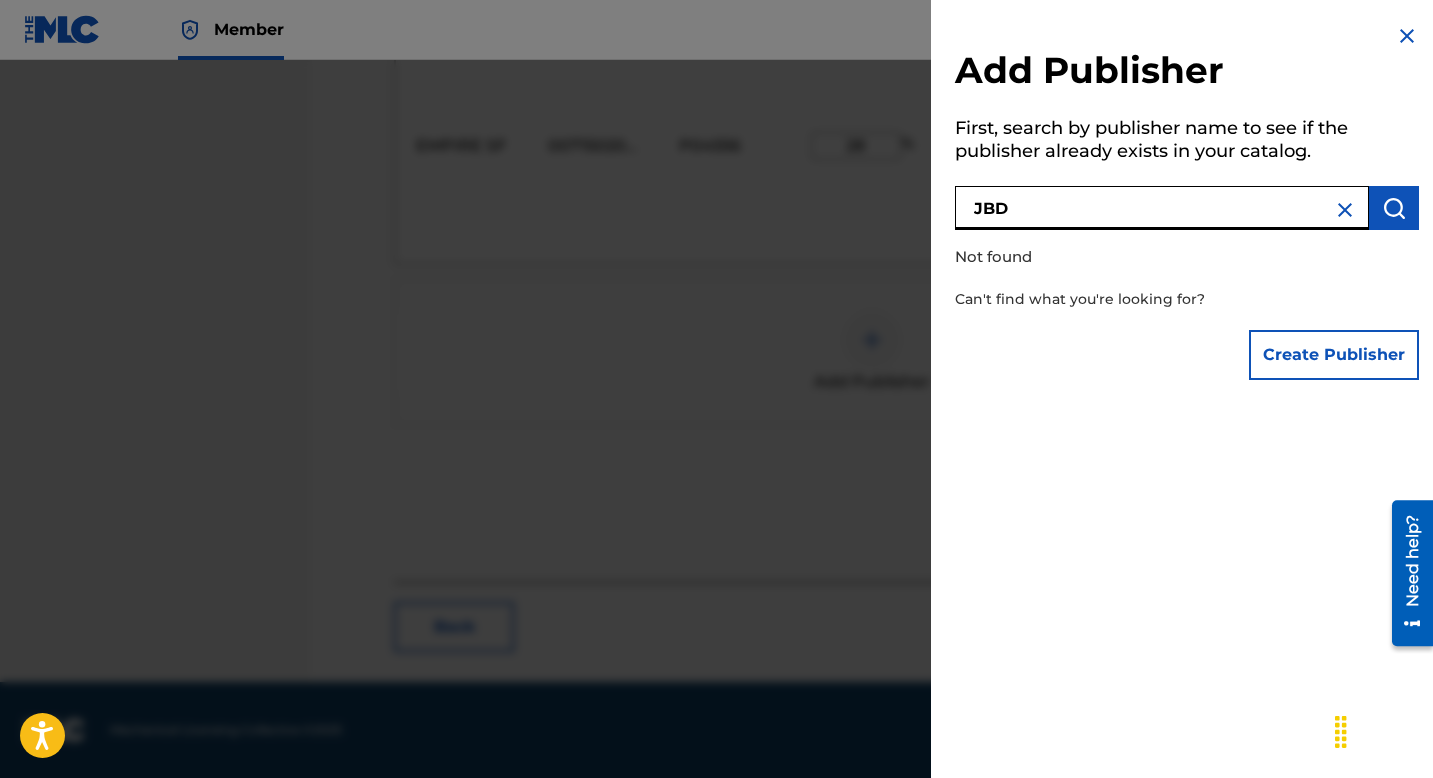 type on "JBD" 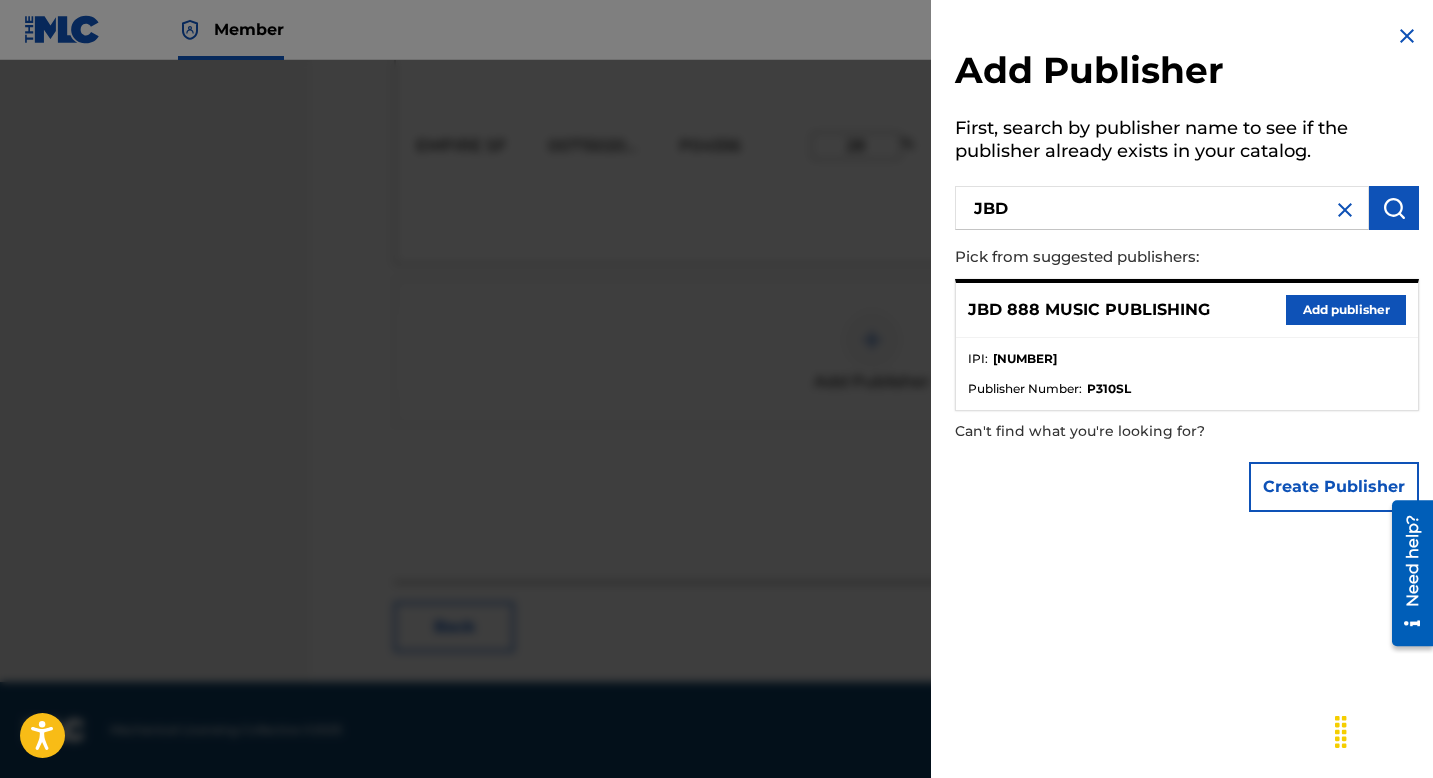 click at bounding box center (1345, 210) 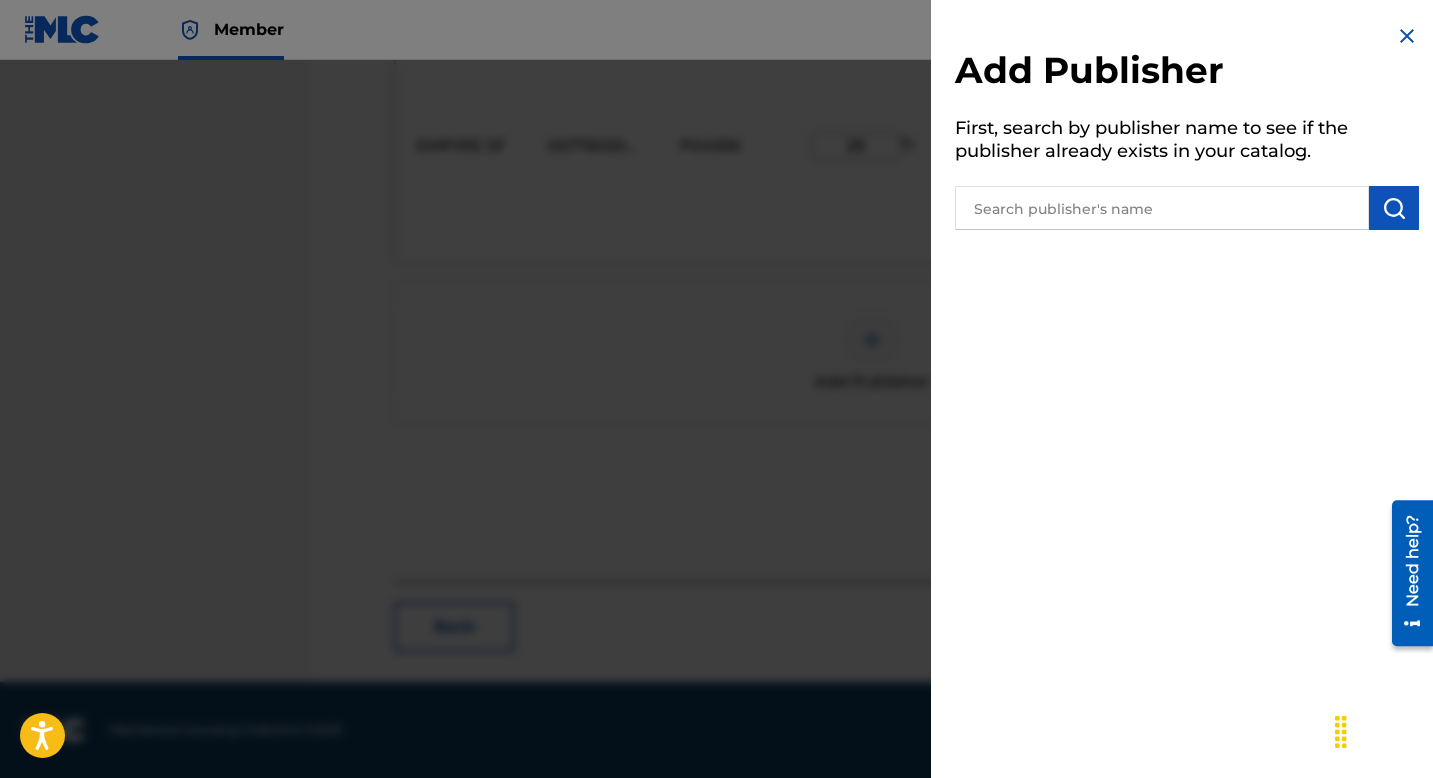 click at bounding box center (1162, 208) 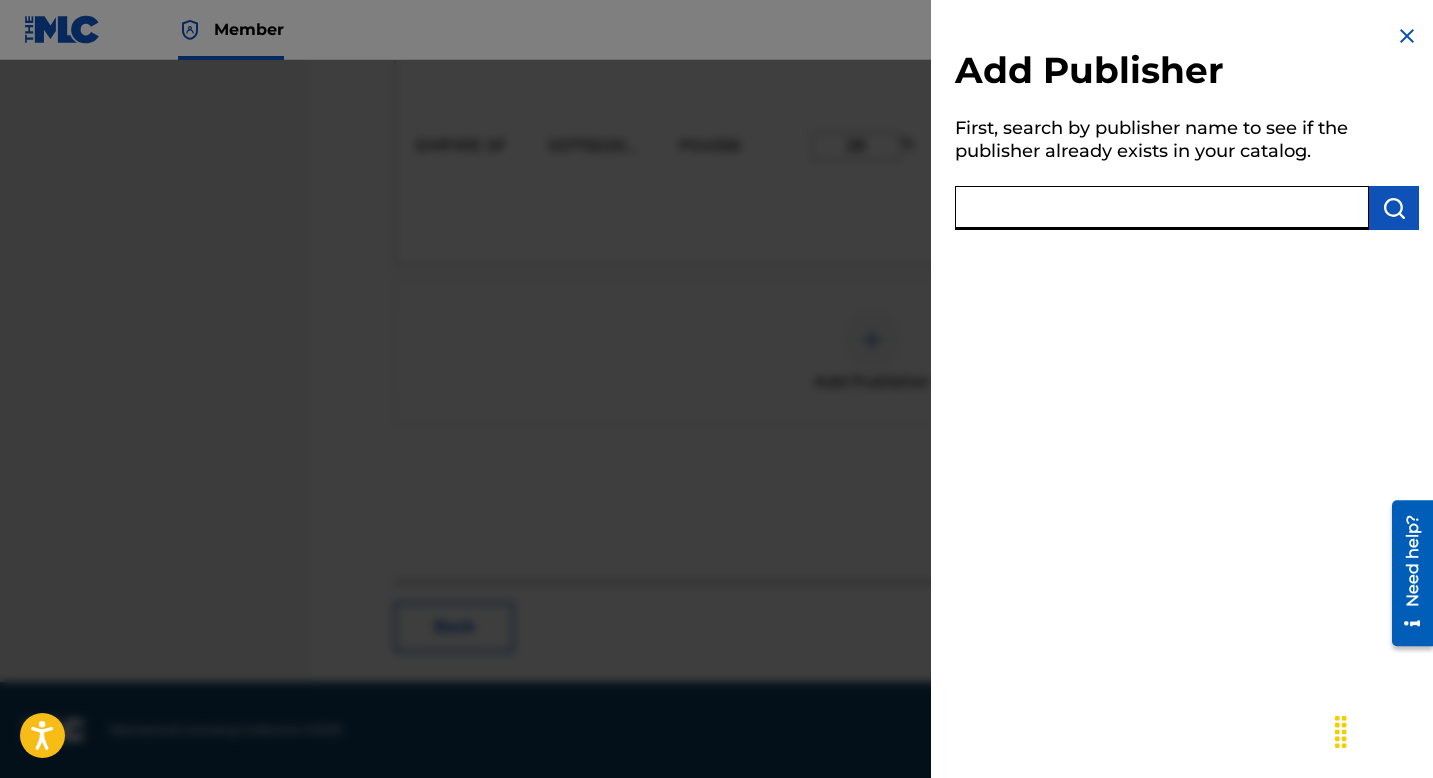 click at bounding box center (1162, 208) 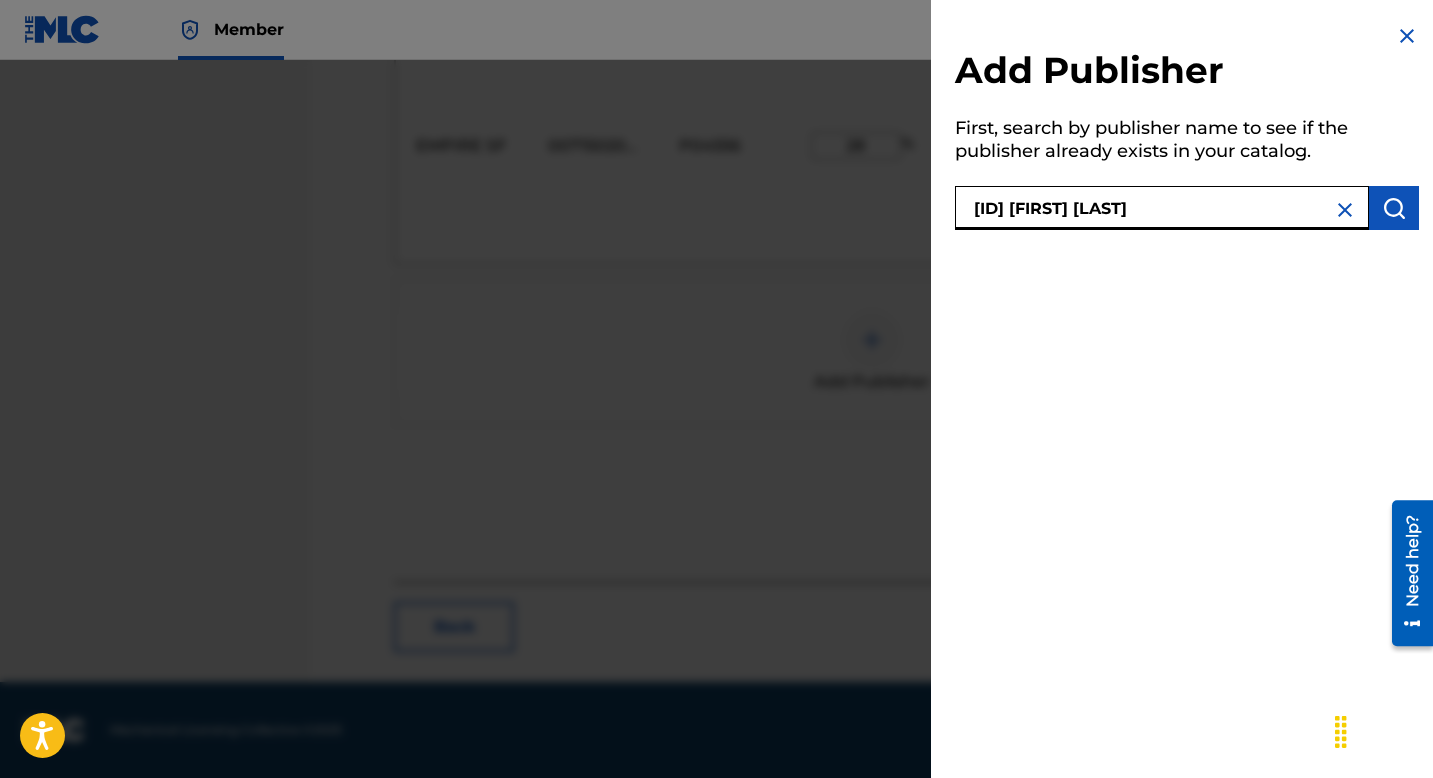 type on "[ID] [FIRST] [LAST]" 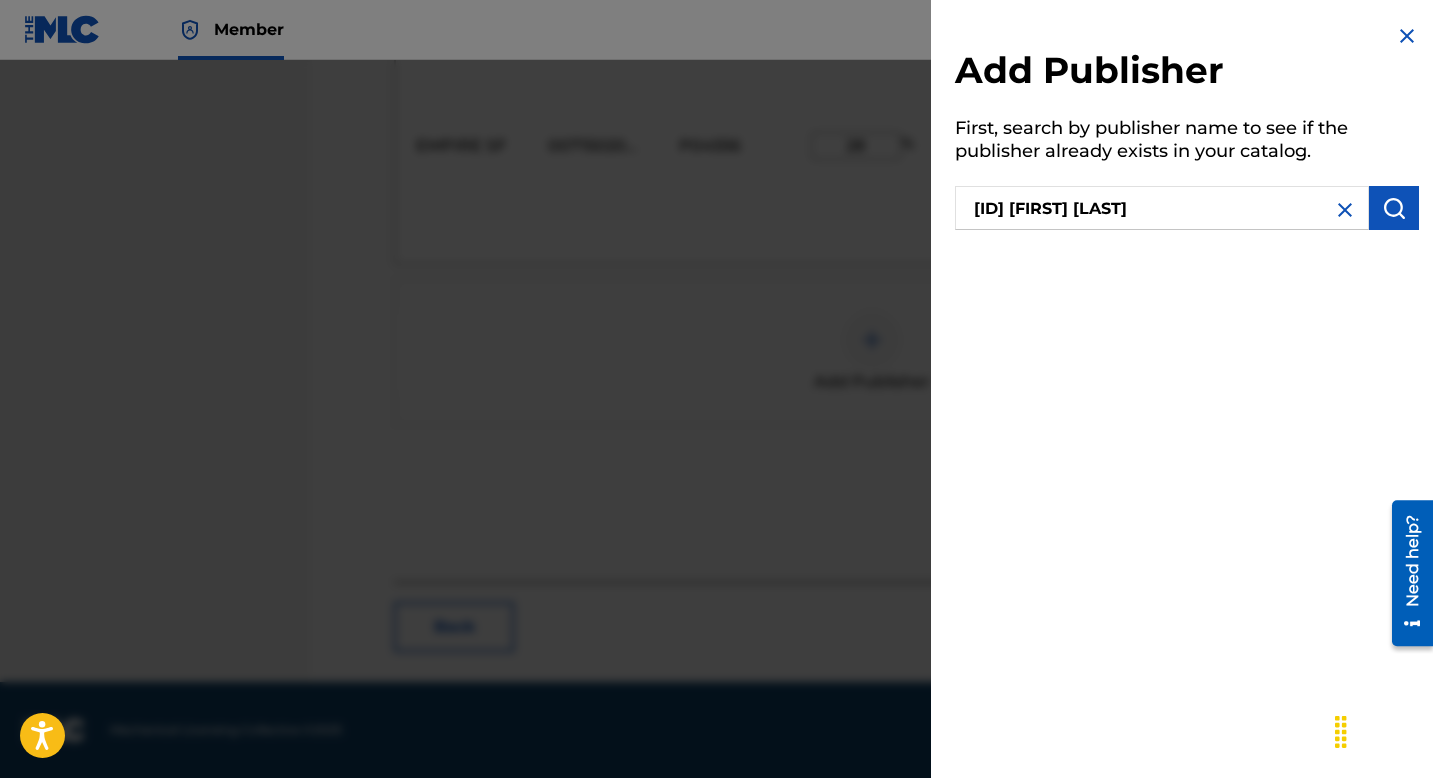 click at bounding box center [1394, 208] 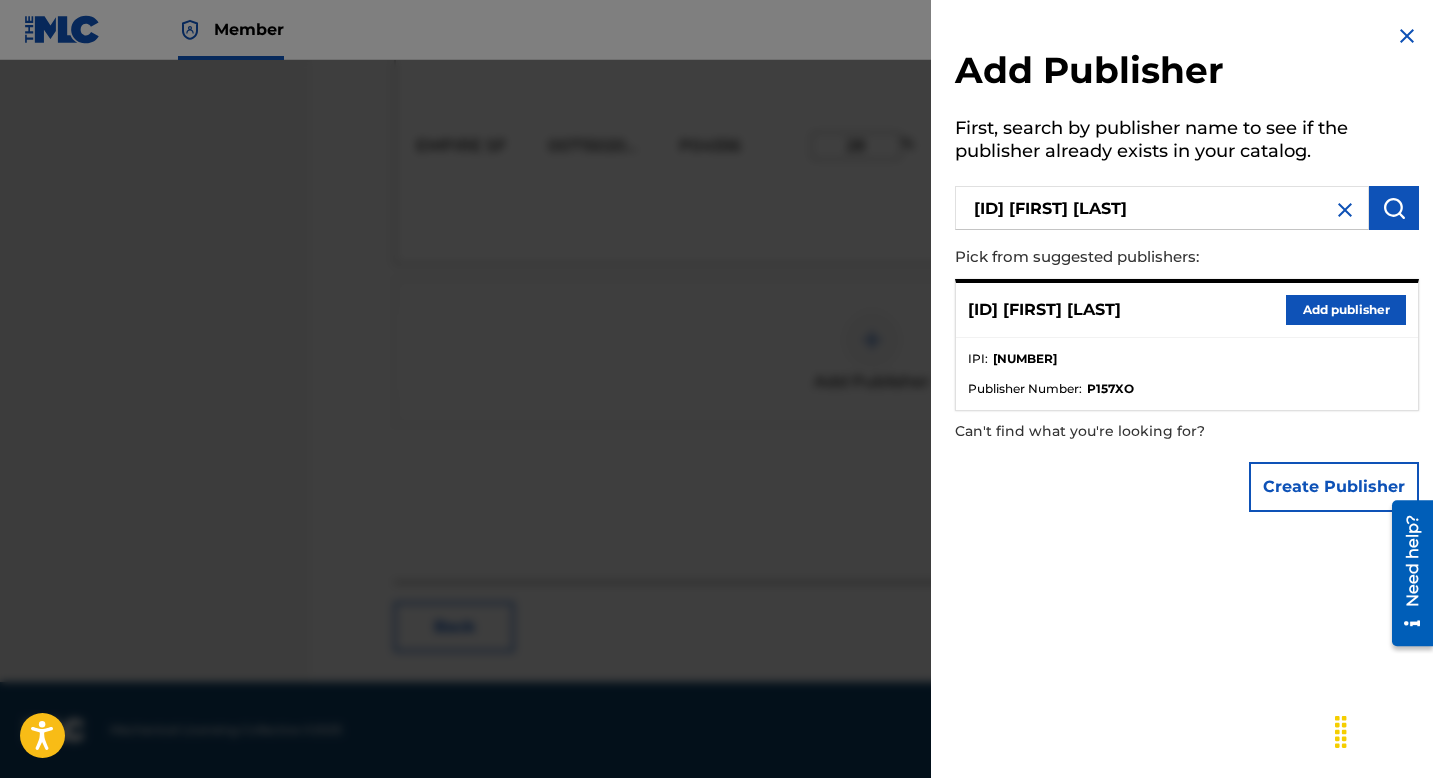 click on "Add publisher" at bounding box center [1346, 310] 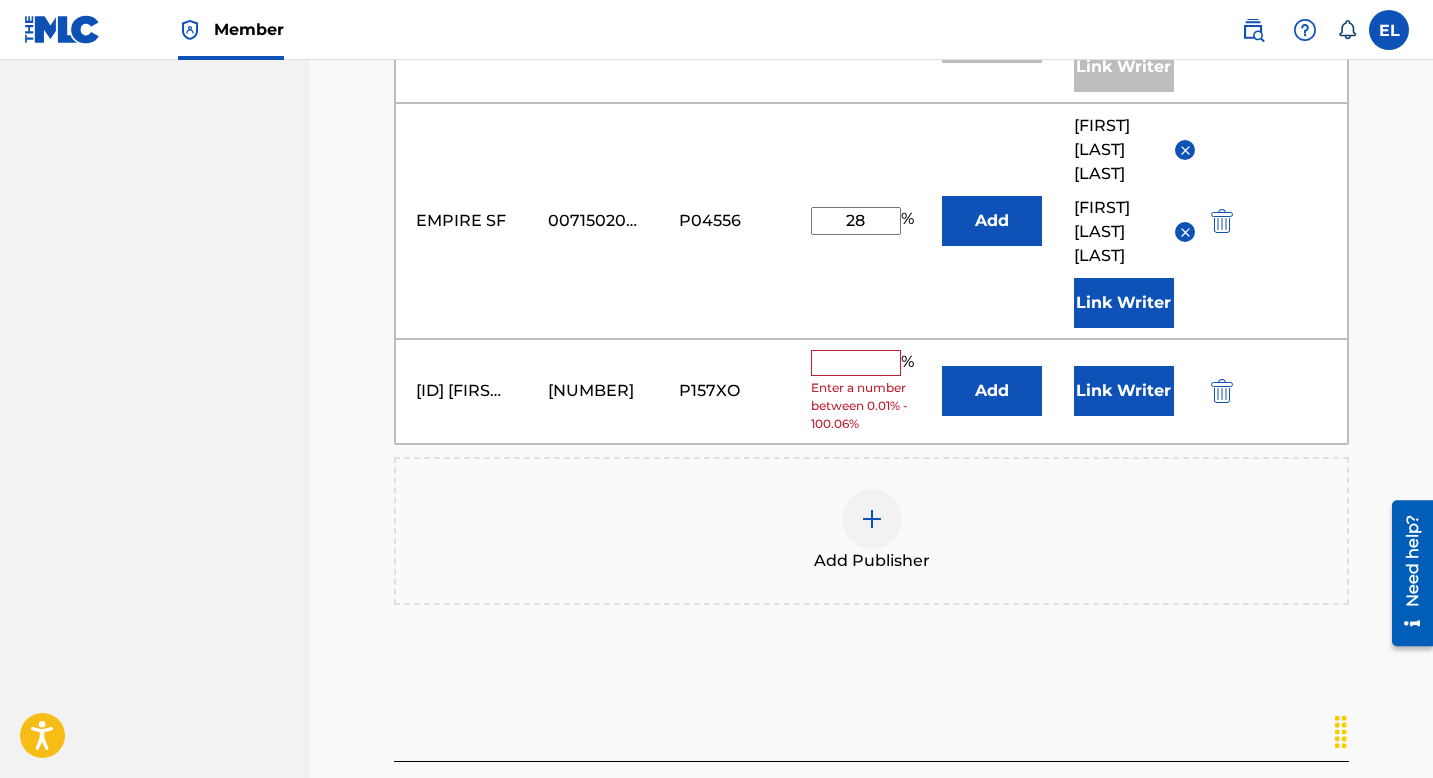 scroll, scrollTop: 986, scrollLeft: 0, axis: vertical 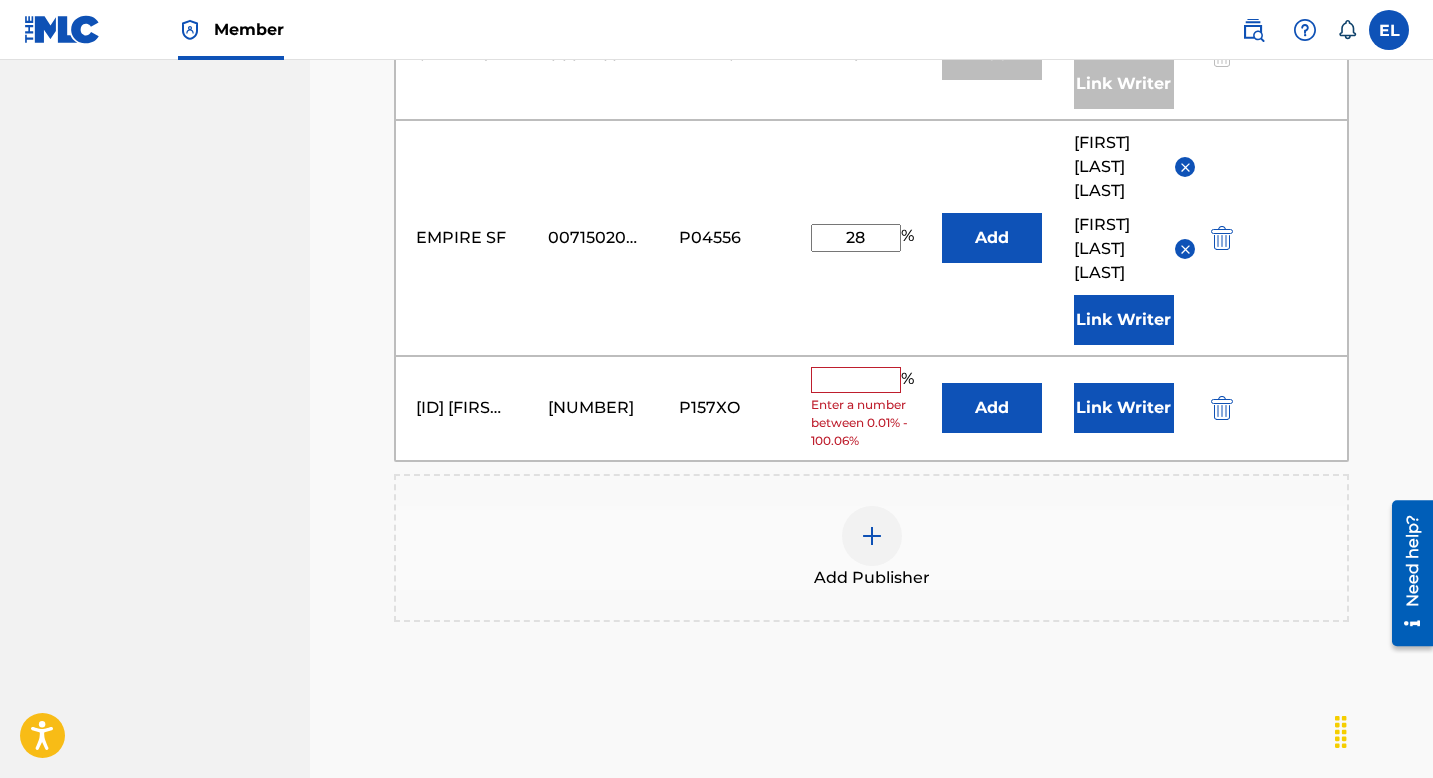 click at bounding box center [856, 380] 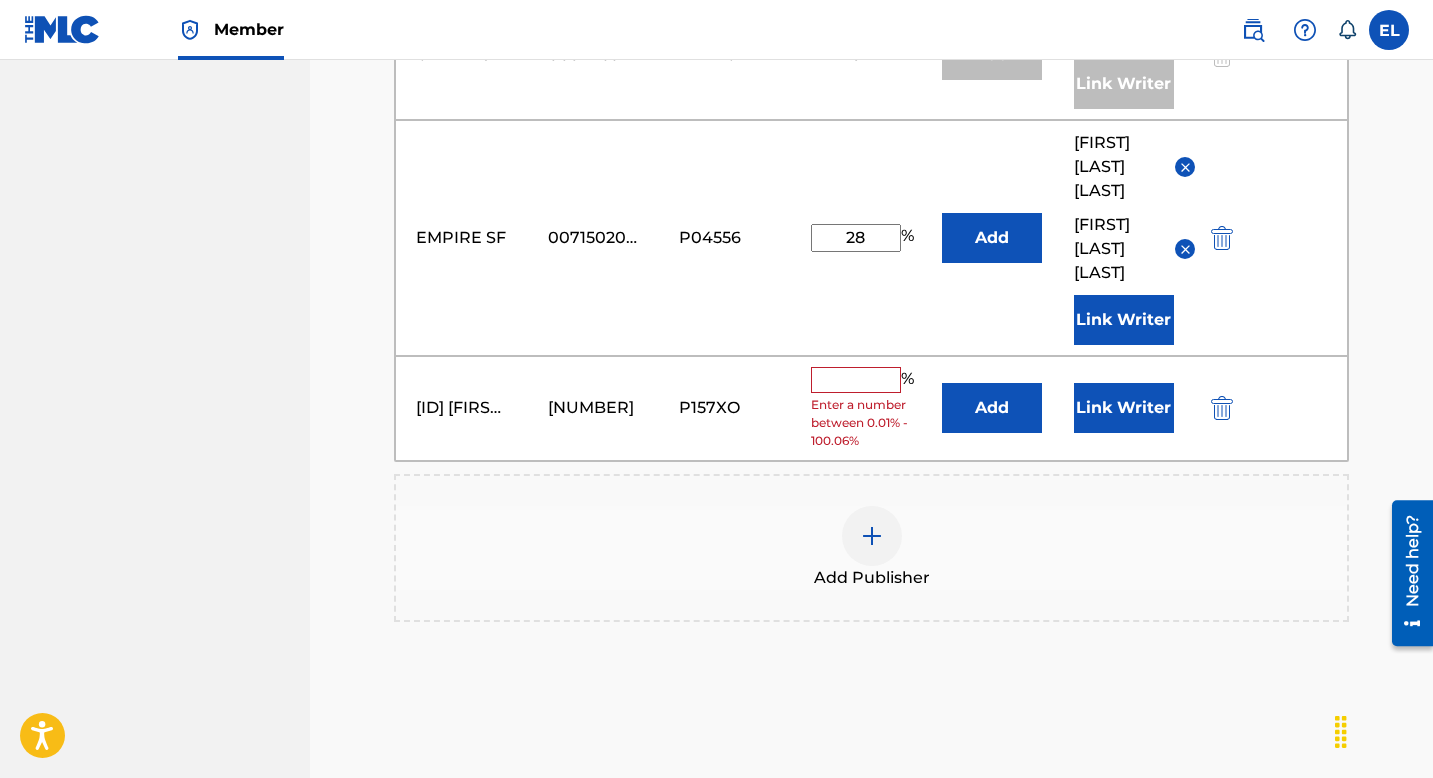click on "Add" at bounding box center [992, 408] 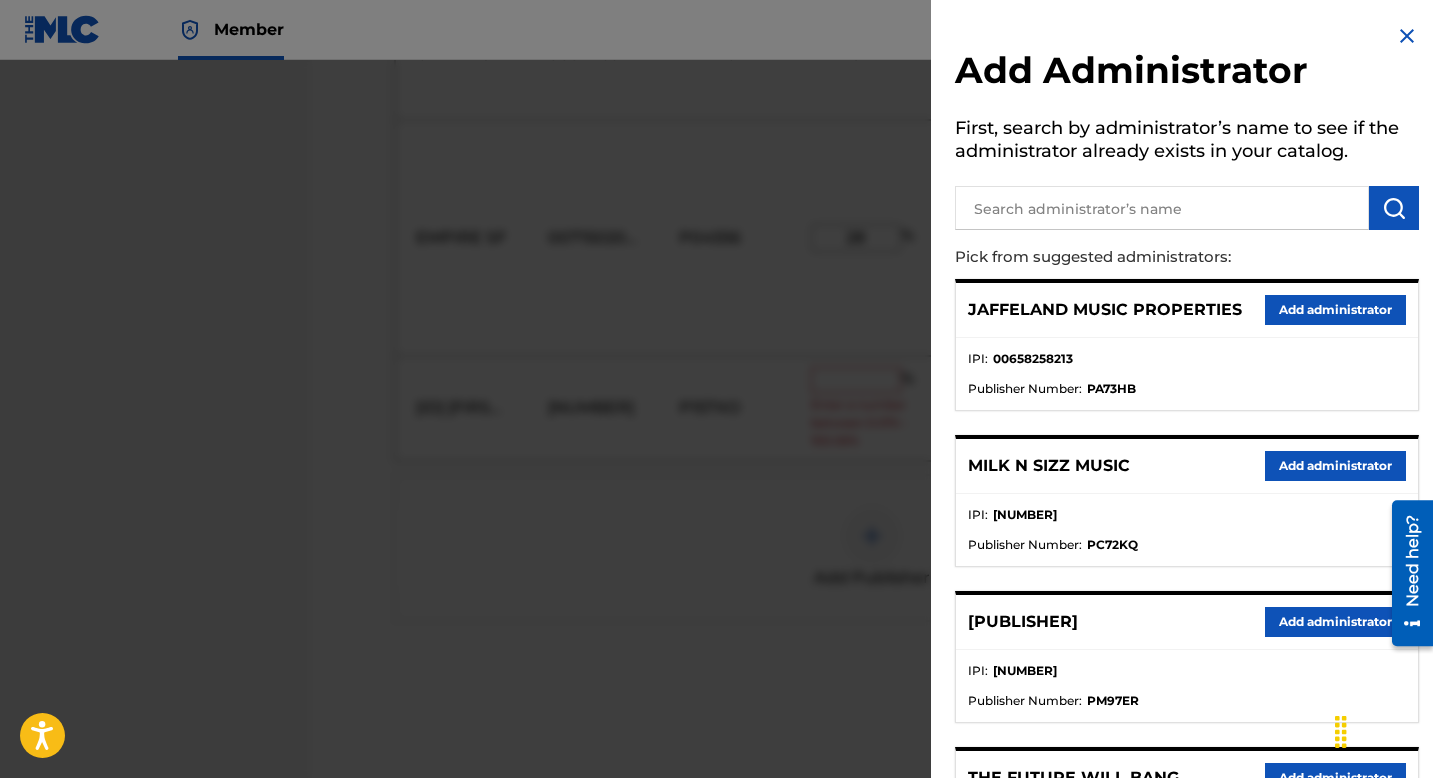 click at bounding box center (1162, 208) 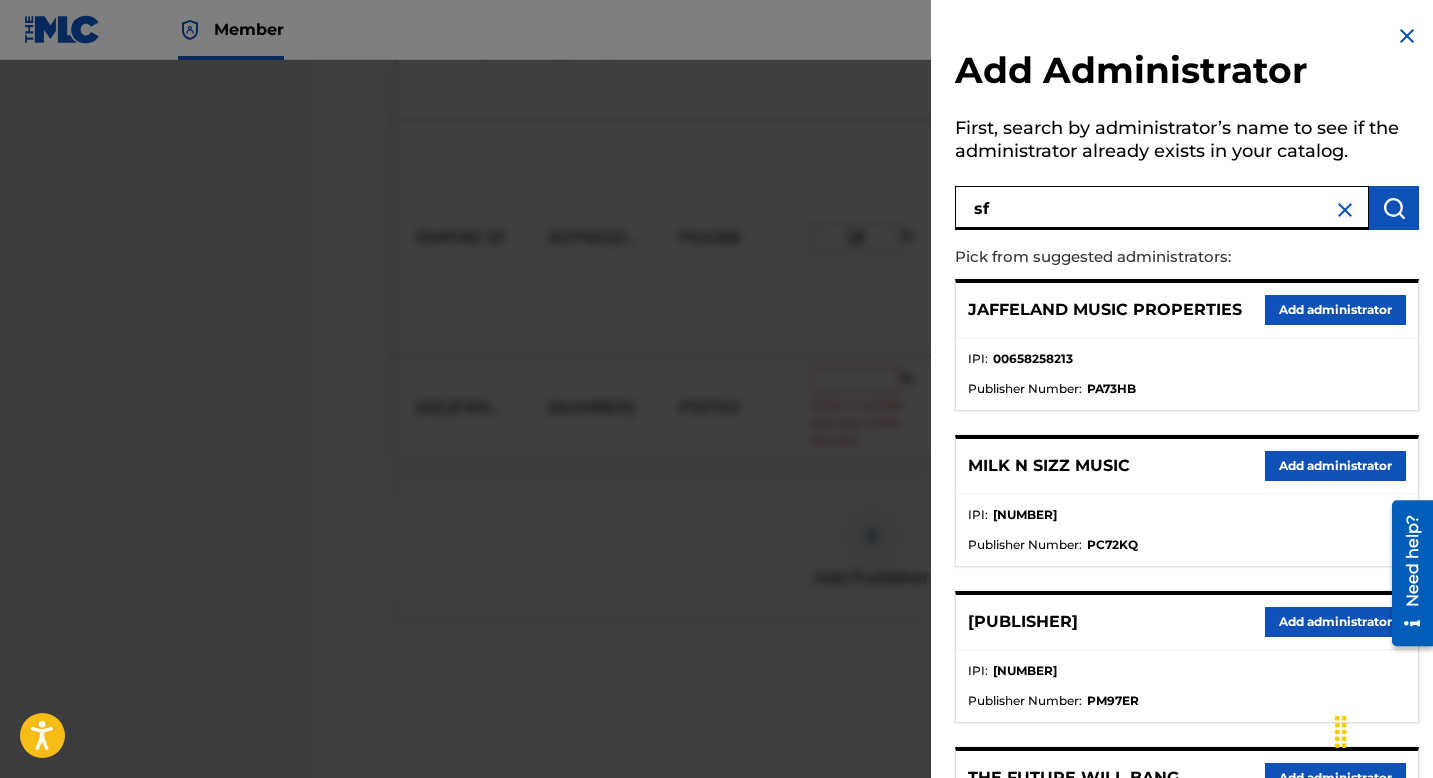 type on "sf" 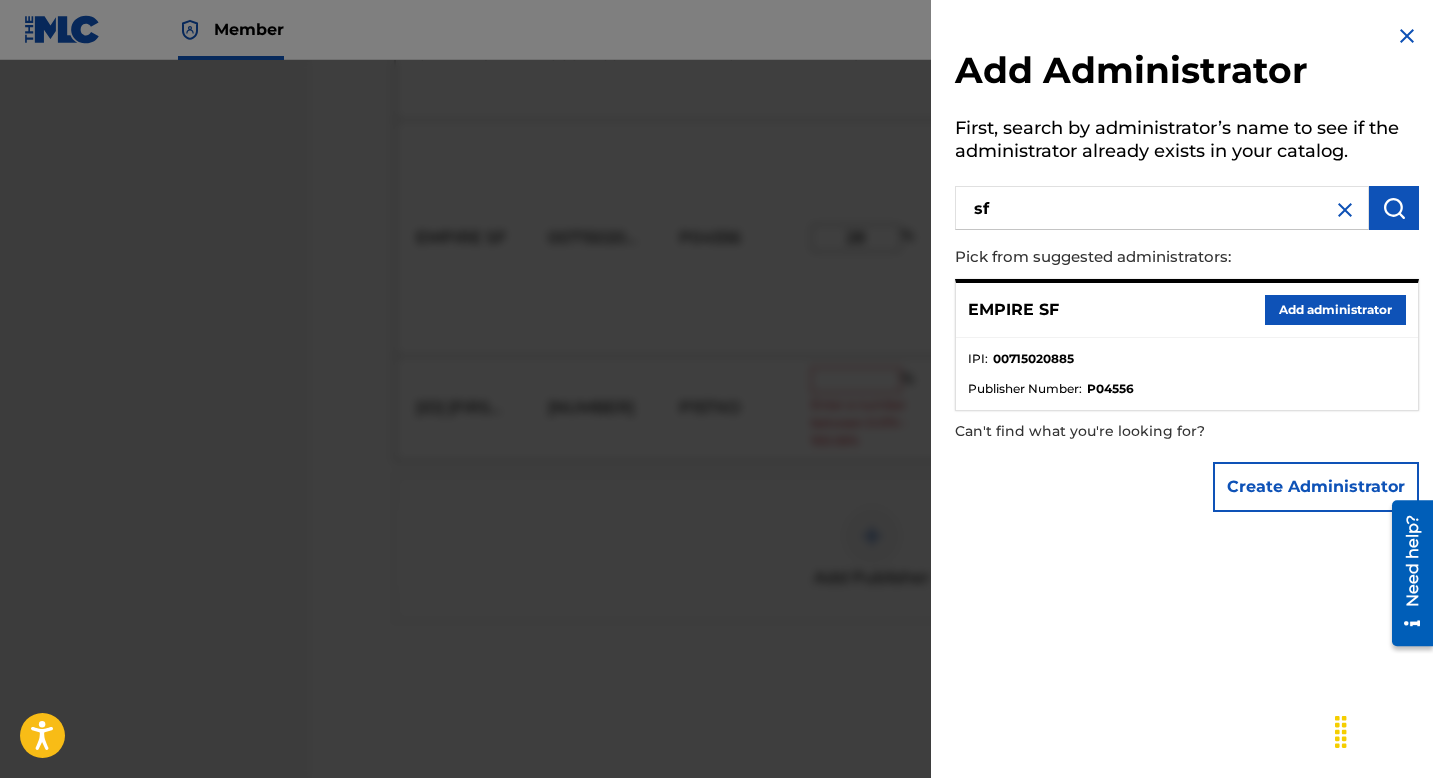 click on "Add administrator" at bounding box center [1335, 310] 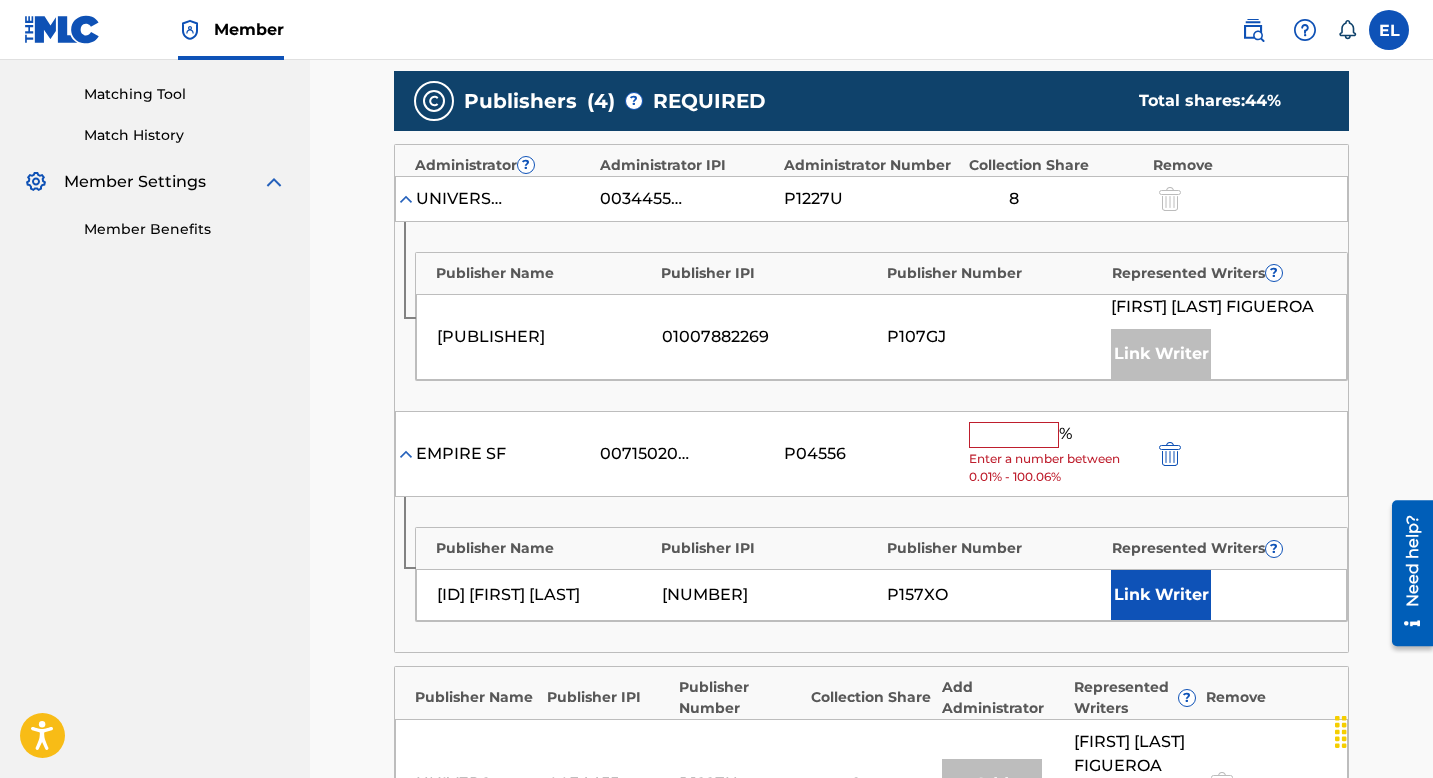 scroll, scrollTop: 610, scrollLeft: 0, axis: vertical 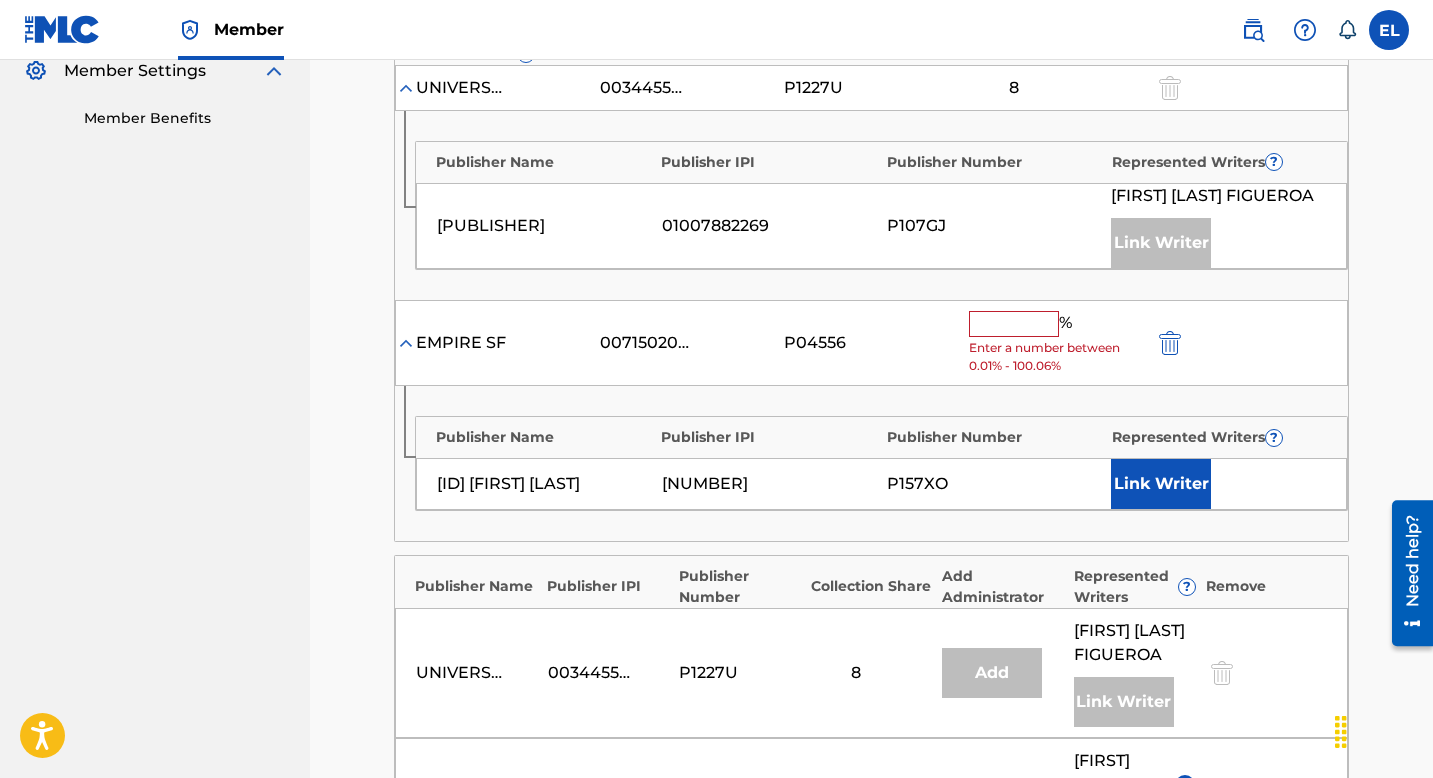click at bounding box center [1014, 324] 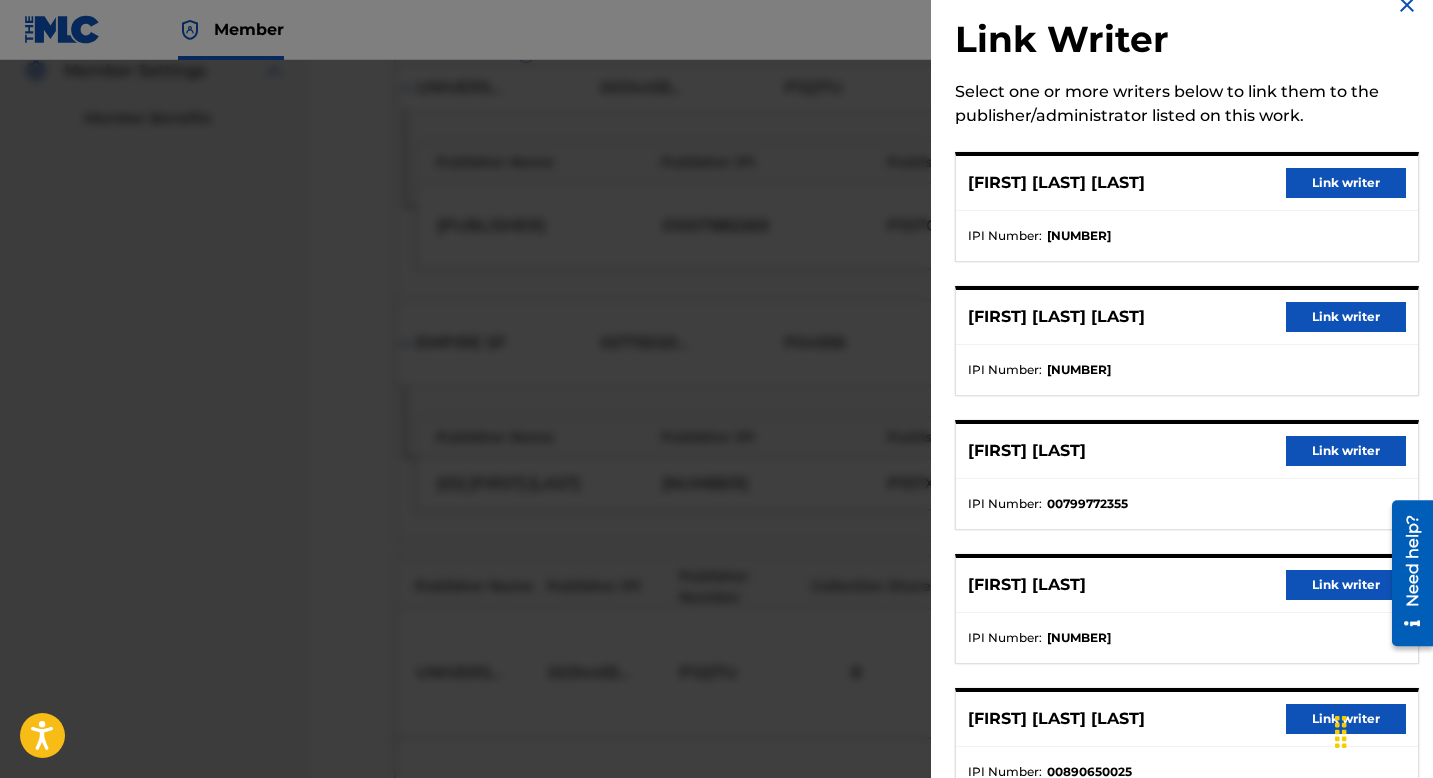 scroll, scrollTop: 43, scrollLeft: 0, axis: vertical 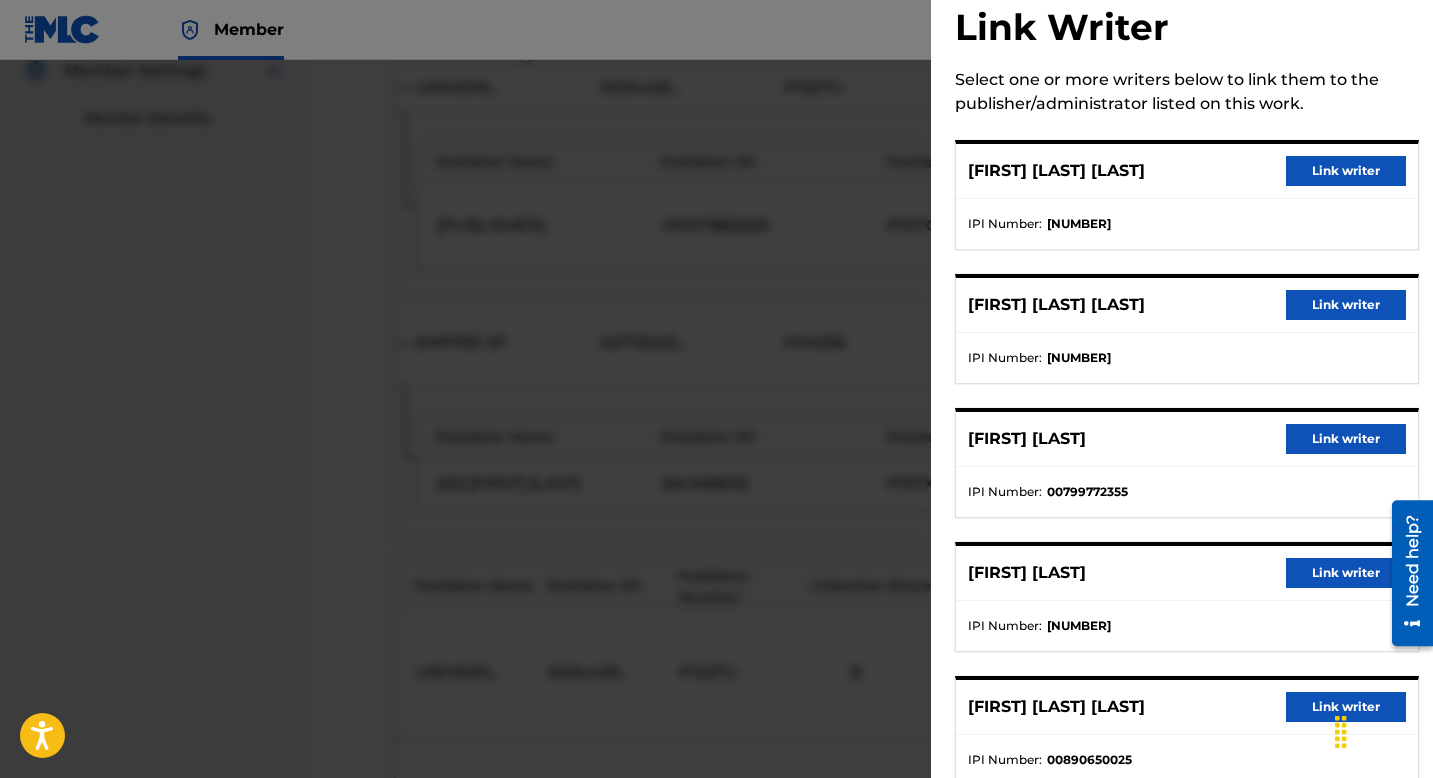 click on "Link writer" at bounding box center (1346, 439) 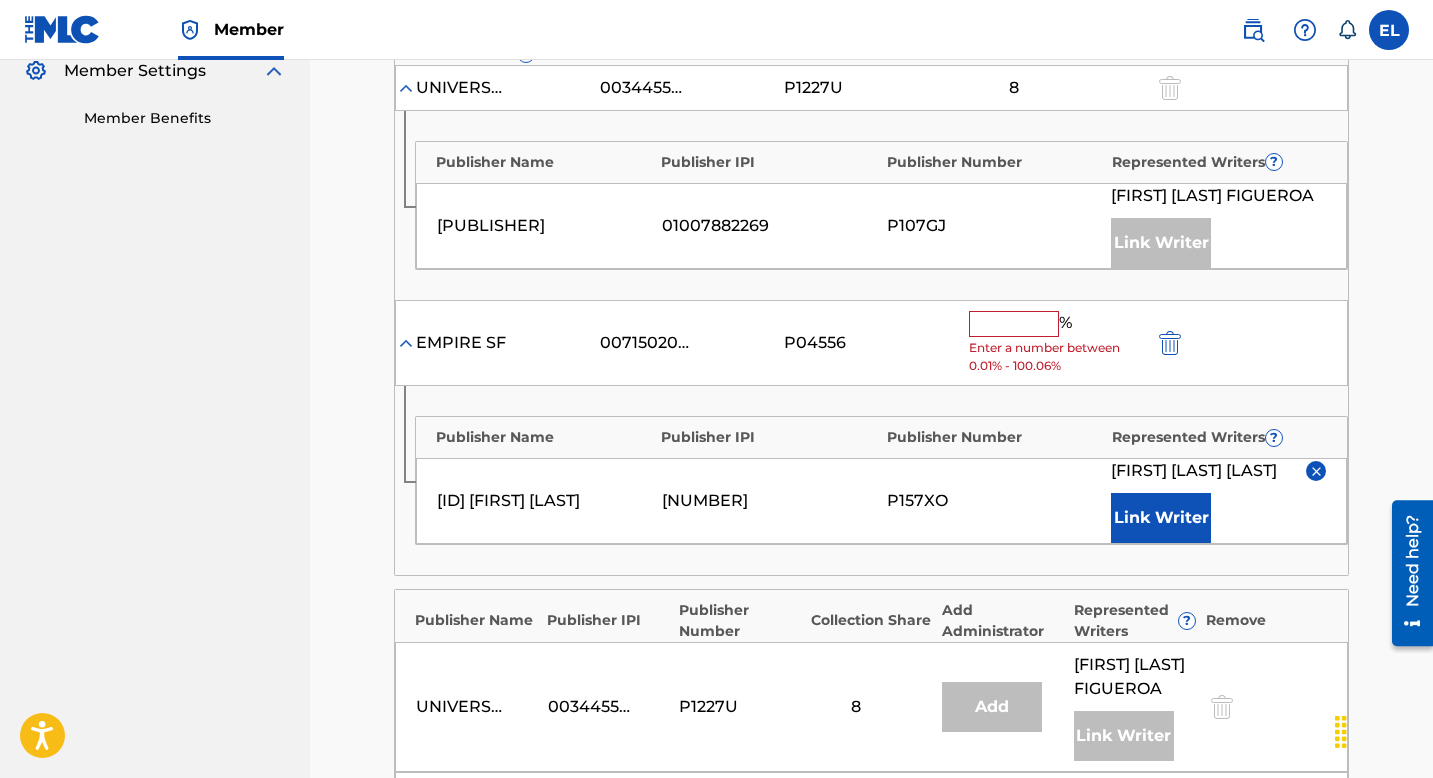 click at bounding box center (1014, 324) 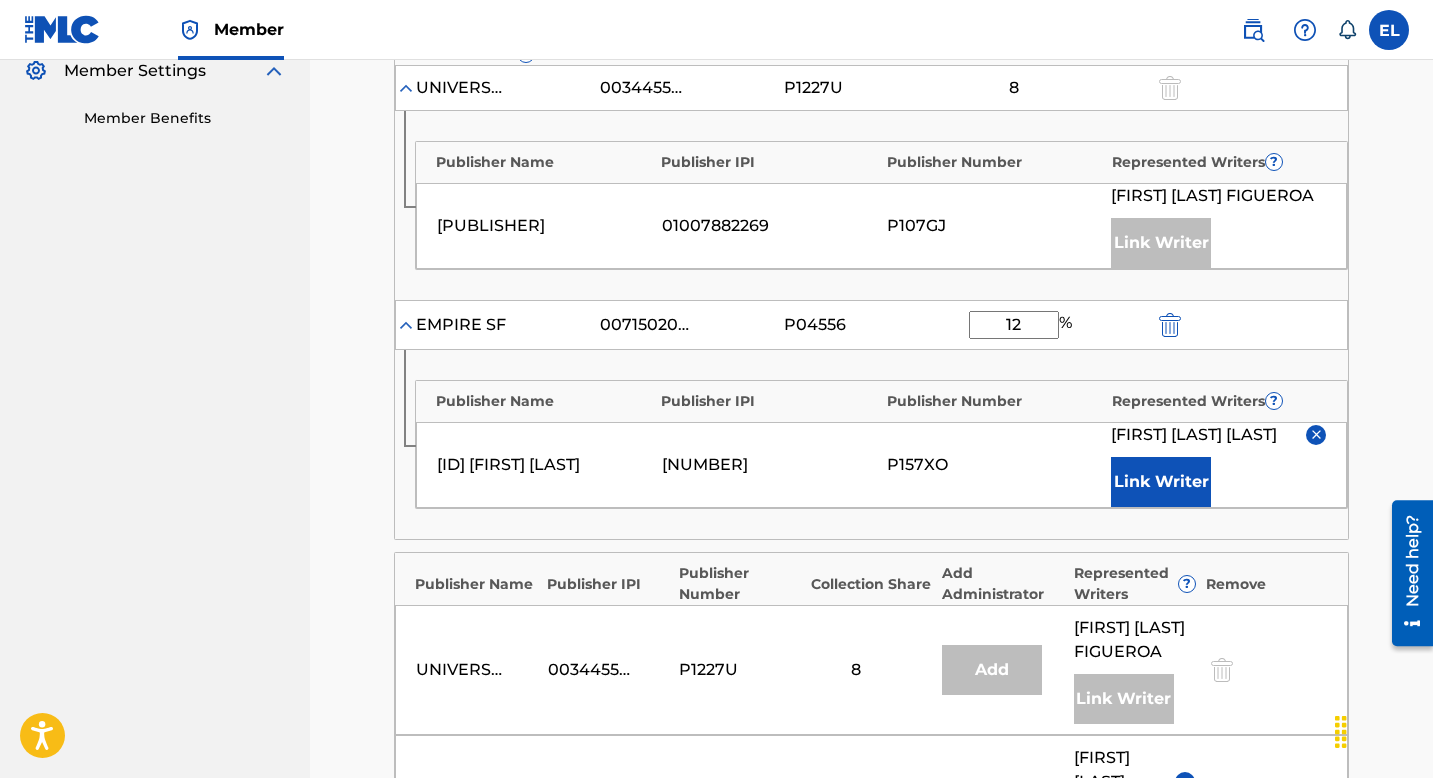 scroll, scrollTop: 1022, scrollLeft: 0, axis: vertical 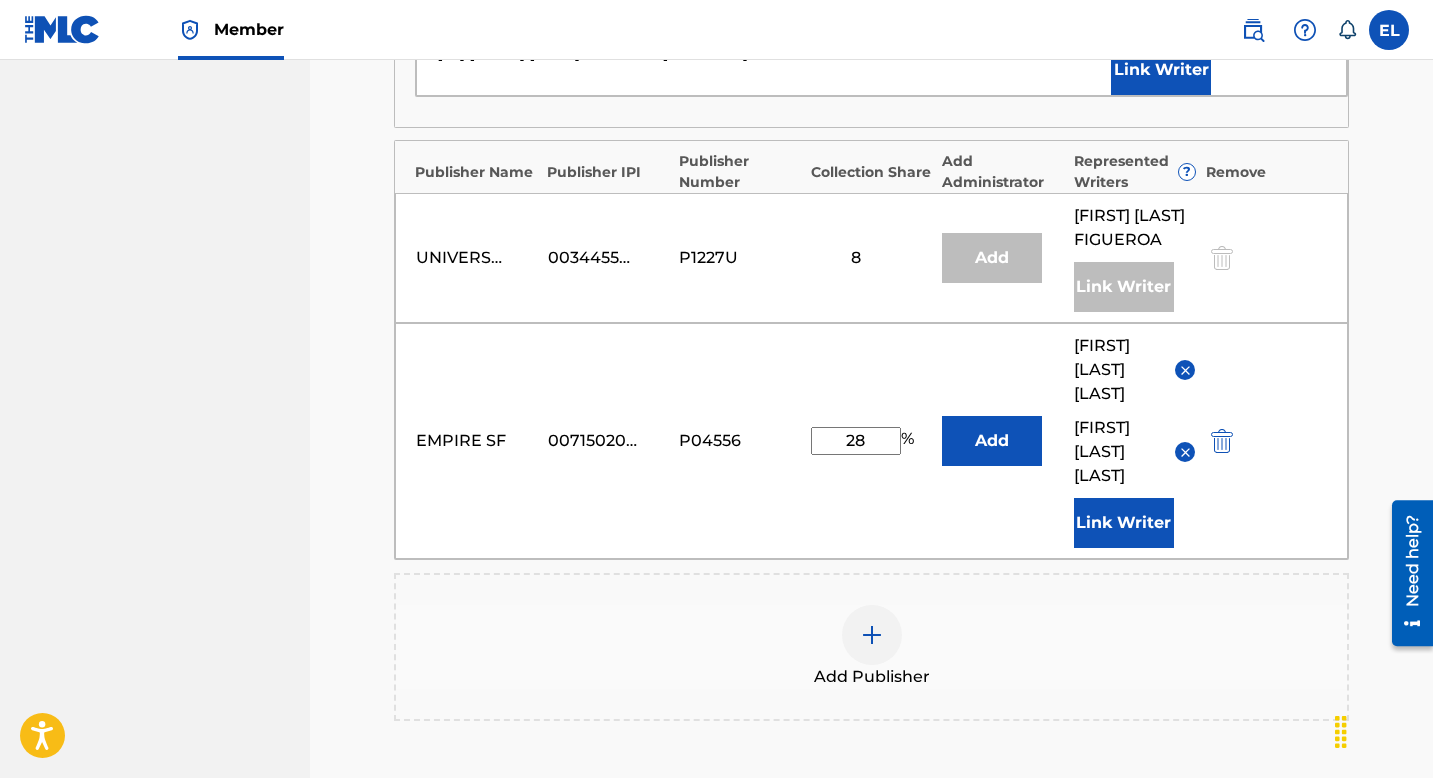 type on "12" 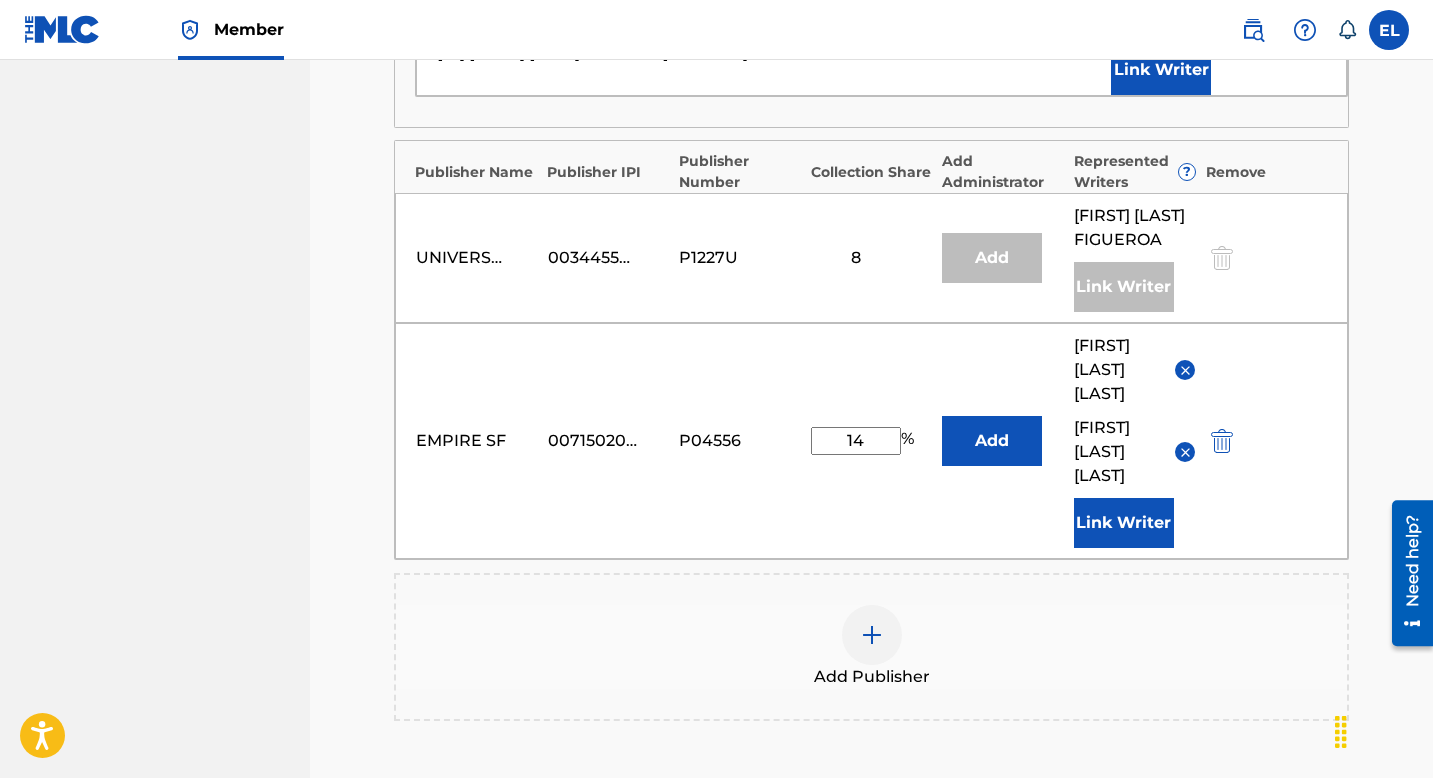 click on "[FIRST] [LAST]" at bounding box center (1135, 452) 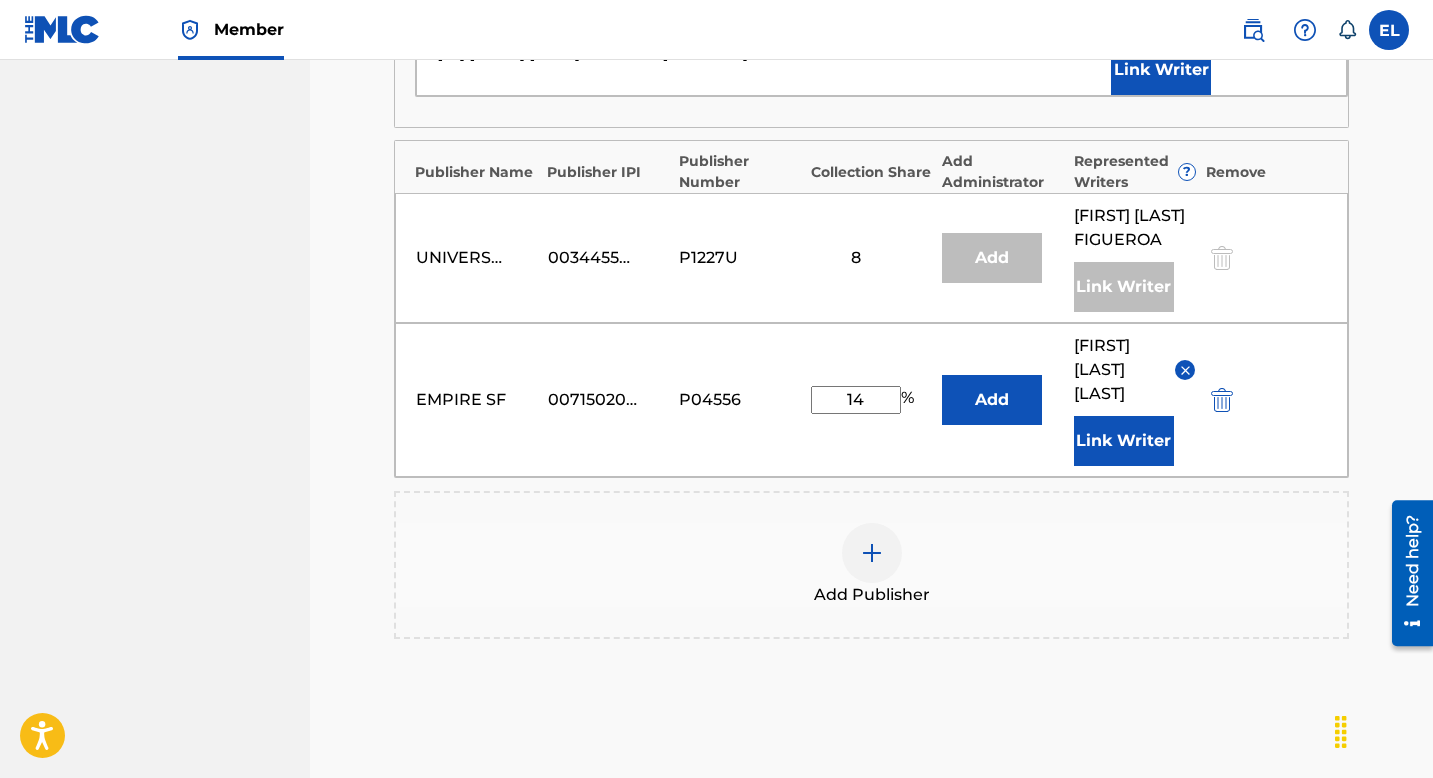 click on "14" at bounding box center [856, 400] 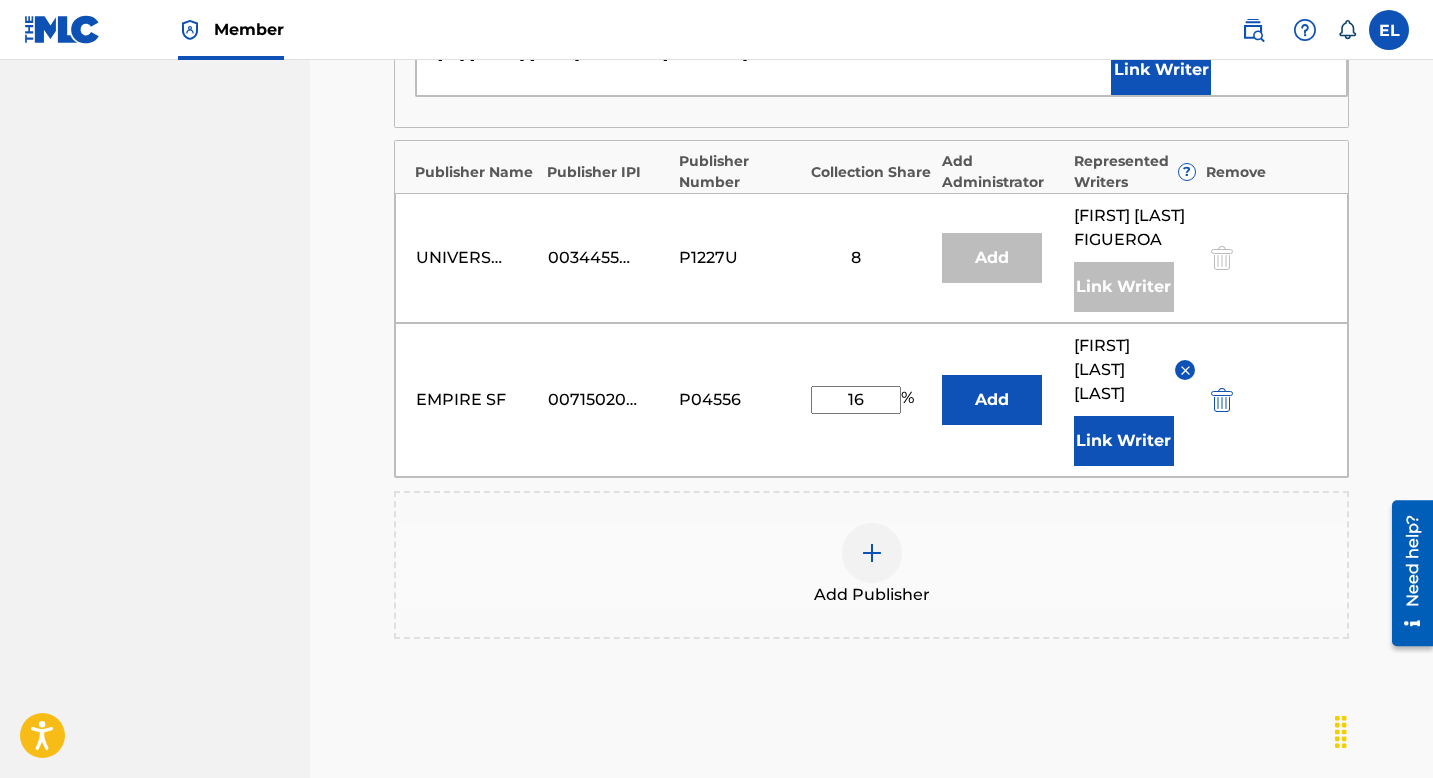 type on "16" 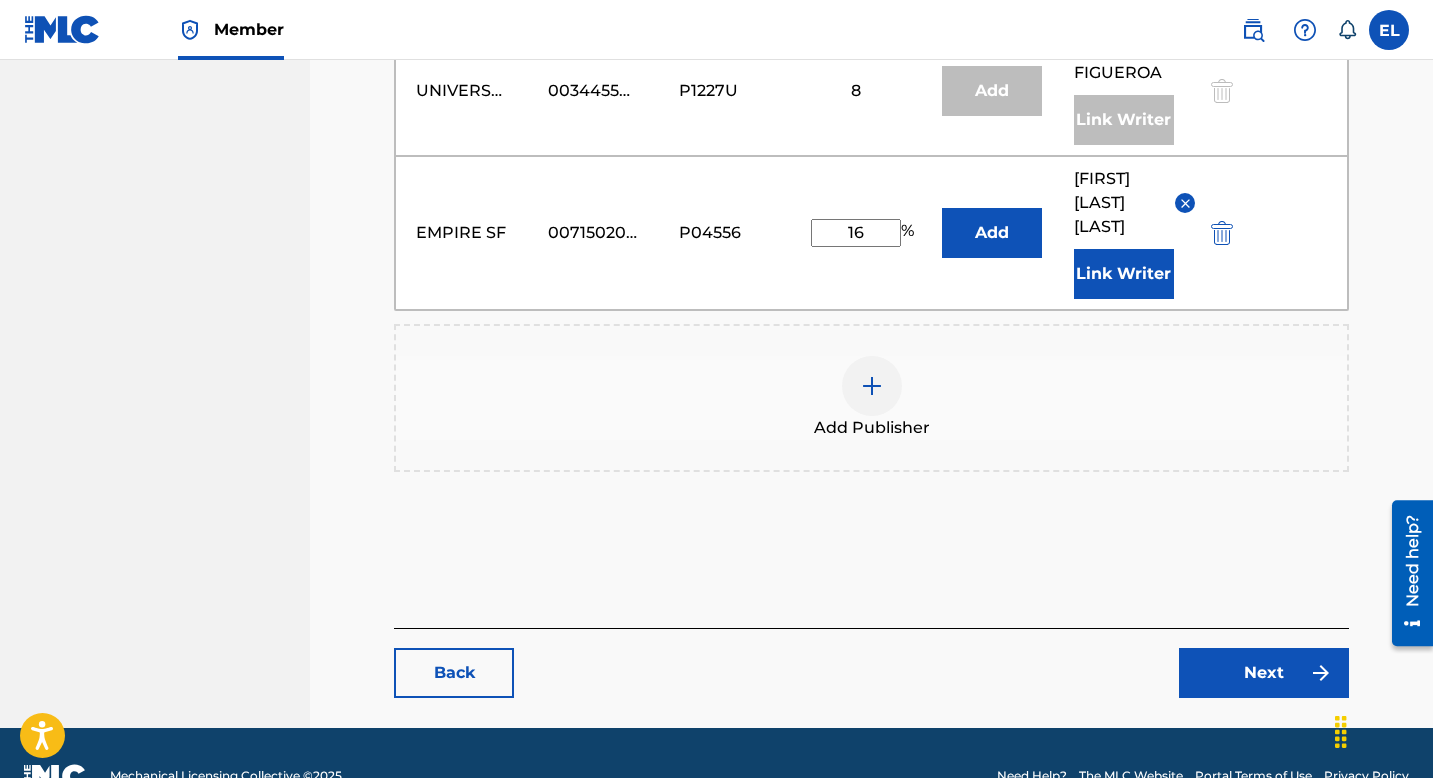 scroll, scrollTop: 1306, scrollLeft: 0, axis: vertical 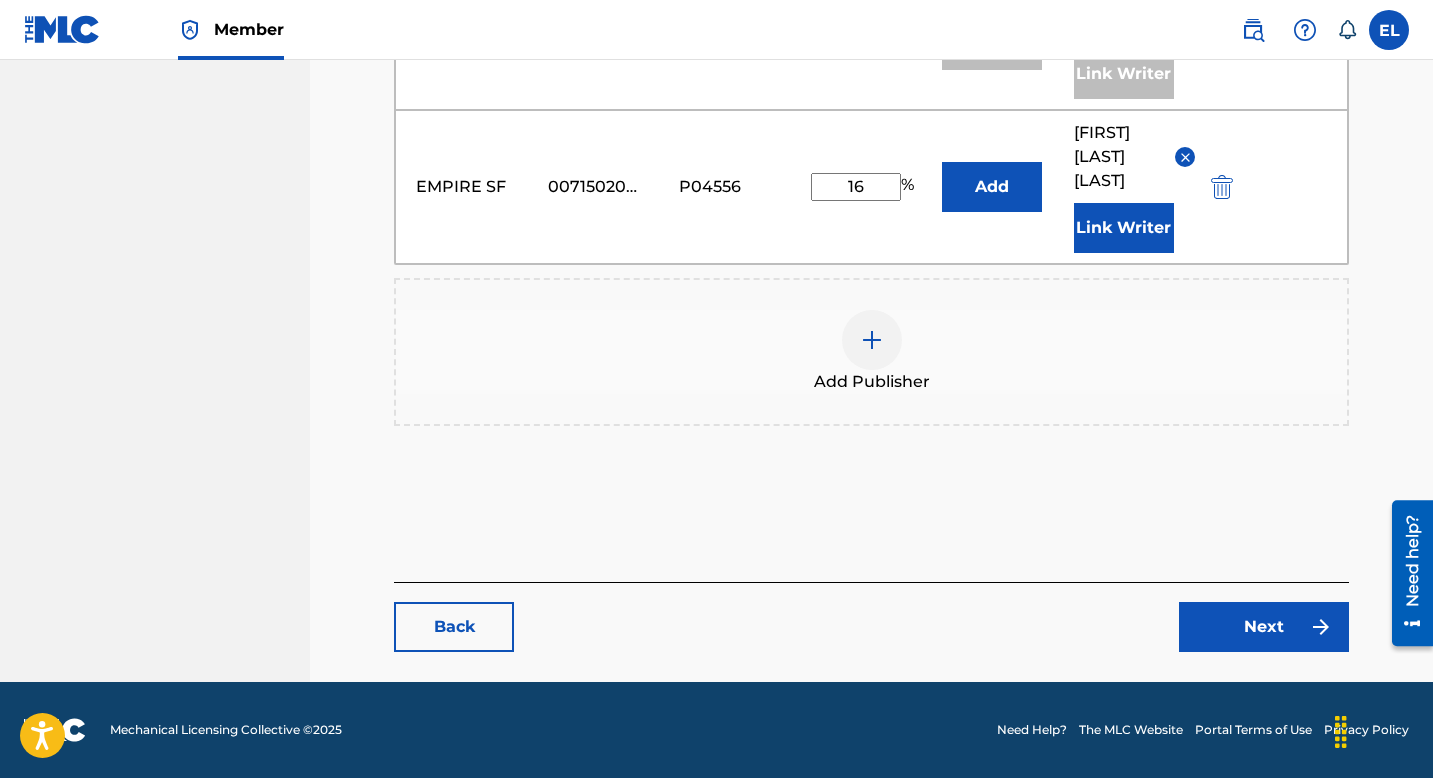 click on "Next" at bounding box center [1264, 627] 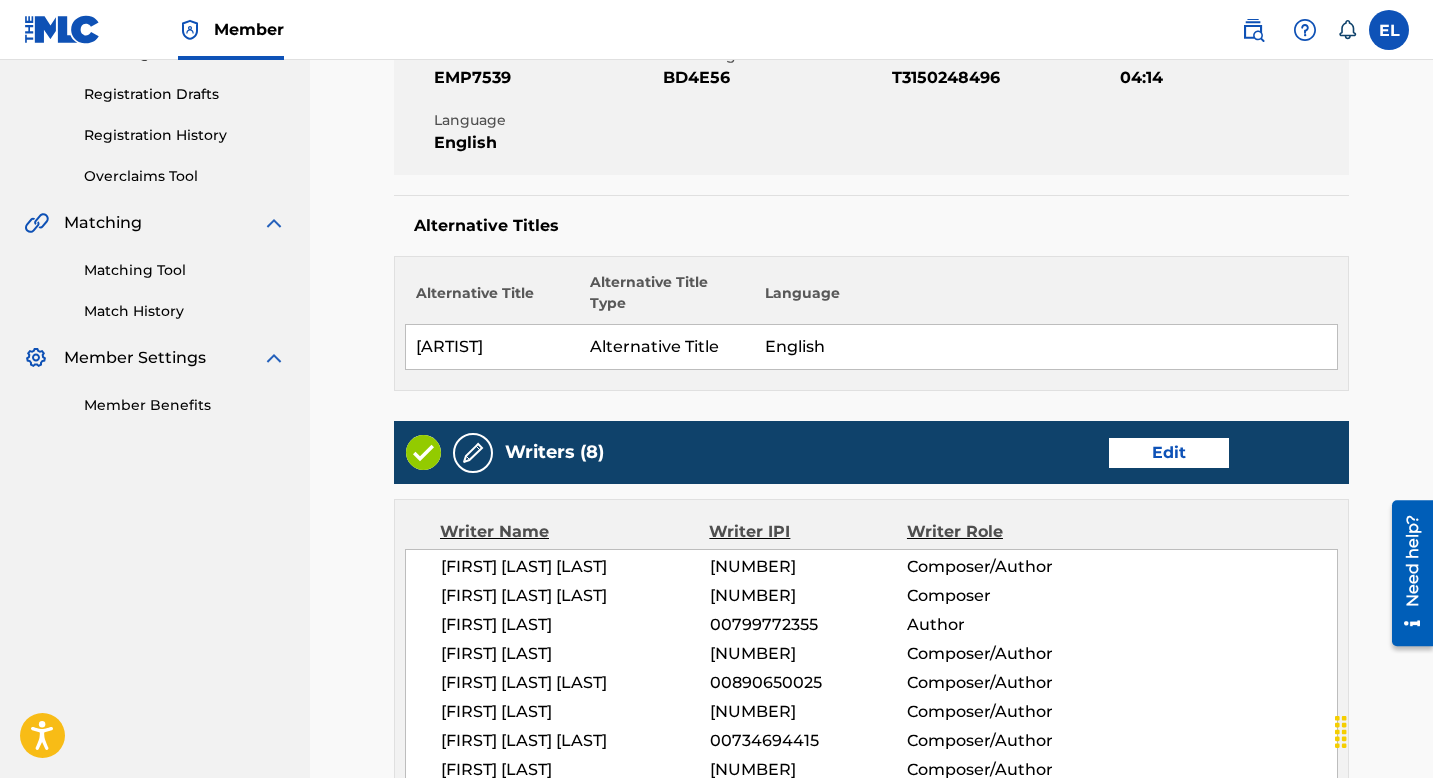 scroll, scrollTop: 424, scrollLeft: 0, axis: vertical 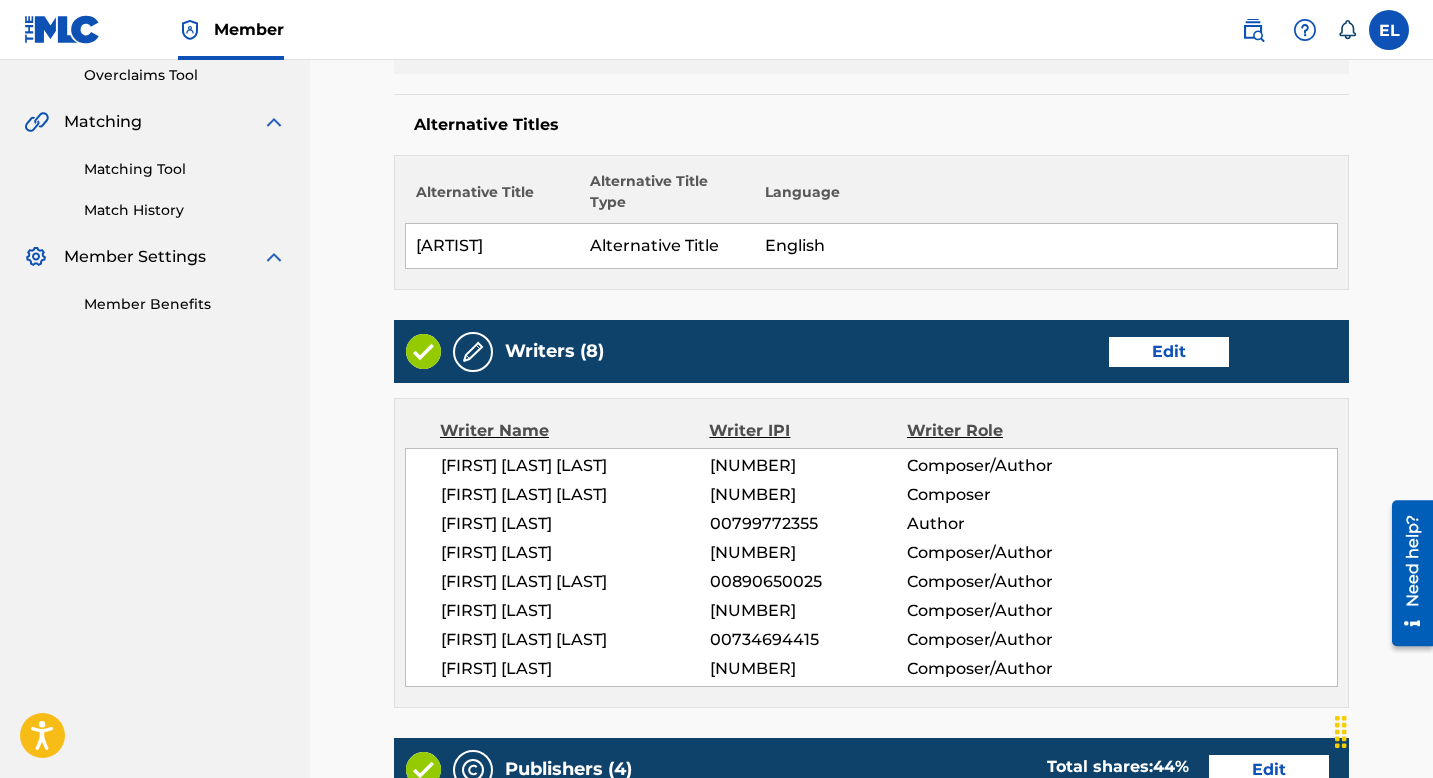 click on "Edit" at bounding box center (1169, 352) 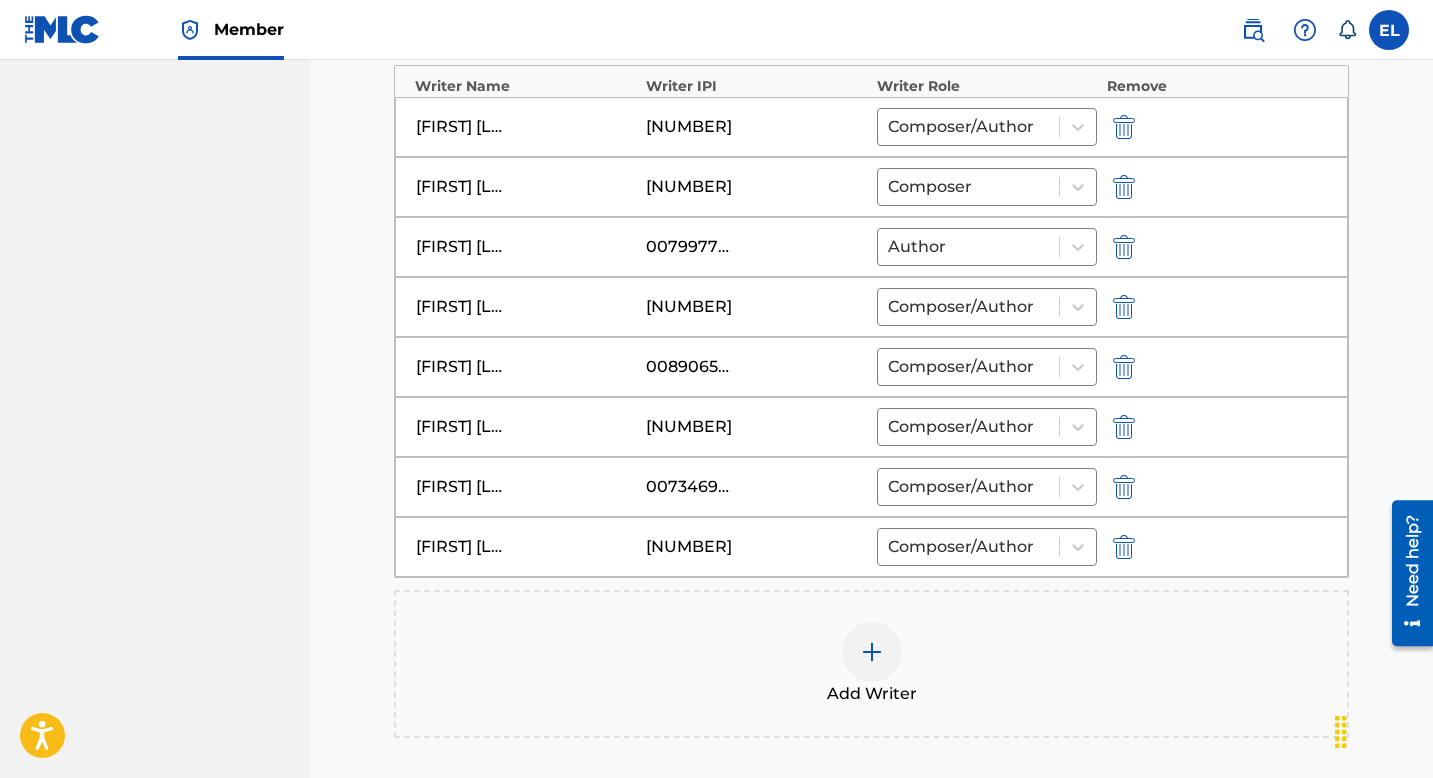 scroll, scrollTop: 706, scrollLeft: 0, axis: vertical 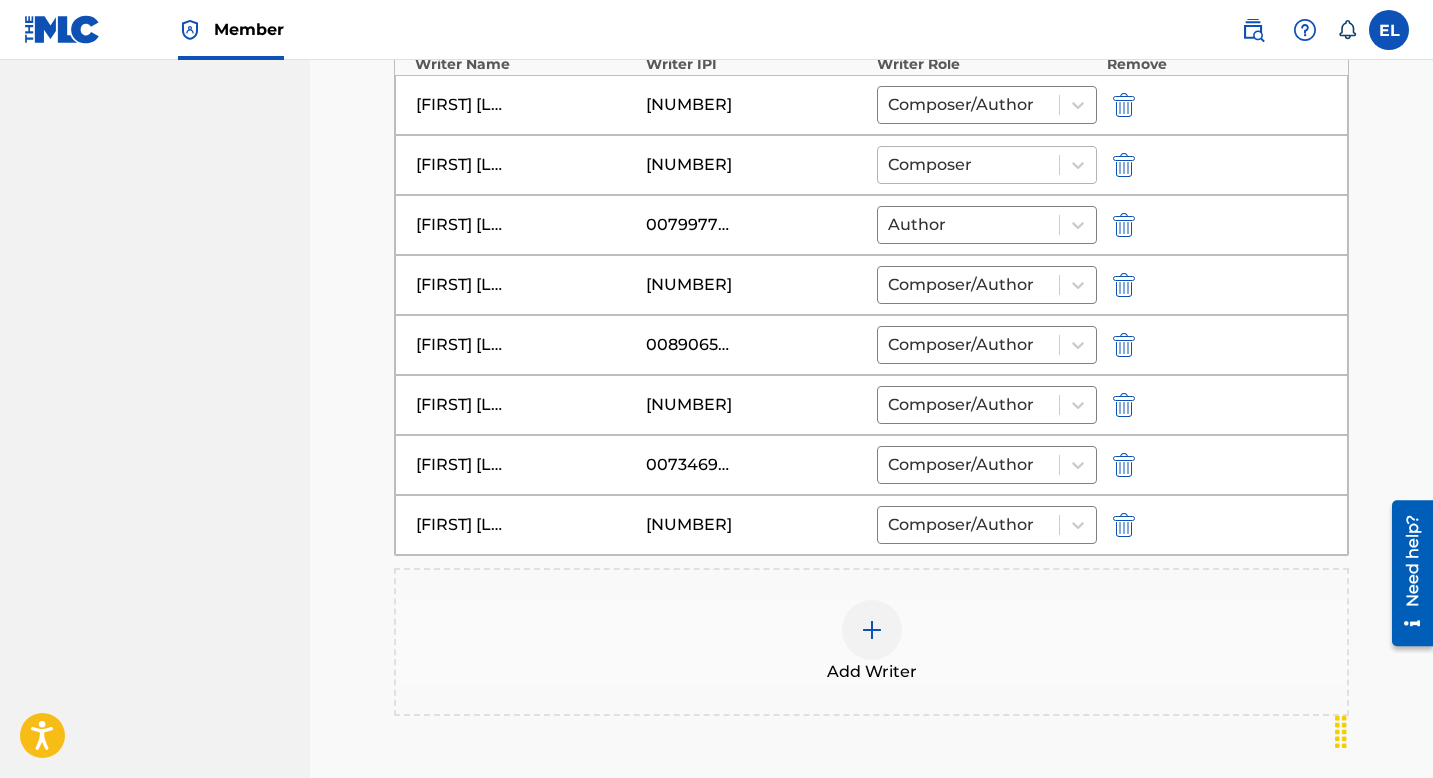 click at bounding box center [968, 165] 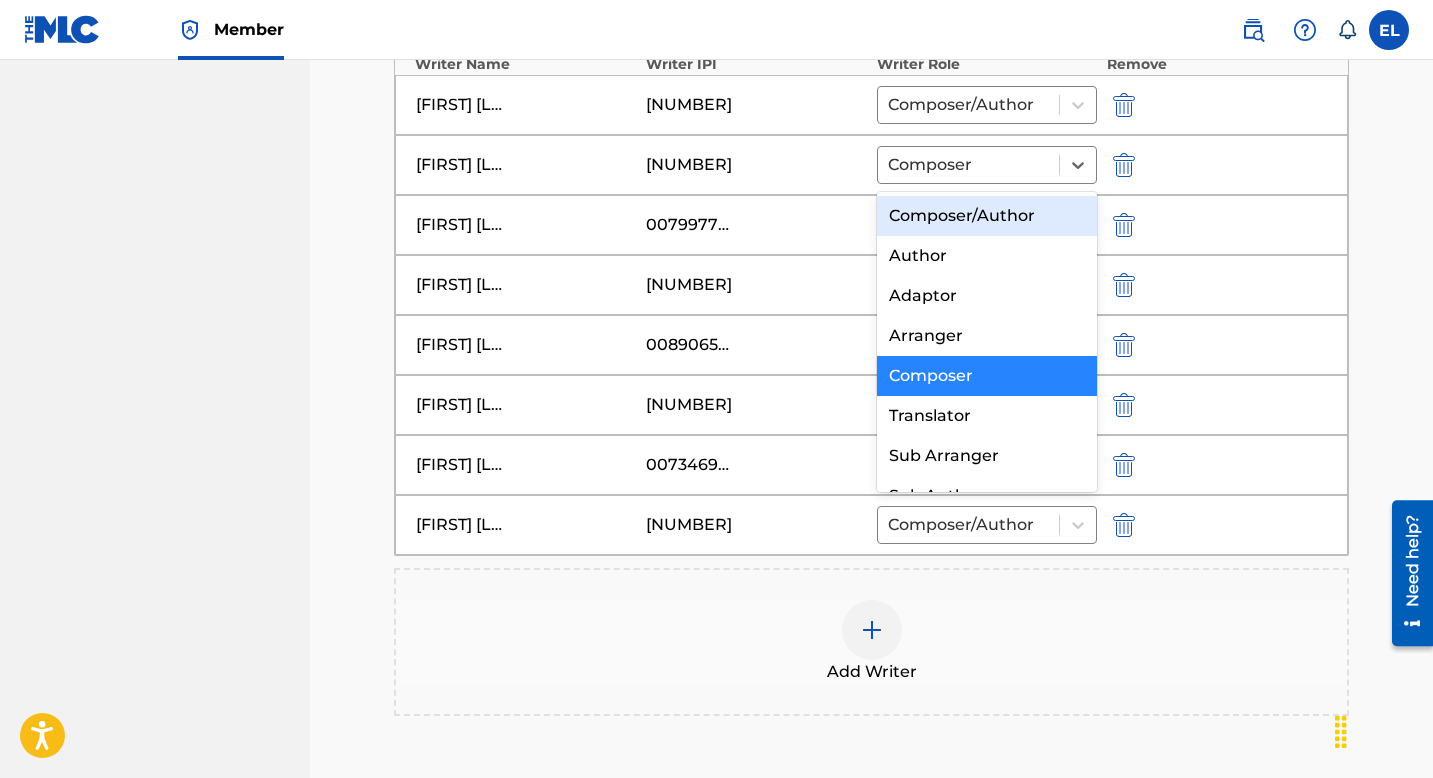 click on "Composer/Author" at bounding box center [987, 216] 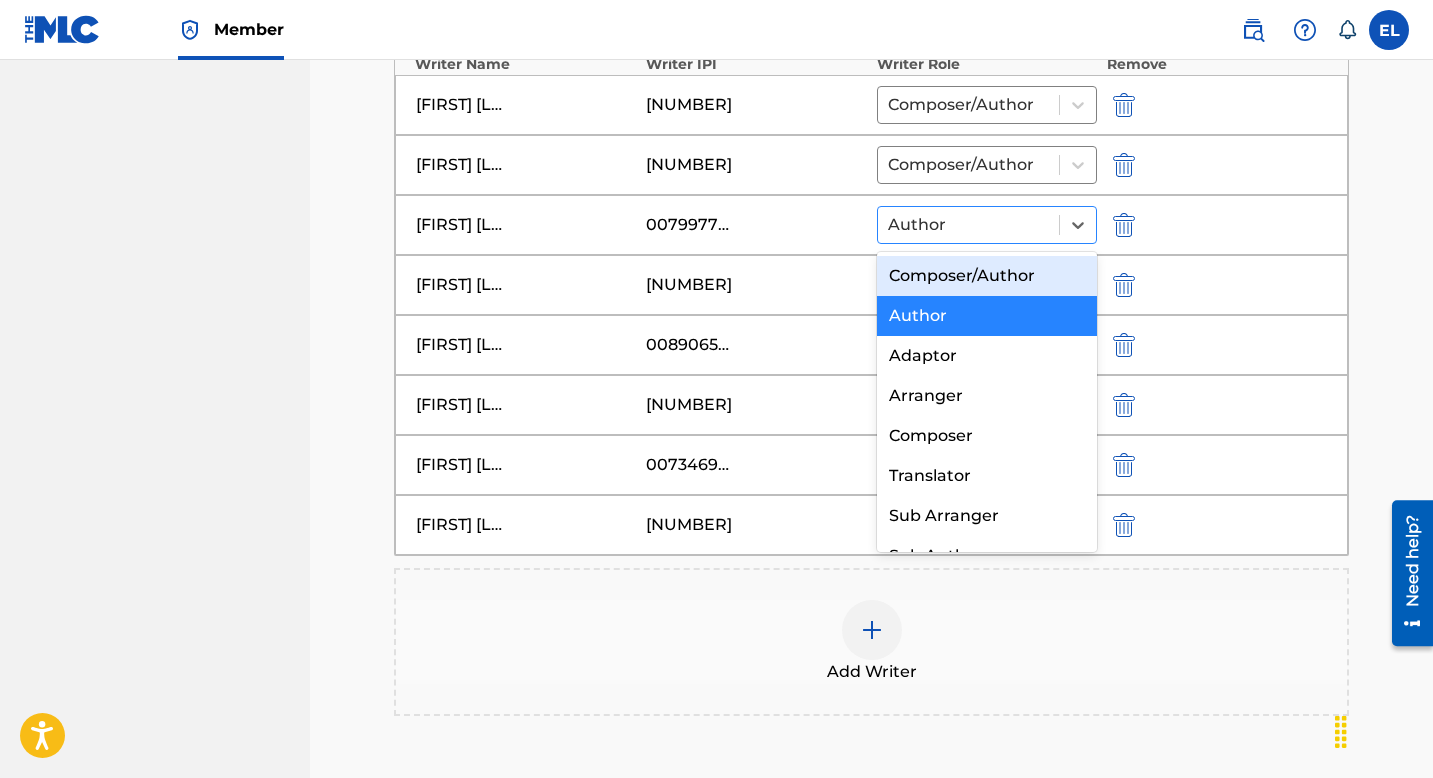 click at bounding box center [968, 225] 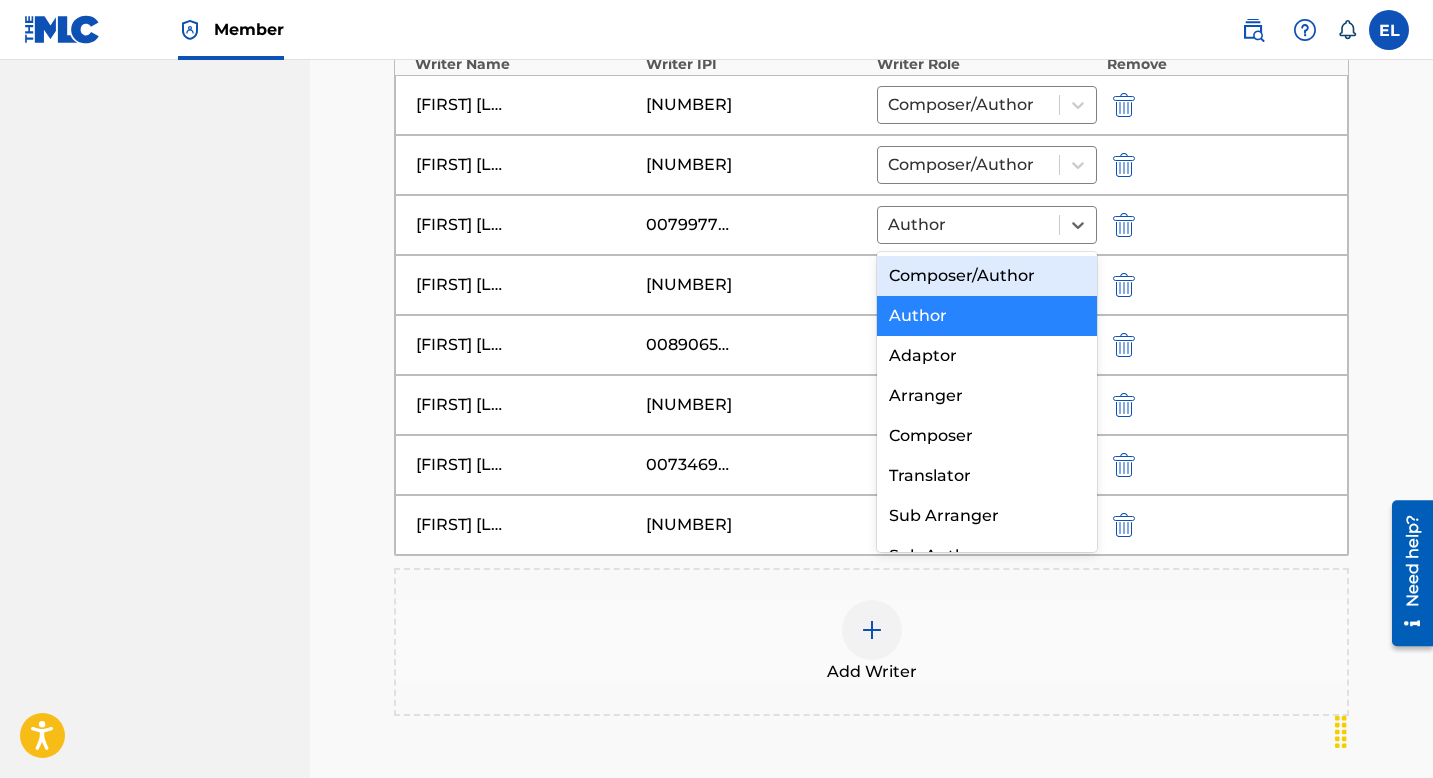 click on "Composer/Author" at bounding box center [987, 276] 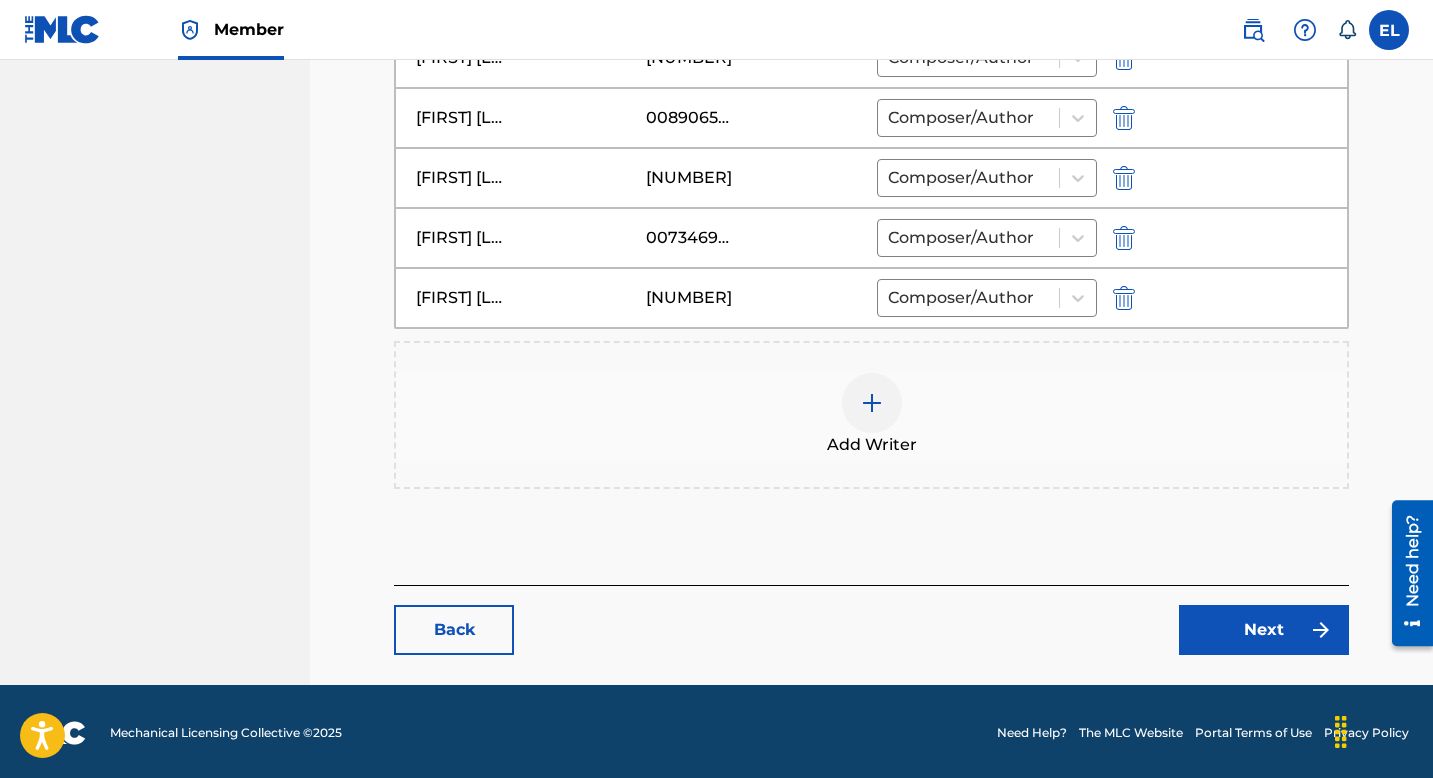 scroll, scrollTop: 936, scrollLeft: 0, axis: vertical 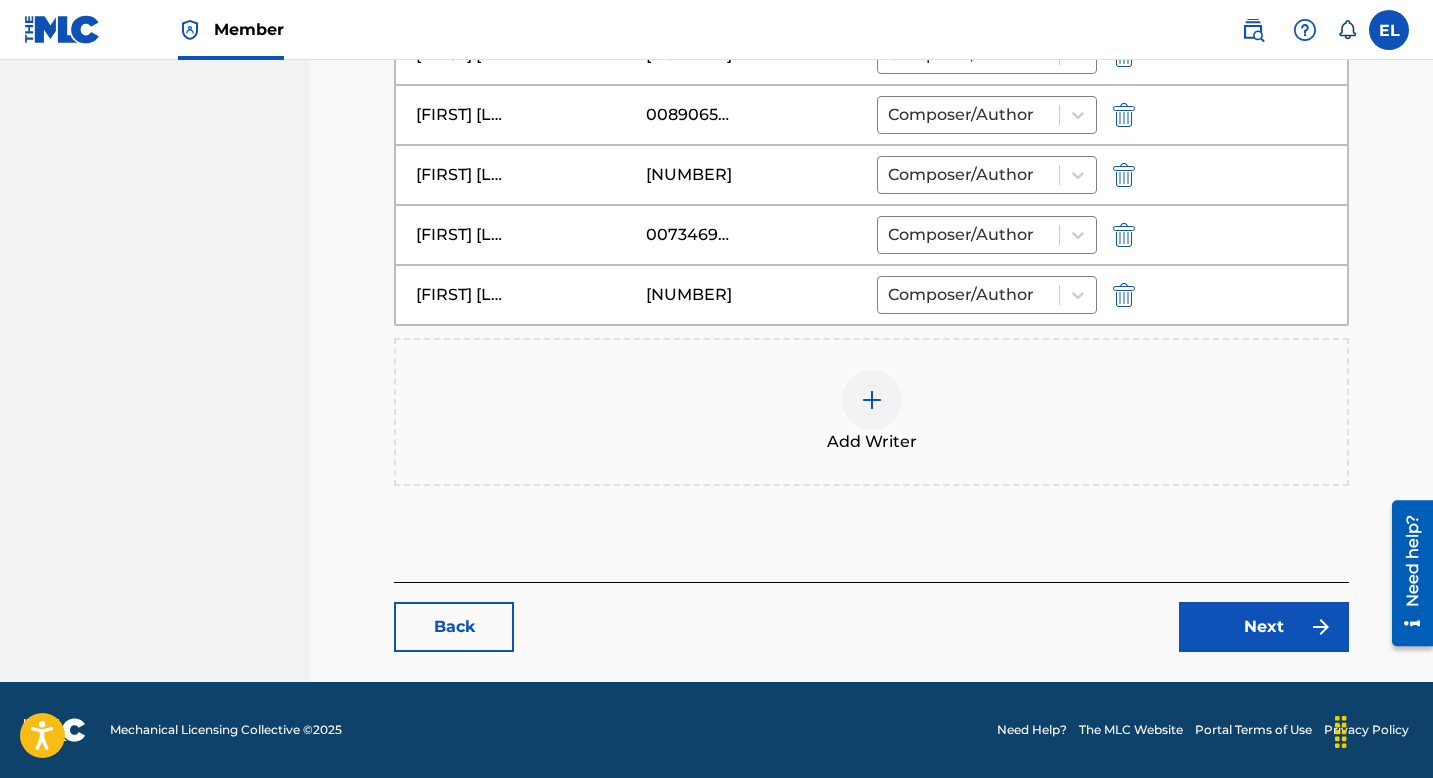 click on "Next" at bounding box center [1264, 627] 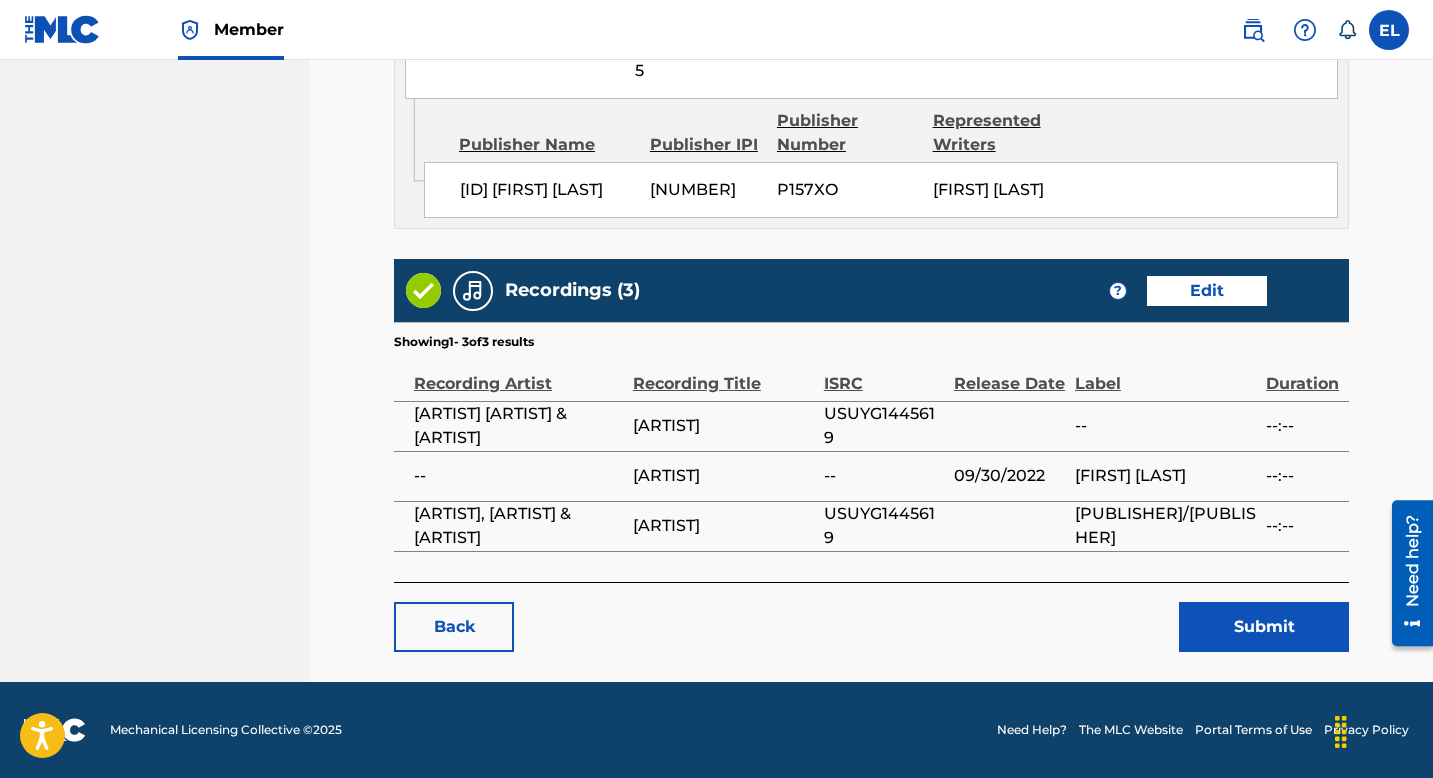 scroll, scrollTop: 2359, scrollLeft: 0, axis: vertical 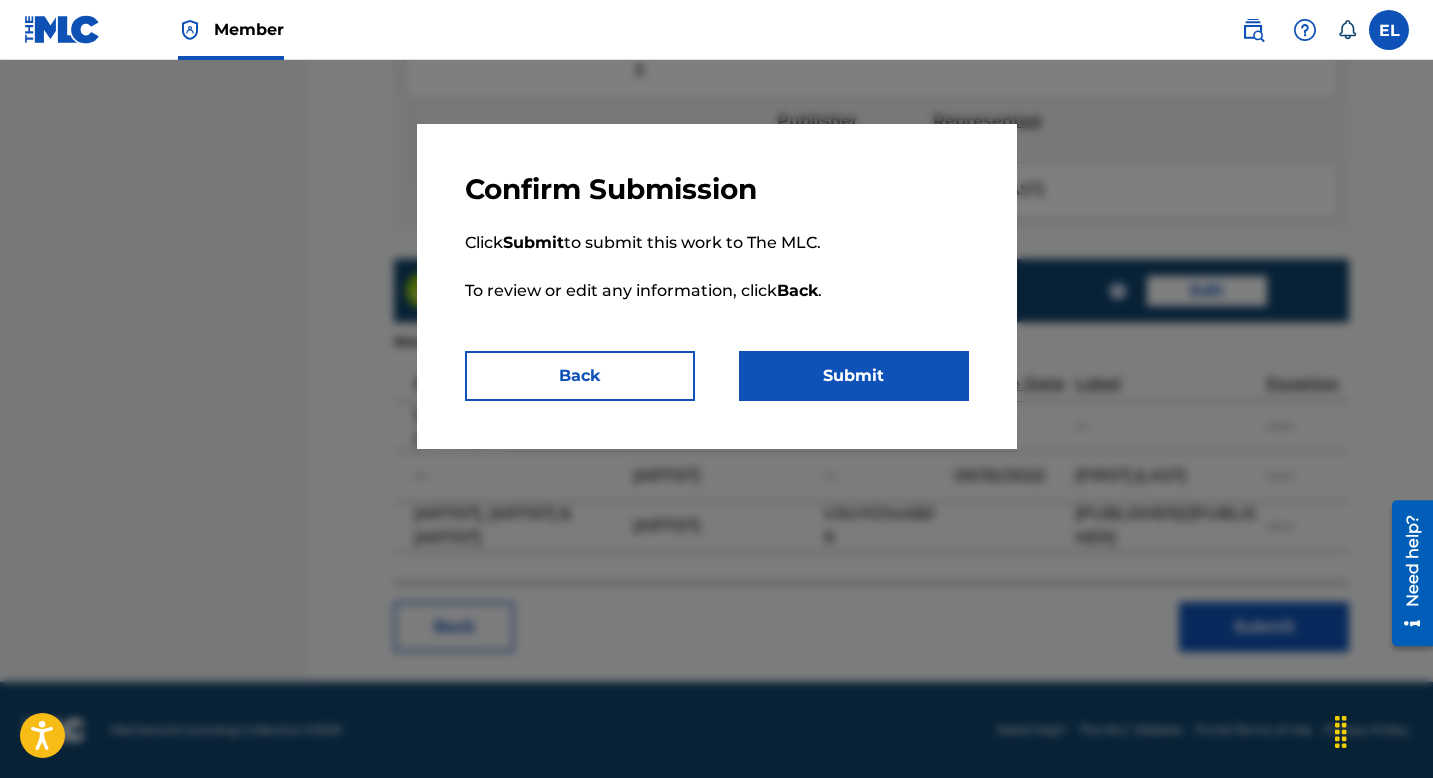 click on "Submit" at bounding box center [854, 376] 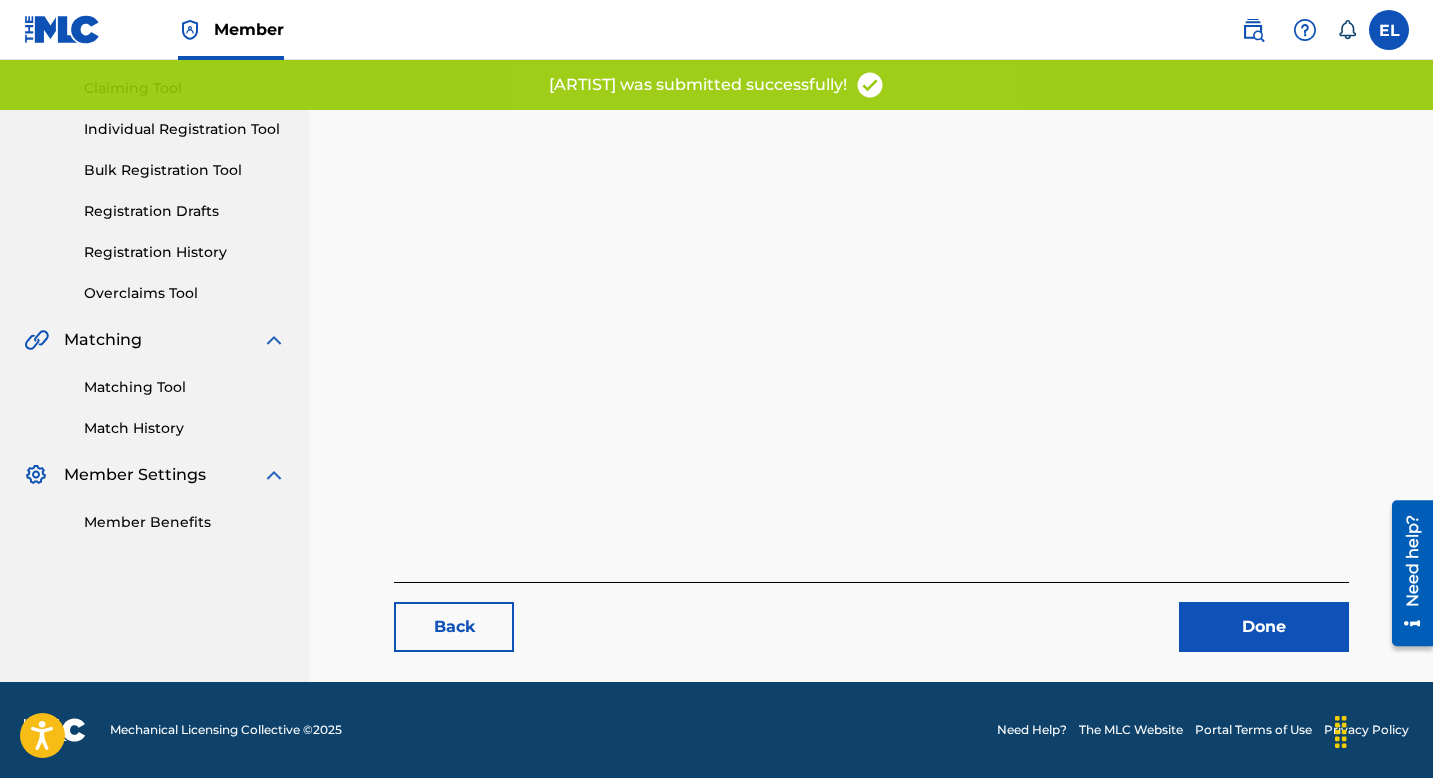 scroll, scrollTop: 0, scrollLeft: 0, axis: both 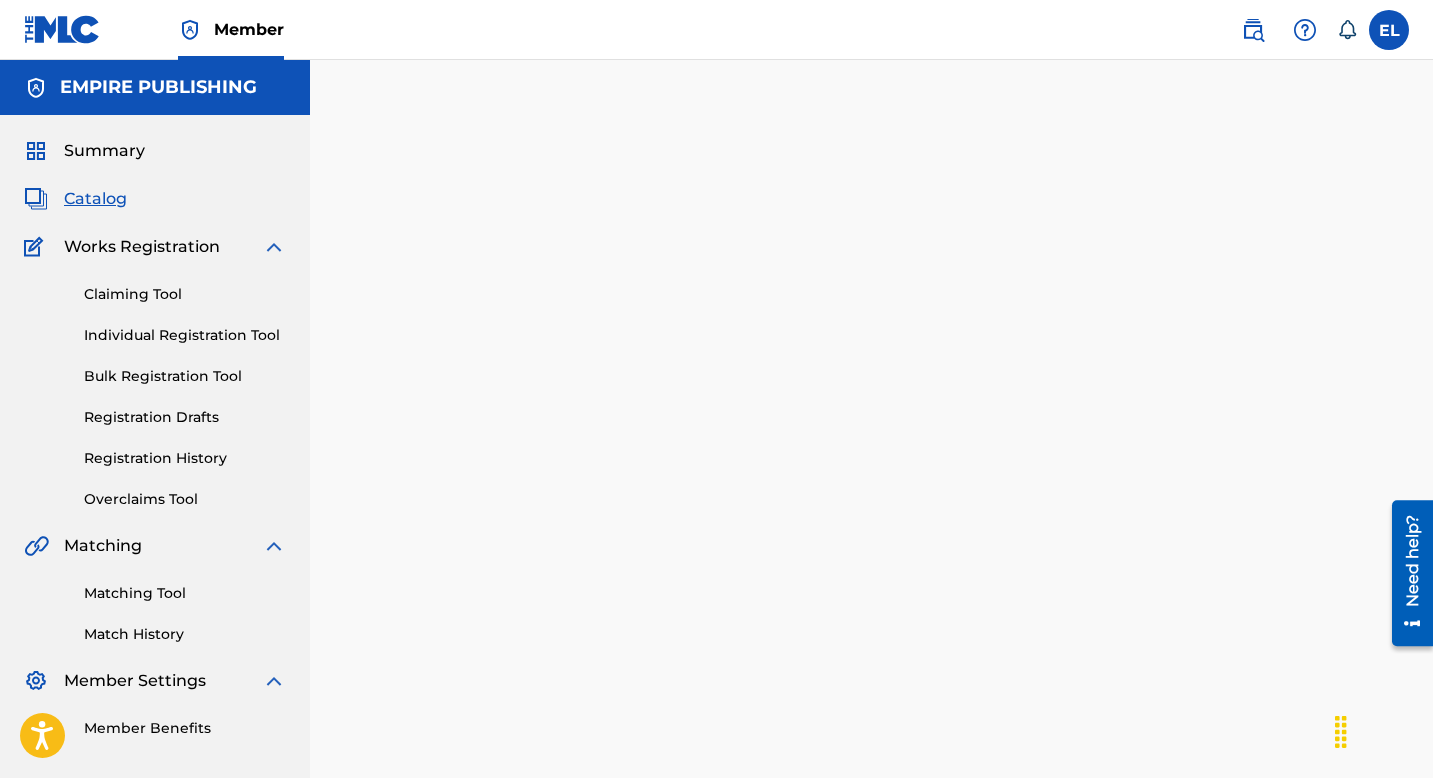click on "Catalog" at bounding box center (95, 199) 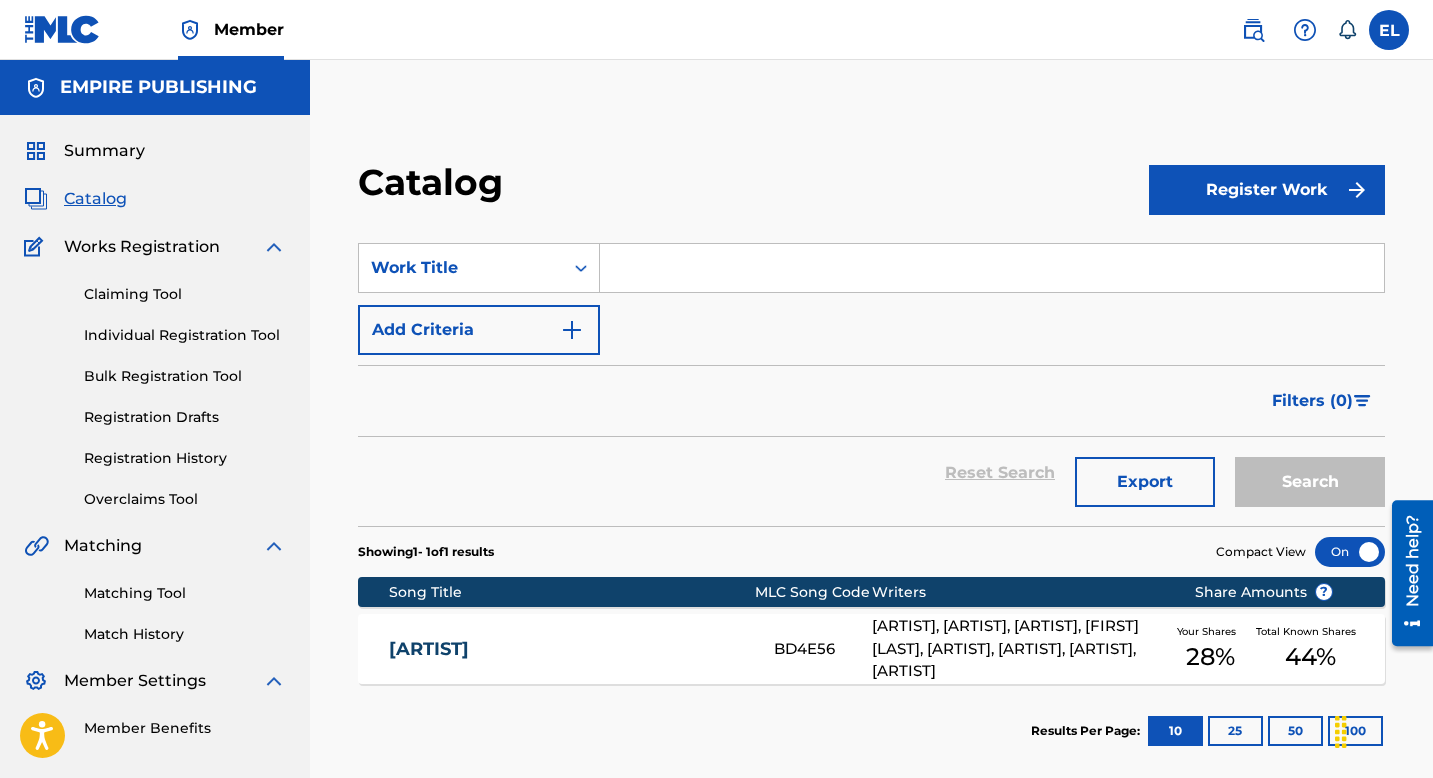 click at bounding box center [992, 268] 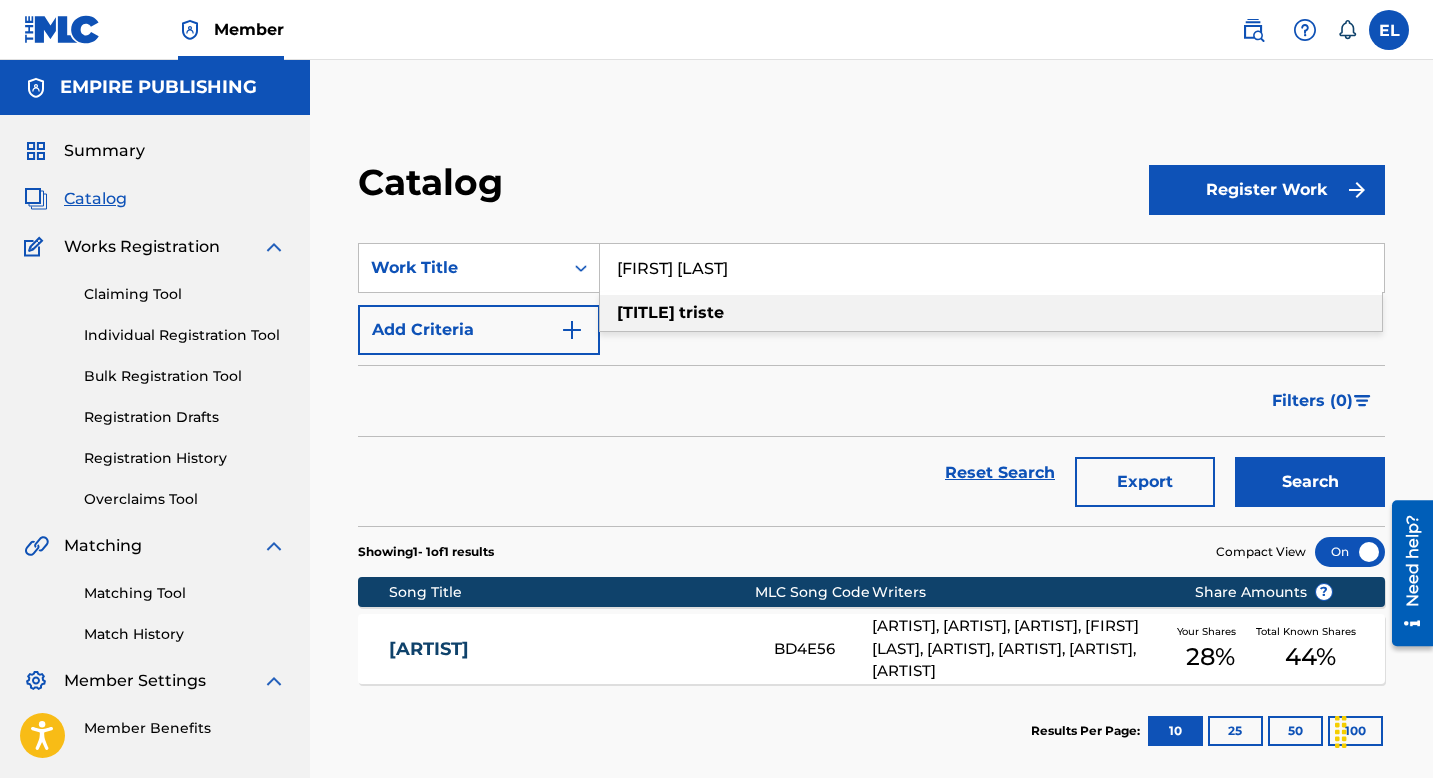 type on "[FIRST] [LAST]" 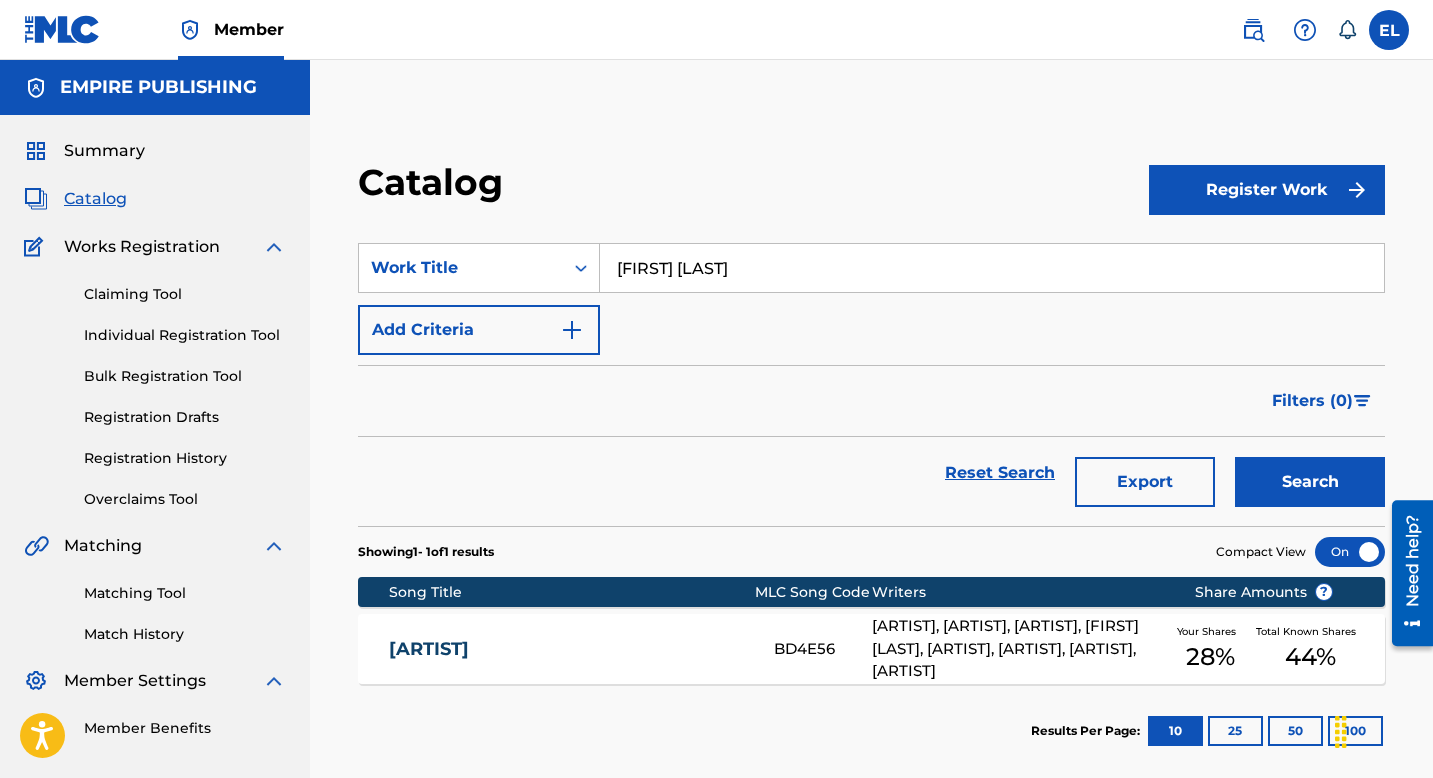 click on "Search" at bounding box center (1310, 482) 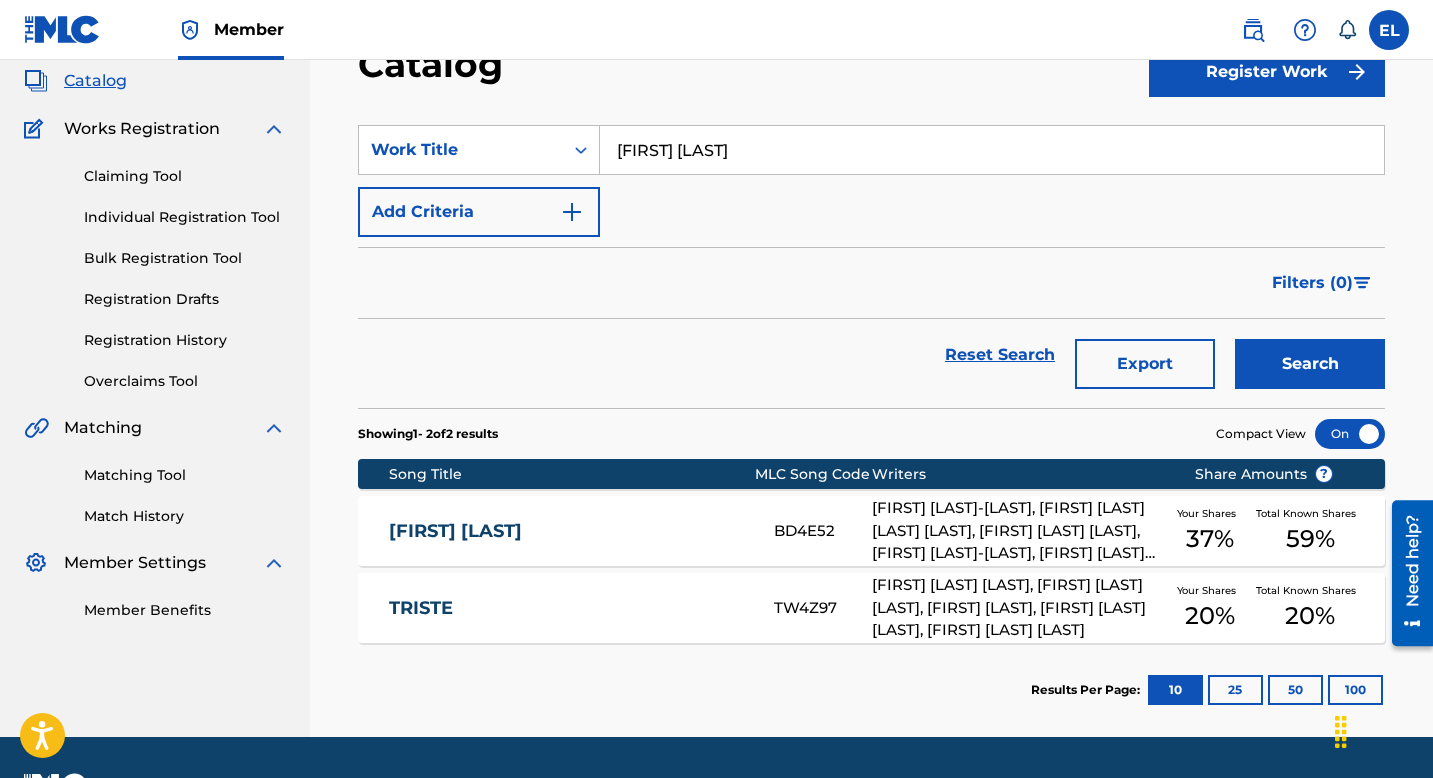 scroll, scrollTop: 123, scrollLeft: 0, axis: vertical 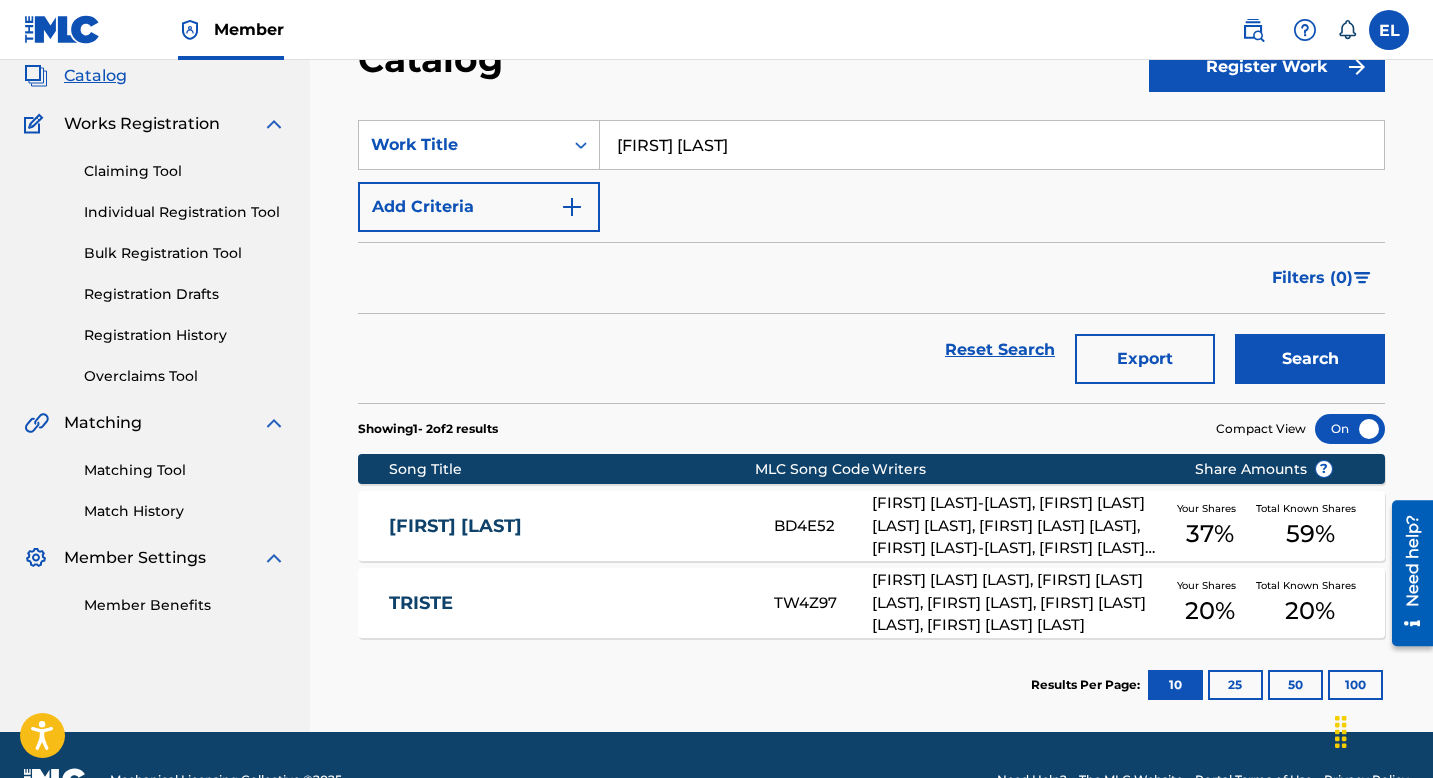click on "[TITLE] [TITLE] [FIRST] [LAST], [FIRST] [LAST], [ARTIST], [ARTIST], [ARTIST], [ARTIST] Your Shares [PERCENTAGE] Total Known Shares [PERCENTAGE]" at bounding box center [871, 526] 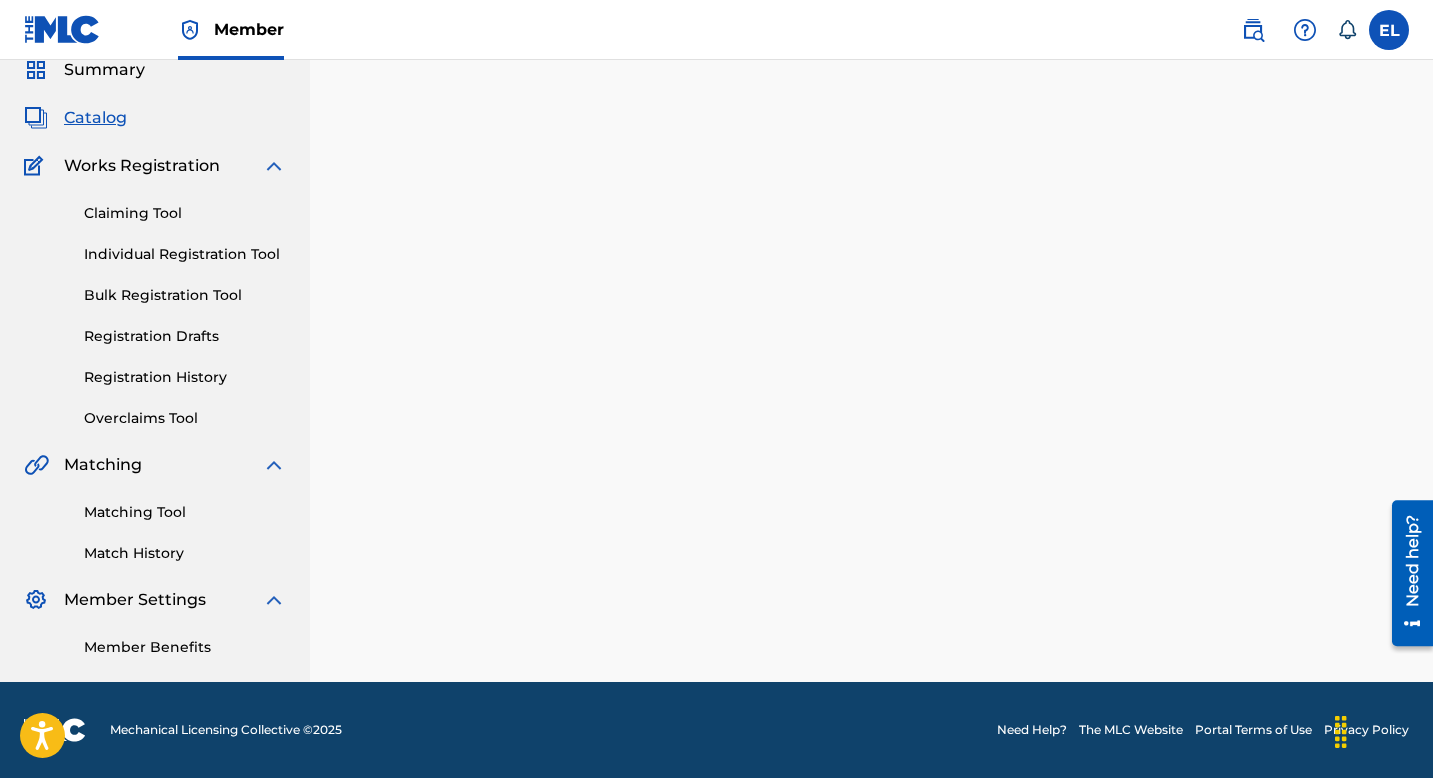 scroll, scrollTop: 0, scrollLeft: 0, axis: both 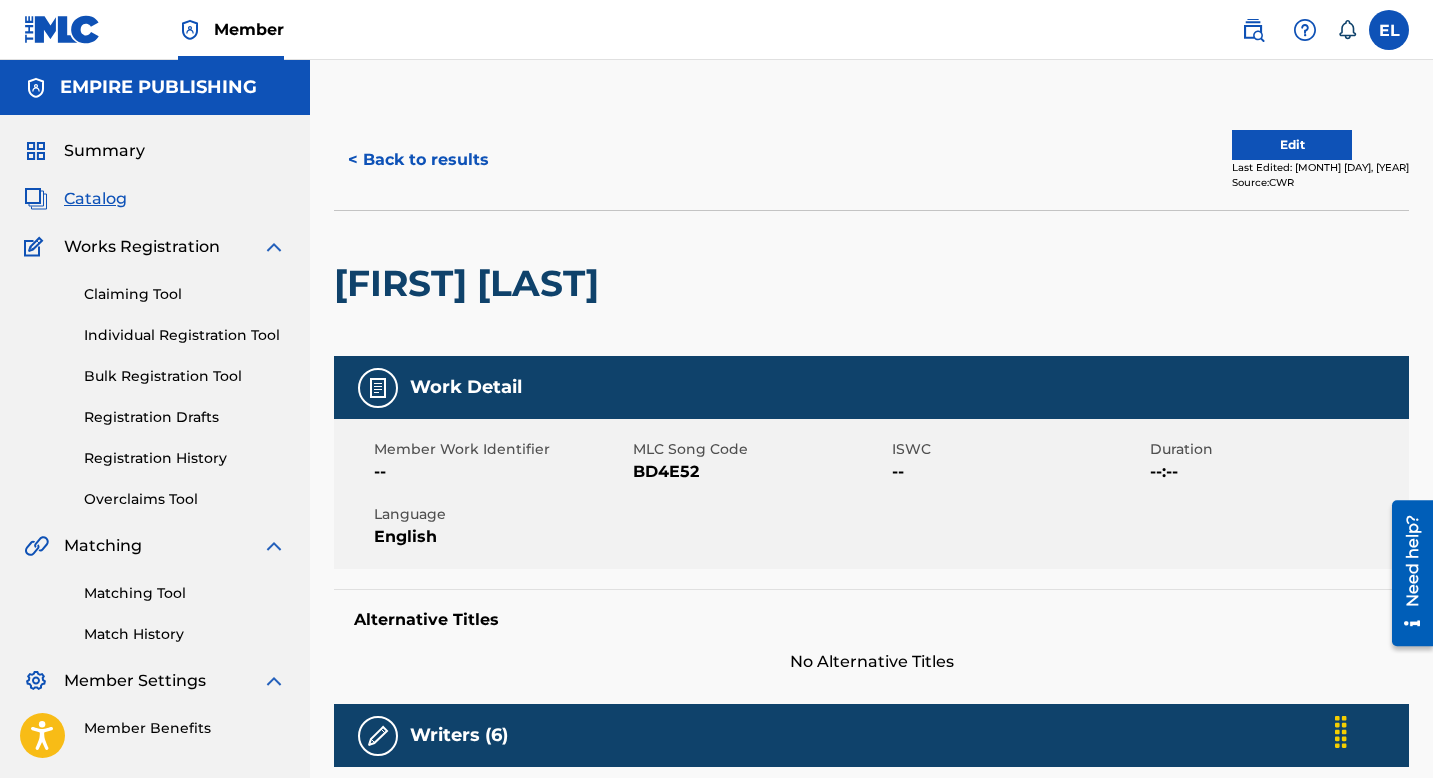 click on "BD4E52" at bounding box center (760, 472) 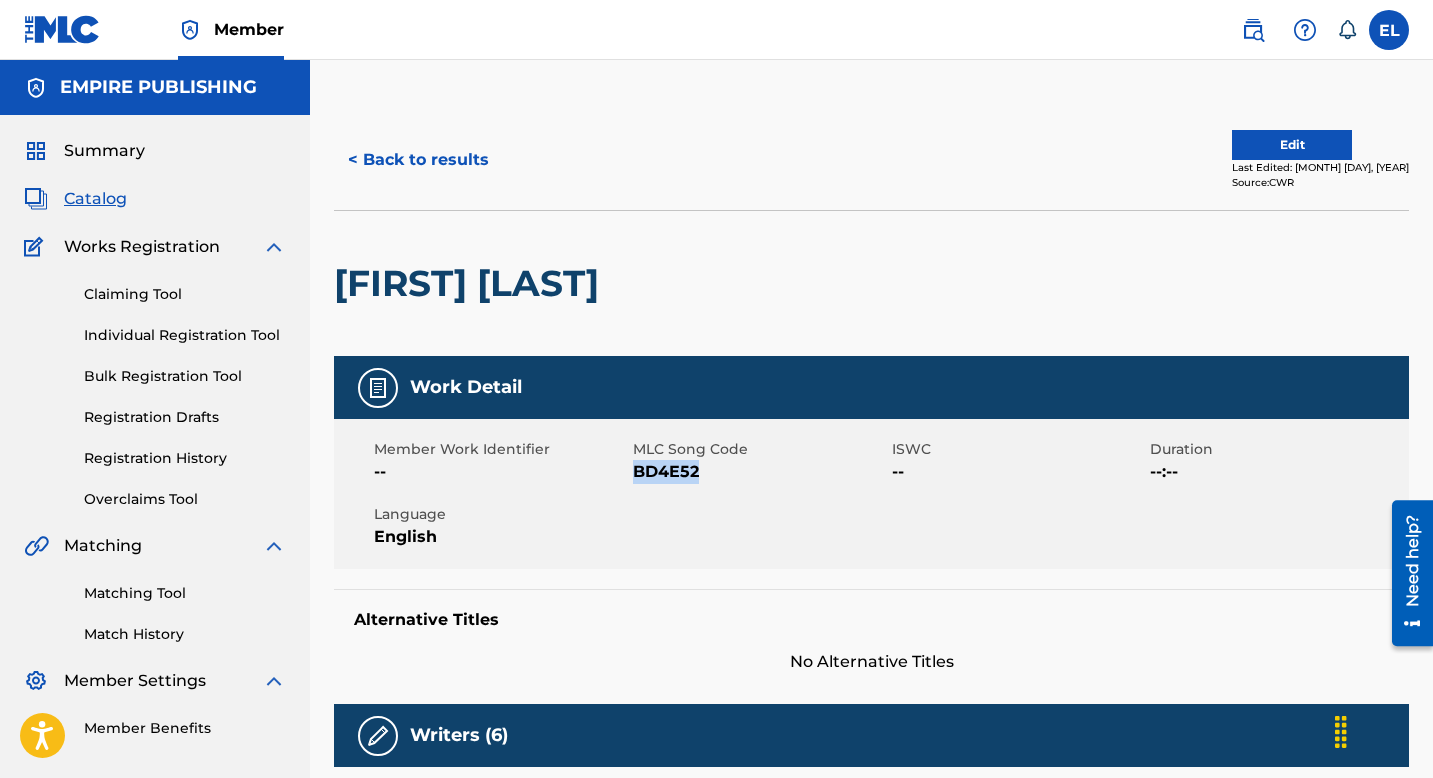 click on "BD4E52" at bounding box center [760, 472] 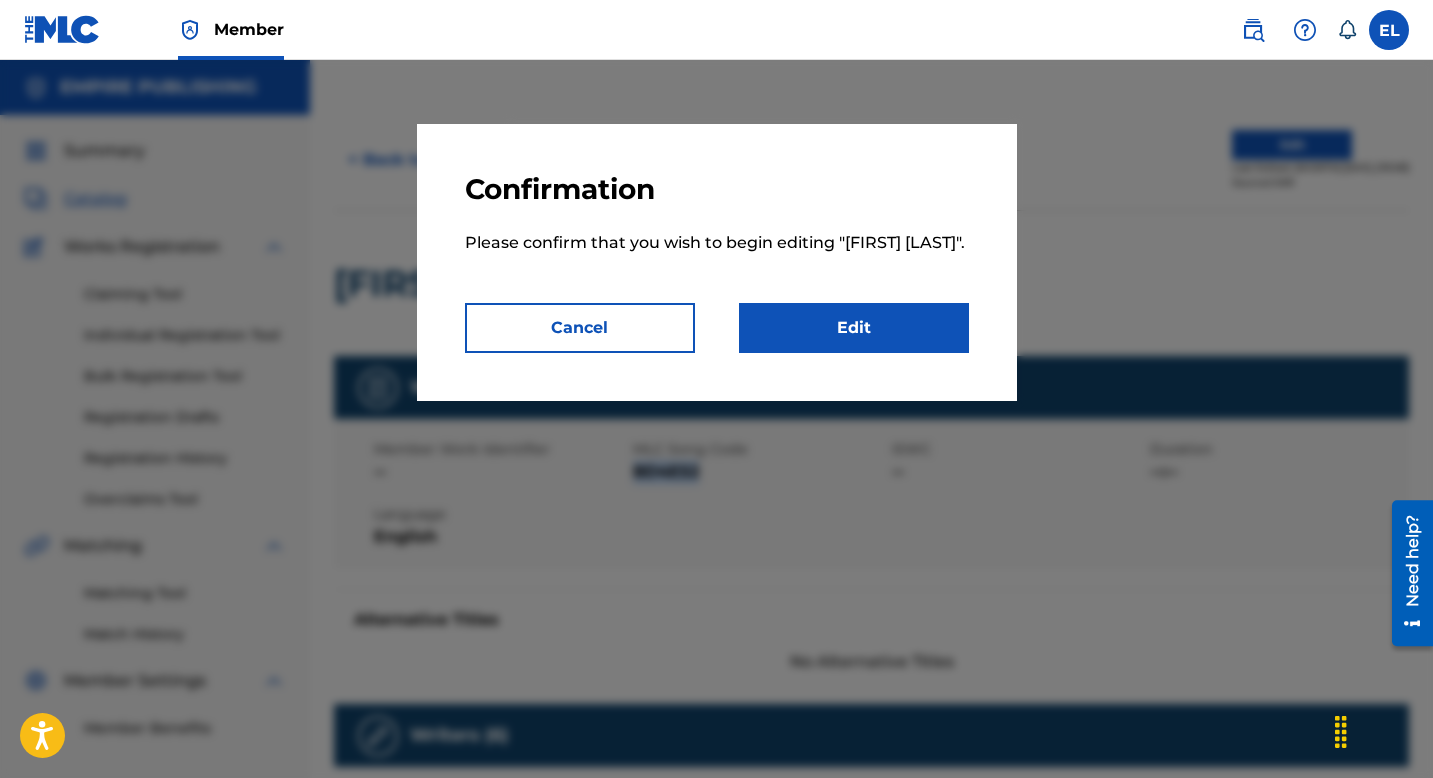 click on "Edit" at bounding box center [854, 328] 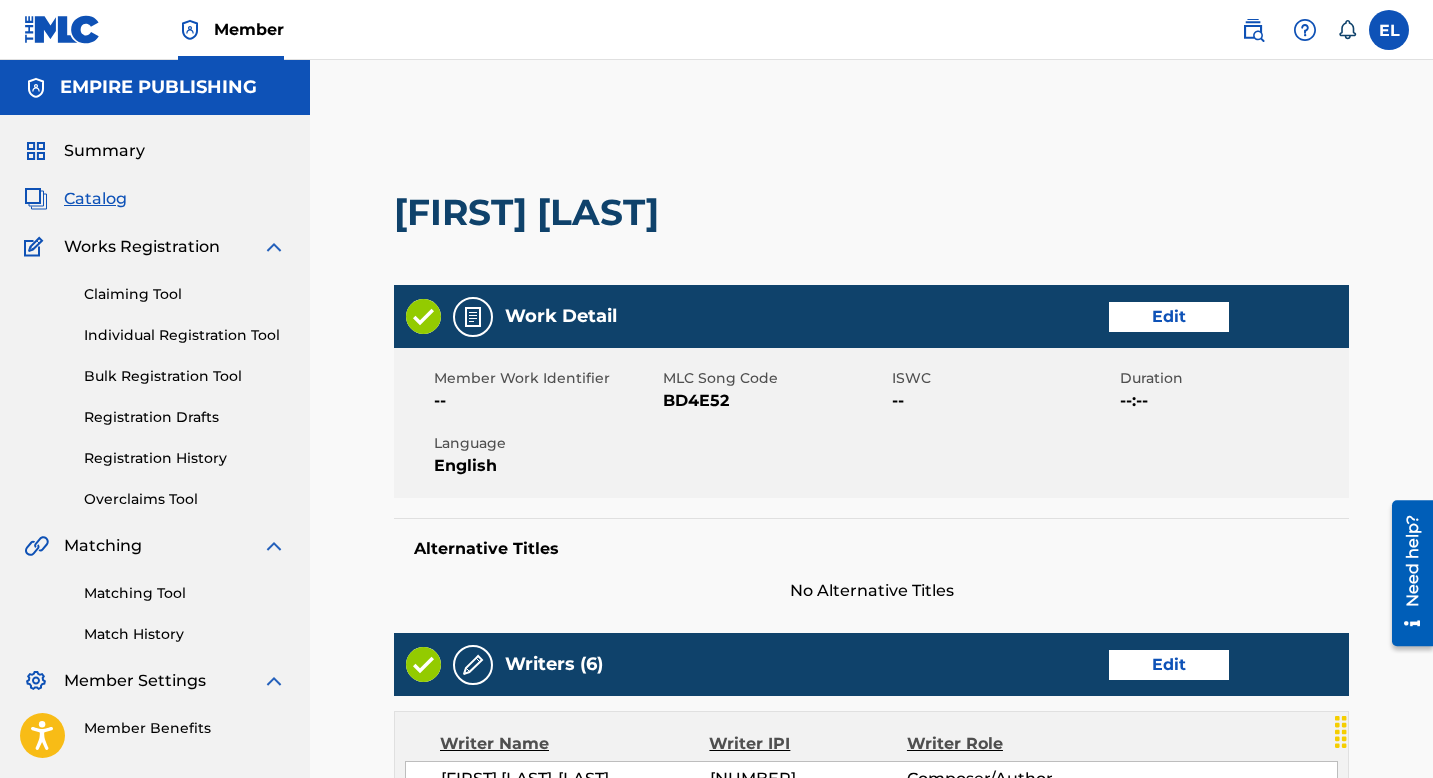 click on "Edit" at bounding box center (1169, 317) 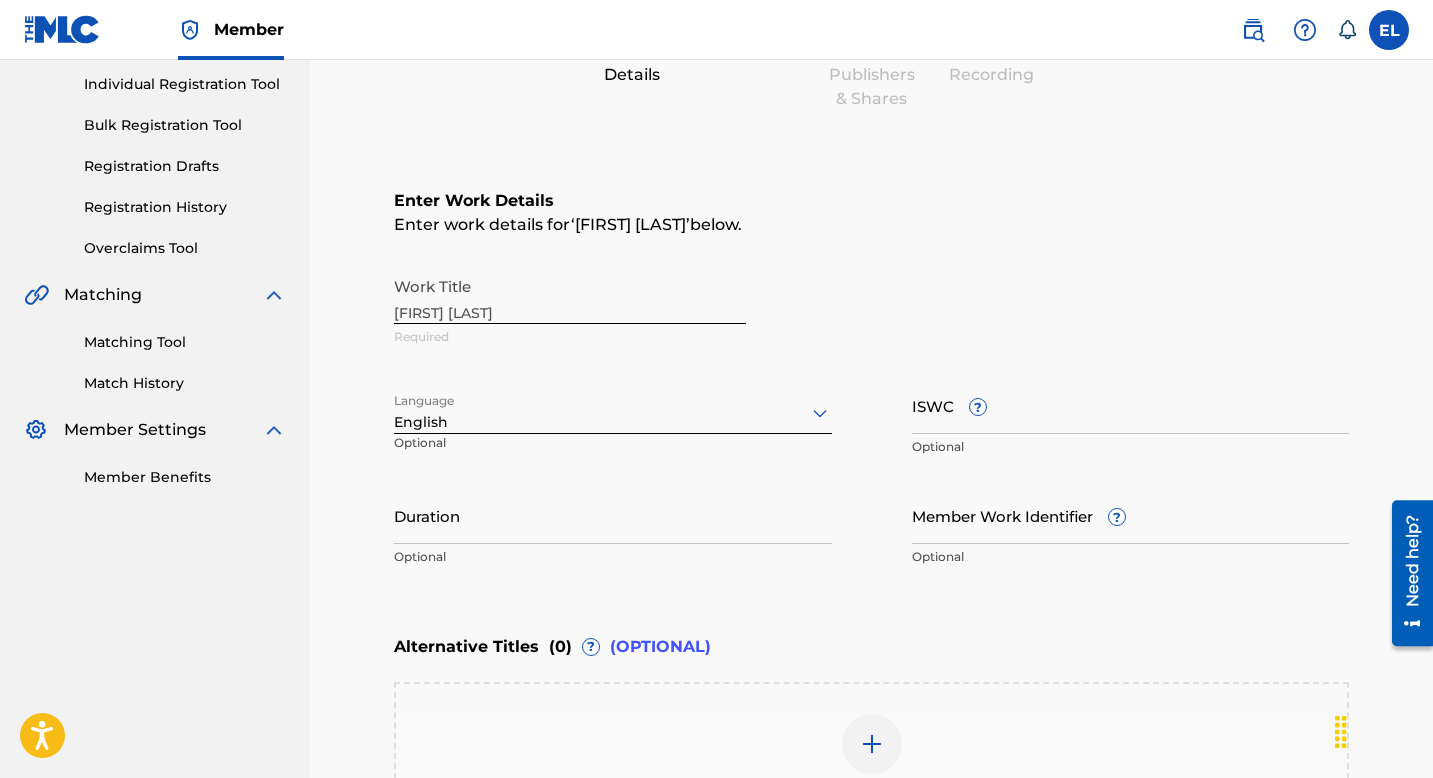 scroll, scrollTop: 380, scrollLeft: 0, axis: vertical 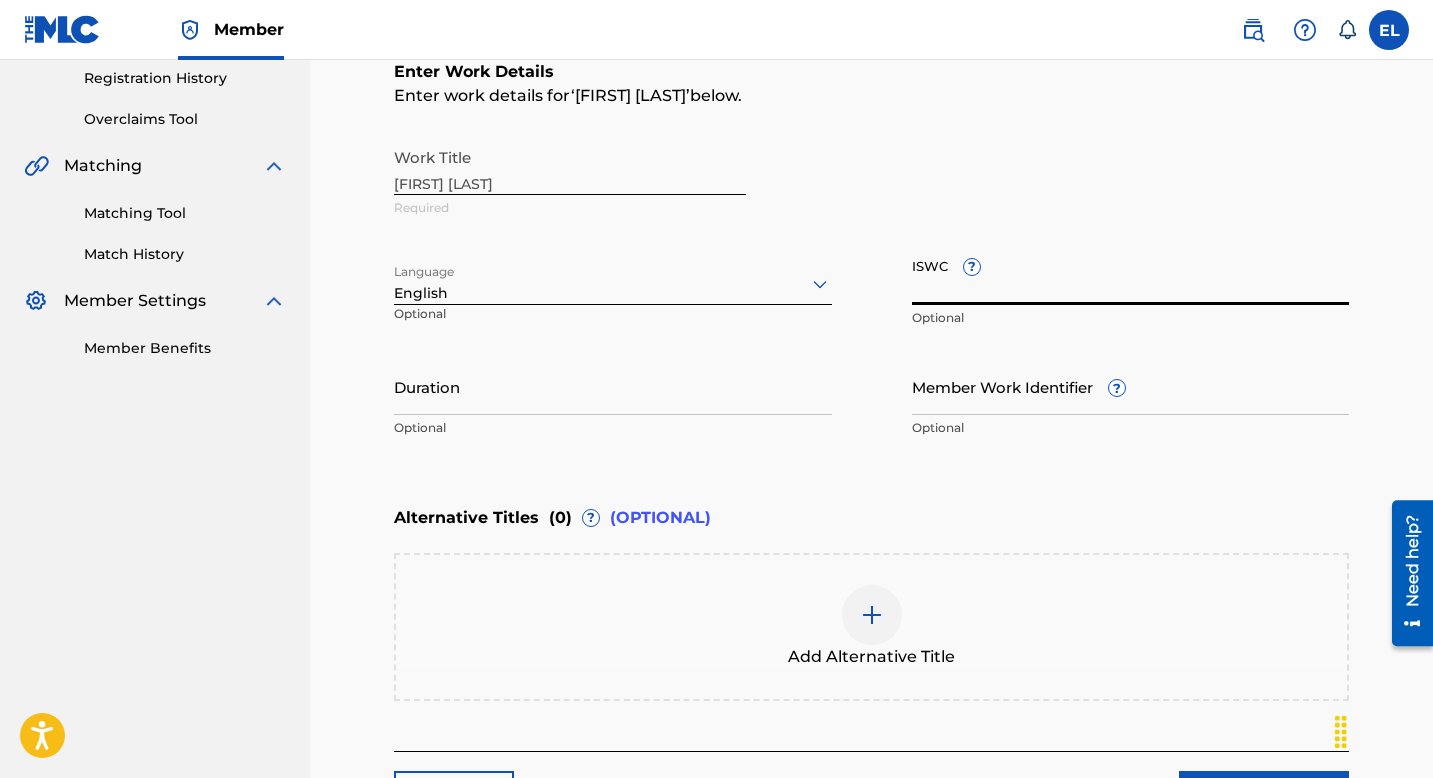 click on "ISWC   ?" at bounding box center [1131, 276] 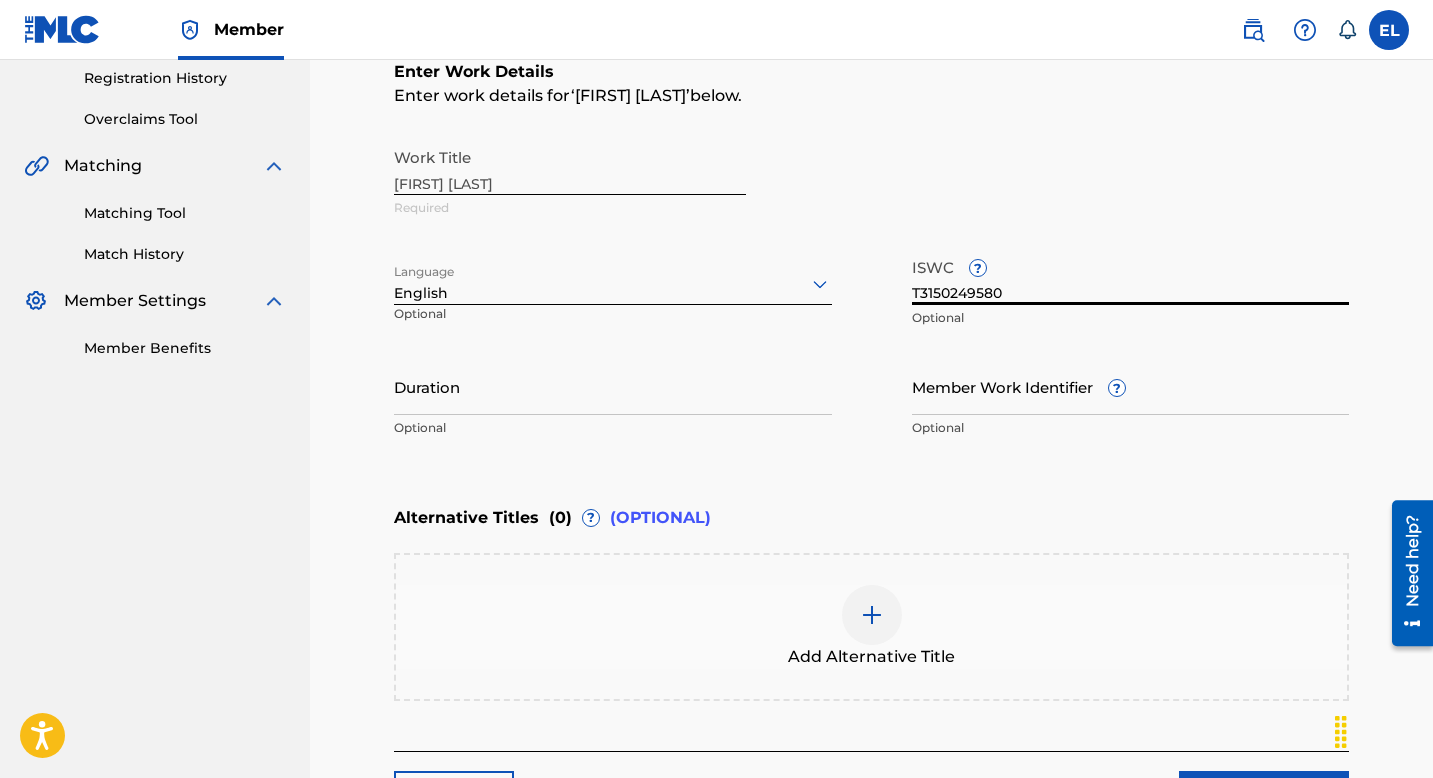type on "T3150249580" 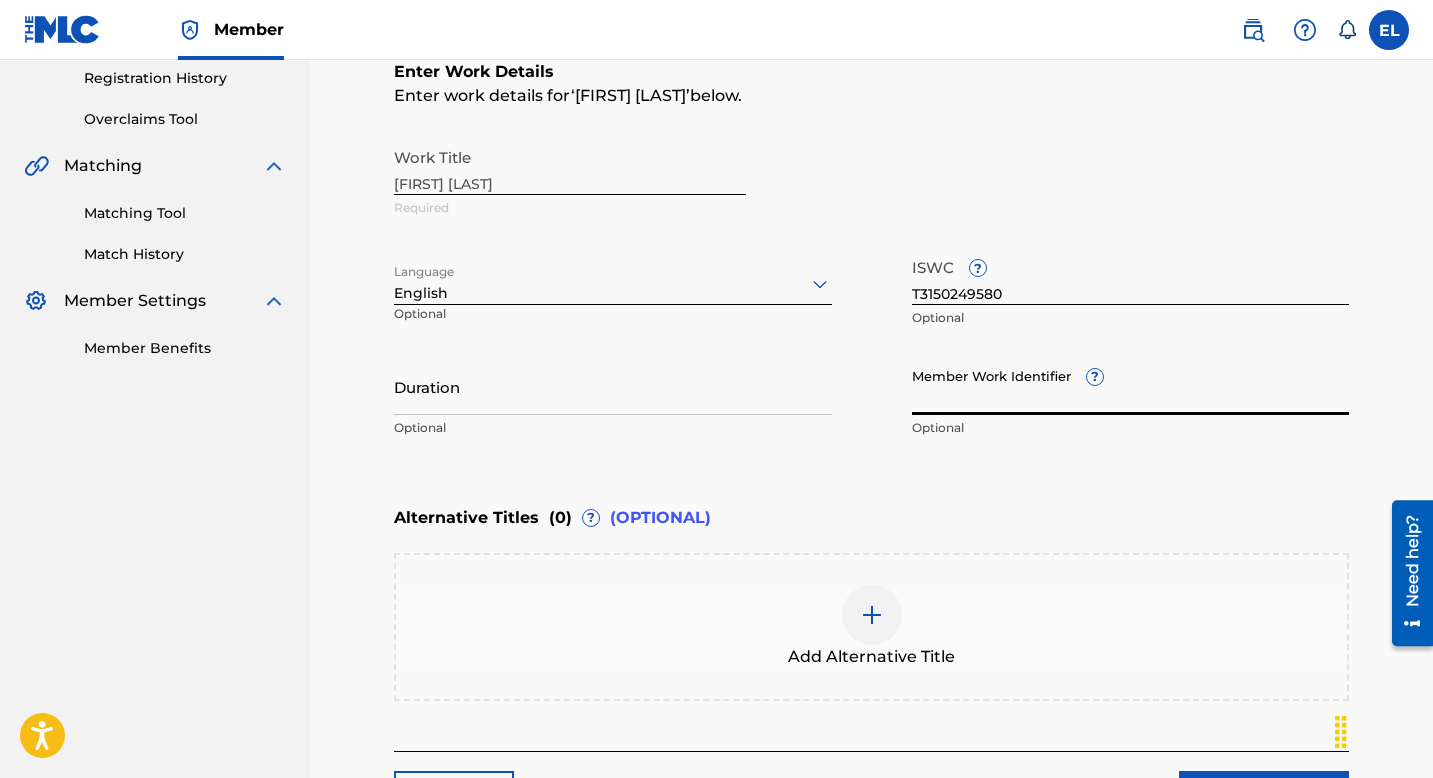 paste on "EMP7545" 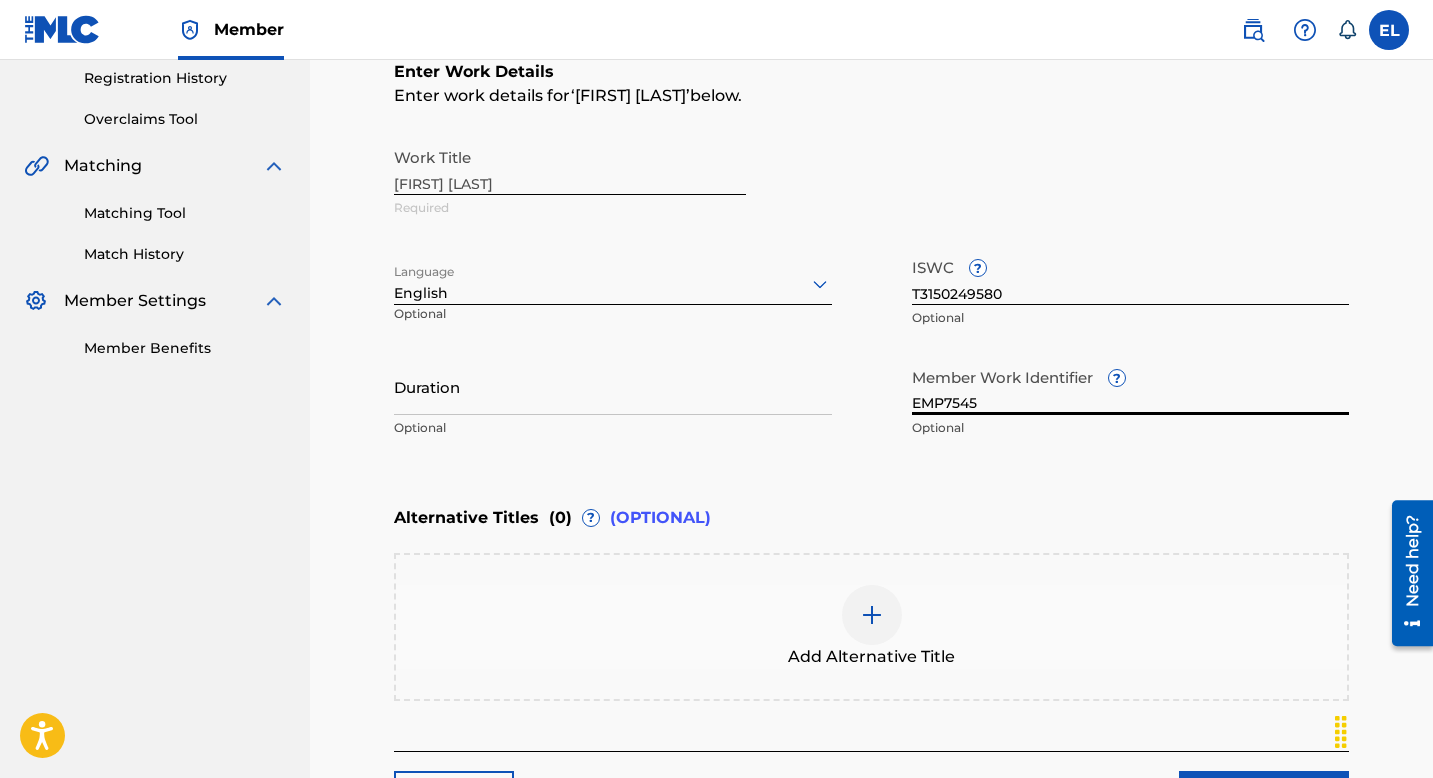 type on "EMP7545" 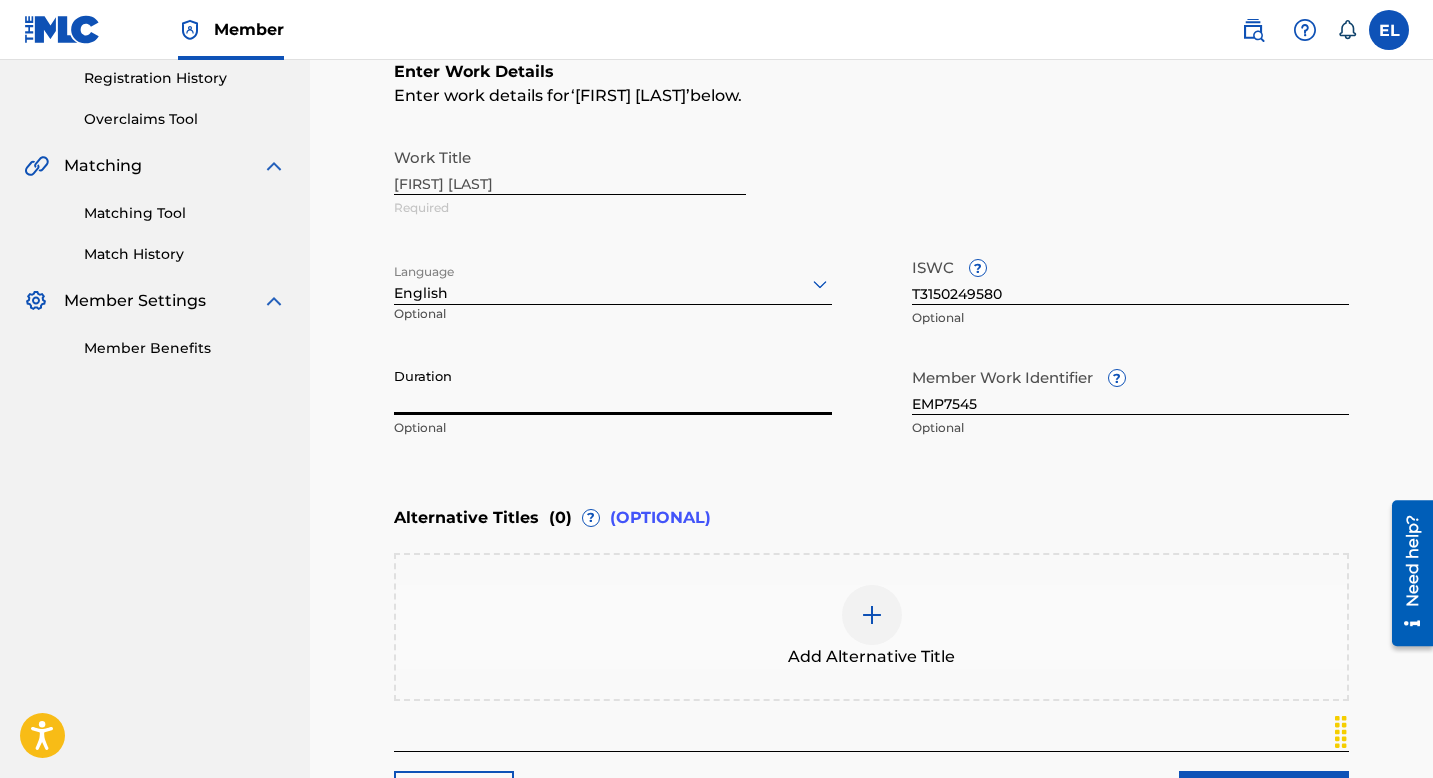click on "Duration" at bounding box center (613, 386) 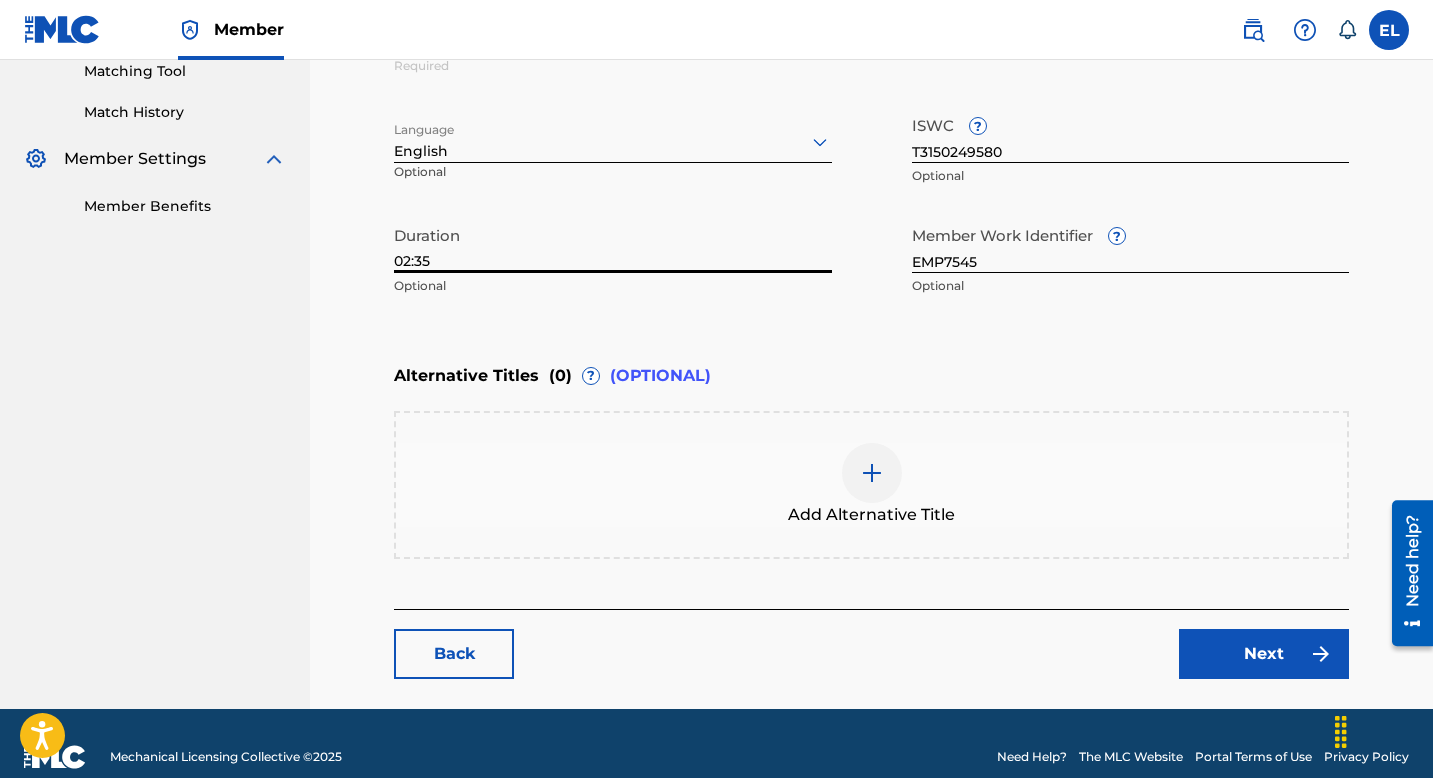 scroll, scrollTop: 548, scrollLeft: 0, axis: vertical 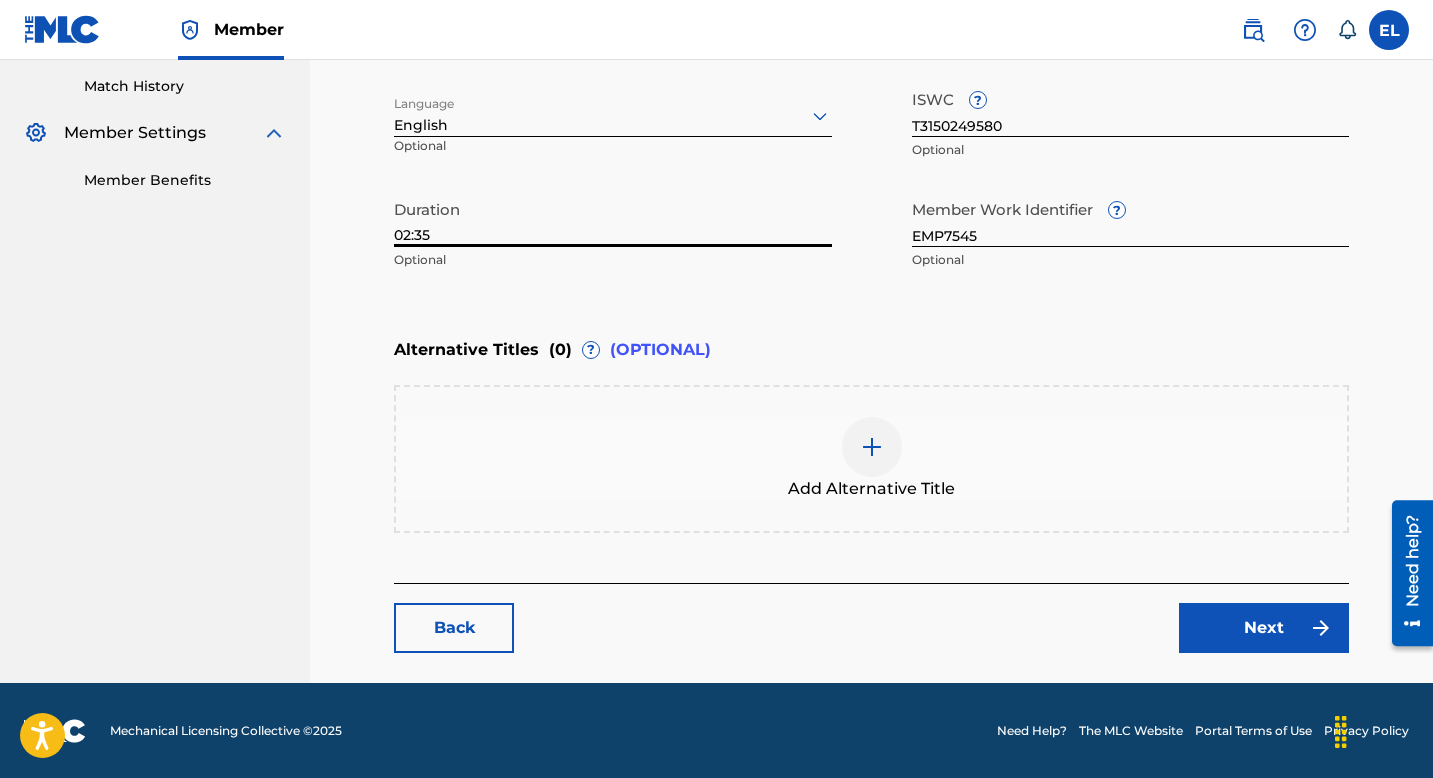 type on "02:35" 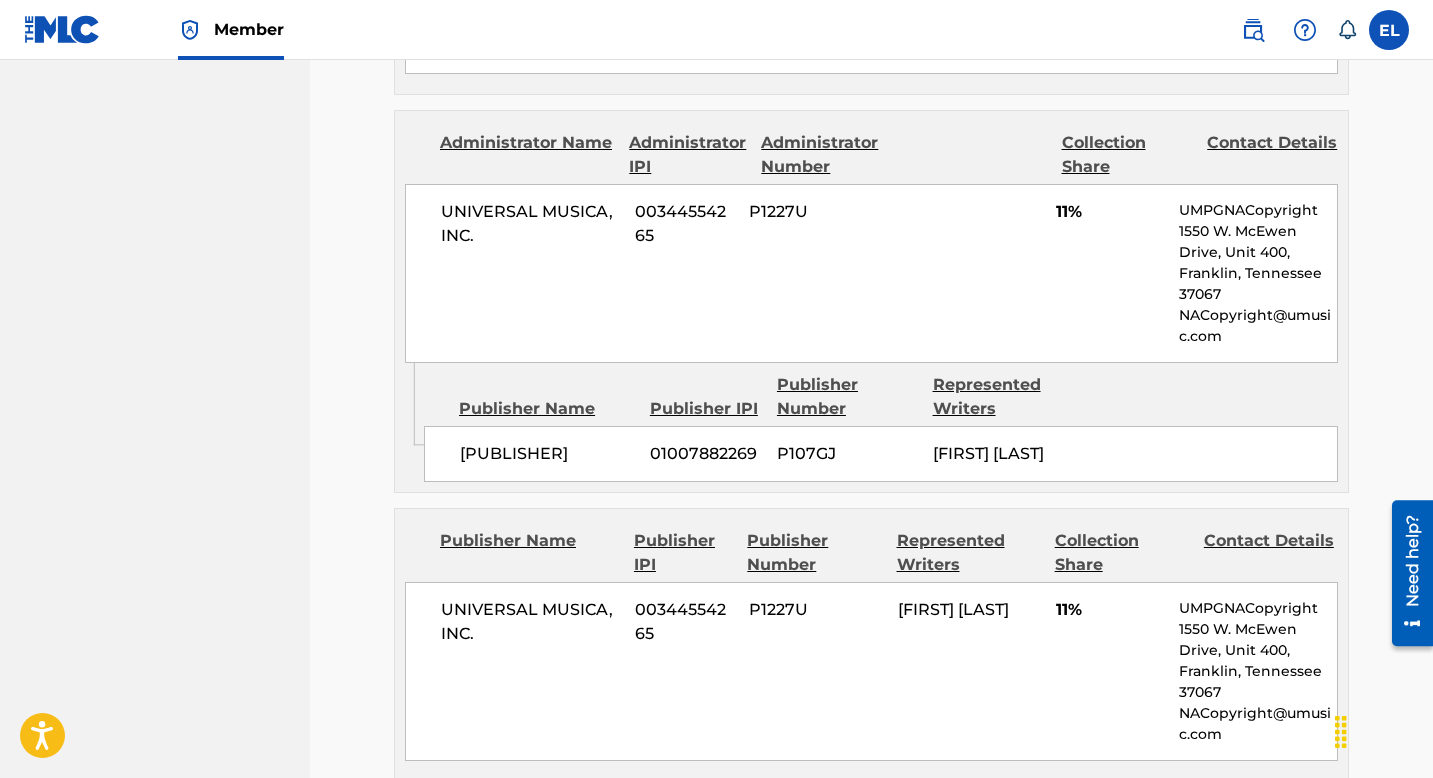 scroll, scrollTop: 843, scrollLeft: 0, axis: vertical 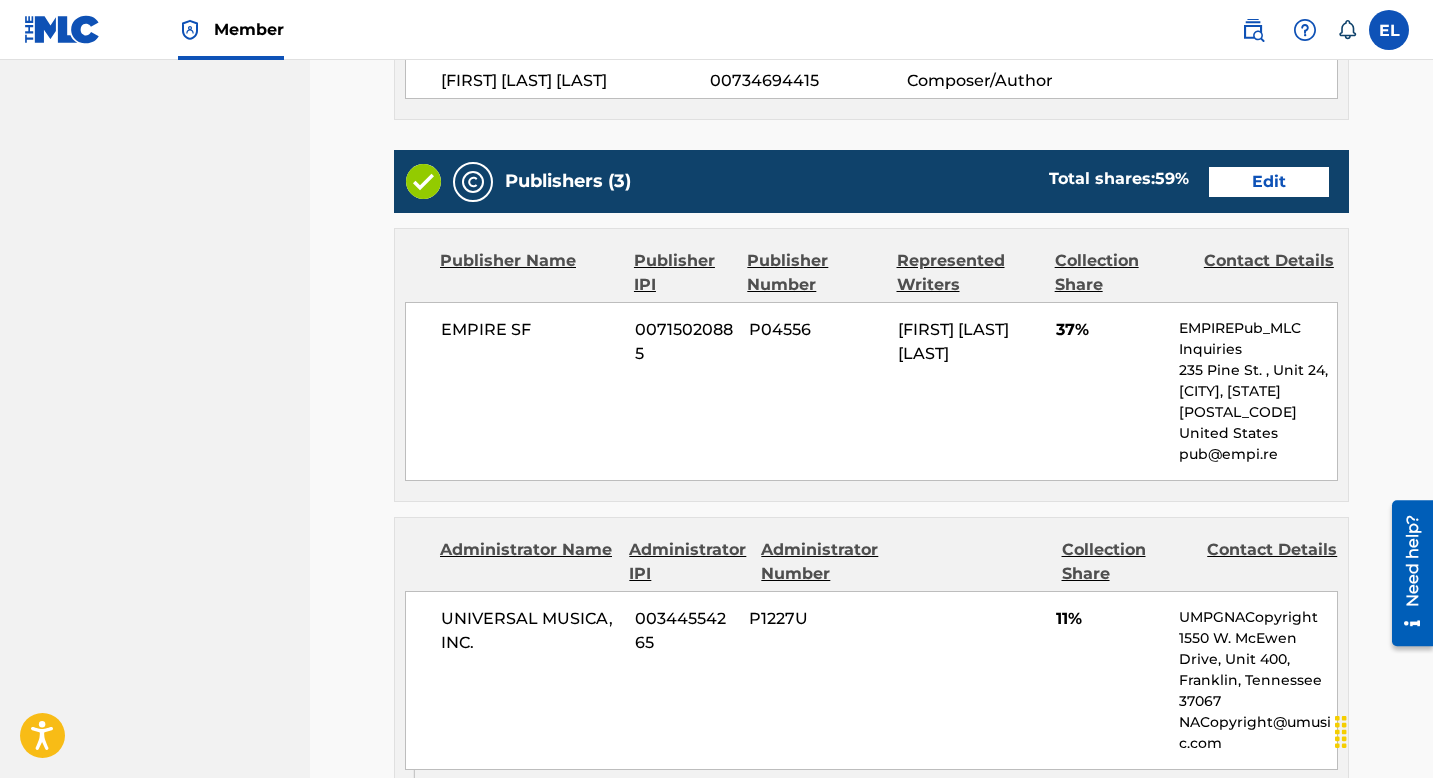 click on "Edit" at bounding box center [1269, 182] 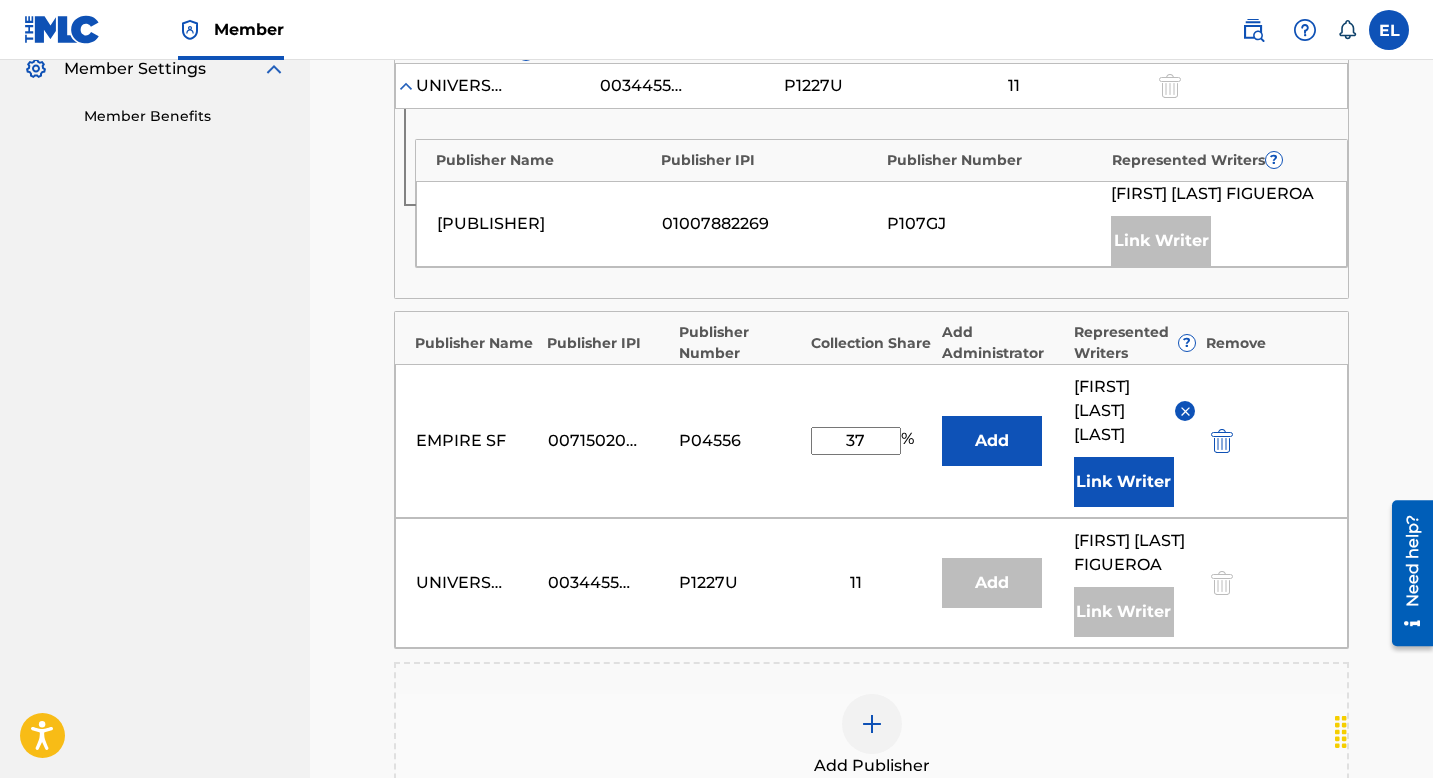 scroll, scrollTop: 1025, scrollLeft: 0, axis: vertical 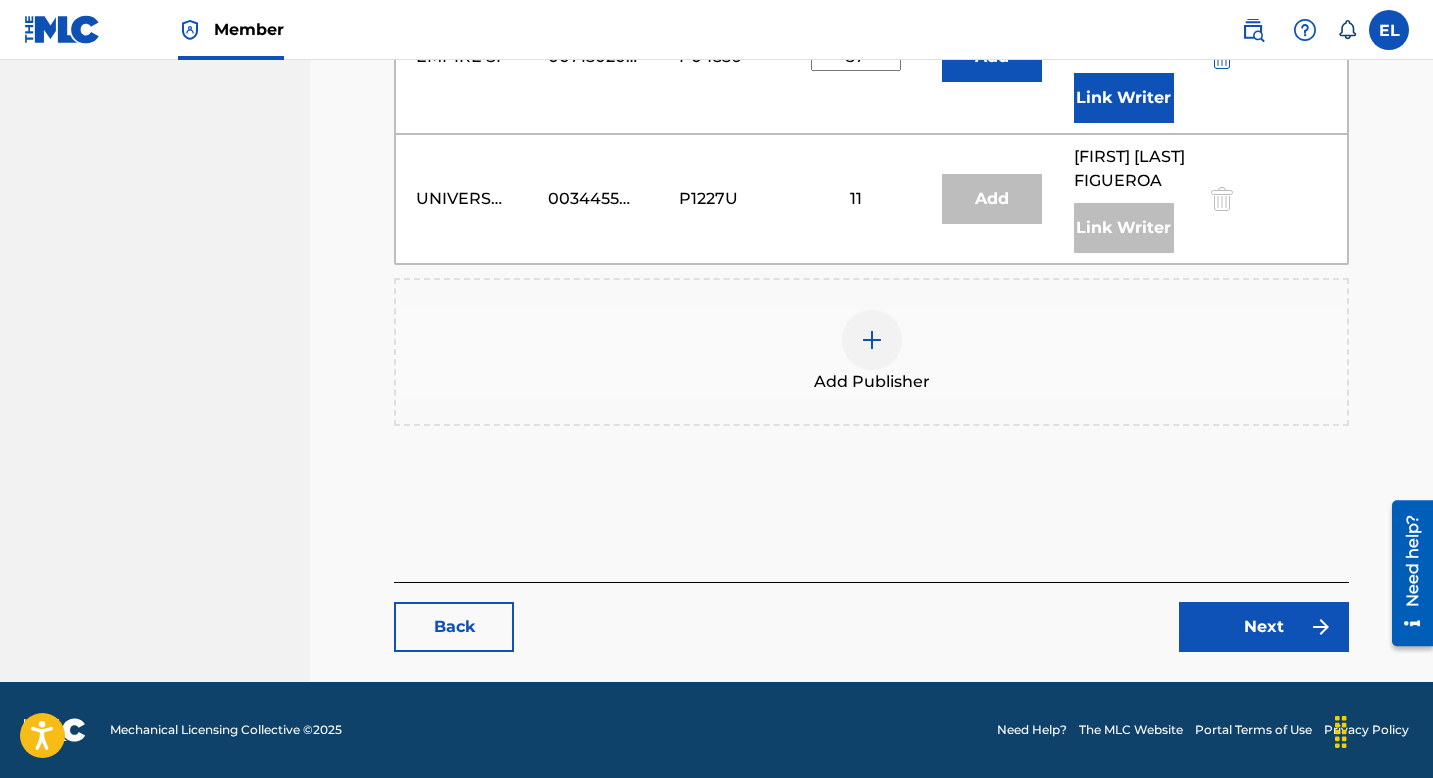 click at bounding box center [872, 340] 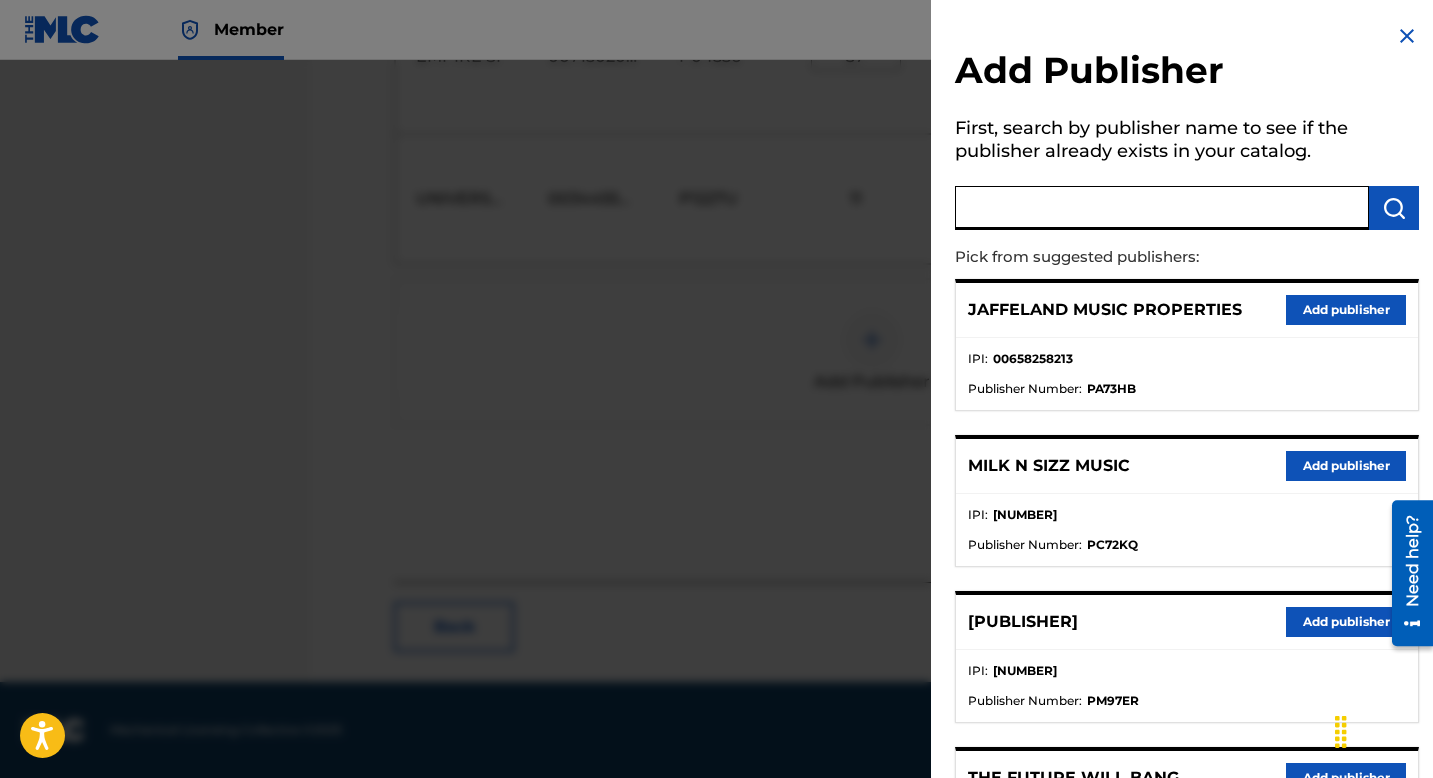 drag, startPoint x: 1044, startPoint y: 213, endPoint x: 1091, endPoint y: 211, distance: 47.042534 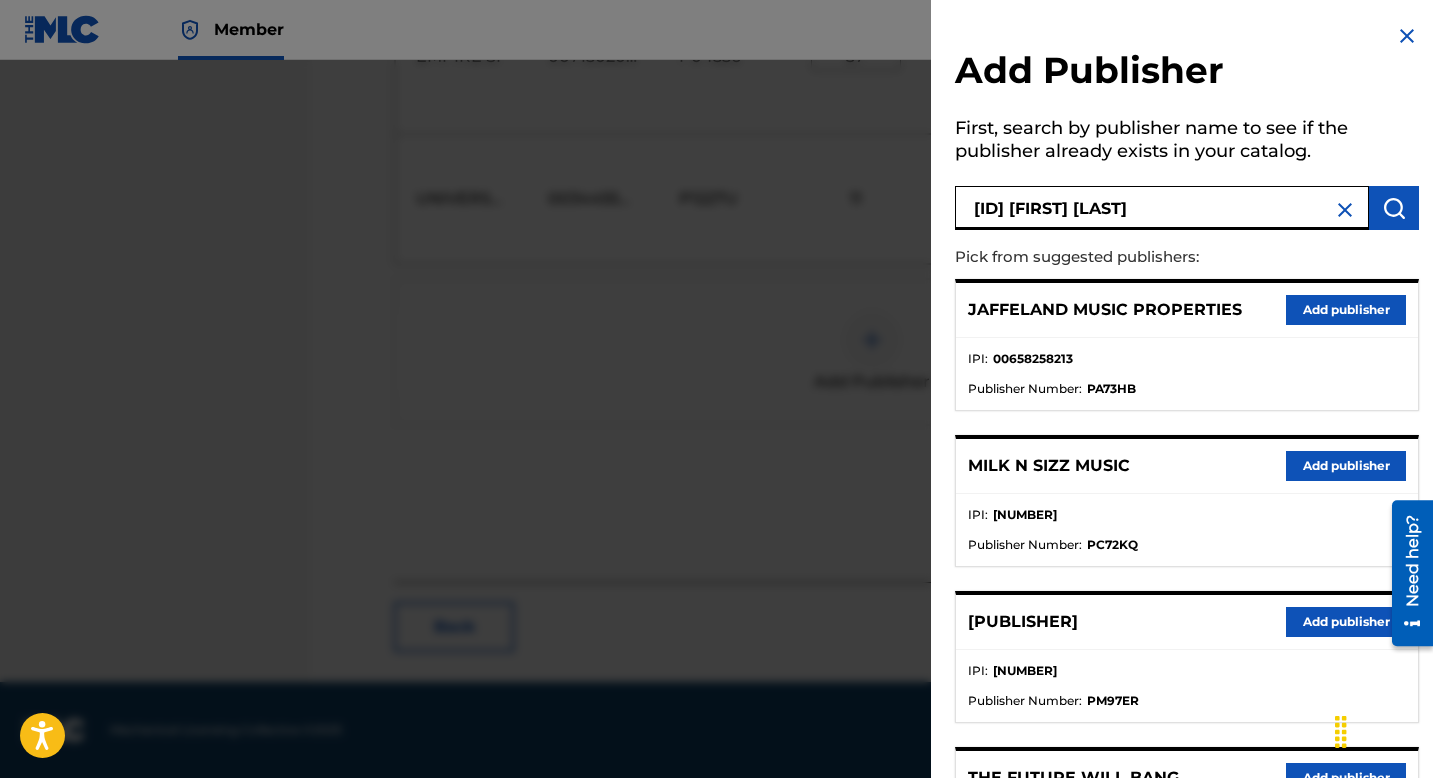 type on "[ID] [FIRST] [LAST]" 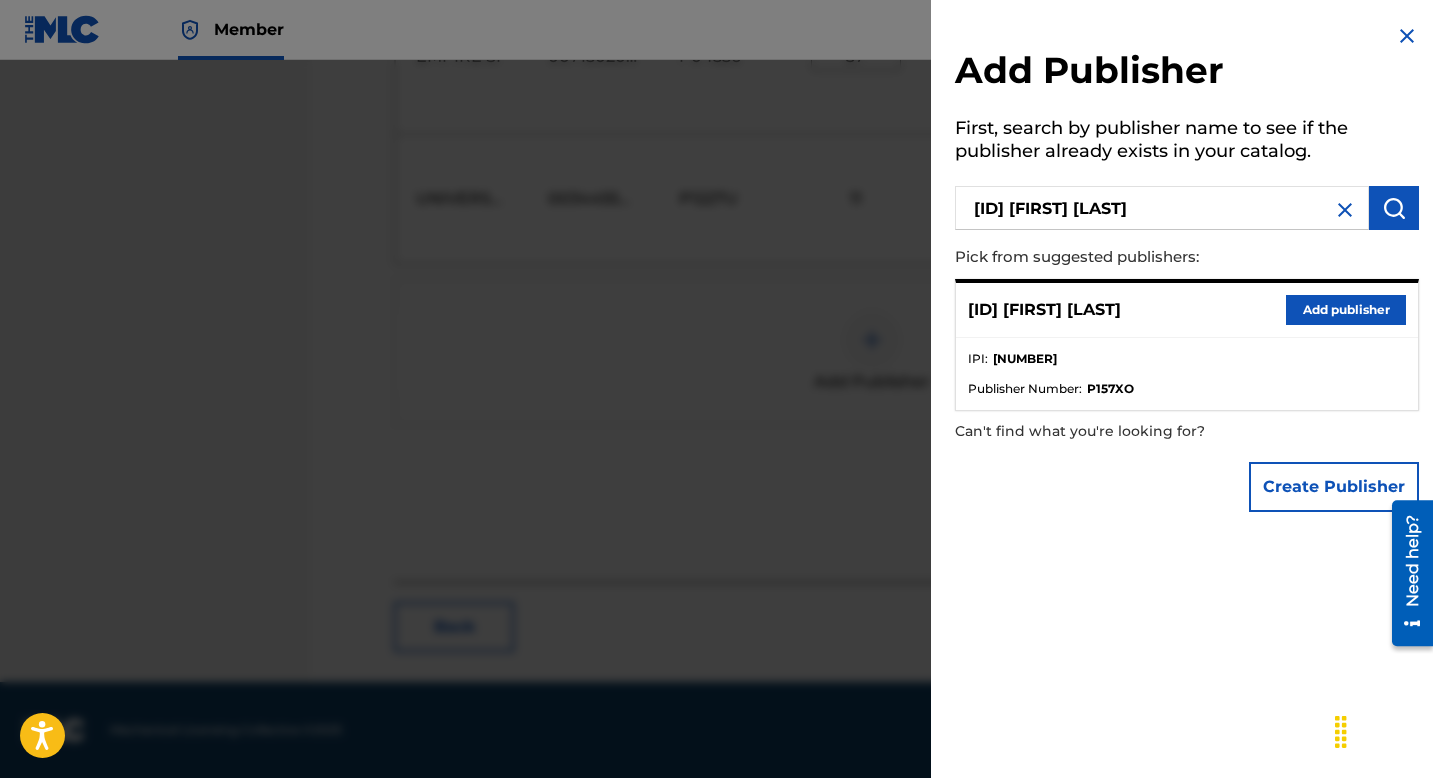 click on "[ARTIST] Add publisher" at bounding box center [1187, 310] 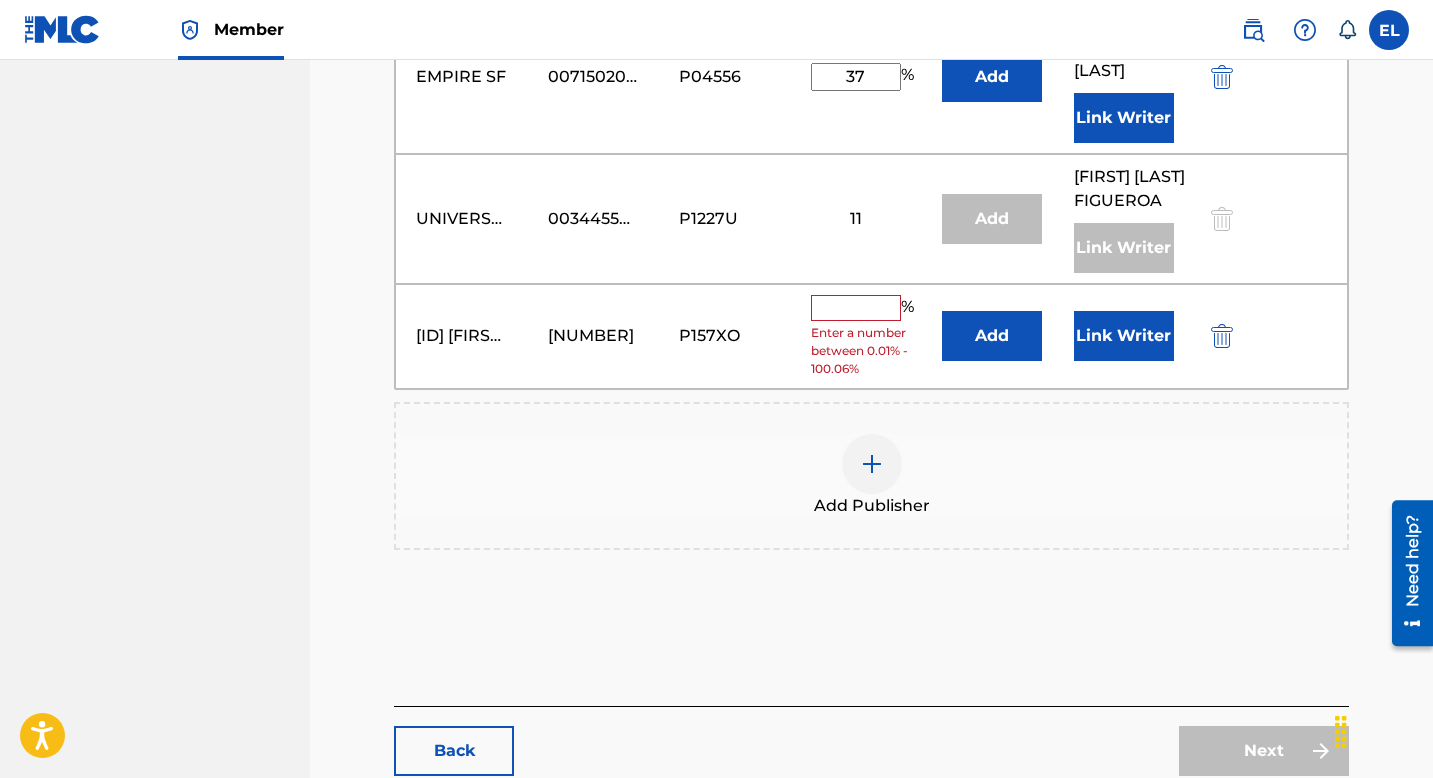scroll, scrollTop: 872, scrollLeft: 0, axis: vertical 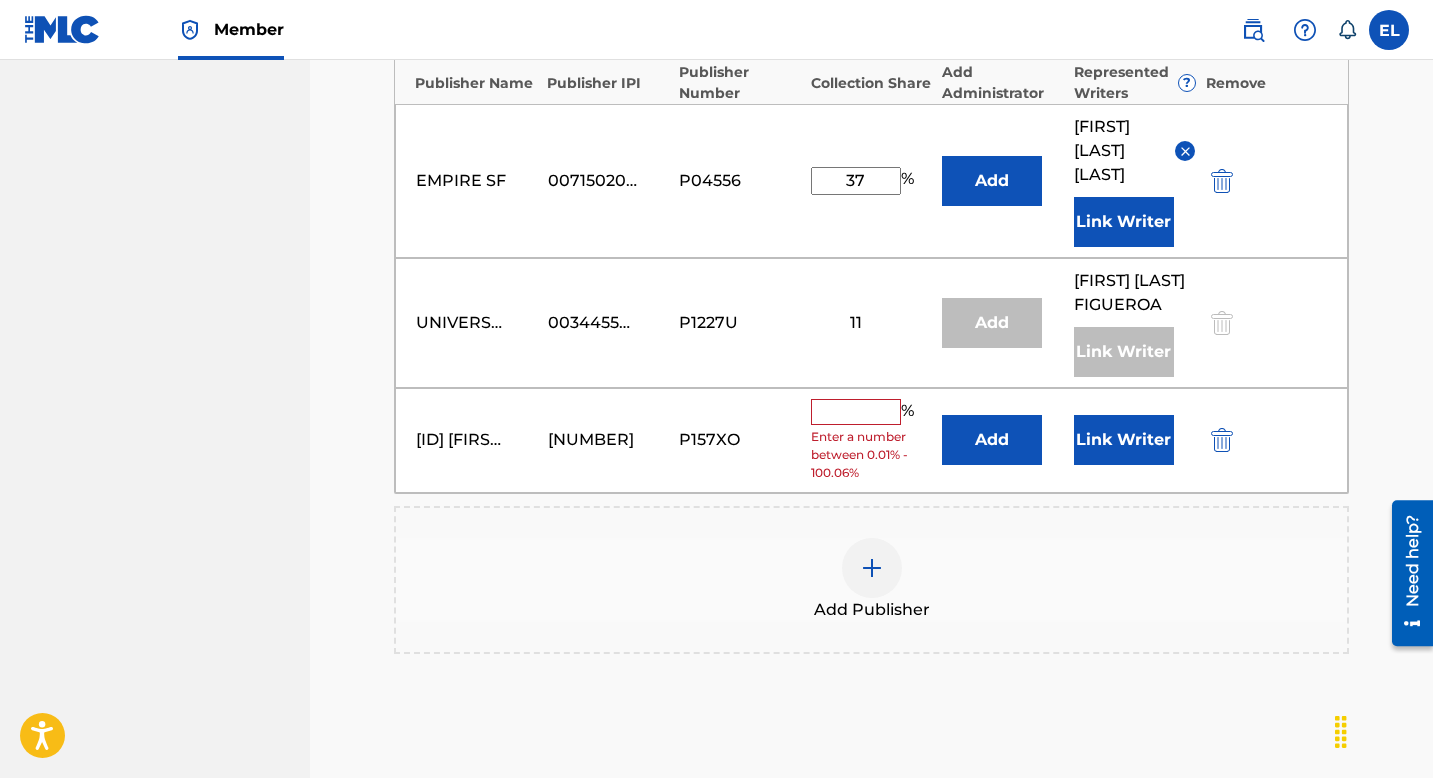 click on "Add" at bounding box center (992, 440) 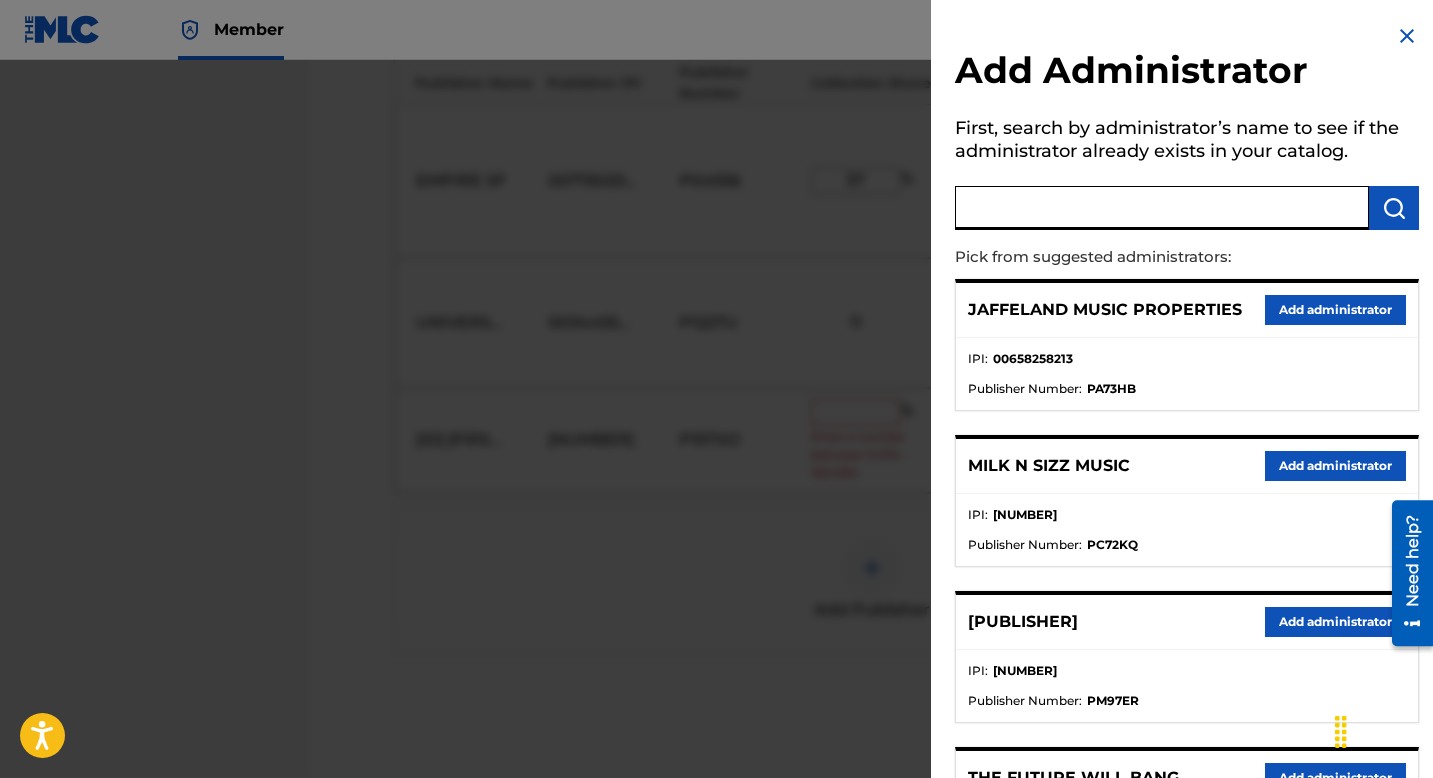 drag, startPoint x: 1065, startPoint y: 206, endPoint x: 1110, endPoint y: 218, distance: 46.572525 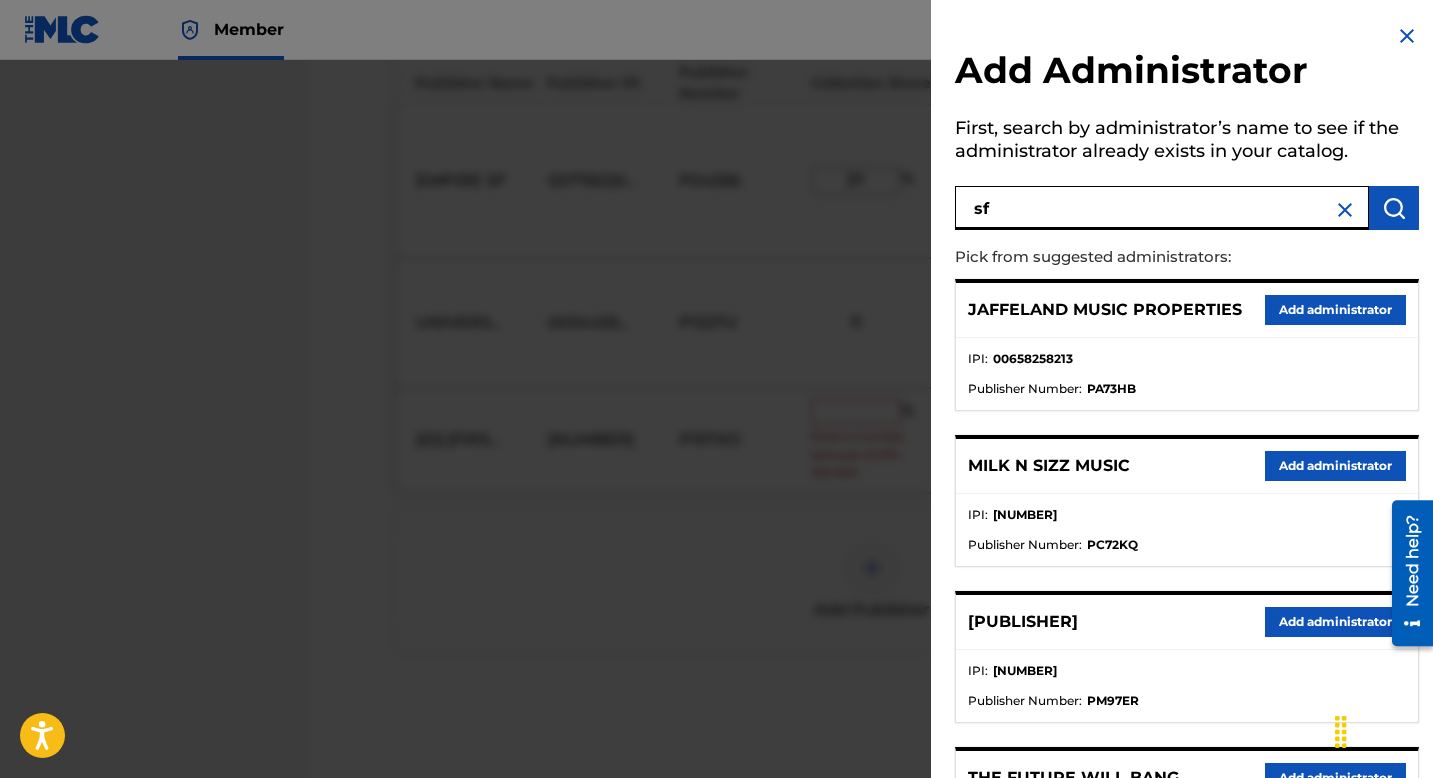 type on "sf" 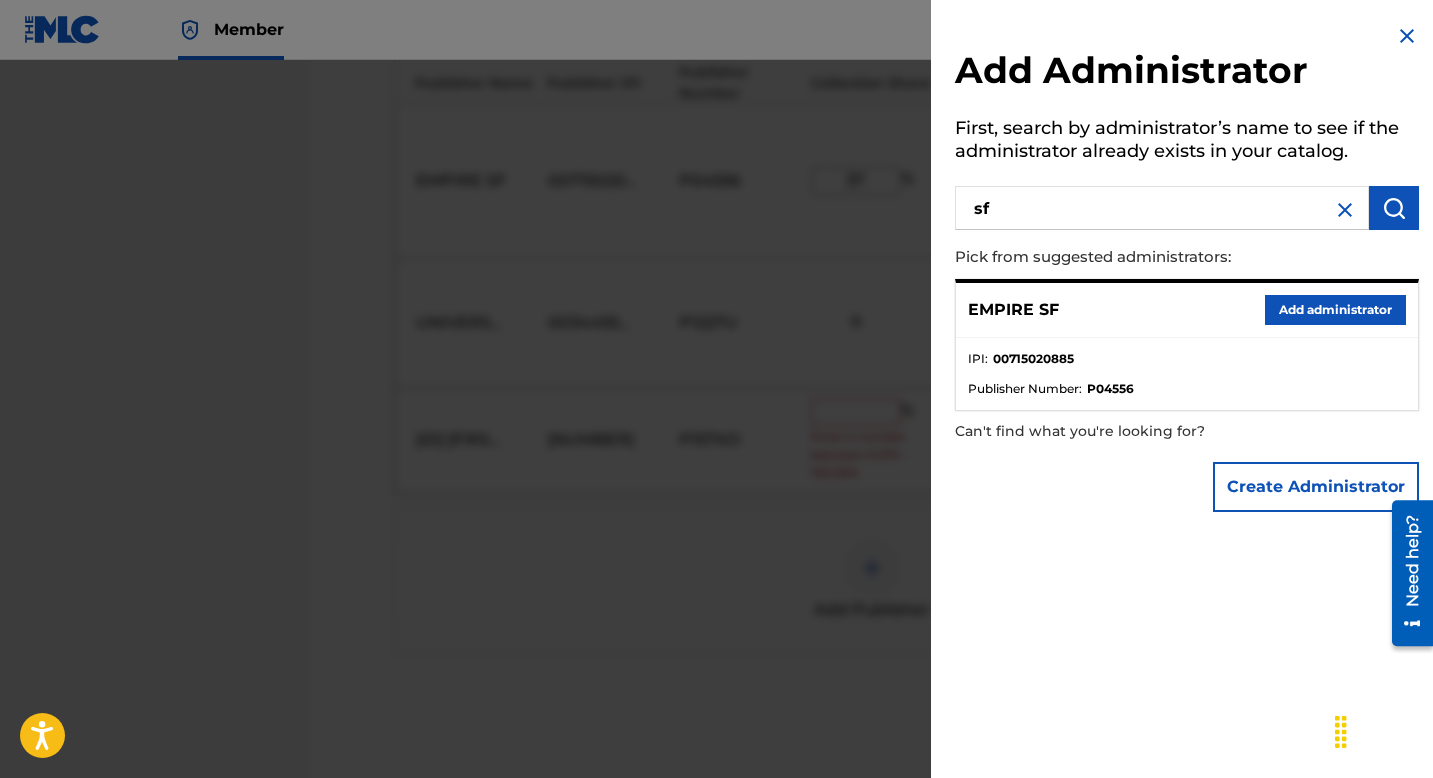 click on "Add administrator" at bounding box center (1335, 310) 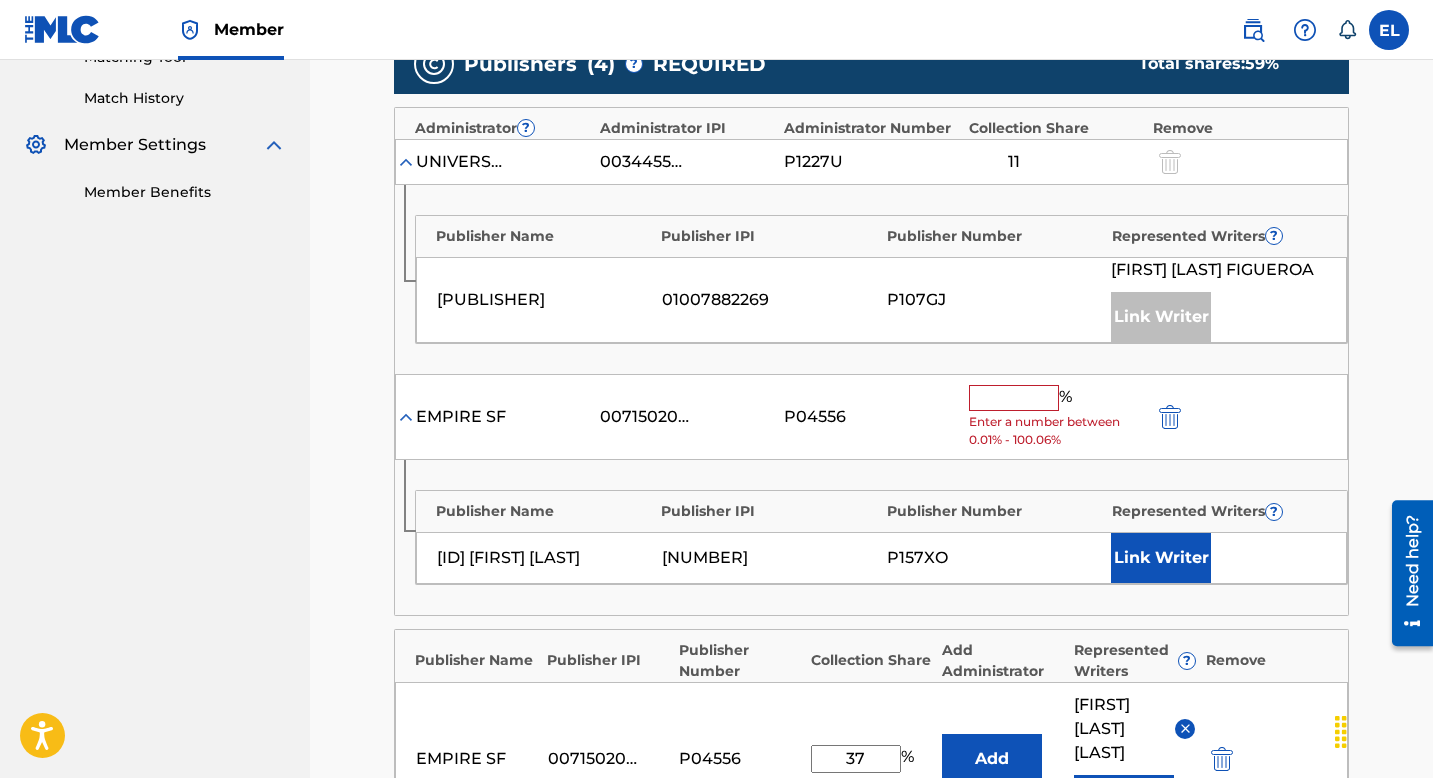 scroll, scrollTop: 535, scrollLeft: 0, axis: vertical 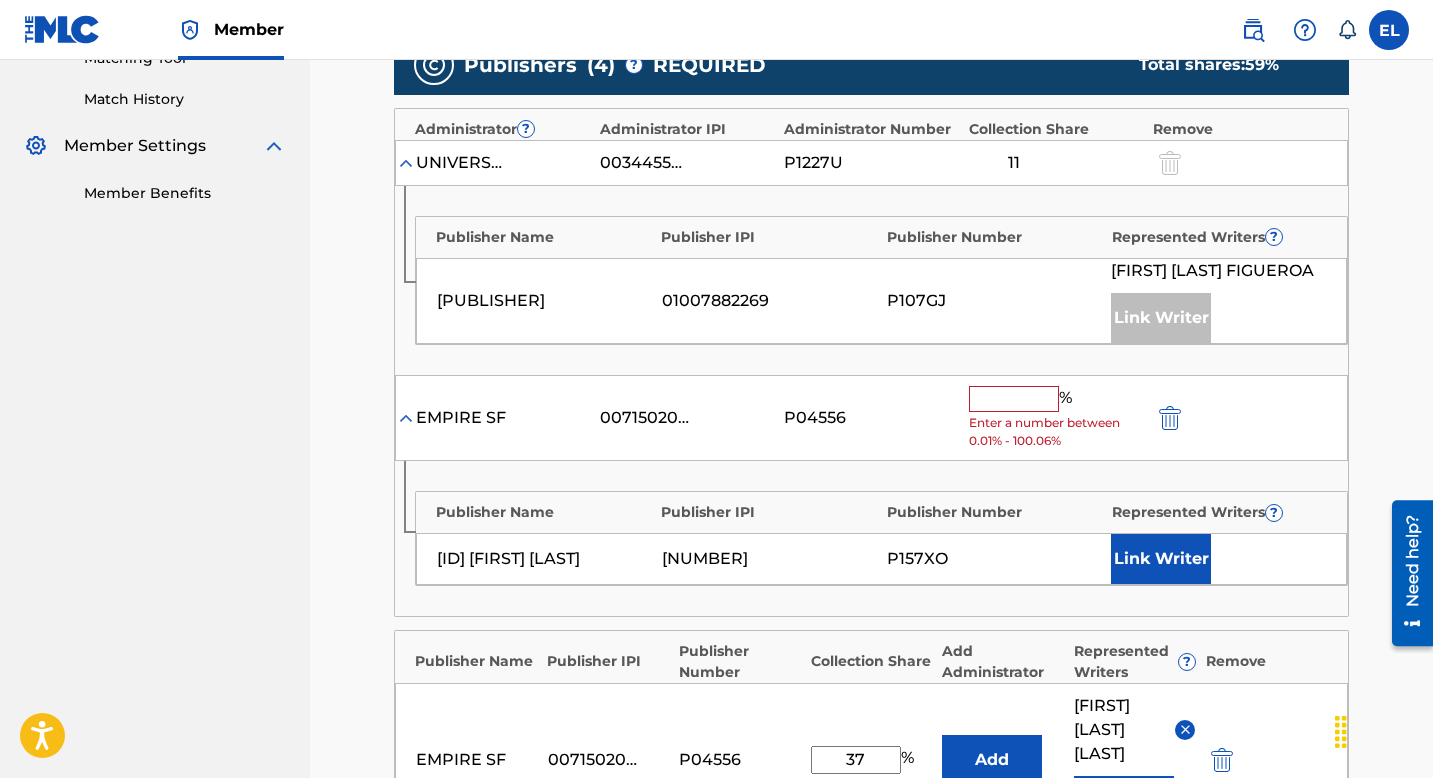 click at bounding box center [1014, 399] 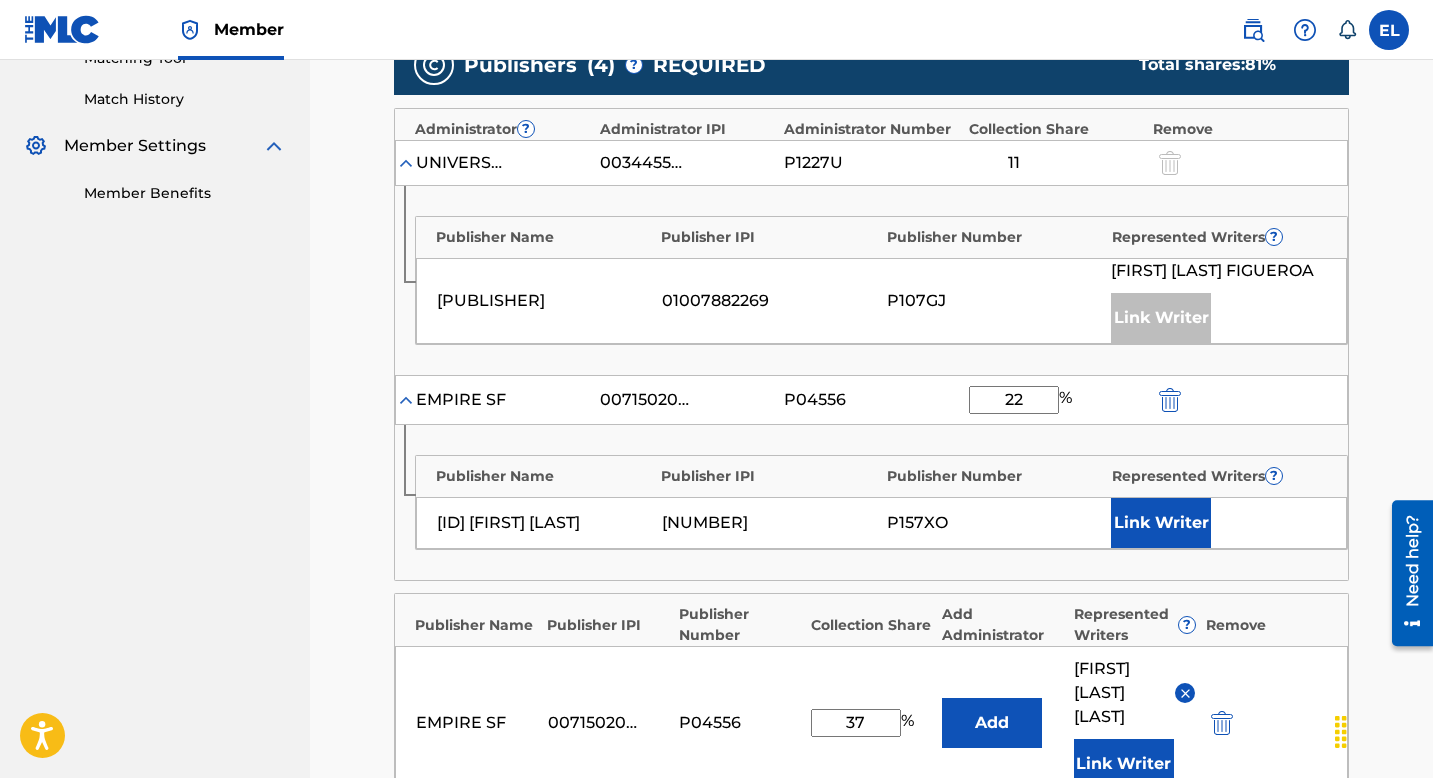 type on "22" 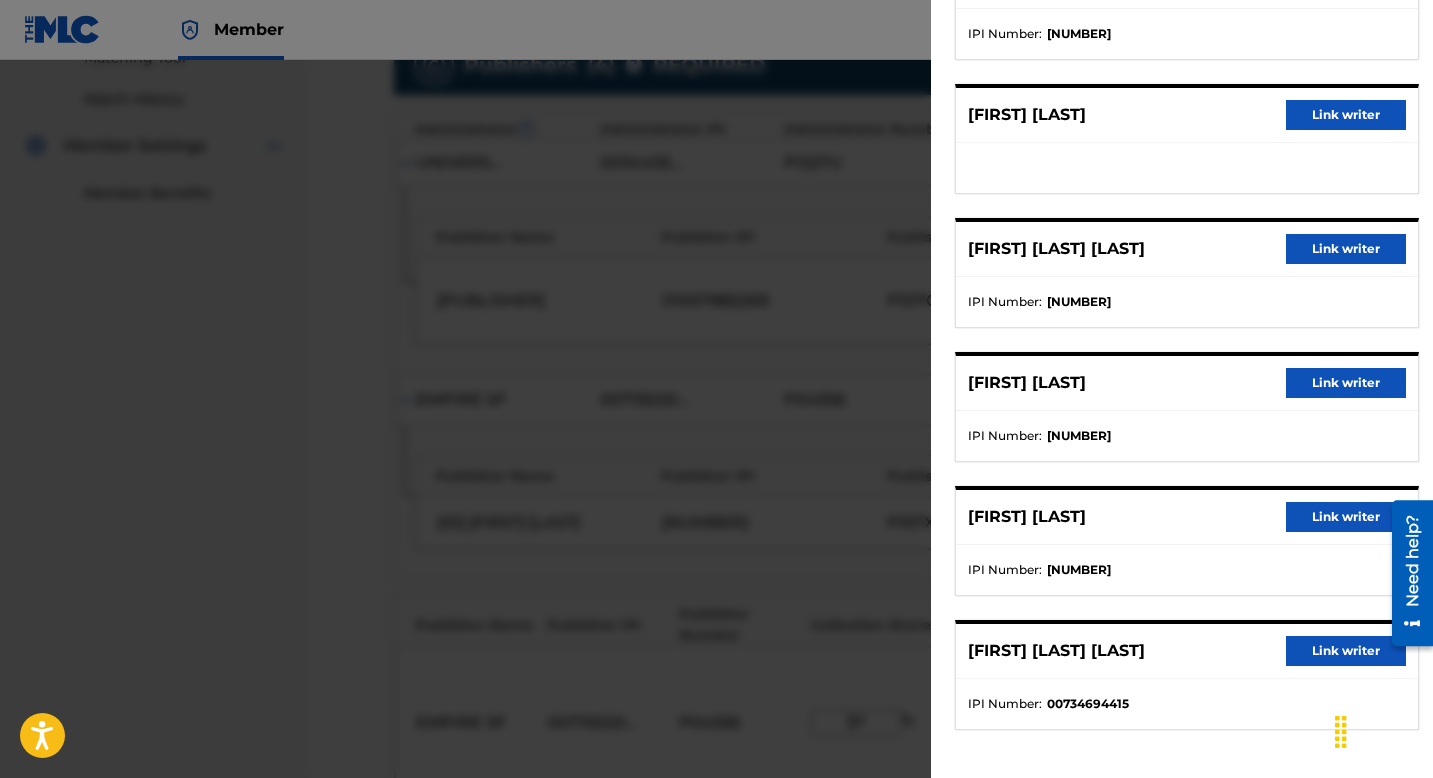 scroll, scrollTop: 251, scrollLeft: 0, axis: vertical 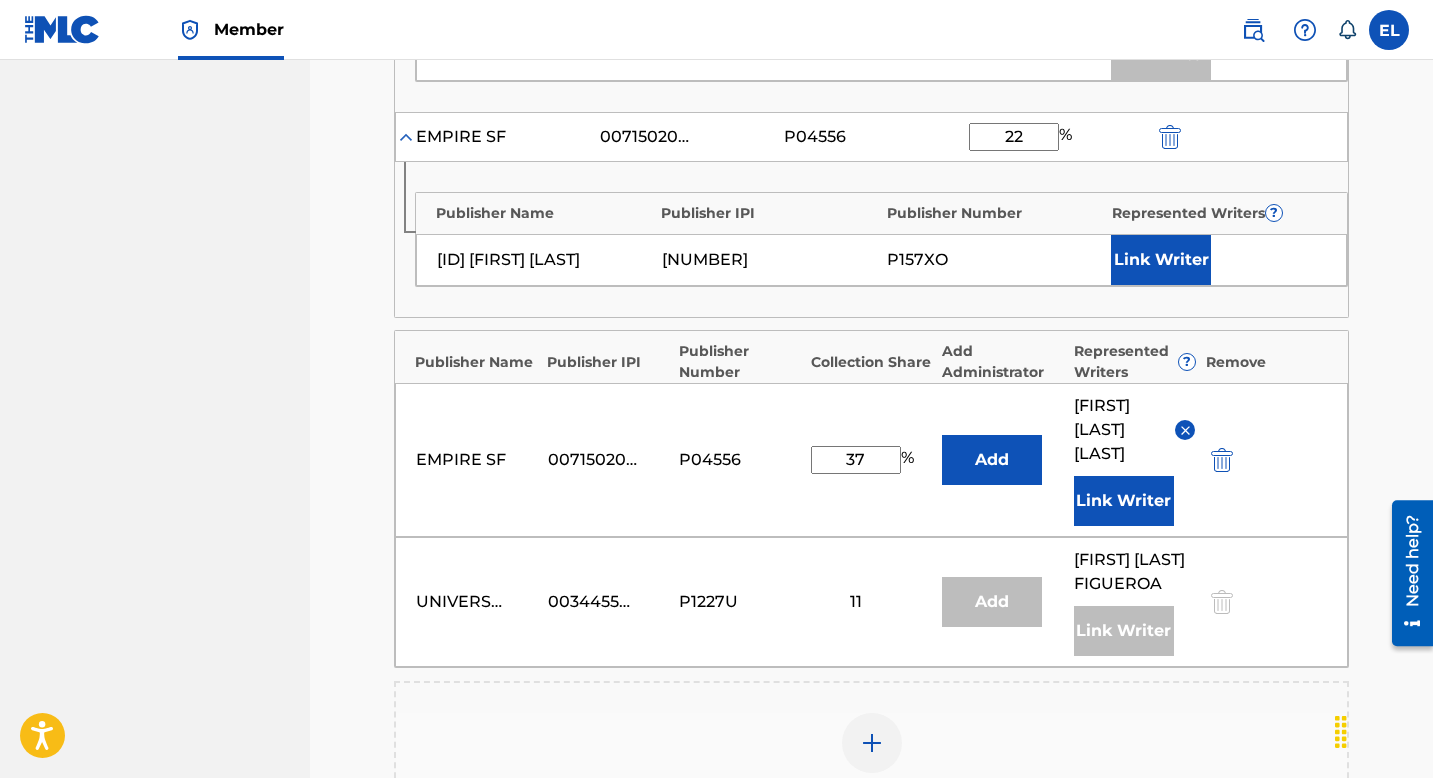 click on "37" at bounding box center (856, 460) 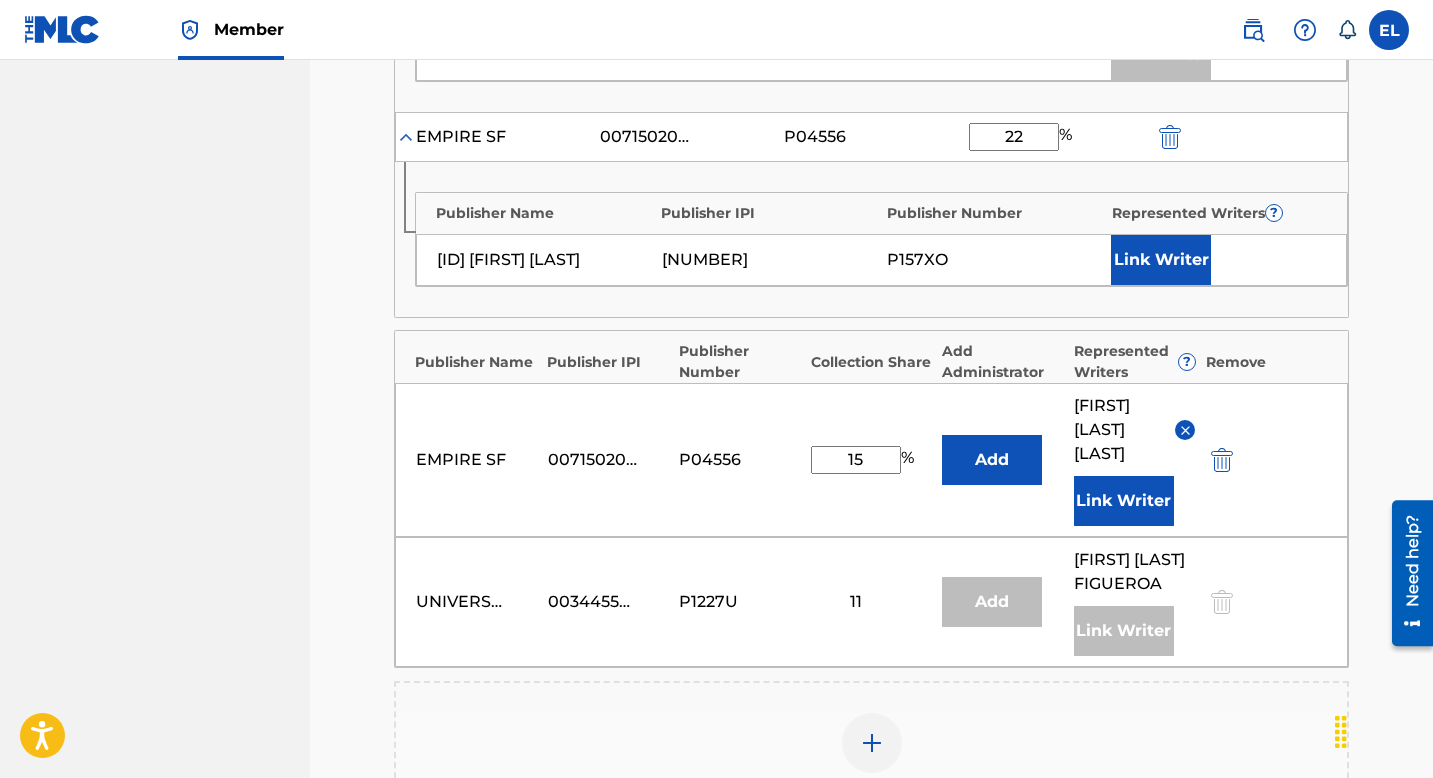 type on "15" 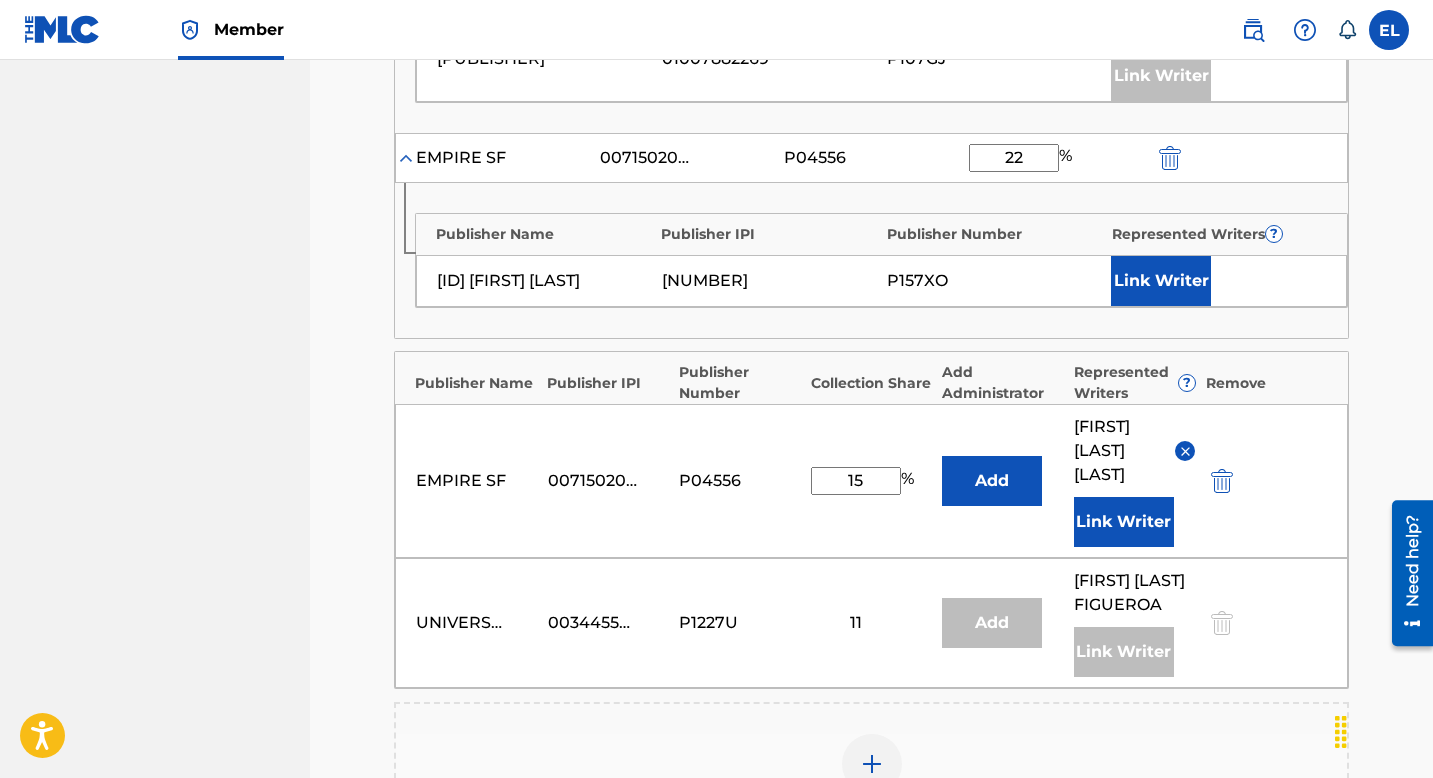 scroll, scrollTop: 1154, scrollLeft: 0, axis: vertical 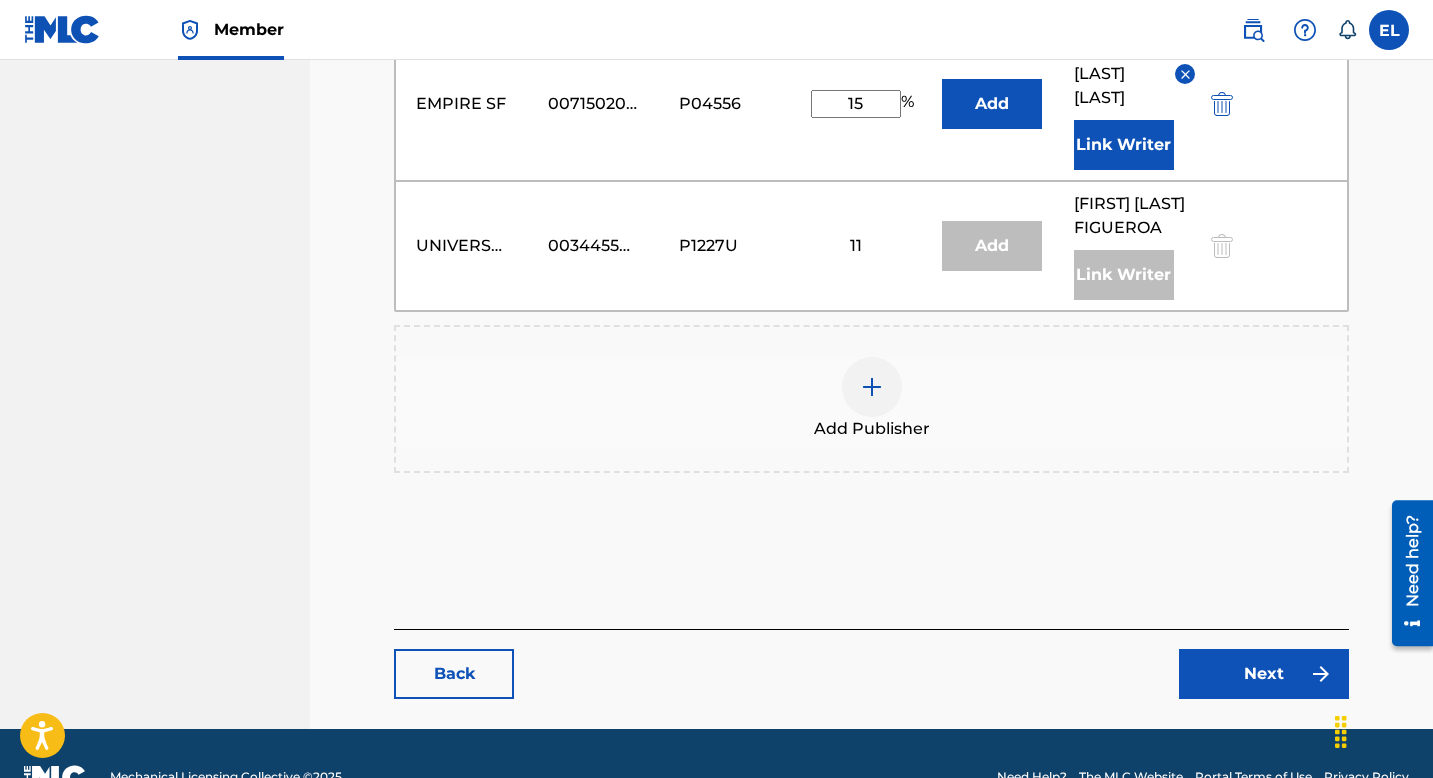 click on "Next" at bounding box center [1264, 674] 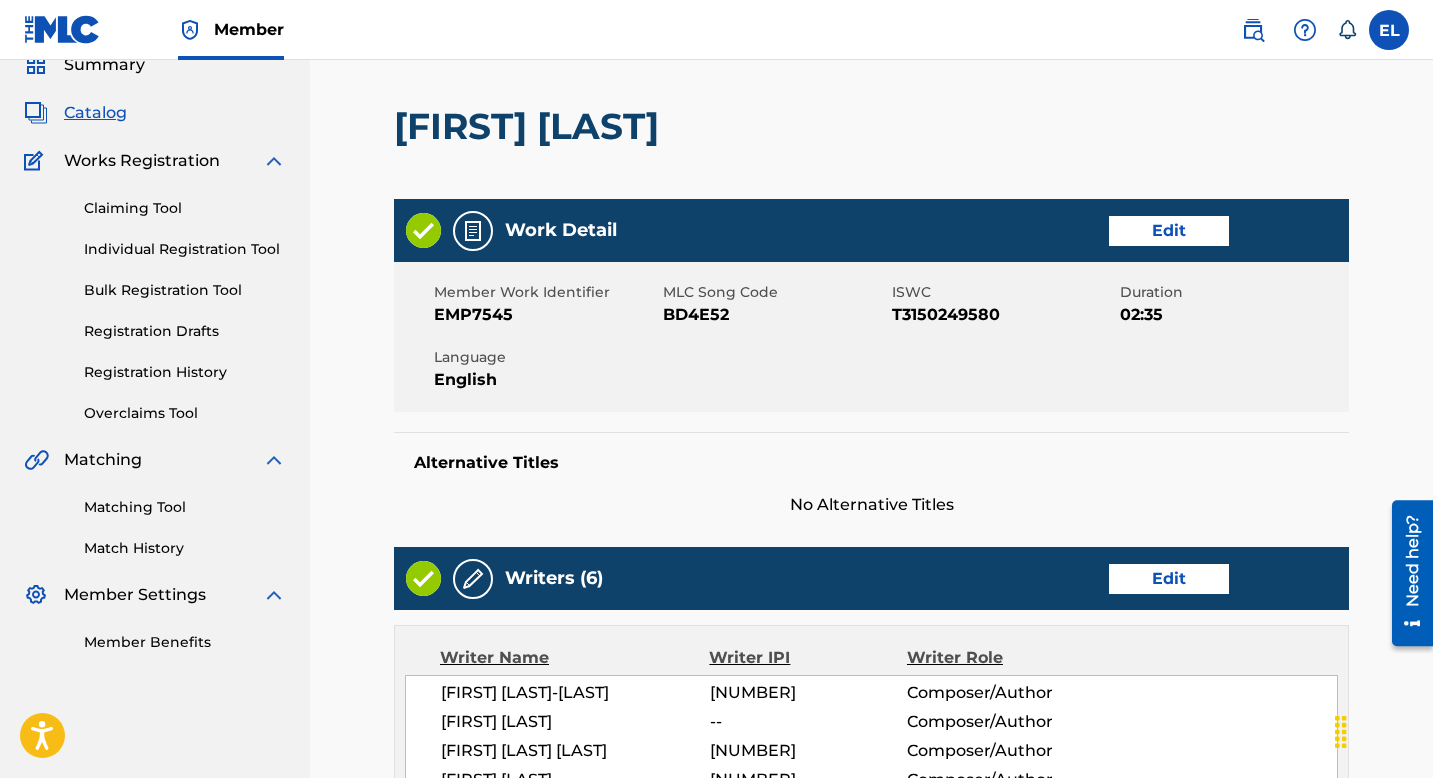 scroll, scrollTop: 407, scrollLeft: 0, axis: vertical 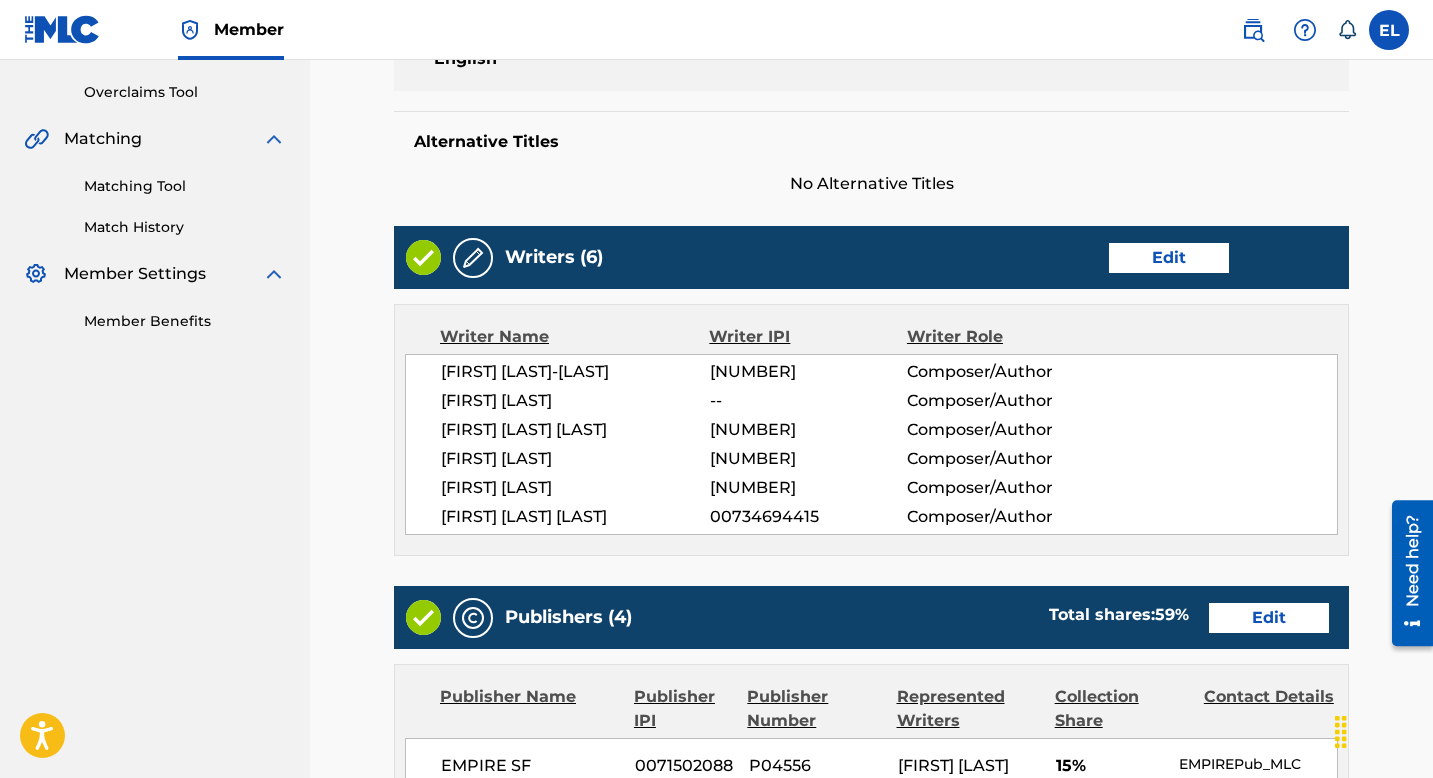 click on "Edit" at bounding box center (1169, 258) 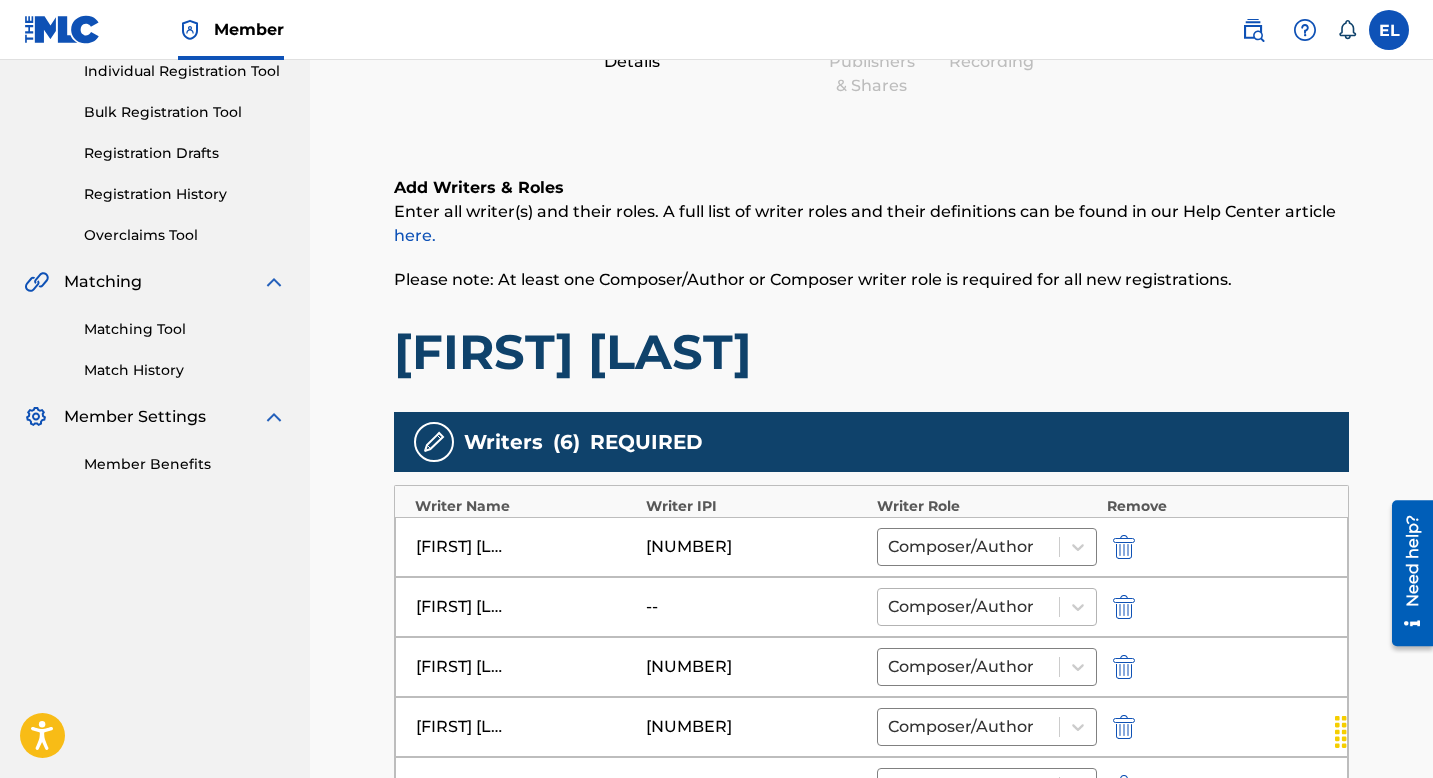 scroll, scrollTop: 405, scrollLeft: 0, axis: vertical 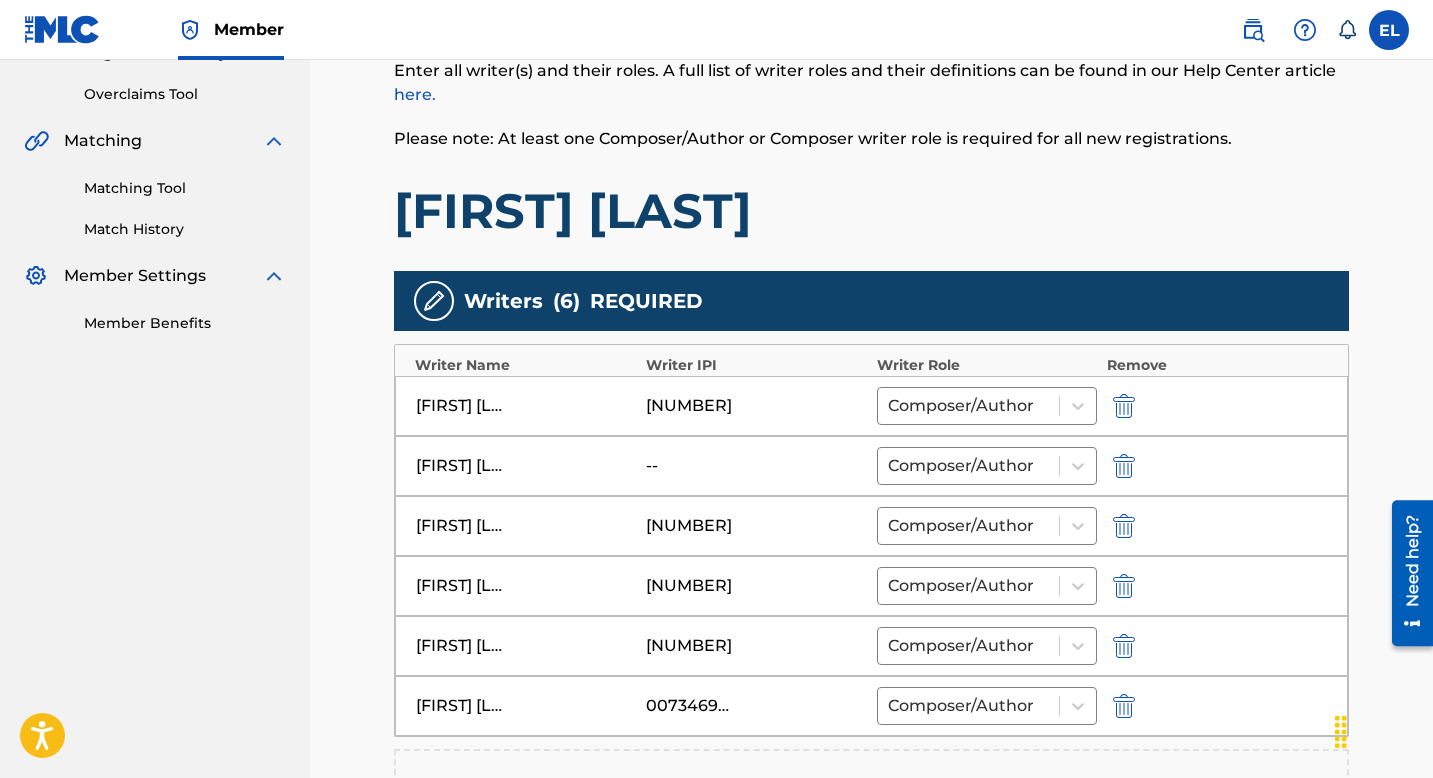click at bounding box center (1124, 466) 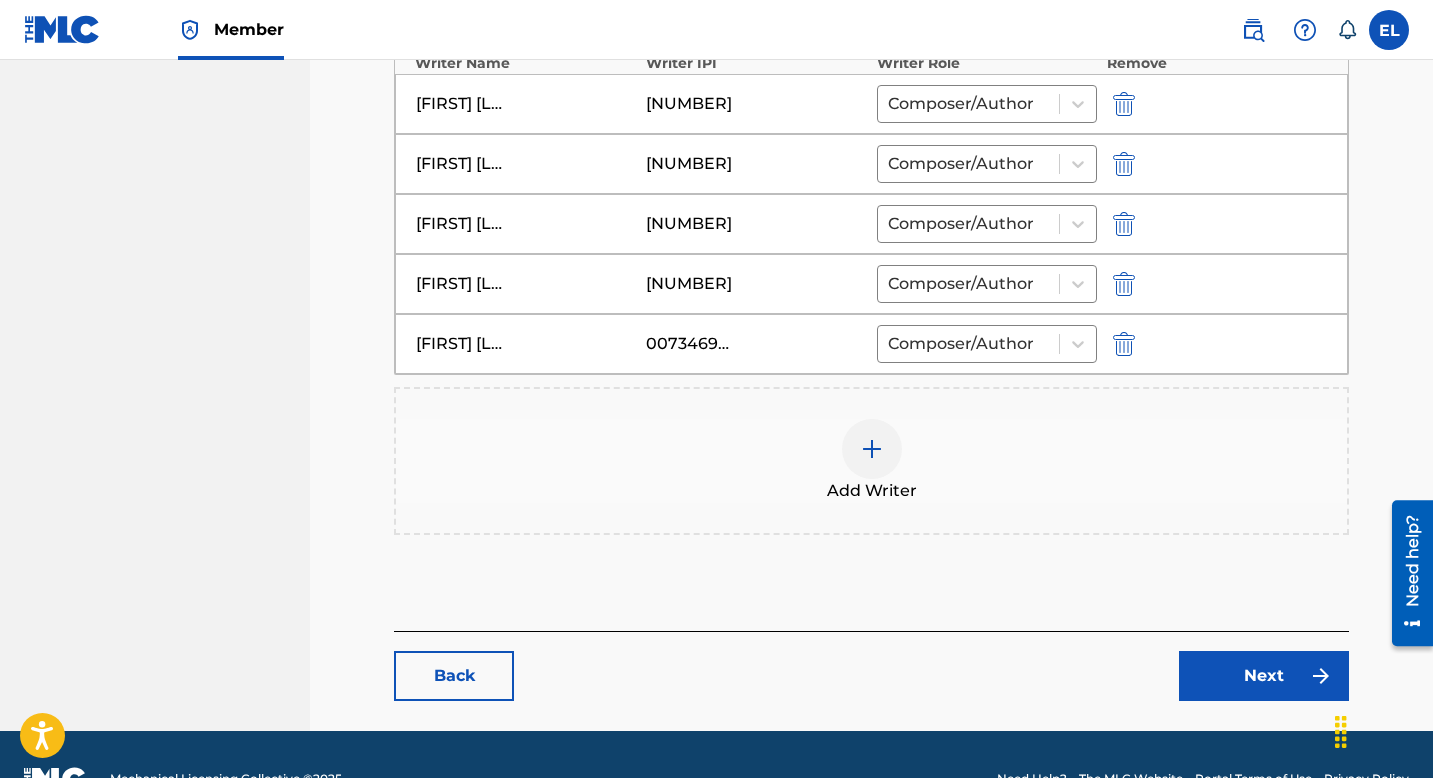 scroll, scrollTop: 756, scrollLeft: 0, axis: vertical 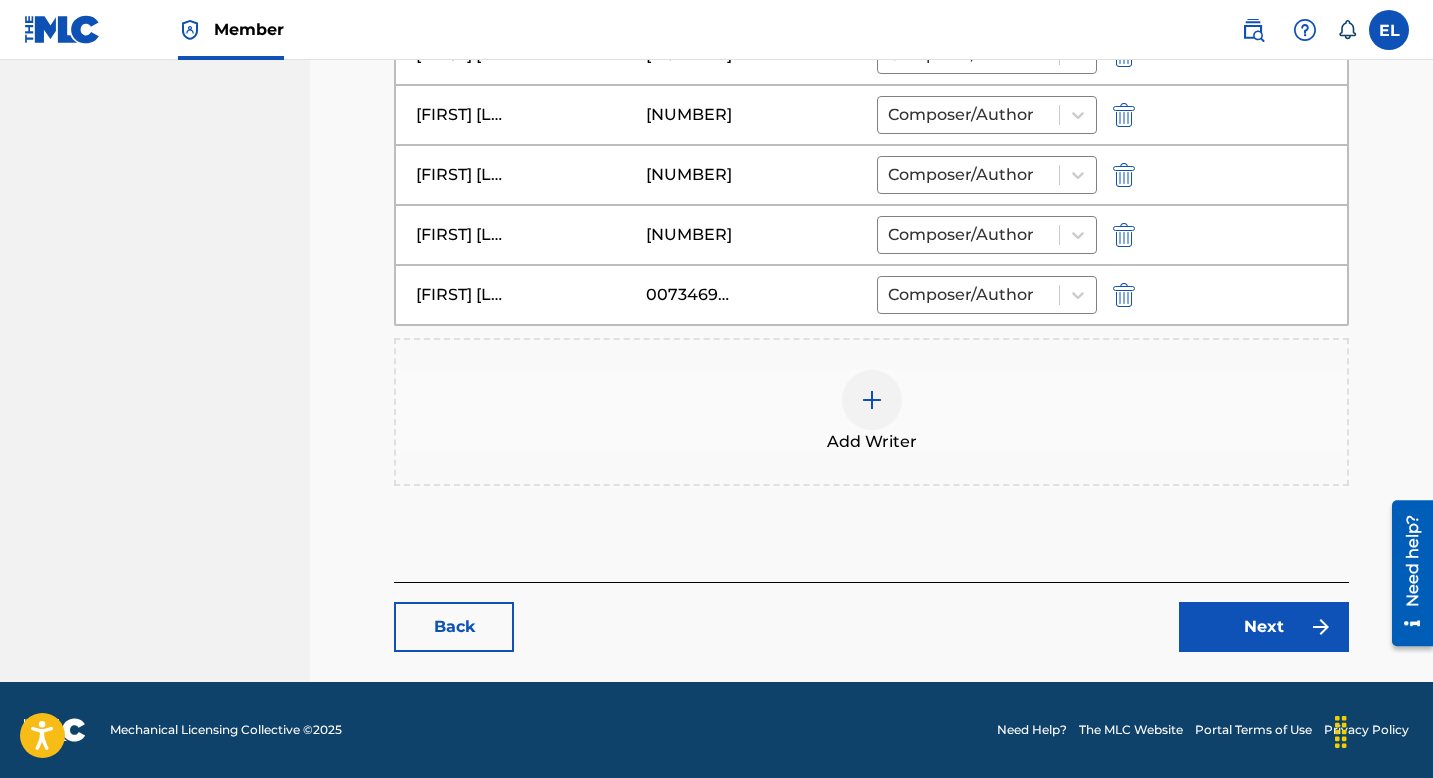click at bounding box center [872, 400] 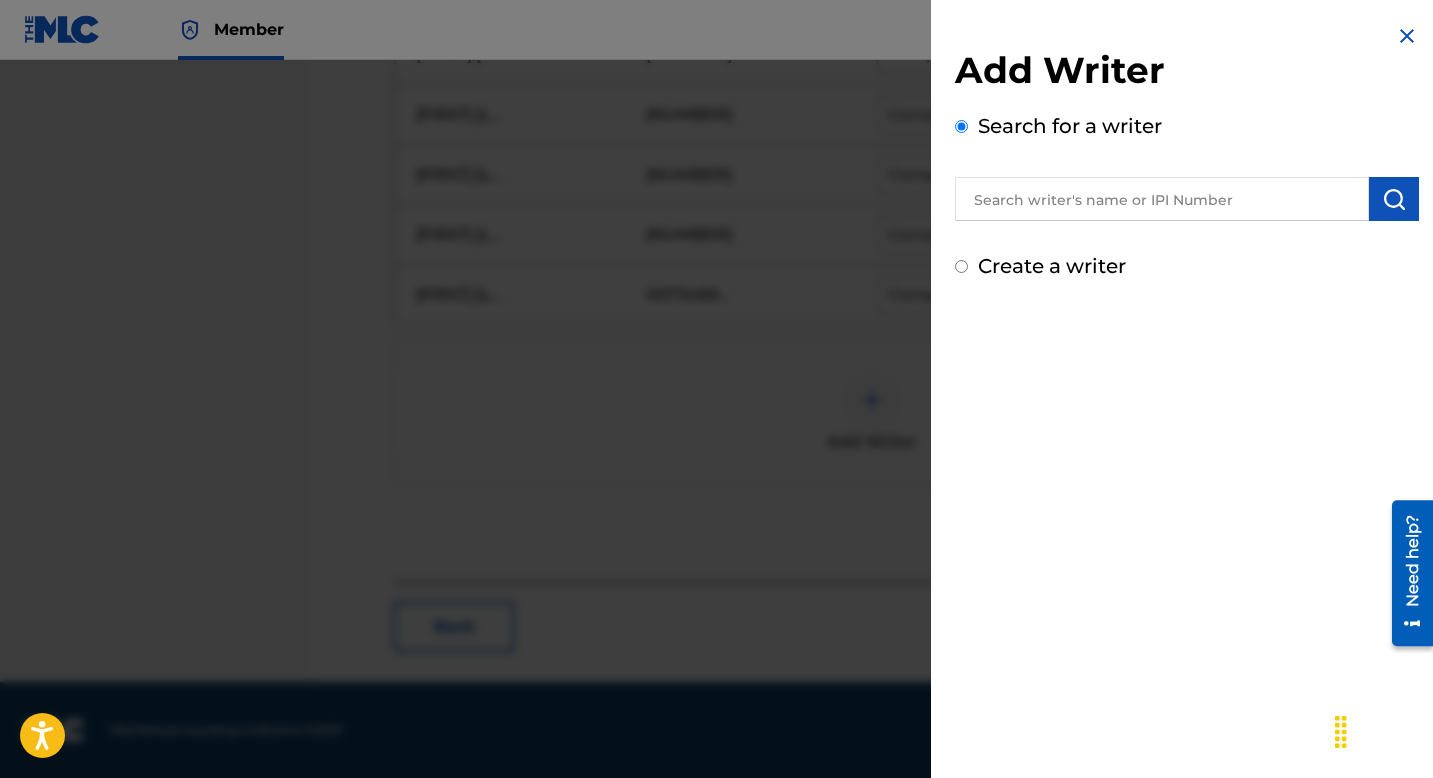 click at bounding box center [1162, 199] 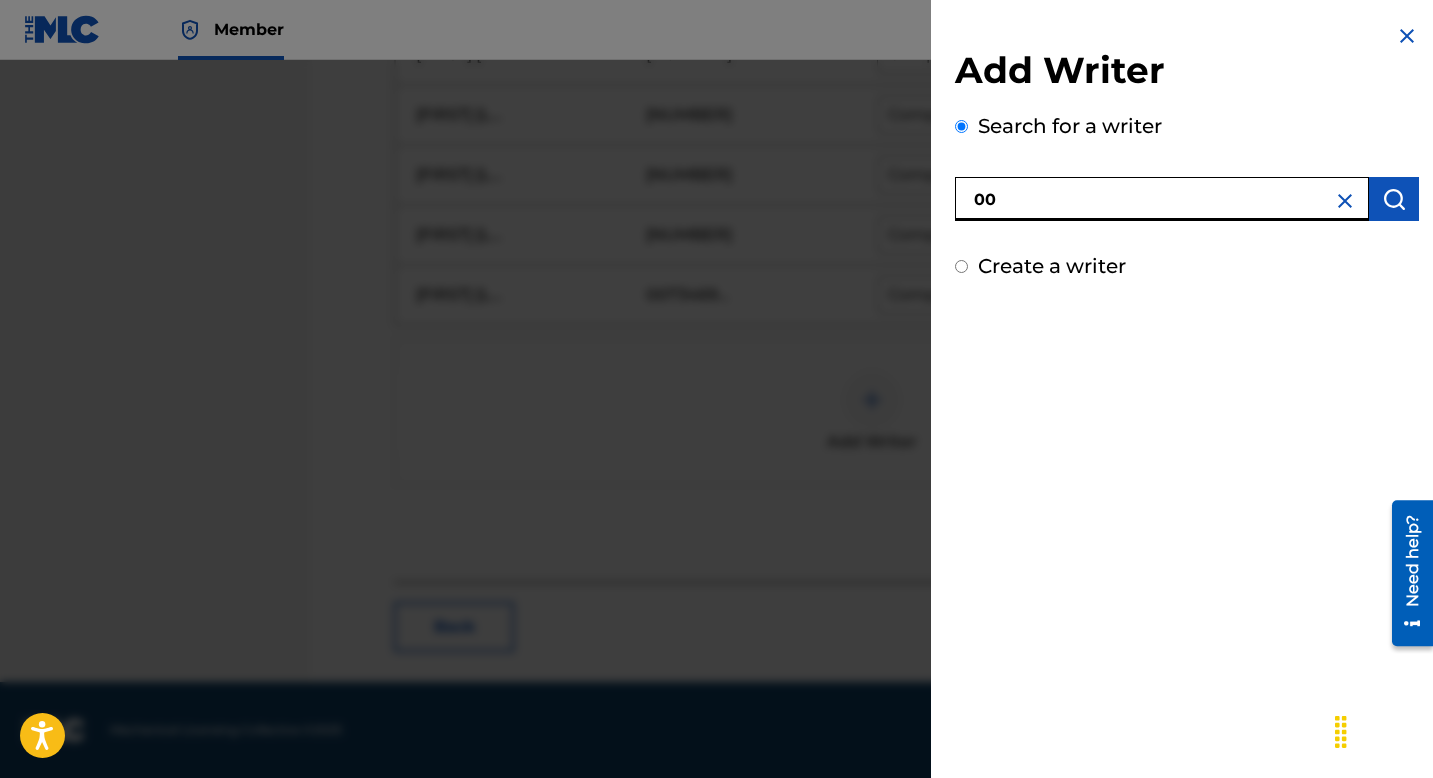 paste on "799772355" 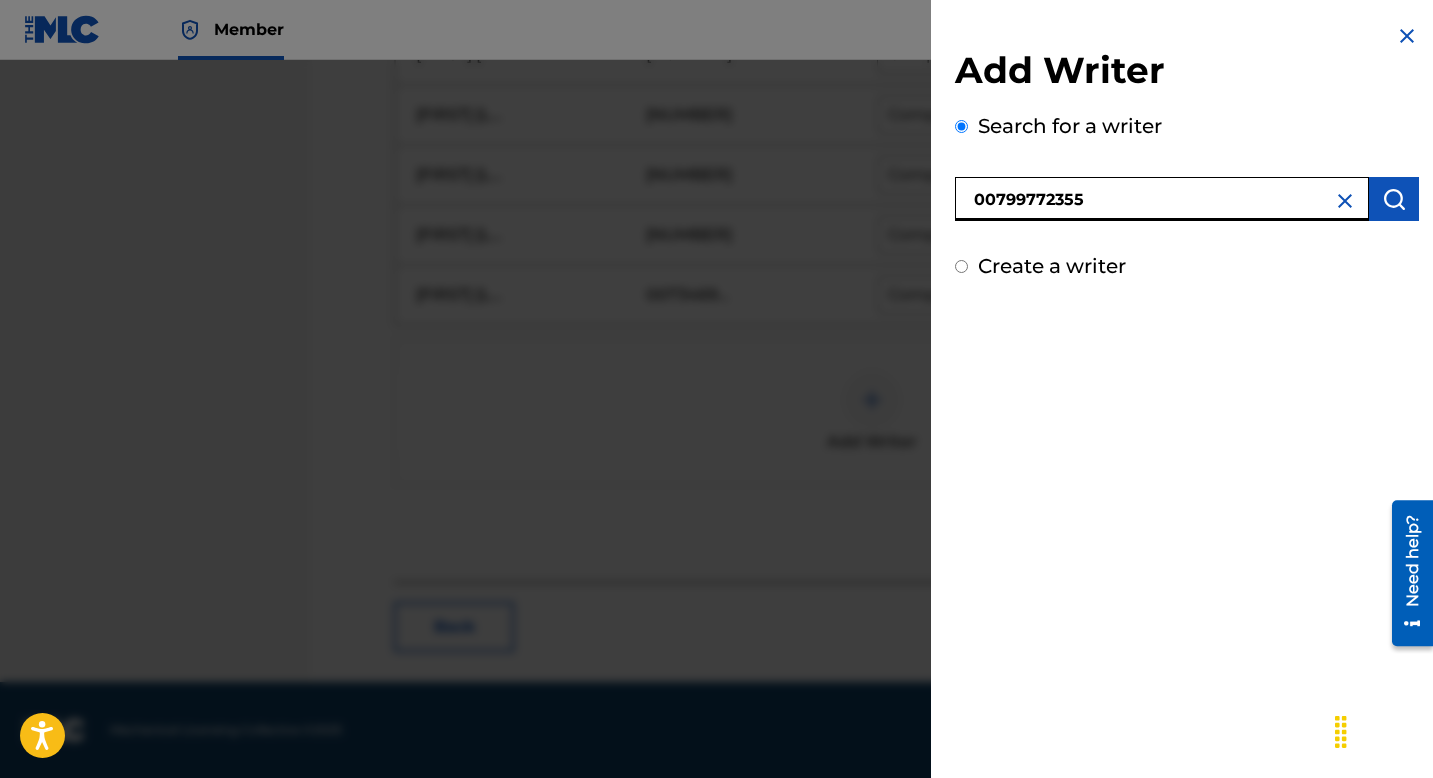 type on "00799772355" 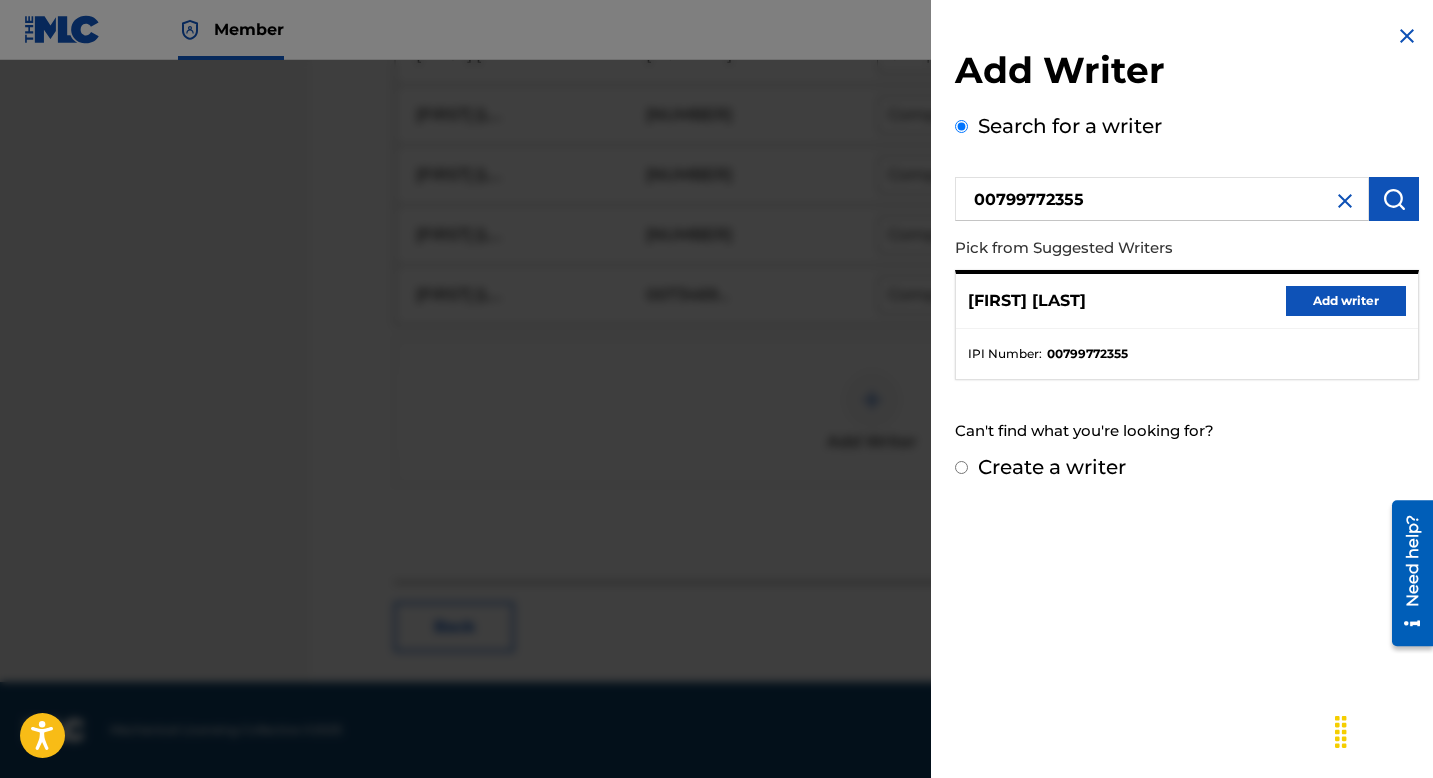 click on "Add writer" at bounding box center (1346, 301) 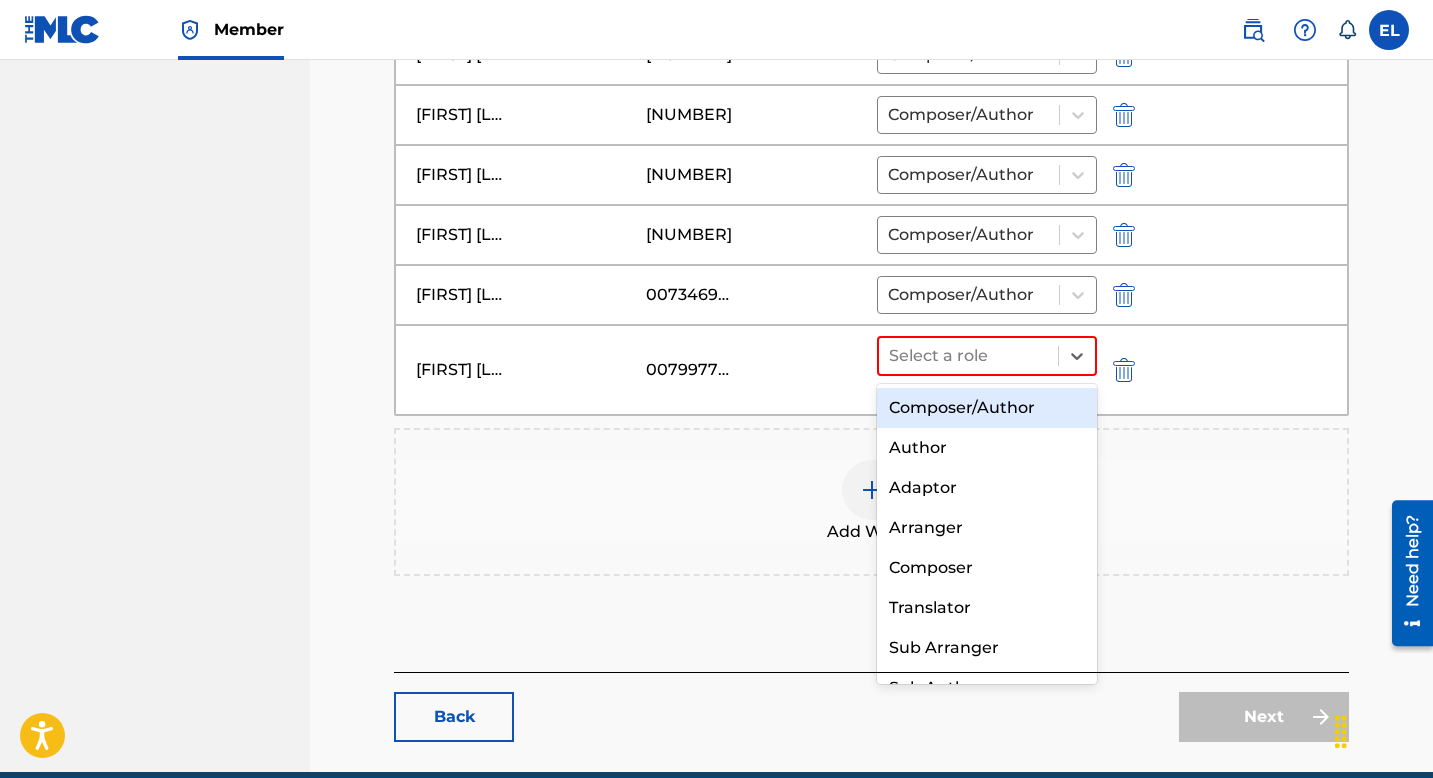 drag, startPoint x: 977, startPoint y: 358, endPoint x: 983, endPoint y: 383, distance: 25.70992 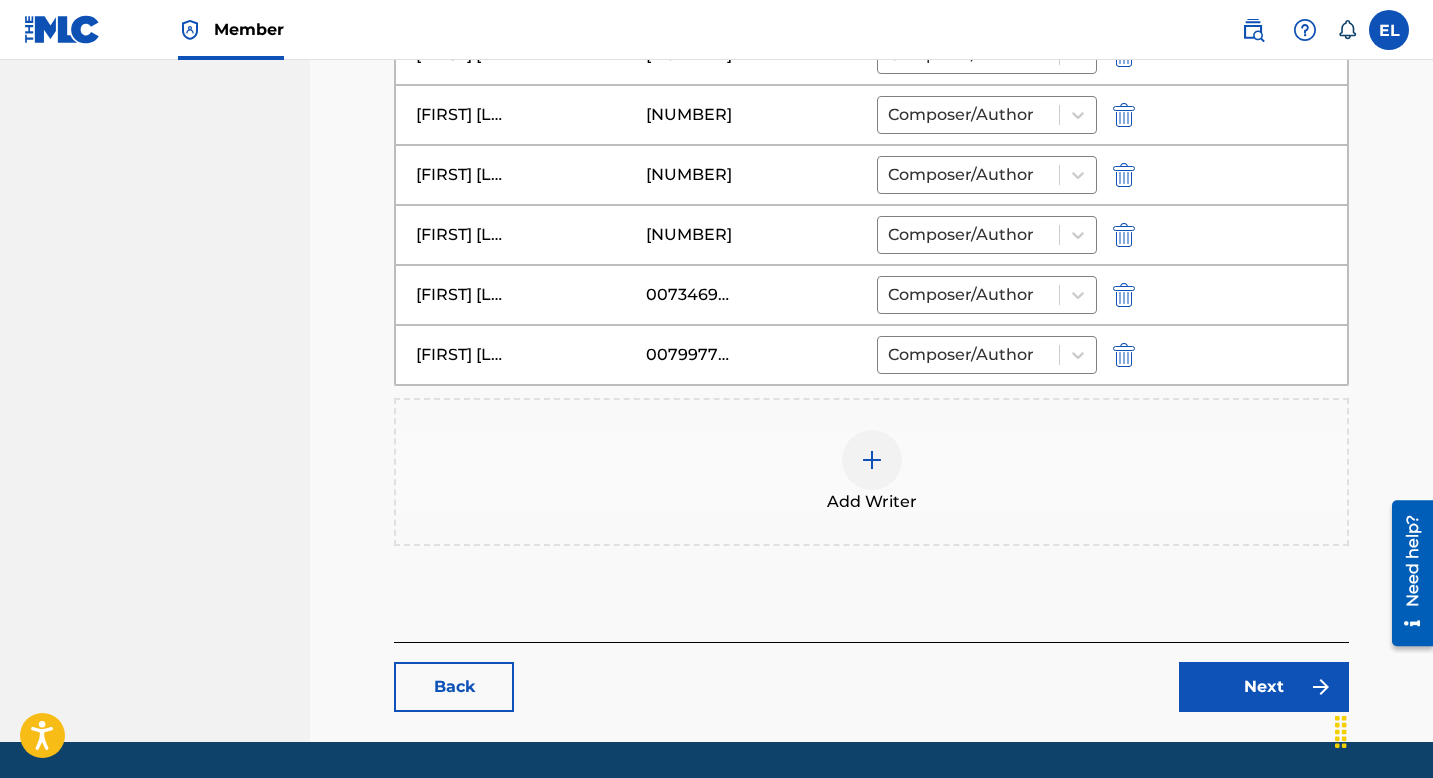 click on "Next" at bounding box center (1264, 687) 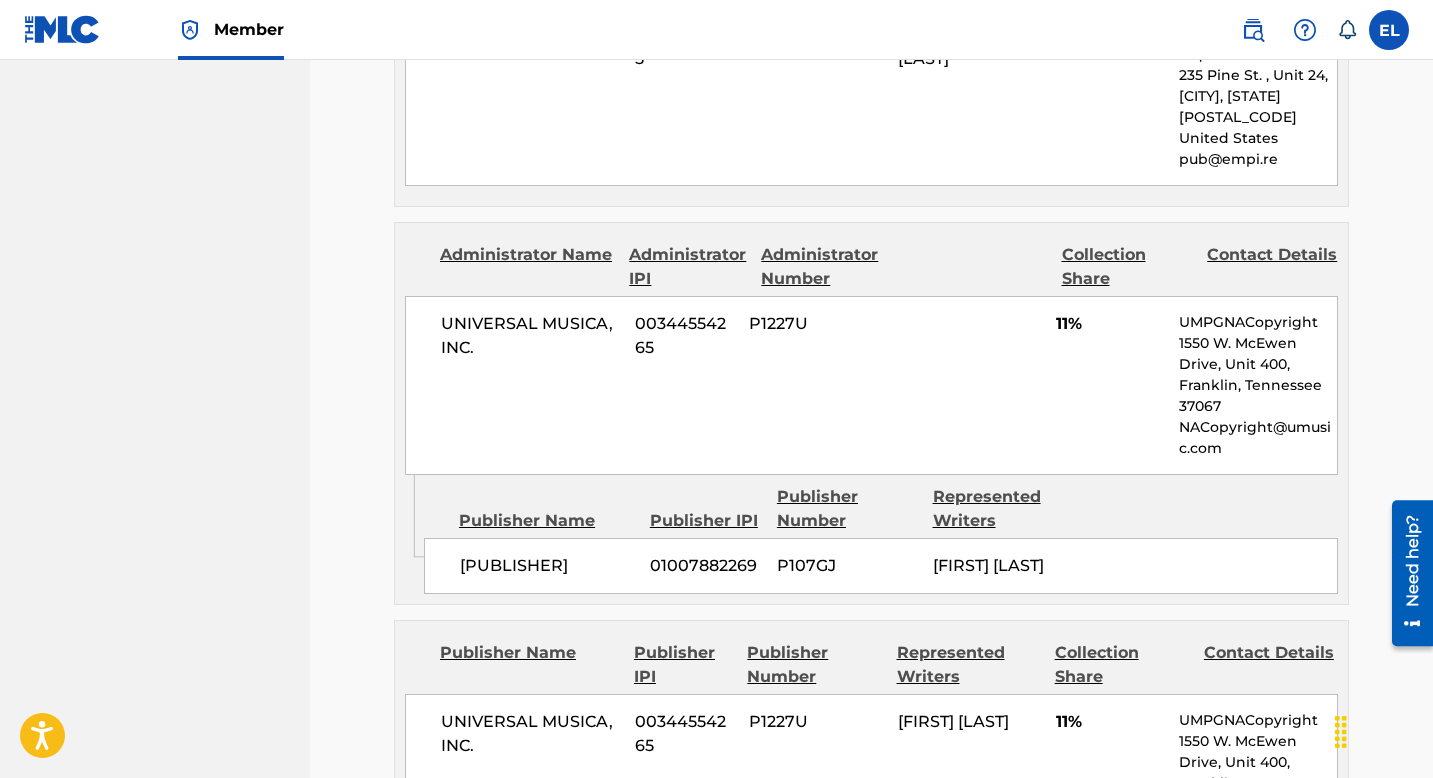 scroll, scrollTop: 791, scrollLeft: 0, axis: vertical 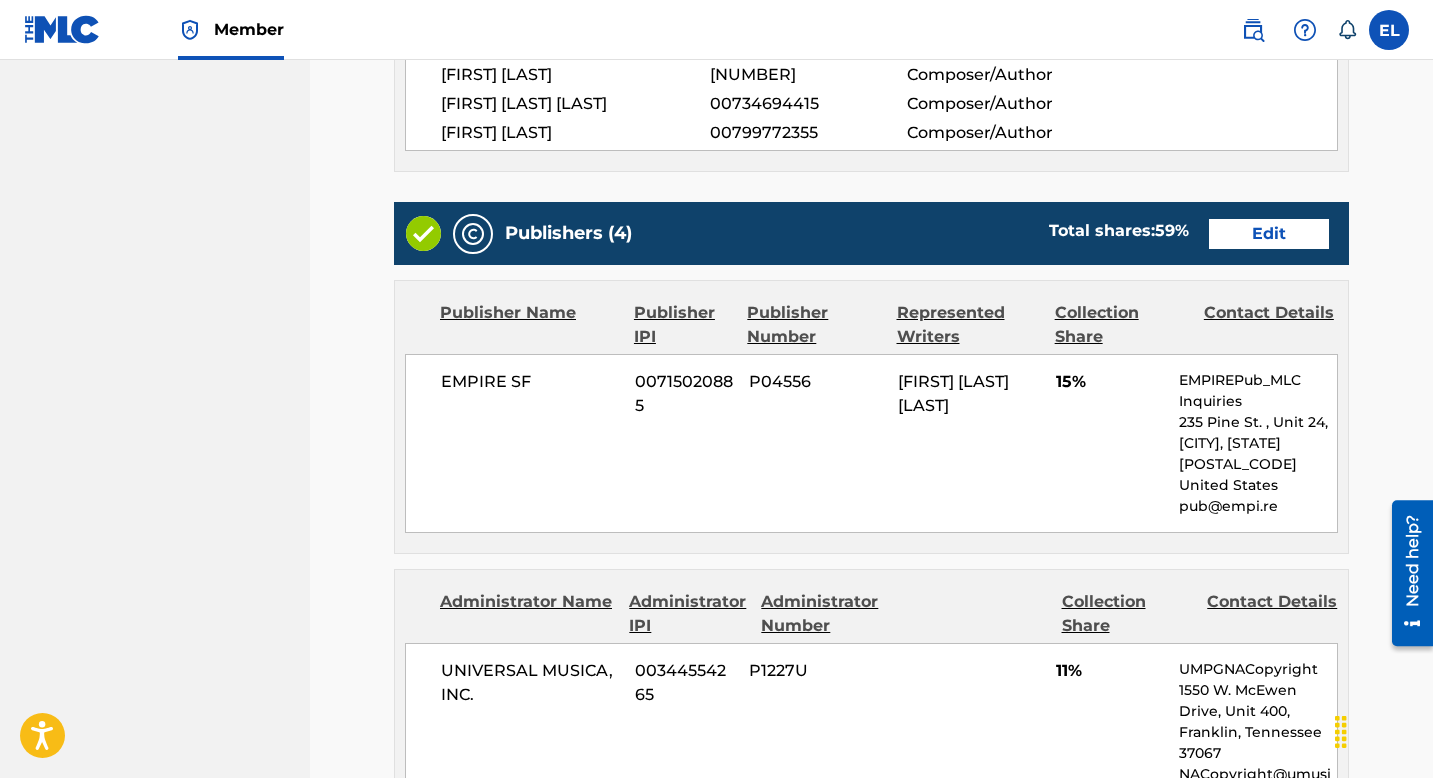 click on "Edit" at bounding box center (1269, 234) 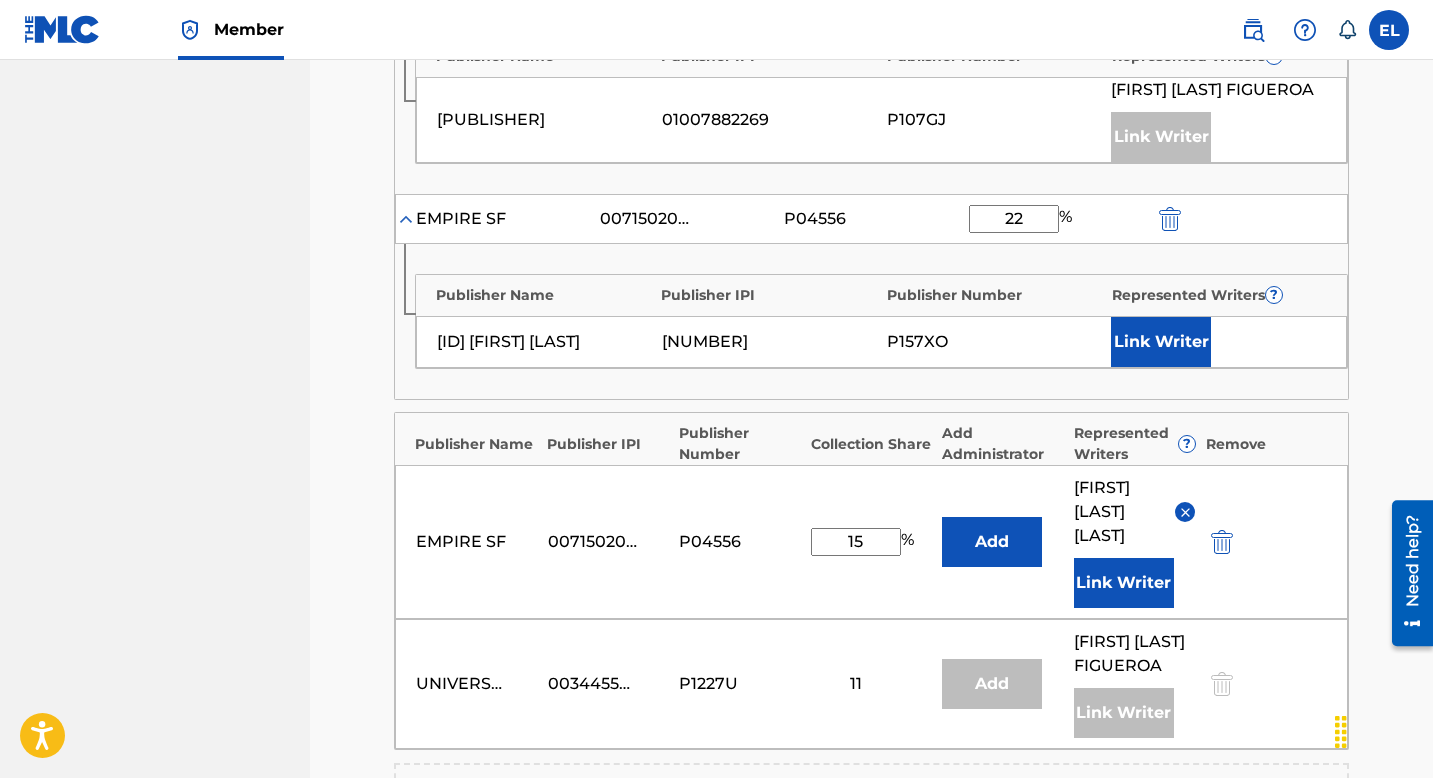 scroll, scrollTop: 715, scrollLeft: 0, axis: vertical 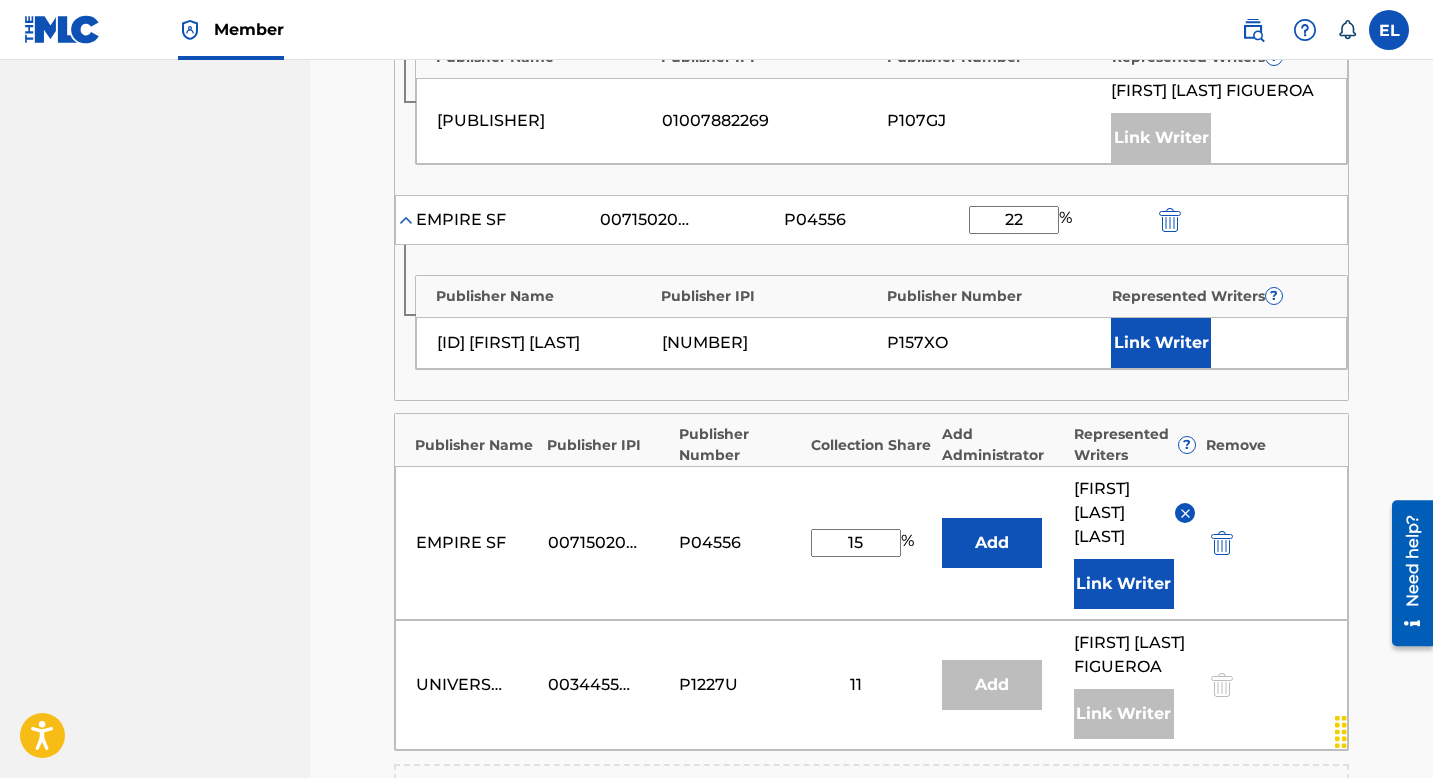 click on "Link Writer" at bounding box center (1161, 343) 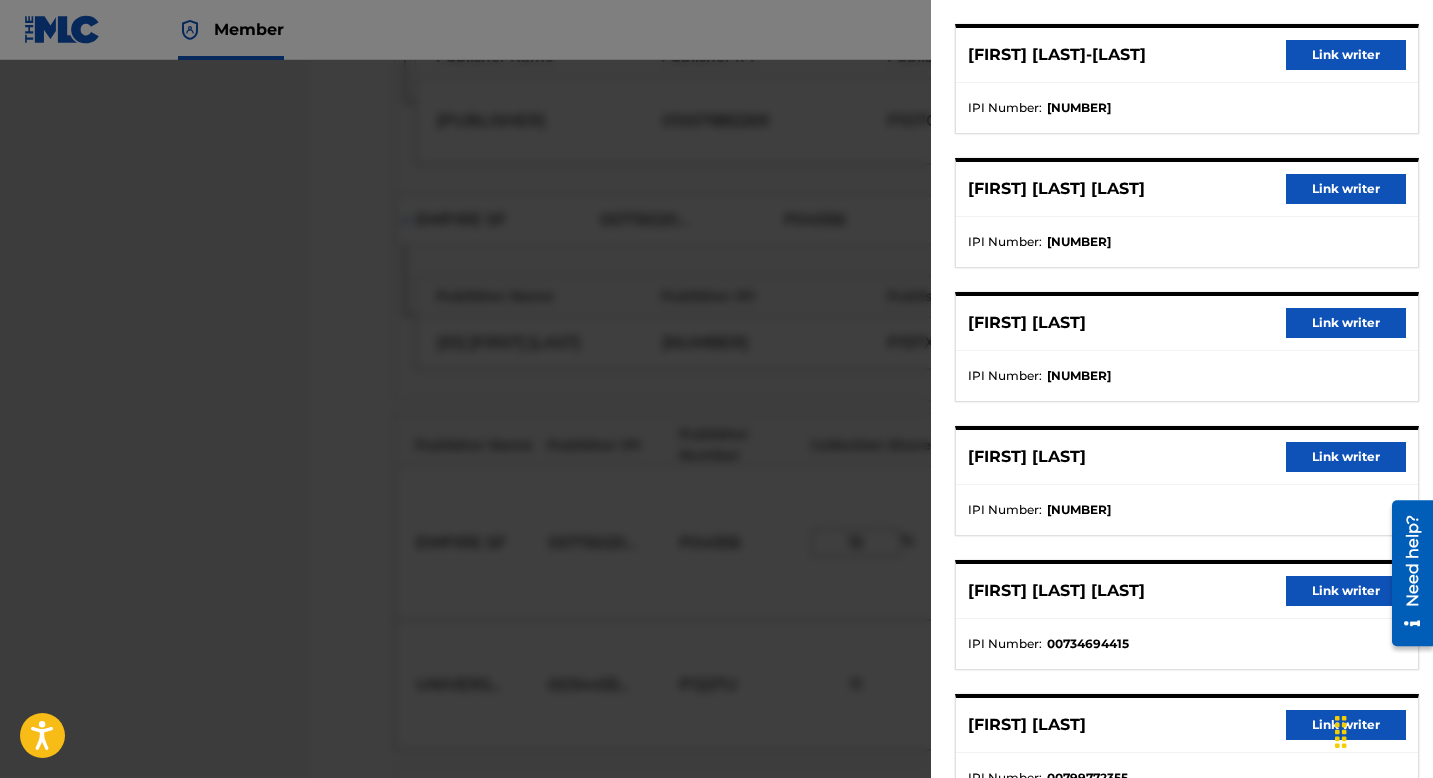 scroll, scrollTop: 251, scrollLeft: 0, axis: vertical 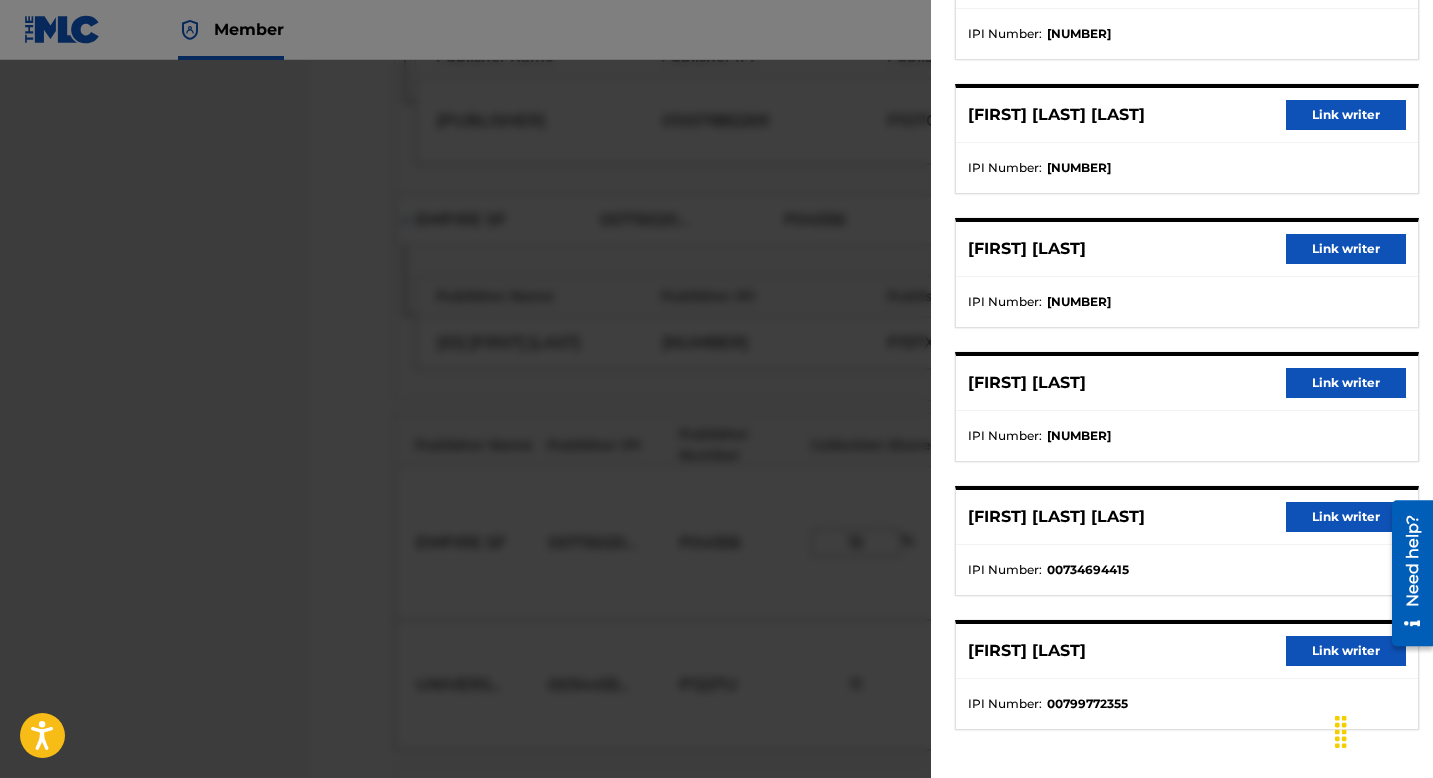 click on "Link writer" at bounding box center [1346, 651] 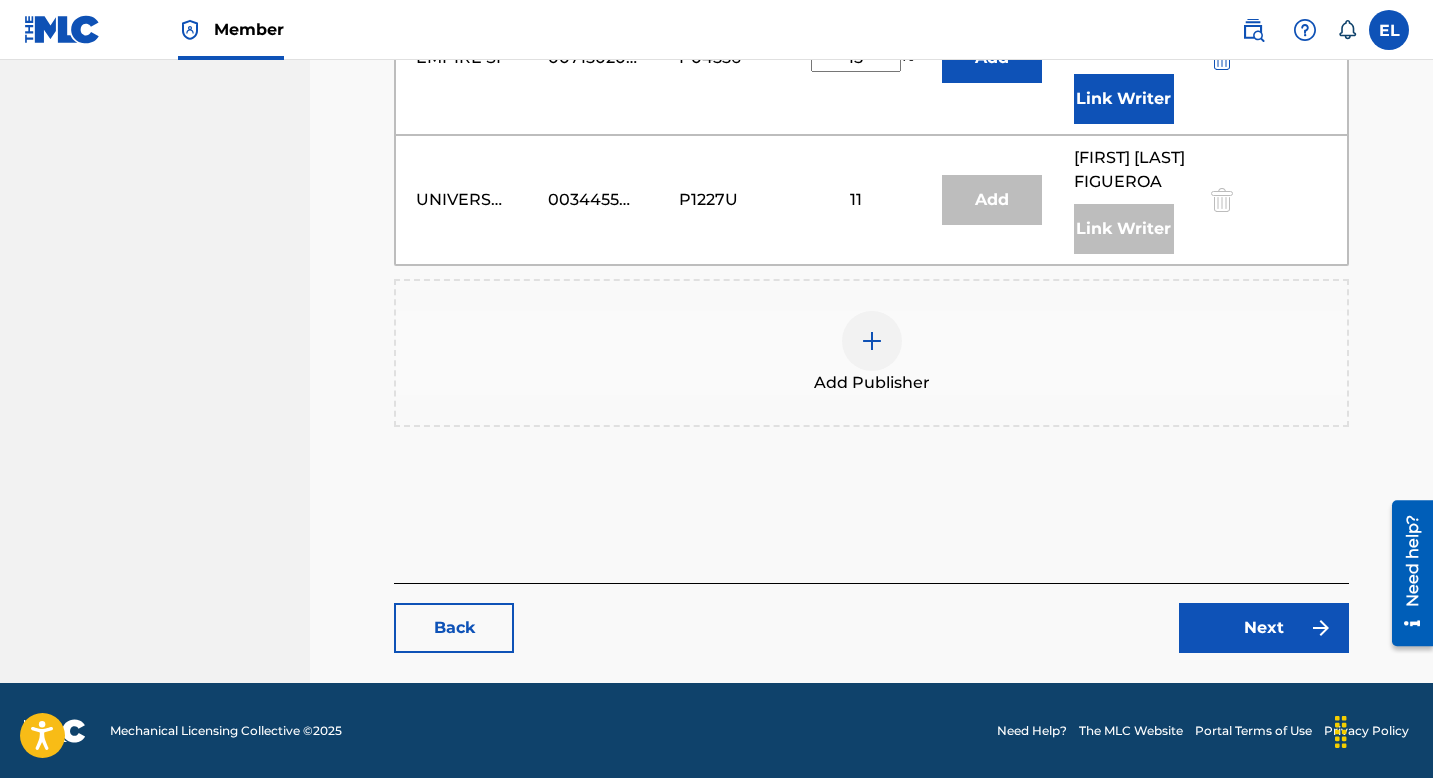 scroll, scrollTop: 1306, scrollLeft: 0, axis: vertical 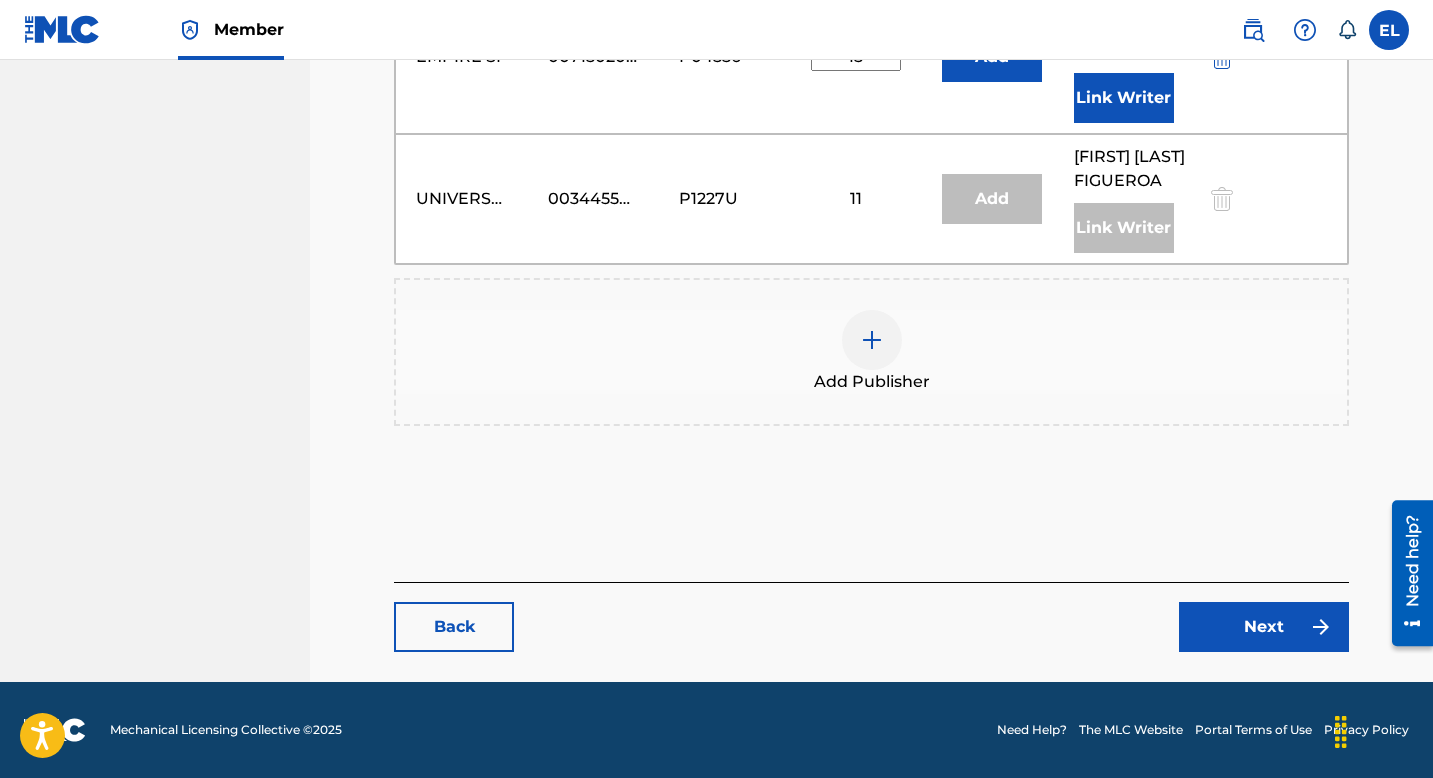 click on "Next" at bounding box center (1264, 627) 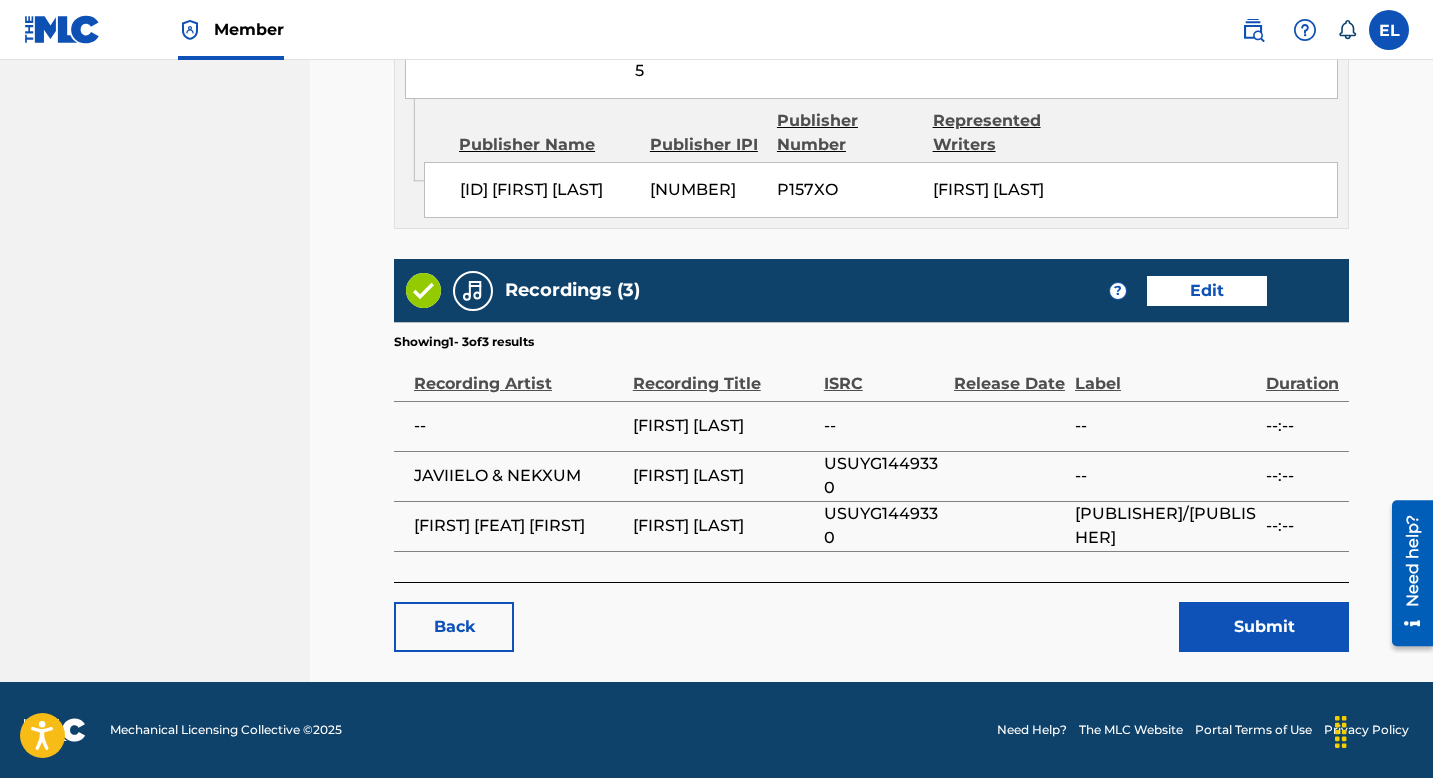 scroll, scrollTop: 2214, scrollLeft: 0, axis: vertical 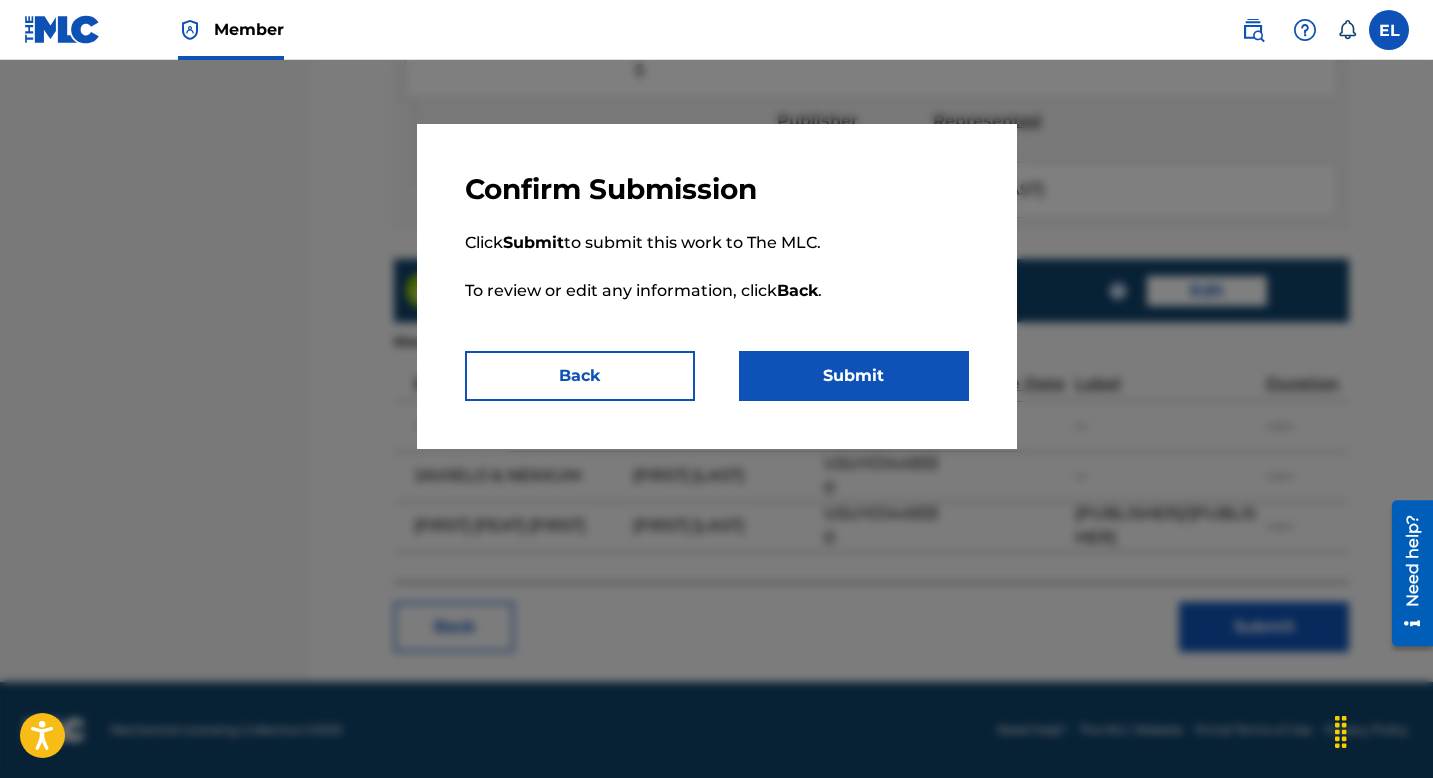 click on "Submit" at bounding box center [854, 376] 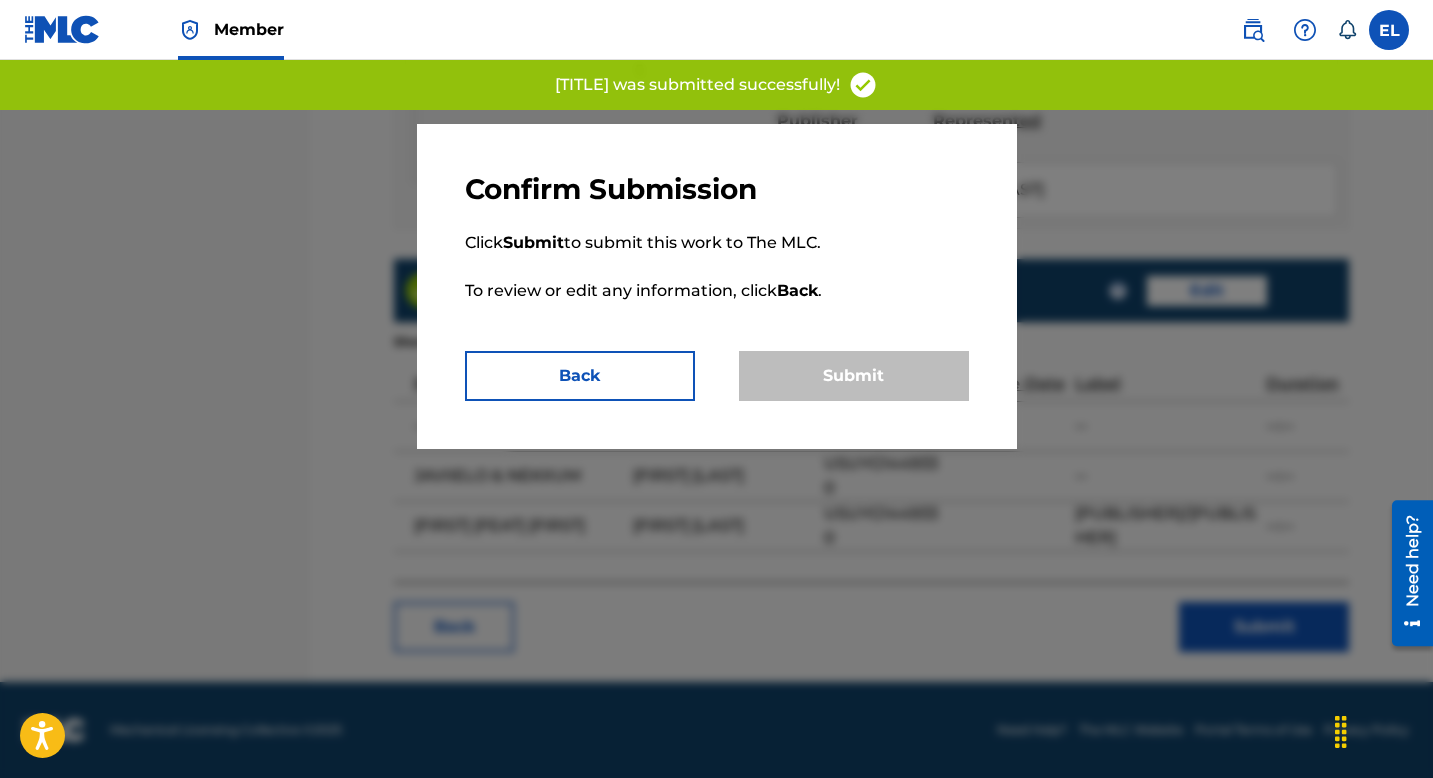 scroll, scrollTop: 0, scrollLeft: 0, axis: both 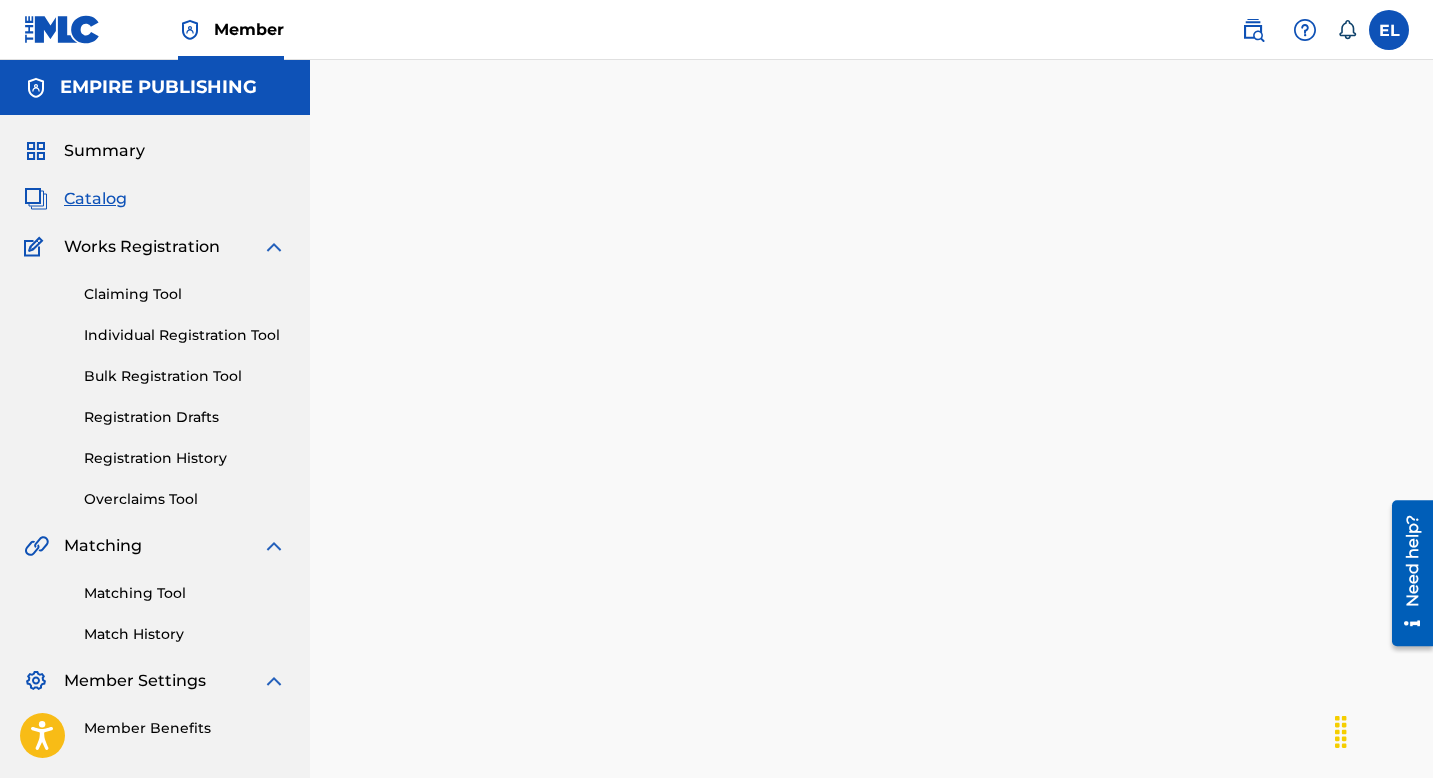 click on "Registration History" at bounding box center [185, 458] 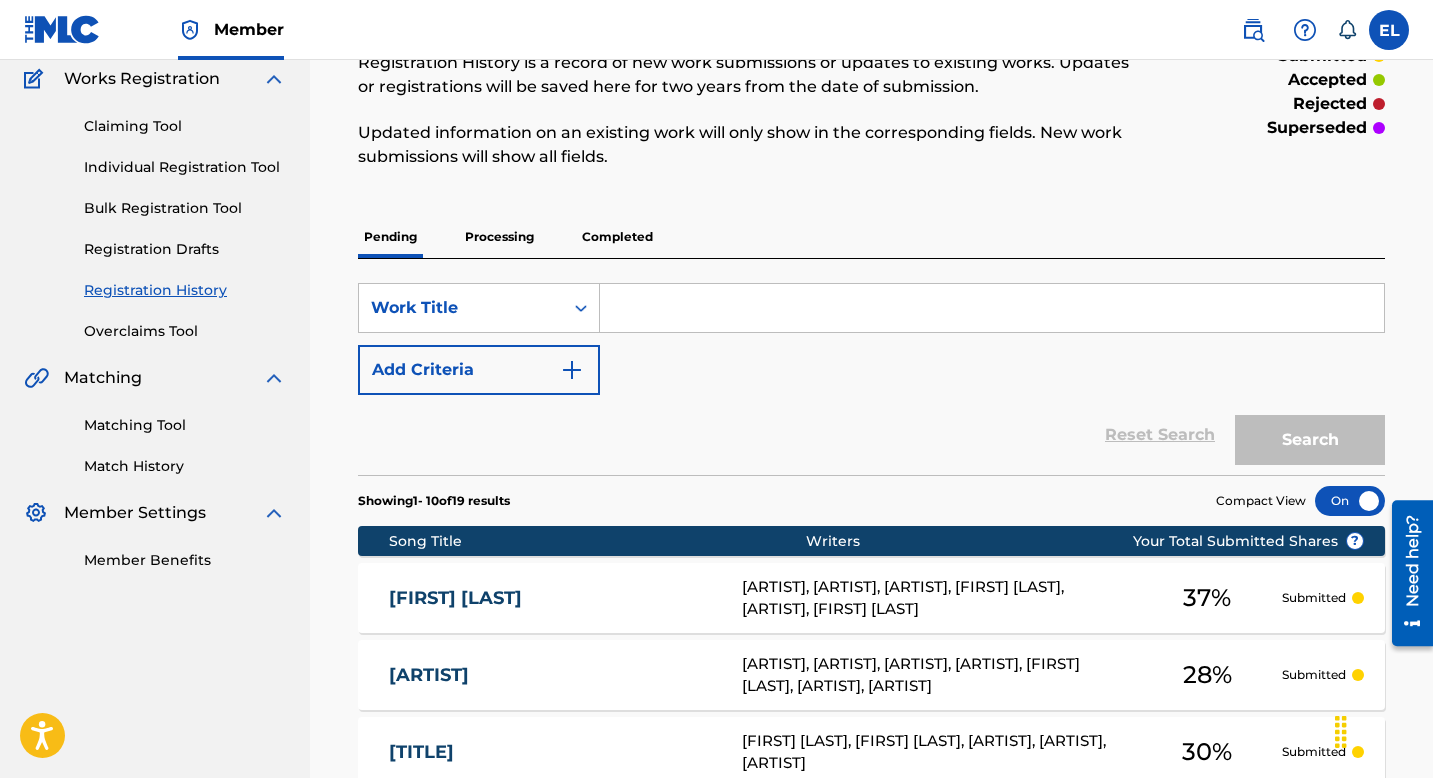 scroll, scrollTop: 193, scrollLeft: 0, axis: vertical 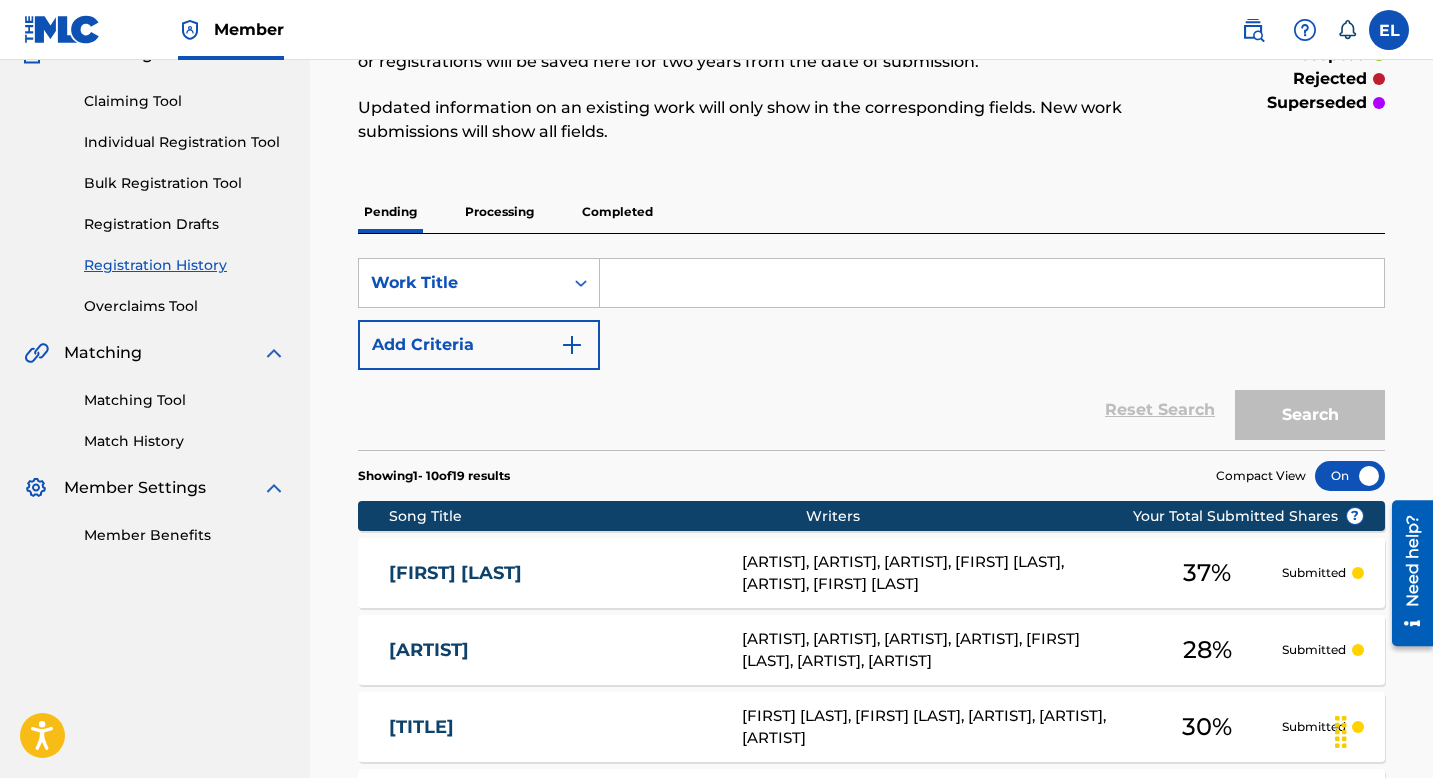 click on "[FIRST] [LAST]" at bounding box center (552, 573) 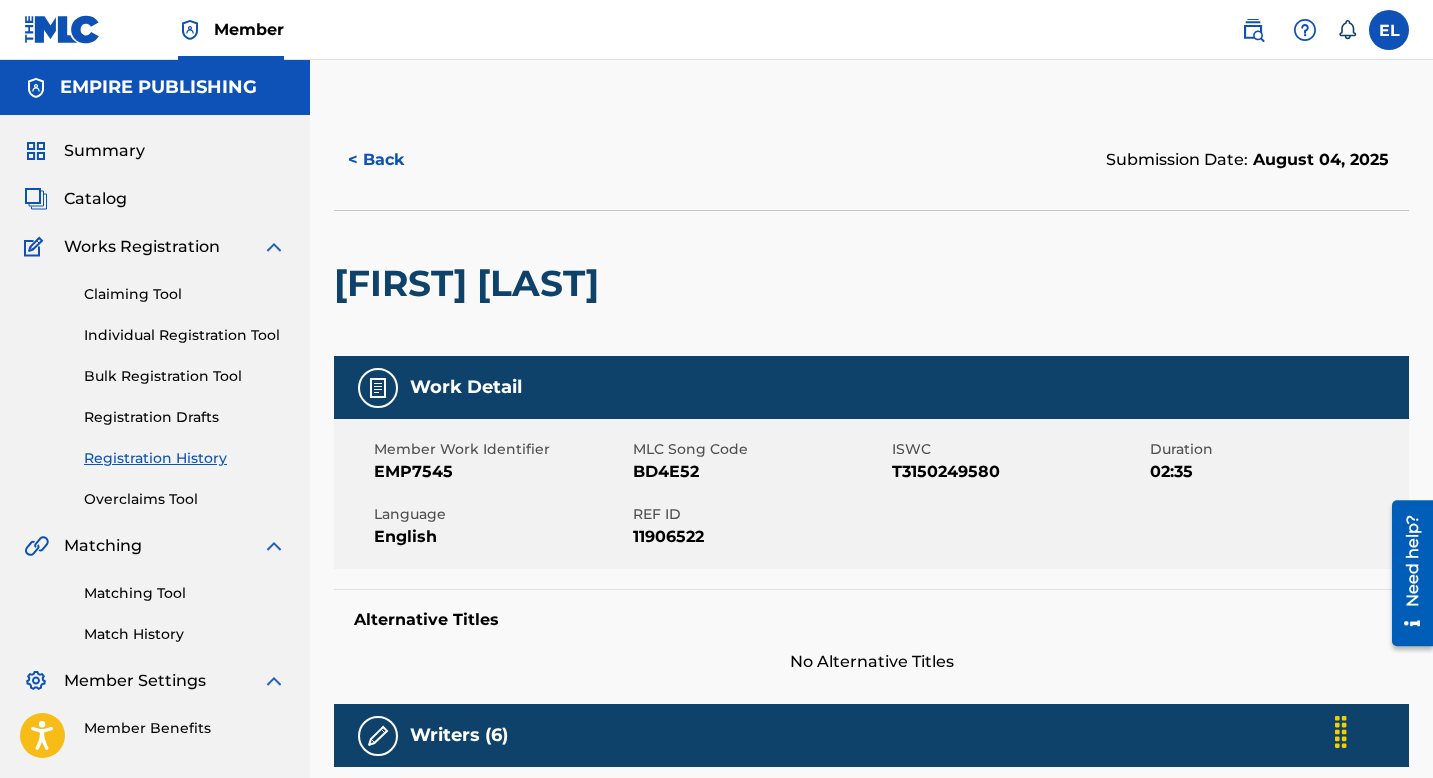 click on "BD4E52" at bounding box center [760, 472] 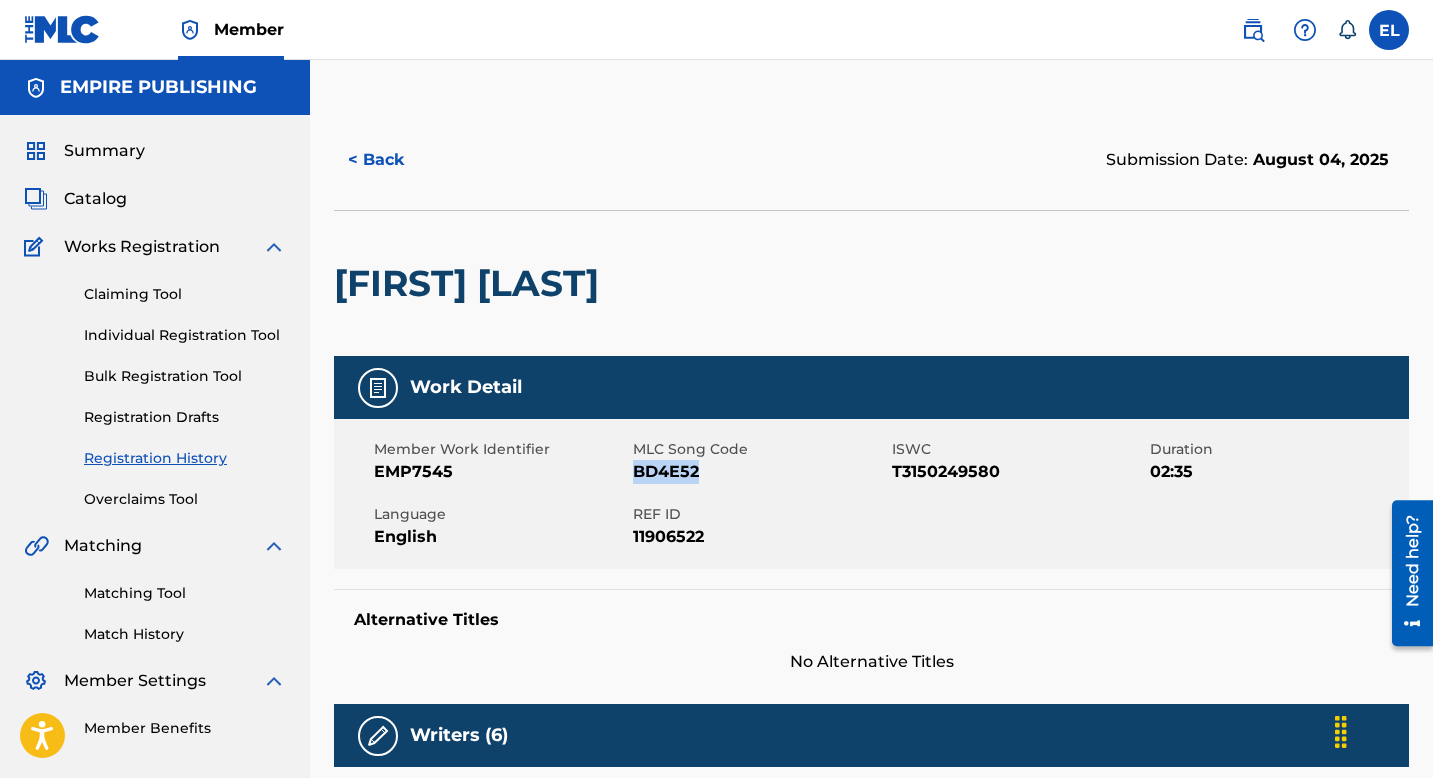 drag, startPoint x: 658, startPoint y: 479, endPoint x: 591, endPoint y: 466, distance: 68.24954 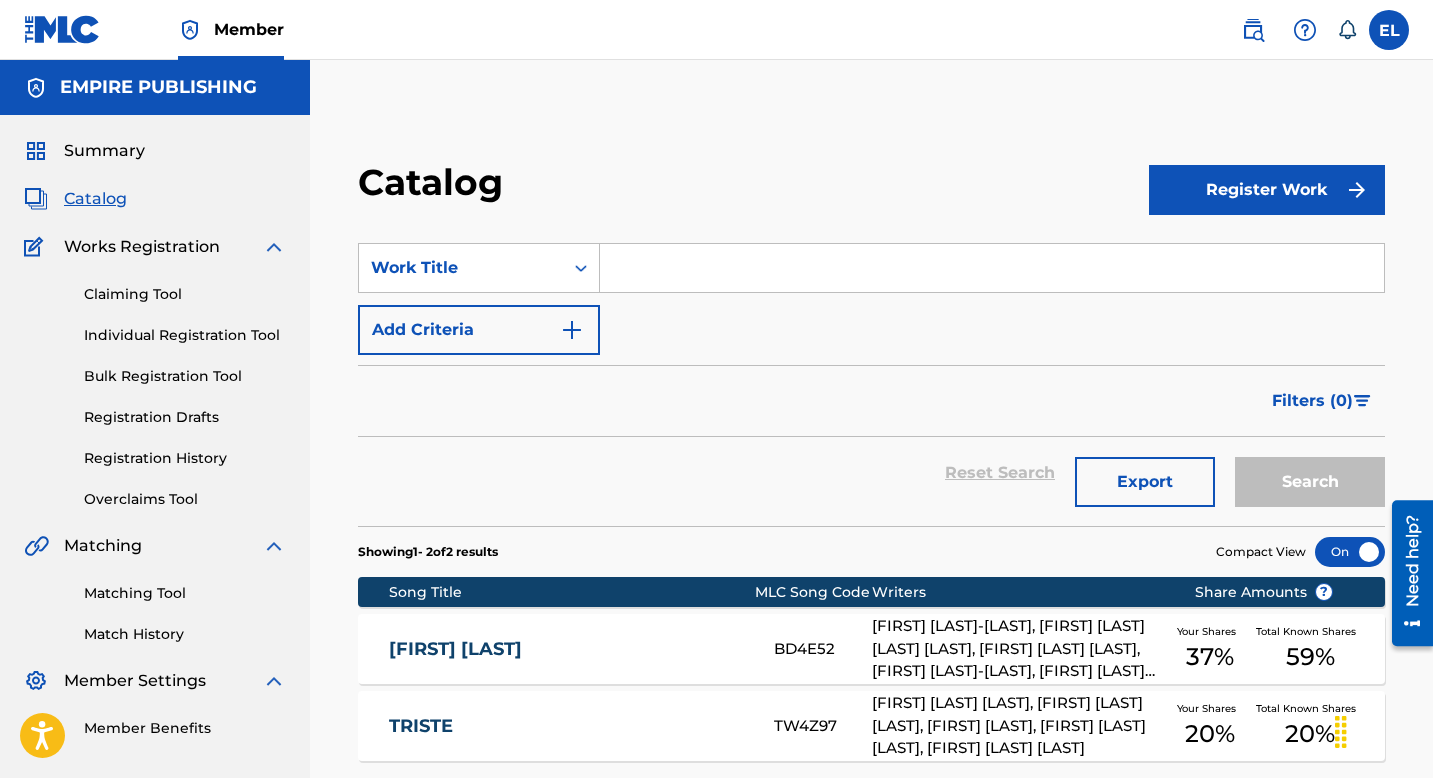 click at bounding box center (992, 268) 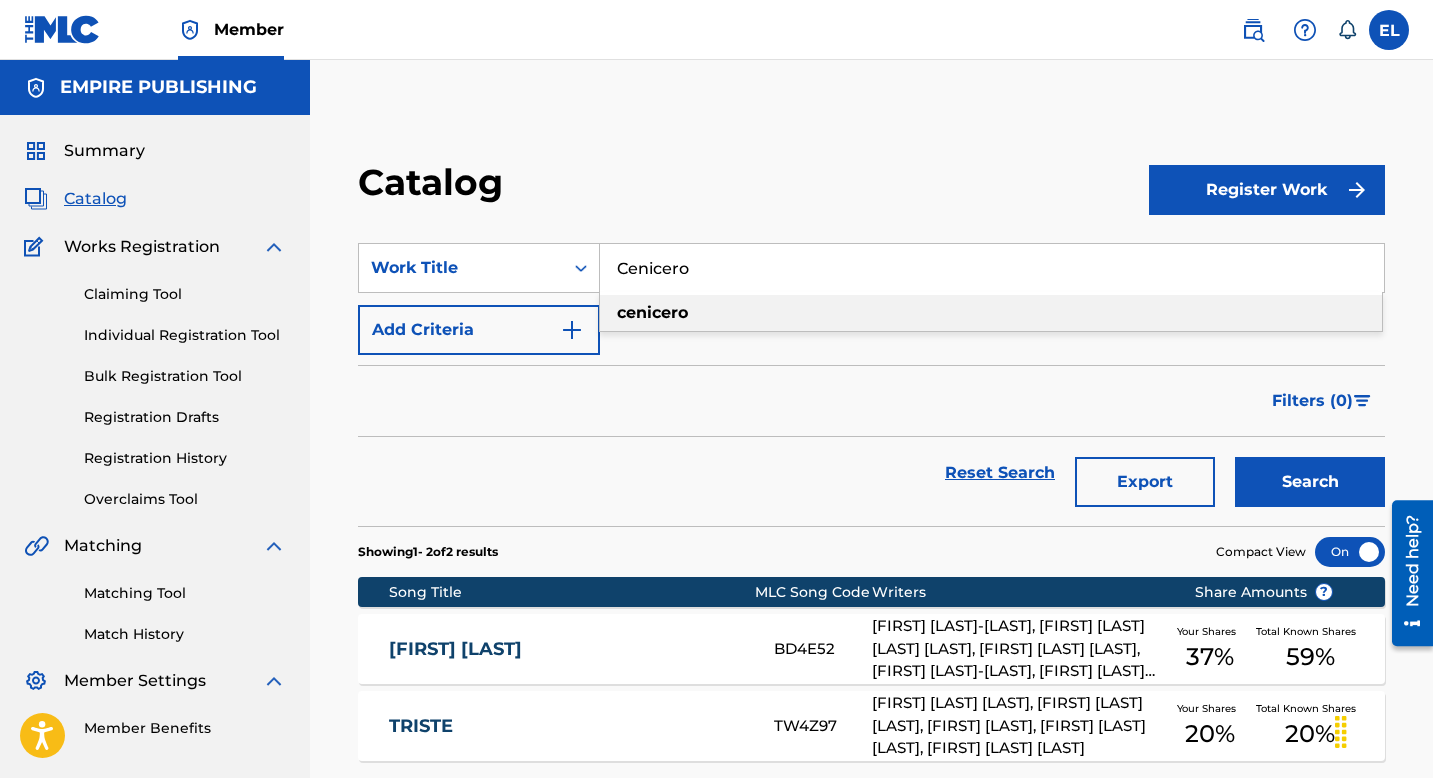 type on "Cenicero" 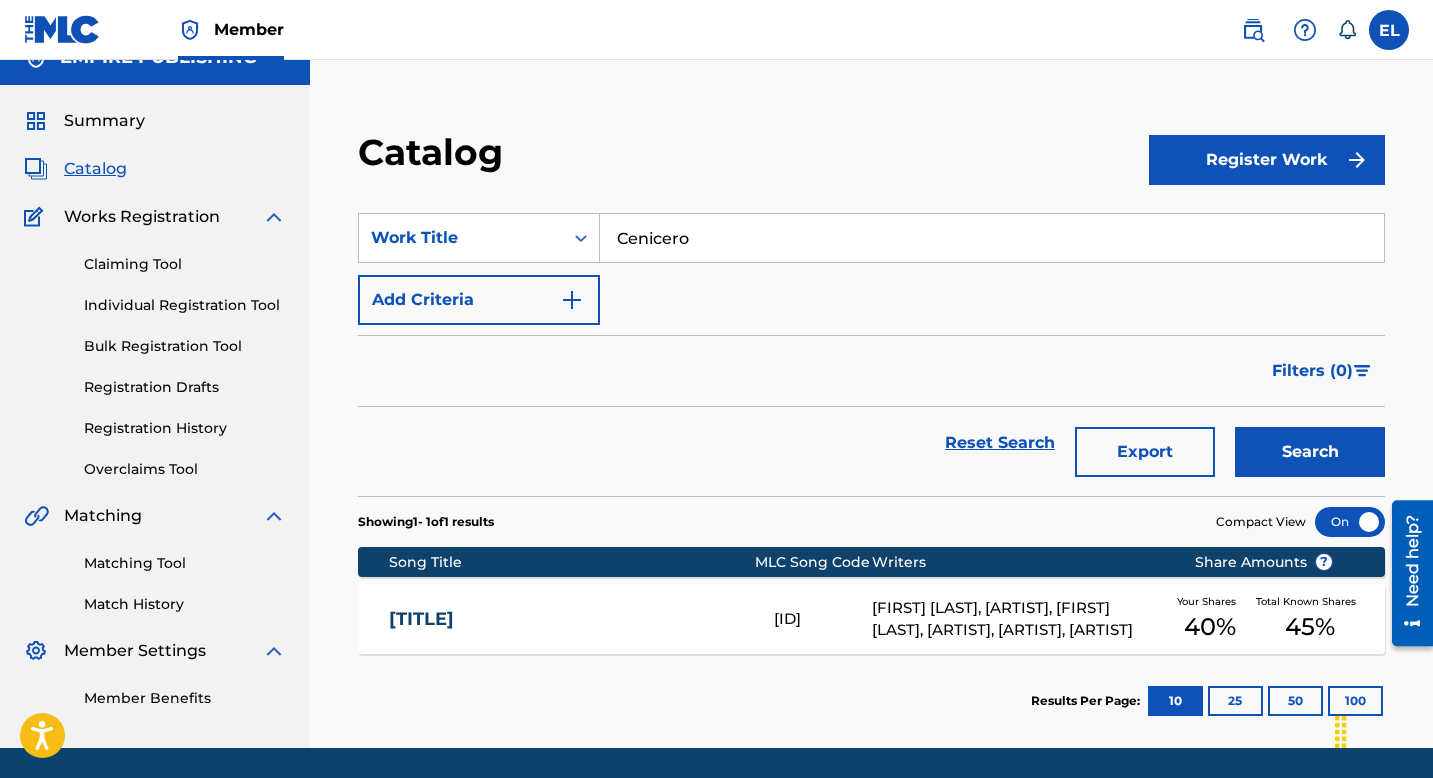scroll, scrollTop: 96, scrollLeft: 0, axis: vertical 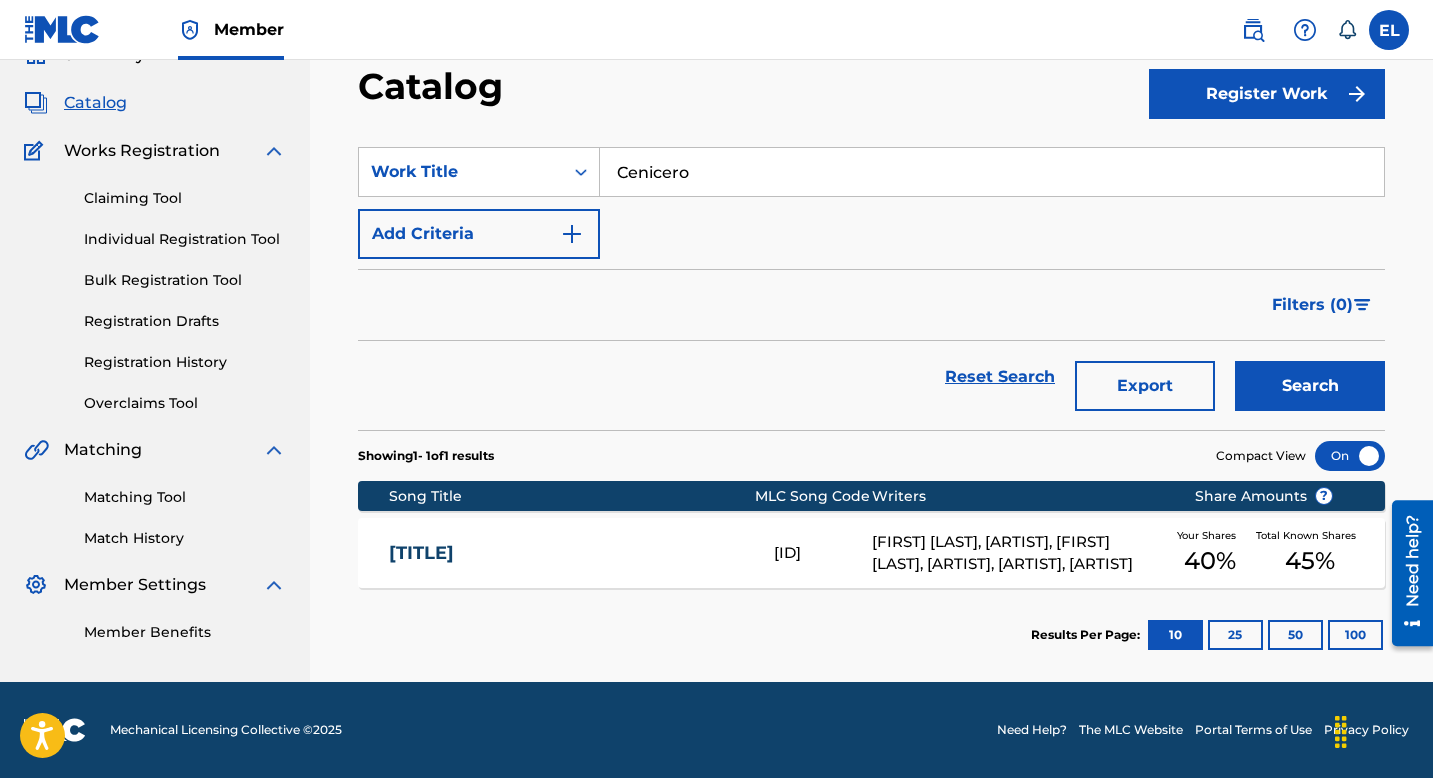 click on "[ID] [ID] [FIRST] [LAST] [LAST], [FIRST] [LAST] [LAST], [FIRST] [LAST]-[LAST], [FIRST] [LAST] [LAST], [FIRST] [LAST] [LAST], [FIRST] [LAST] [LAST] [PERCENT] [TEXT] [PERCENT] [TEXT]" at bounding box center (871, 553) 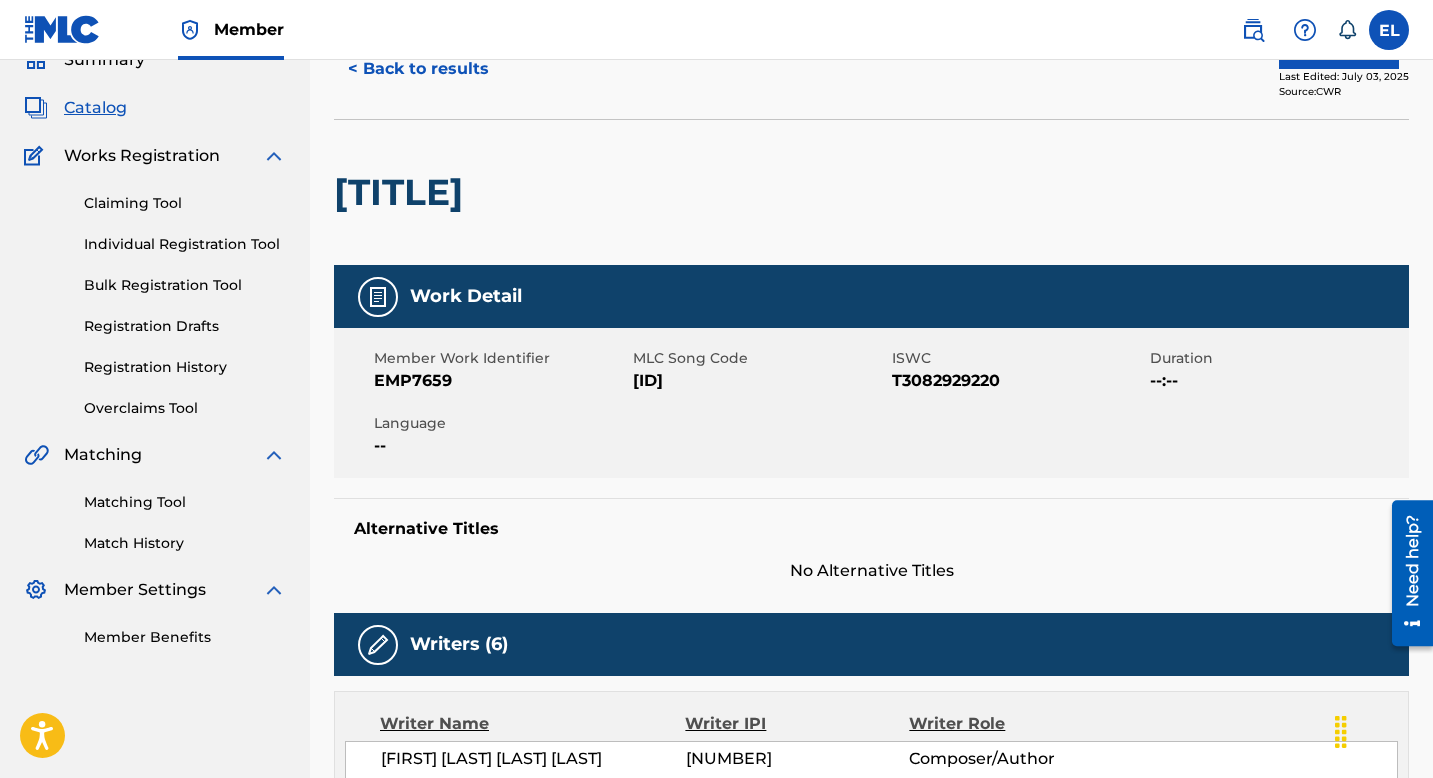 scroll, scrollTop: 24, scrollLeft: 0, axis: vertical 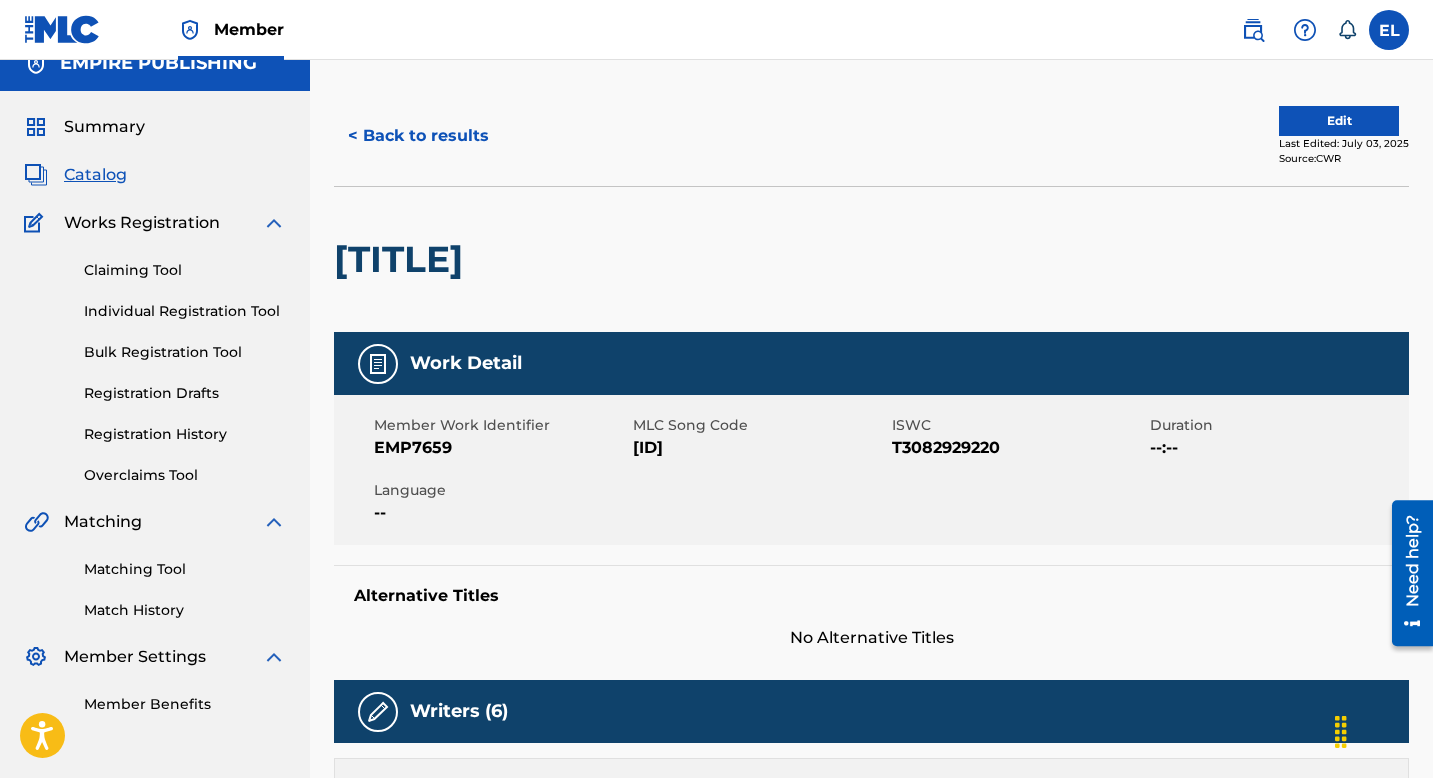 click on "Edit" at bounding box center (1339, 121) 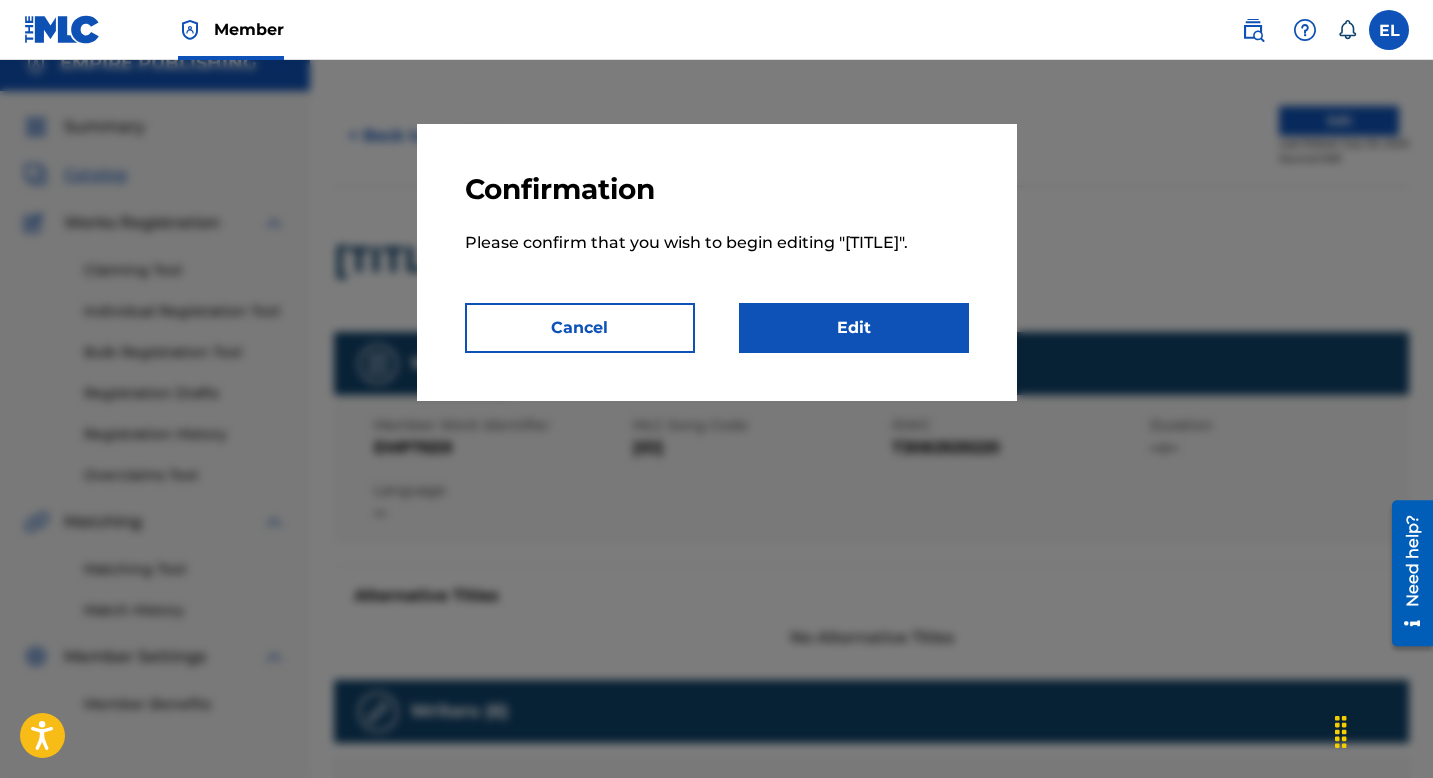 click on "Edit" at bounding box center [854, 328] 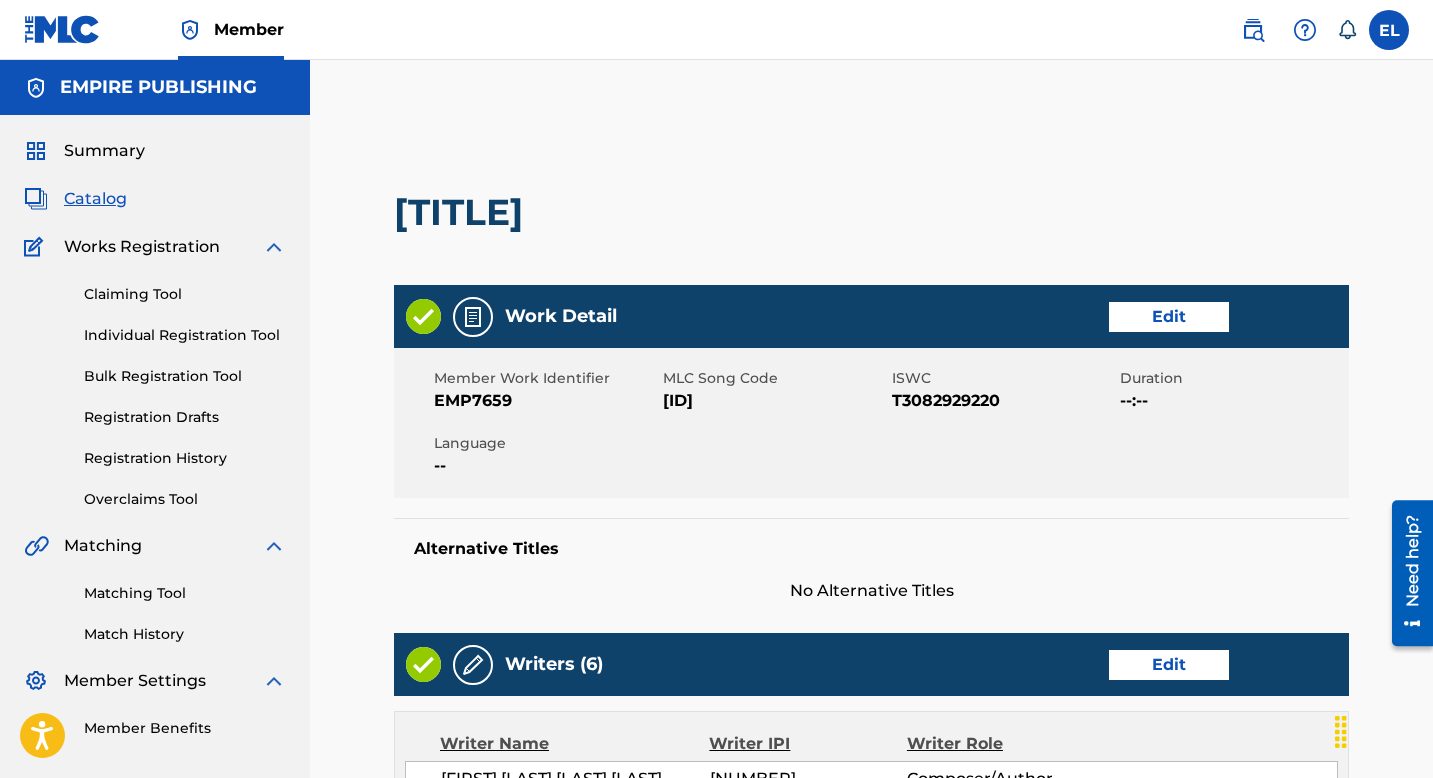 click on "Edit" at bounding box center (1169, 317) 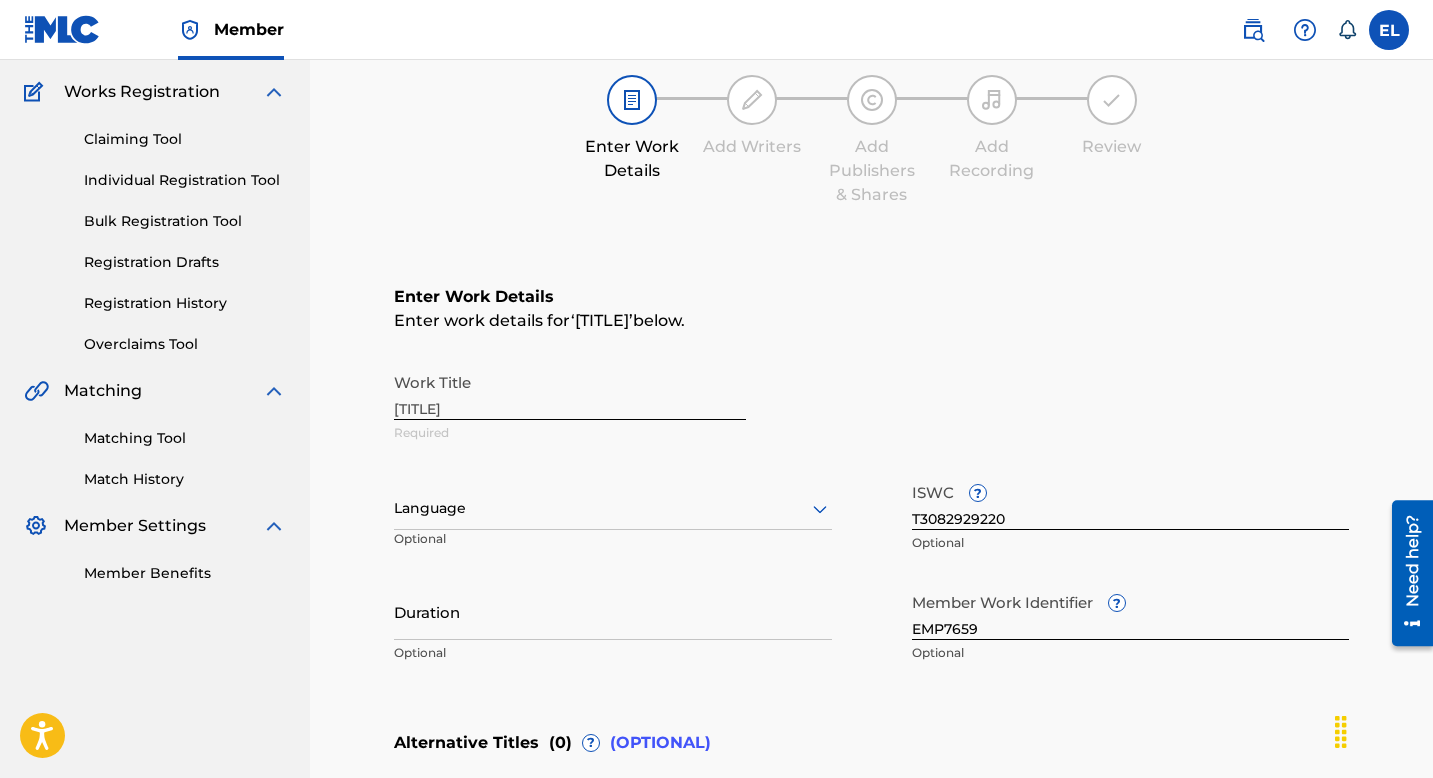 scroll, scrollTop: 178, scrollLeft: 0, axis: vertical 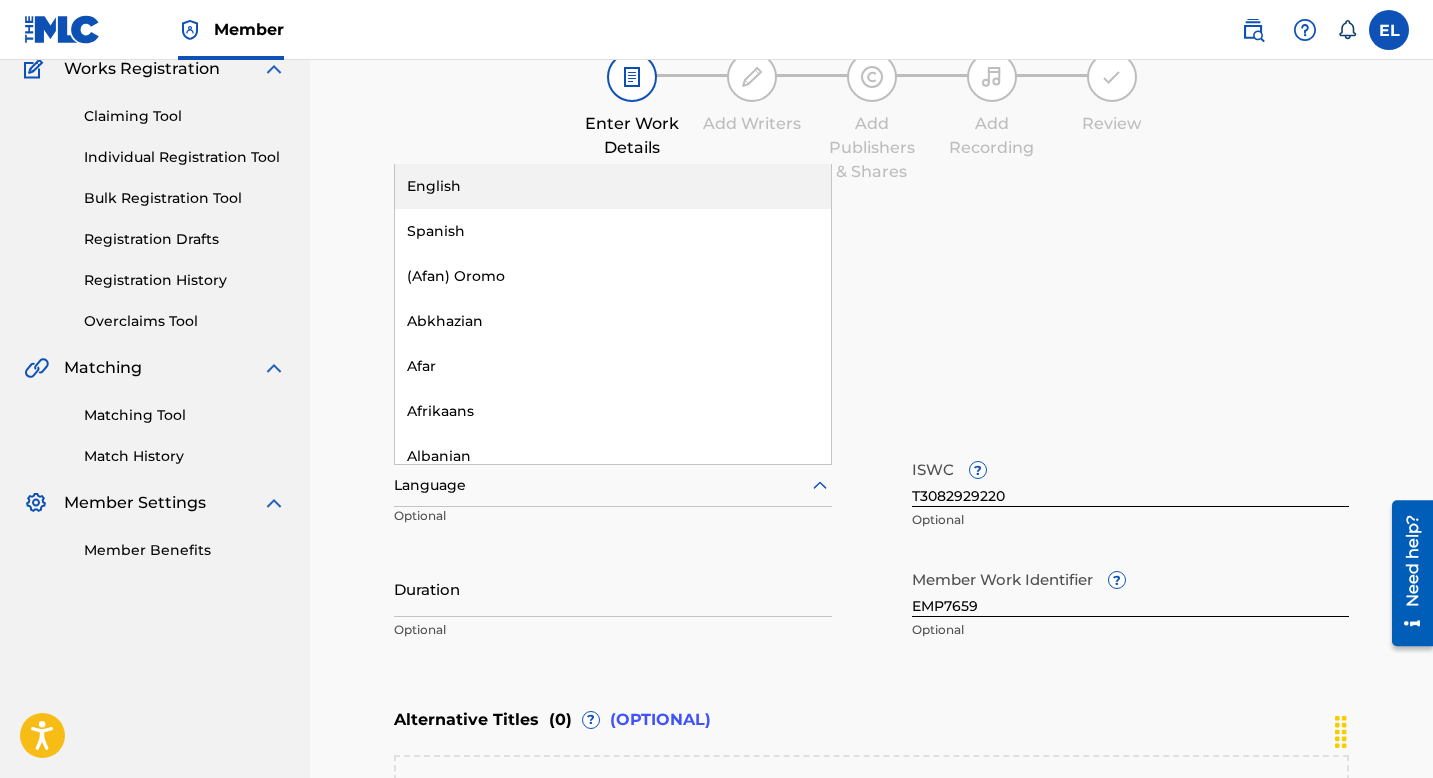 click at bounding box center [613, 485] 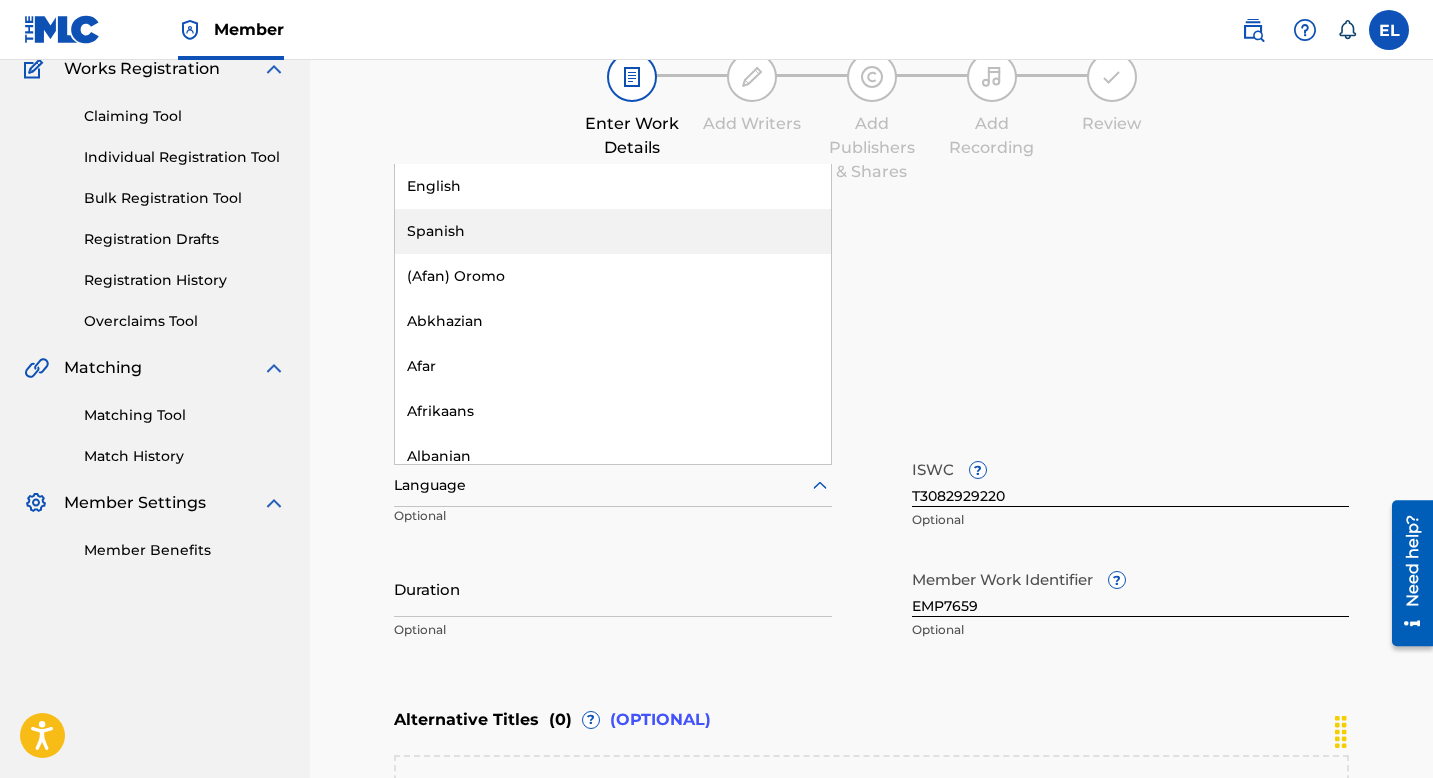 click on "Spanish" at bounding box center [613, 231] 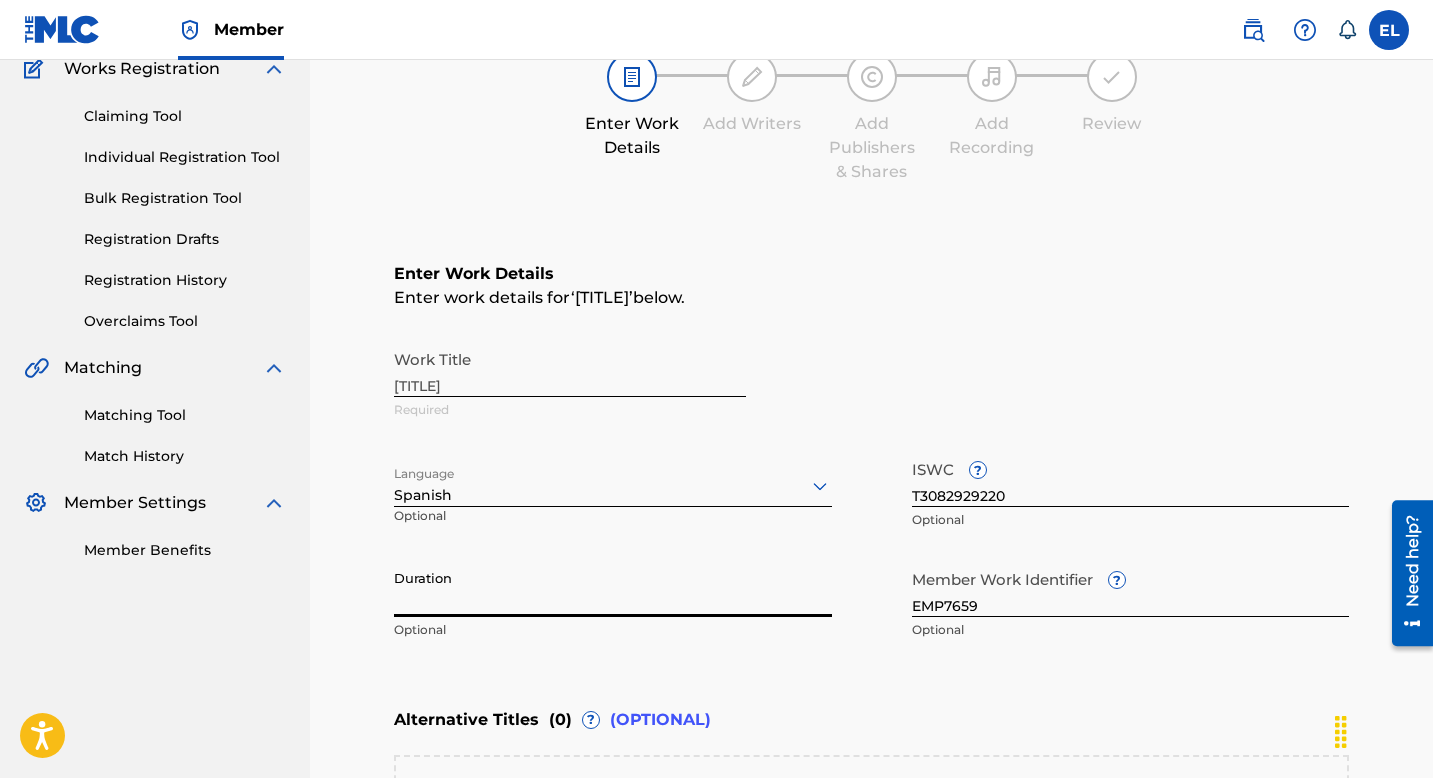 click on "Duration" at bounding box center (613, 588) 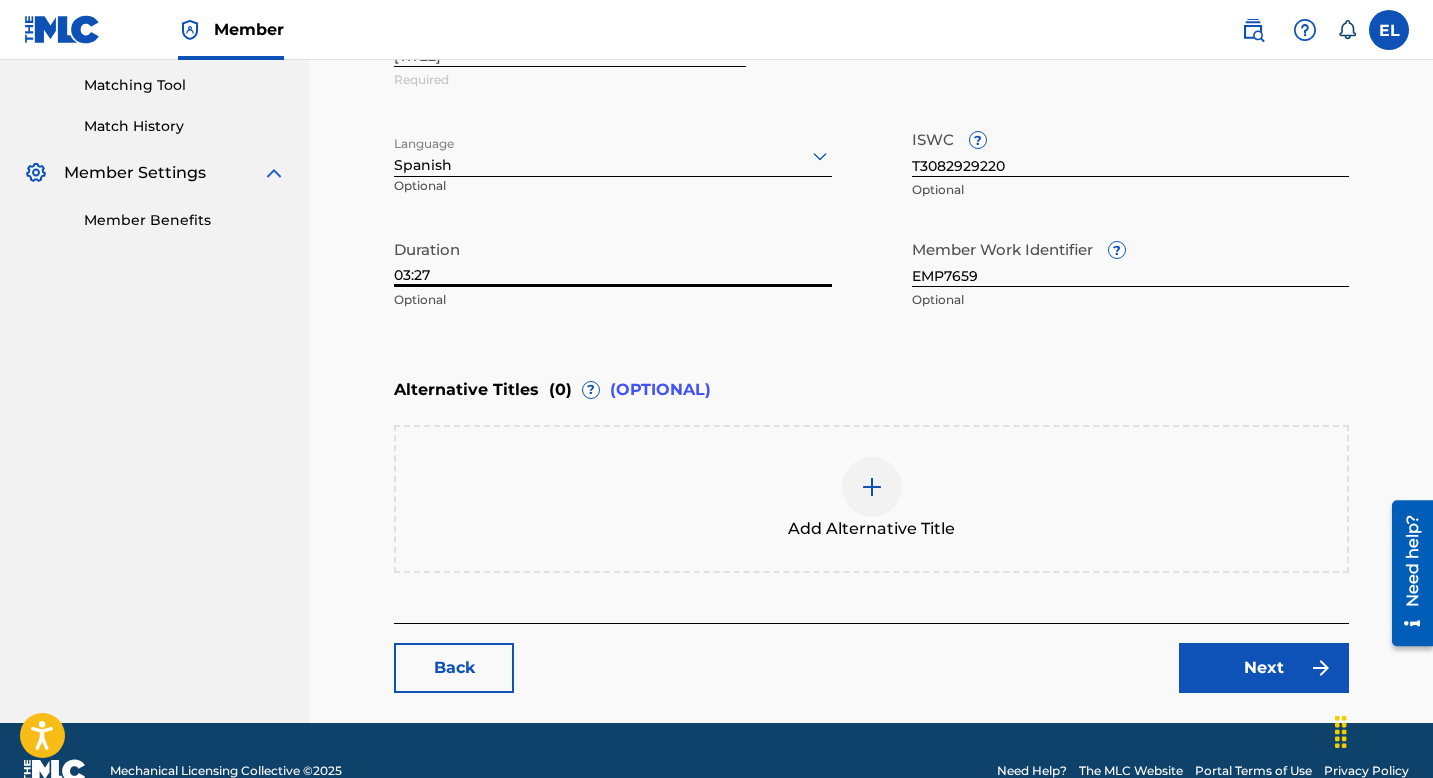 scroll, scrollTop: 548, scrollLeft: 0, axis: vertical 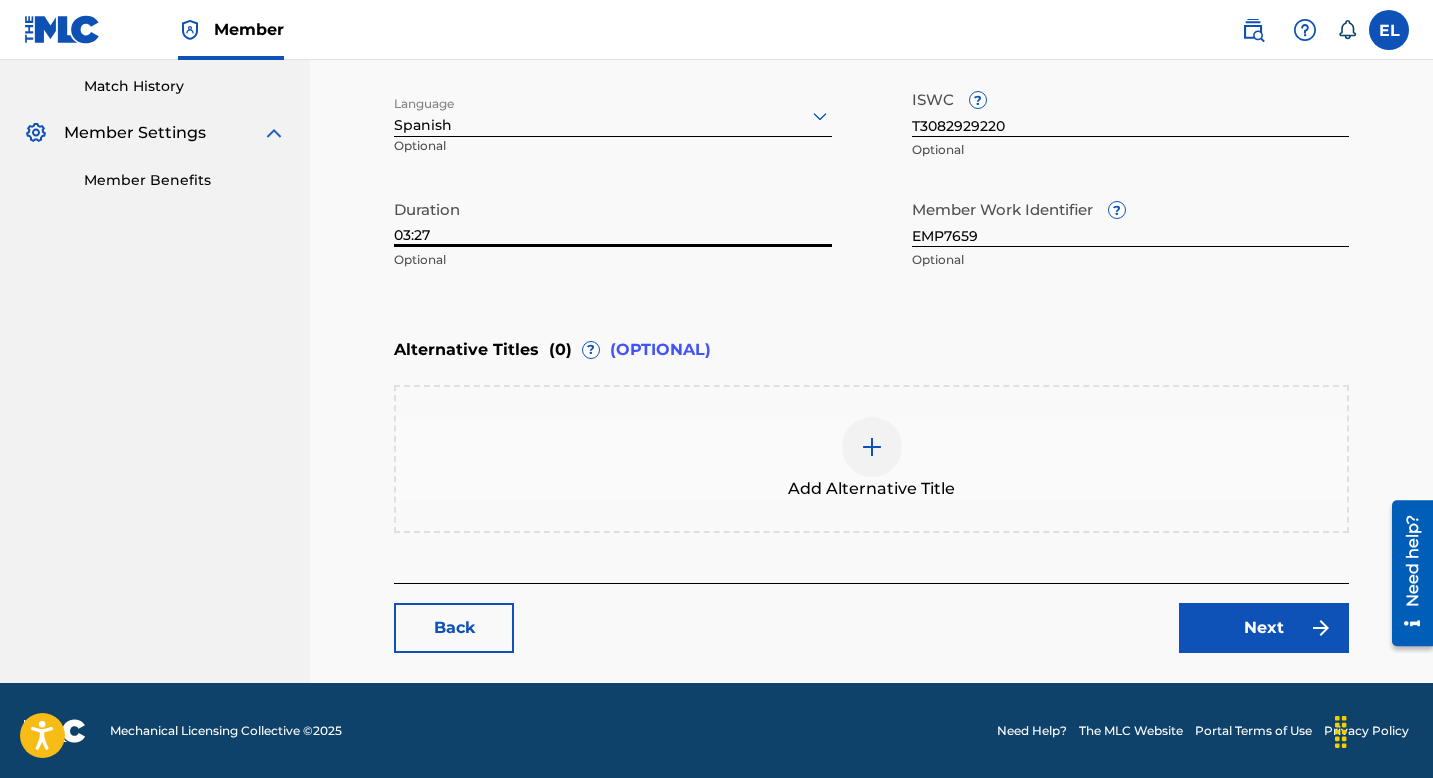 type on "03:27" 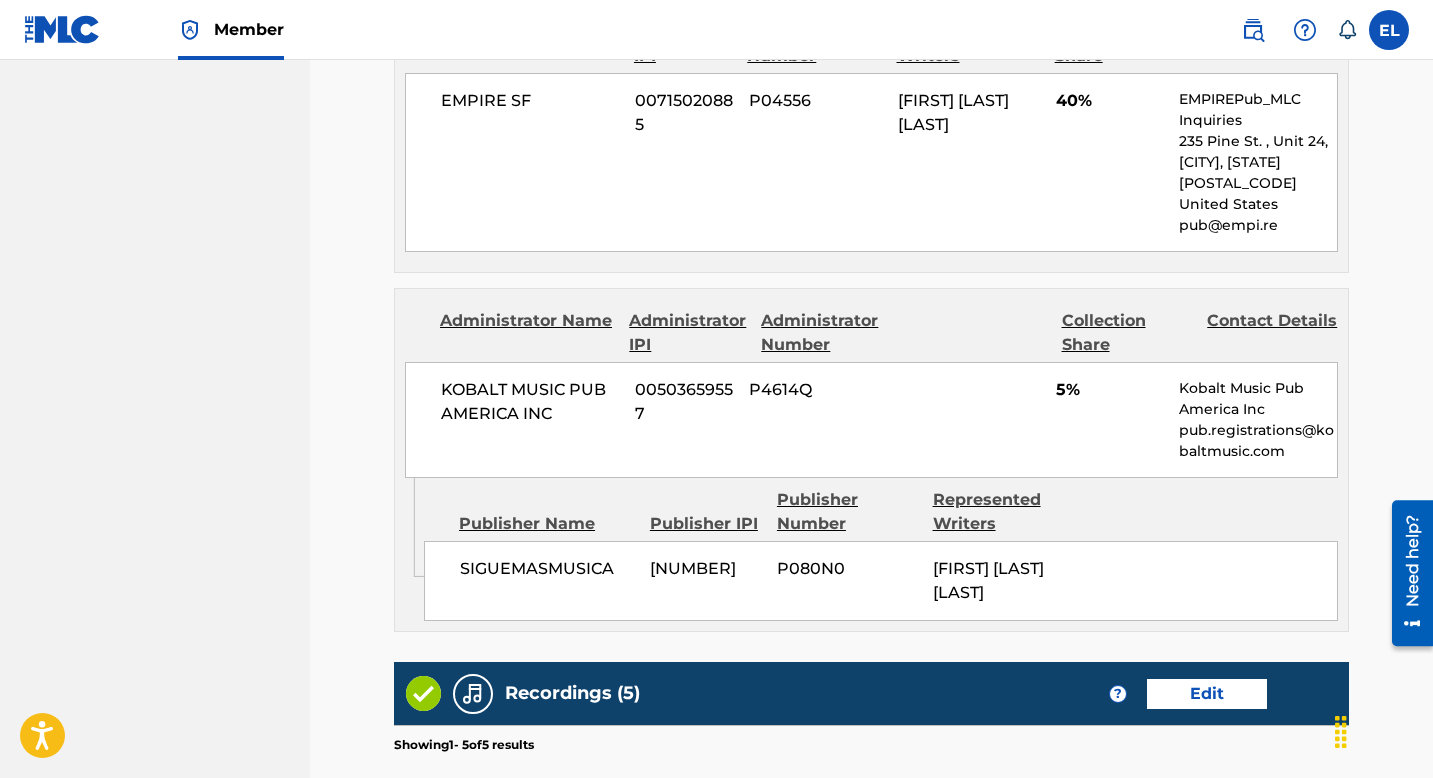 scroll, scrollTop: 784, scrollLeft: 0, axis: vertical 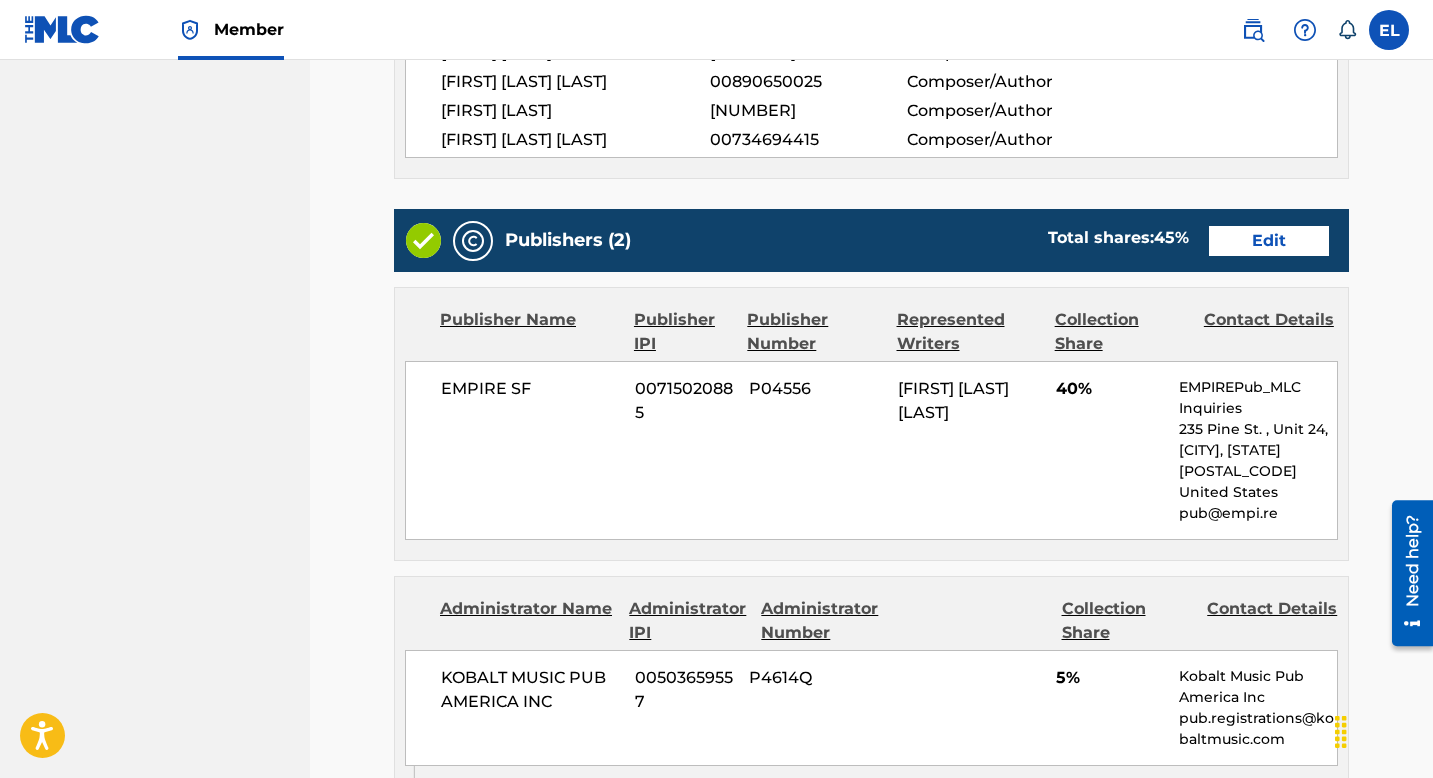 click on "Edit" at bounding box center [1269, 241] 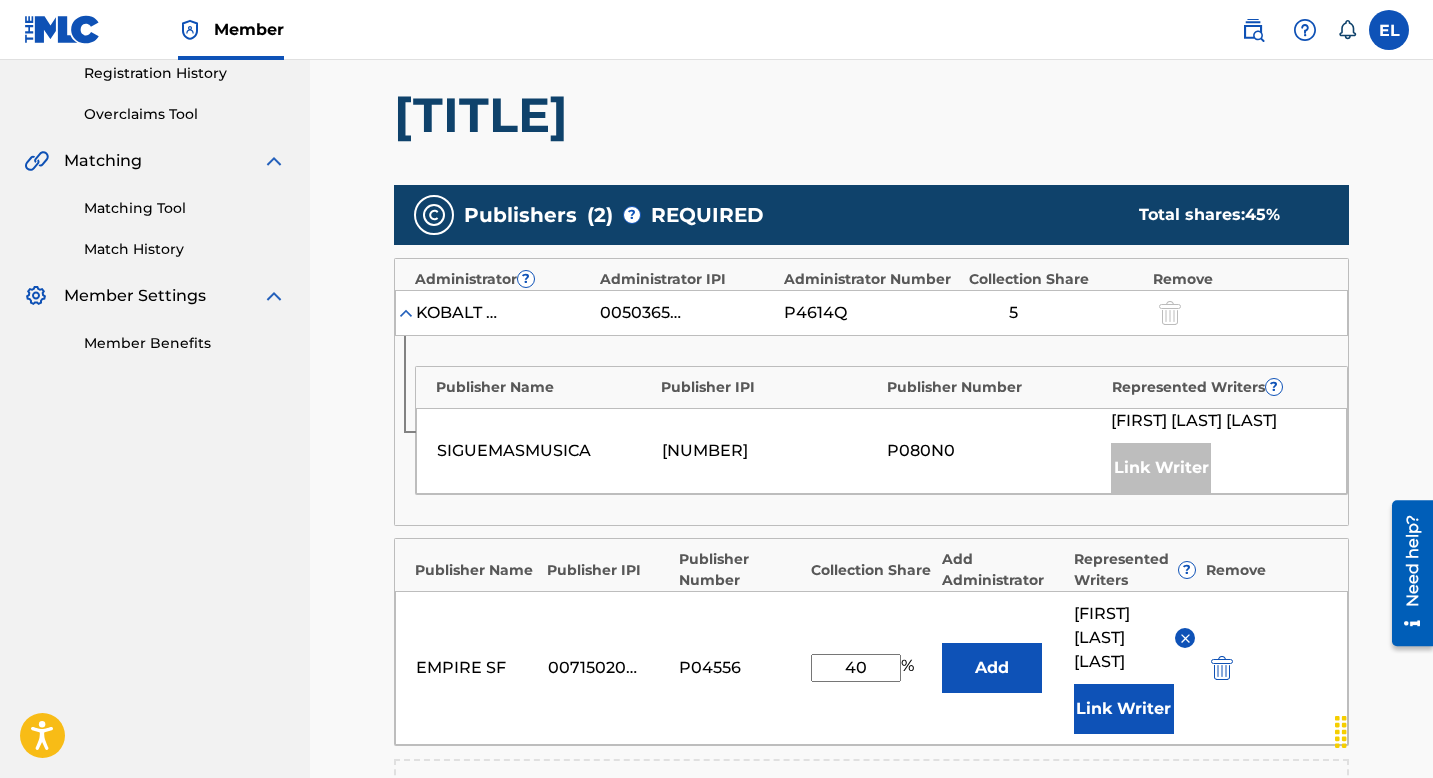 scroll, scrollTop: 413, scrollLeft: 0, axis: vertical 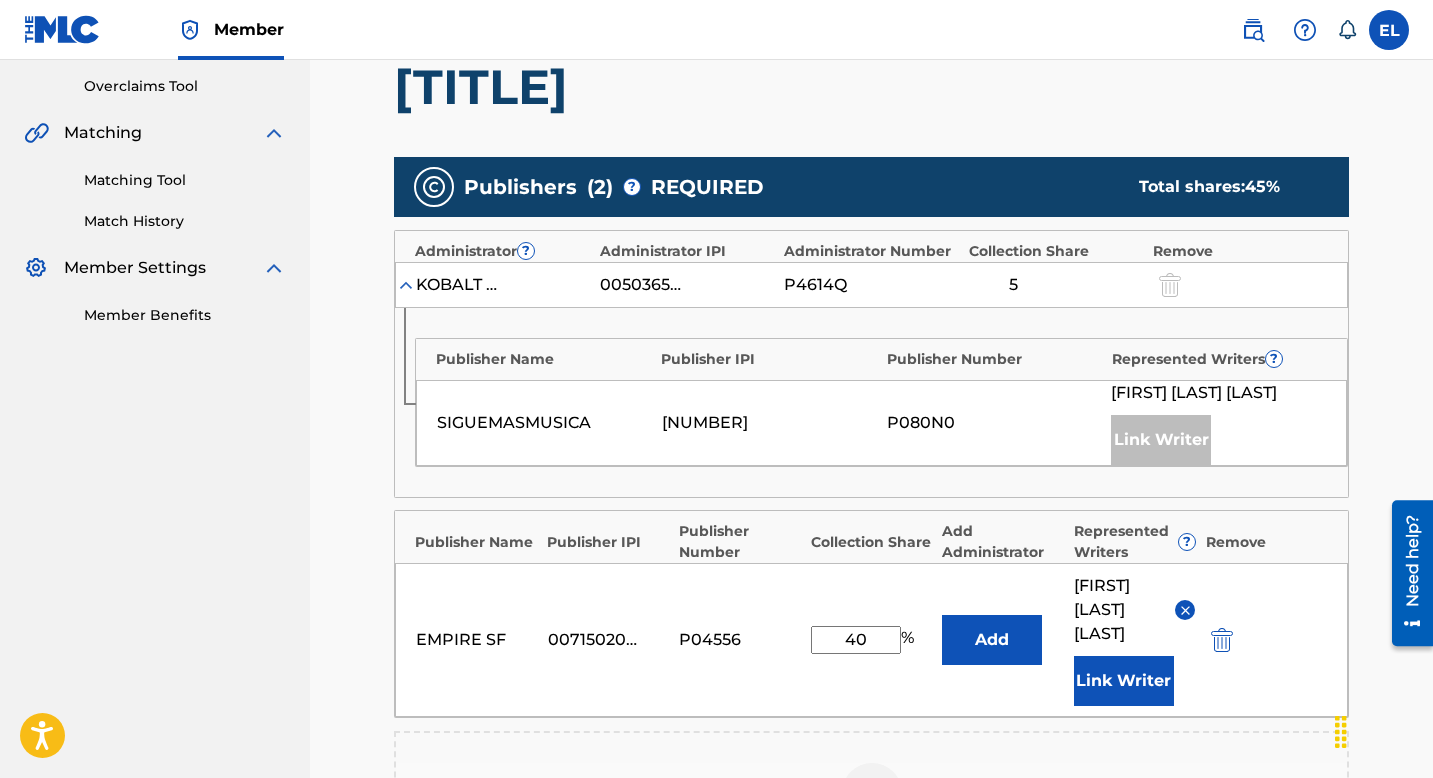 drag, startPoint x: 853, startPoint y: 677, endPoint x: 834, endPoint y: 675, distance: 19.104973 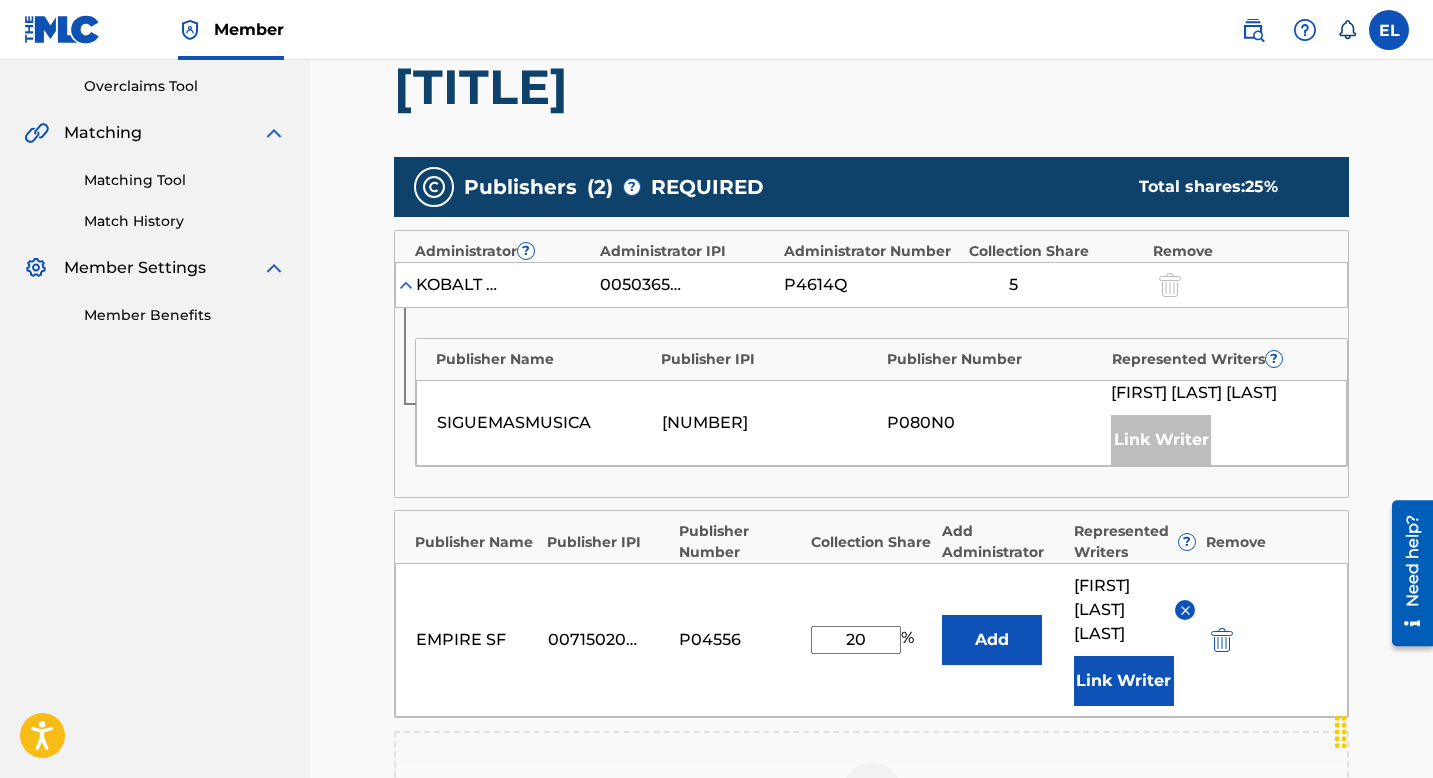 type on "20" 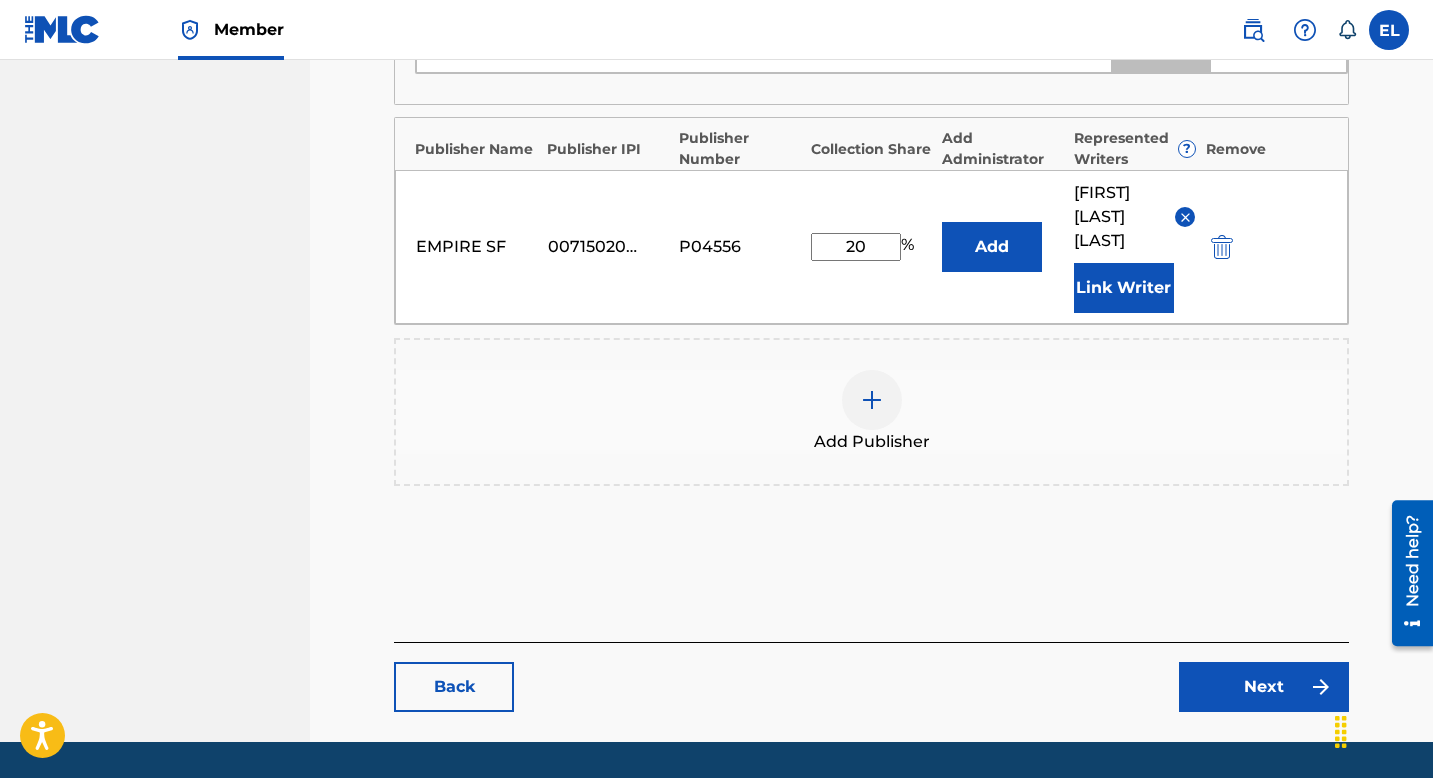 scroll, scrollTop: 730, scrollLeft: 0, axis: vertical 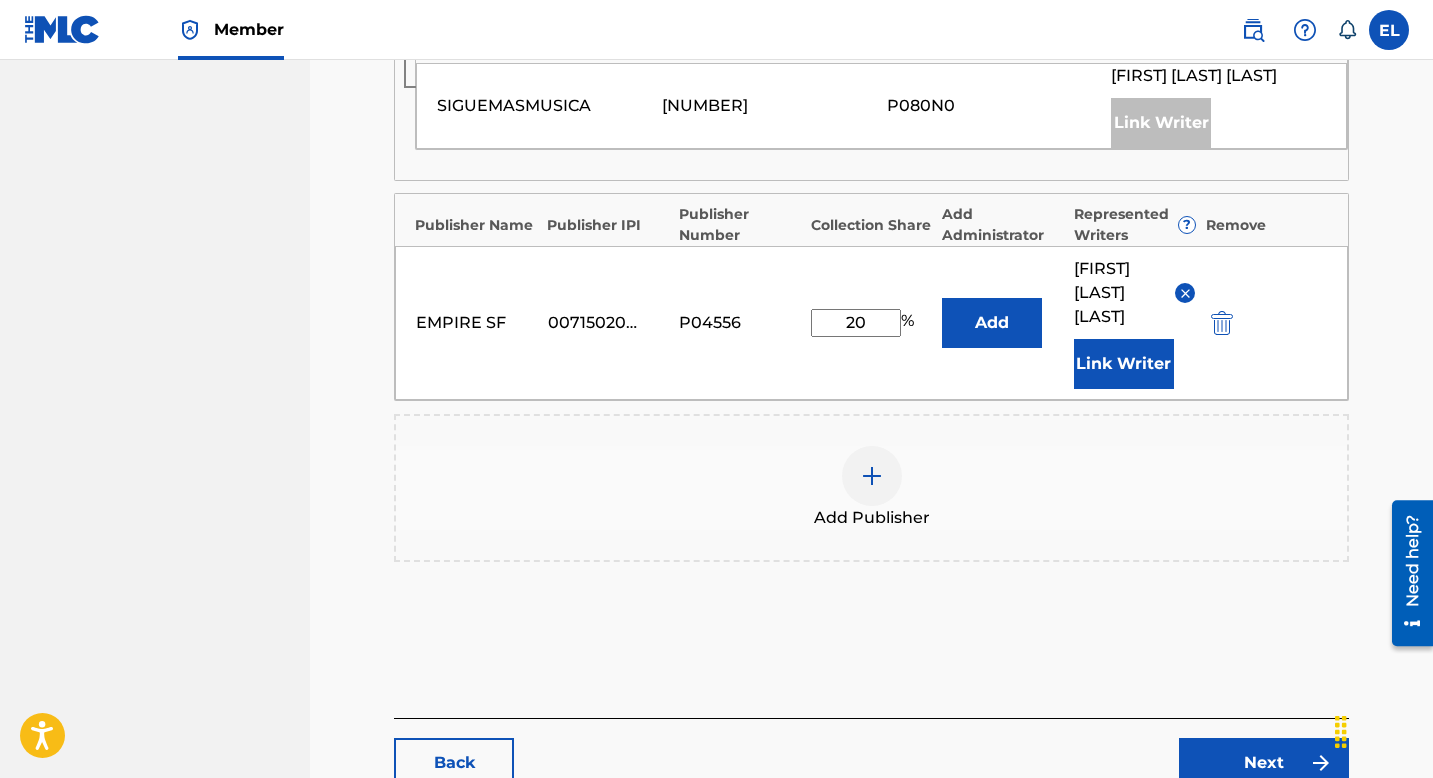 click at bounding box center [872, 476] 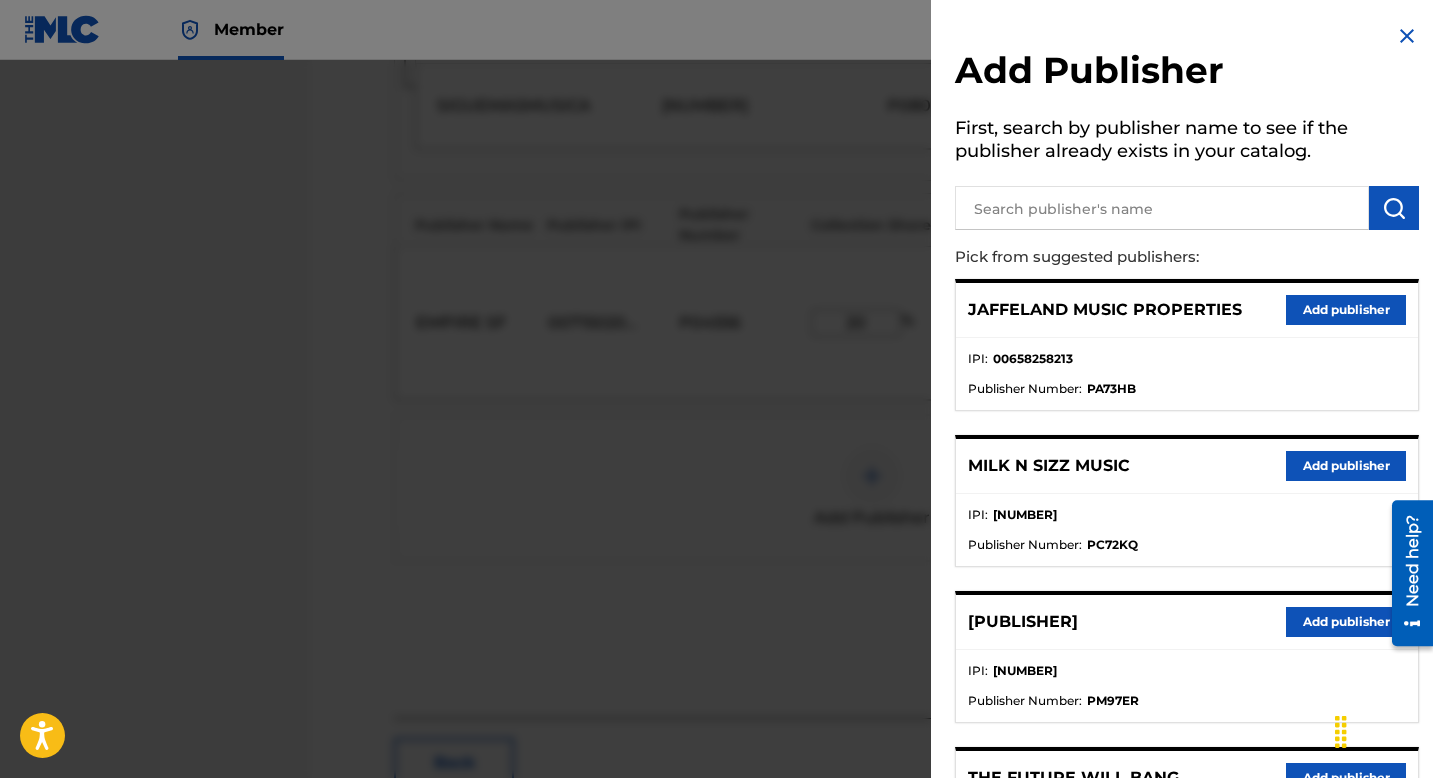 click at bounding box center [1162, 208] 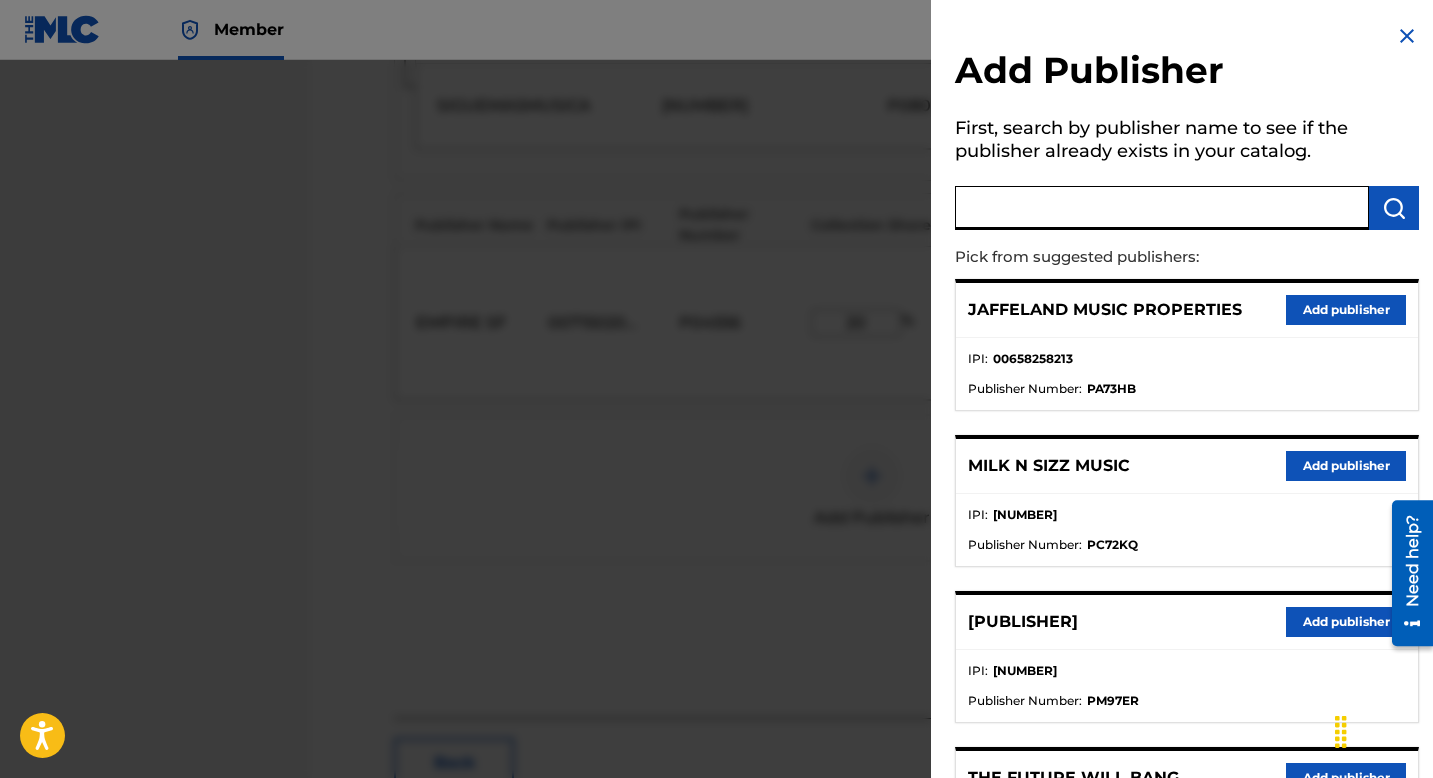 paste on "[ID] [FIRST] [LAST]" 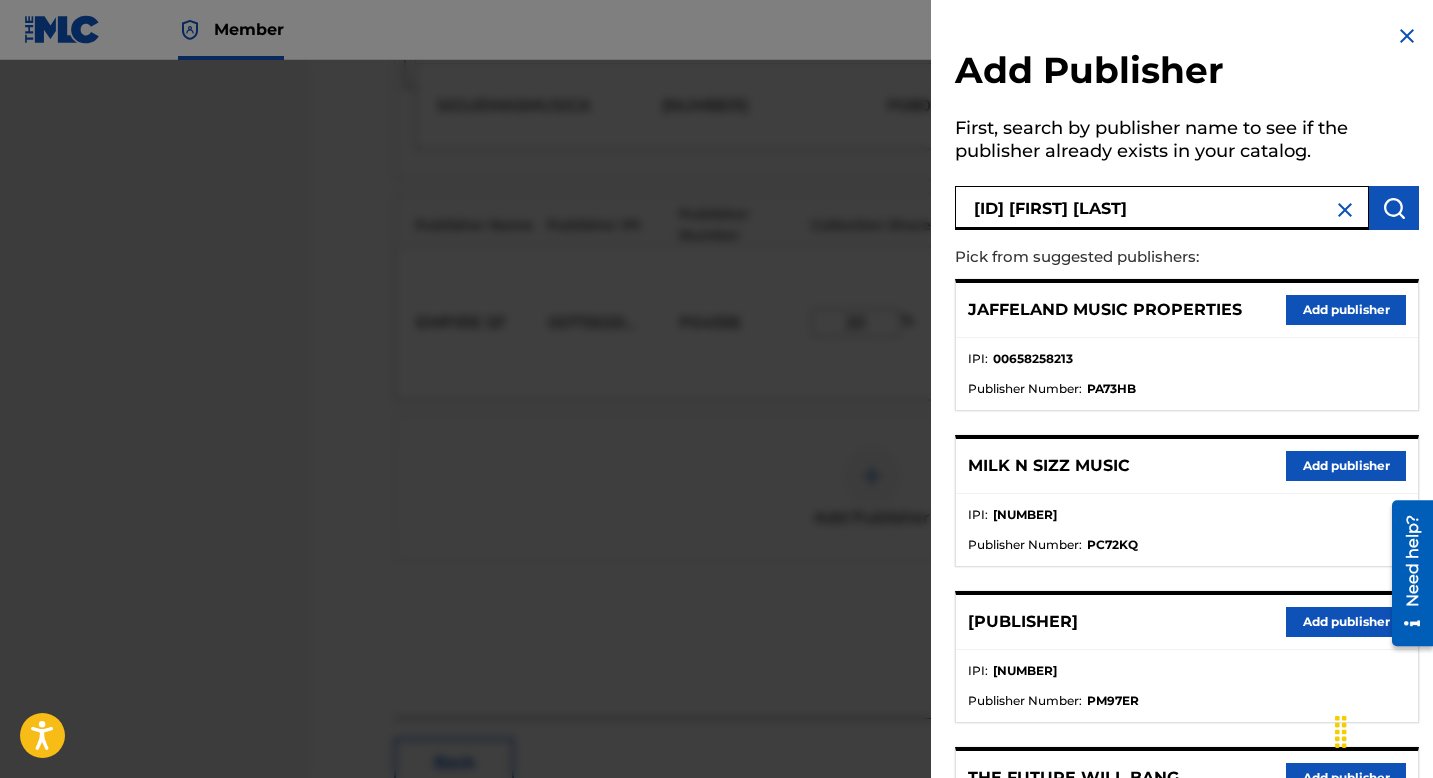 type on "[ID] [FIRST] [LAST]" 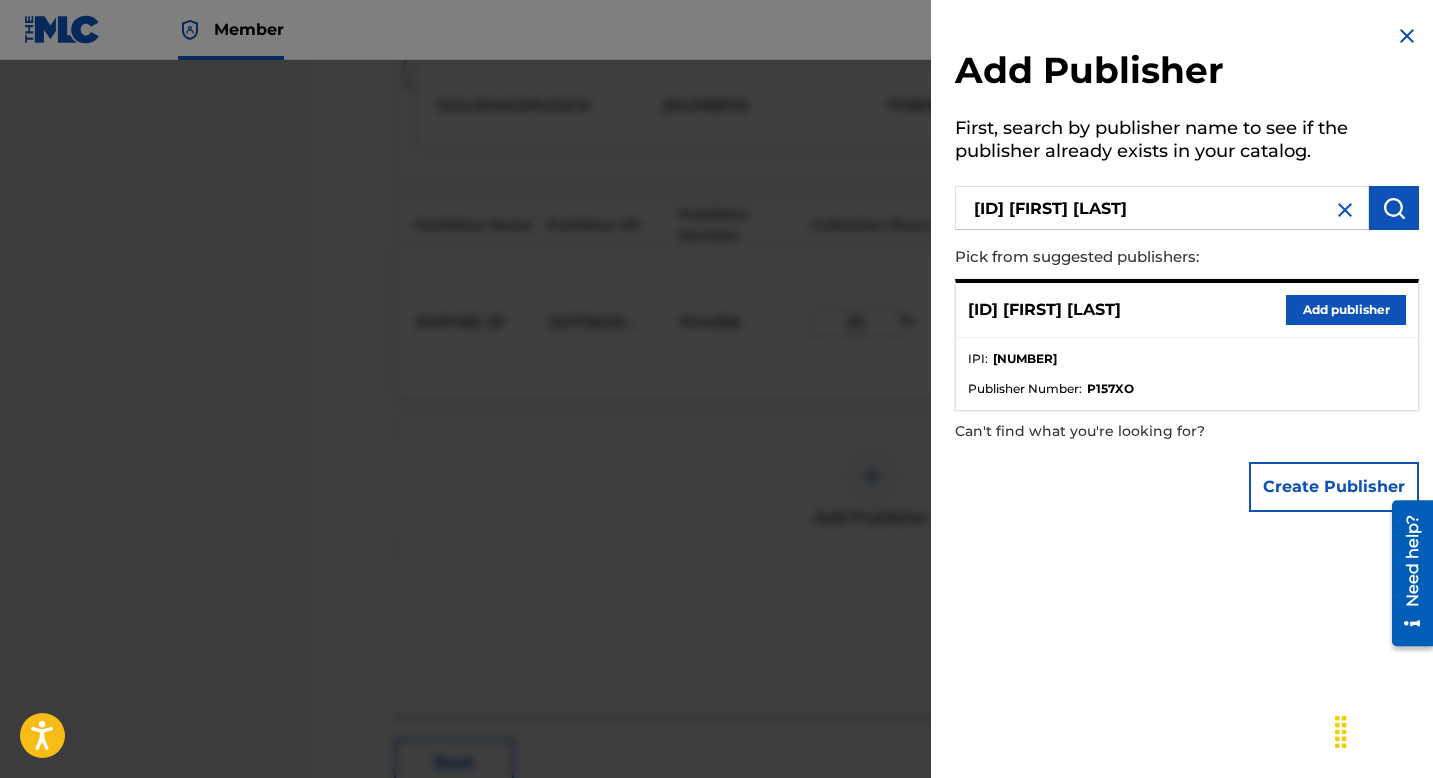 click on "Add publisher" at bounding box center (1346, 310) 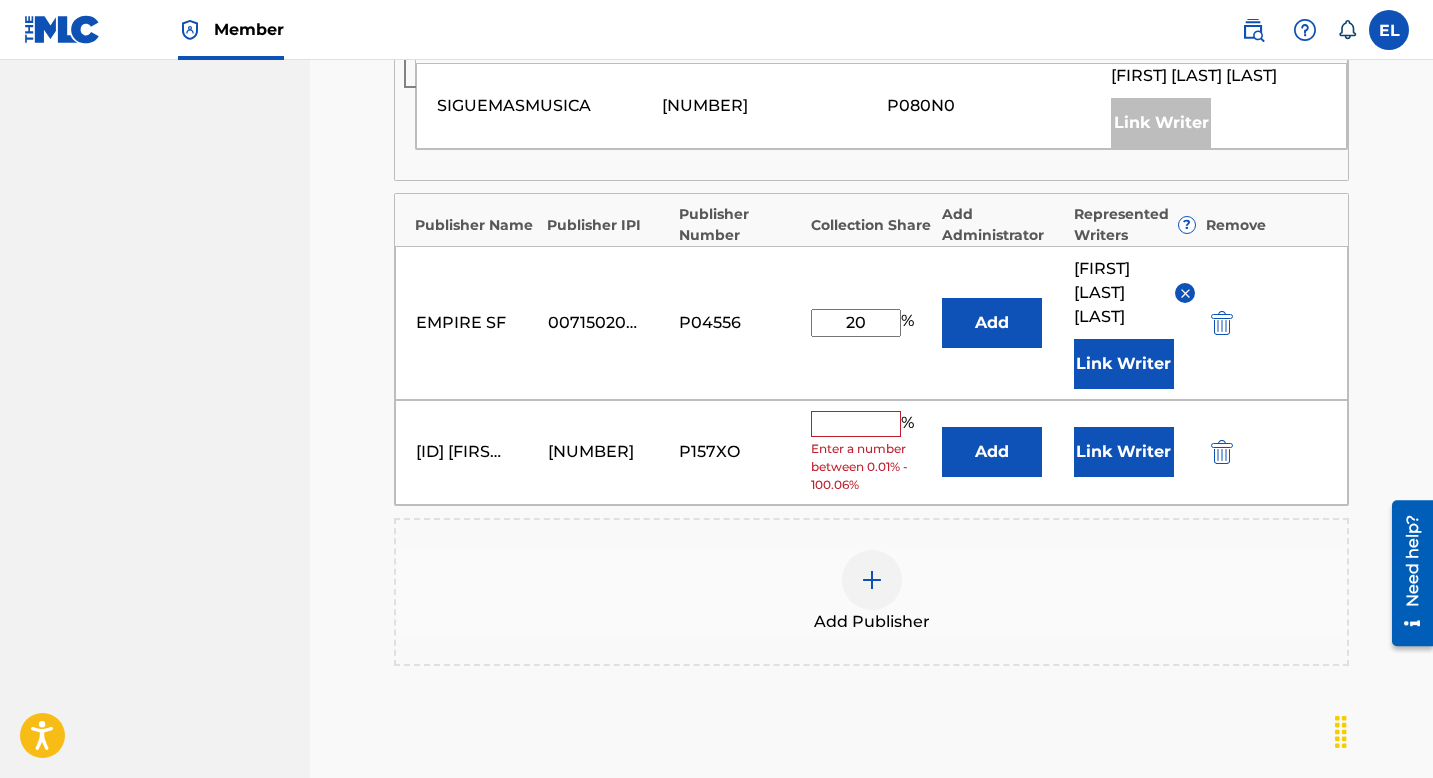 click on "Add" at bounding box center [992, 452] 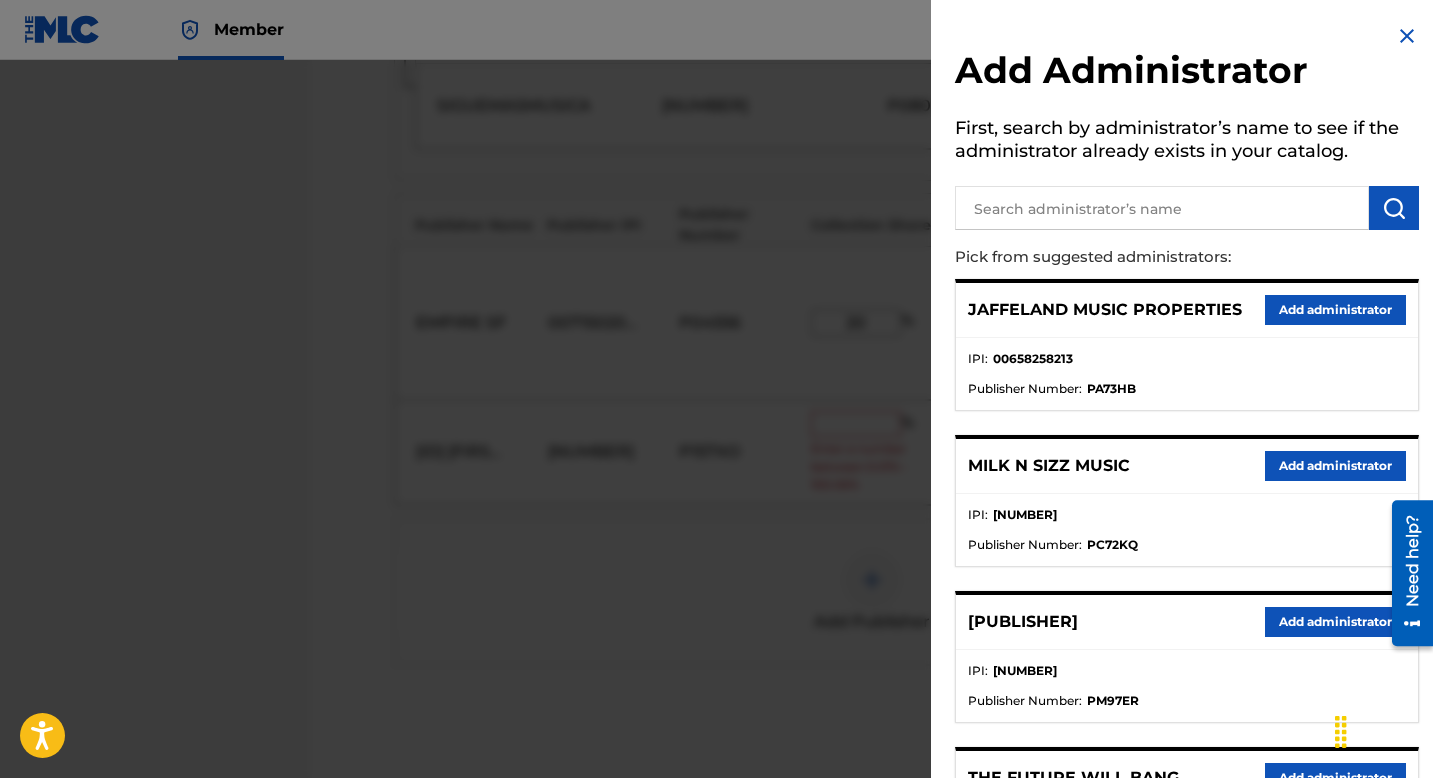 drag, startPoint x: 1109, startPoint y: 190, endPoint x: 1111, endPoint y: 209, distance: 19.104973 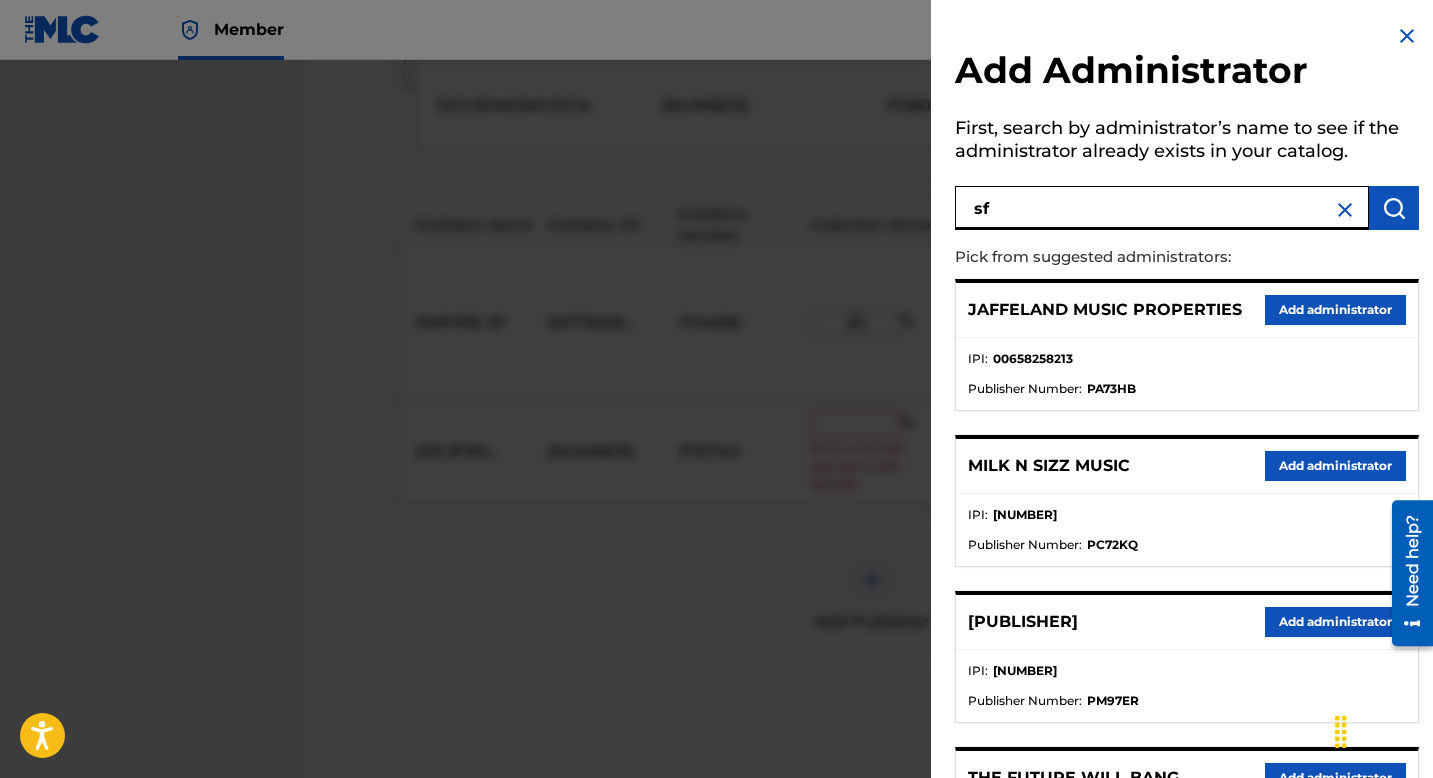 type on "sf" 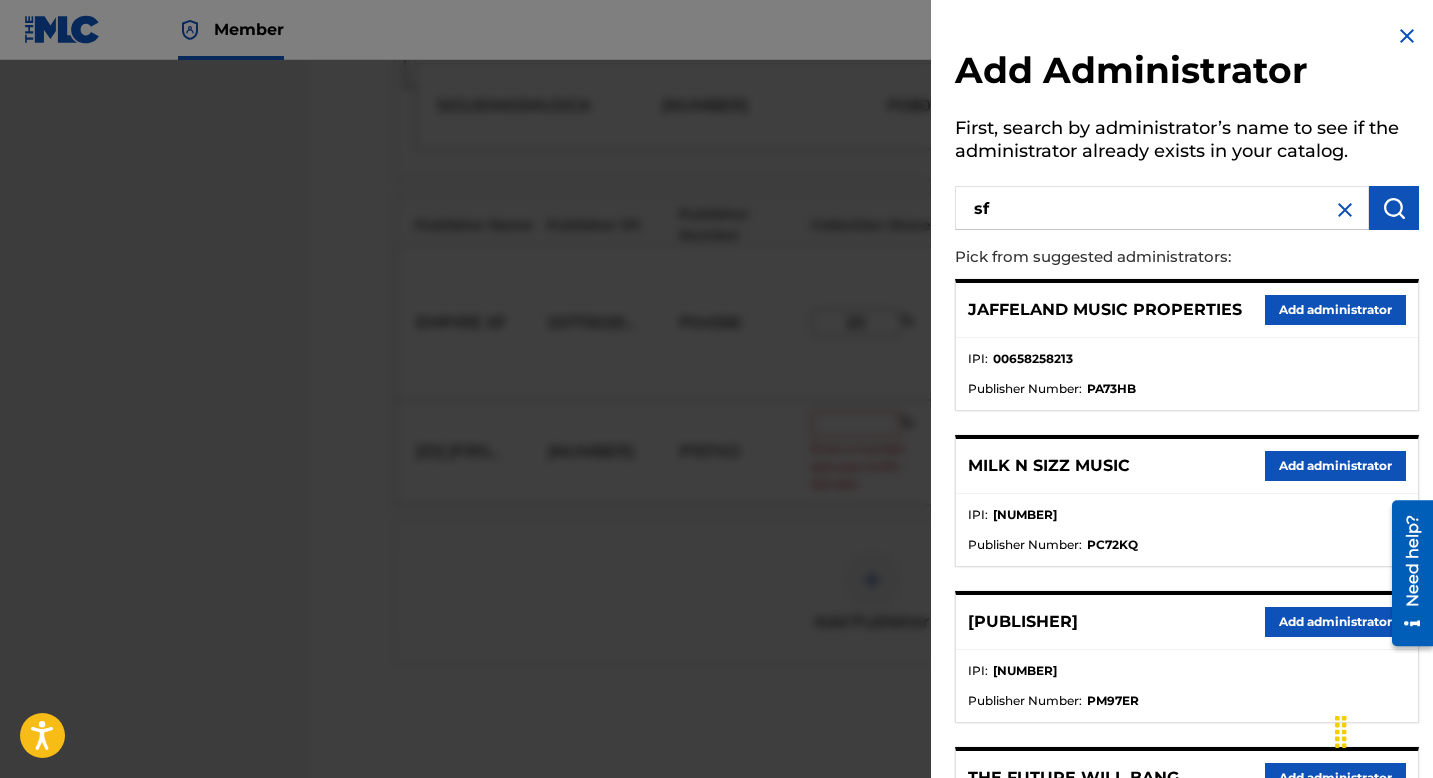 click at bounding box center (1394, 208) 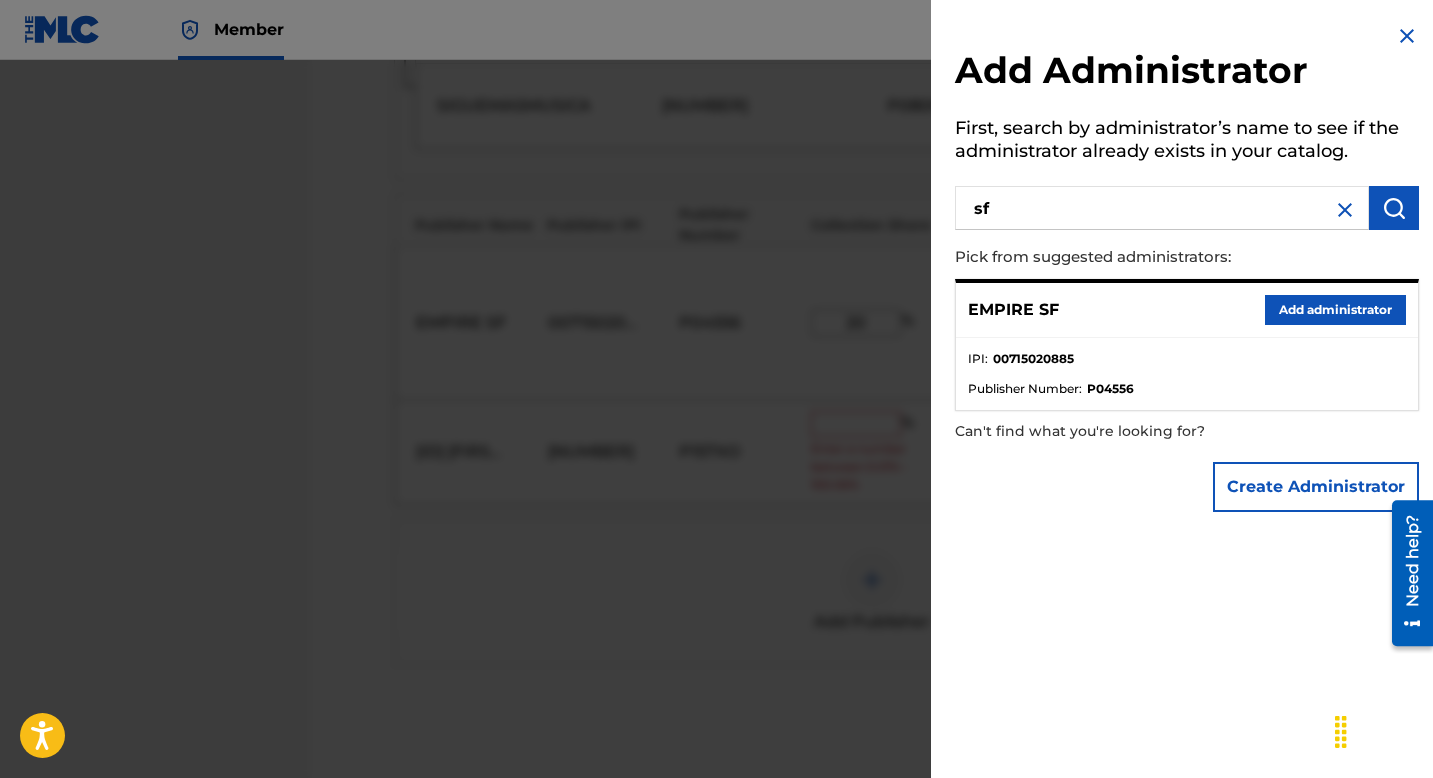 click on "Add administrator" at bounding box center [1335, 310] 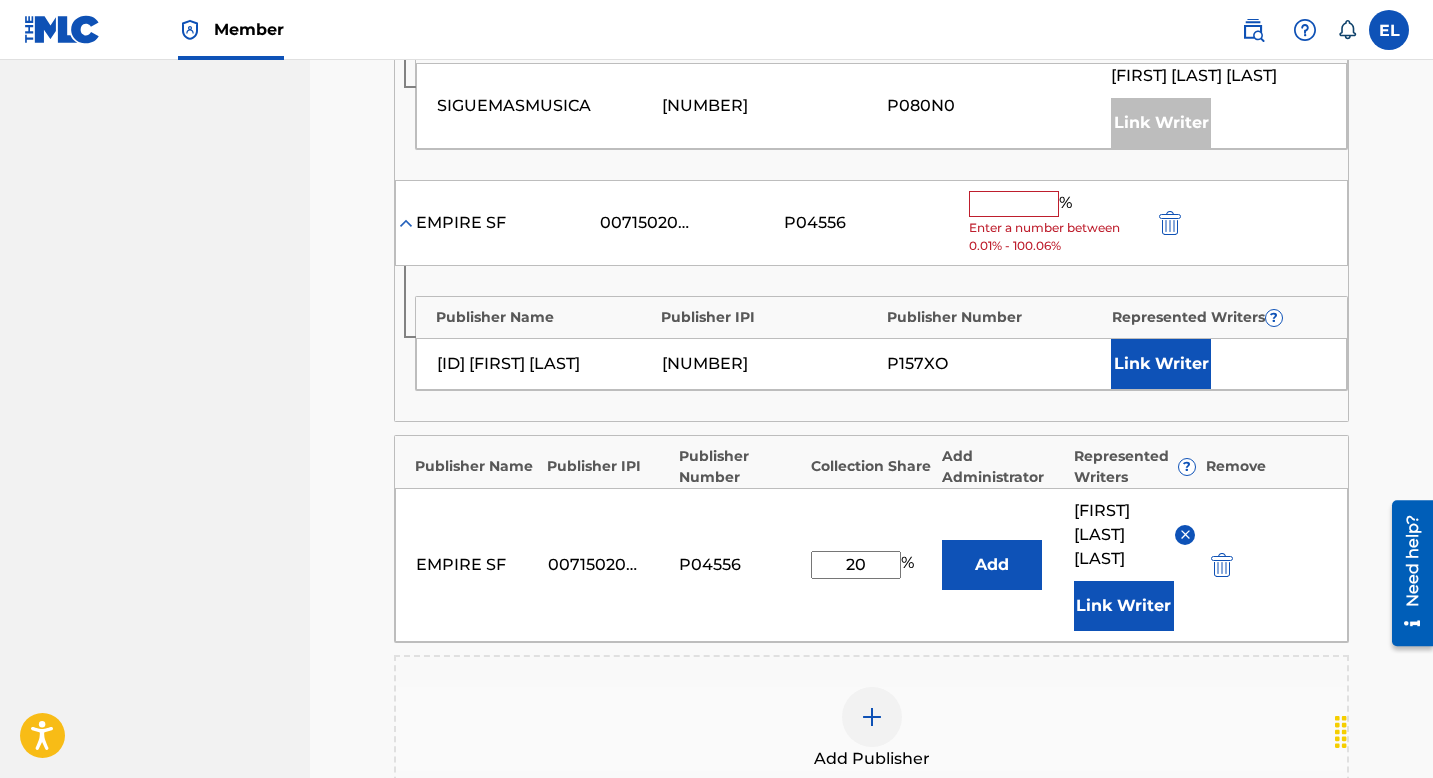 click at bounding box center [1014, 204] 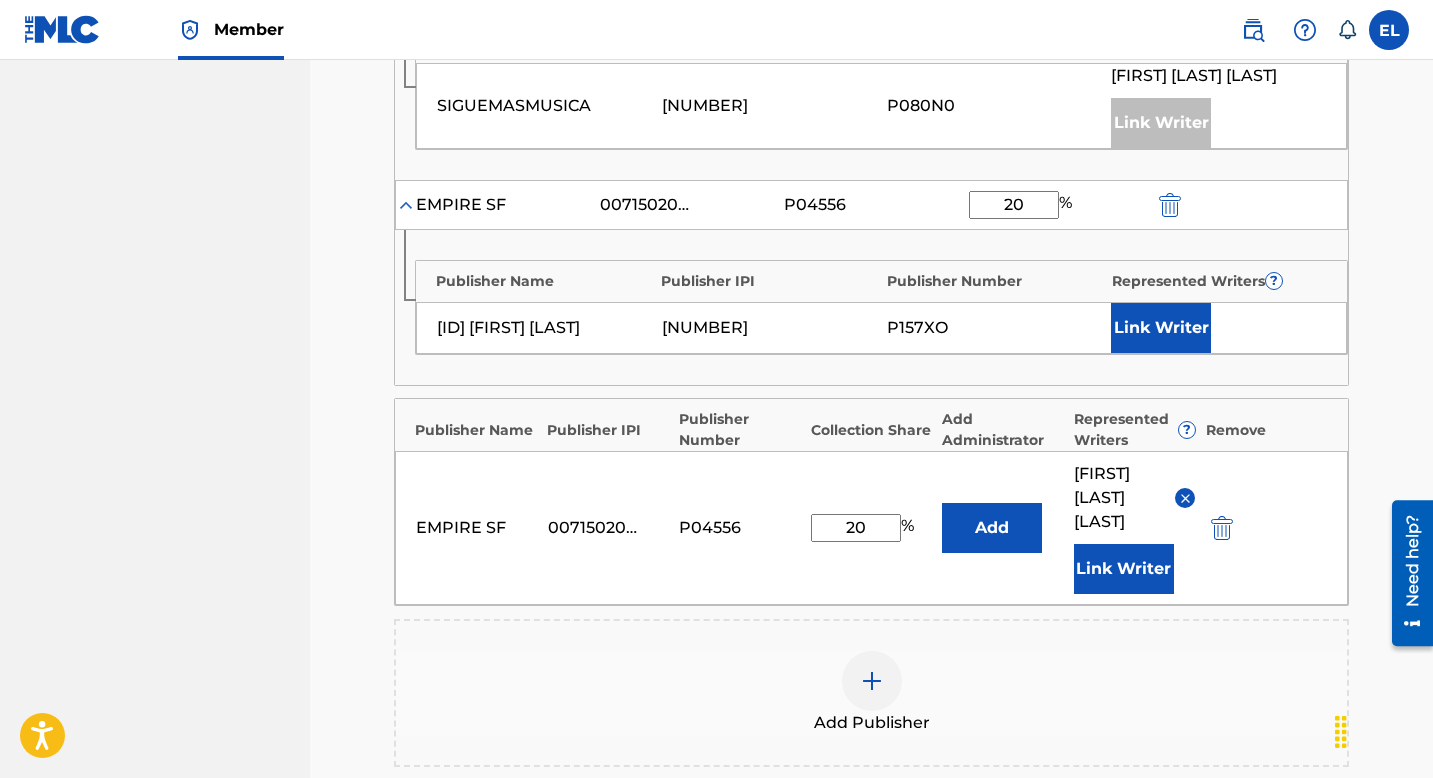 type on "20" 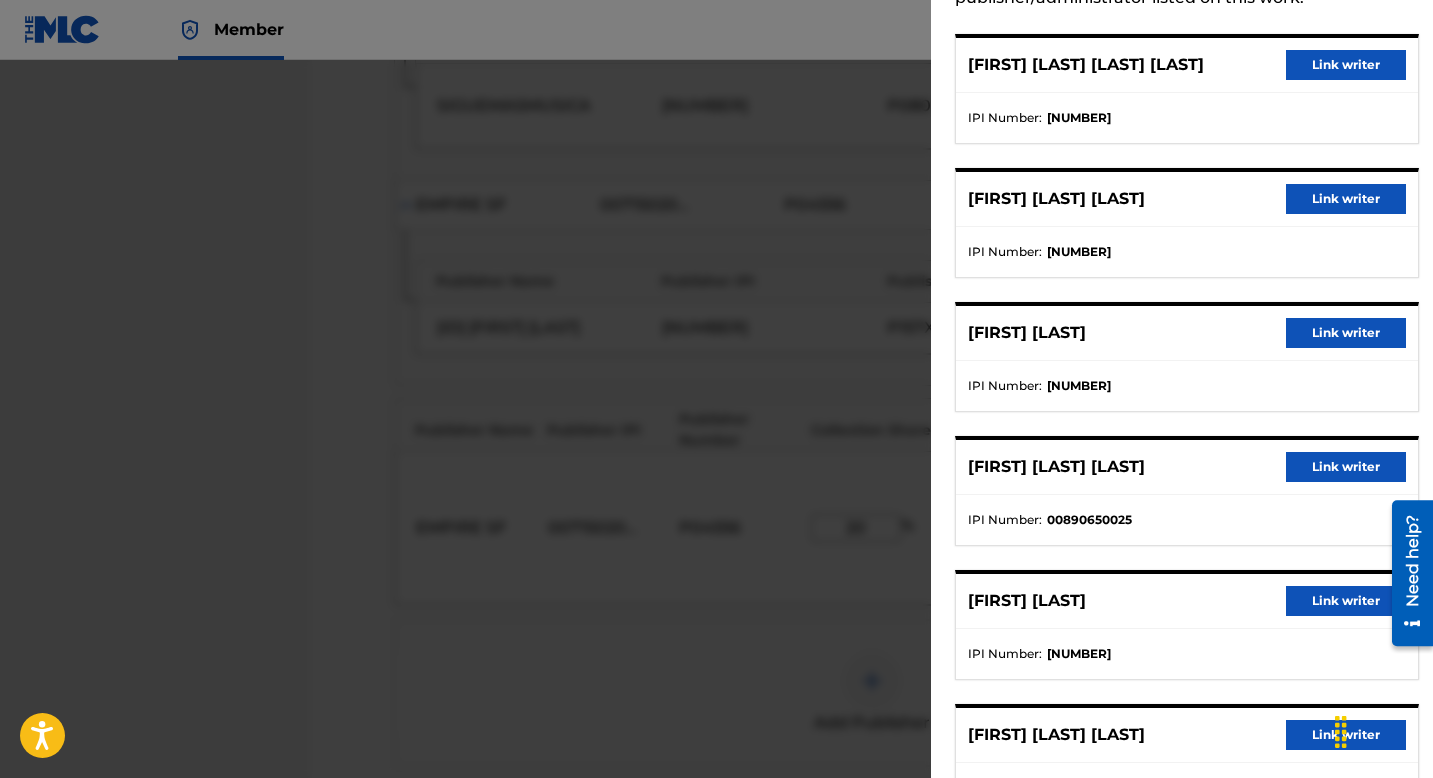scroll, scrollTop: 134, scrollLeft: 0, axis: vertical 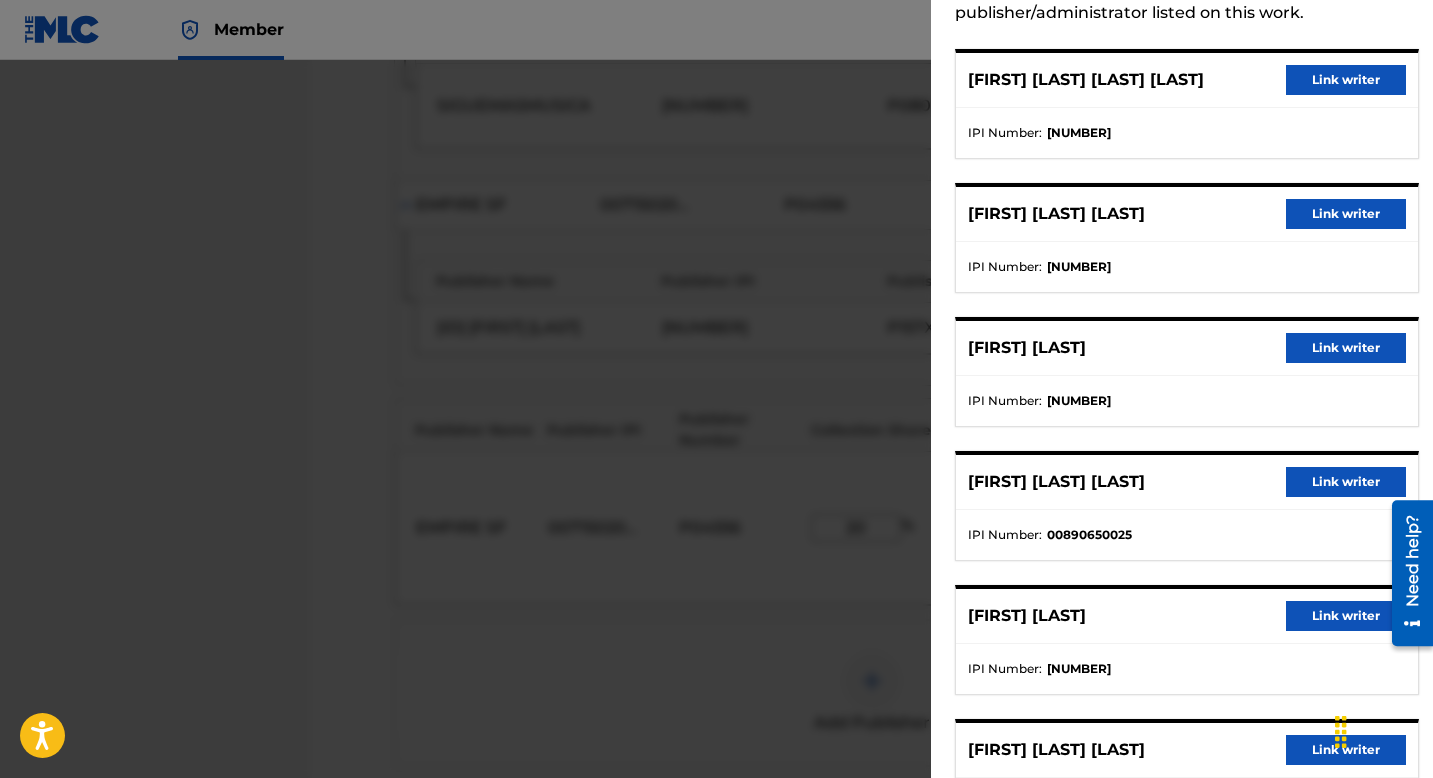 click on "Link writer" at bounding box center (1346, 80) 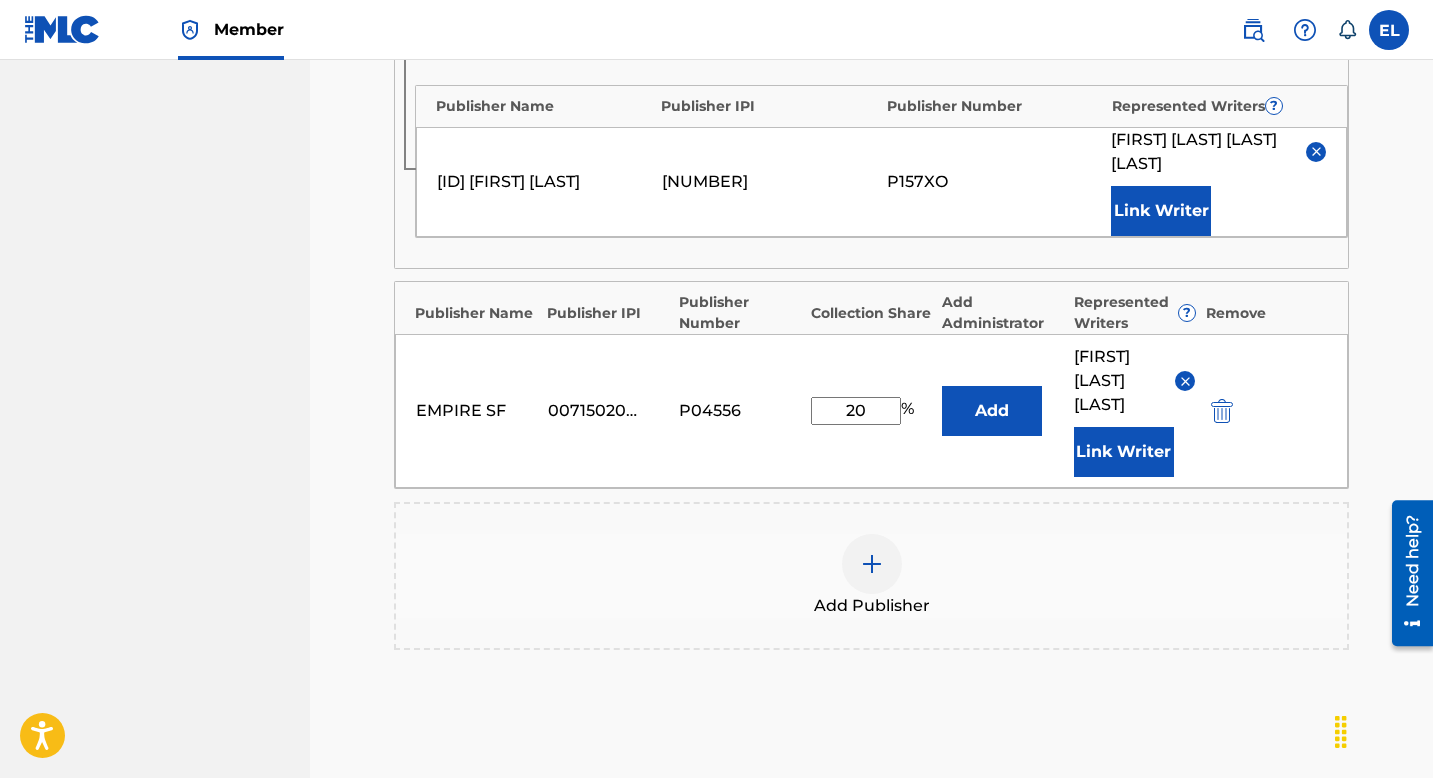scroll, scrollTop: 1147, scrollLeft: 0, axis: vertical 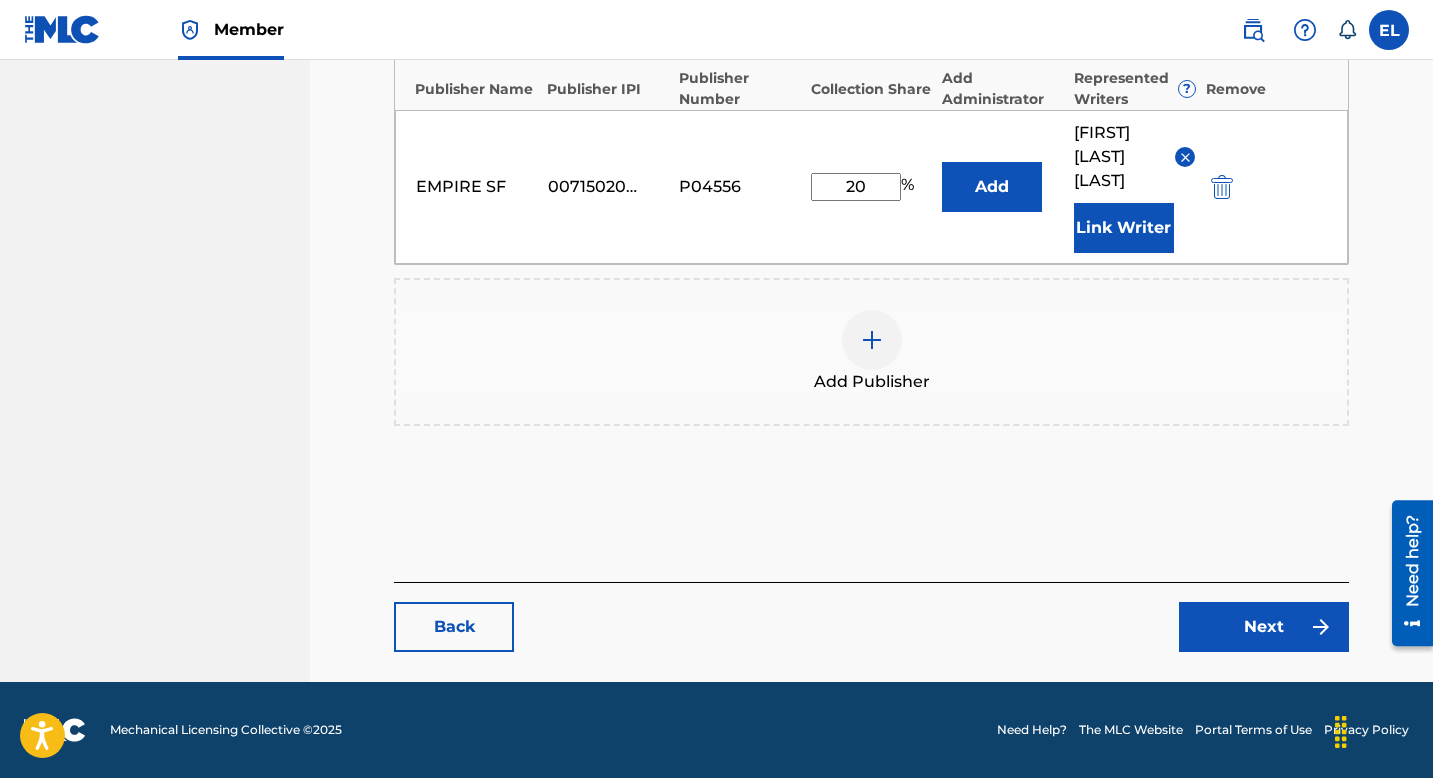 click on "Next" at bounding box center [1264, 627] 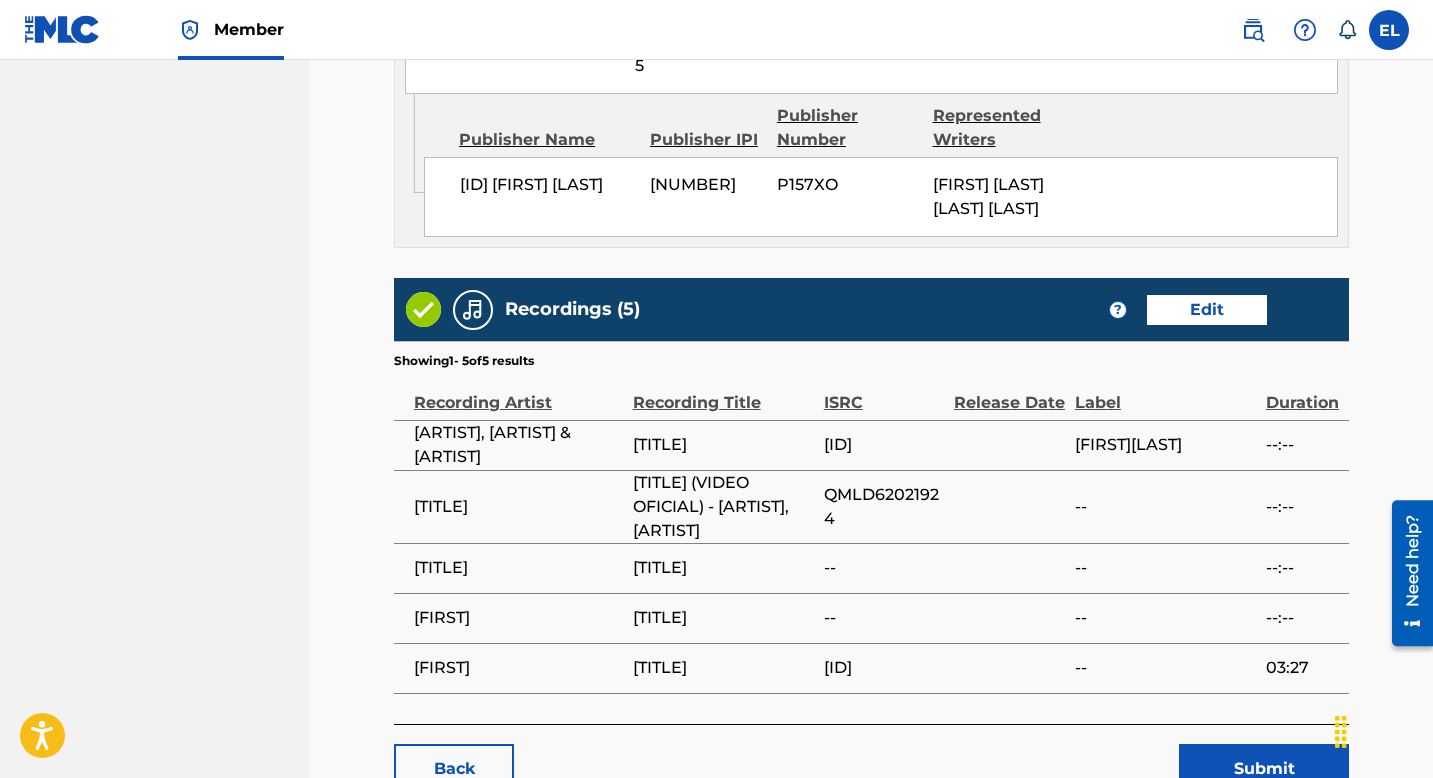 scroll, scrollTop: 2034, scrollLeft: 0, axis: vertical 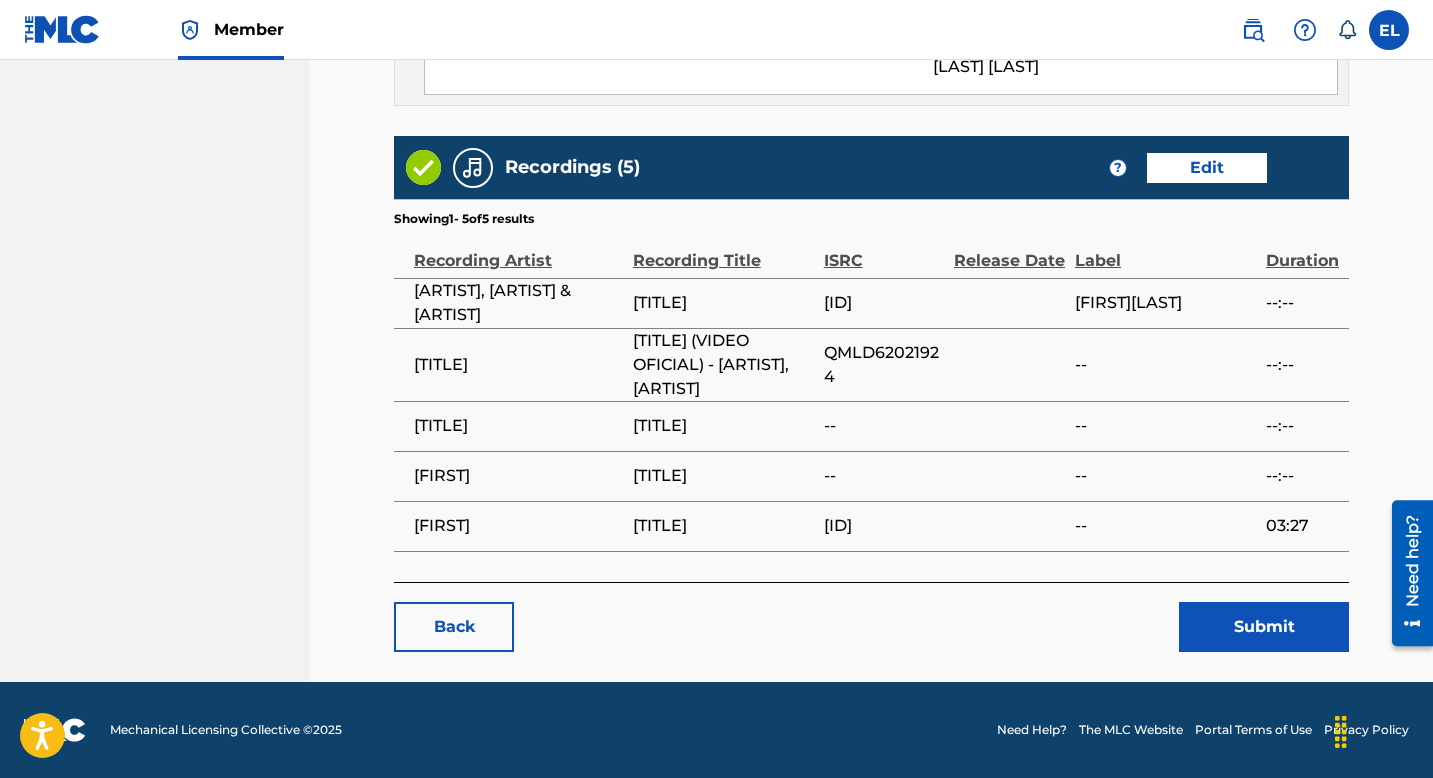 click on "Submit" at bounding box center [1264, 627] 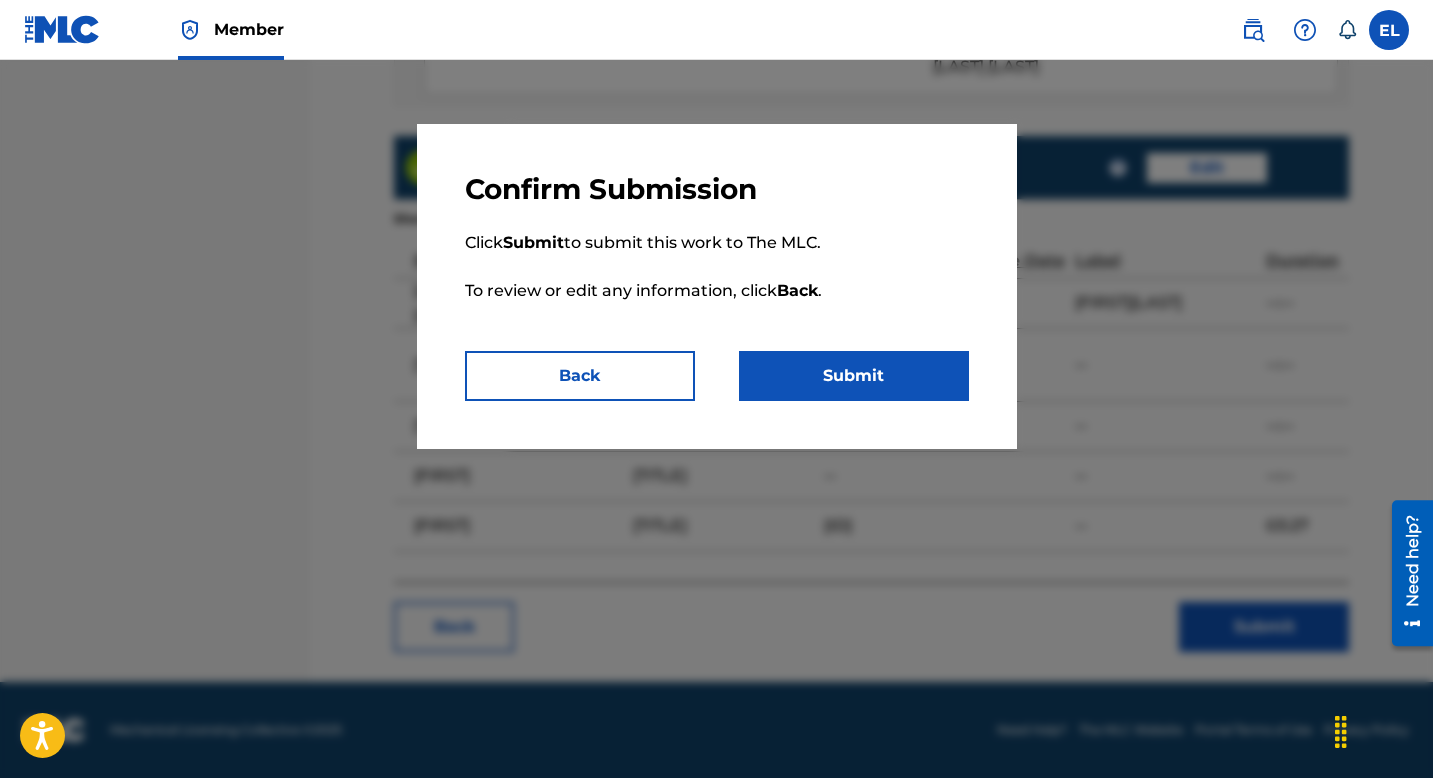 click on "Submit" at bounding box center [854, 376] 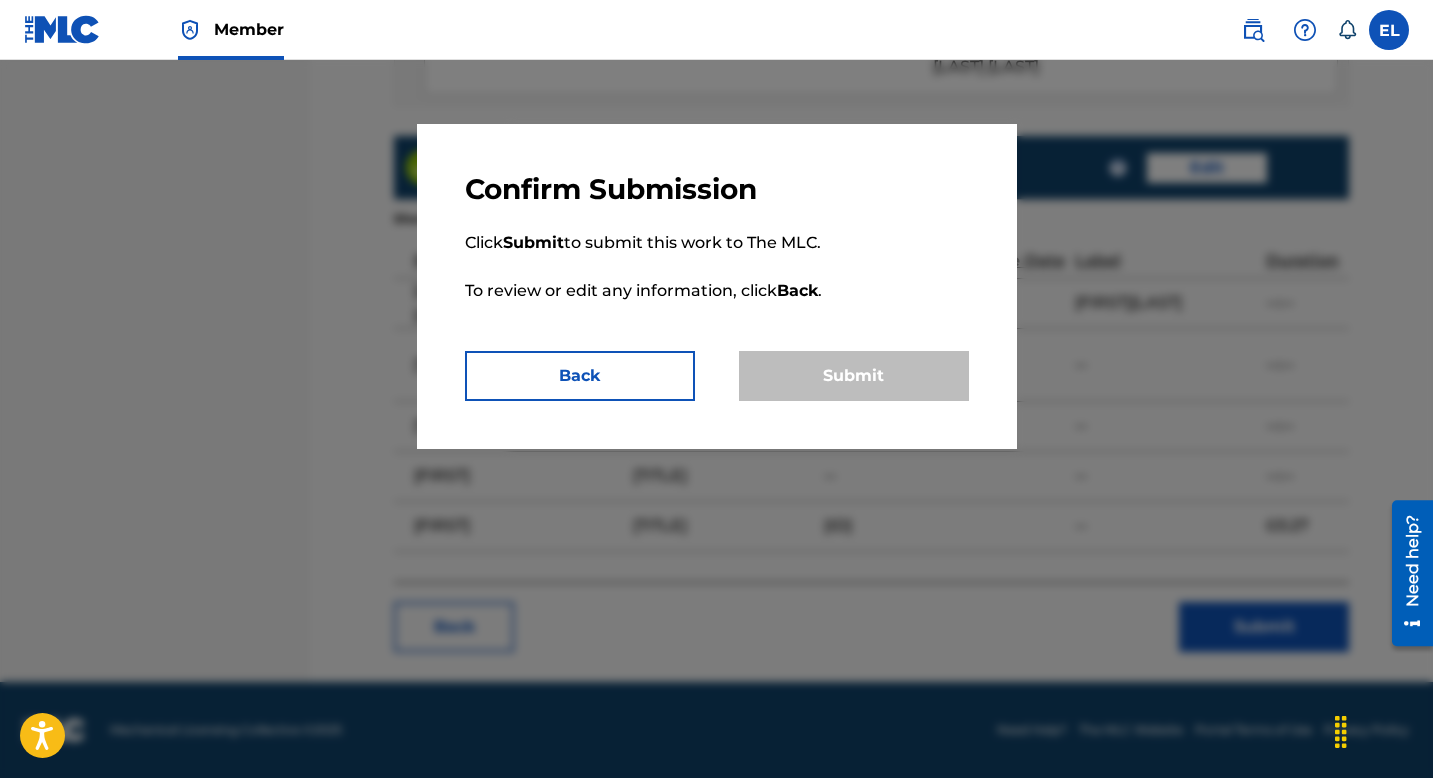 scroll, scrollTop: 0, scrollLeft: 0, axis: both 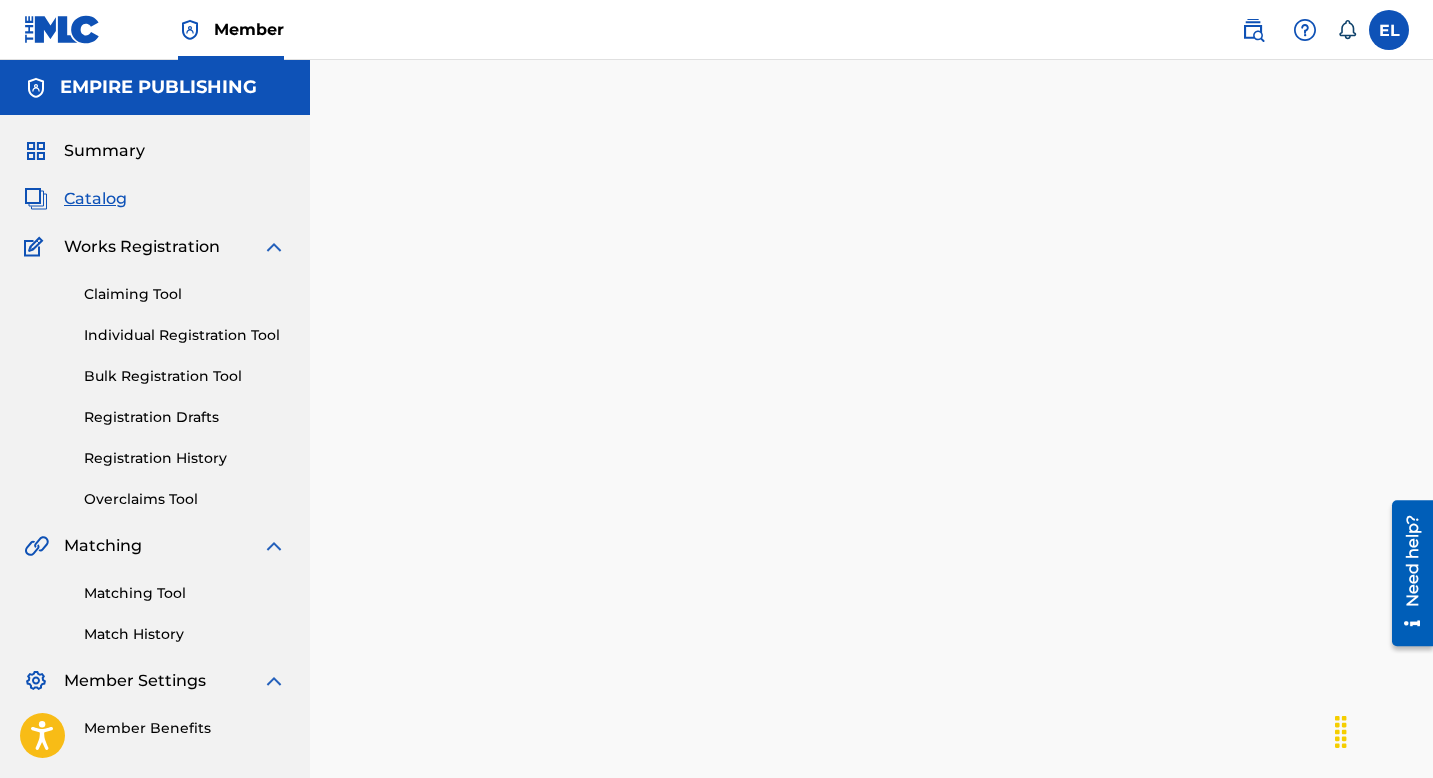 click on "Registration History" at bounding box center (185, 458) 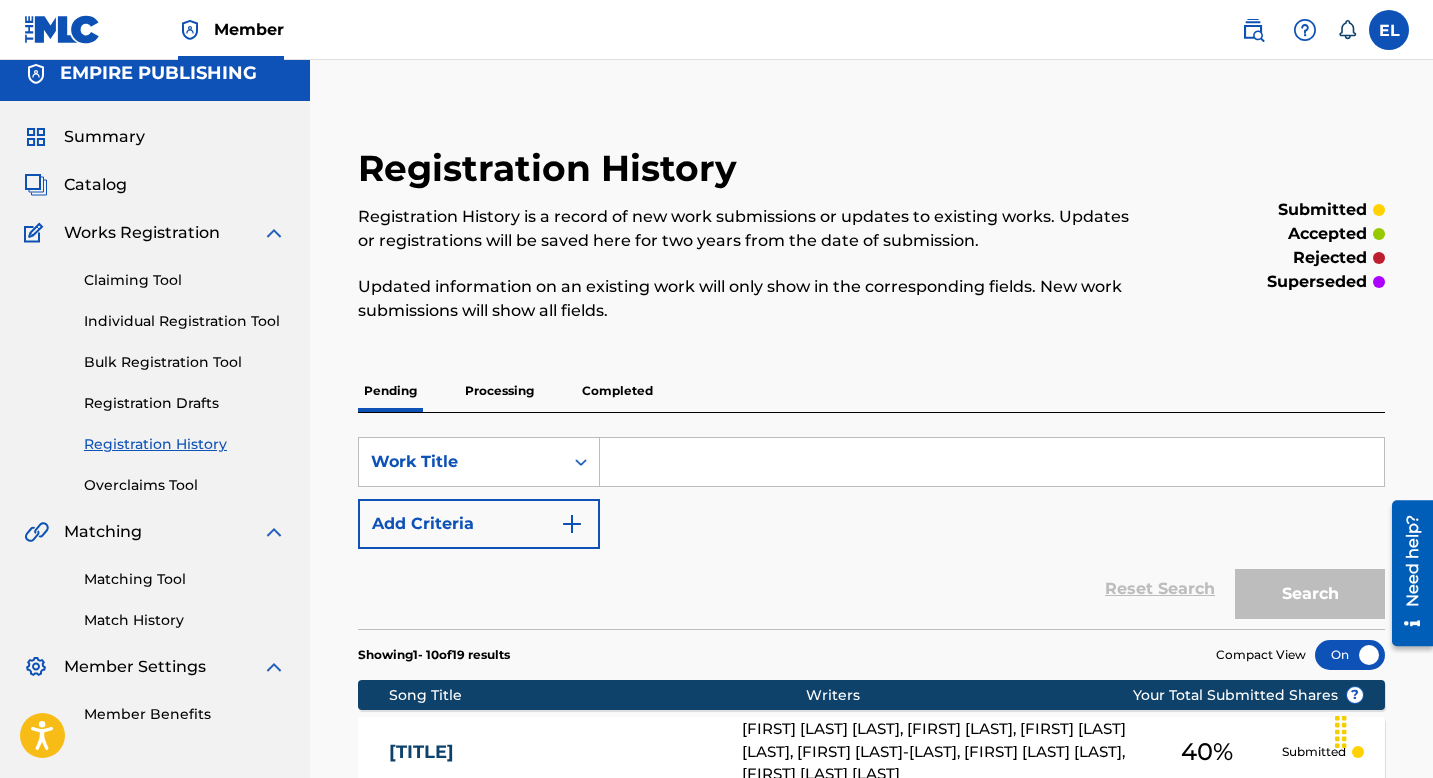 scroll, scrollTop: 181, scrollLeft: 0, axis: vertical 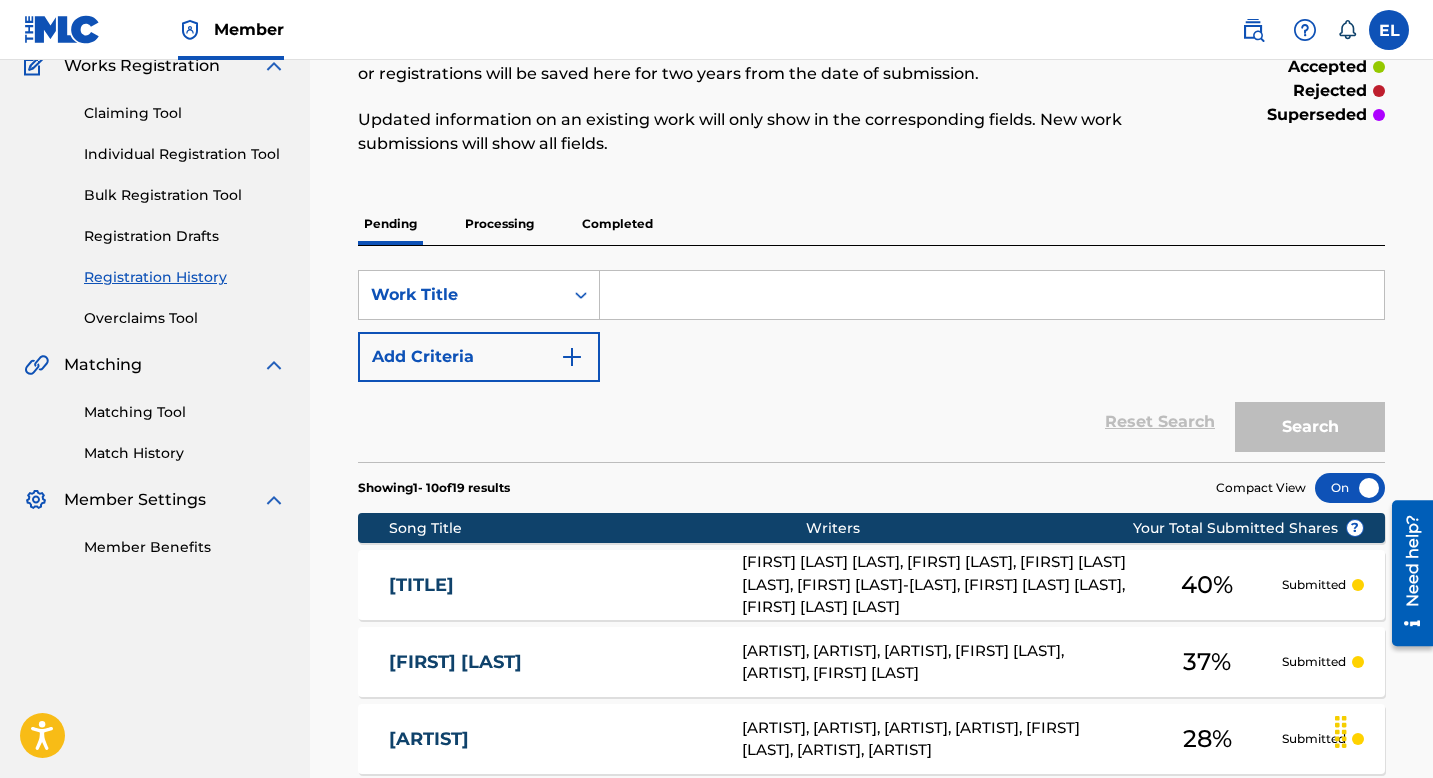 click on "[TITLE]" at bounding box center [552, 585] 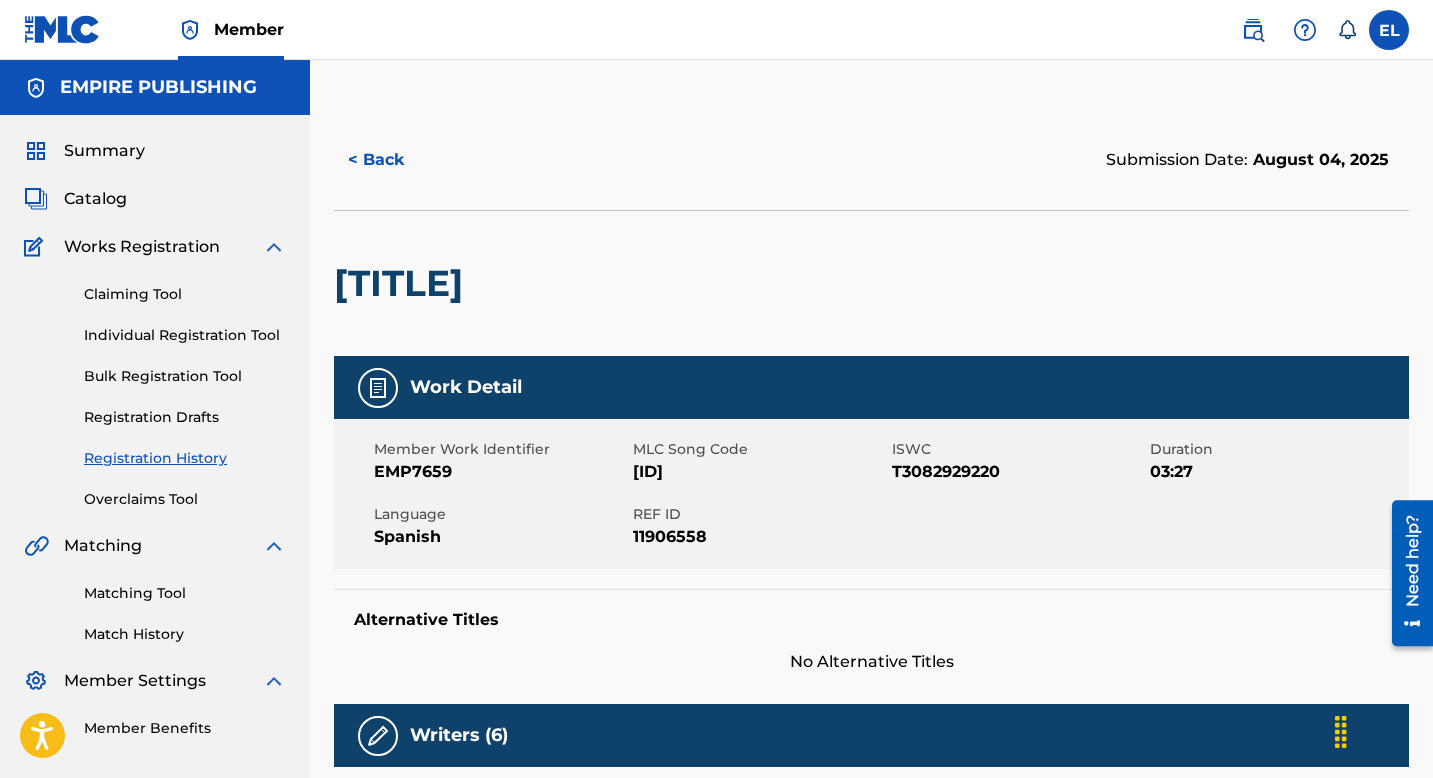 click on "[ID]" at bounding box center (760, 472) 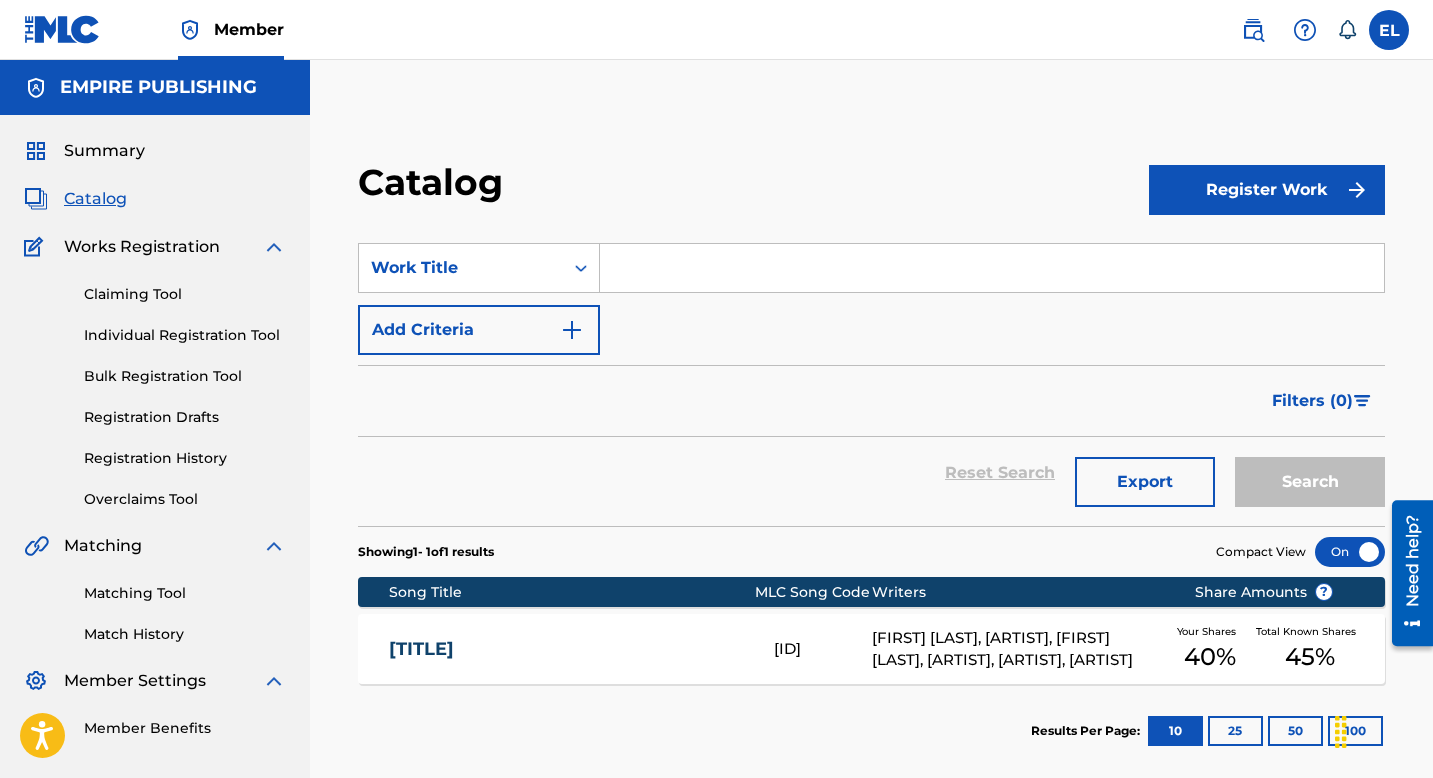 click at bounding box center (992, 268) 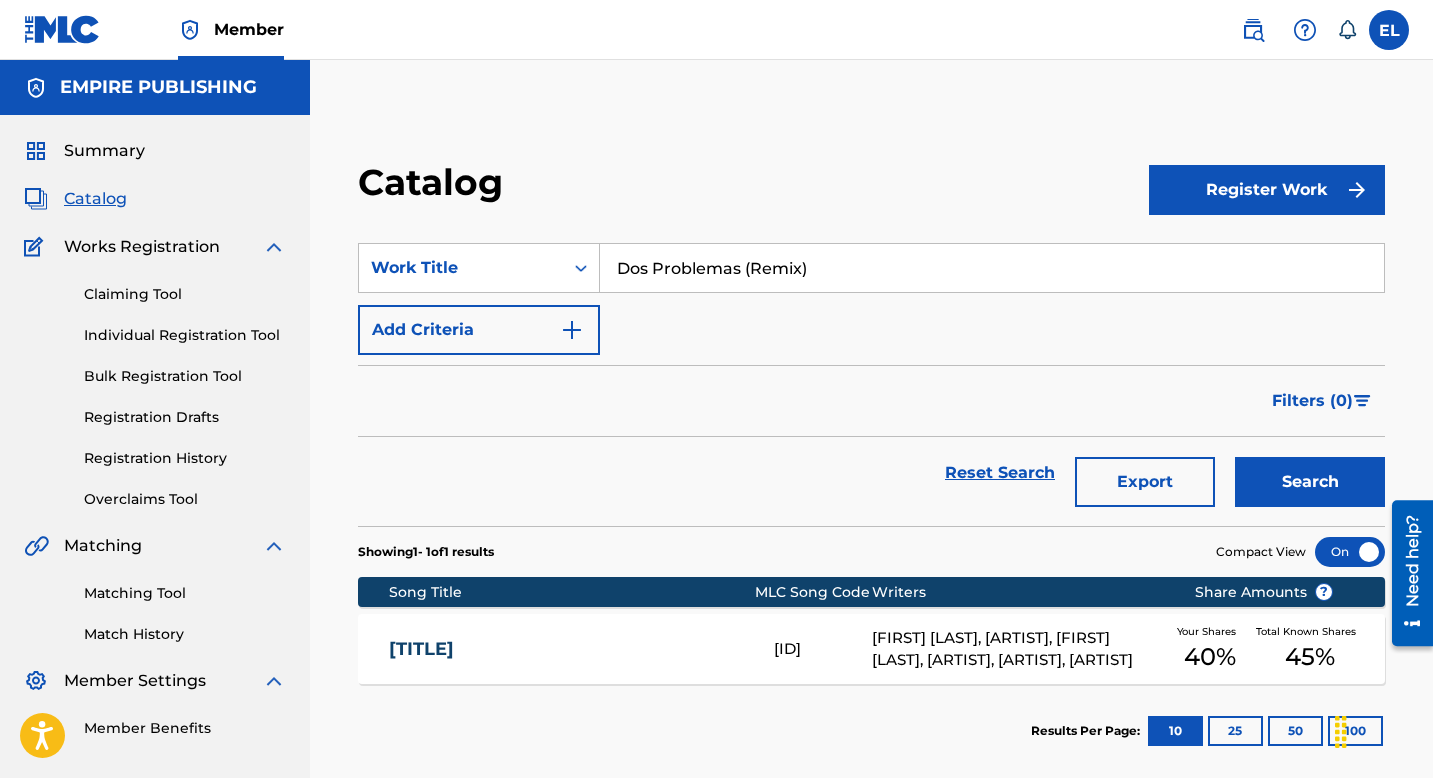 type on "Dos Problemas (Remix)" 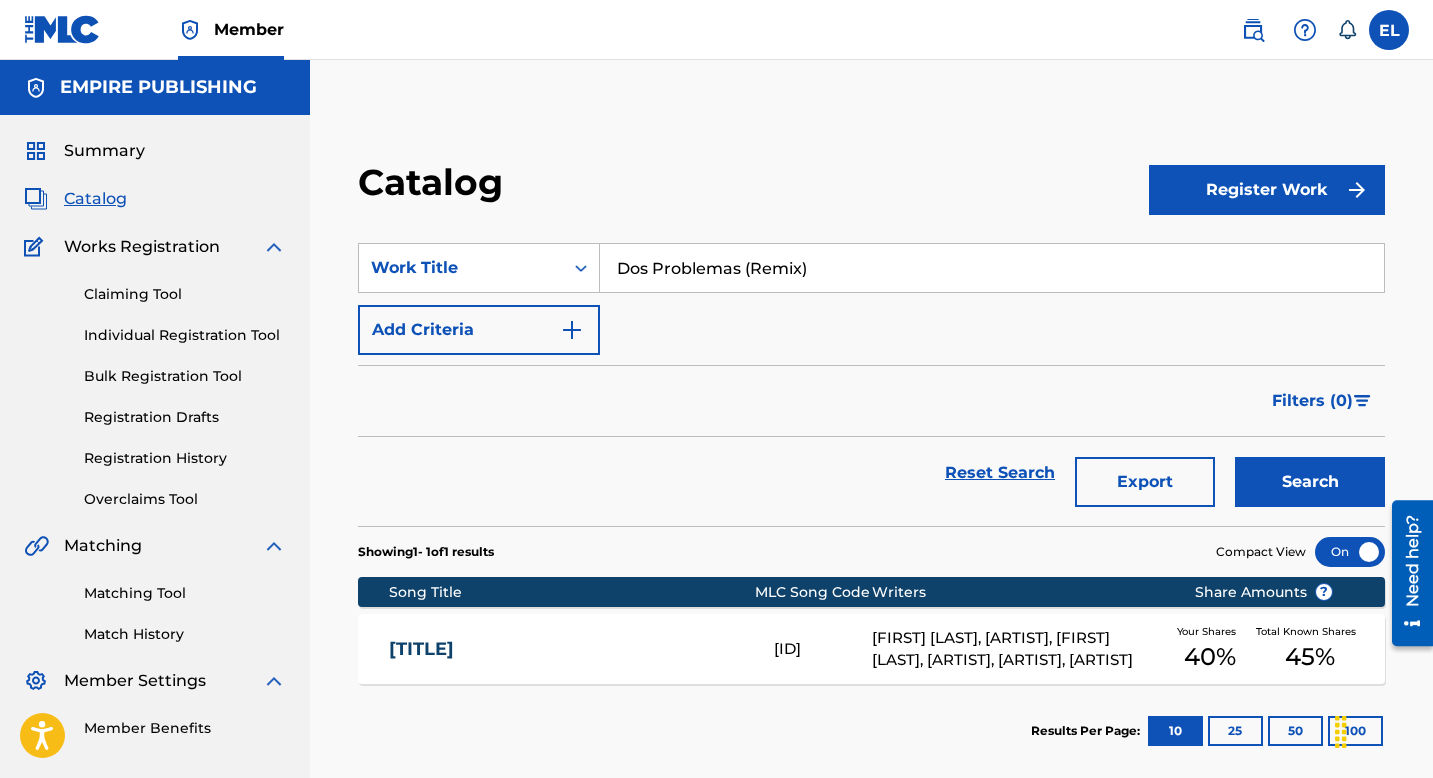click on "Search" at bounding box center (1310, 482) 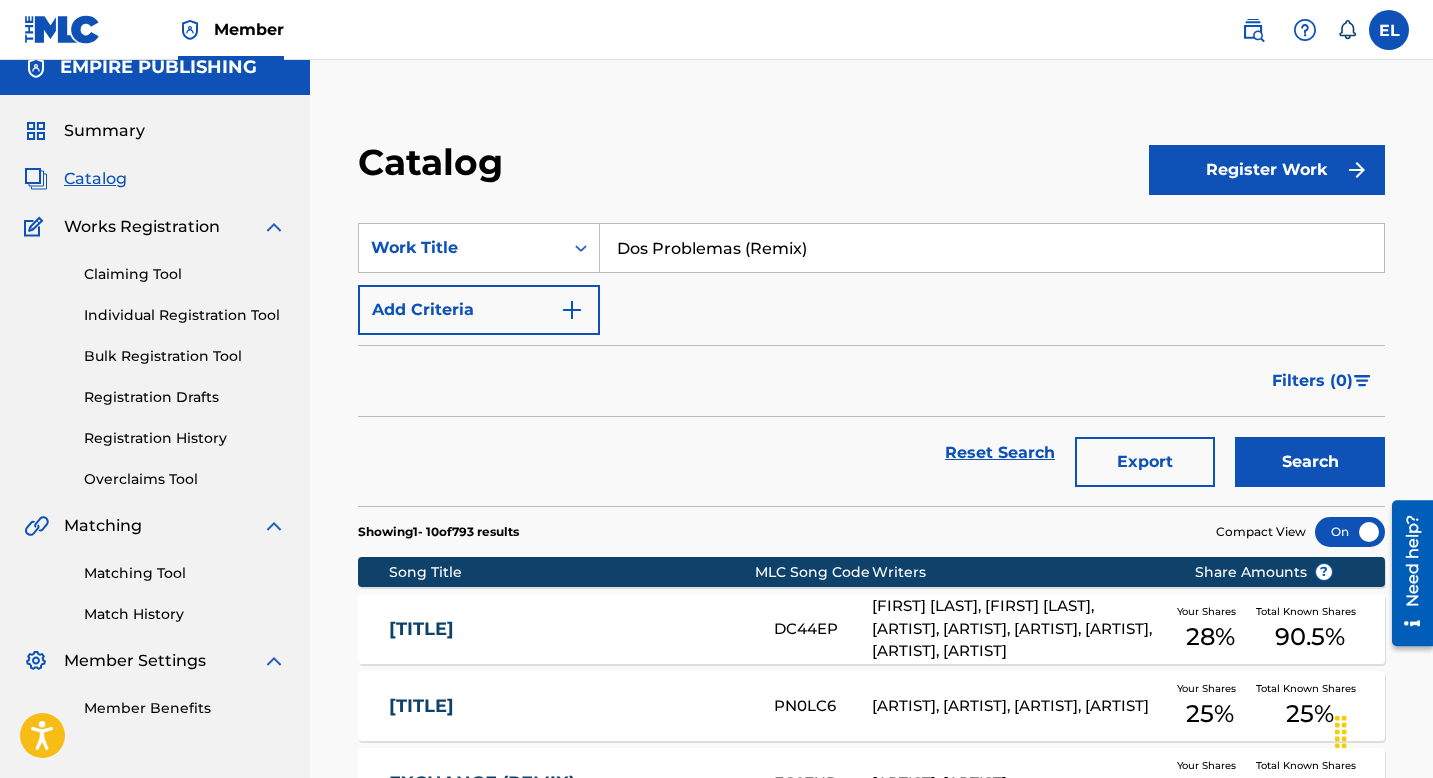 scroll, scrollTop: 126, scrollLeft: 0, axis: vertical 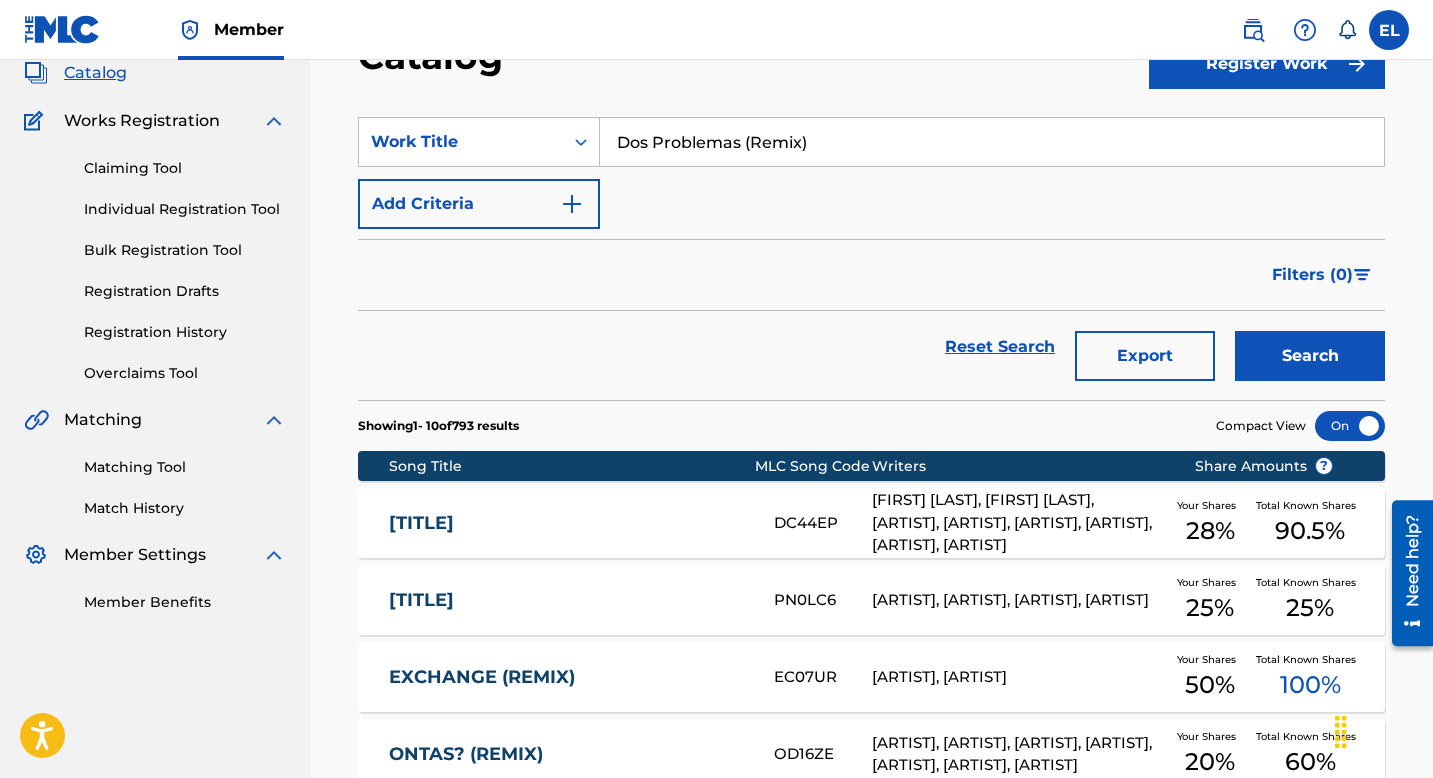 click on "[TITLE] [TITLE] [FIRST] [LAST], [FIRST] [LAST], [ARTIST], [ARTIST], [ARTIST], [ARTIST], [ARTIST], [ARTIST] Your Shares [PERCENTAGE] Total Known Shares [PERCENTAGE]" at bounding box center (871, 523) 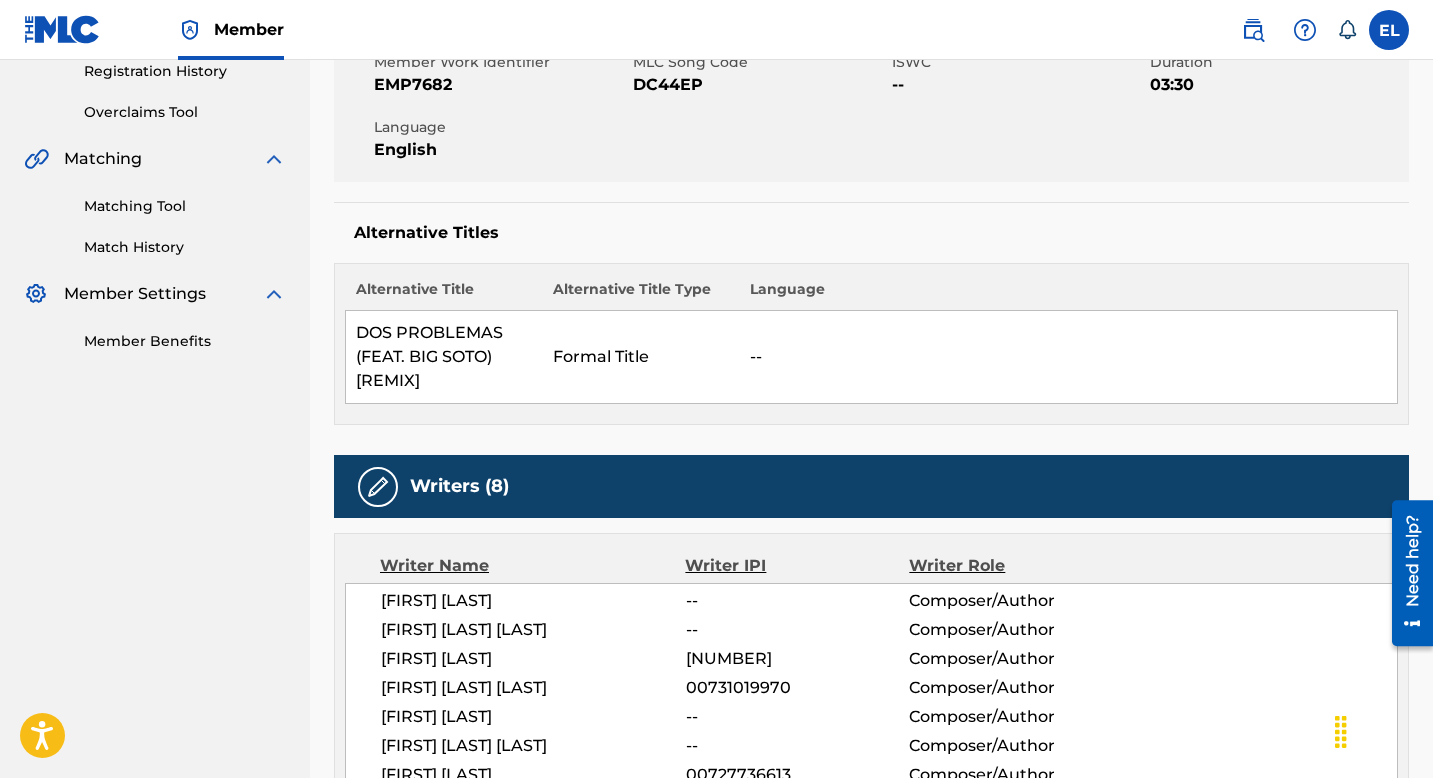scroll, scrollTop: 694, scrollLeft: 0, axis: vertical 